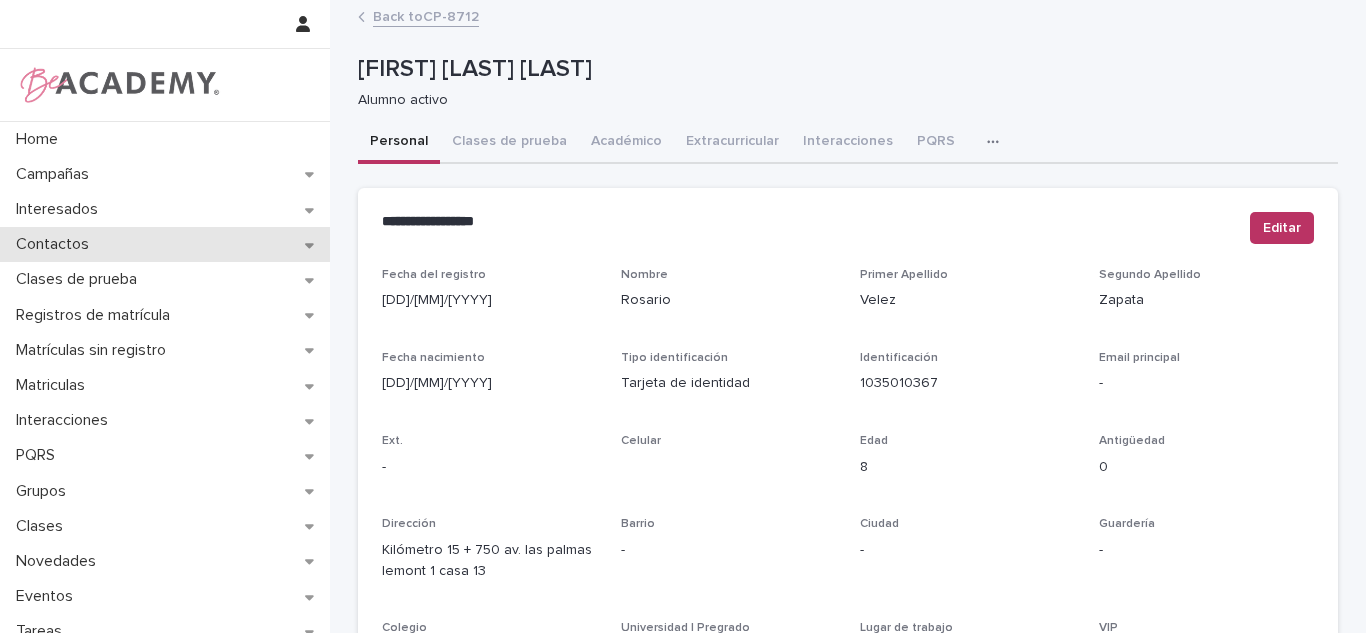 scroll, scrollTop: 0, scrollLeft: 0, axis: both 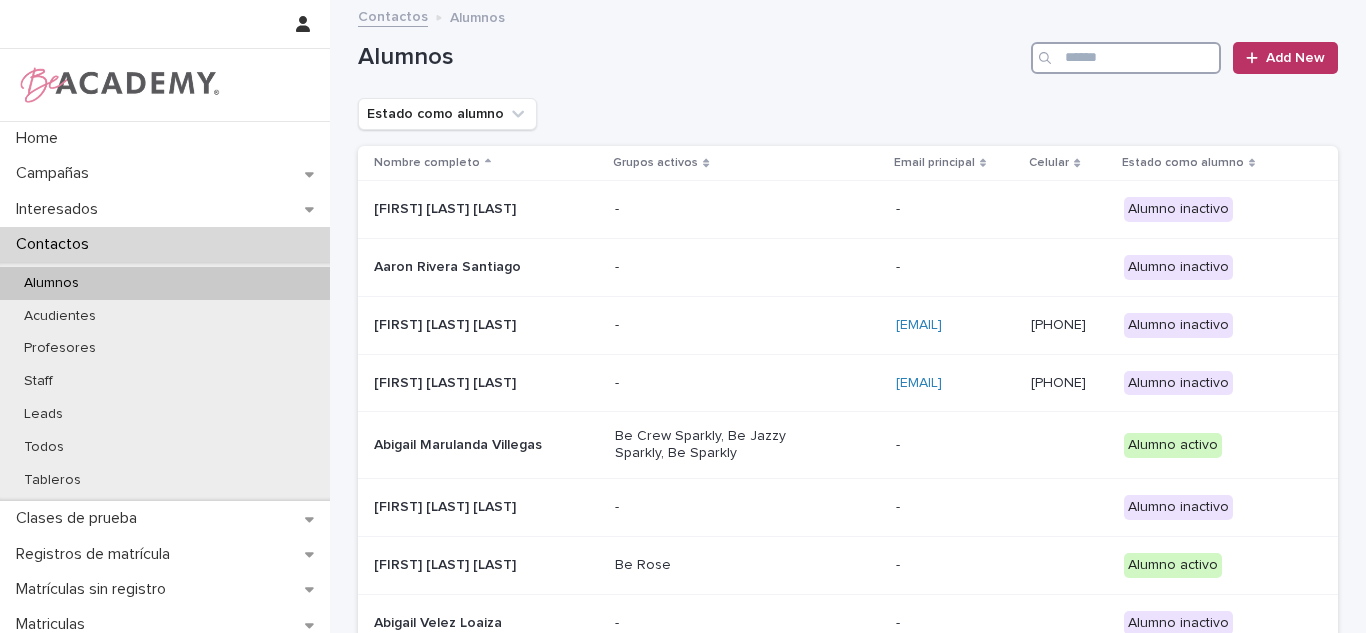 click at bounding box center (1126, 58) 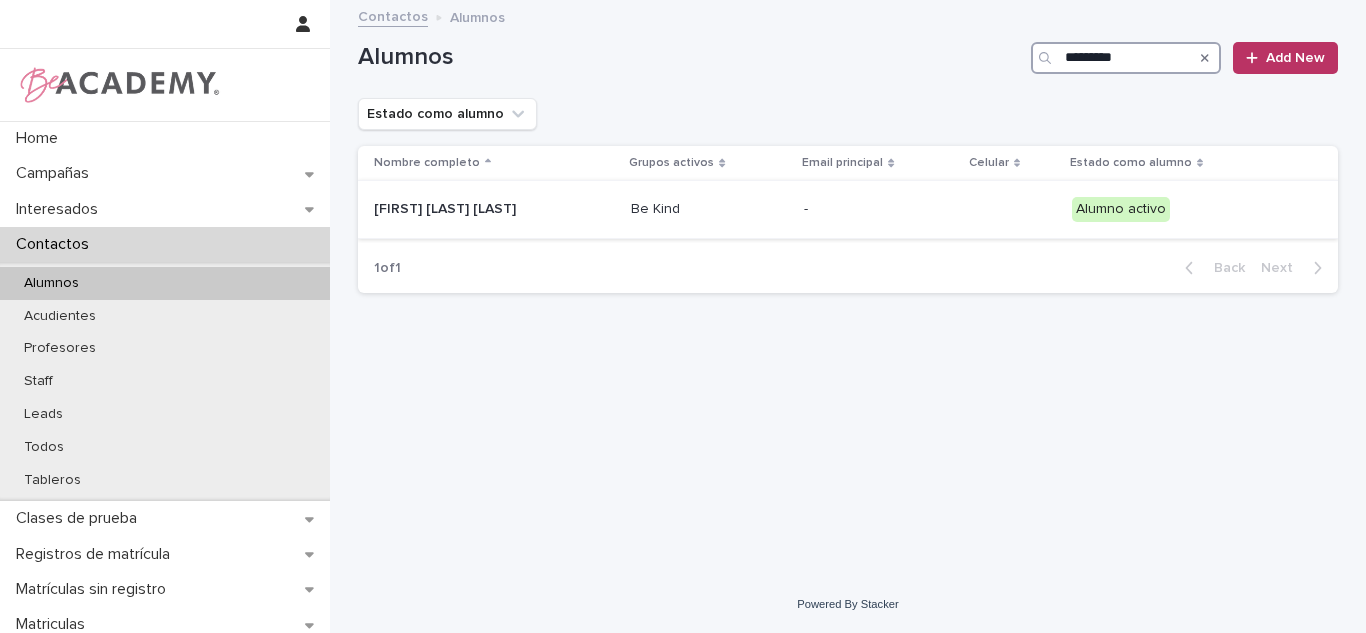 type on "*********" 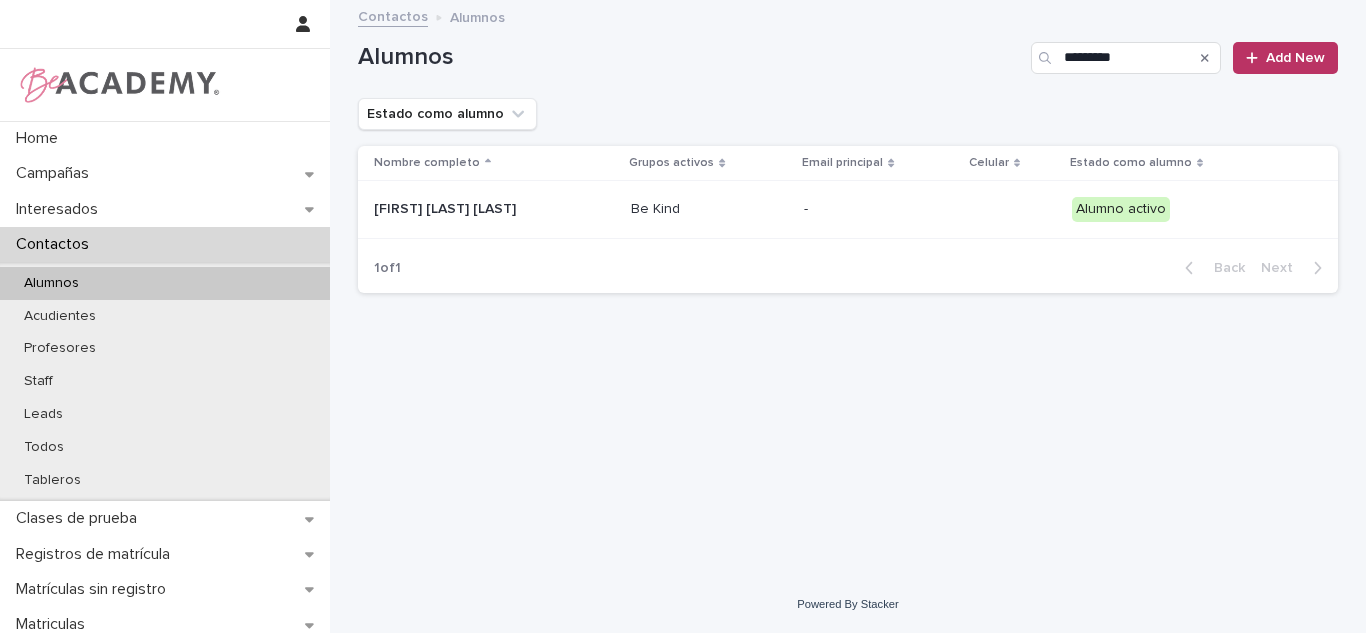 click on "Be Kind" at bounding box center (709, 210) 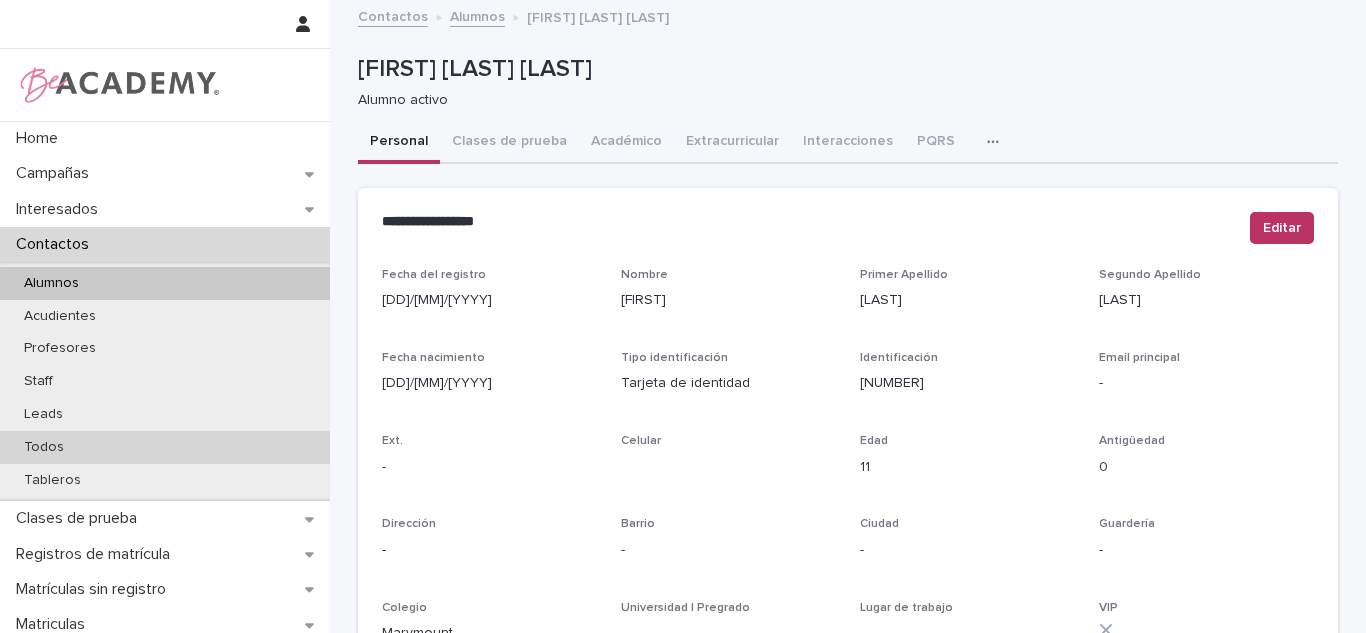 click on "Todos" at bounding box center (165, 447) 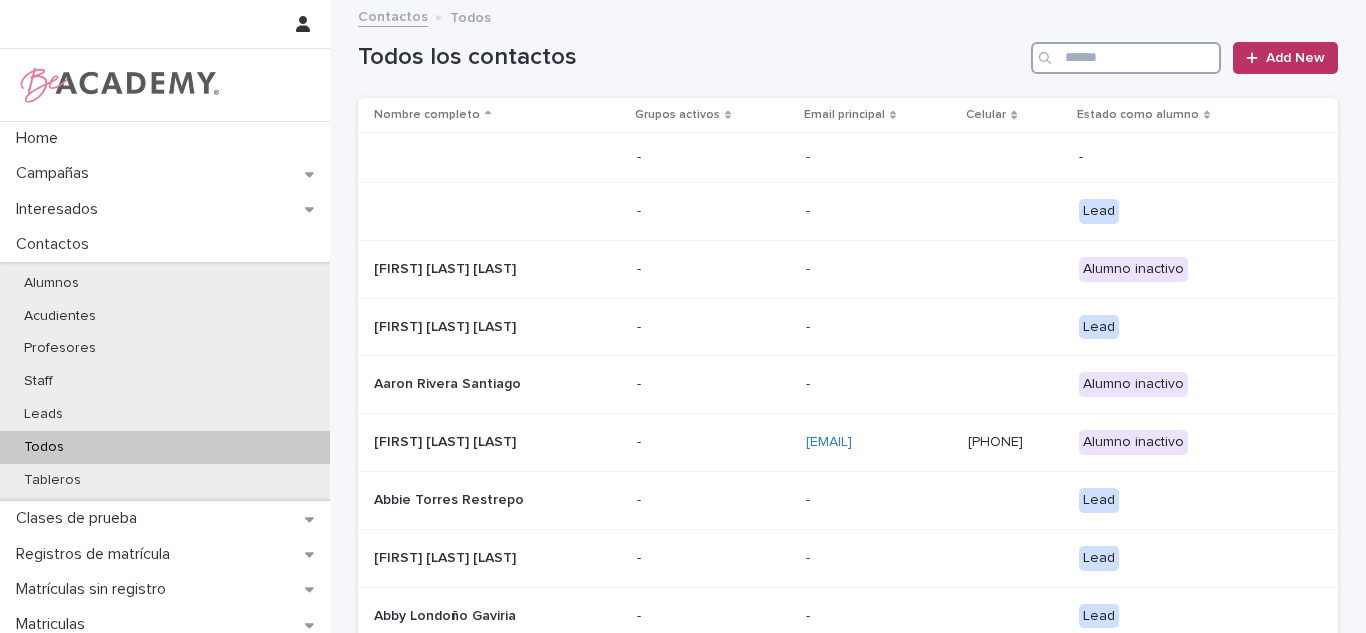 click at bounding box center (1126, 58) 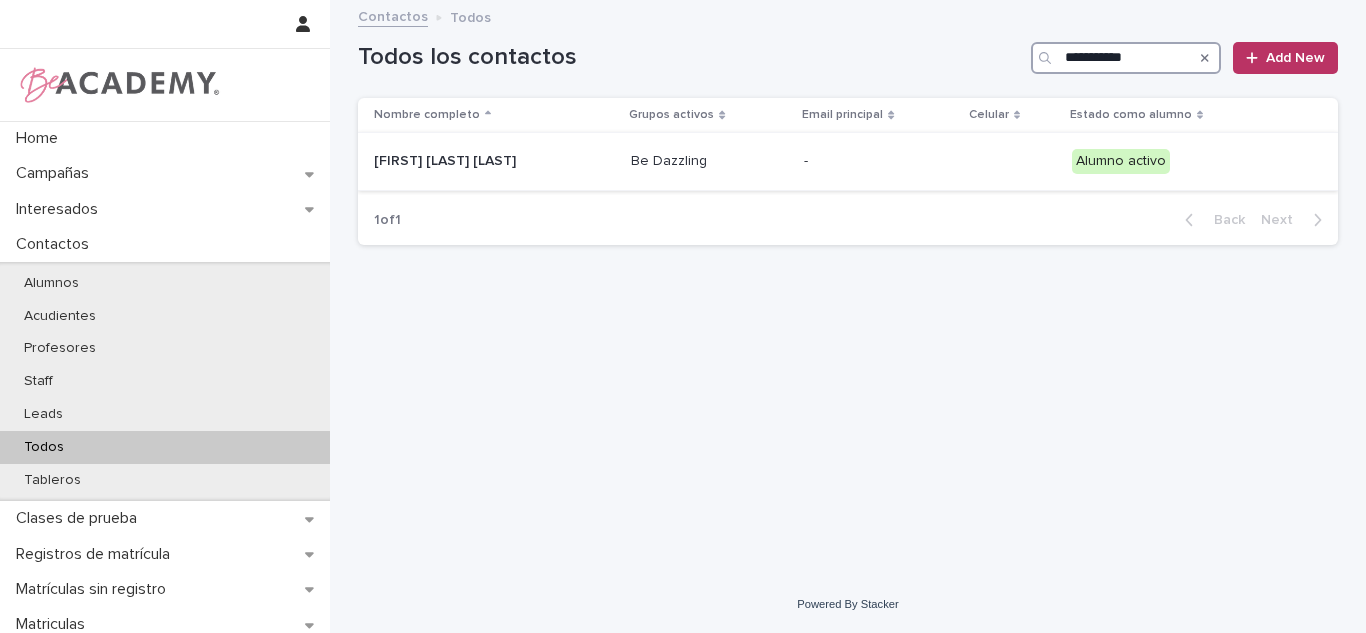 type on "**********" 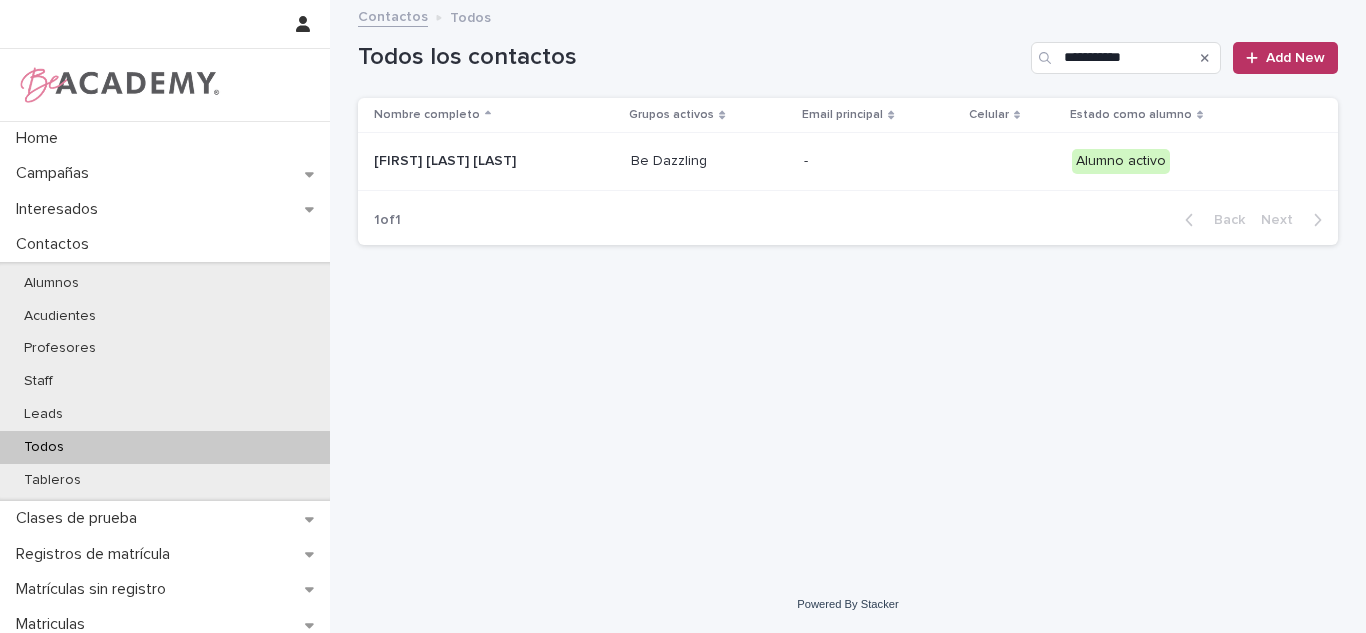 click on "[FIRST] [LAST] [LAST]" at bounding box center [474, 161] 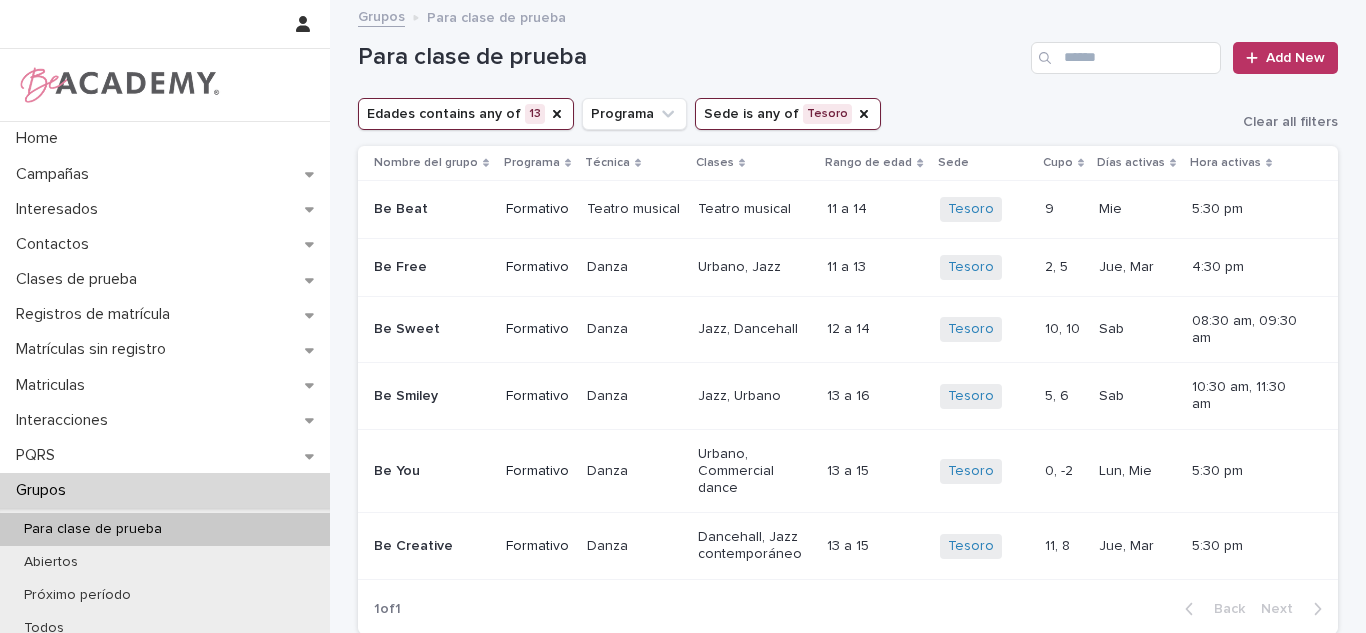 scroll, scrollTop: 0, scrollLeft: 0, axis: both 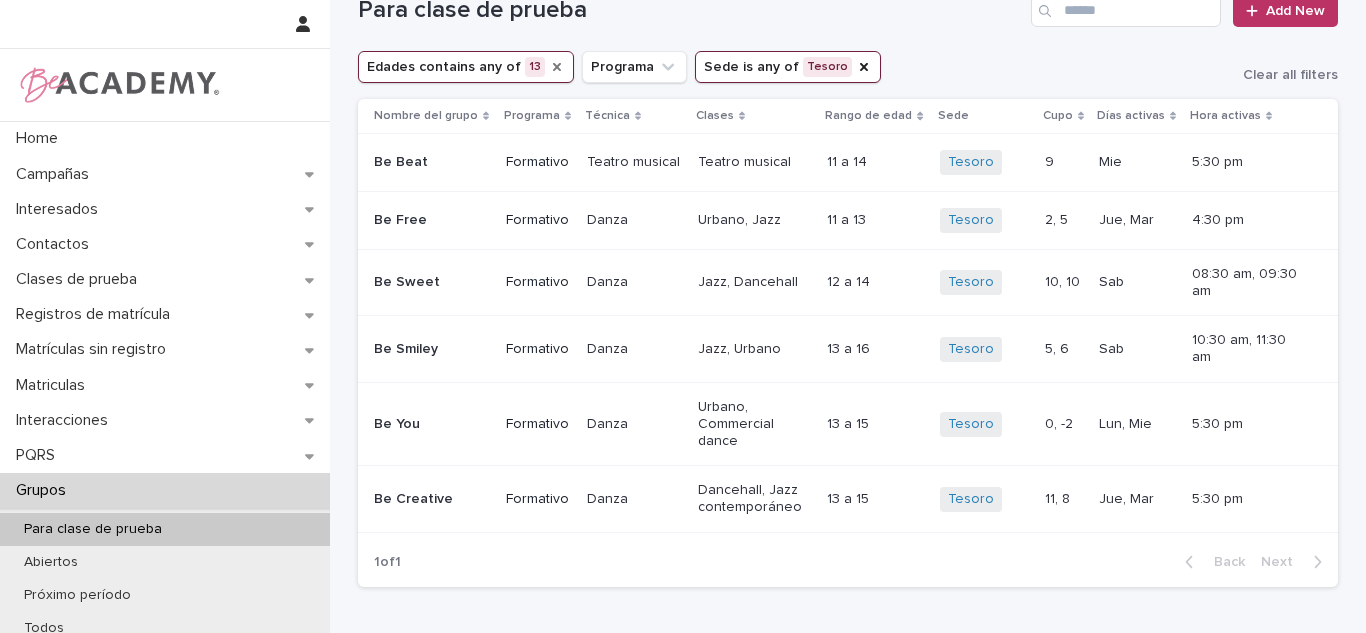 click 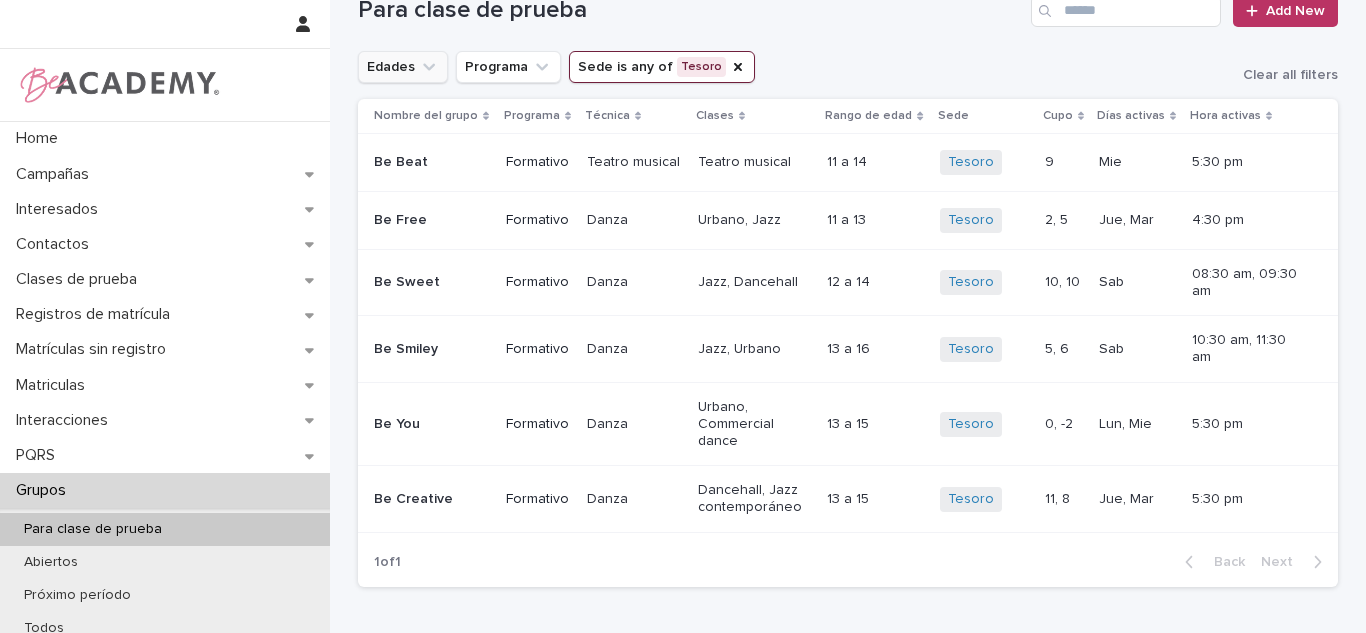 click on "Edades" at bounding box center [403, 67] 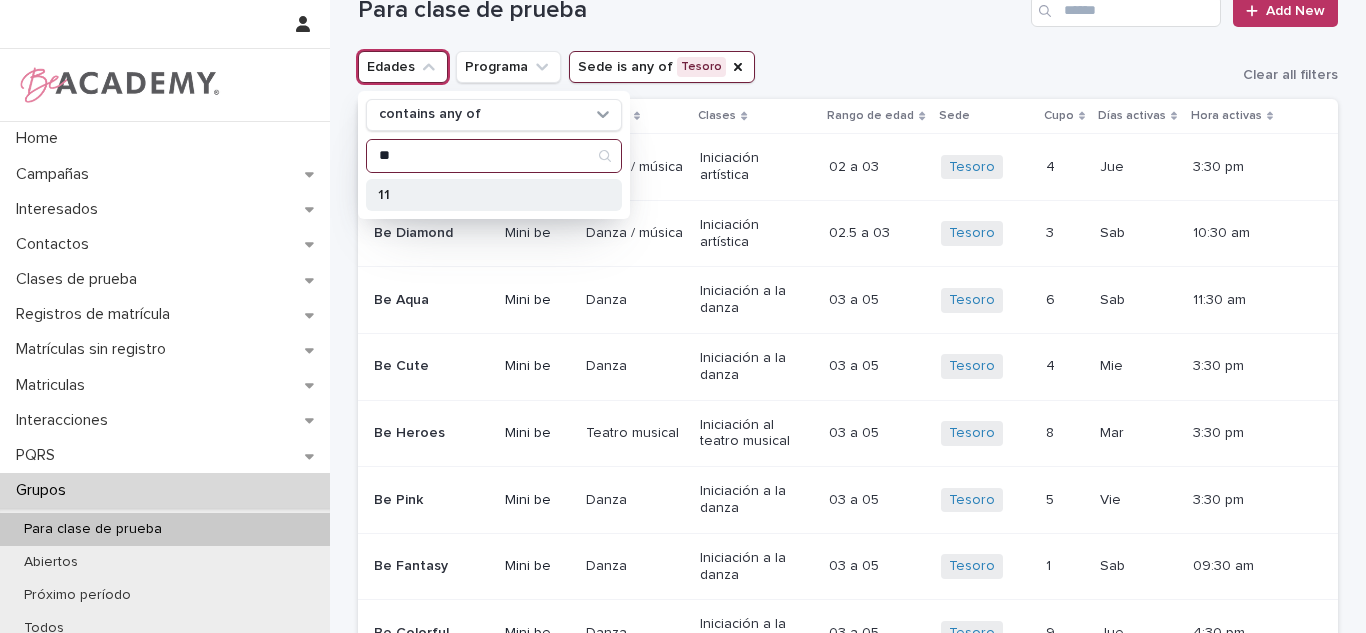 type on "**" 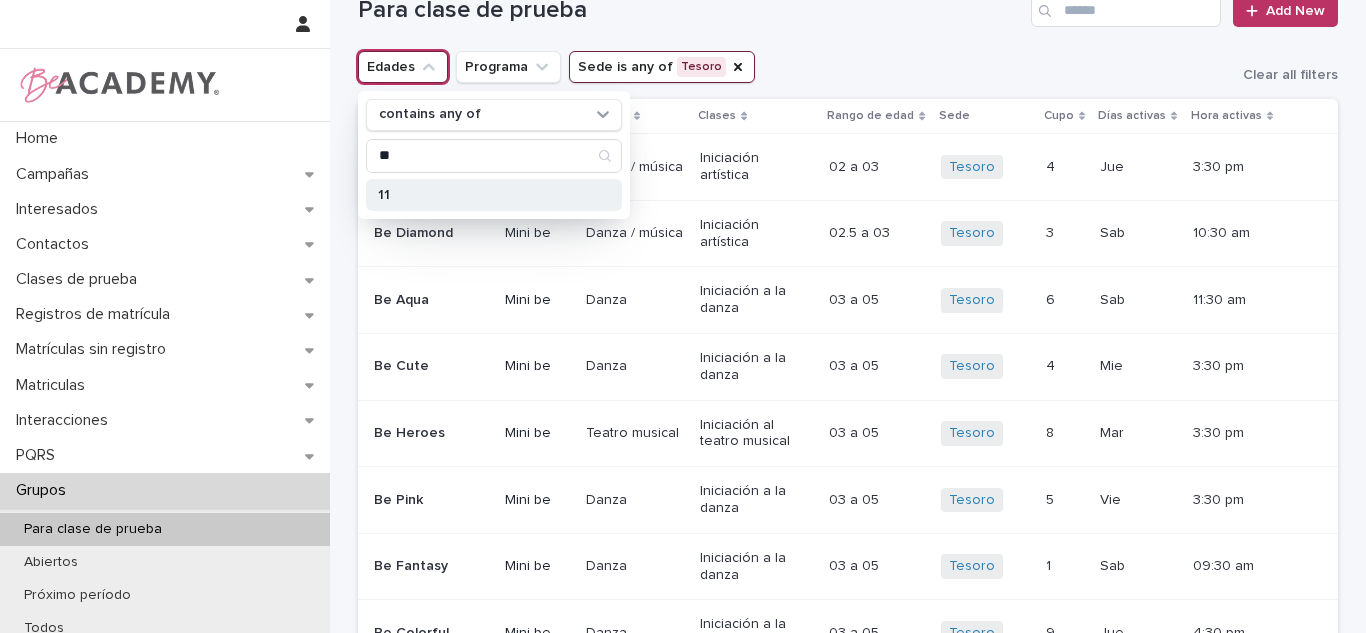 click on "11" at bounding box center [494, 195] 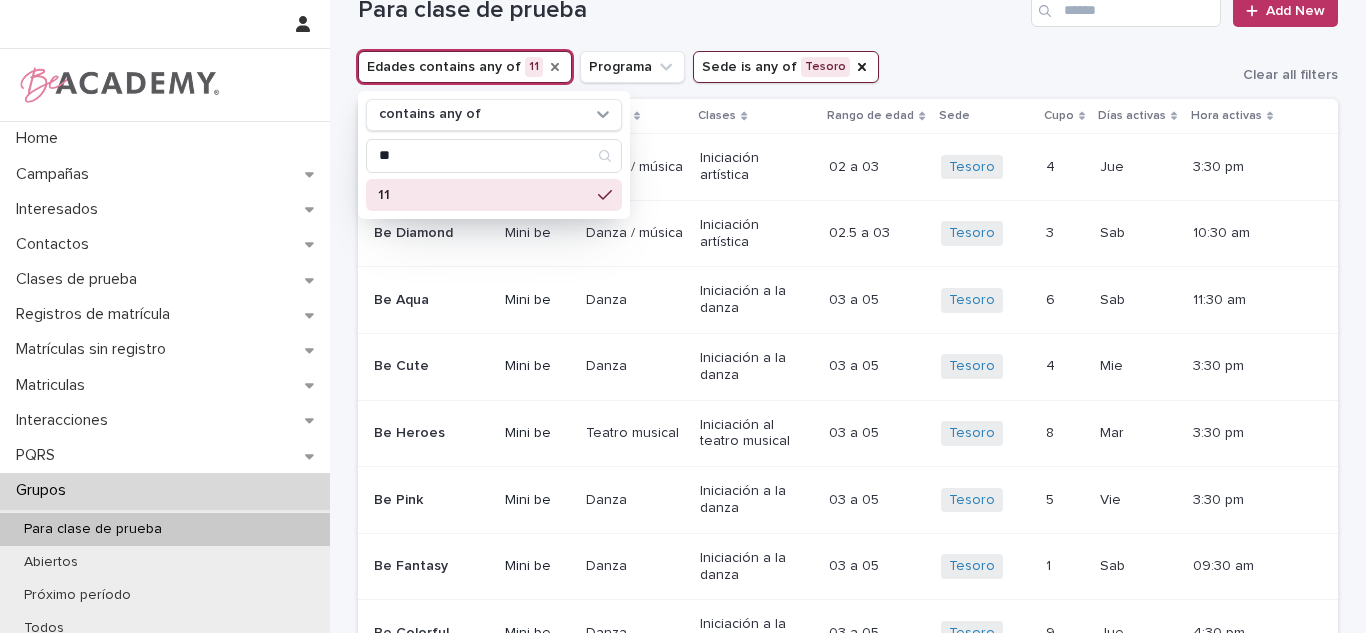 click on "Edades contains any of 11 contains any of ** 11   Programa Sede is any of Tesoro Clear all filters" at bounding box center [848, 67] 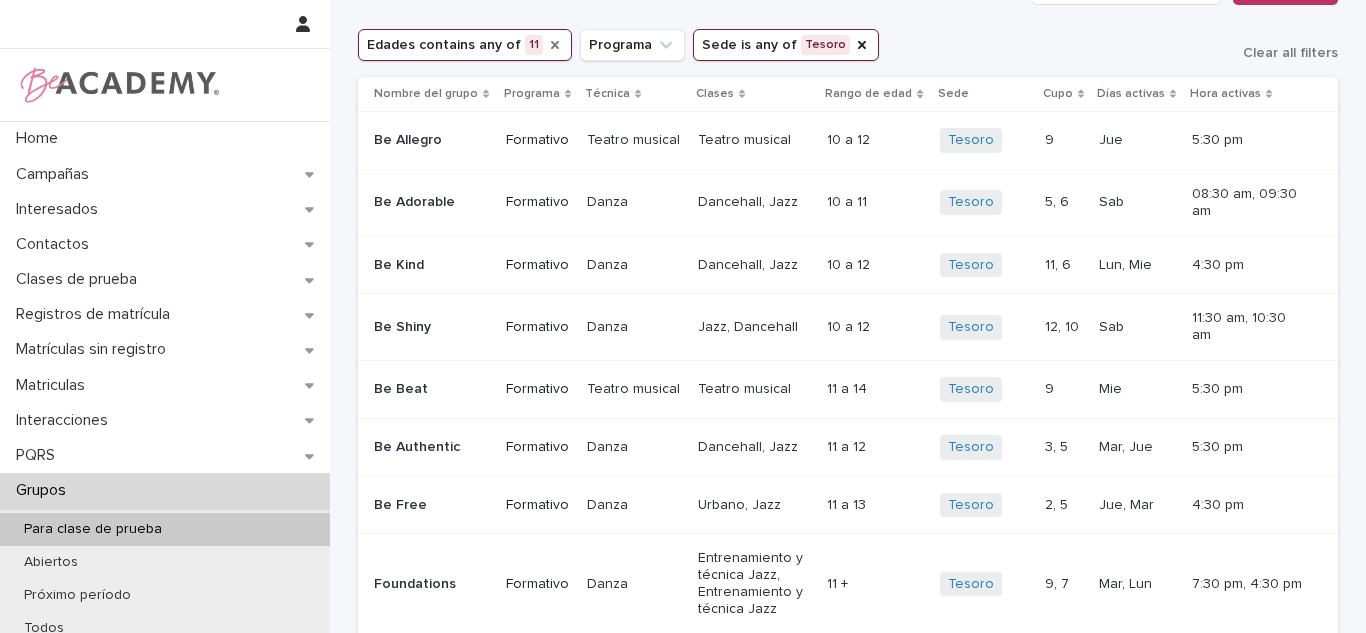 scroll, scrollTop: 112, scrollLeft: 0, axis: vertical 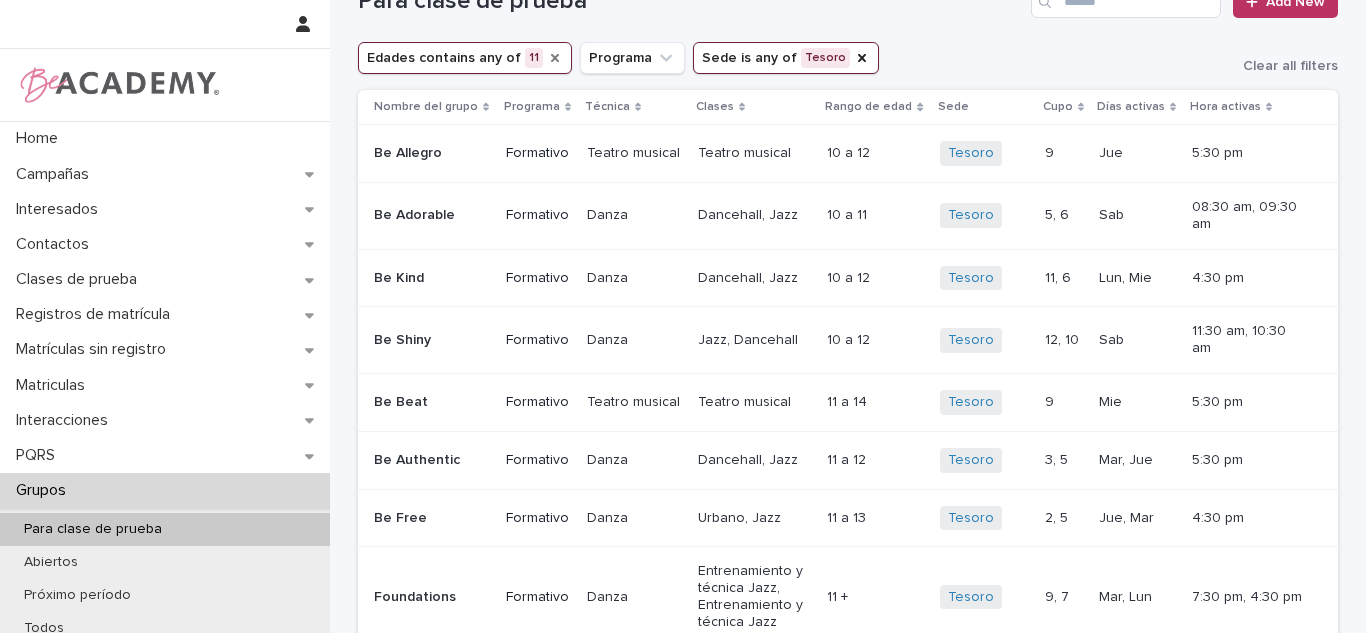 click 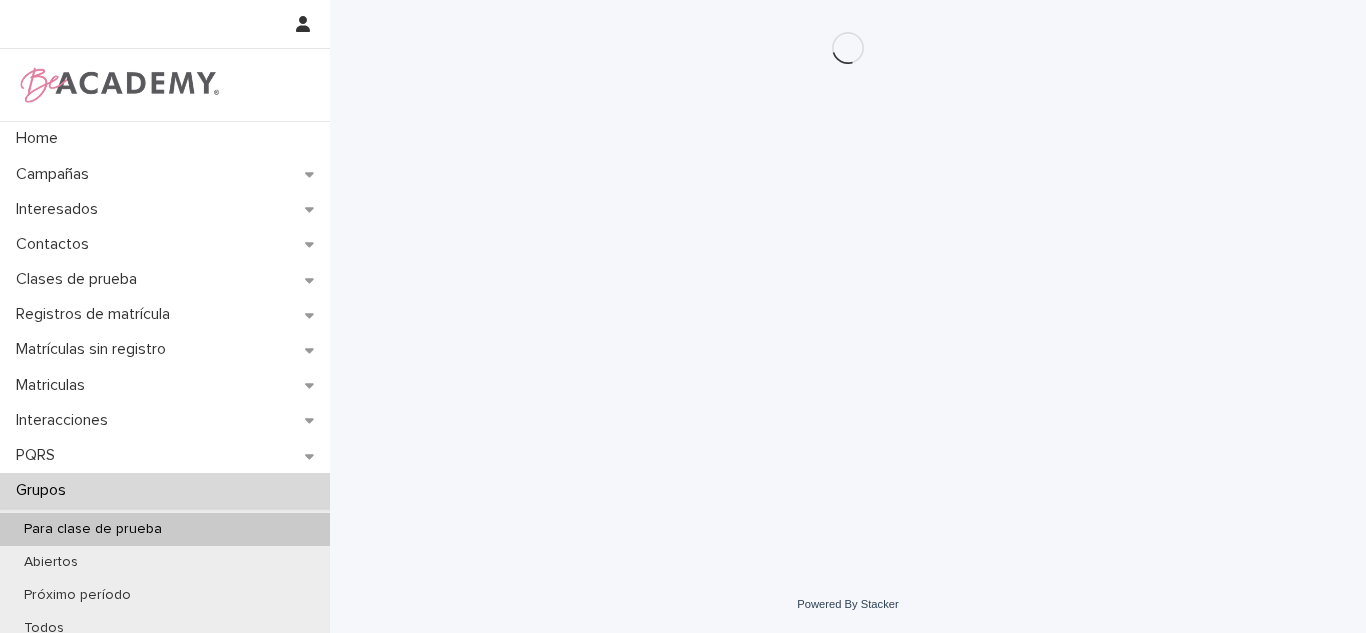 scroll, scrollTop: 0, scrollLeft: 0, axis: both 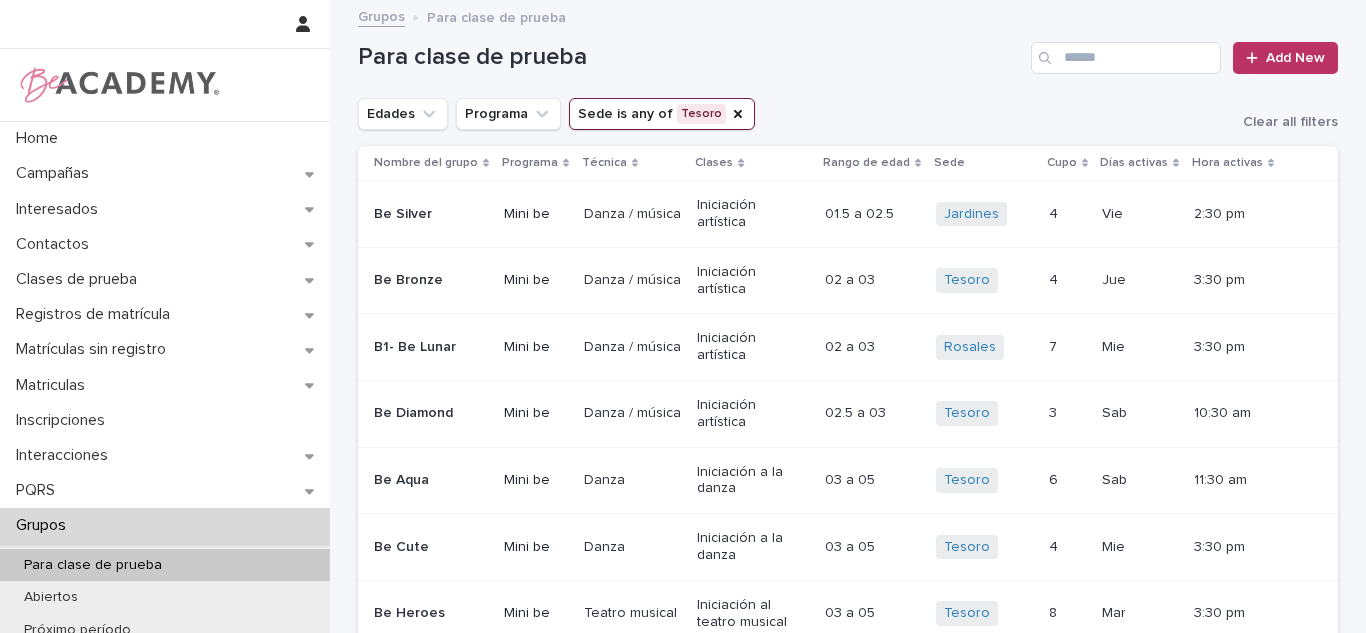 click 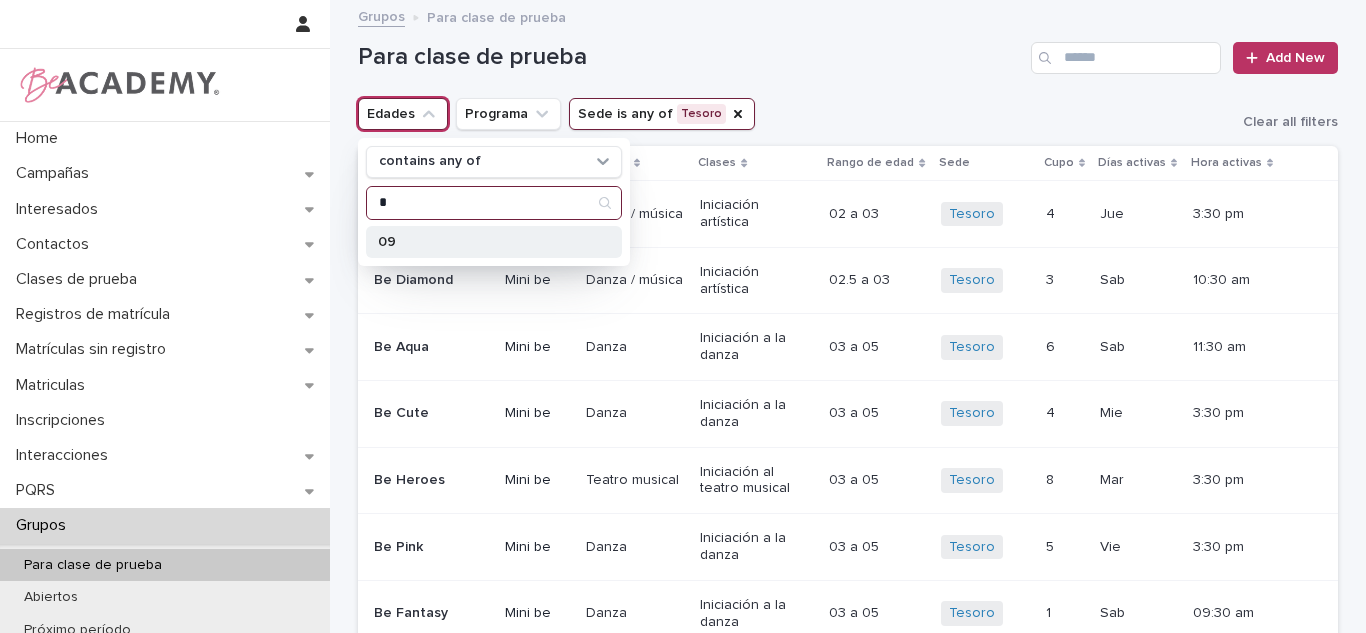 type on "*" 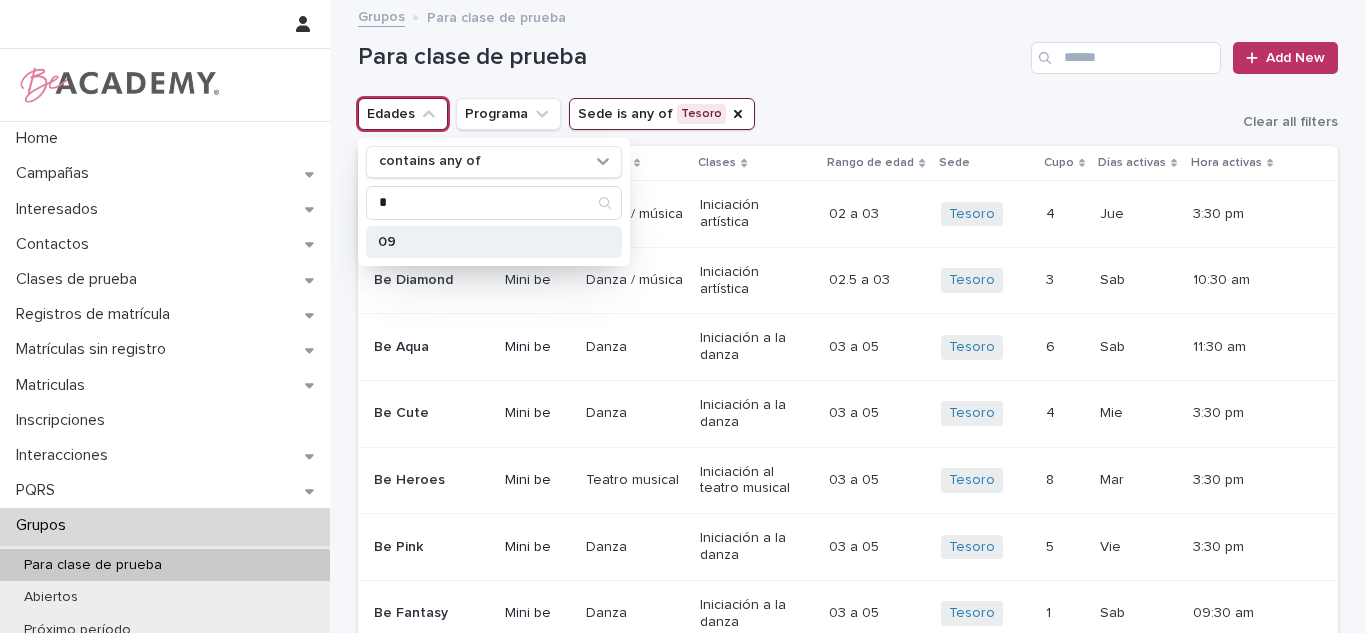click on "09" at bounding box center (484, 242) 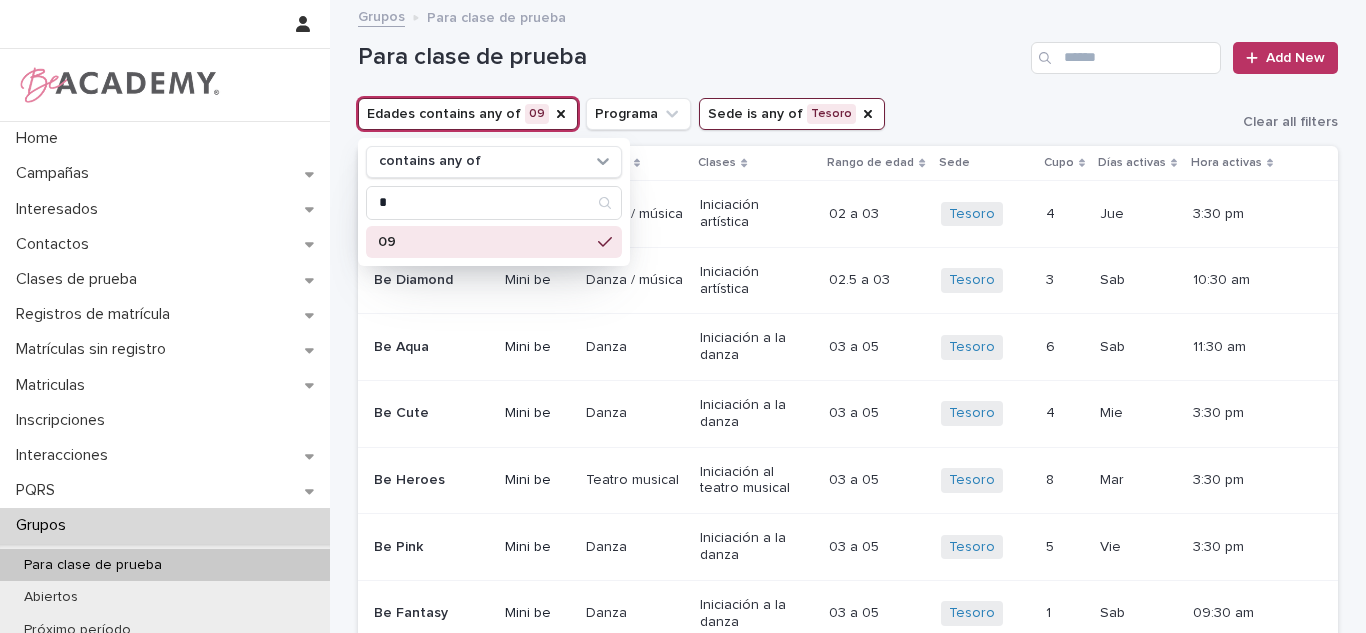 drag, startPoint x: 778, startPoint y: 62, endPoint x: 0, endPoint y: 33, distance: 778.5403 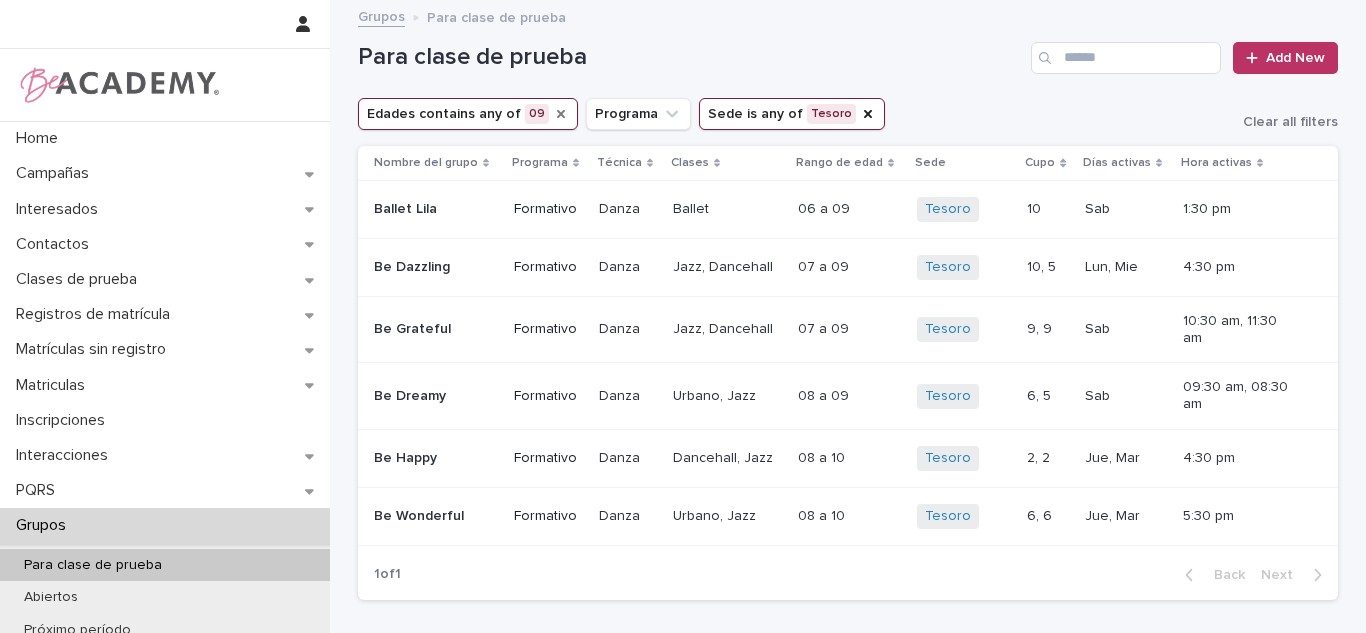 click 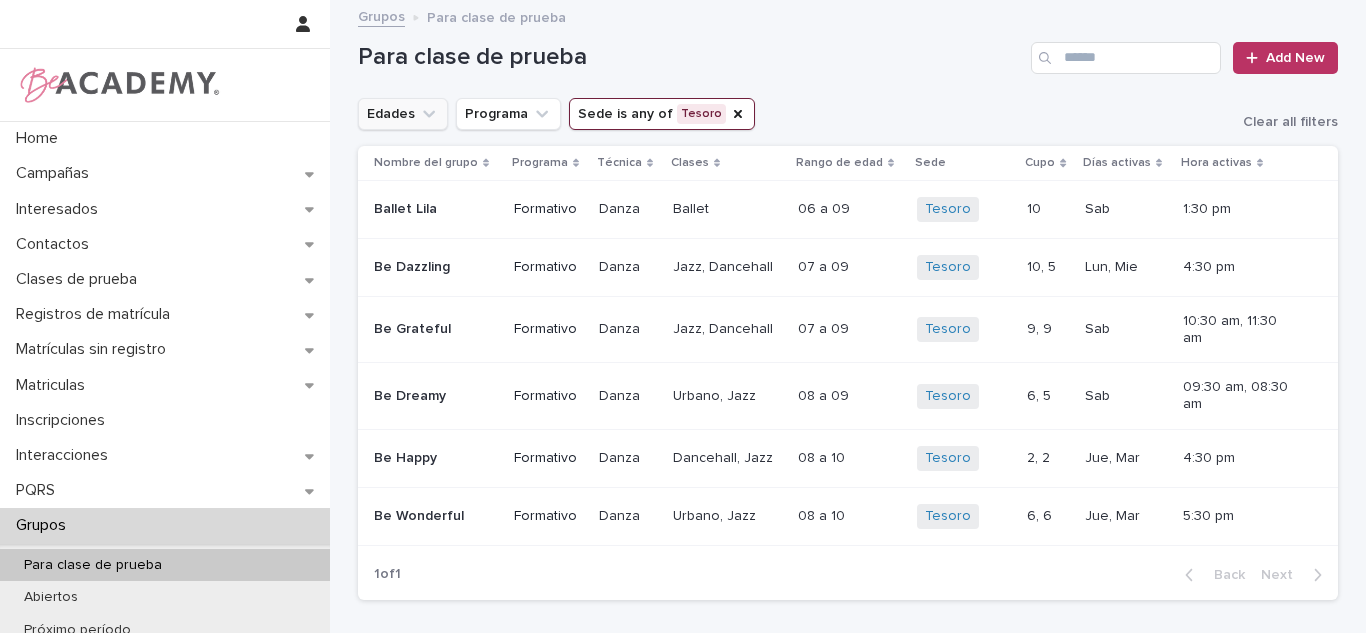 click 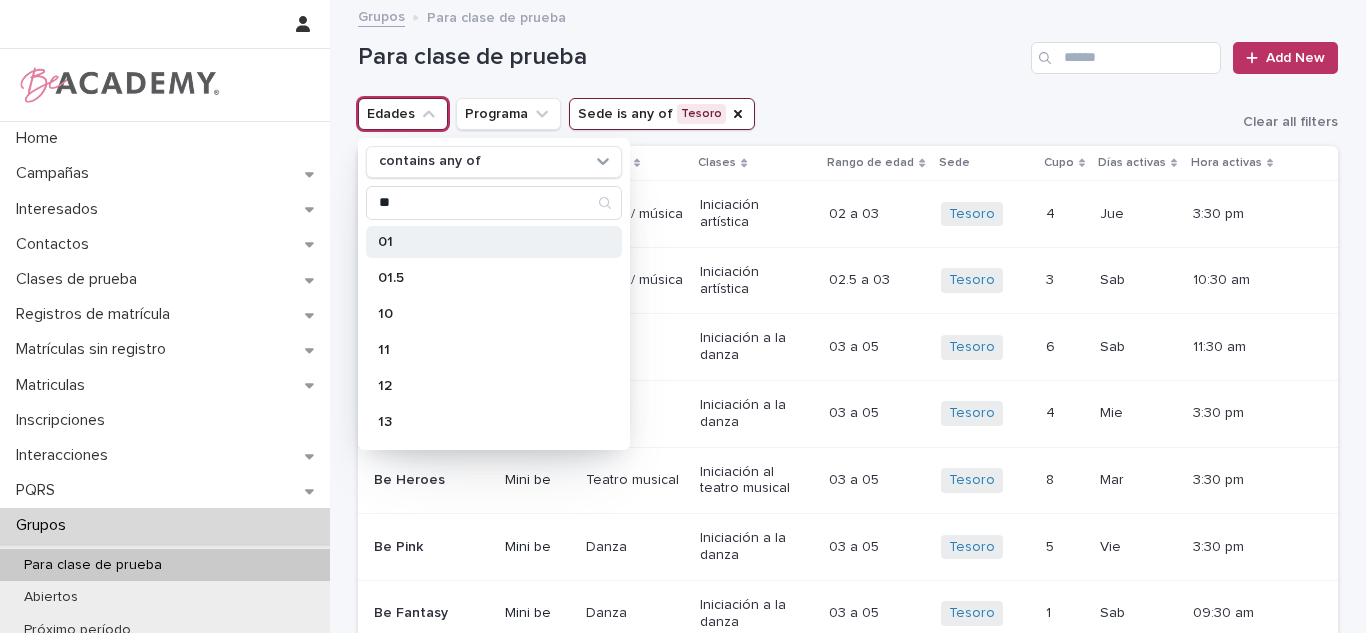 type on "**" 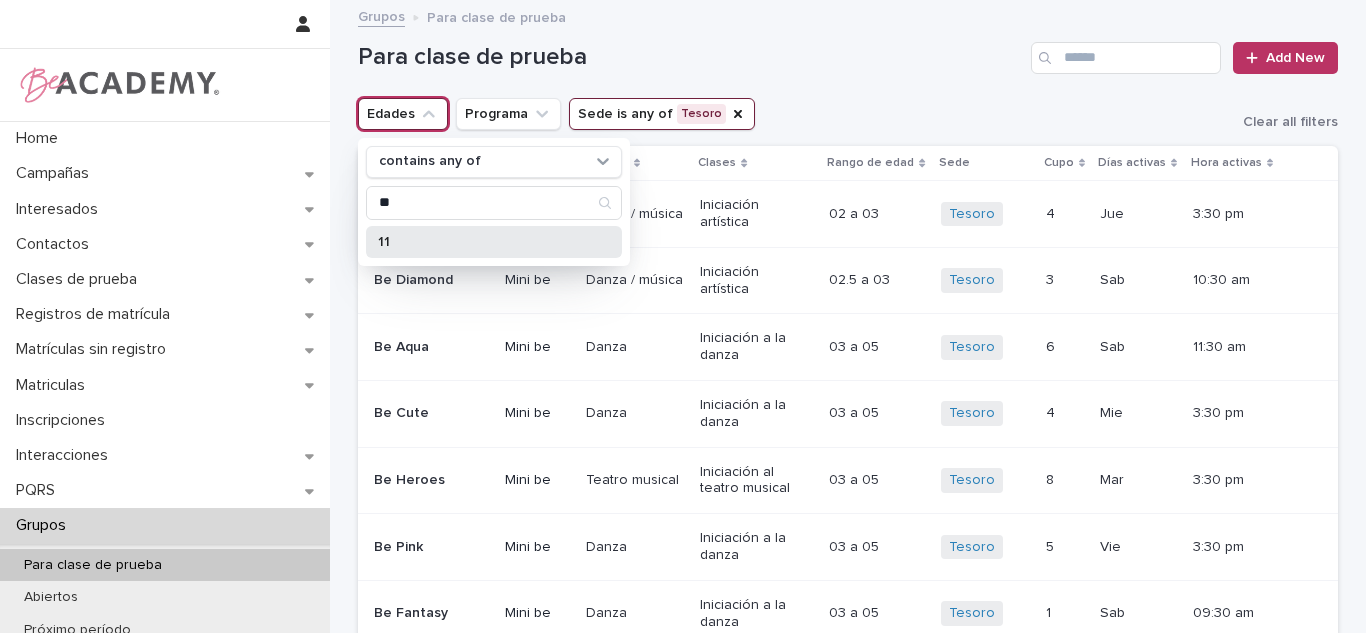 click on "11" at bounding box center (484, 242) 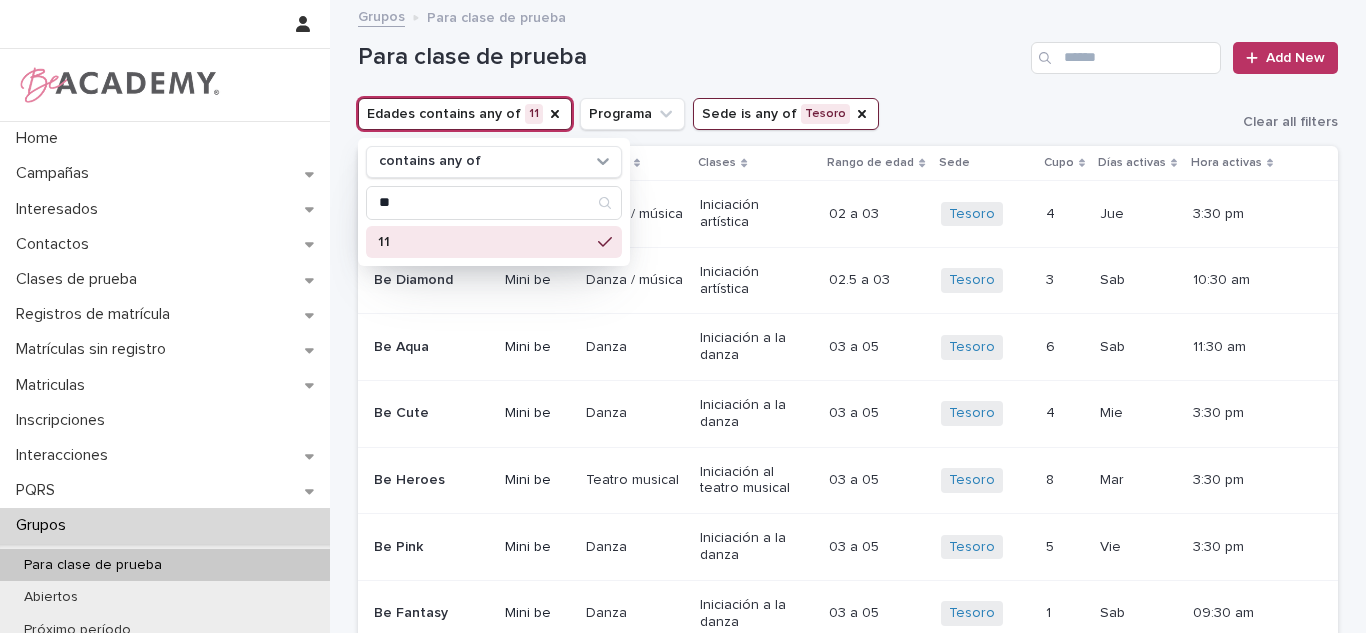 click on "Para clase de prueba Add New" at bounding box center (848, 58) 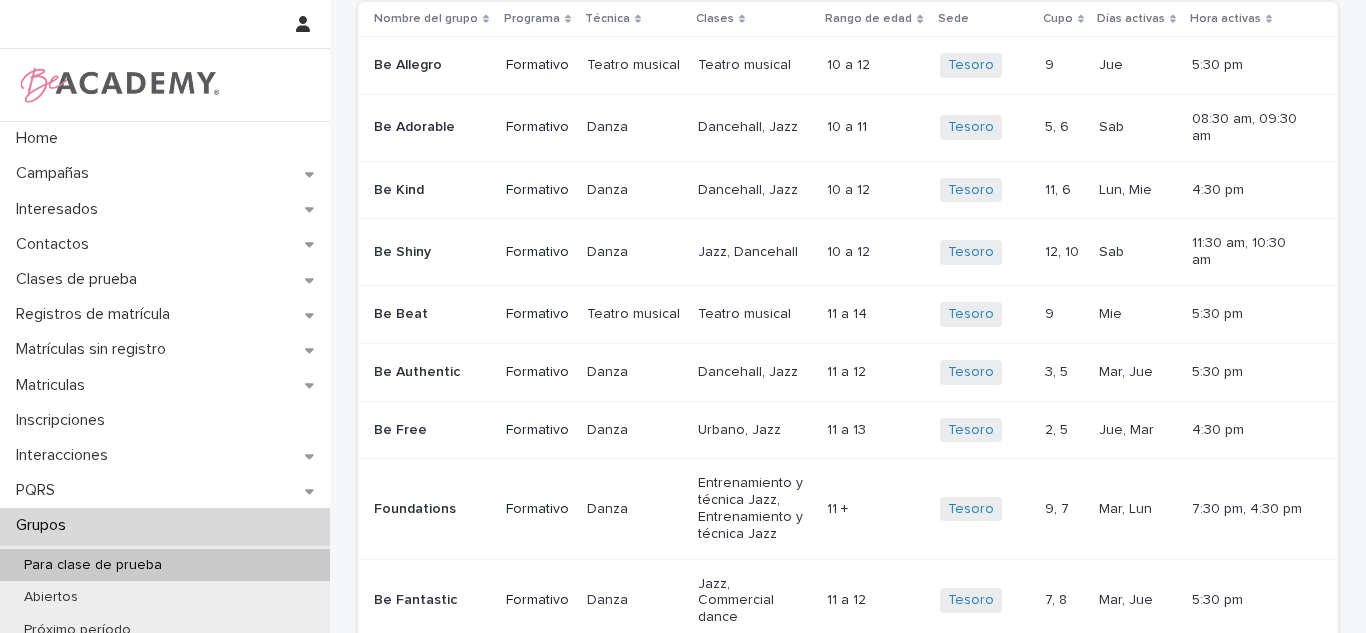 scroll, scrollTop: 149, scrollLeft: 0, axis: vertical 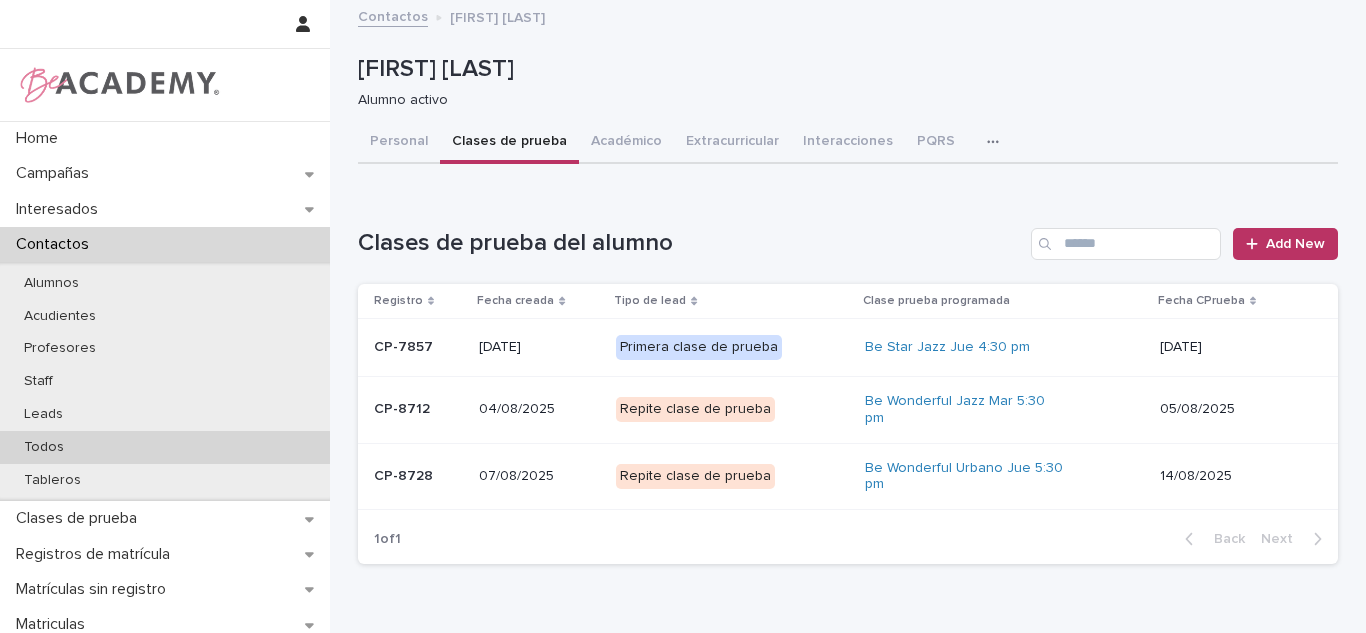 click on "Todos" at bounding box center [44, 447] 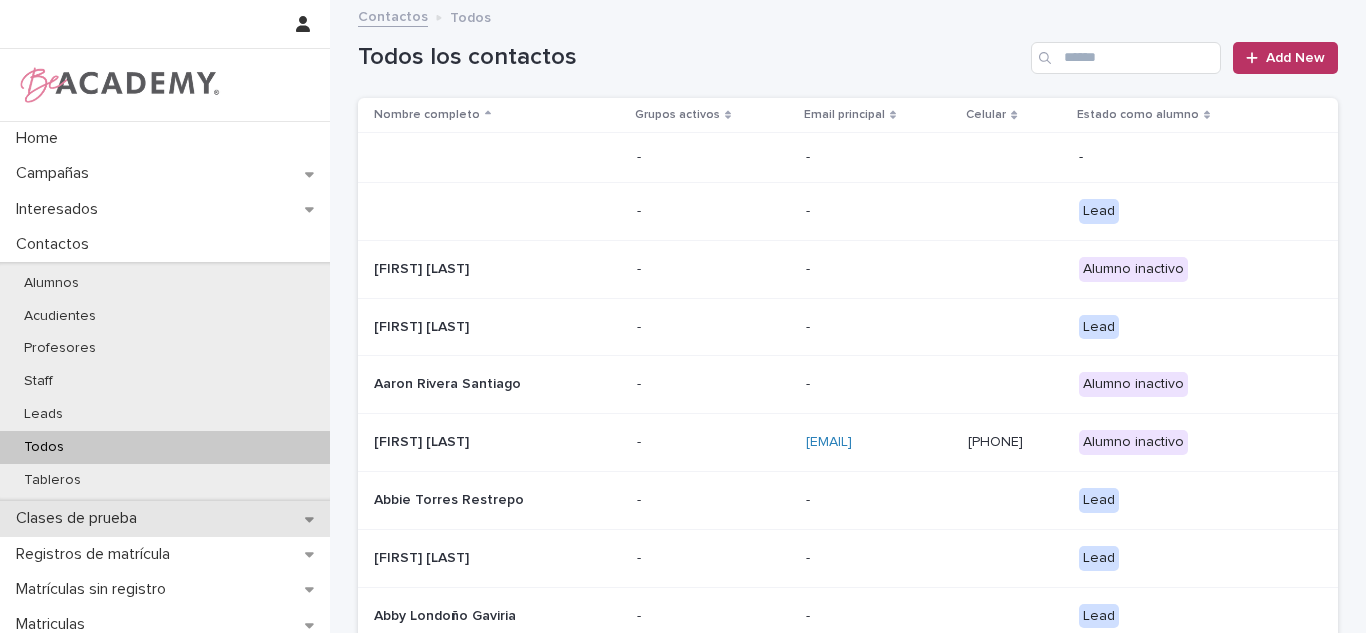 click on "Clases de prueba" at bounding box center [80, 518] 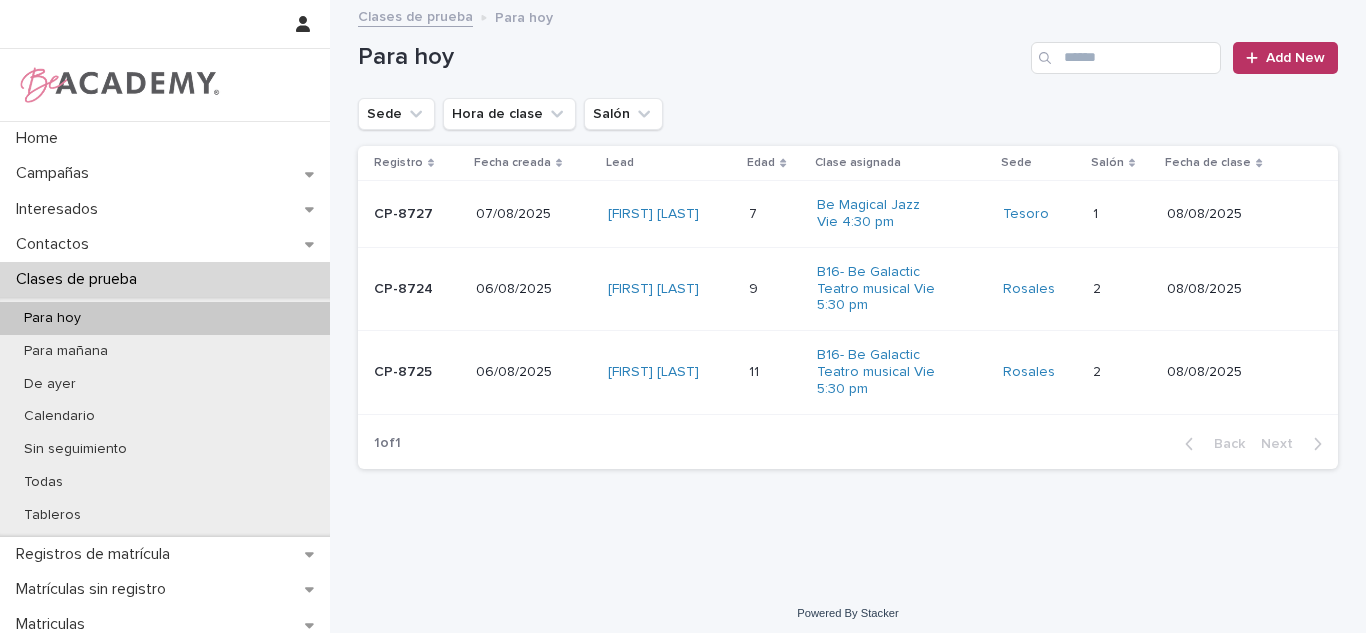 click on "9 9" at bounding box center (775, 289) 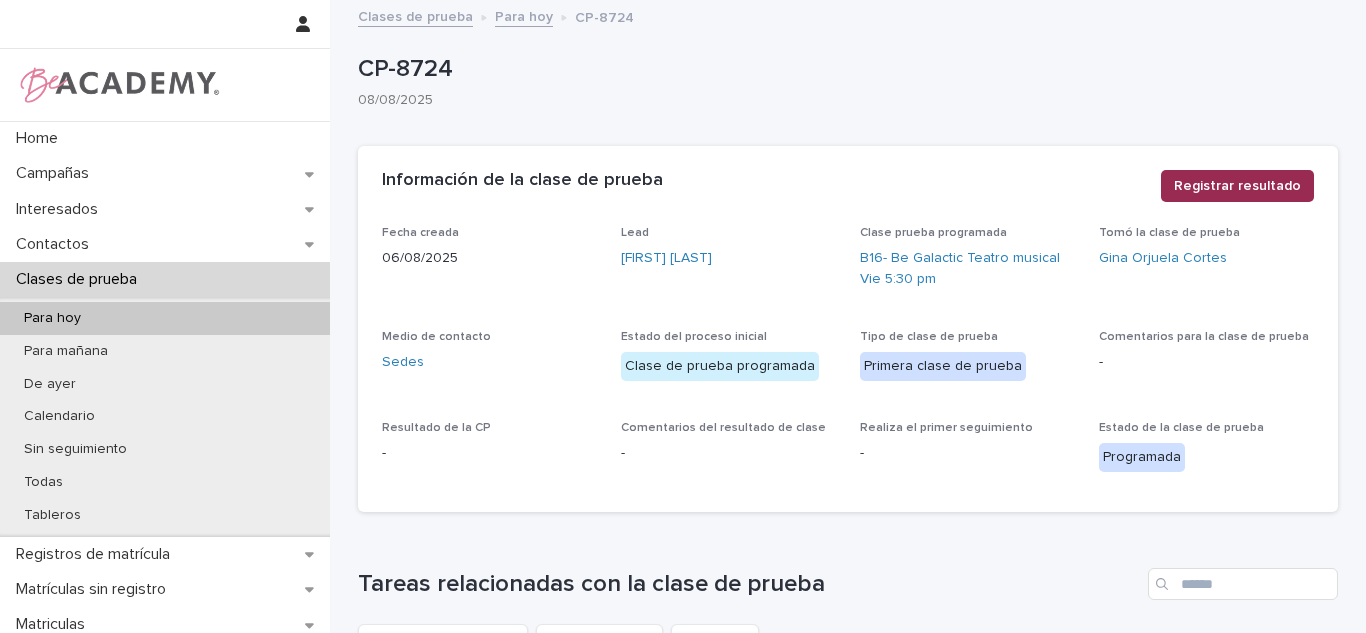 click on "Registrar resultado" at bounding box center (1237, 186) 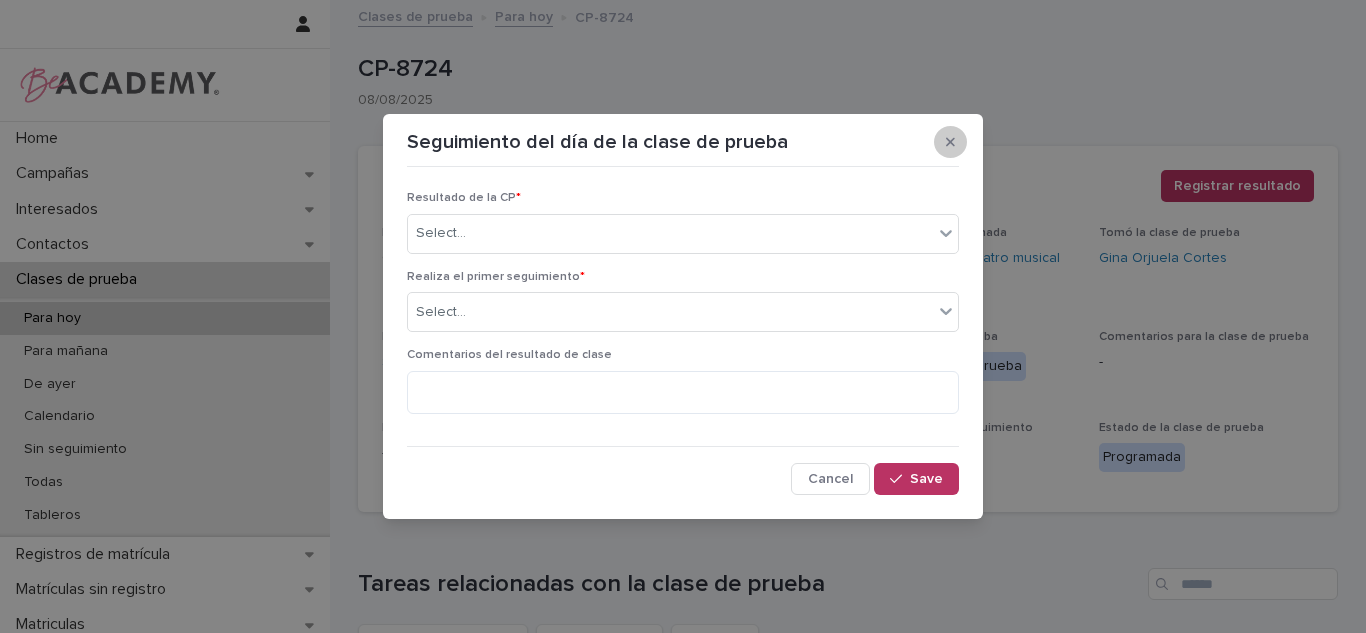 click at bounding box center [950, 142] 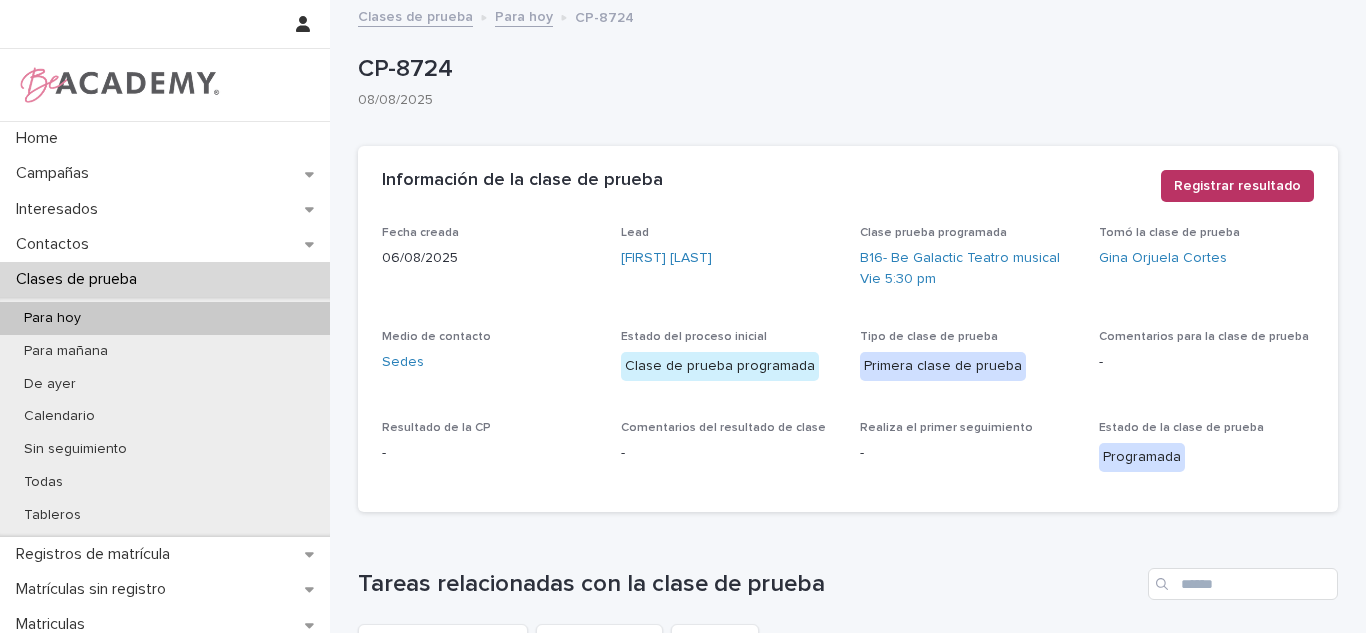 click on "Información de la clase de prueba                                         •••                                                                     Registrar resultado" at bounding box center (848, 186) 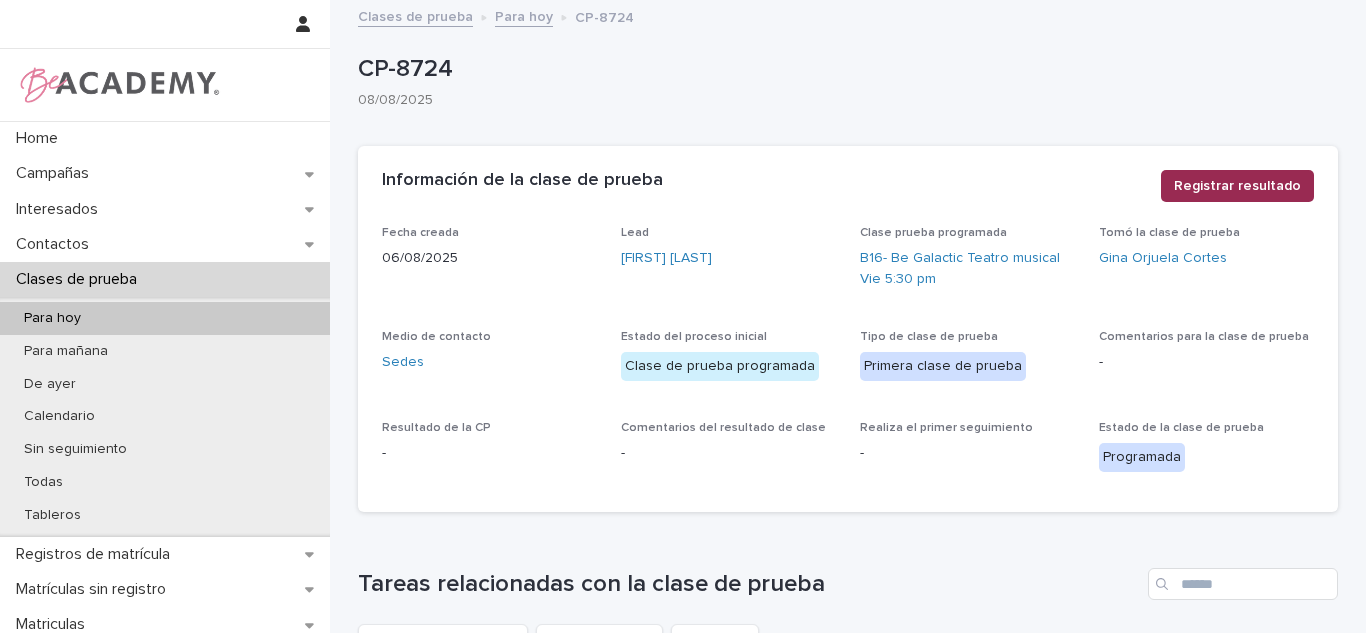 click on "Registrar resultado" at bounding box center (1237, 186) 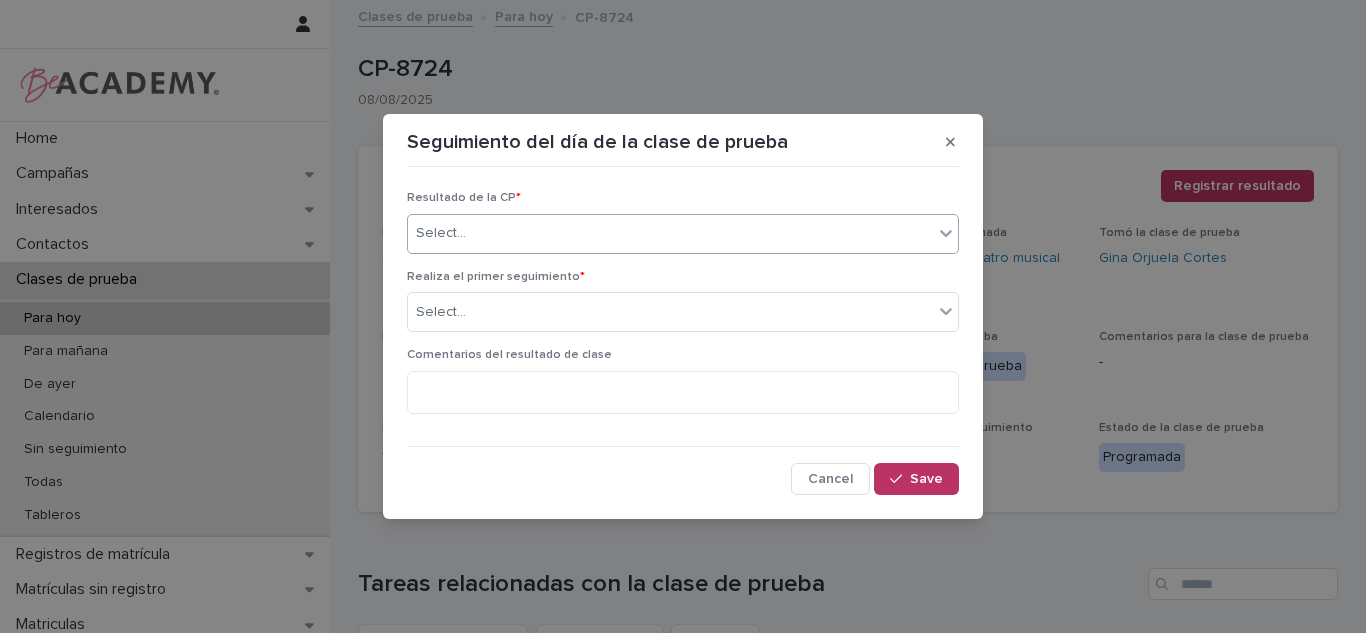 click on "Select..." at bounding box center [670, 233] 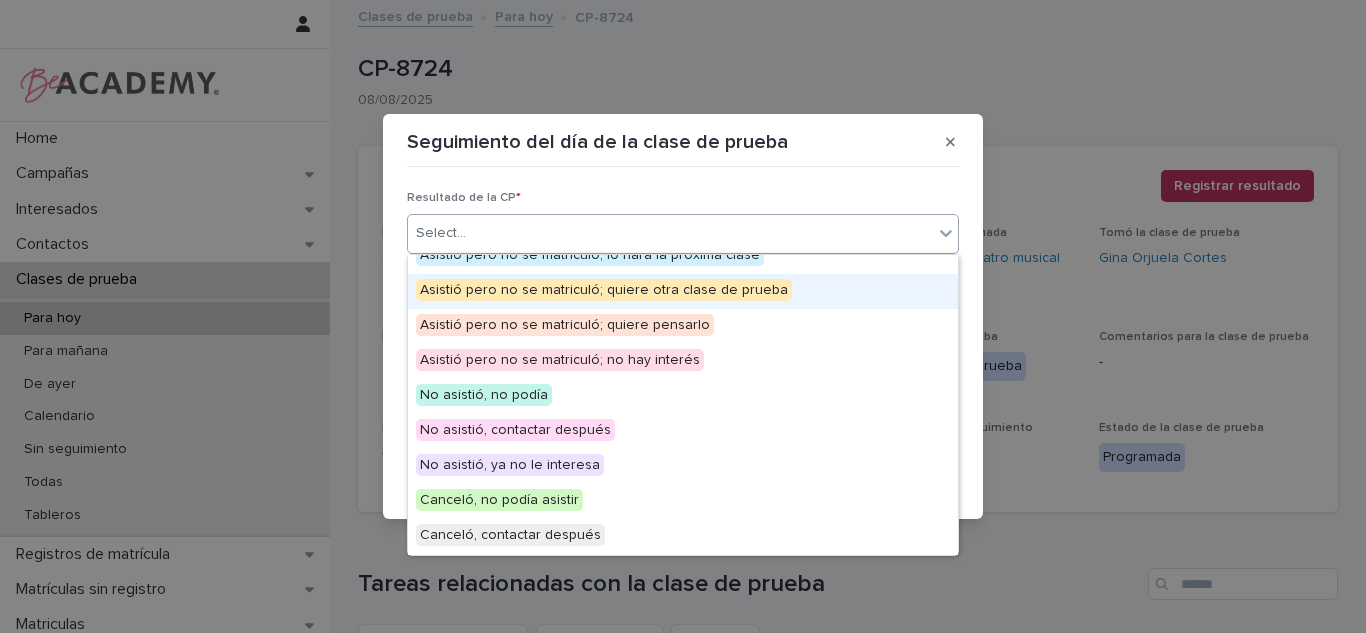 scroll, scrollTop: 114, scrollLeft: 0, axis: vertical 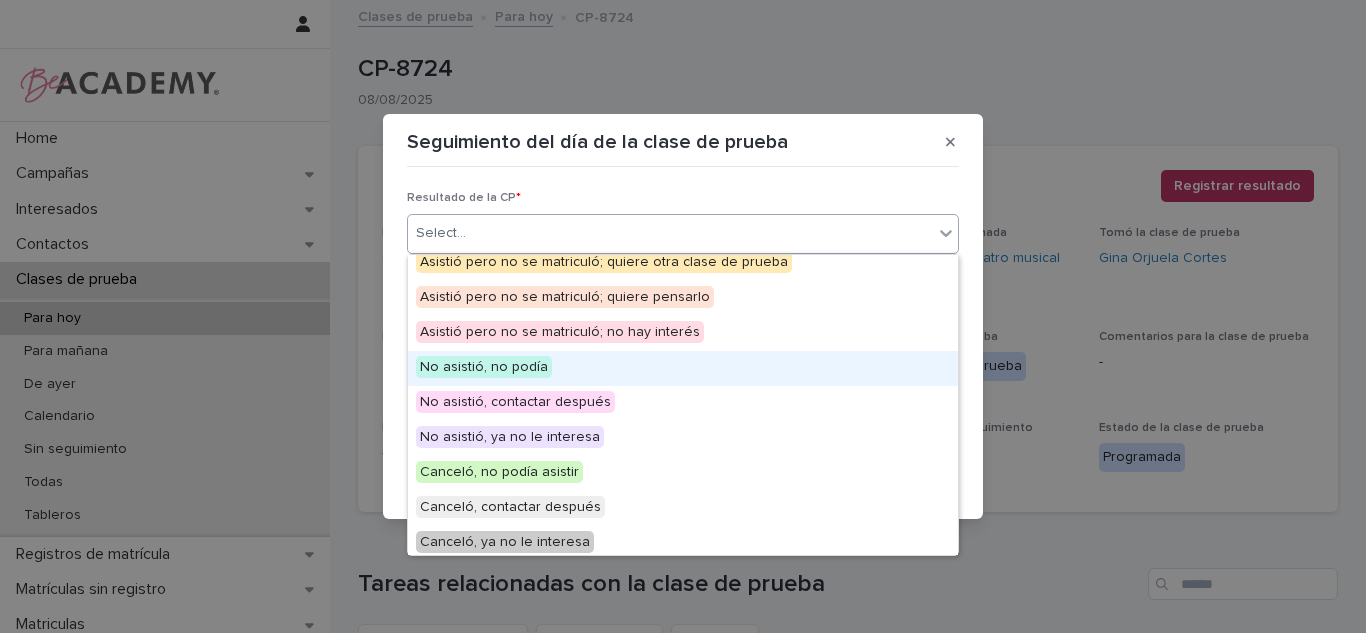 click on "No asistió, no podía" at bounding box center [683, 368] 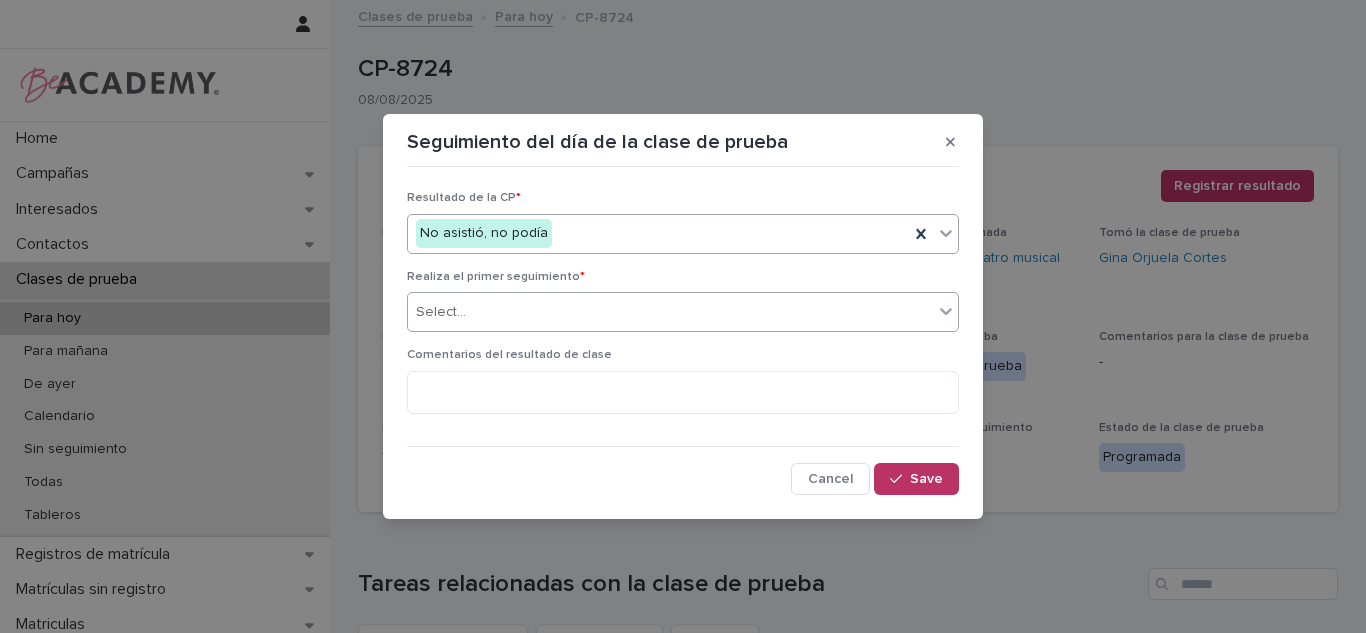 click on "Select..." at bounding box center (670, 312) 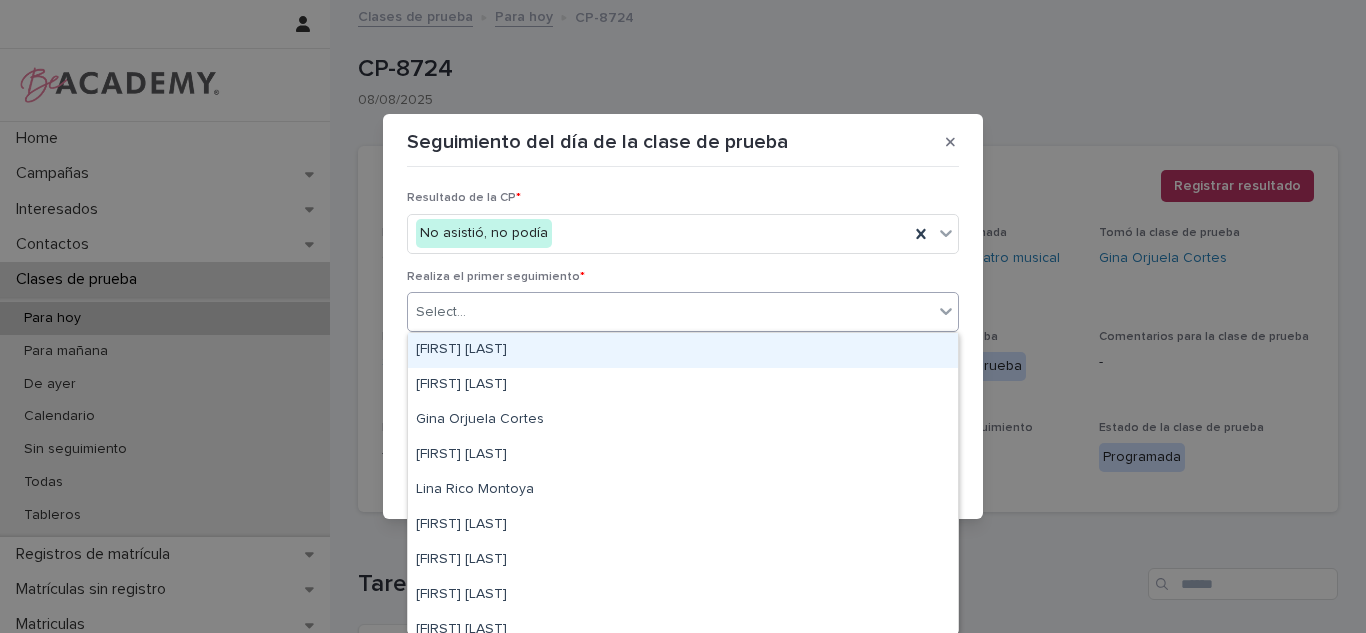 click on "[FIRST] [LAST]" at bounding box center [683, 350] 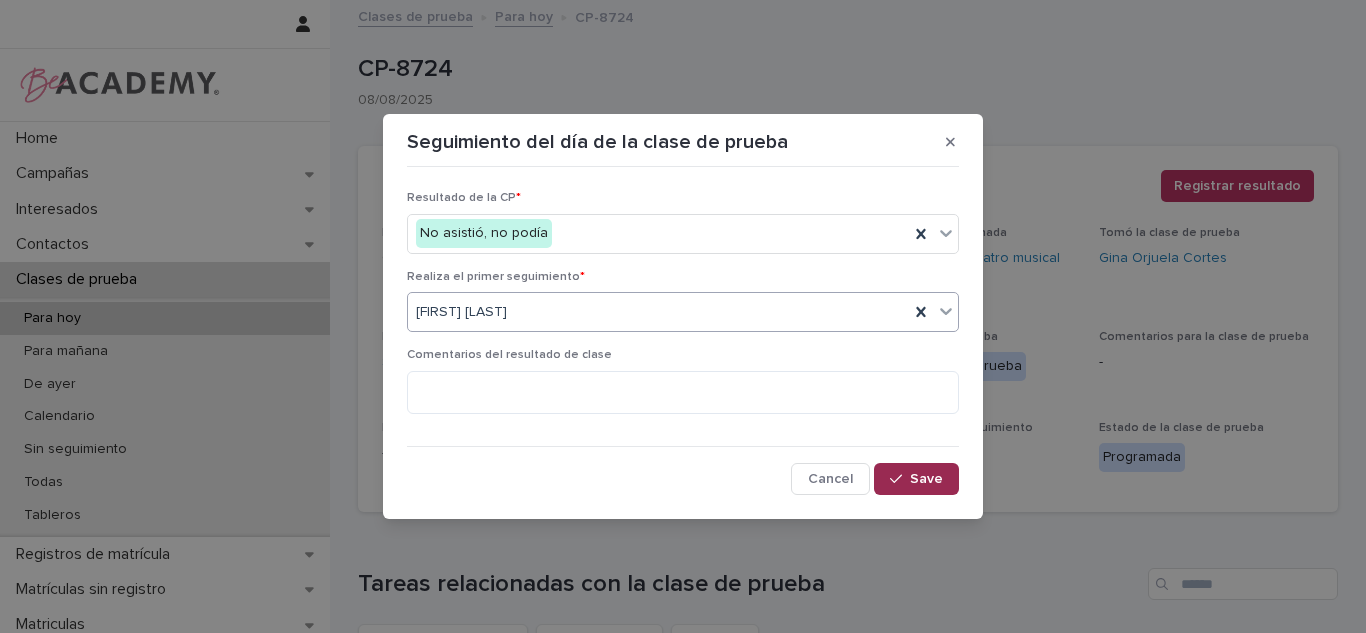 click on "Save" at bounding box center [916, 479] 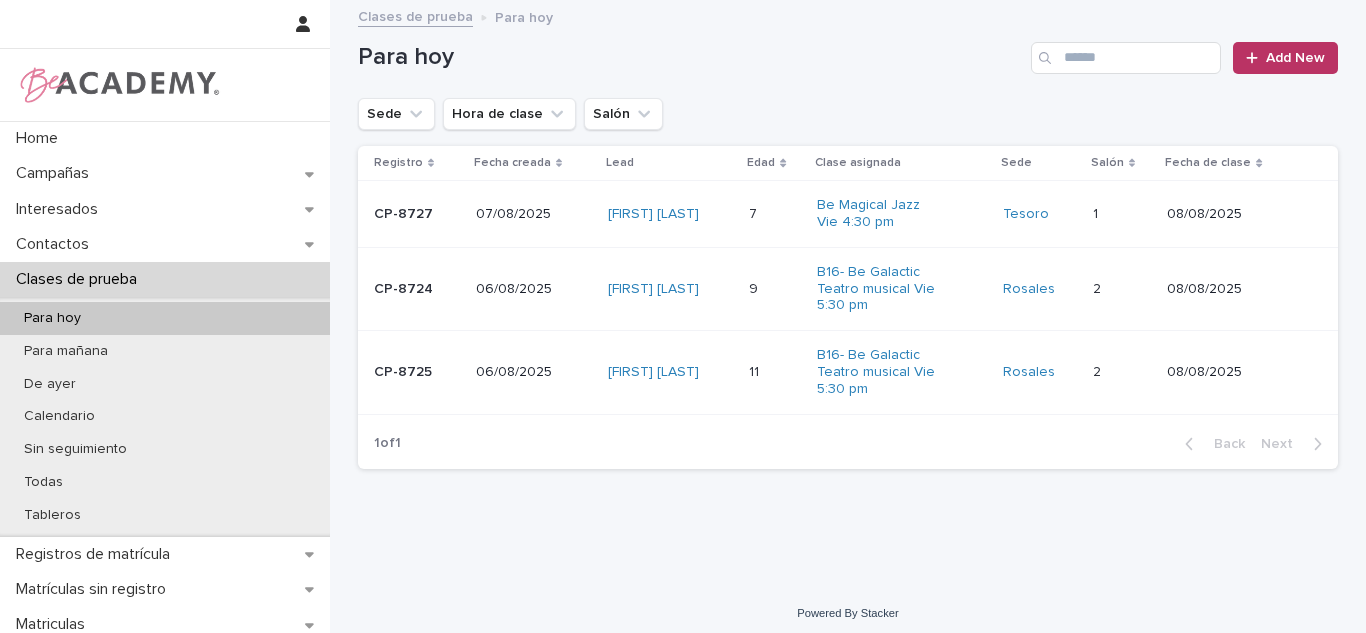 click on "11 11" at bounding box center (775, 372) 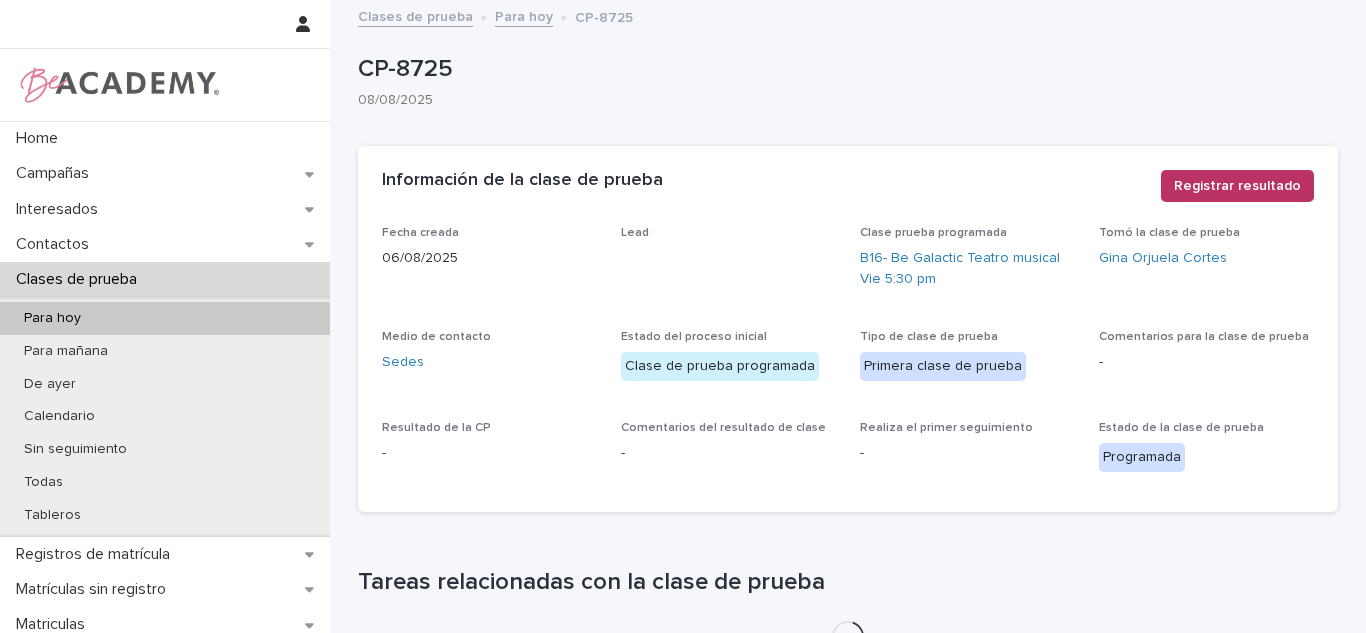 click on "Registrar resultado" at bounding box center (1233, 190) 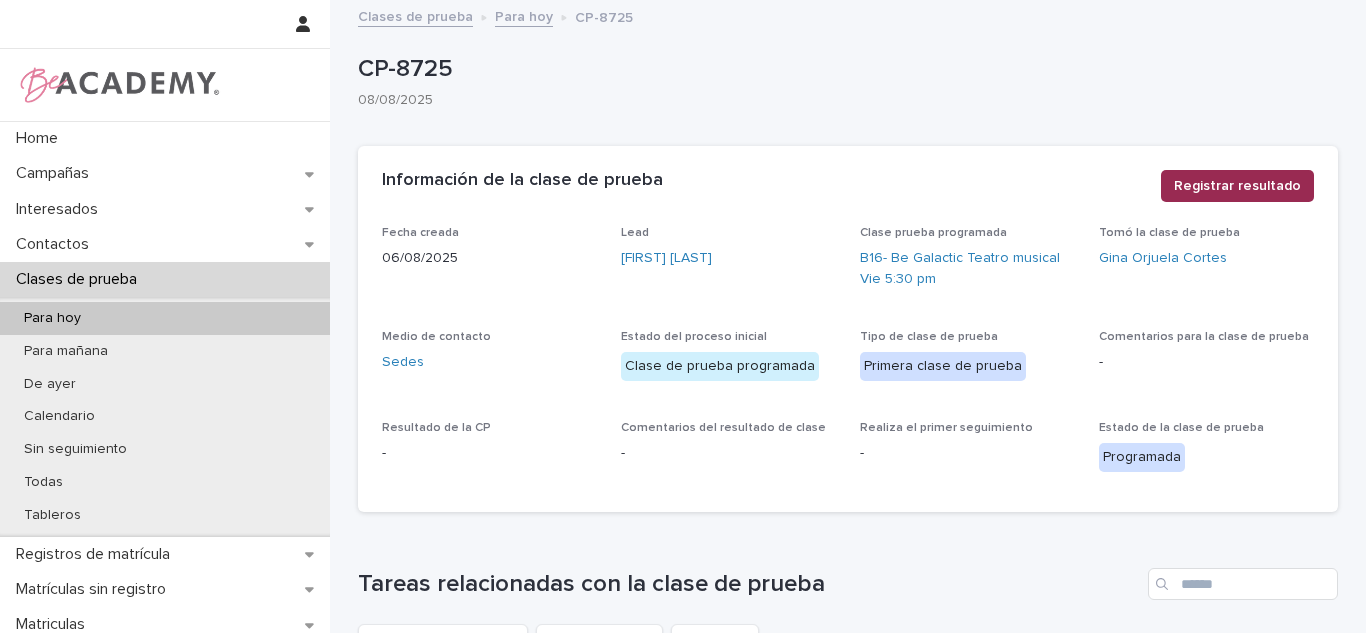 click on "Registrar resultado" at bounding box center [1237, 186] 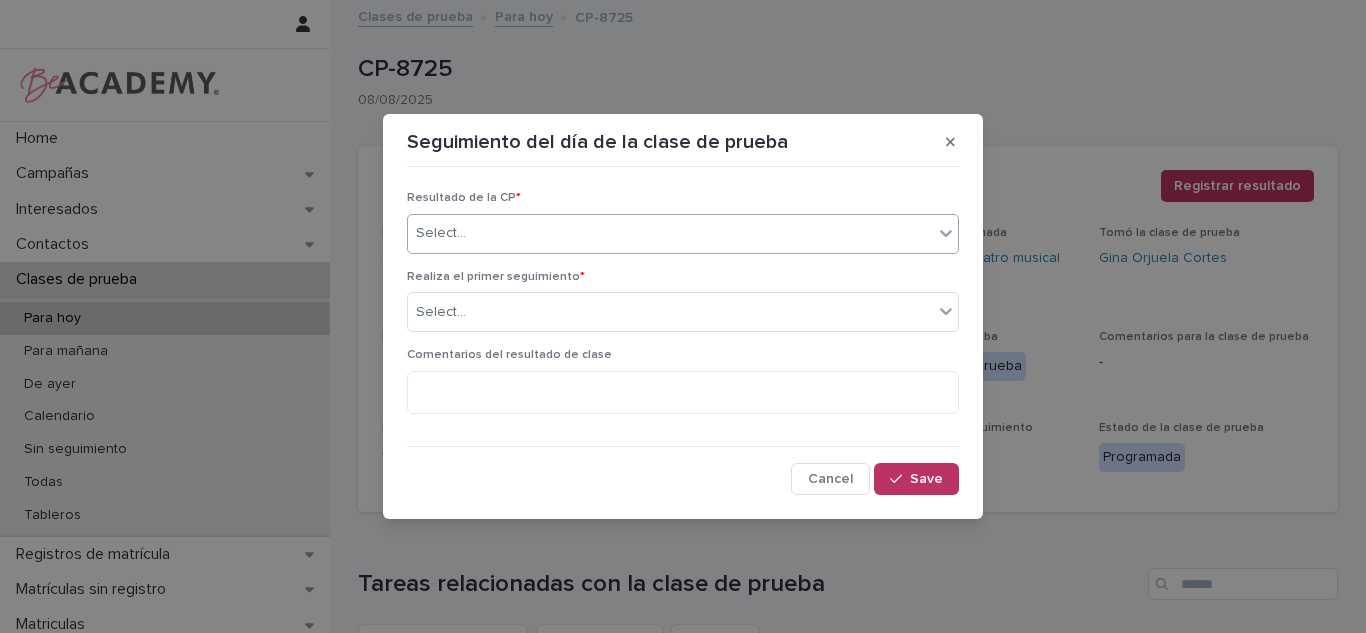 click on "Select..." at bounding box center [670, 233] 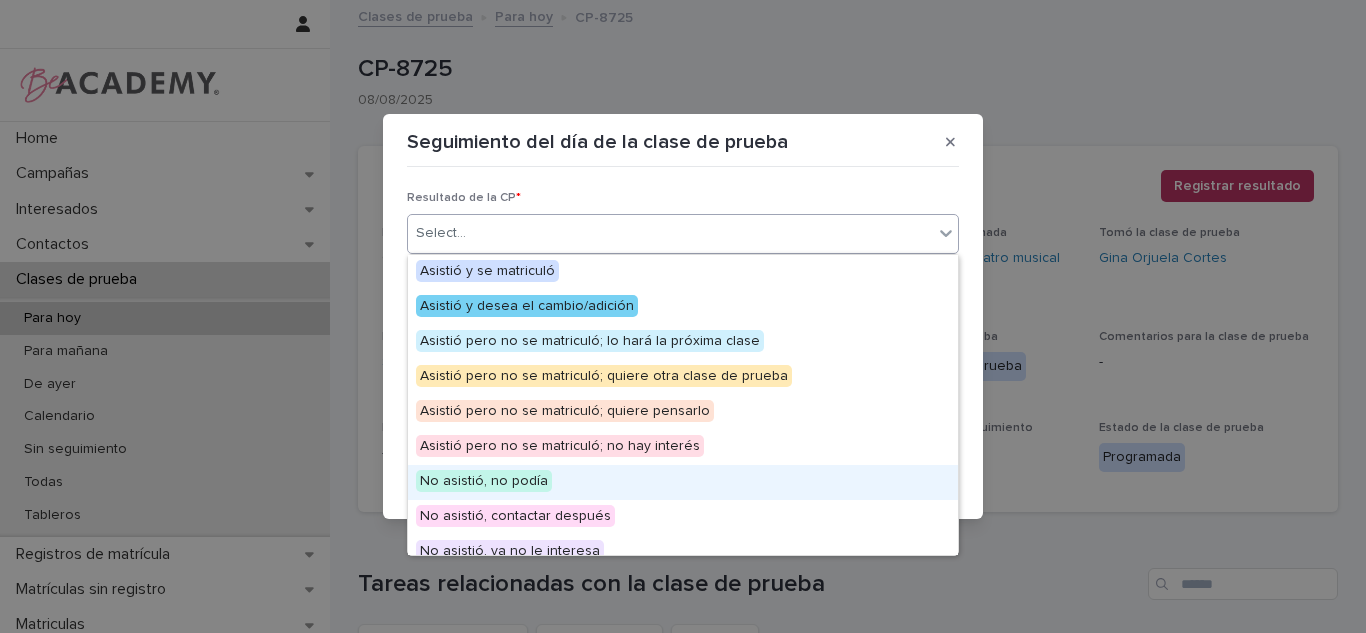 click on "No asistió, no podía" at bounding box center (683, 482) 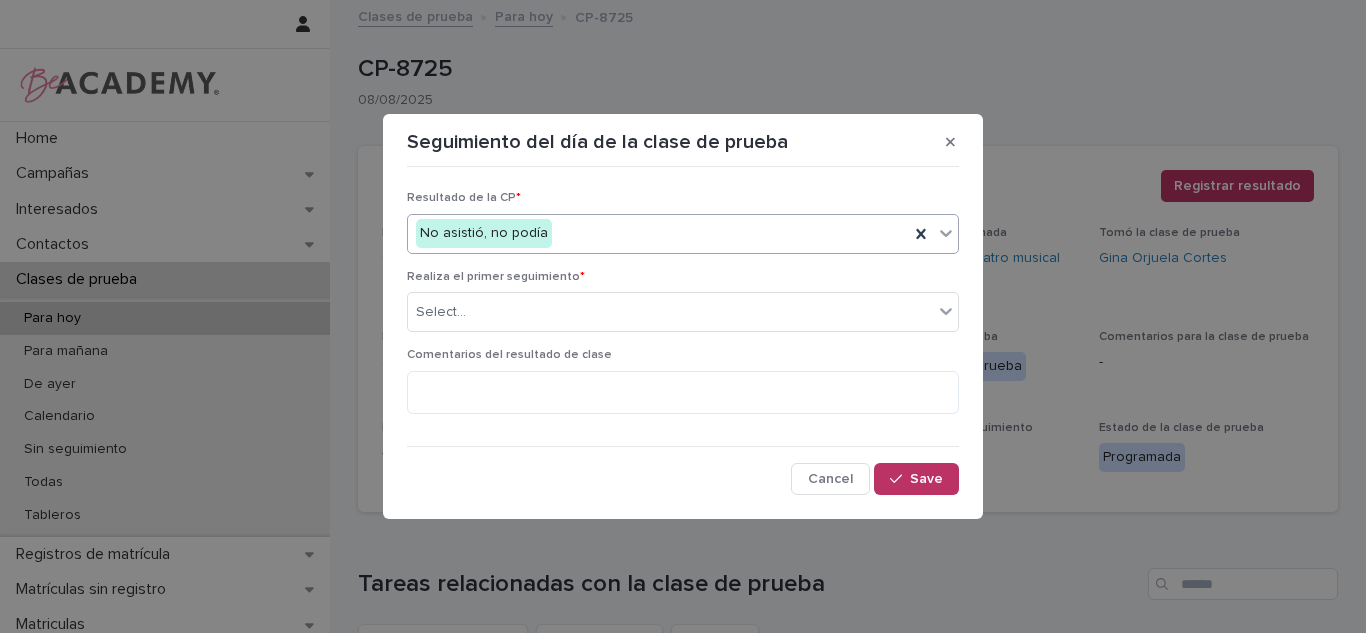 click on "Realiza el primer seguimiento * Select..." at bounding box center (683, 309) 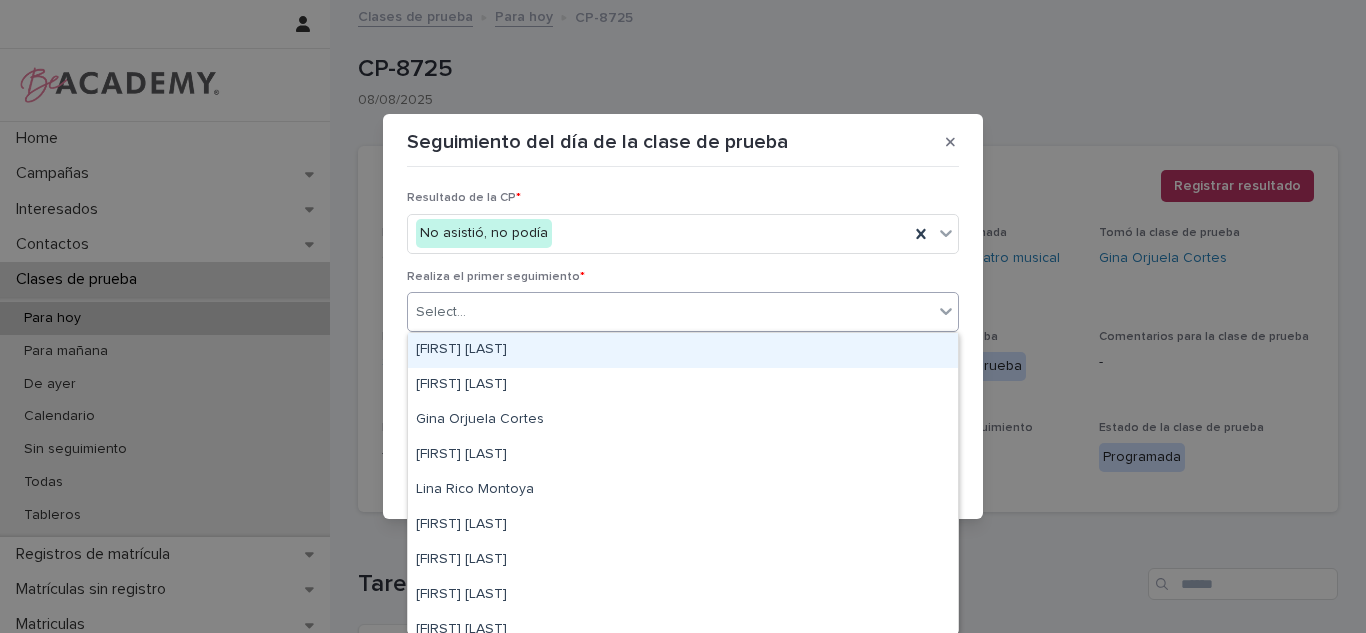 click on "Select..." at bounding box center (670, 312) 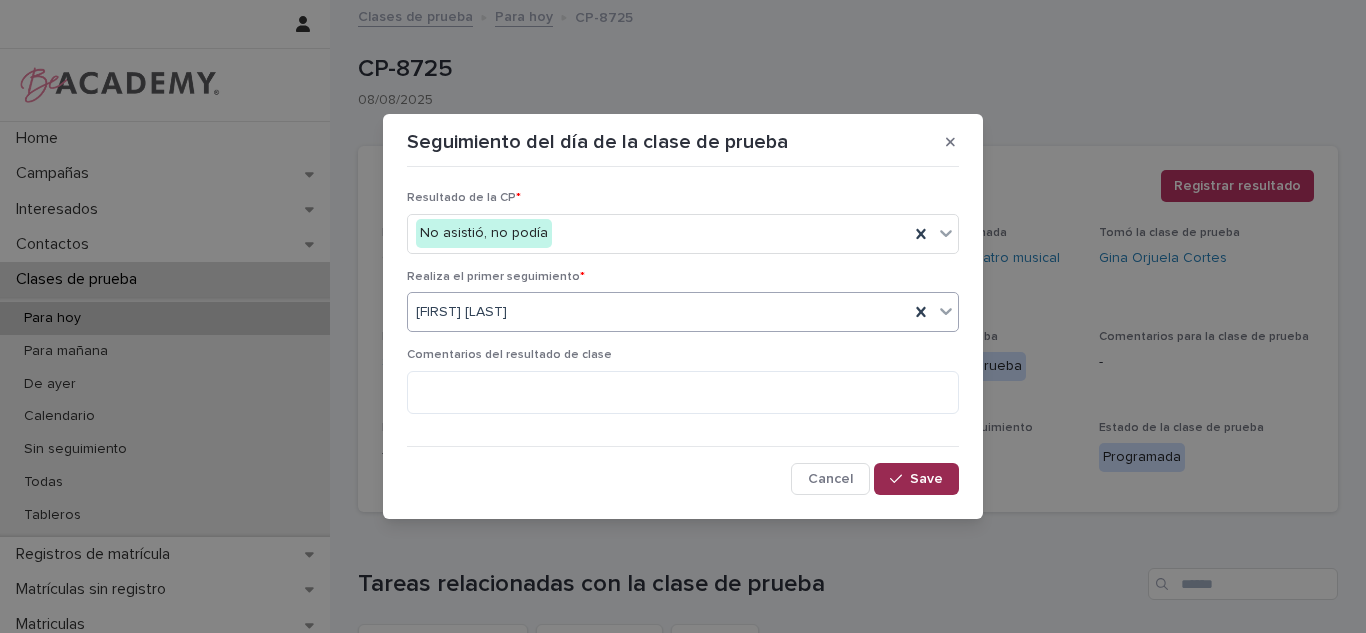 click on "Save" at bounding box center [916, 479] 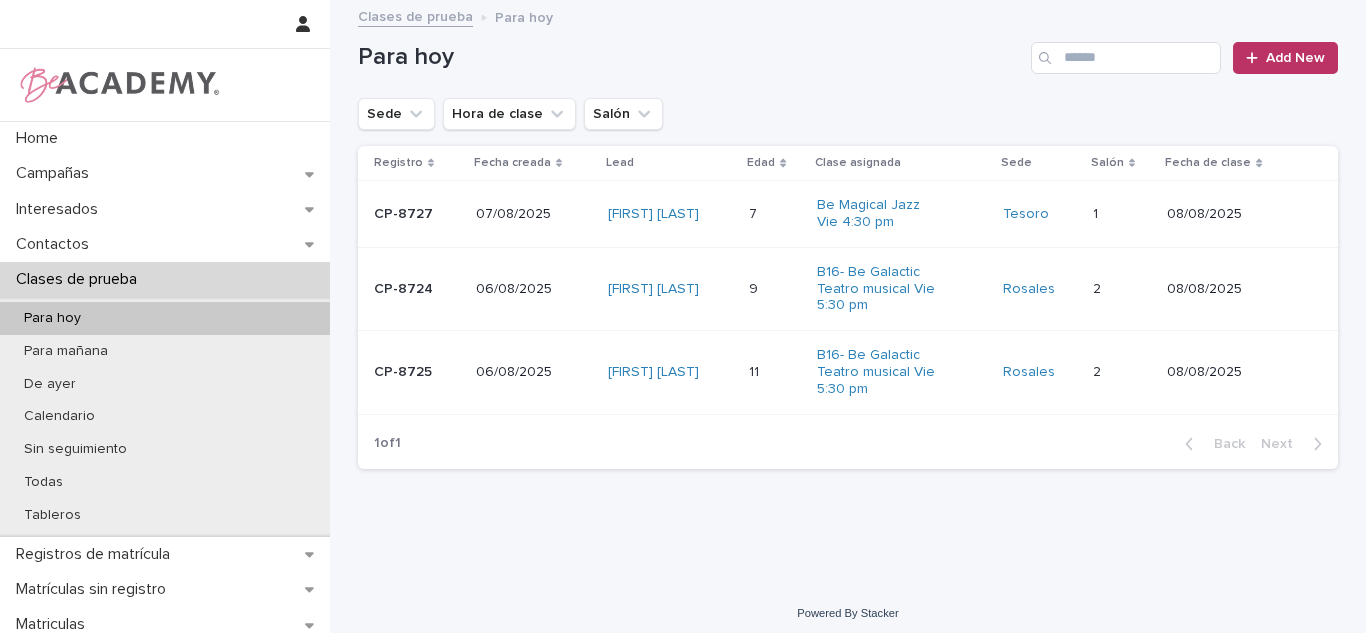 click on "9 9" at bounding box center [775, 289] 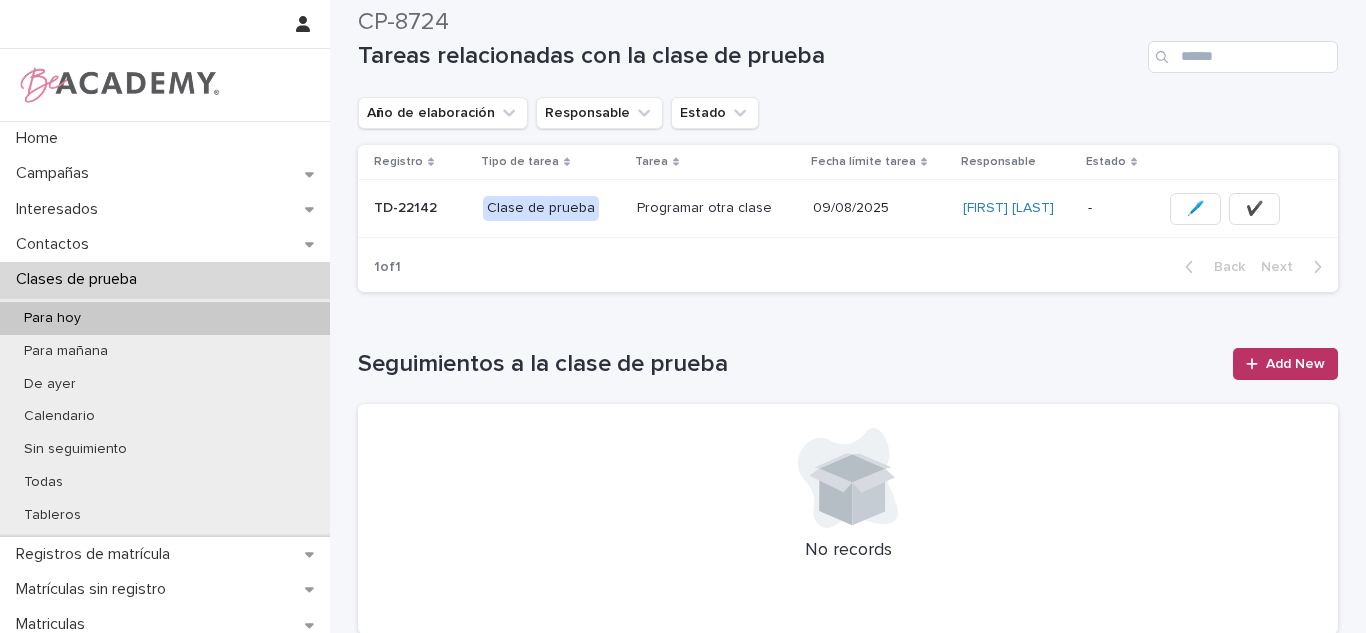 scroll, scrollTop: 520, scrollLeft: 0, axis: vertical 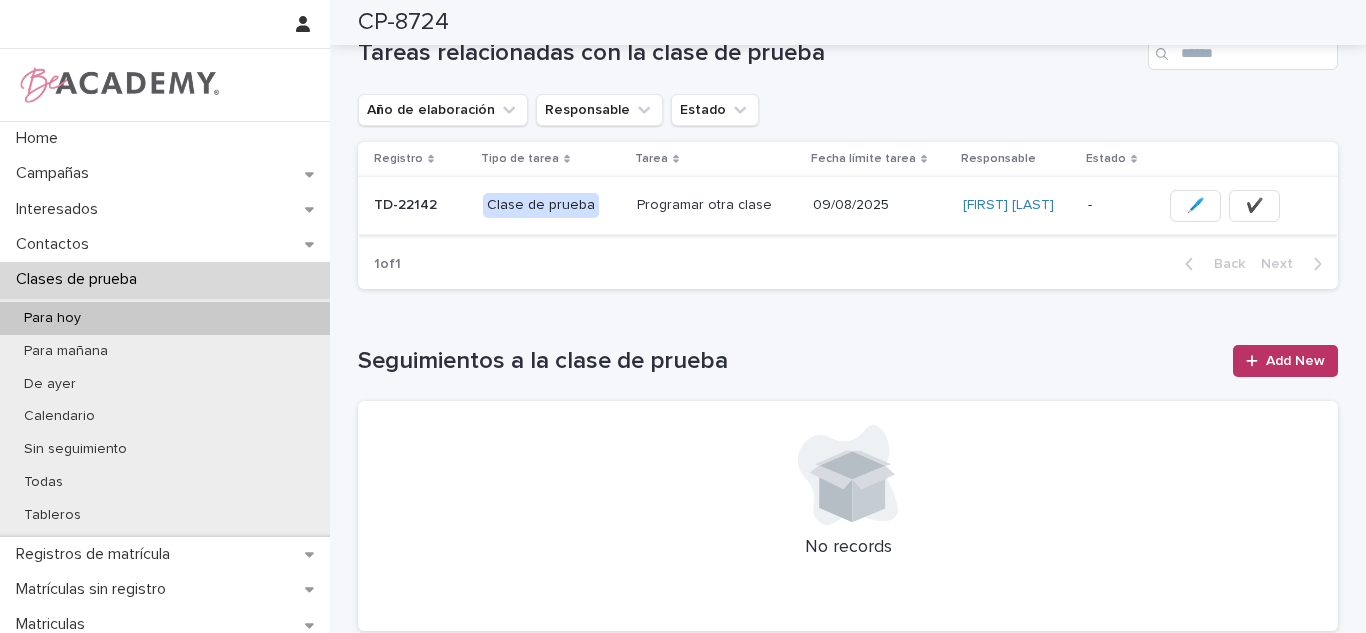 click on "✔️" at bounding box center [1254, 206] 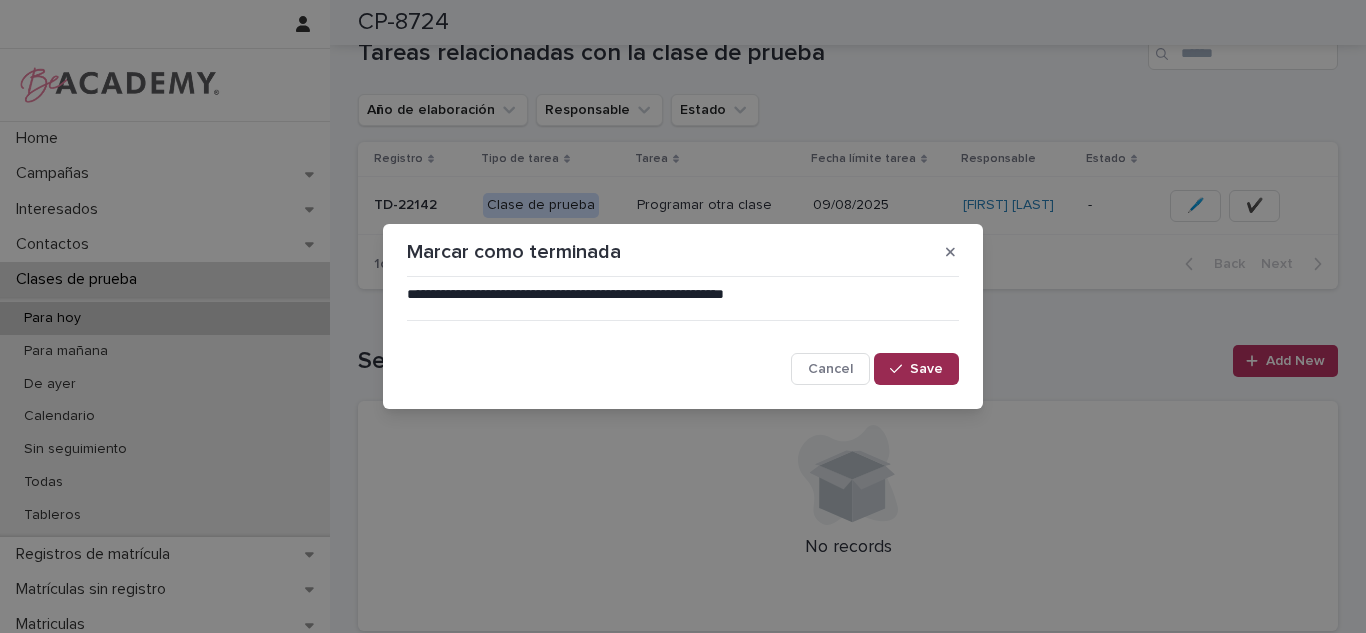 click on "Save" at bounding box center (926, 369) 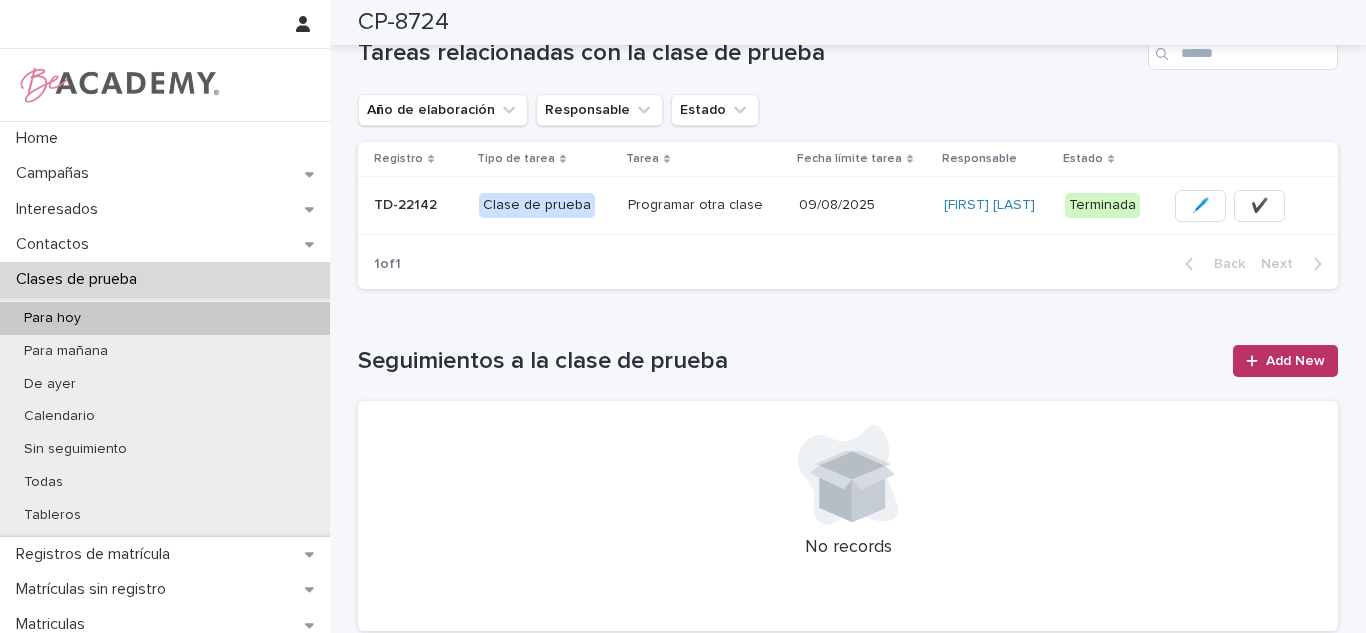 drag, startPoint x: 1365, startPoint y: 335, endPoint x: 1365, endPoint y: -5, distance: 340 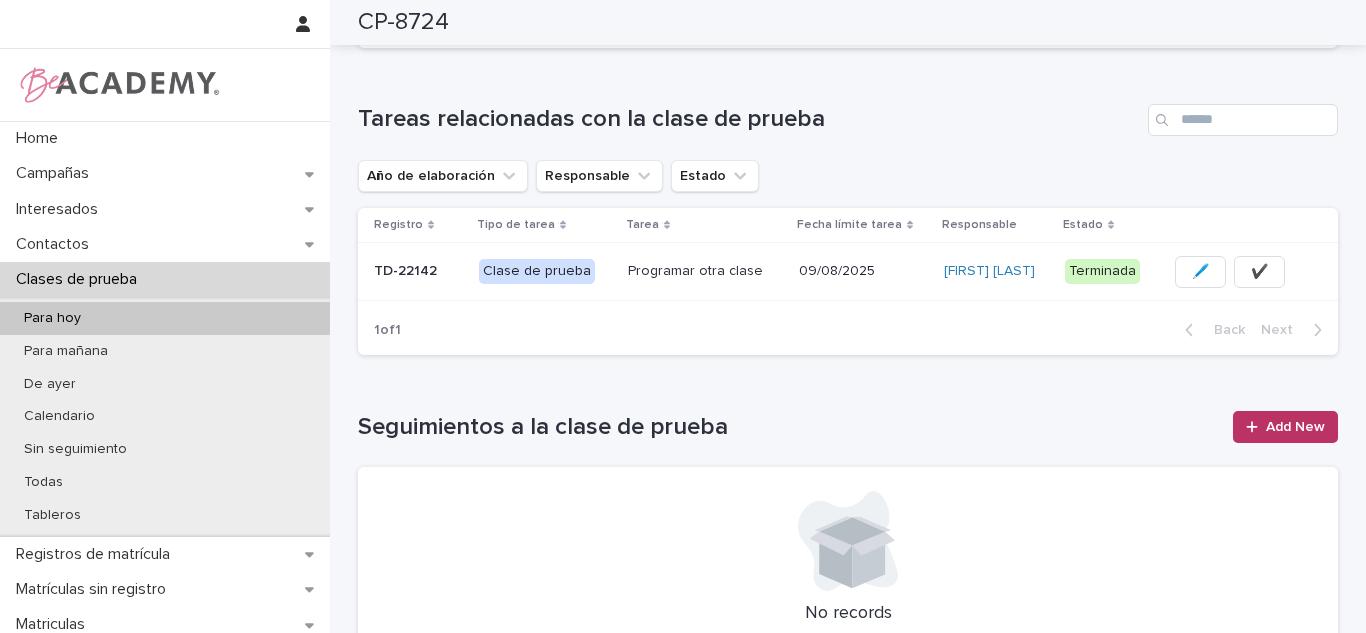 scroll, scrollTop: 129, scrollLeft: 0, axis: vertical 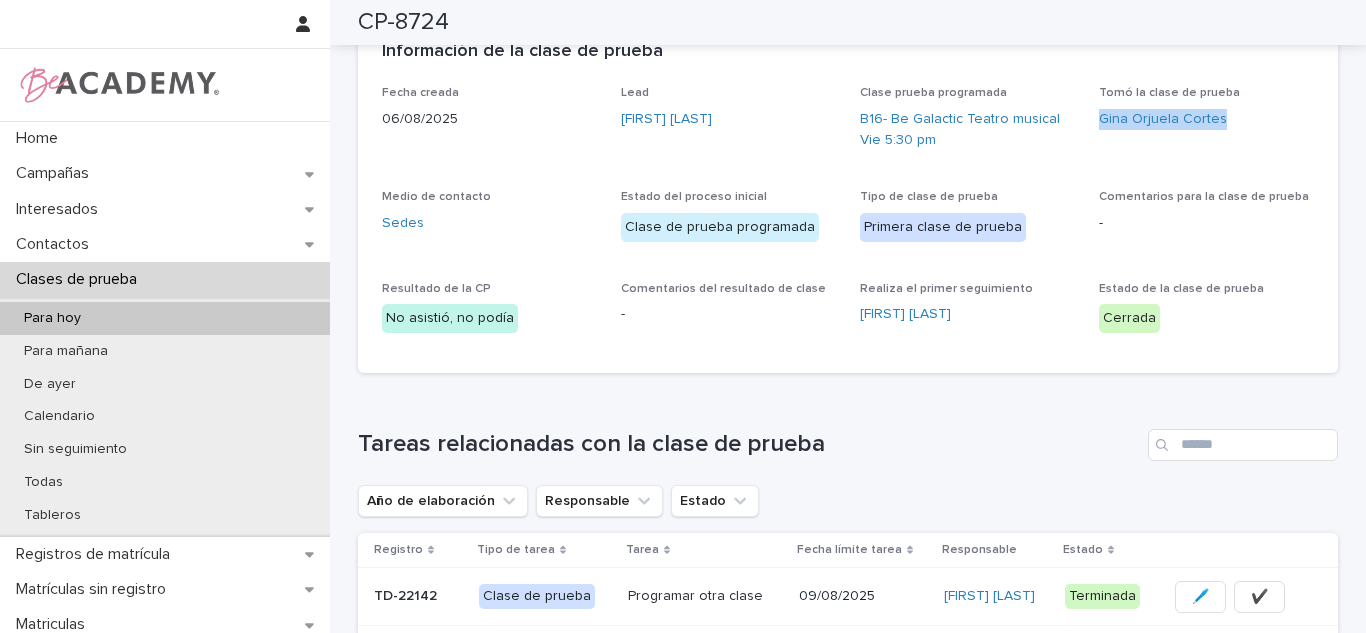 click on "**********" at bounding box center (683, 316) 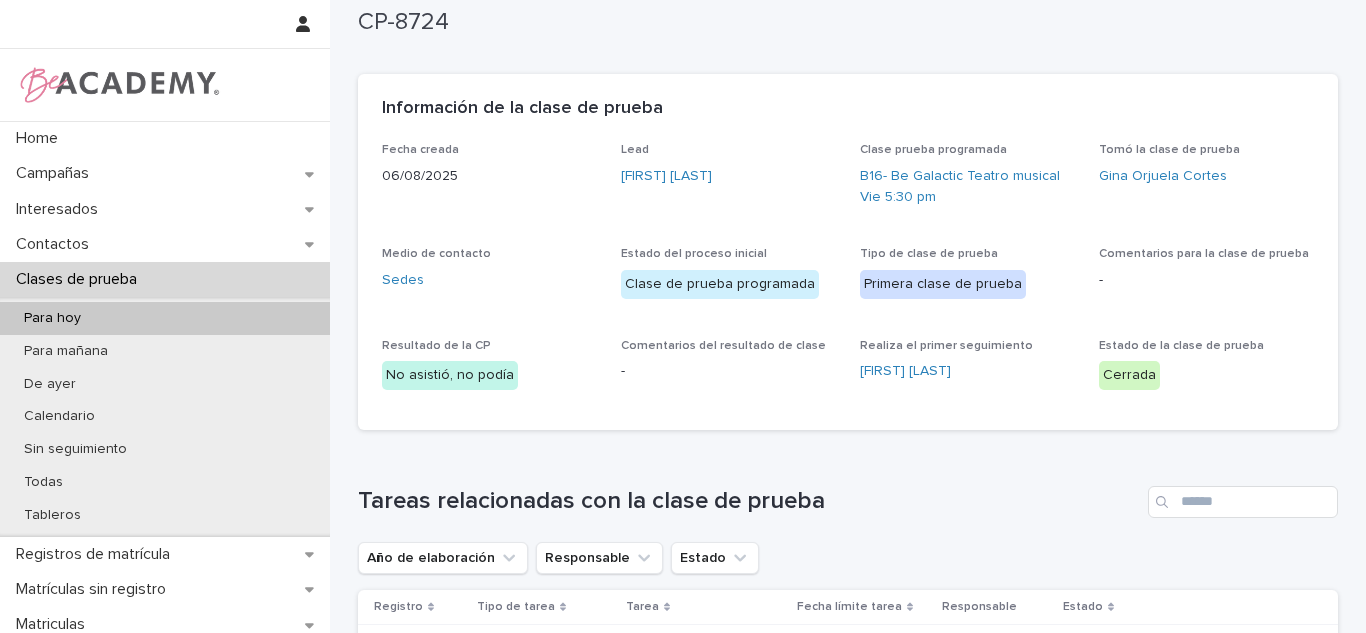 drag, startPoint x: 1349, startPoint y: 57, endPoint x: 1343, endPoint y: 36, distance: 21.84033 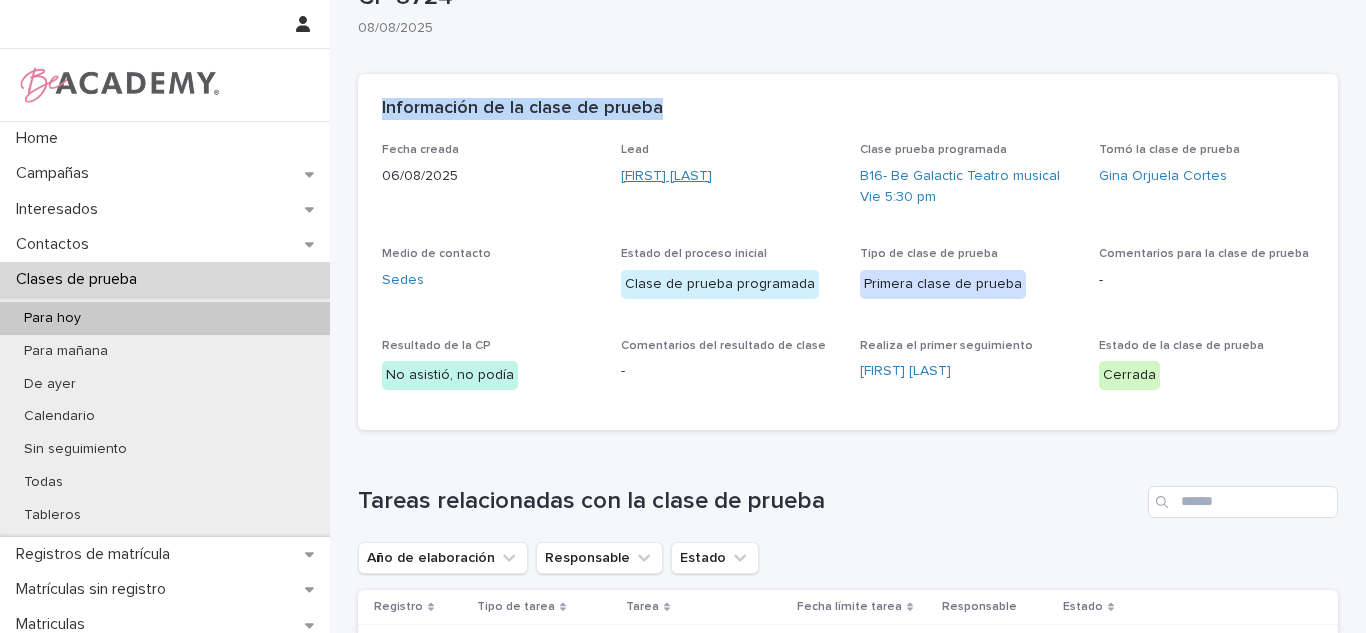 click on "Ivanna Karolay Guerrero Carrillo" at bounding box center (666, 176) 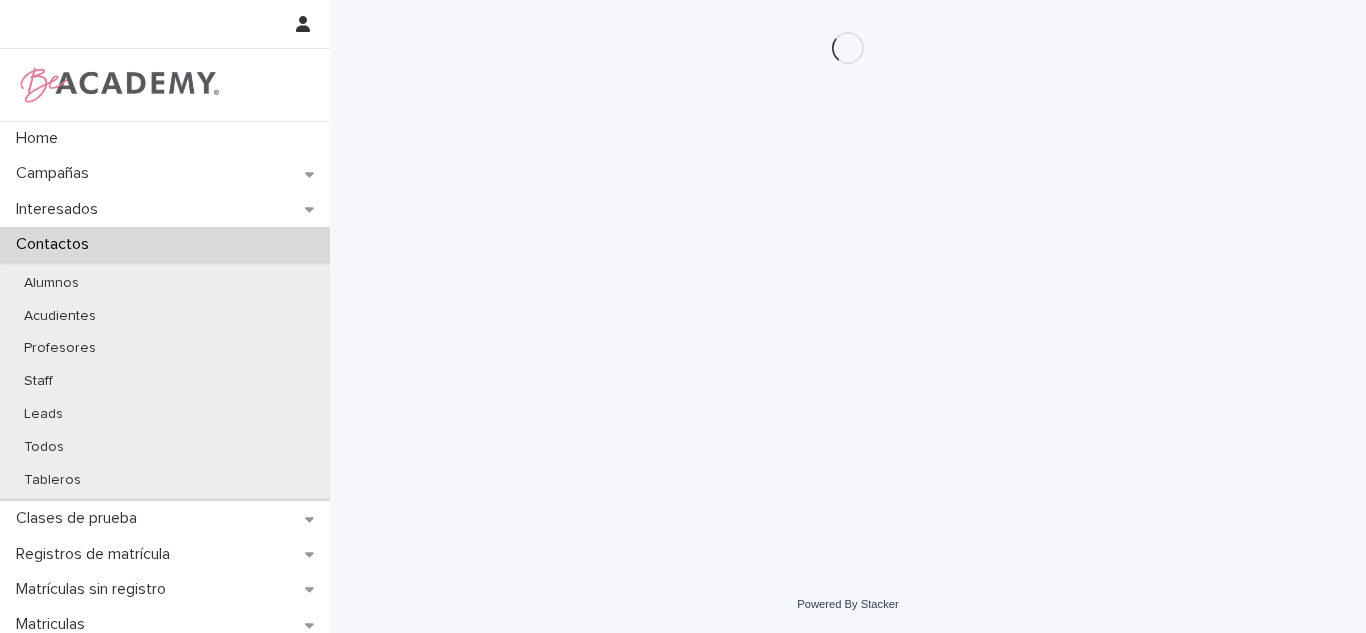 scroll, scrollTop: 0, scrollLeft: 0, axis: both 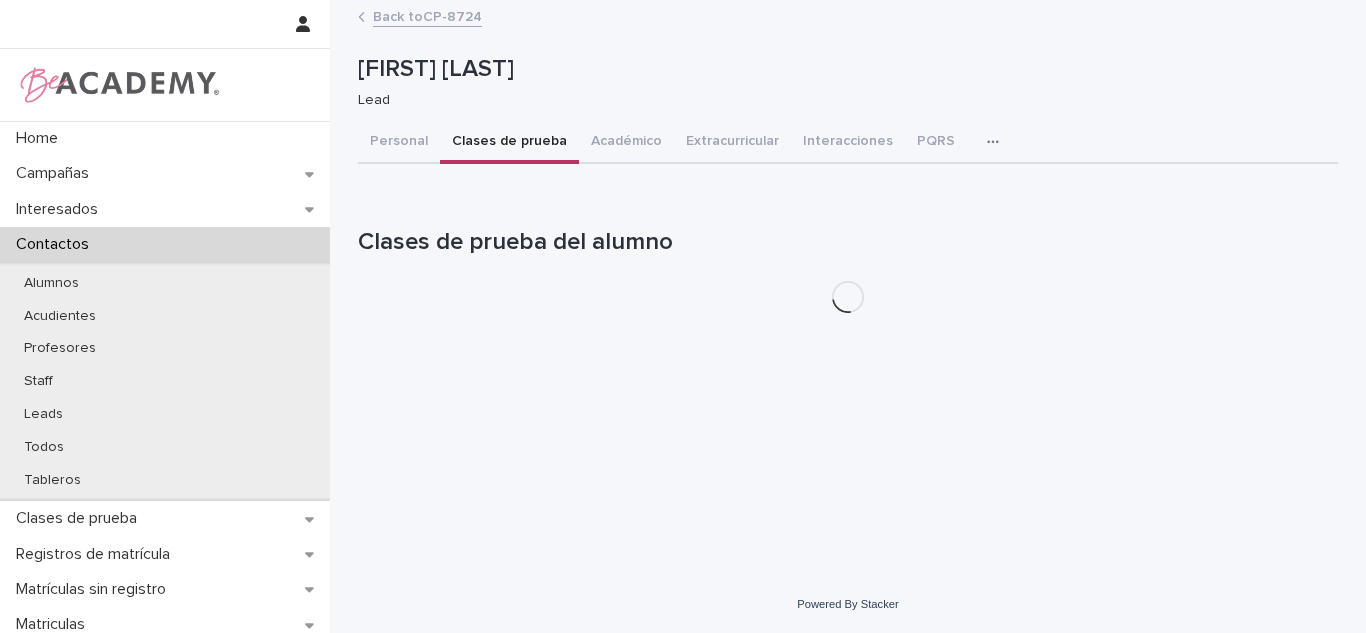 click on "Clases de prueba" at bounding box center [509, 143] 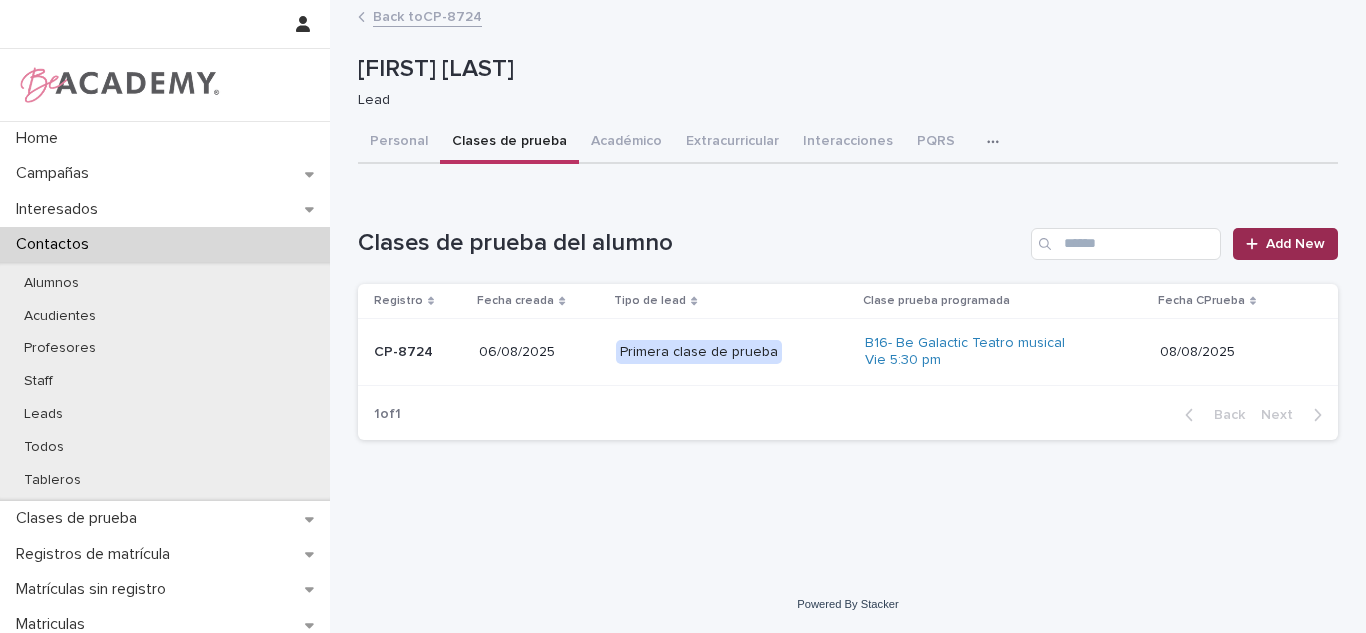 click on "Add New" at bounding box center (1285, 244) 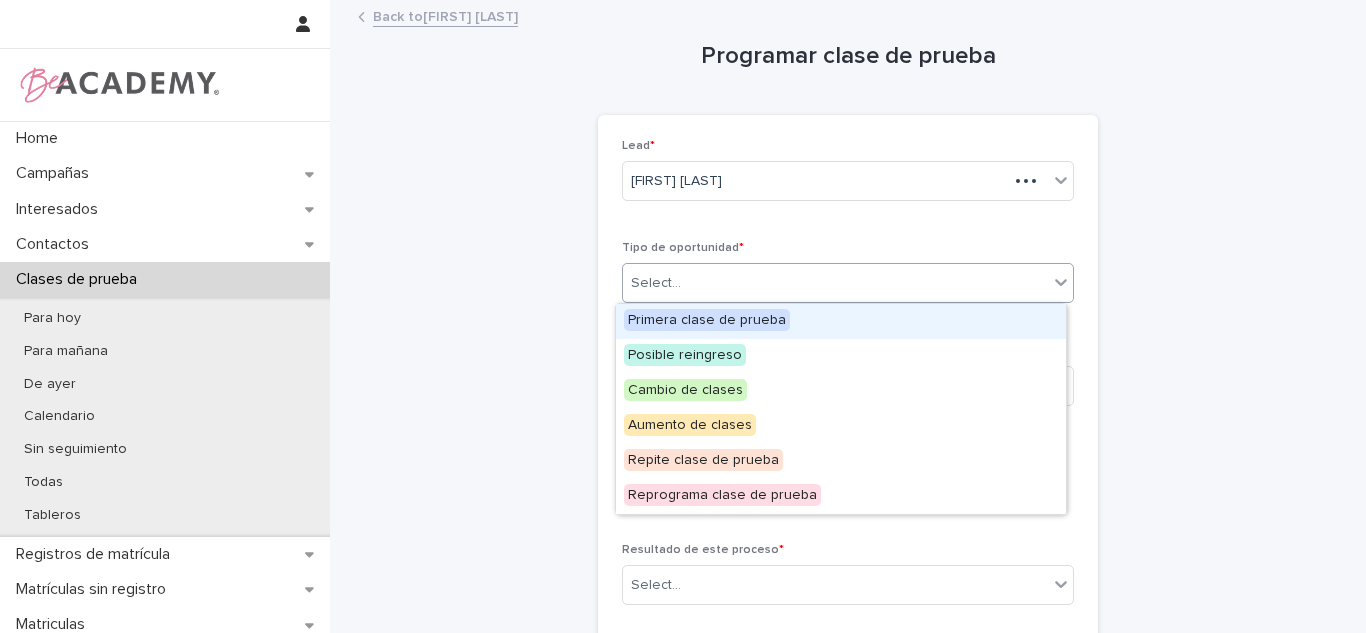 drag, startPoint x: 734, startPoint y: 293, endPoint x: 731, endPoint y: 317, distance: 24.186773 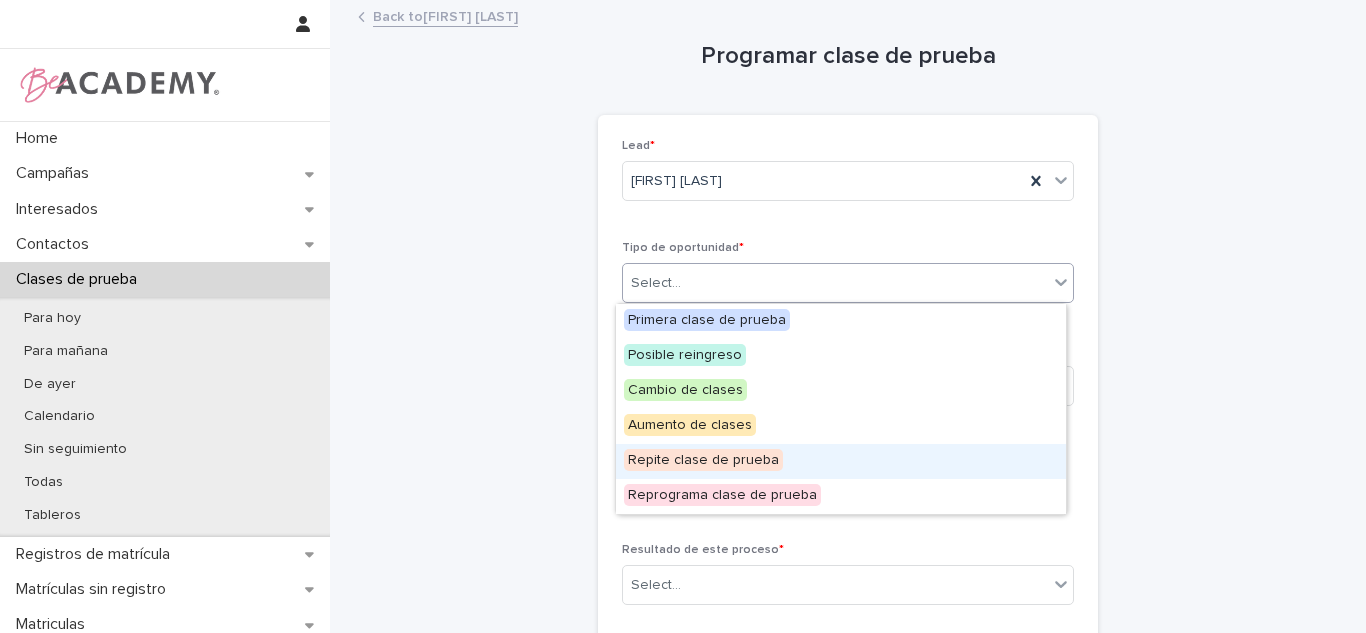 click on "Repite clase de prueba" at bounding box center (841, 461) 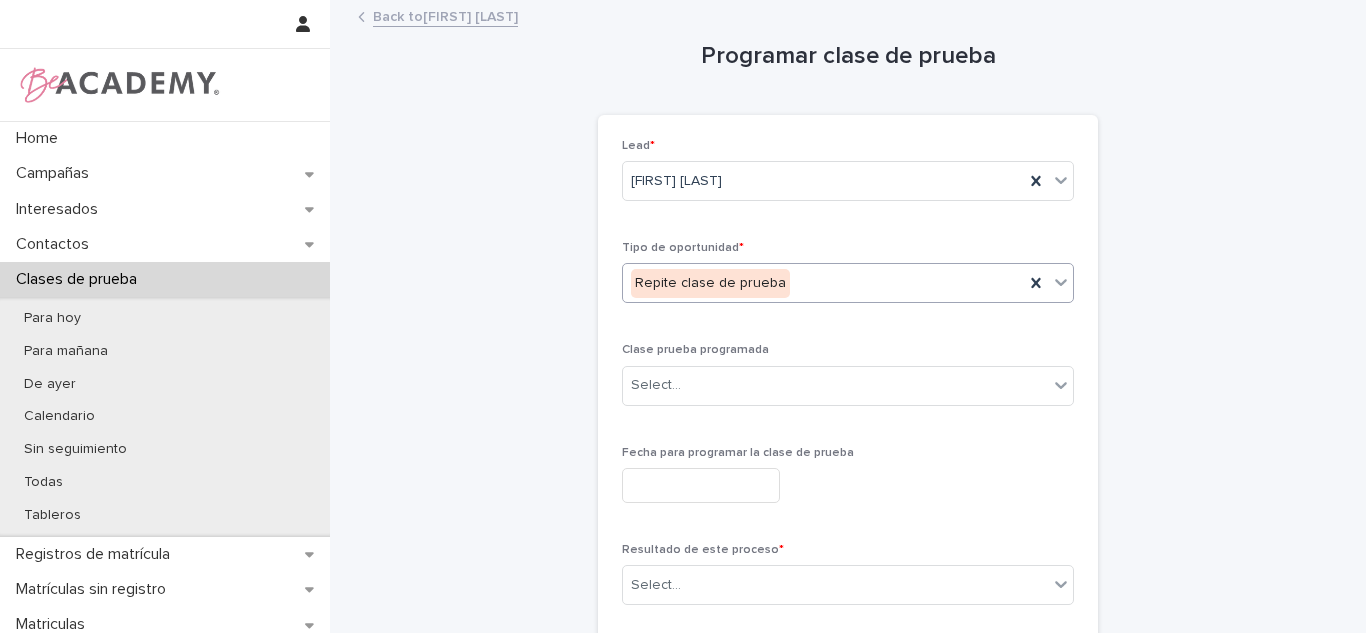 click on "Back to  Ivanna Karolay Guerrero Carrillo" at bounding box center (445, 15) 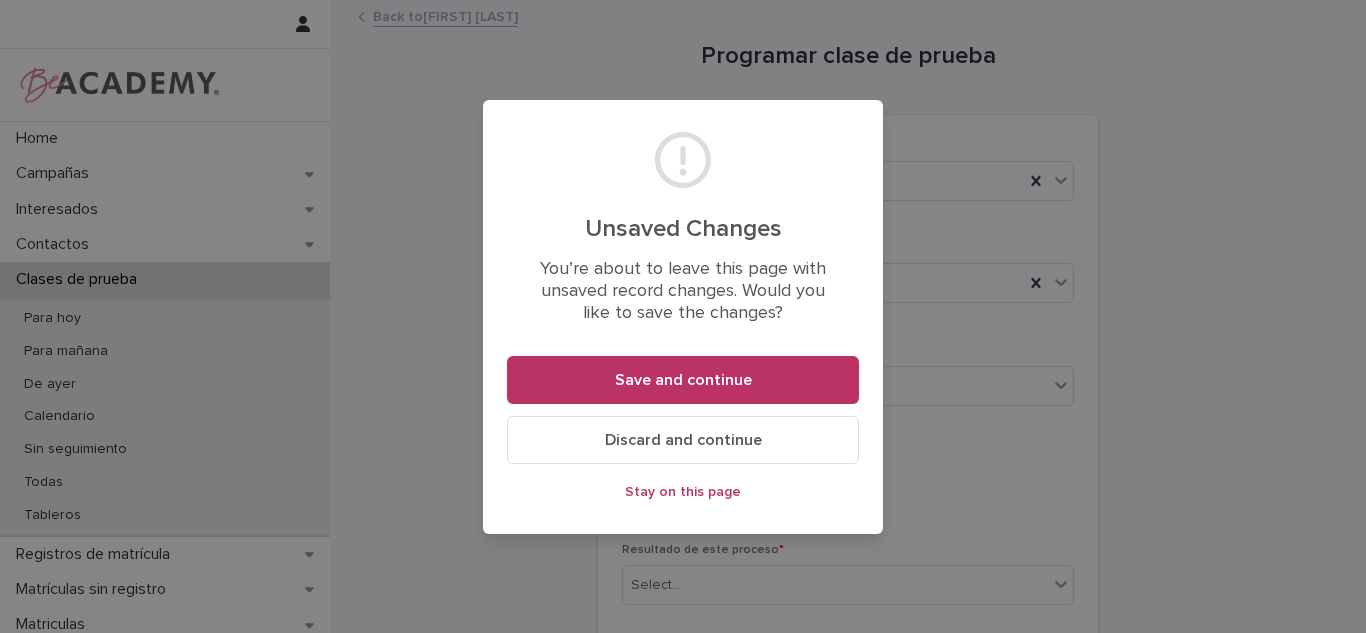 click on "Discard and continue" at bounding box center [683, 440] 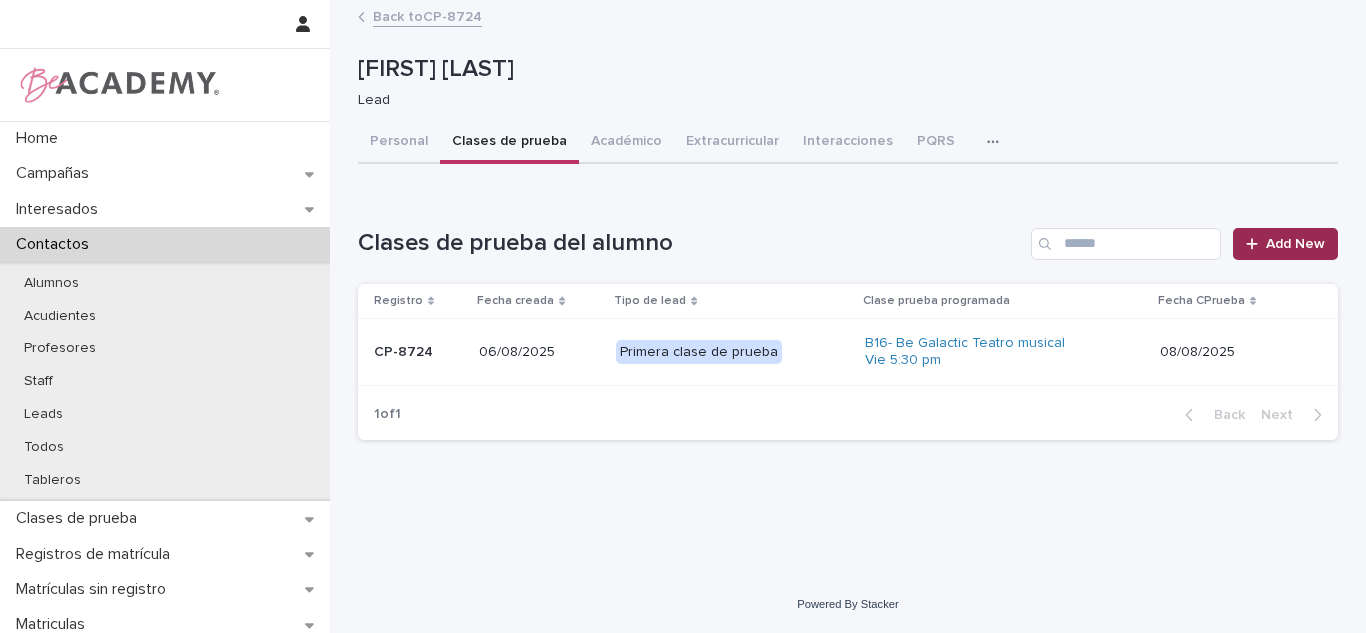 click on "Add New" at bounding box center (1295, 244) 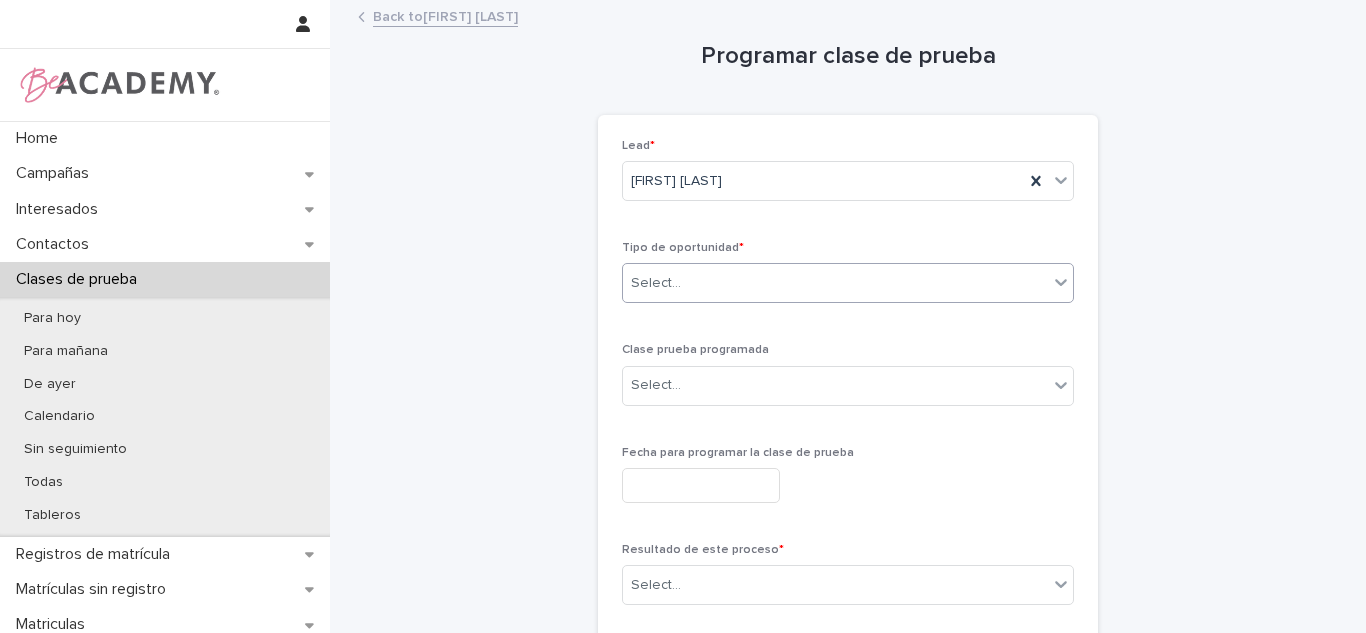 click on "Select..." at bounding box center (835, 283) 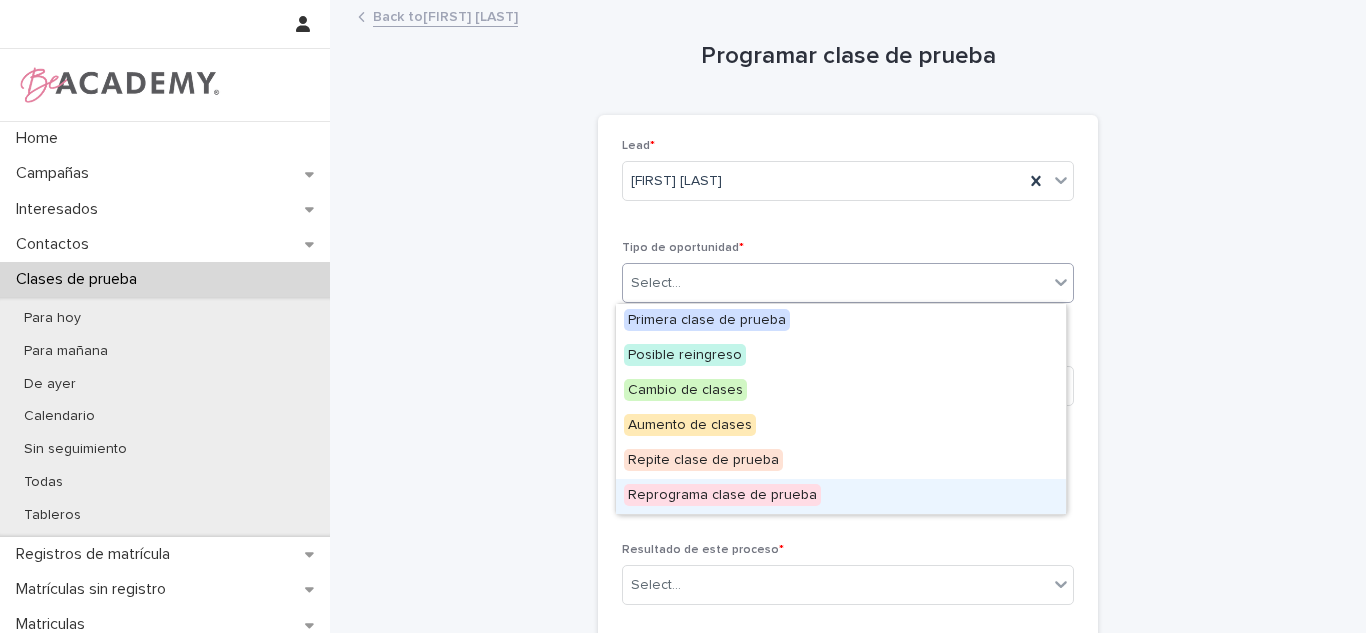 click on "Reprograma clase de prueba" at bounding box center (722, 495) 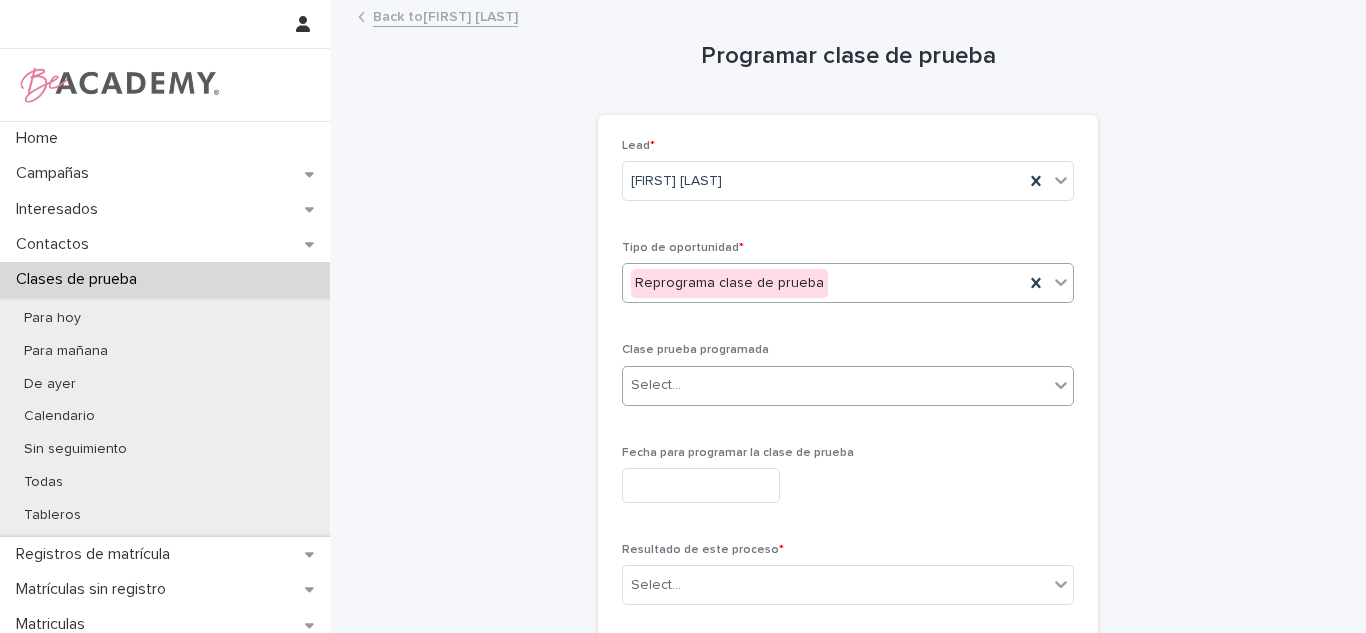 click on "Select..." at bounding box center [656, 385] 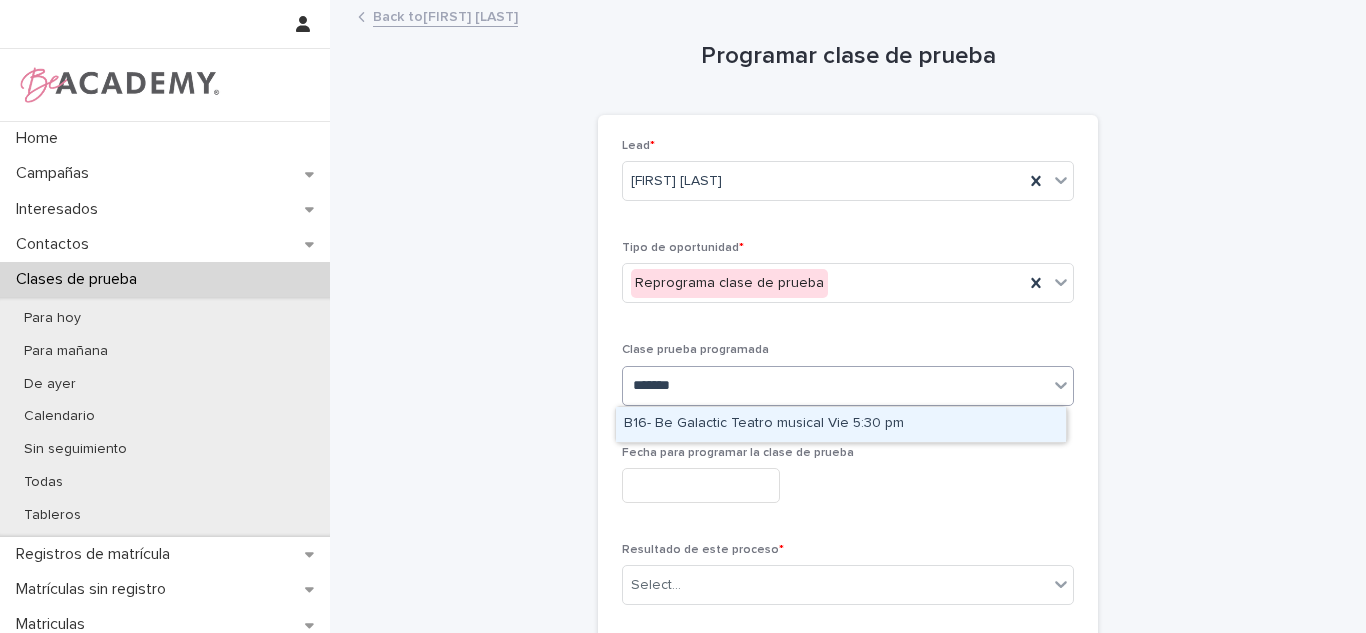 type on "********" 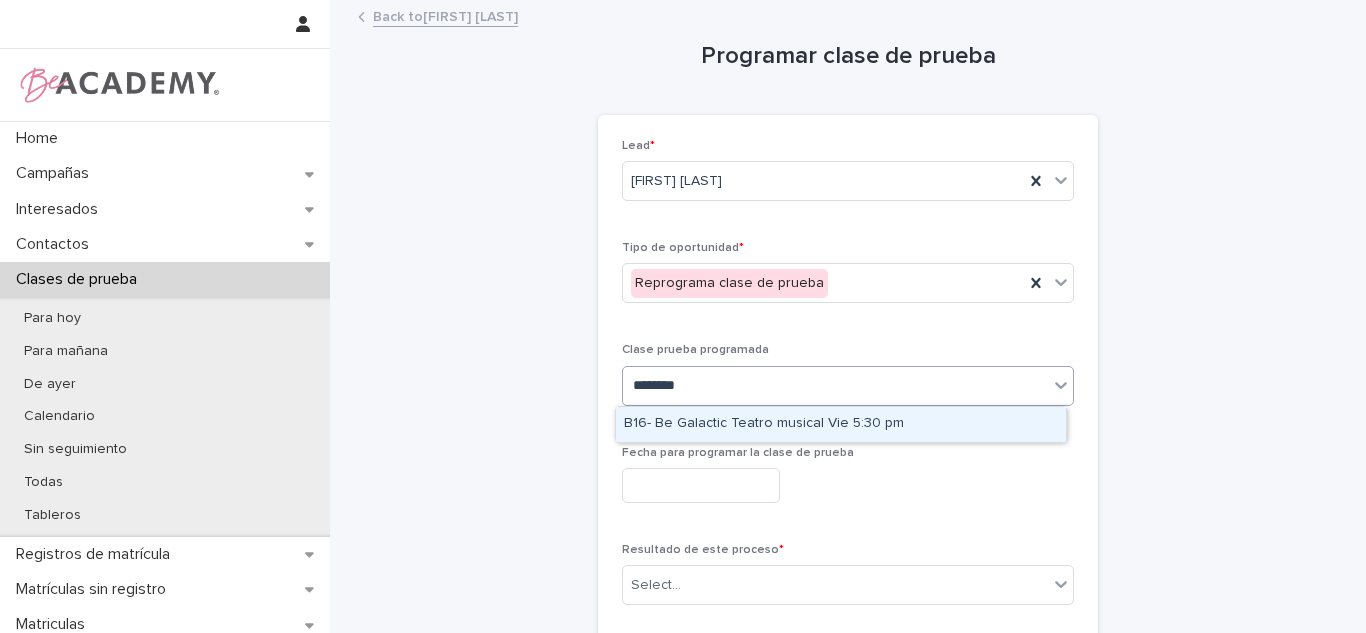 click on "B16- Be Galactic Teatro musical Vie 5:30 pm" at bounding box center (841, 424) 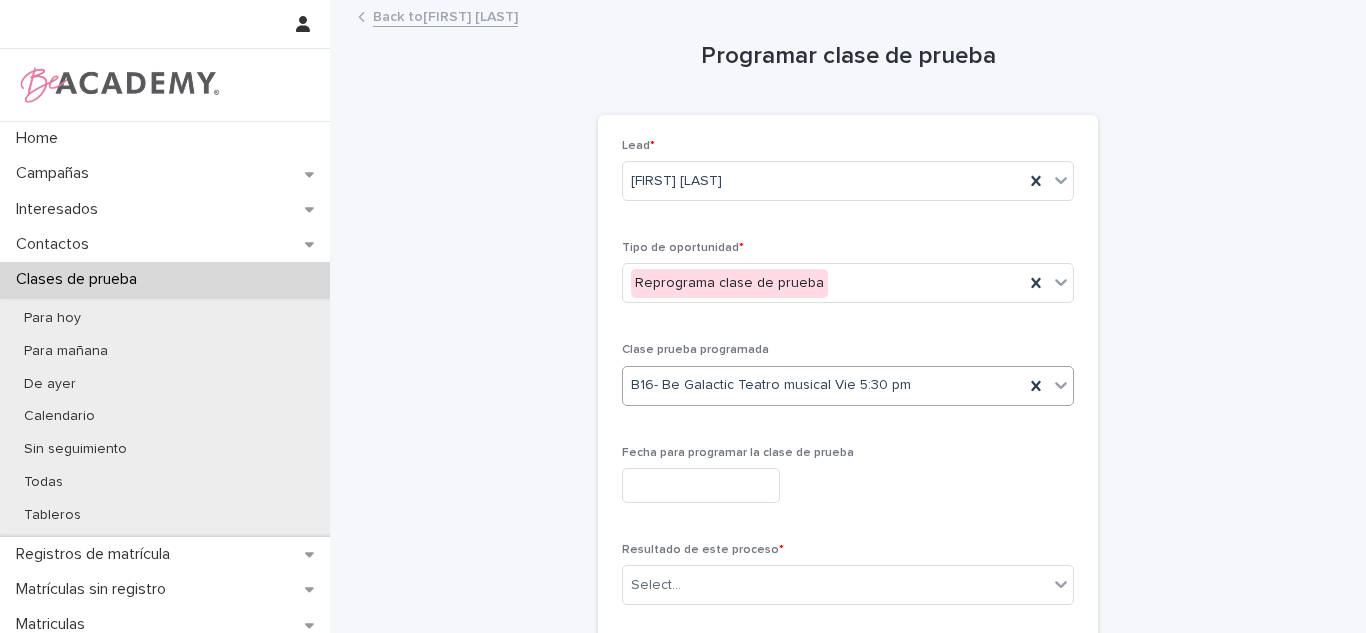 click on "Fecha para programar la clase de prueba" at bounding box center [848, 482] 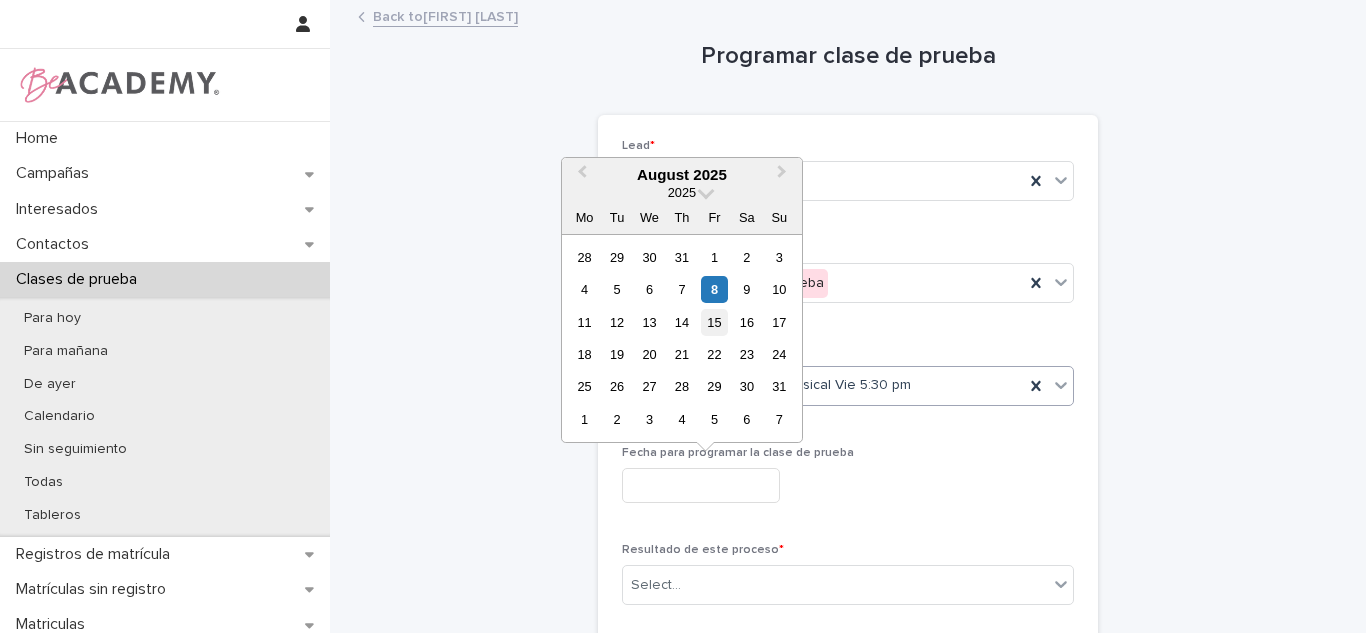 click on "15" at bounding box center [714, 322] 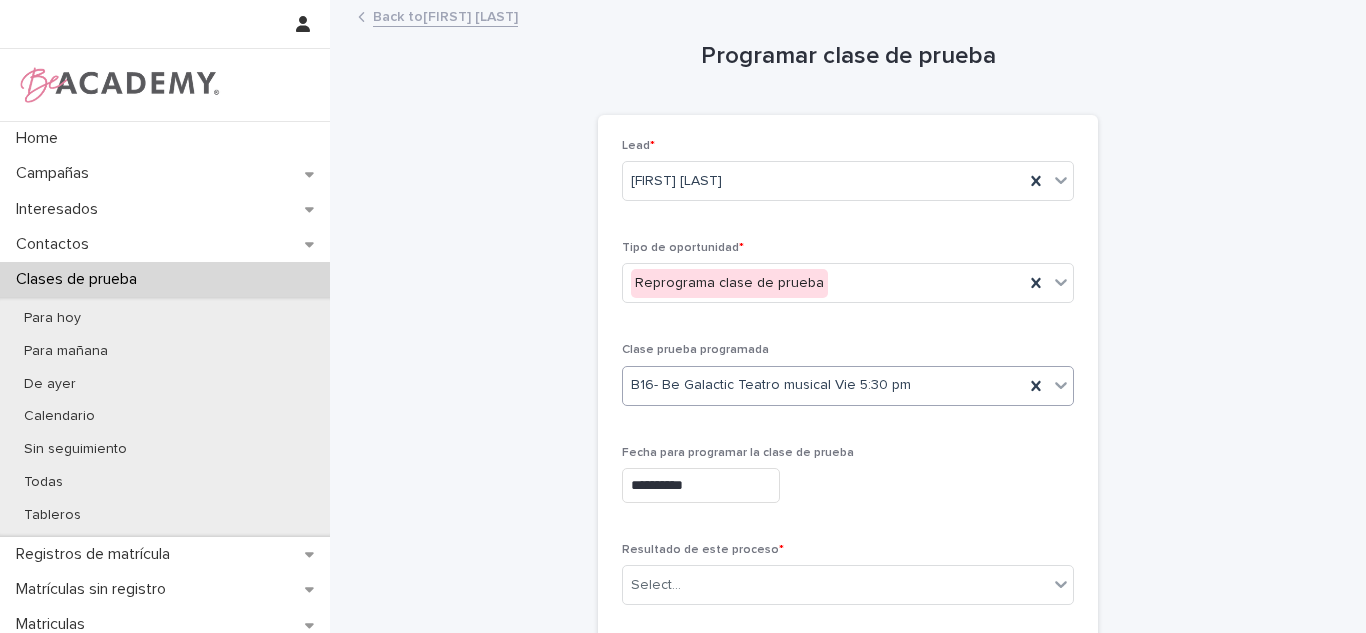 scroll, scrollTop: 290, scrollLeft: 0, axis: vertical 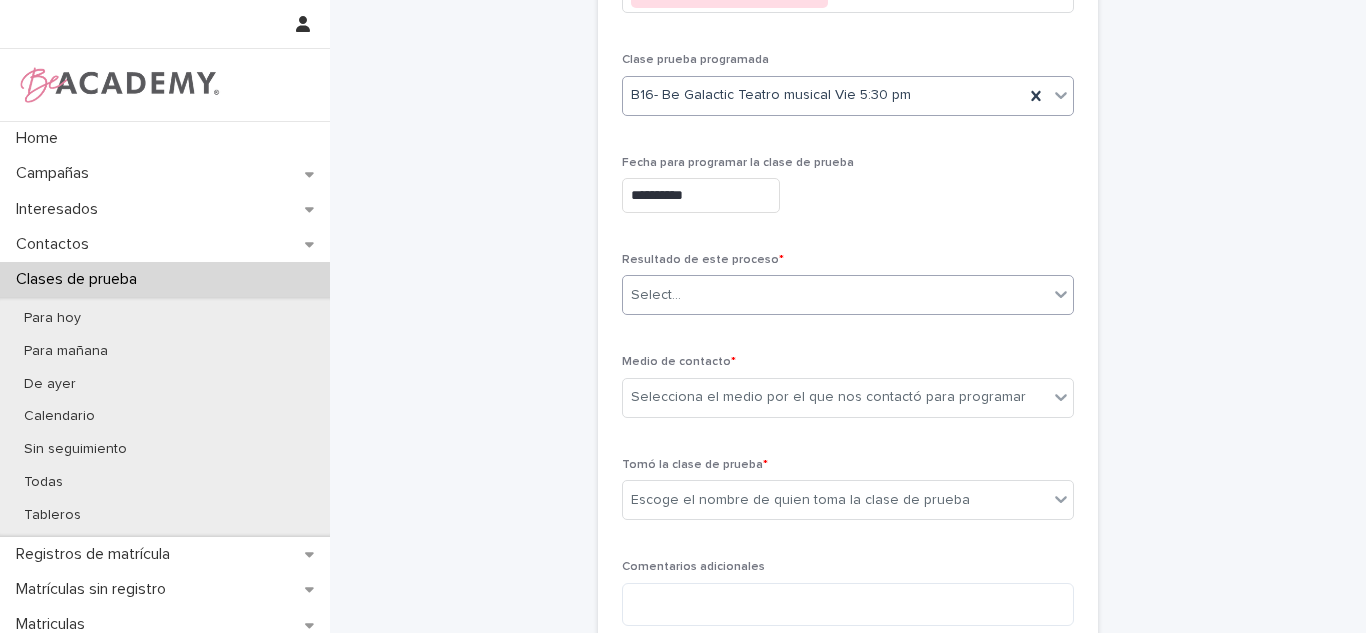 click on "Select..." at bounding box center [835, 295] 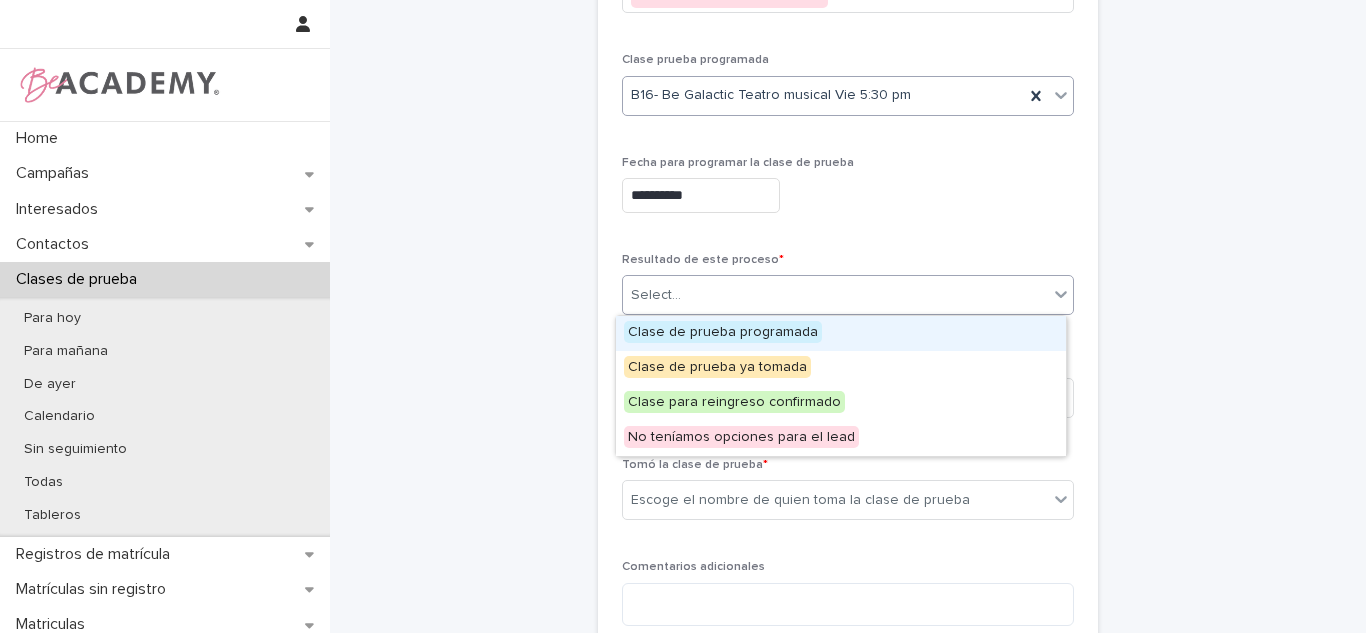 drag, startPoint x: 714, startPoint y: 334, endPoint x: 737, endPoint y: 327, distance: 24.04163 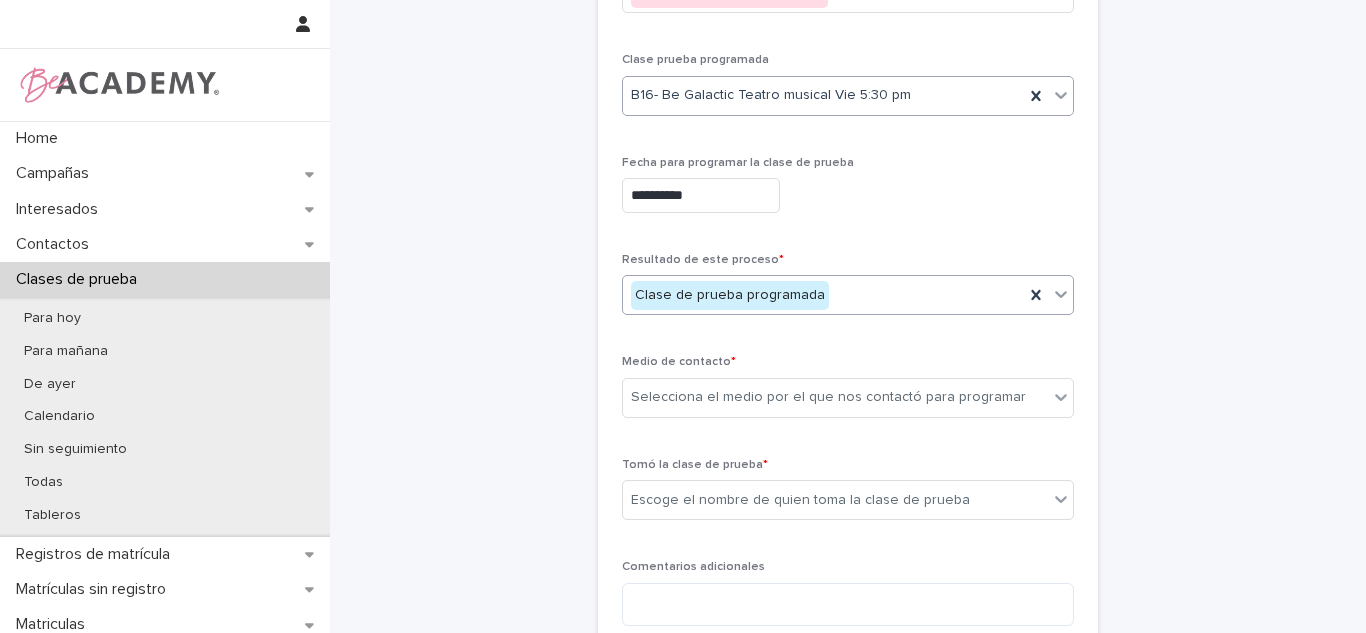 scroll, scrollTop: 432, scrollLeft: 0, axis: vertical 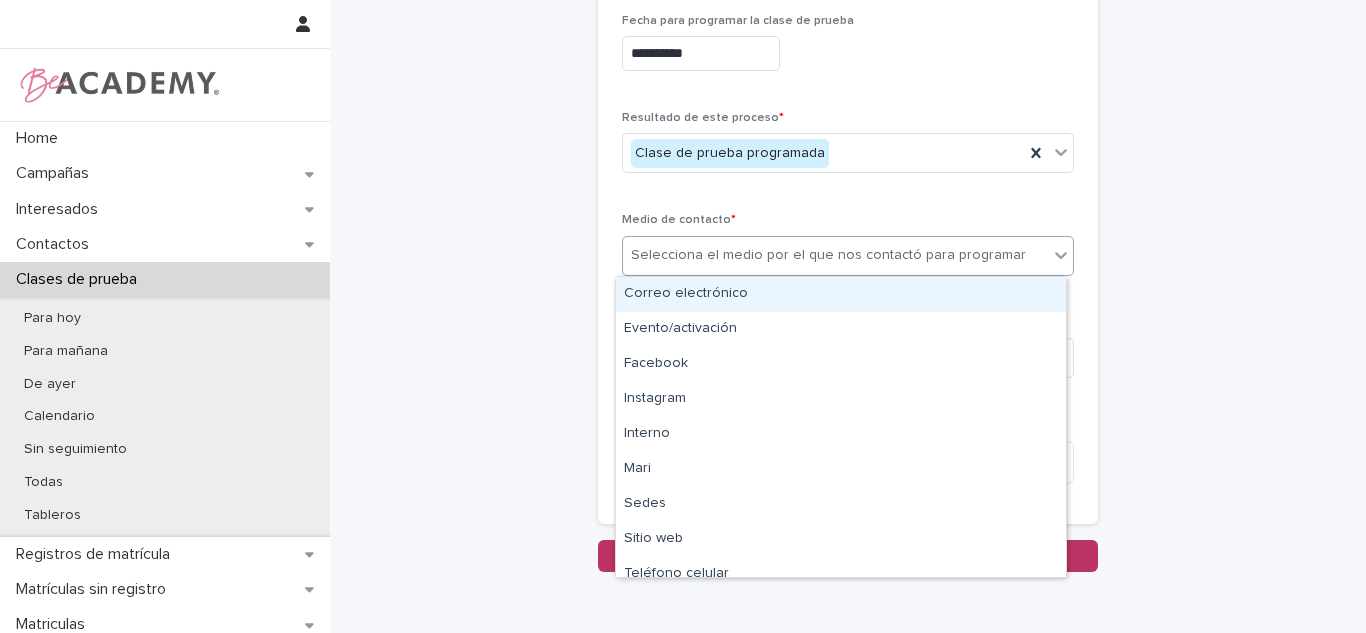 click on "Selecciona el medio por el que nos contactó para programar" at bounding box center (828, 255) 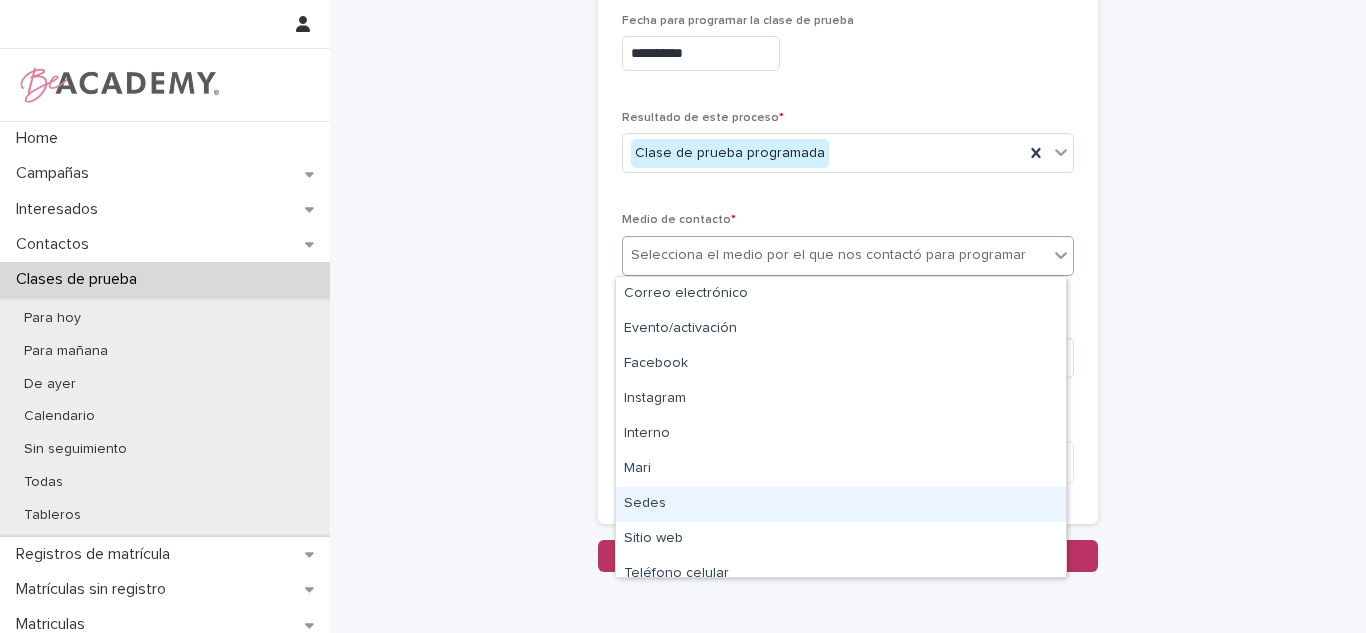scroll, scrollTop: 85, scrollLeft: 0, axis: vertical 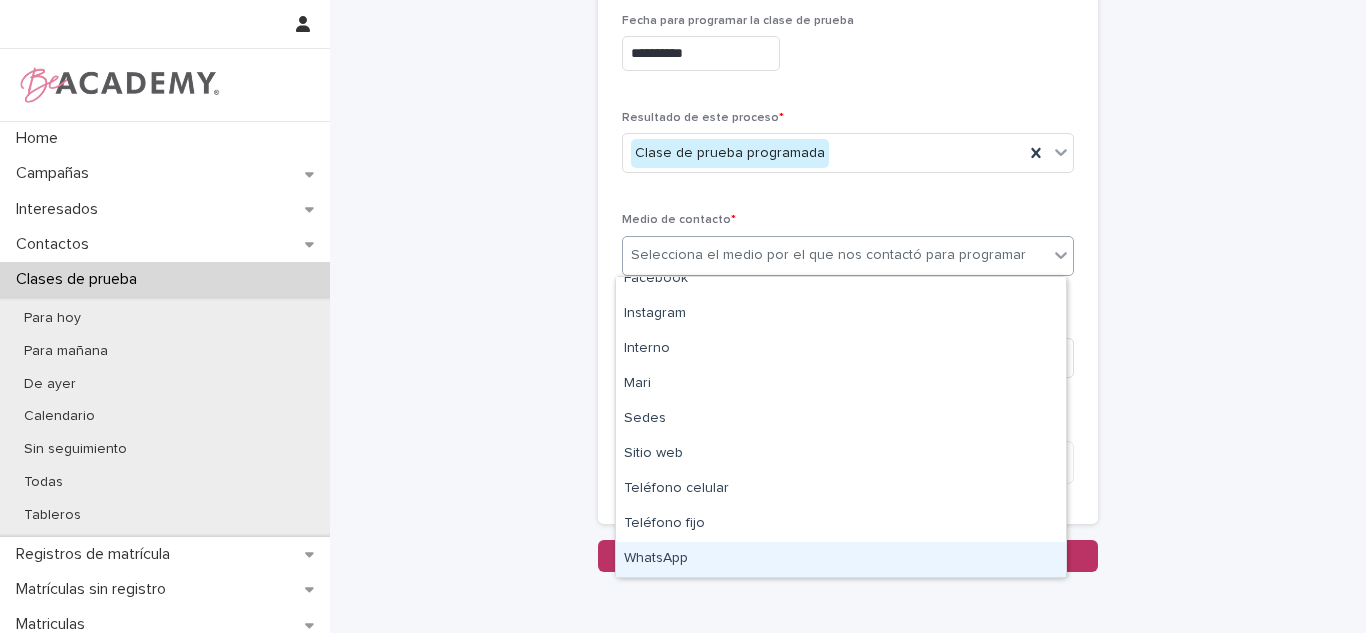click on "WhatsApp" at bounding box center [841, 559] 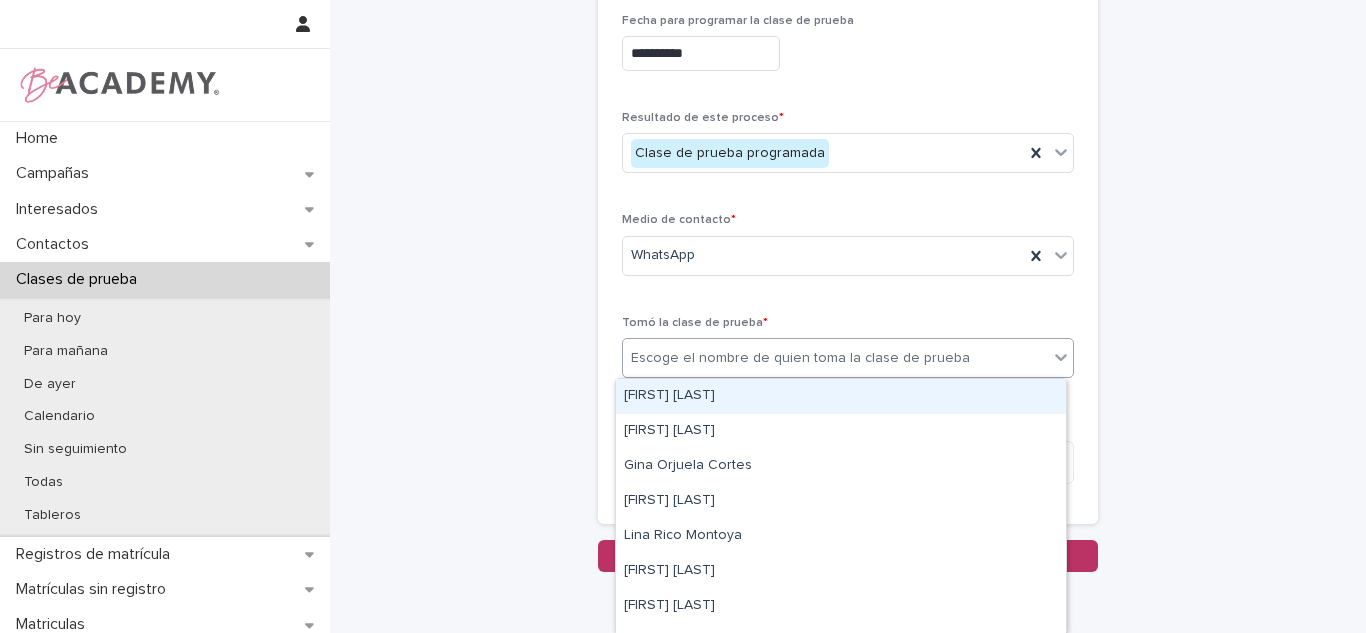 click on "Escoge el nombre de quien toma la clase de prueba" at bounding box center (835, 358) 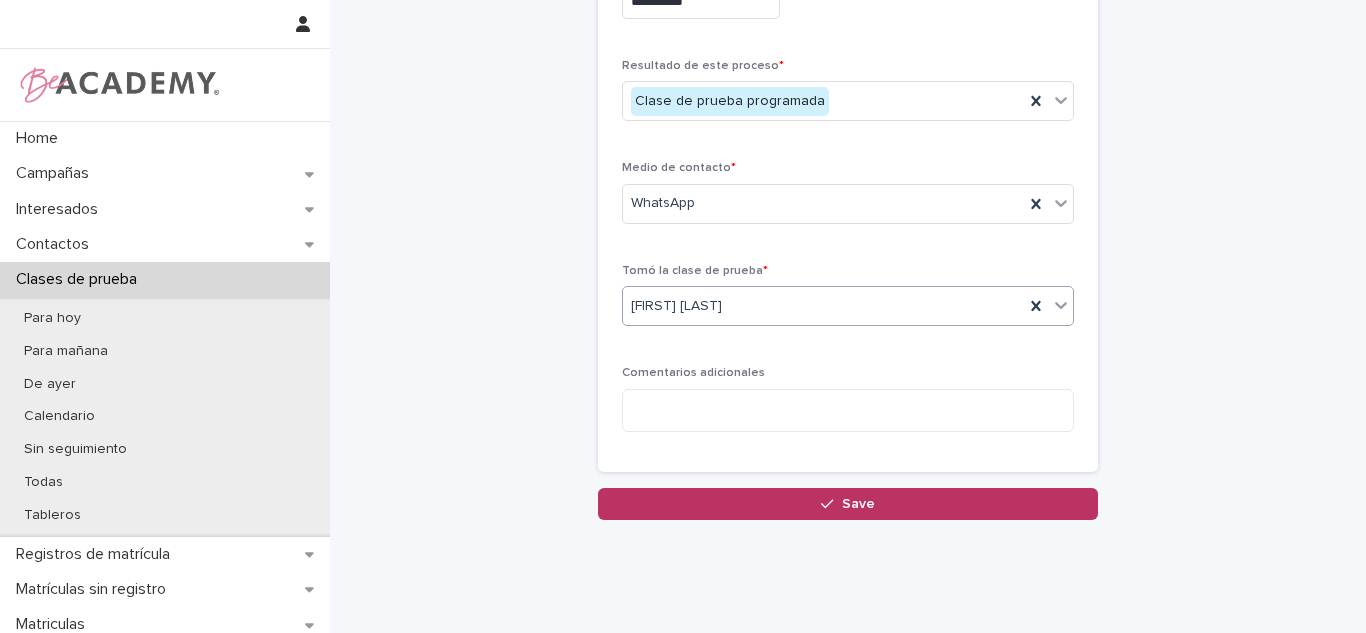 scroll, scrollTop: 506, scrollLeft: 0, axis: vertical 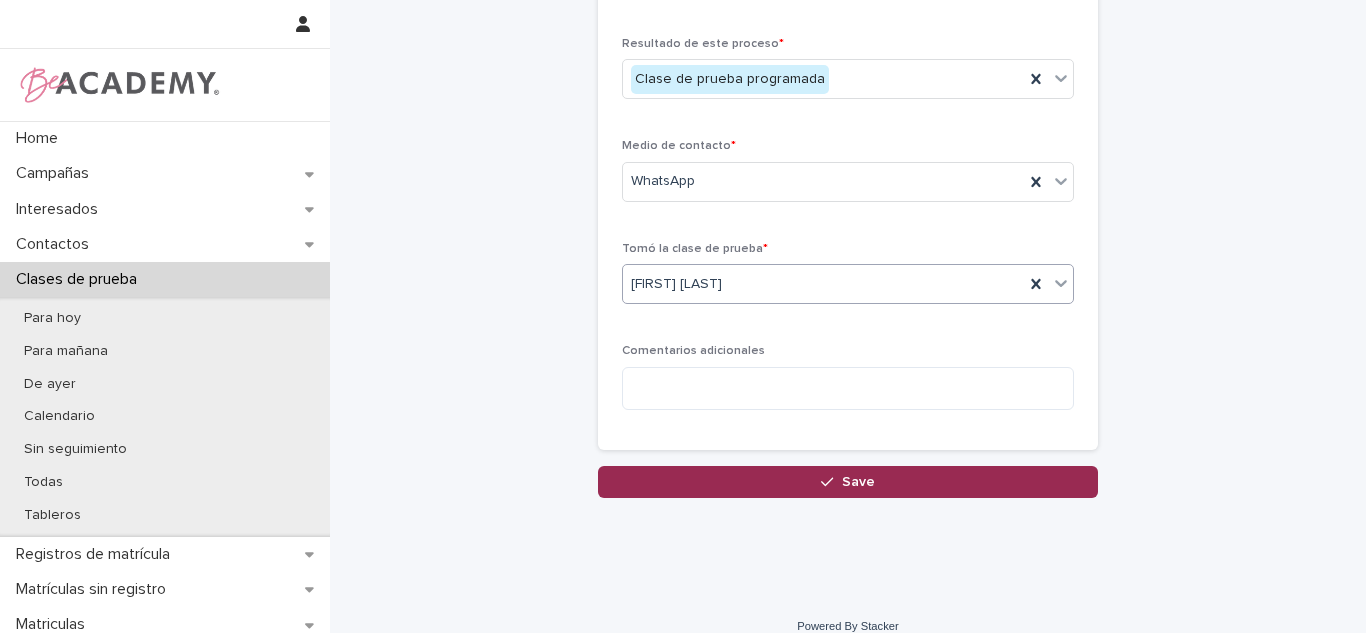 click on "Save" at bounding box center (848, 482) 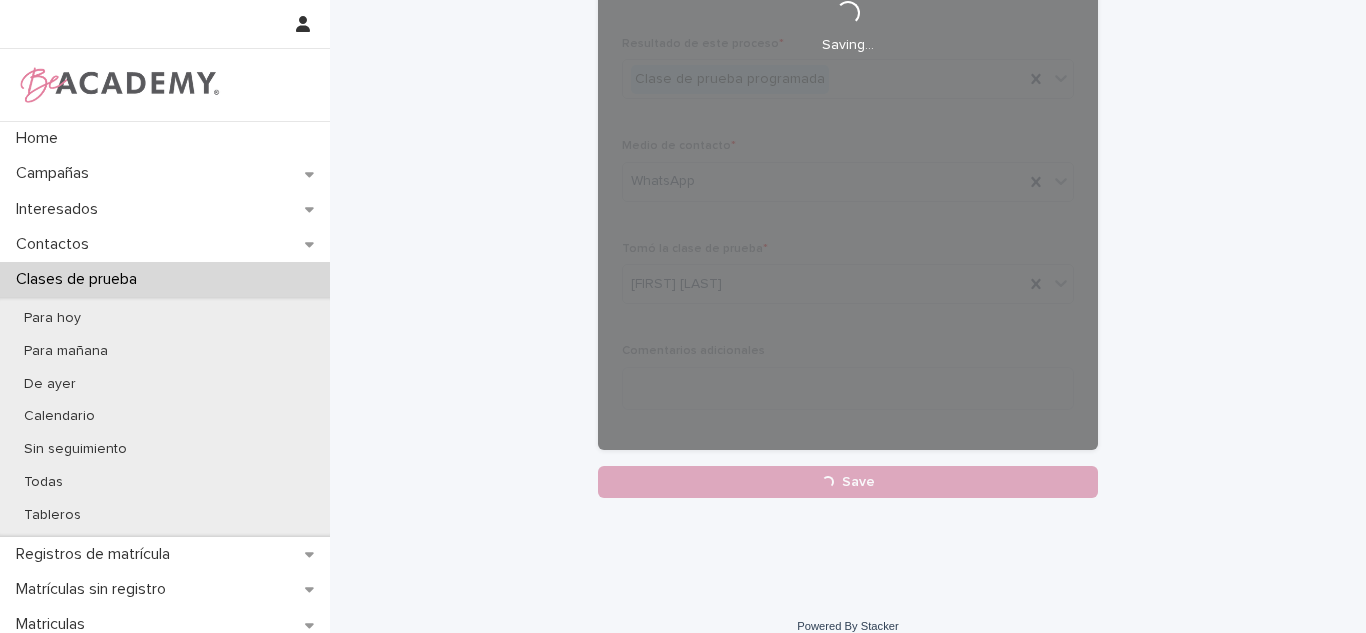 scroll, scrollTop: 0, scrollLeft: 0, axis: both 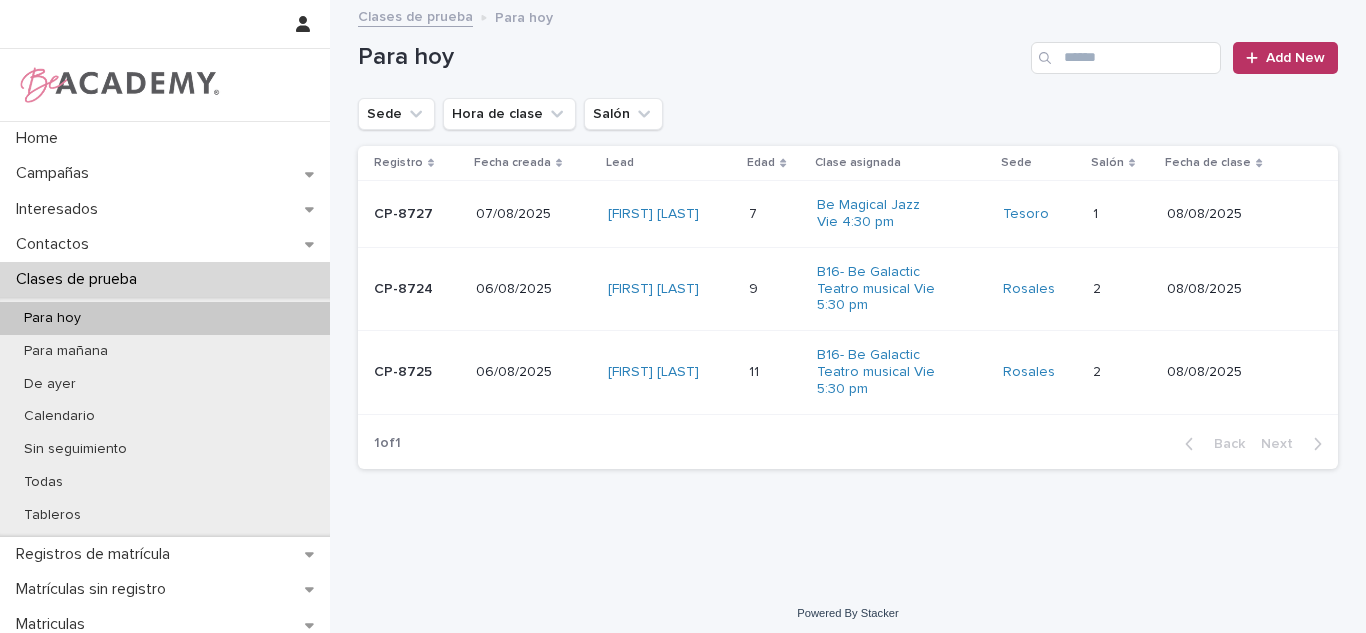 click at bounding box center (775, 372) 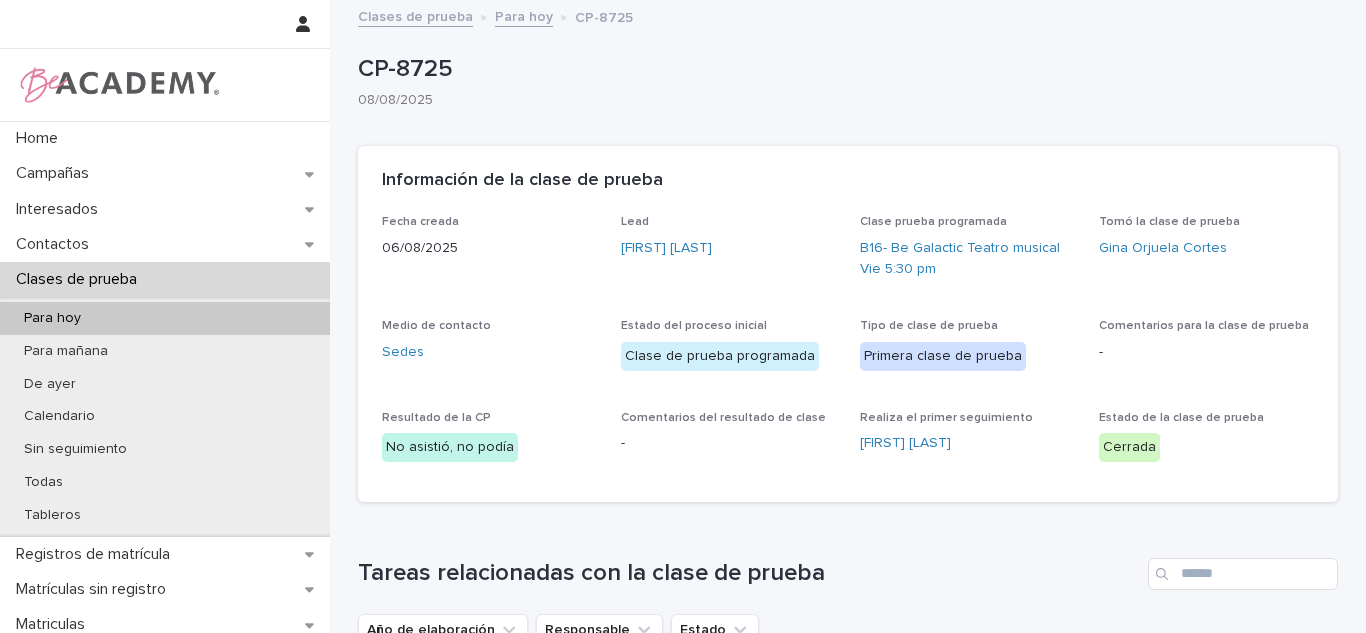 scroll, scrollTop: 324, scrollLeft: 0, axis: vertical 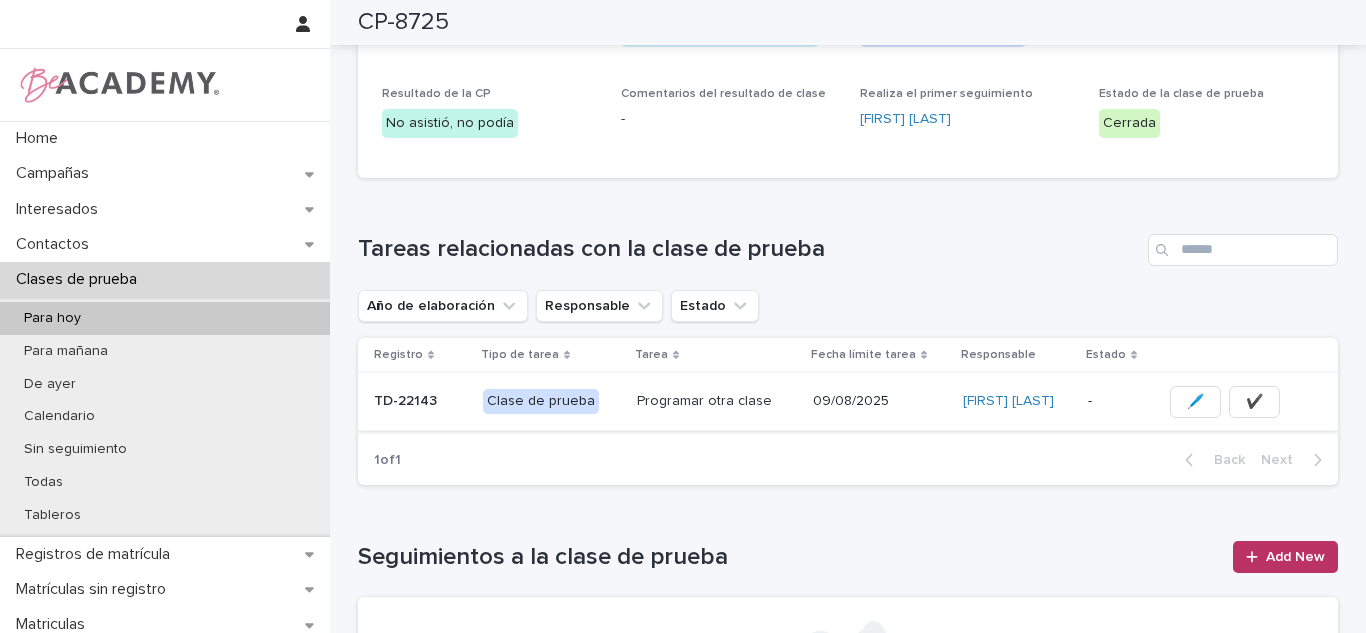 click on "✔️" at bounding box center (1254, 402) 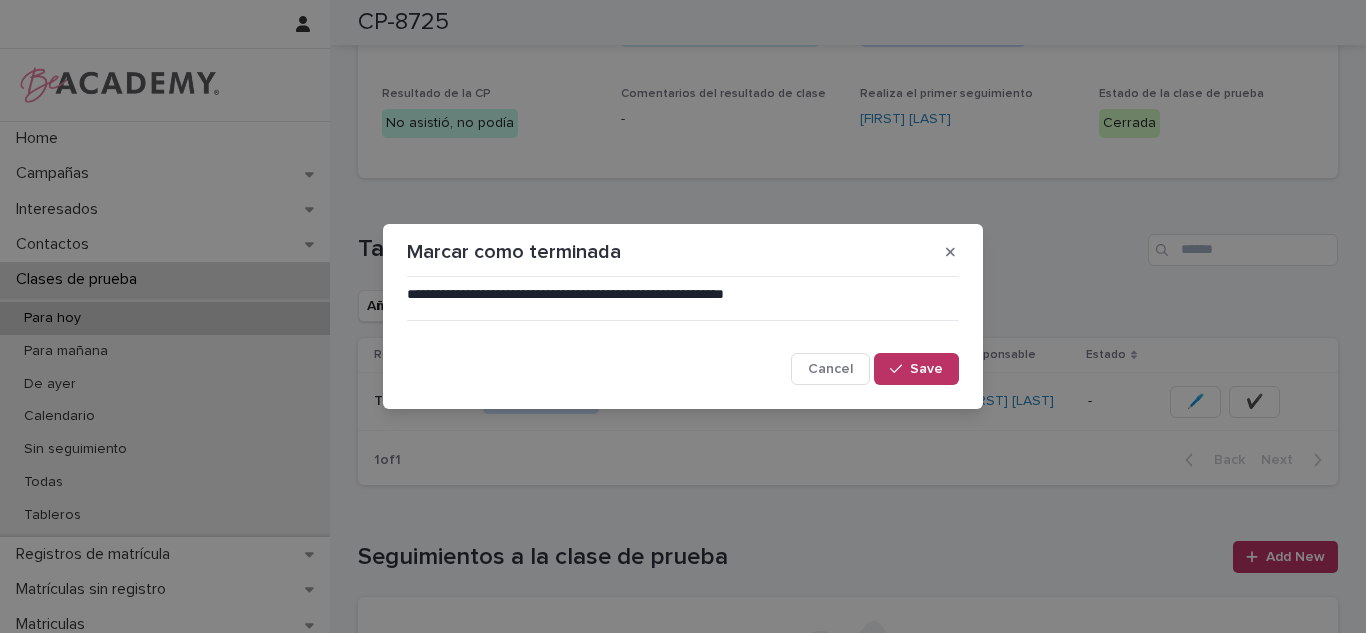 click on "Save" at bounding box center [926, 369] 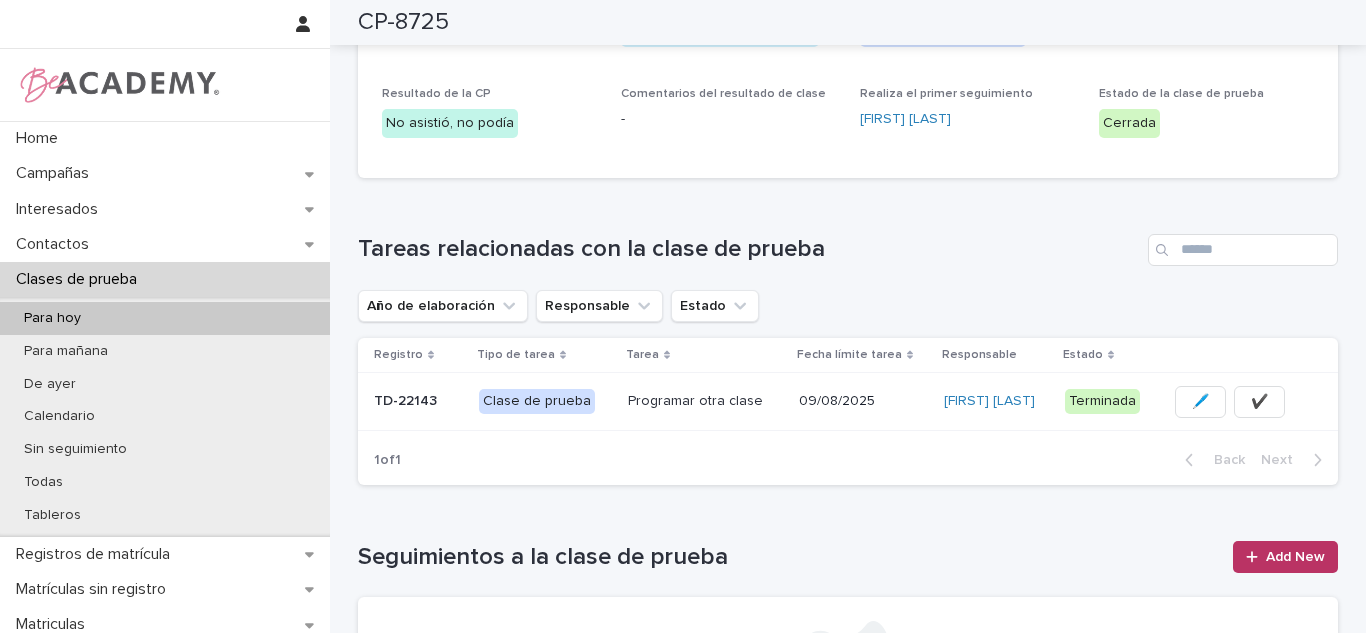 scroll, scrollTop: 0, scrollLeft: 0, axis: both 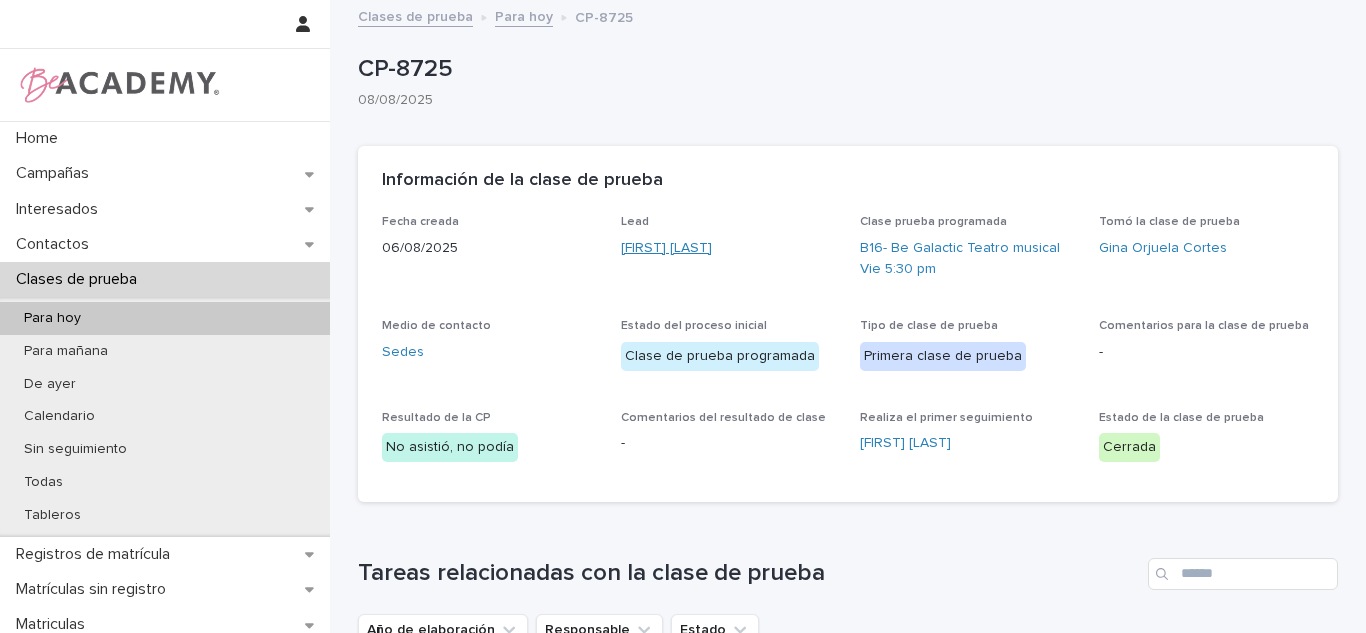 click on "Danna Isabella Betran Guerrero" at bounding box center (666, 248) 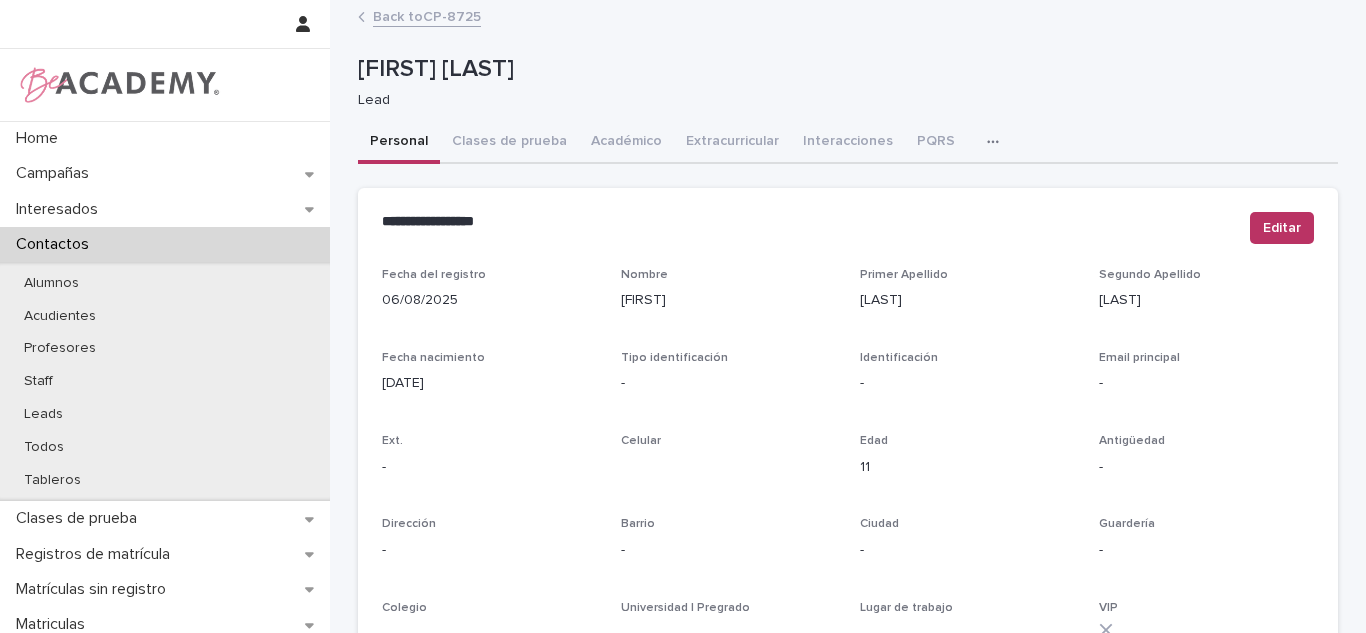 click on "Clases de prueba" at bounding box center (509, 143) 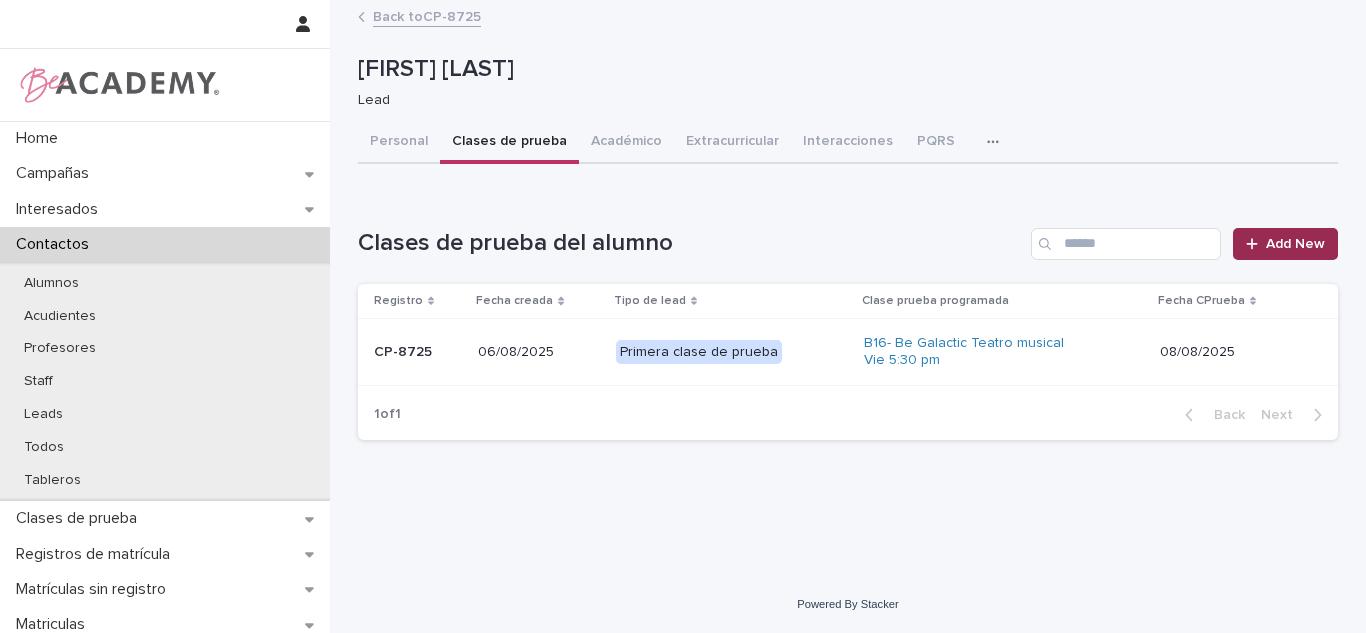click on "Add New" at bounding box center (1295, 244) 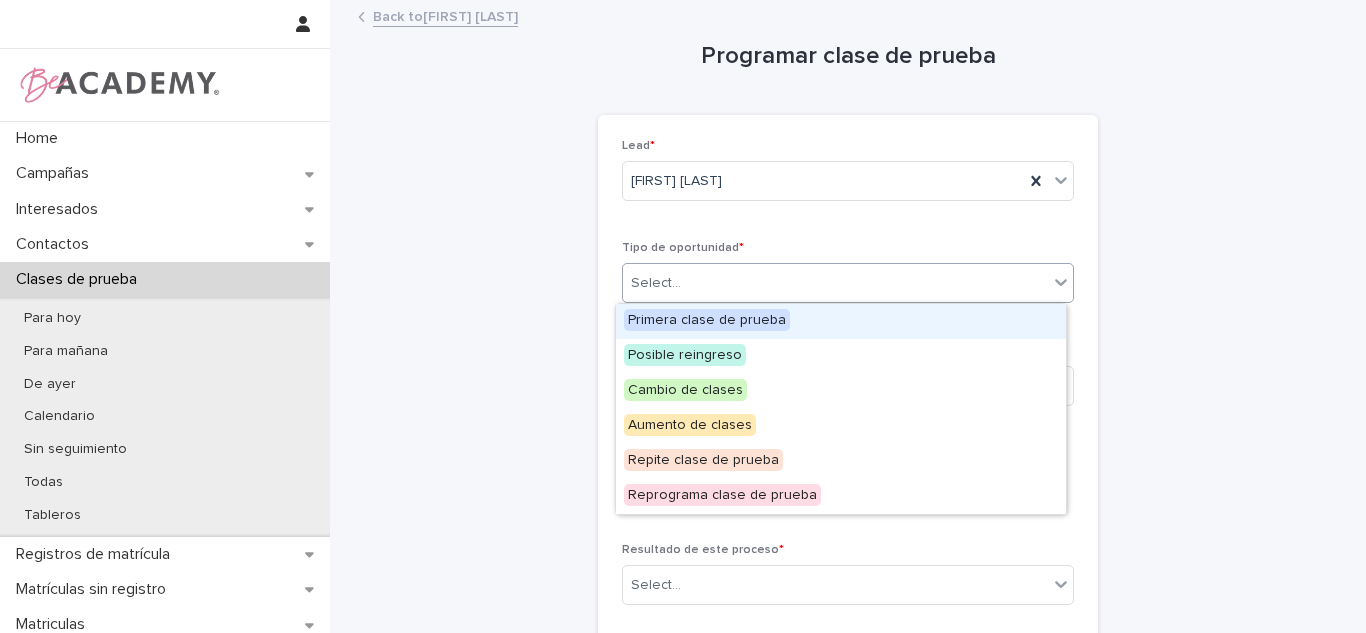 click on "Select..." at bounding box center [835, 283] 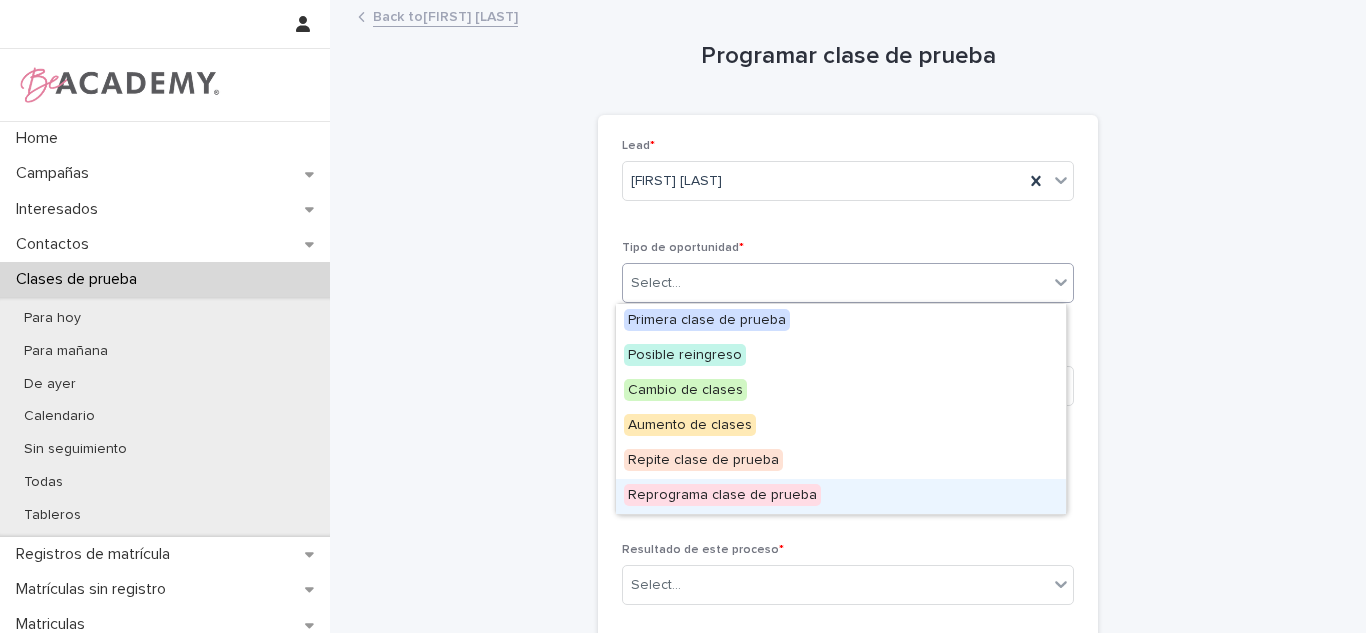click on "Reprograma clase de prueba" at bounding box center (722, 495) 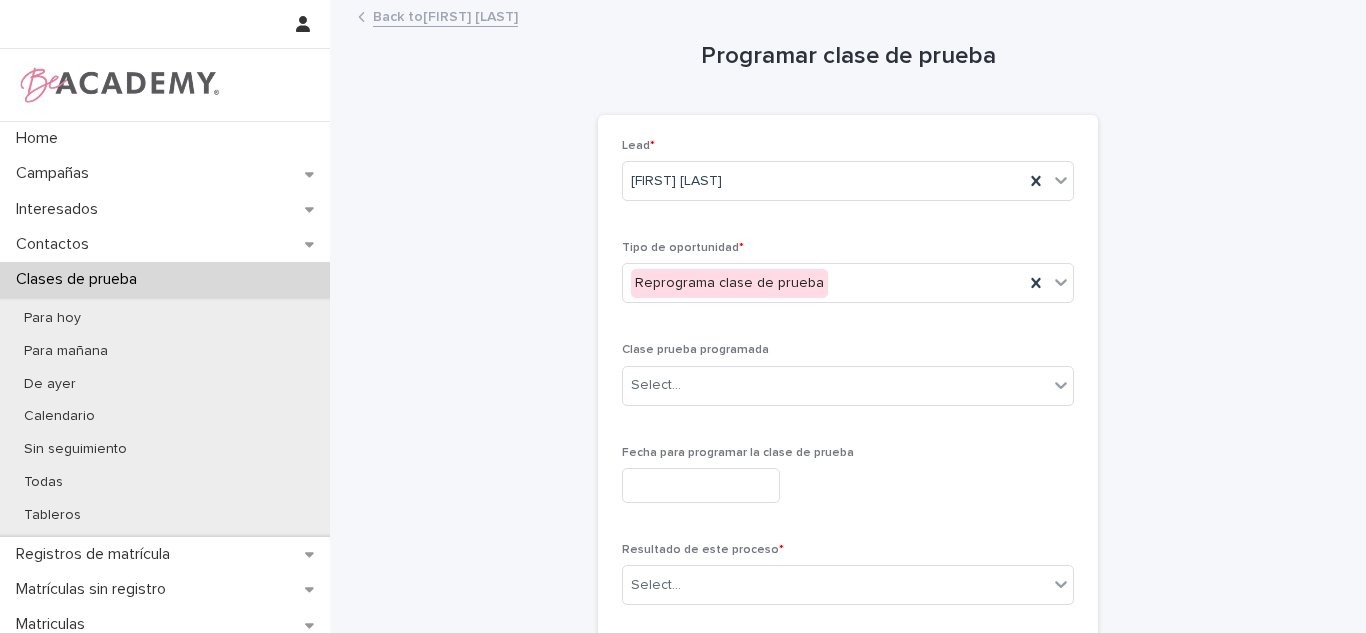 click on "Clase prueba programada Select..." at bounding box center (848, 382) 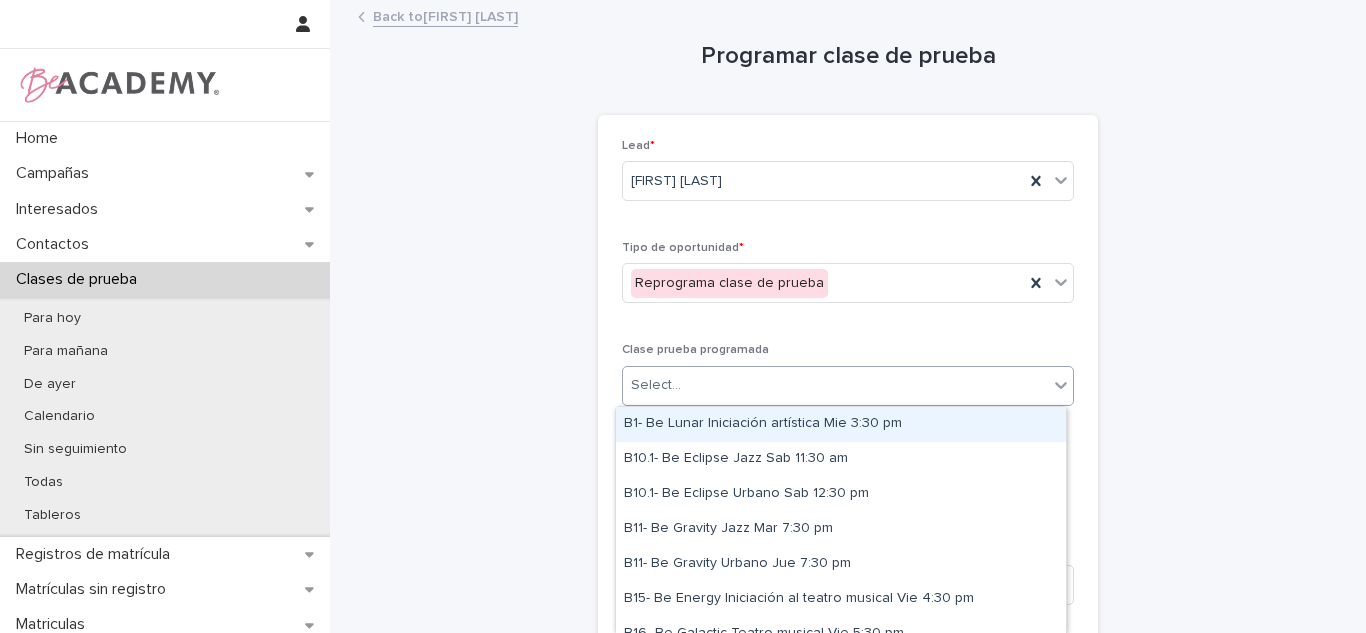 click on "Select..." at bounding box center [656, 385] 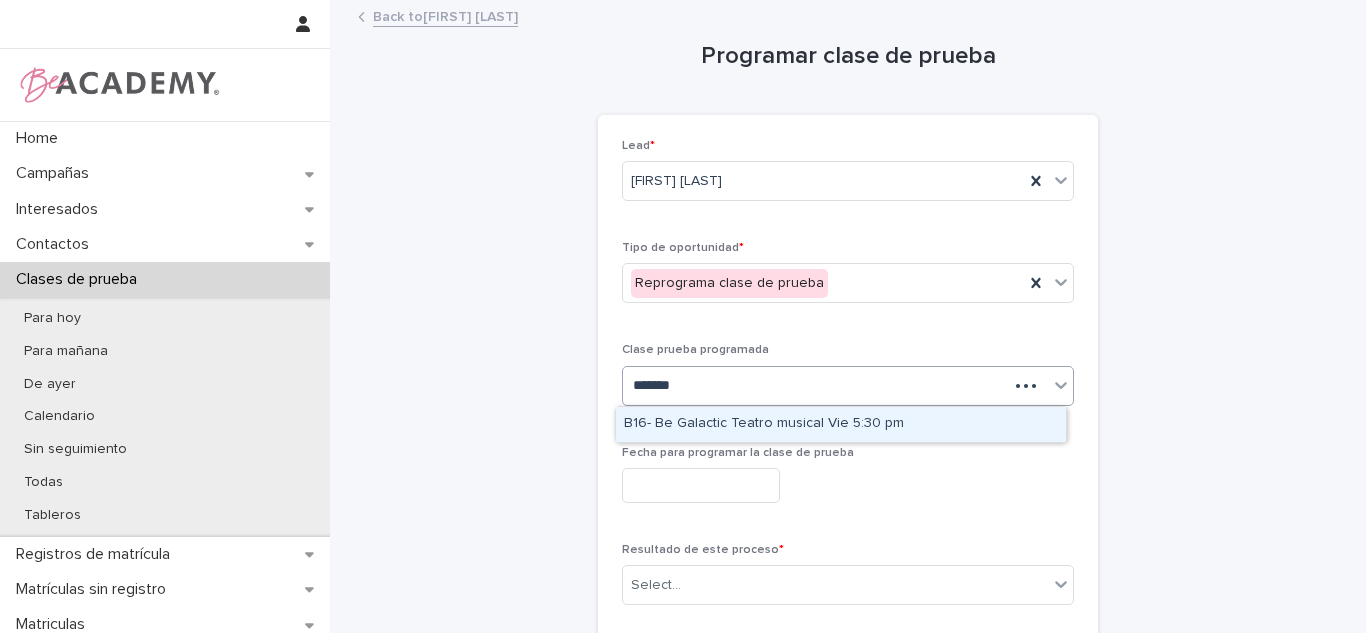 type on "********" 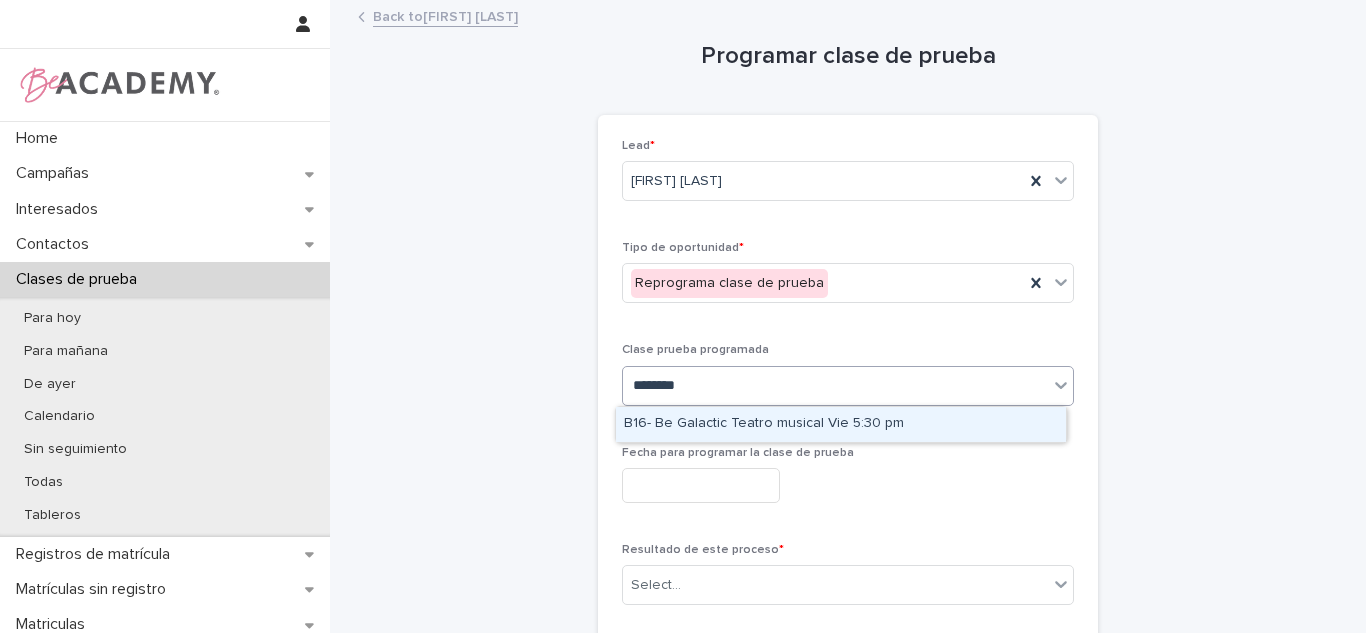 click on "B16- Be Galactic Teatro musical Vie 5:30 pm" at bounding box center (841, 424) 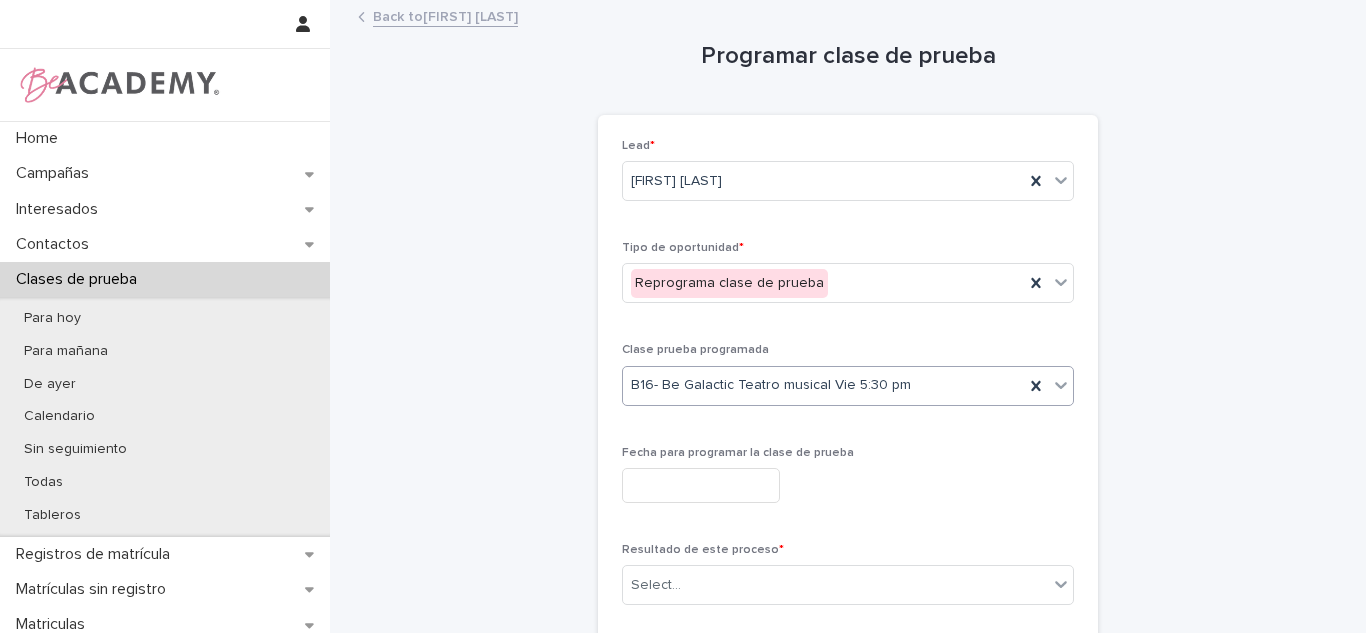 click at bounding box center (701, 485) 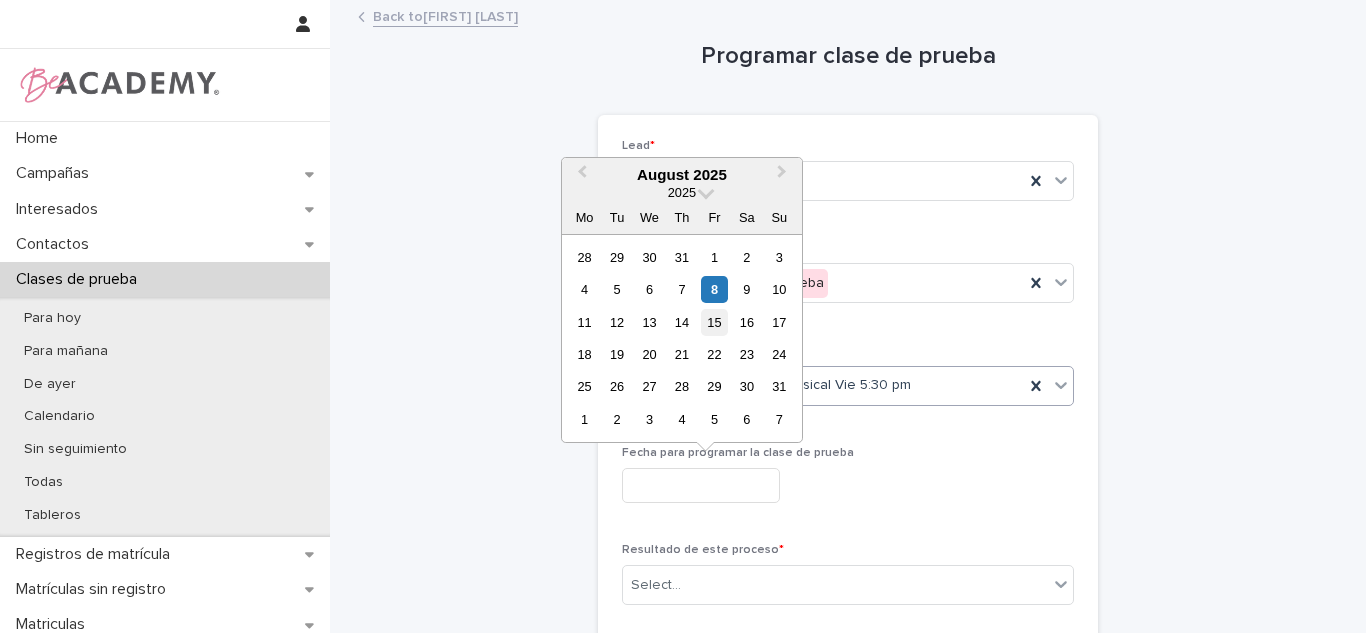 click on "15" at bounding box center (714, 322) 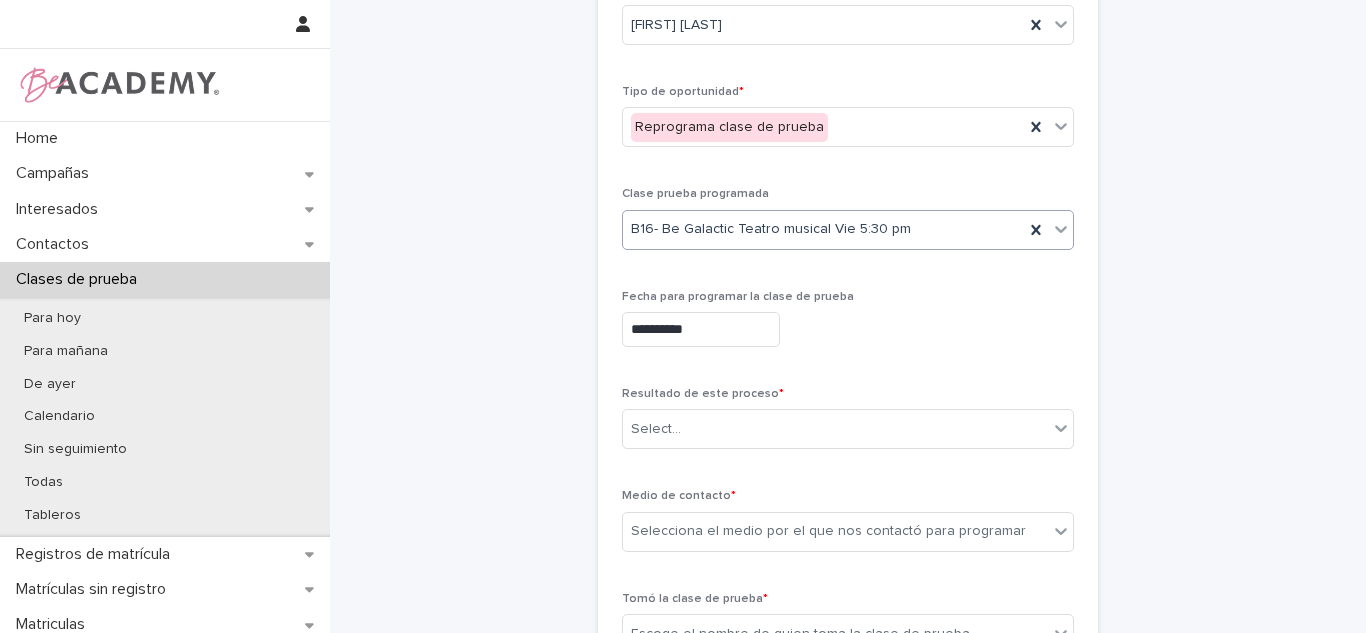 scroll, scrollTop: 183, scrollLeft: 0, axis: vertical 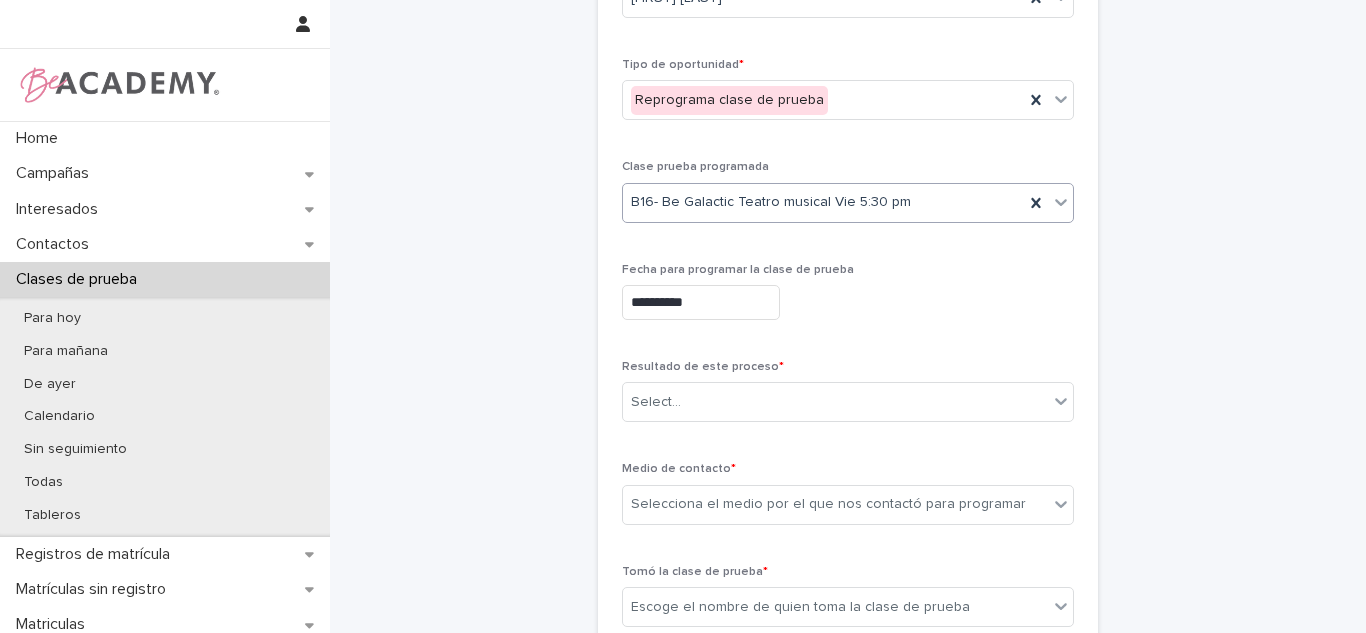 click on "Resultado de este proceso *" at bounding box center [848, 367] 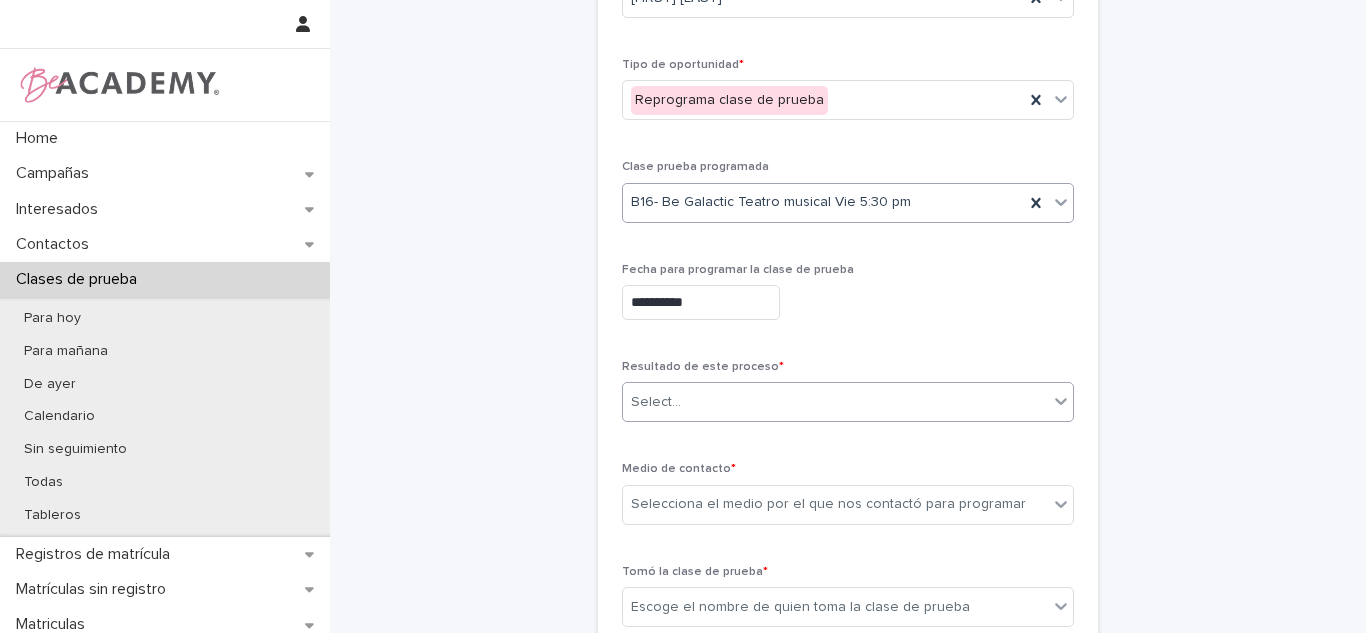 click on "Select..." at bounding box center (656, 402) 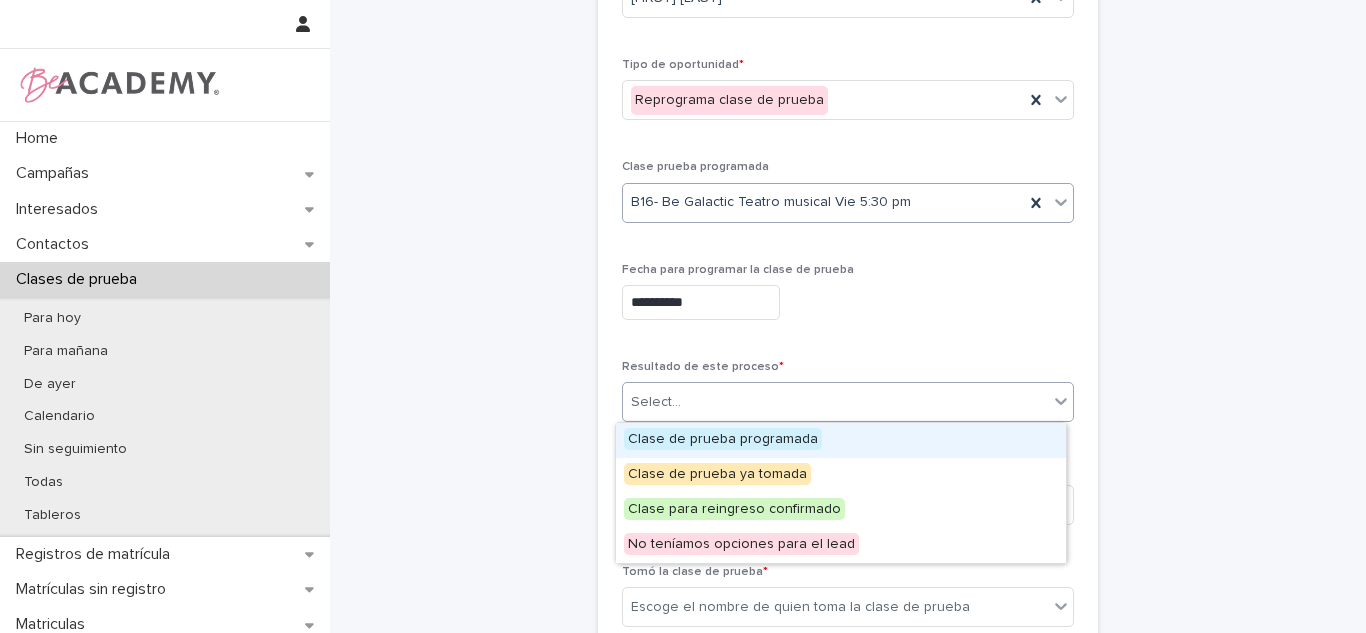 click on "Clase de prueba programada" at bounding box center [723, 439] 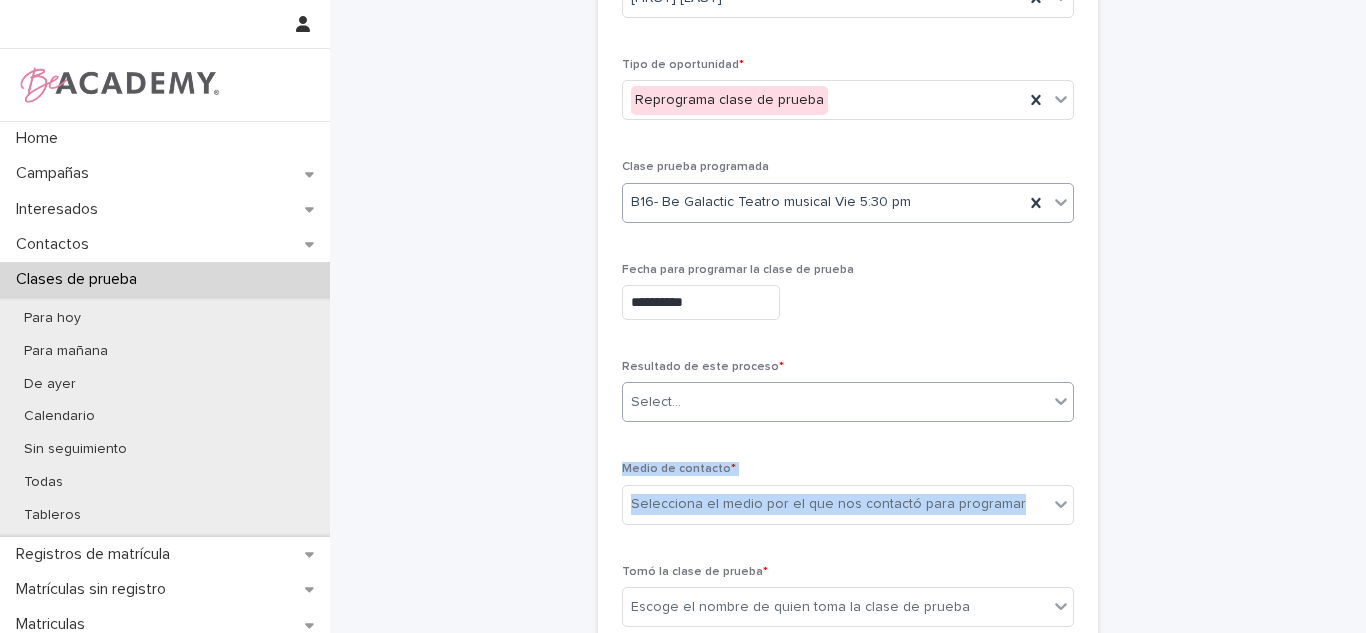 drag, startPoint x: 1331, startPoint y: 524, endPoint x: 1331, endPoint y: 535, distance: 11 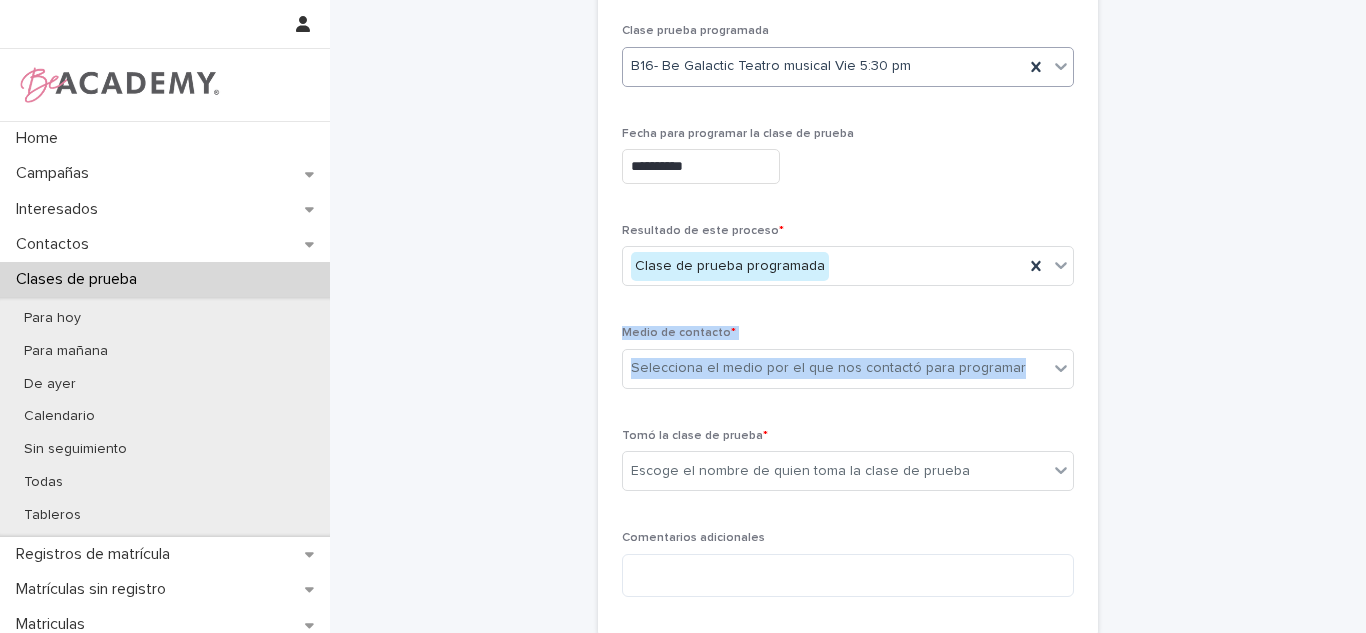 scroll, scrollTop: 403, scrollLeft: 0, axis: vertical 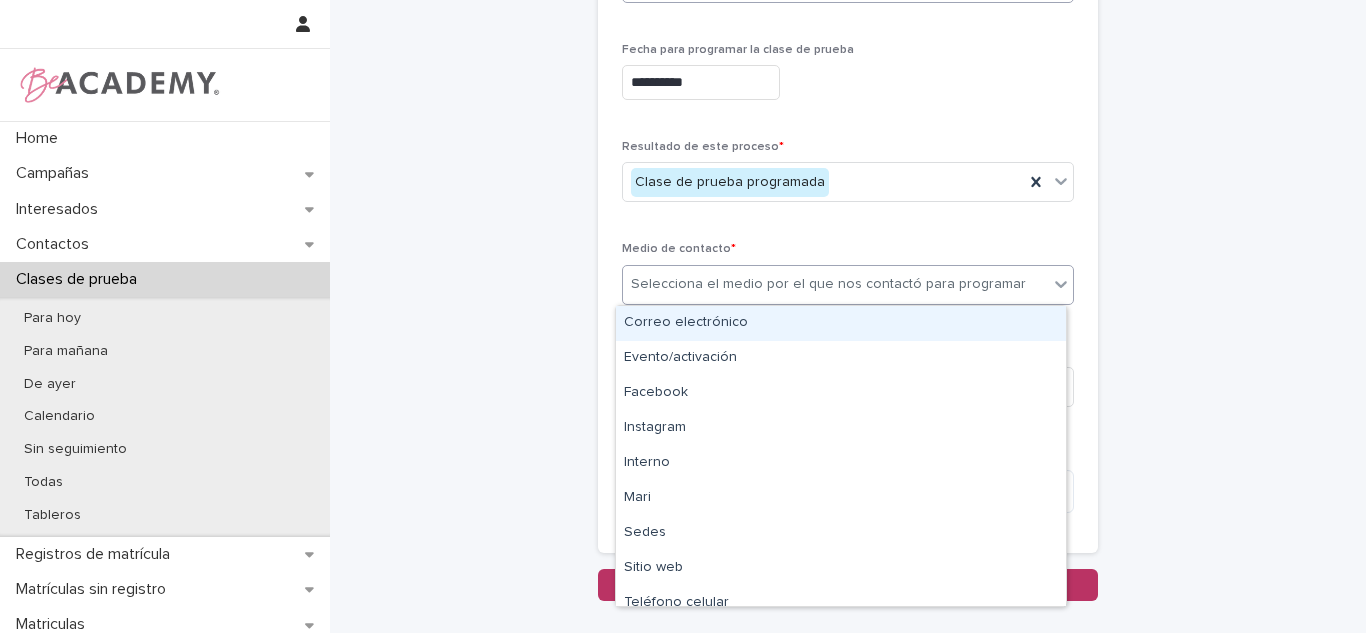 click on "Selecciona el medio por el que nos contactó para programar" at bounding box center [835, 284] 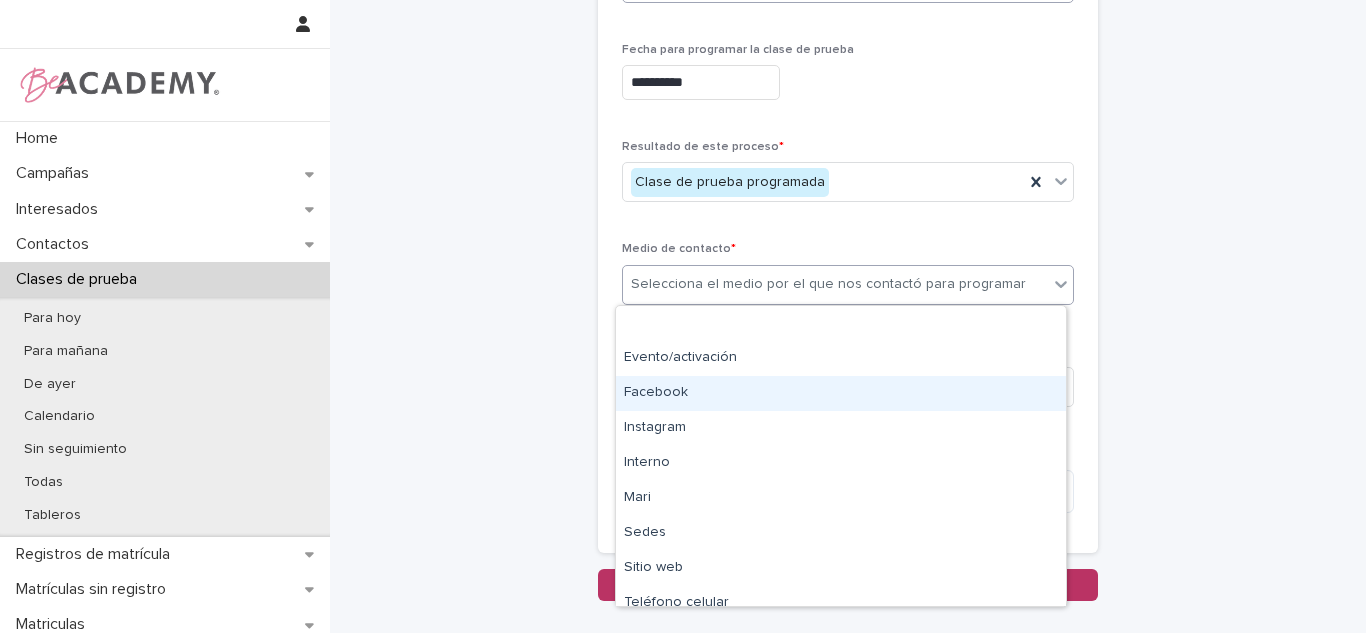 scroll, scrollTop: 85, scrollLeft: 0, axis: vertical 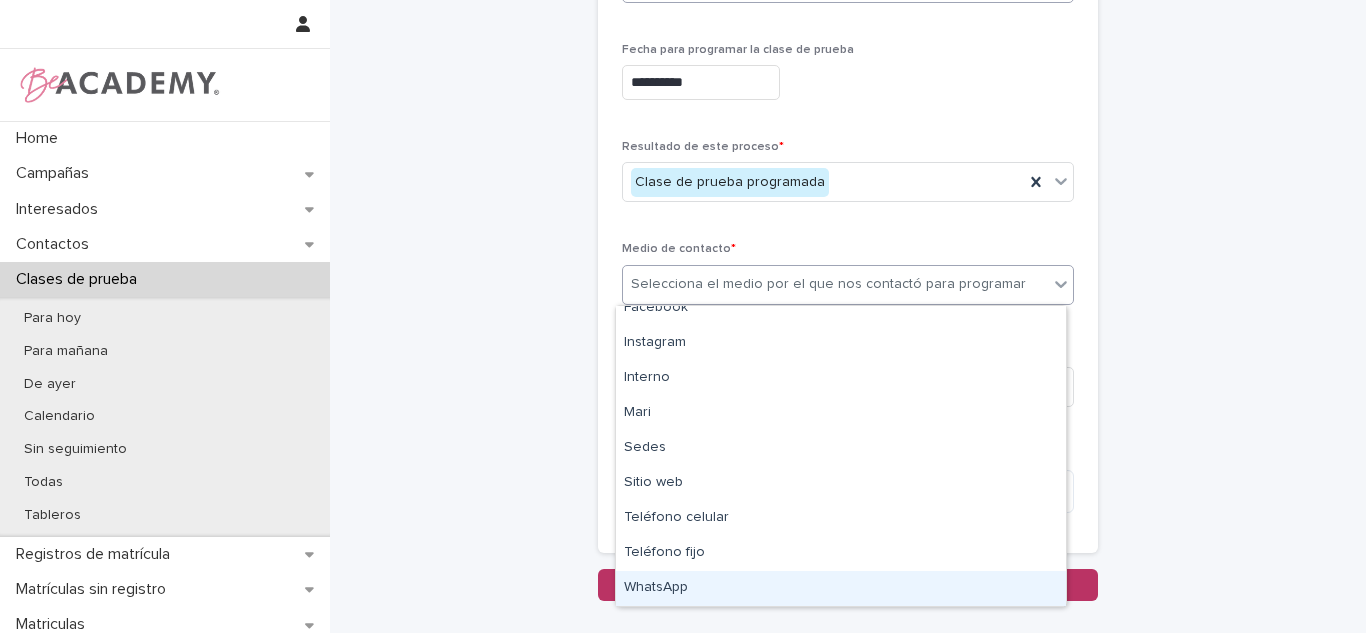 click on "WhatsApp" at bounding box center [841, 588] 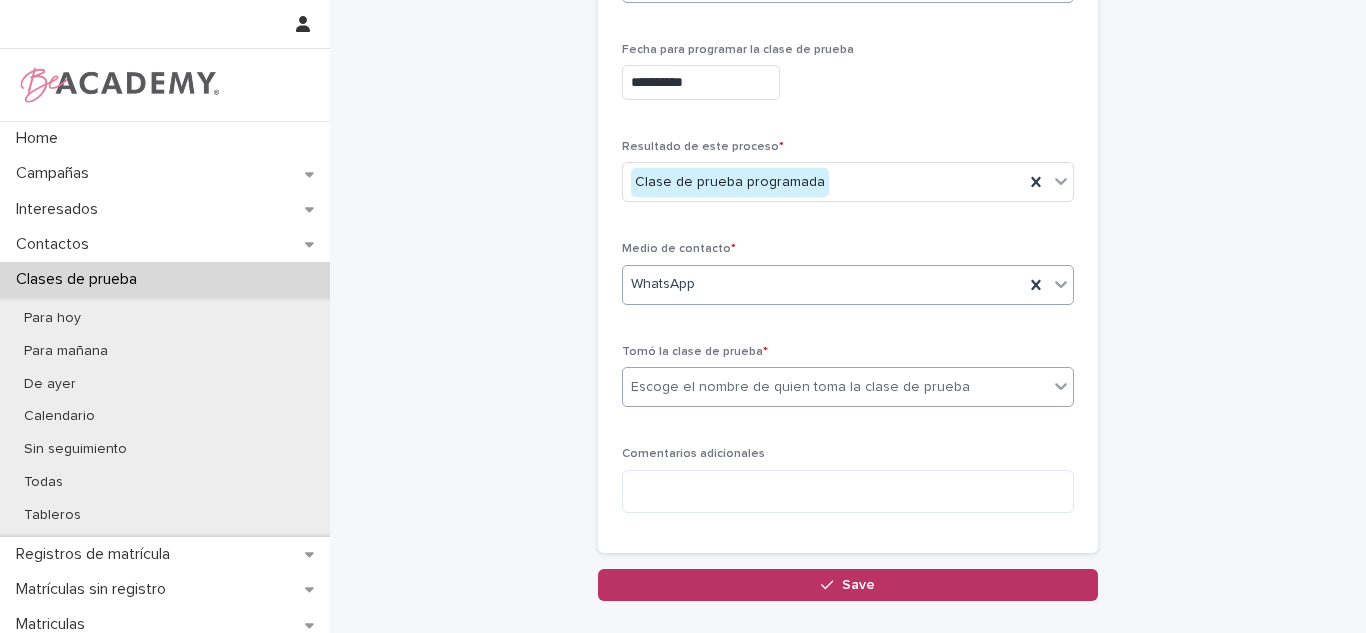 click on "Escoge el nombre de quien toma la clase de prueba" at bounding box center [835, 387] 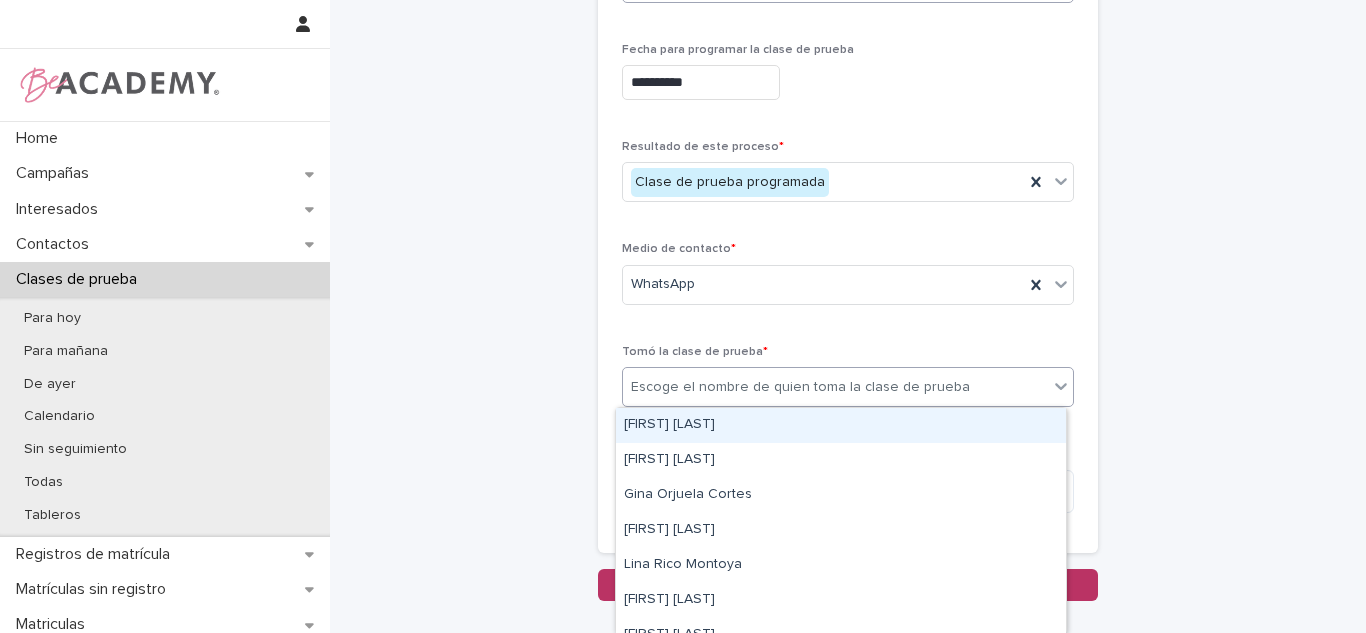 click on "[FIRST] [LAST] [LAST]" at bounding box center (841, 425) 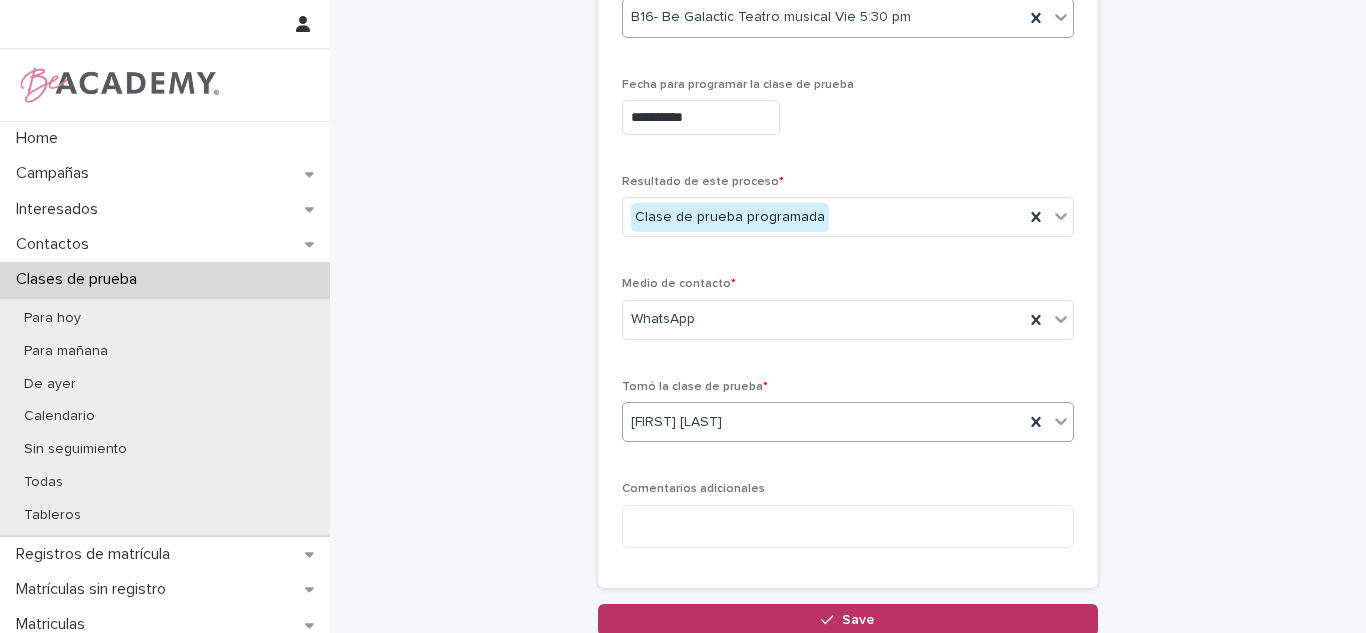 scroll, scrollTop: 373, scrollLeft: 0, axis: vertical 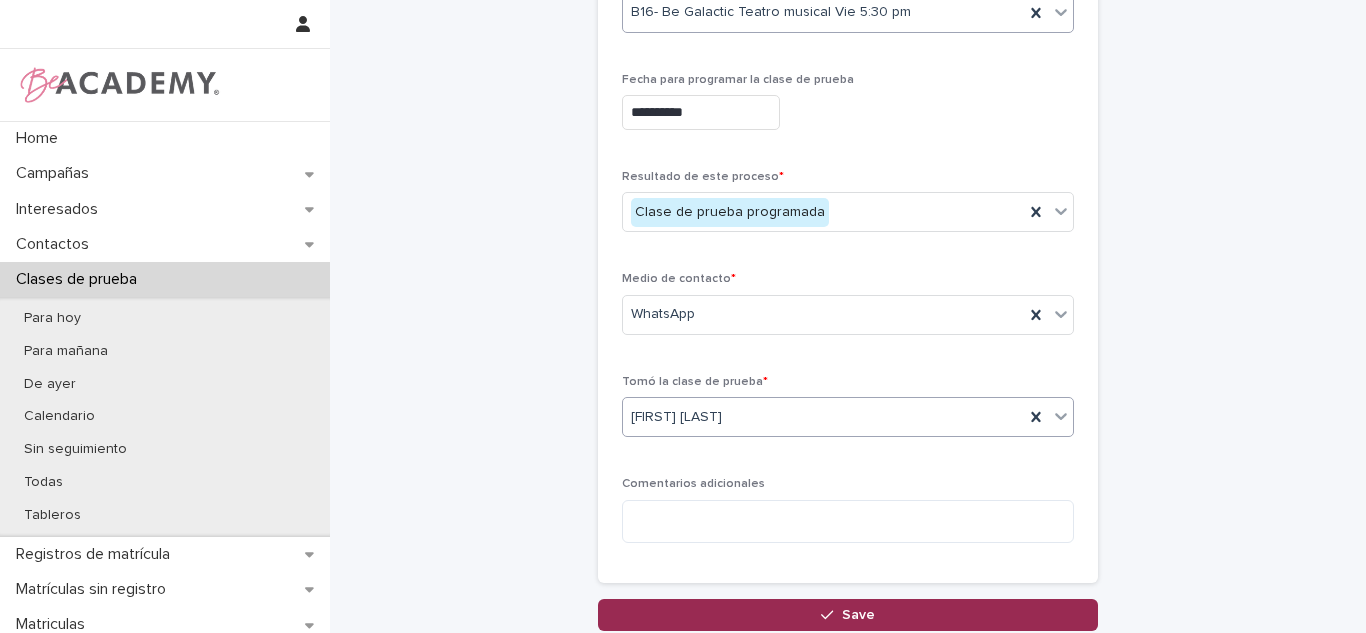 click on "Save" at bounding box center (848, 615) 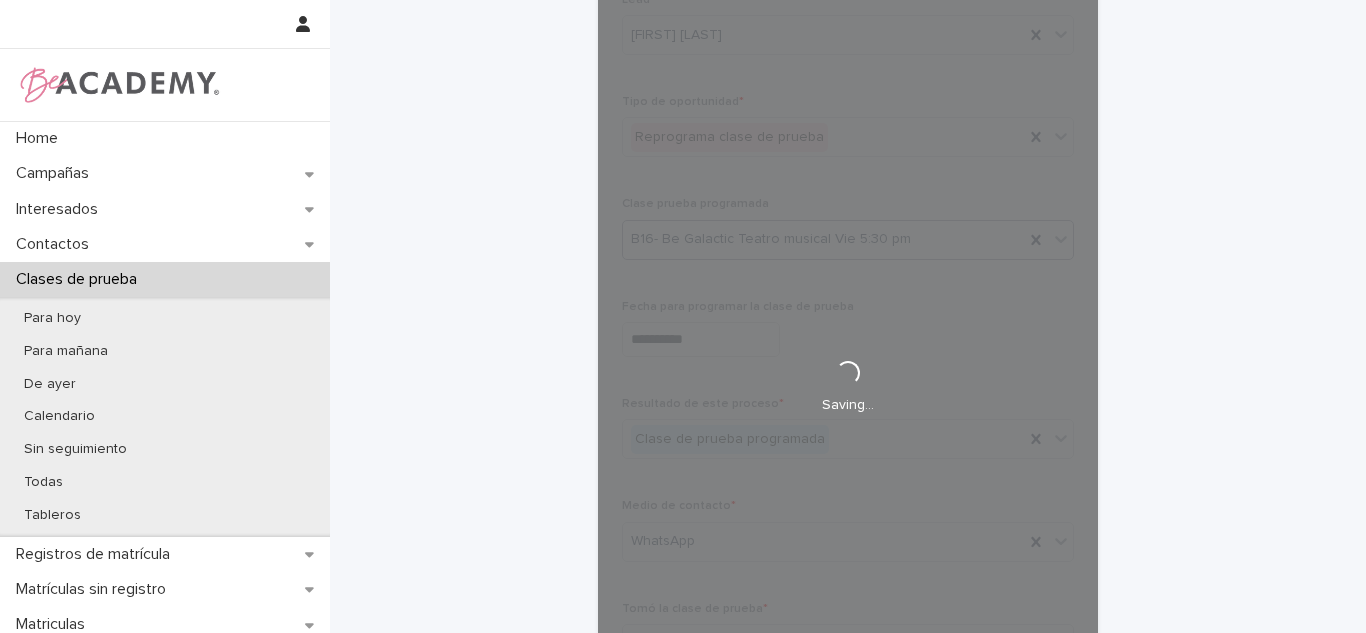 scroll, scrollTop: 142, scrollLeft: 0, axis: vertical 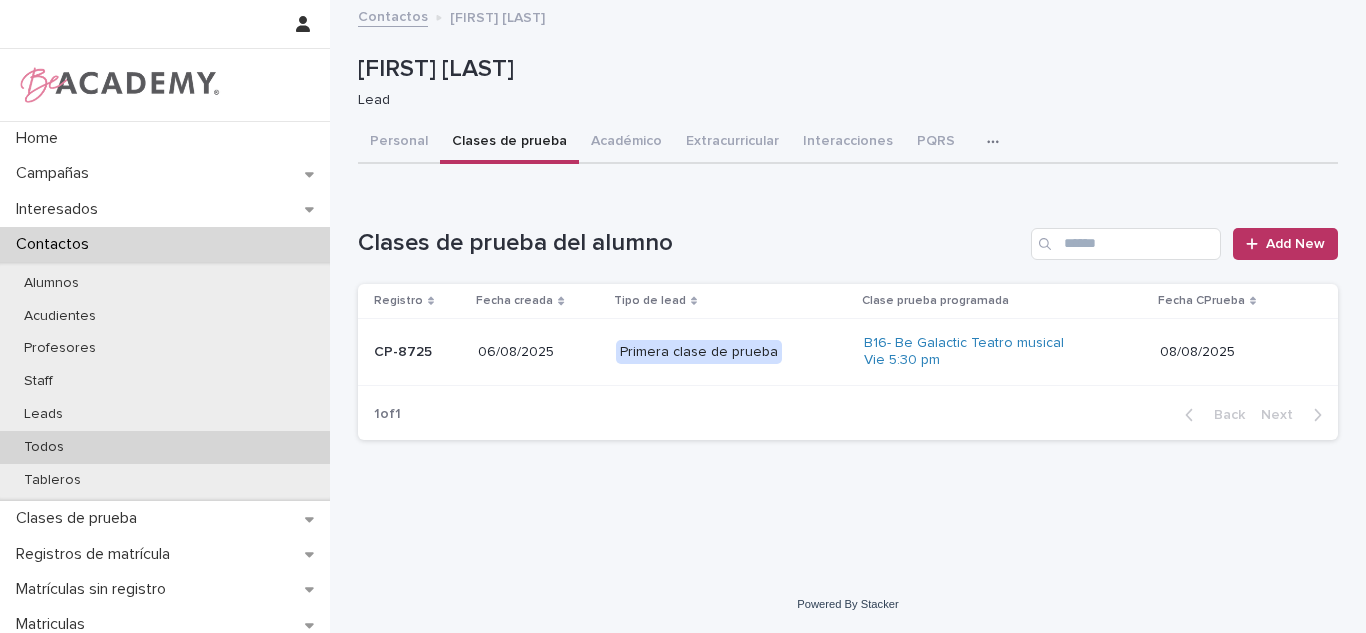 click on "Todos" at bounding box center [165, 447] 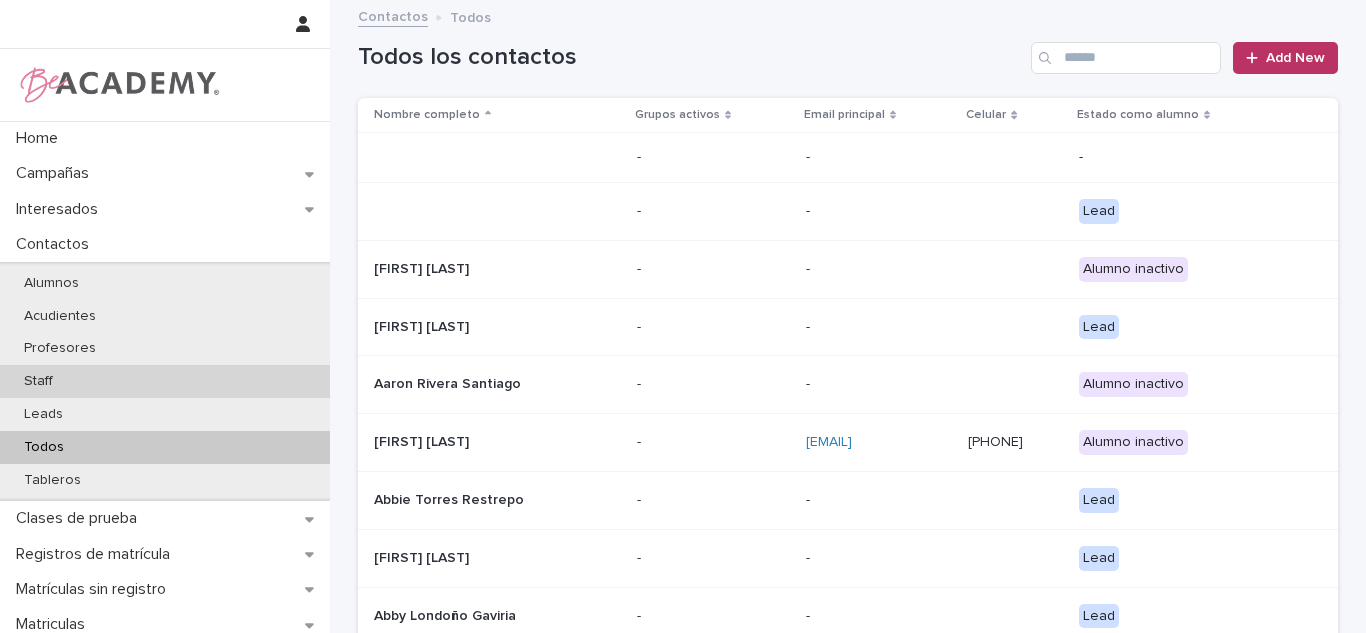 click on "Staff" at bounding box center (165, 381) 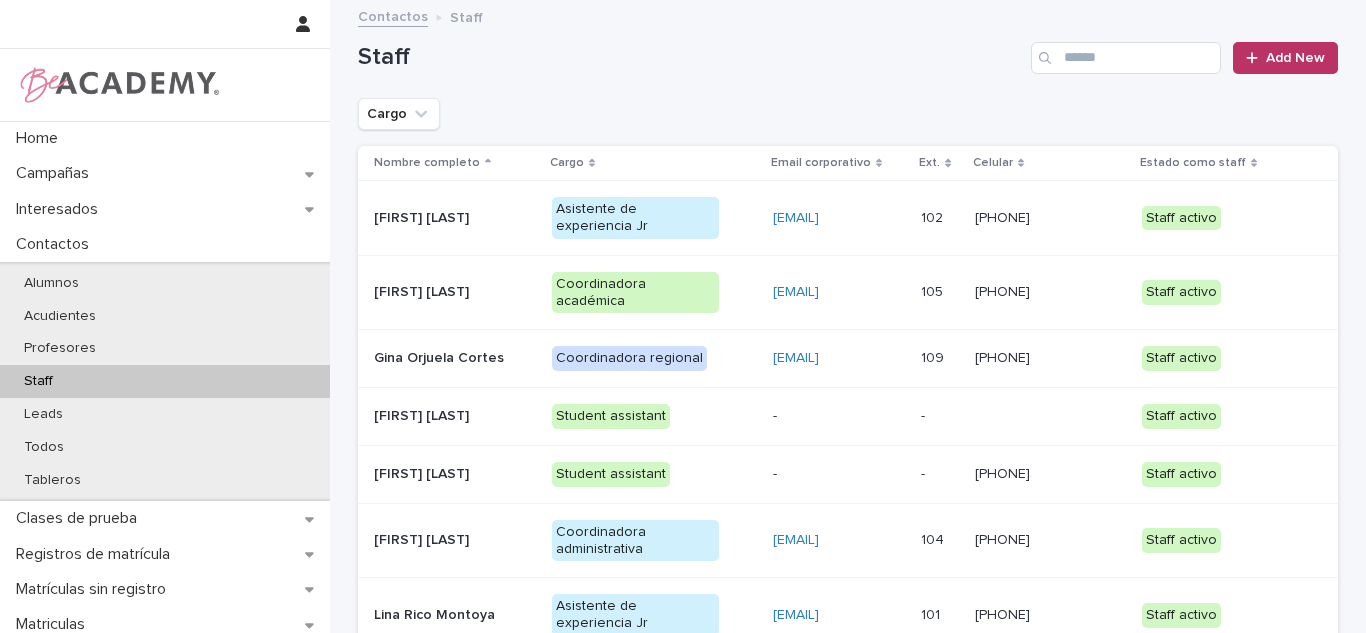 click on "Asistente de experiencia Jr" at bounding box center [635, 218] 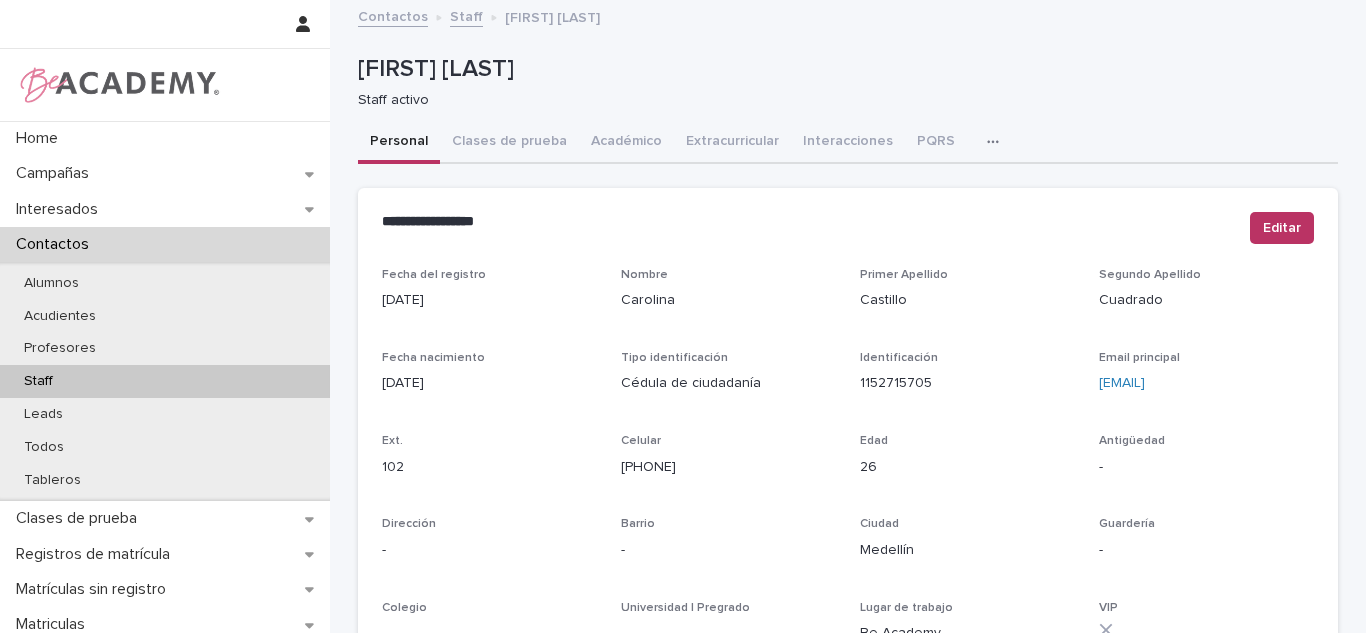 click 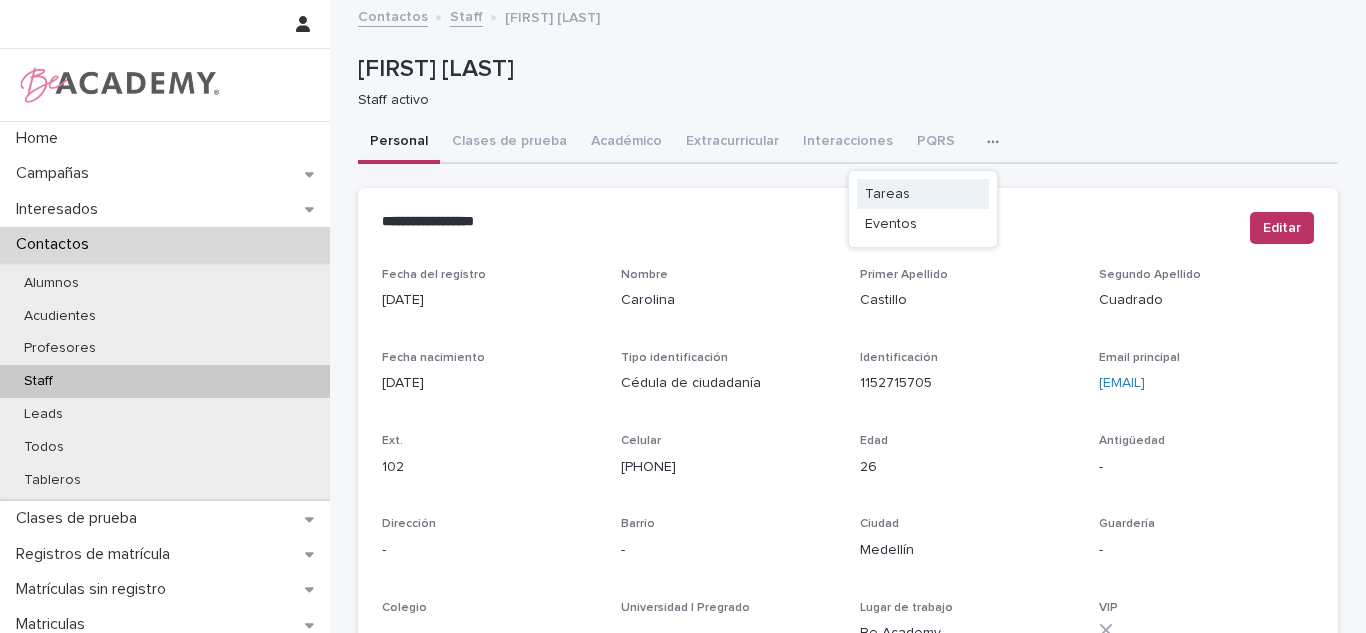 click on "Tareas" at bounding box center (923, 194) 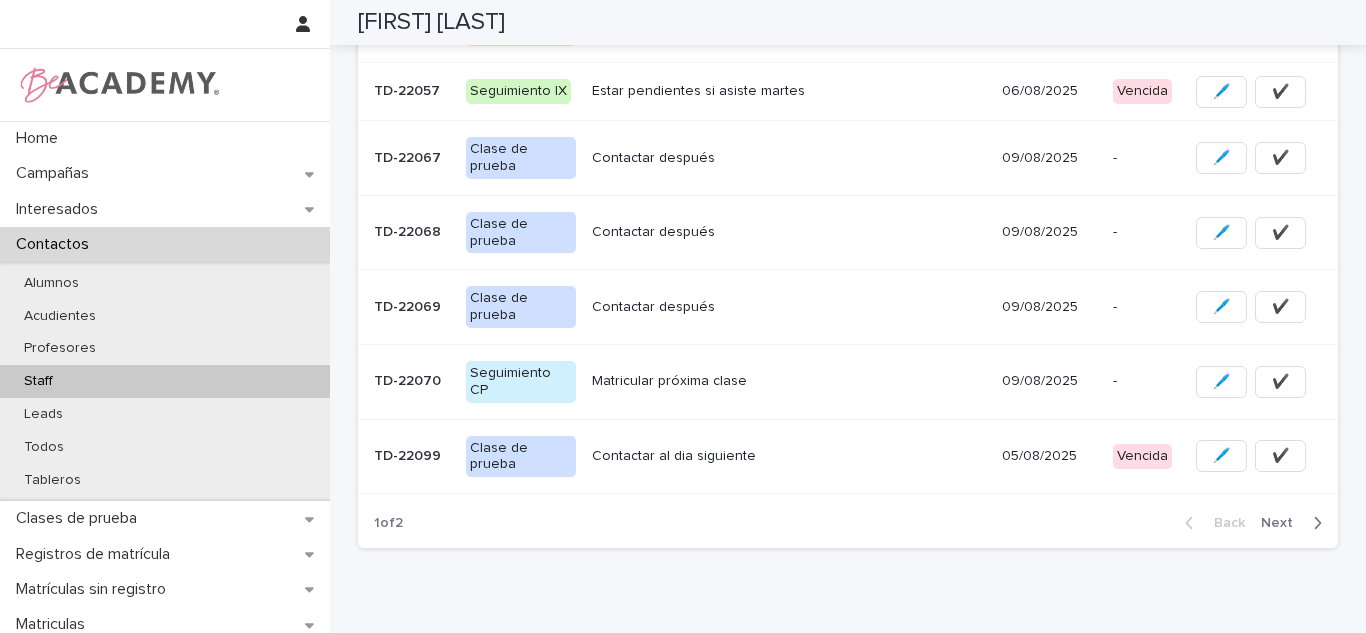 scroll, scrollTop: 646, scrollLeft: 0, axis: vertical 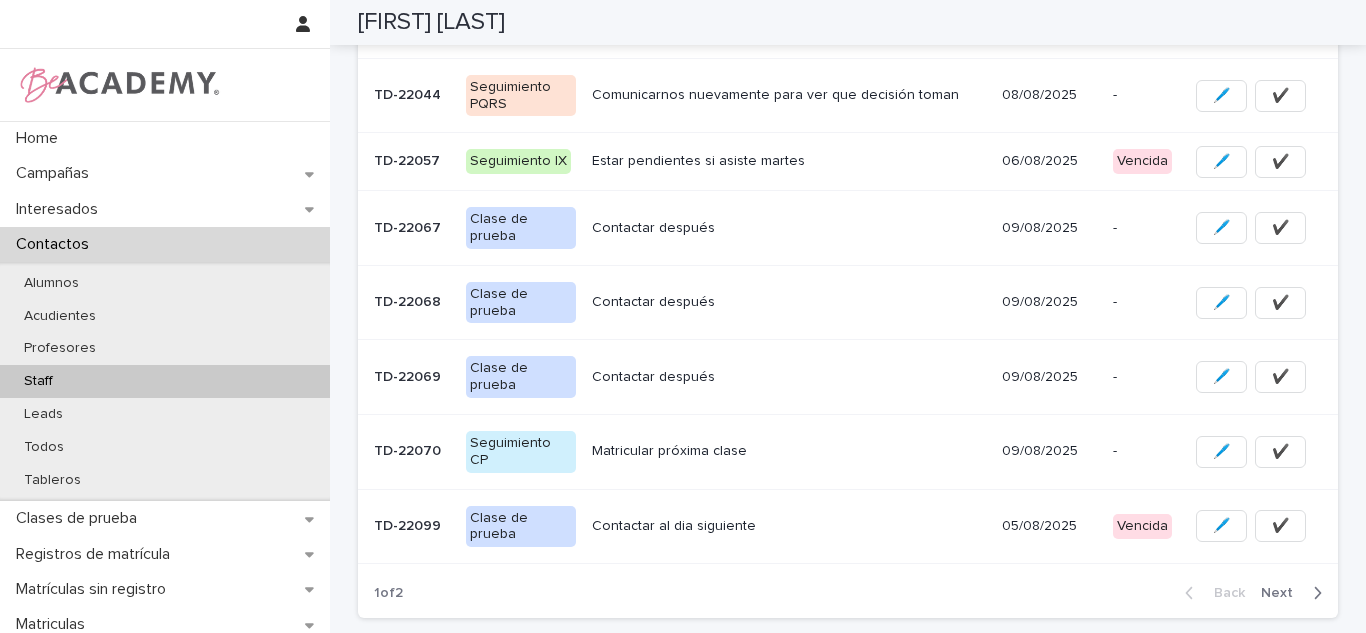 click on "05/08/2025" at bounding box center [1049, 526] 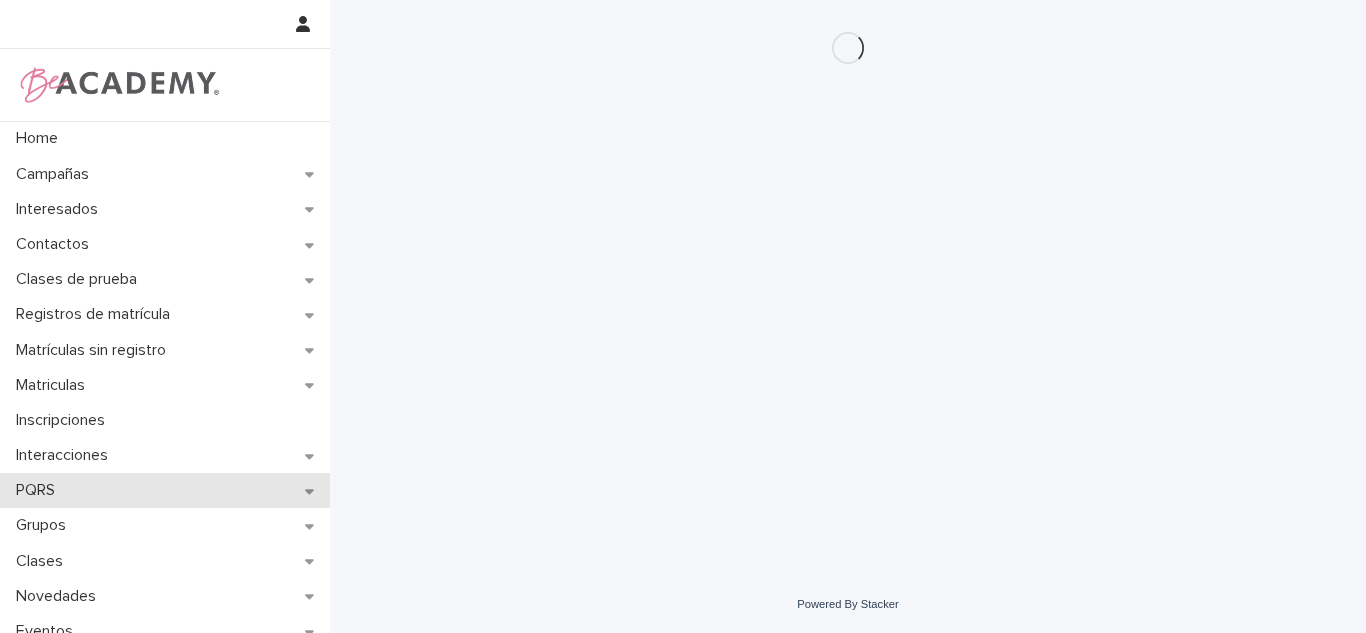 scroll, scrollTop: 0, scrollLeft: 0, axis: both 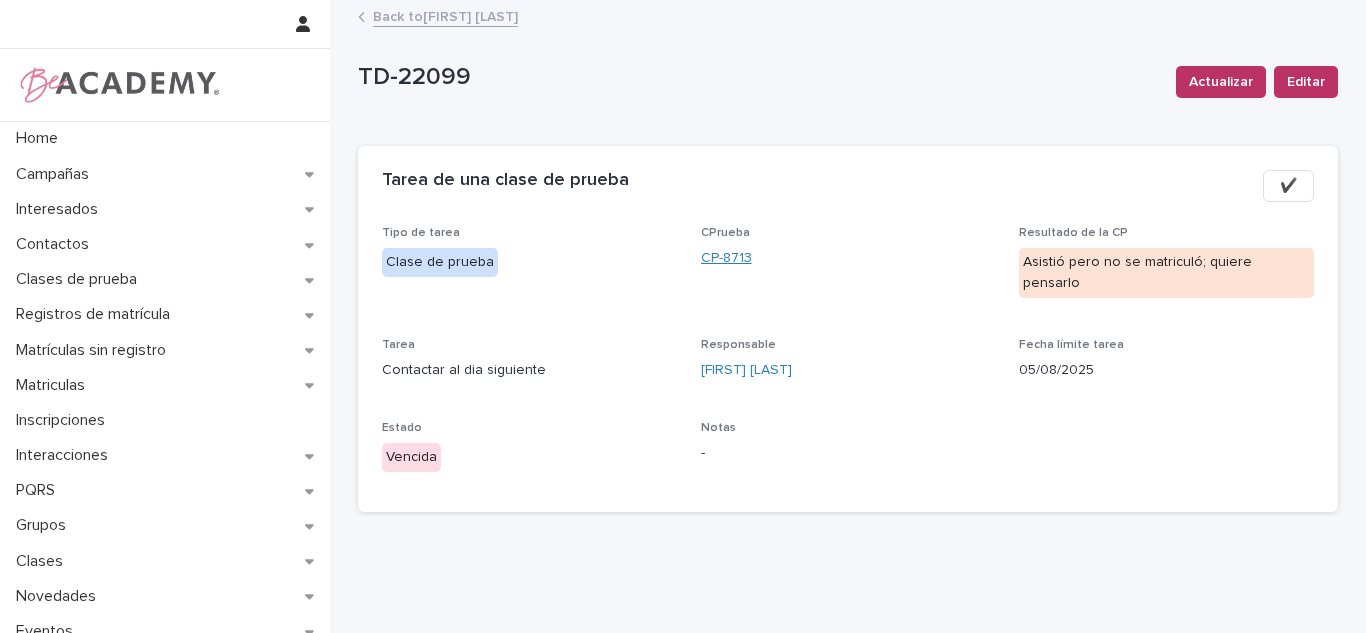 click on "CP-8713" at bounding box center [726, 258] 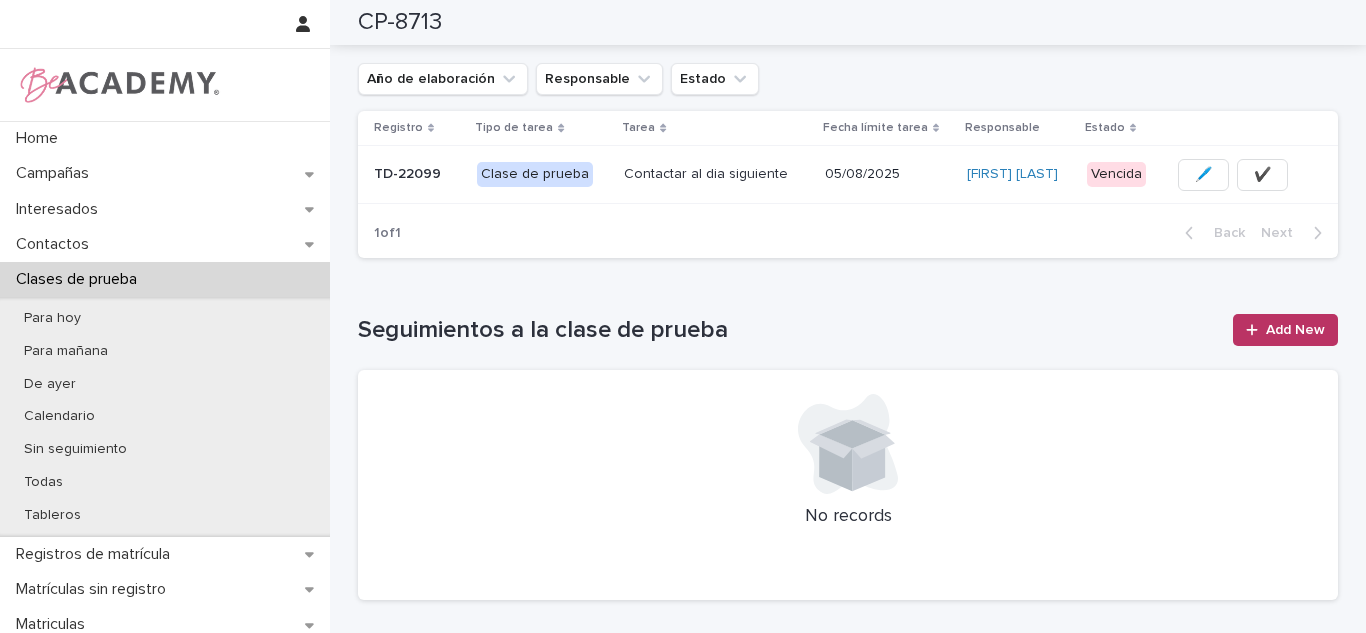 scroll, scrollTop: 554, scrollLeft: 0, axis: vertical 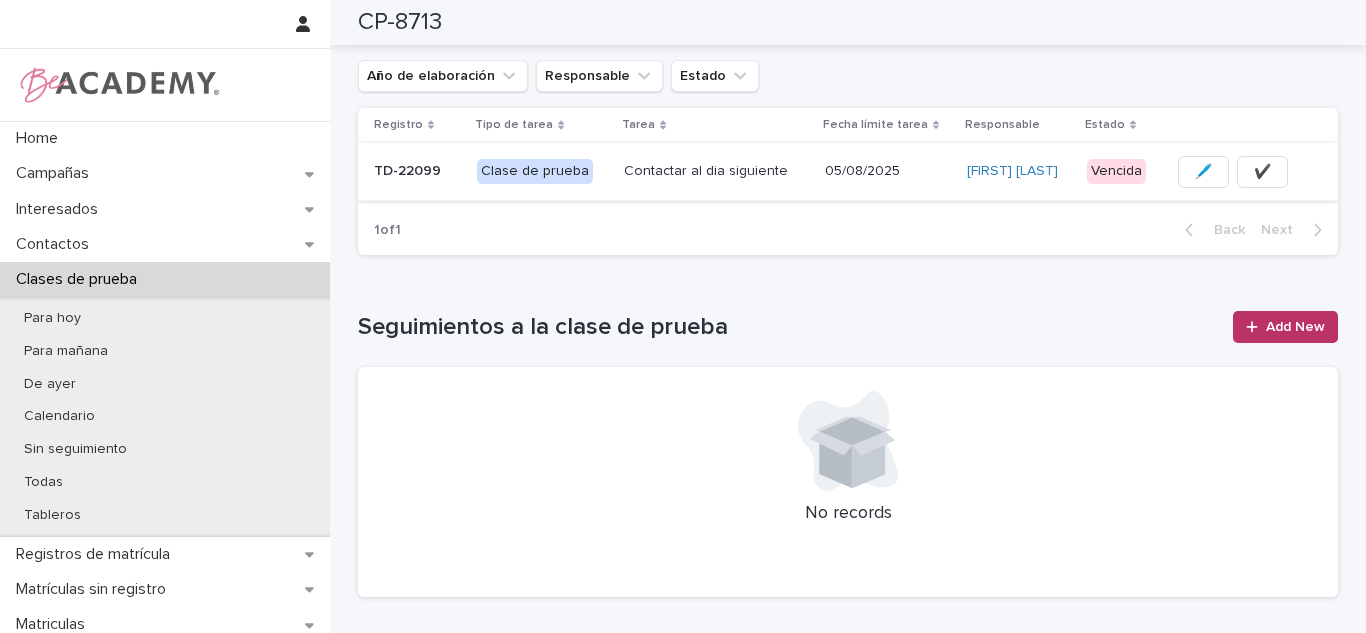 click on "✔️" at bounding box center (1262, 172) 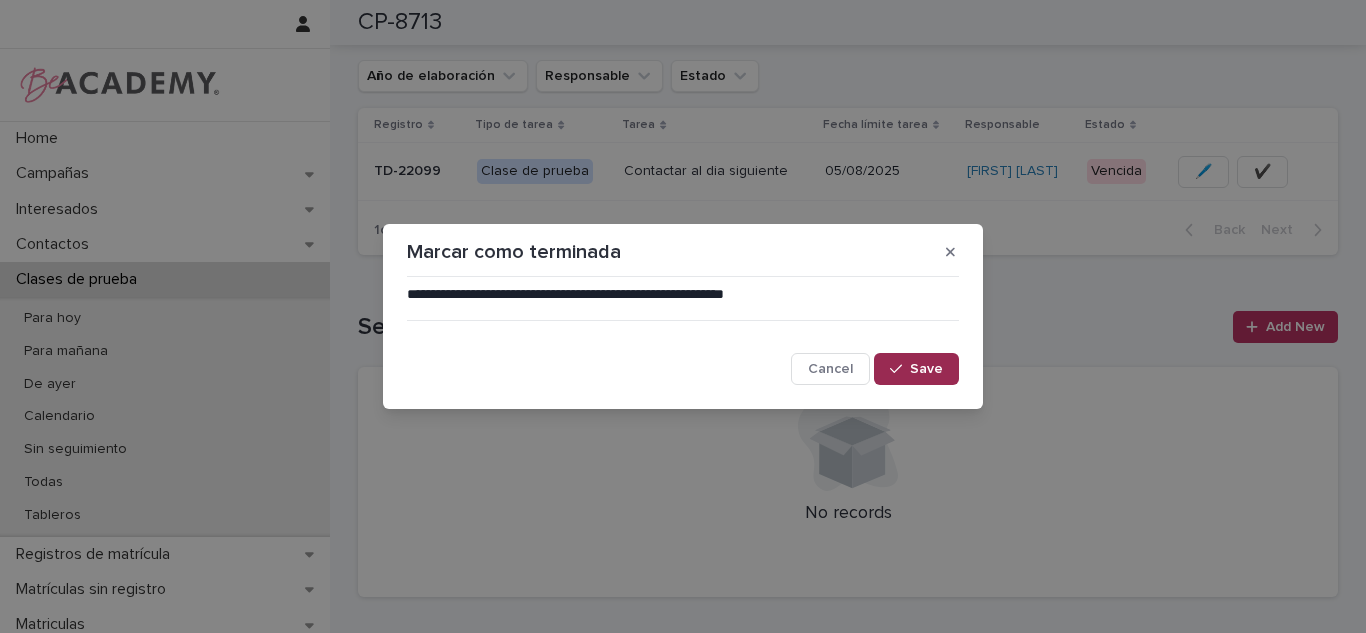 click on "Save" at bounding box center [916, 369] 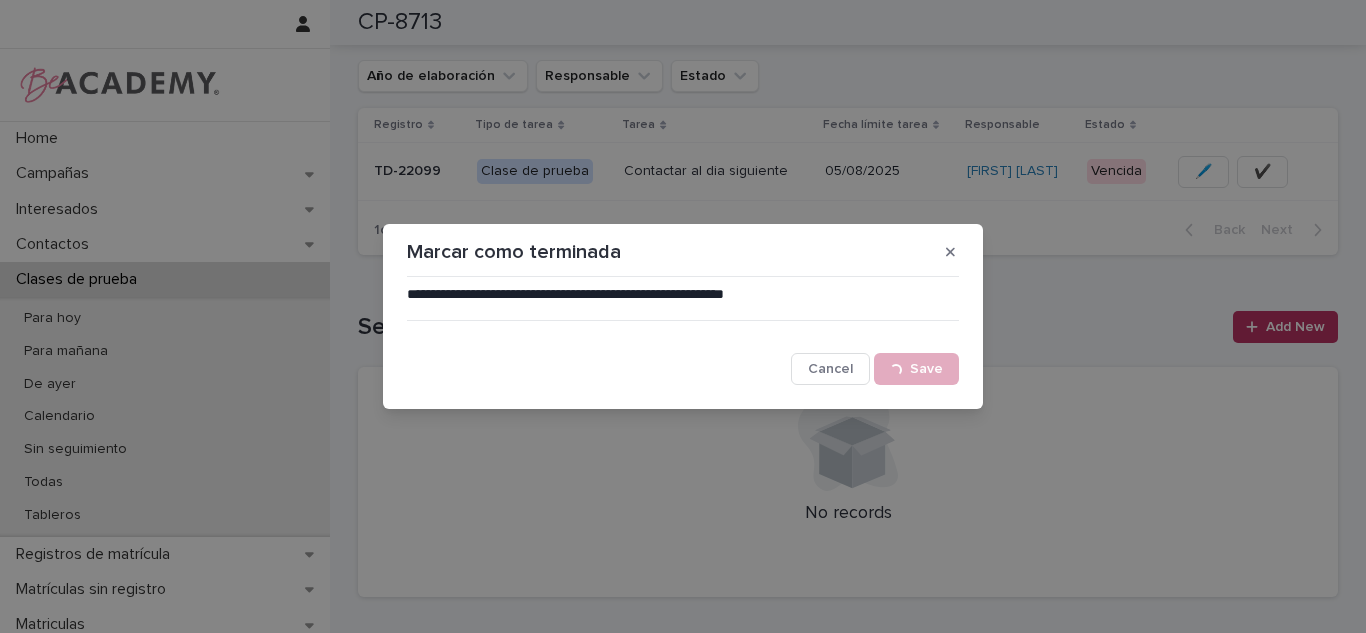 drag, startPoint x: 1365, startPoint y: 324, endPoint x: 1365, endPoint y: 298, distance: 26 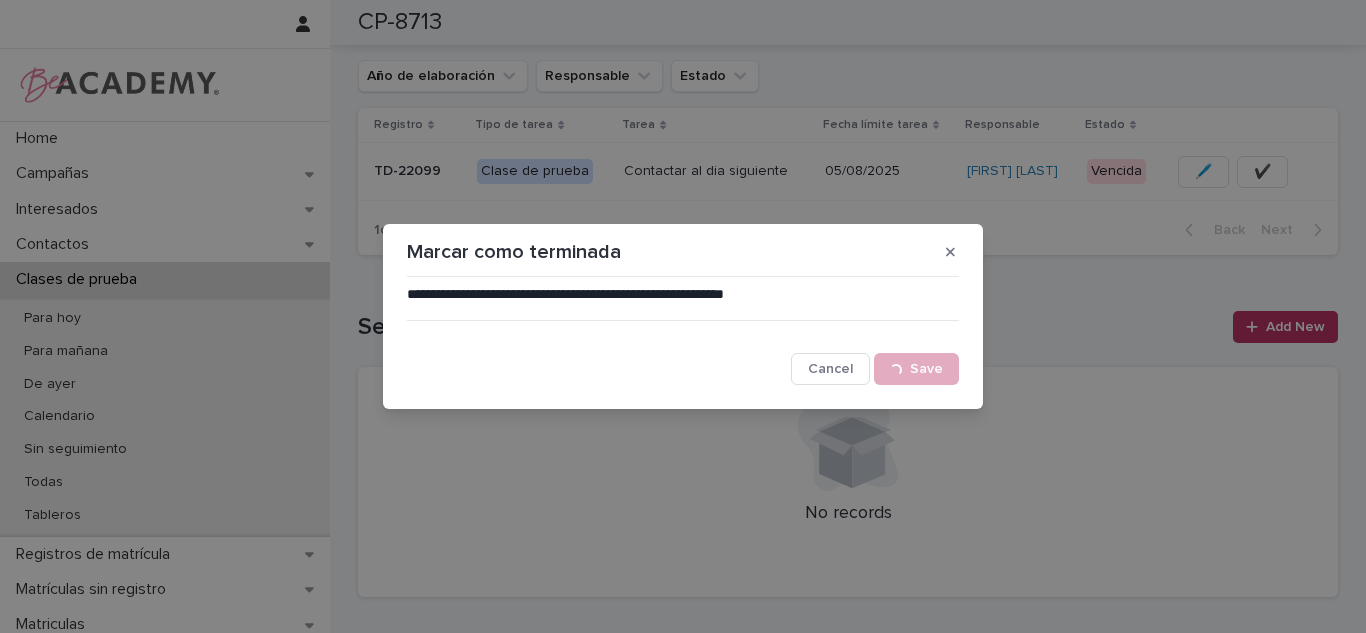 click on "**********" at bounding box center [683, 316] 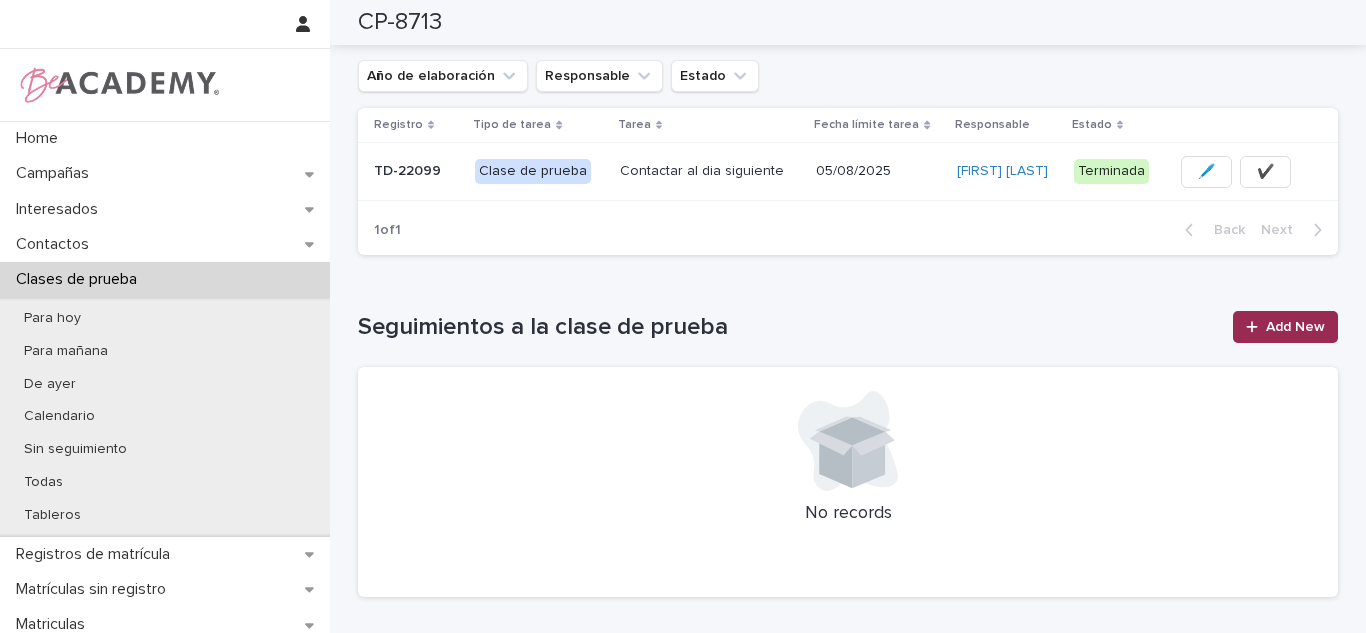 click on "Add New" at bounding box center [1285, 327] 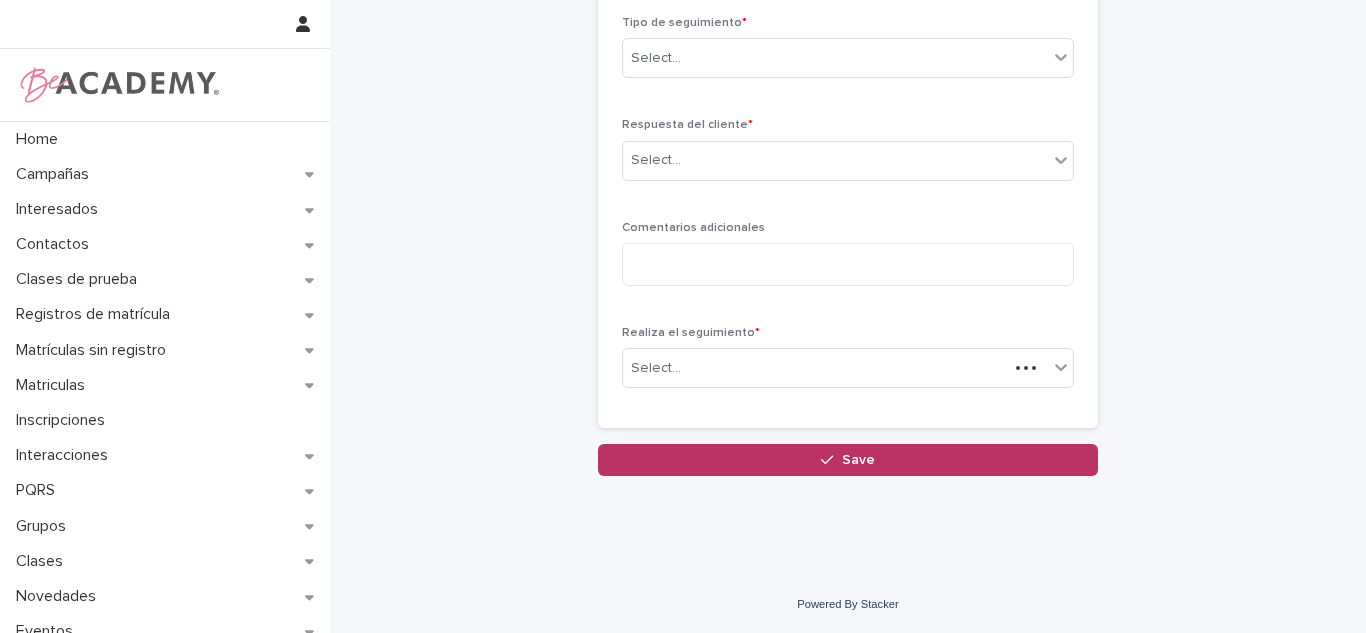 scroll, scrollTop: 220, scrollLeft: 0, axis: vertical 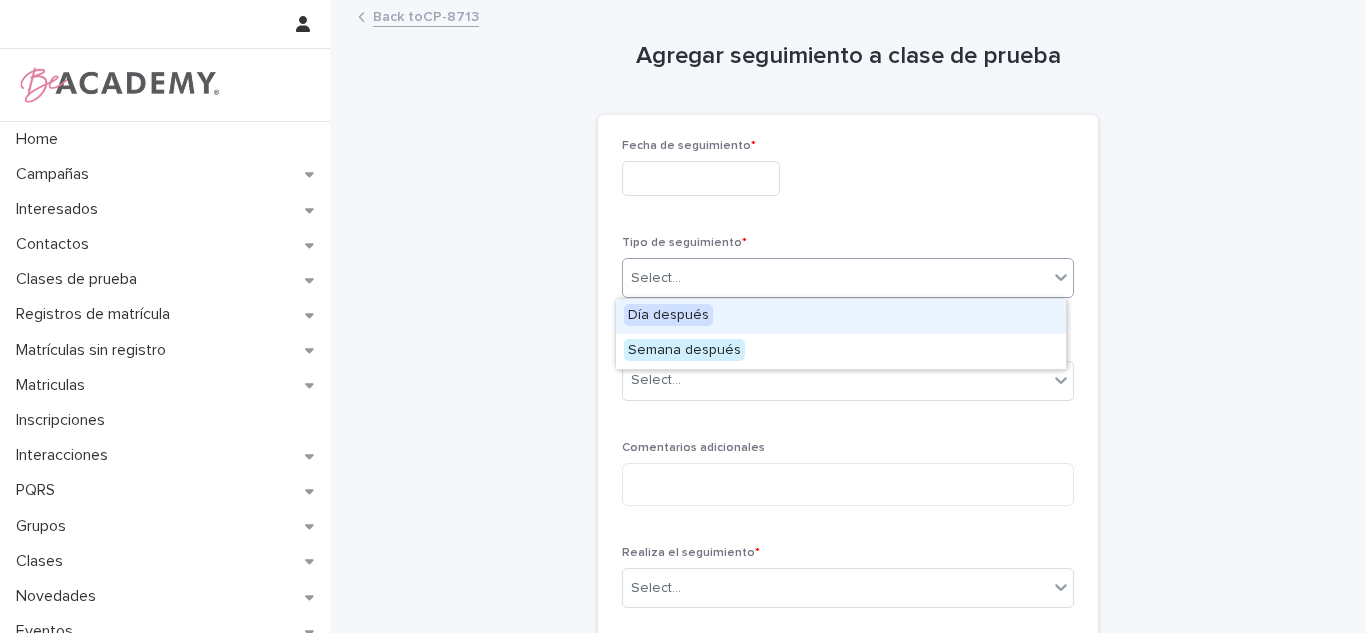 click on "Select..." at bounding box center [835, 278] 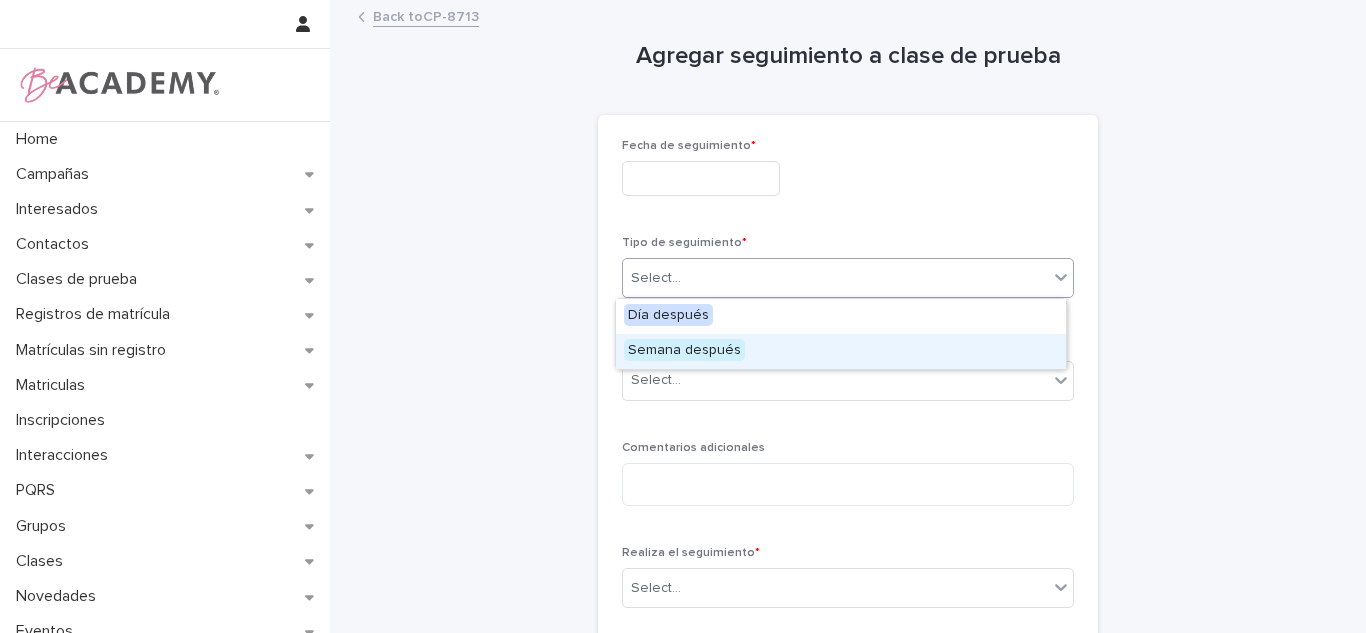 click on "Semana después" at bounding box center [841, 351] 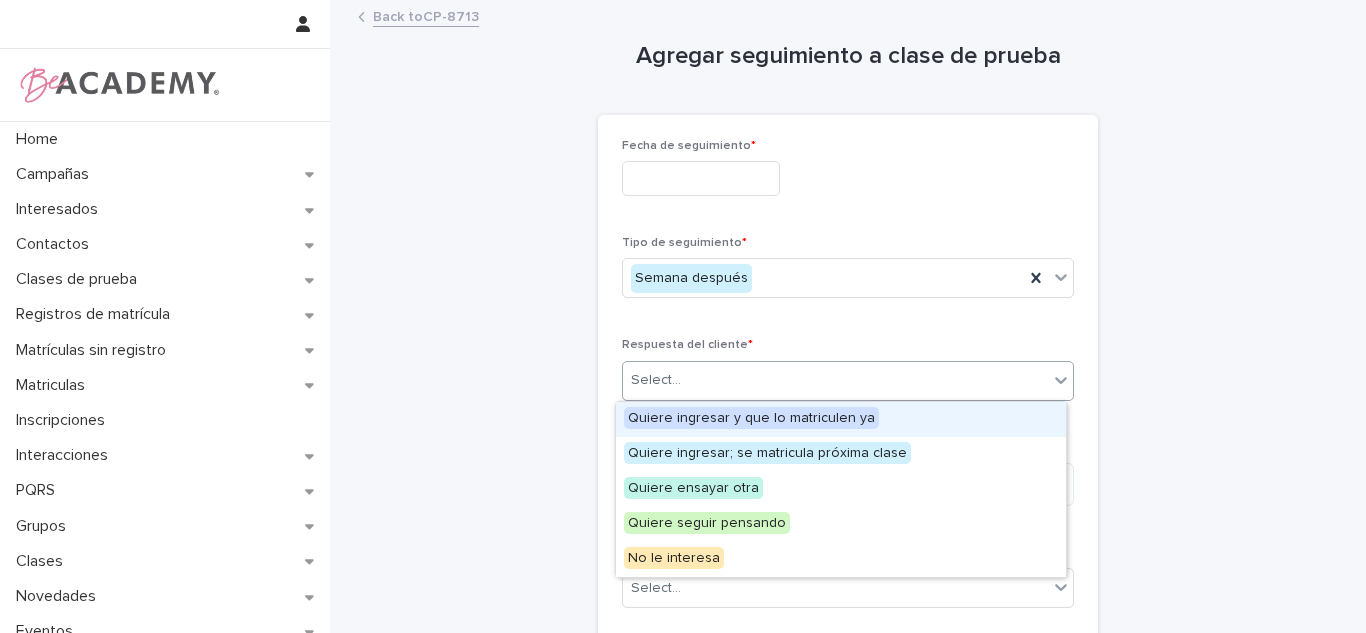 drag, startPoint x: 714, startPoint y: 364, endPoint x: 700, endPoint y: 429, distance: 66.4906 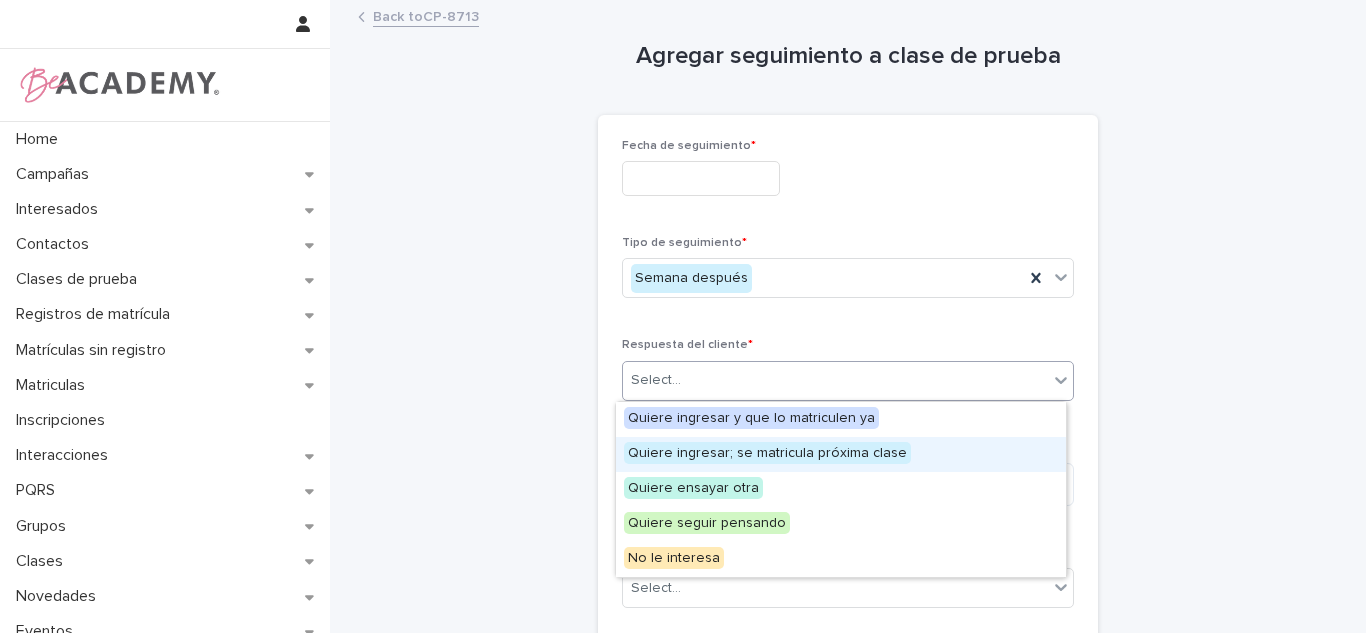 click at bounding box center [701, 178] 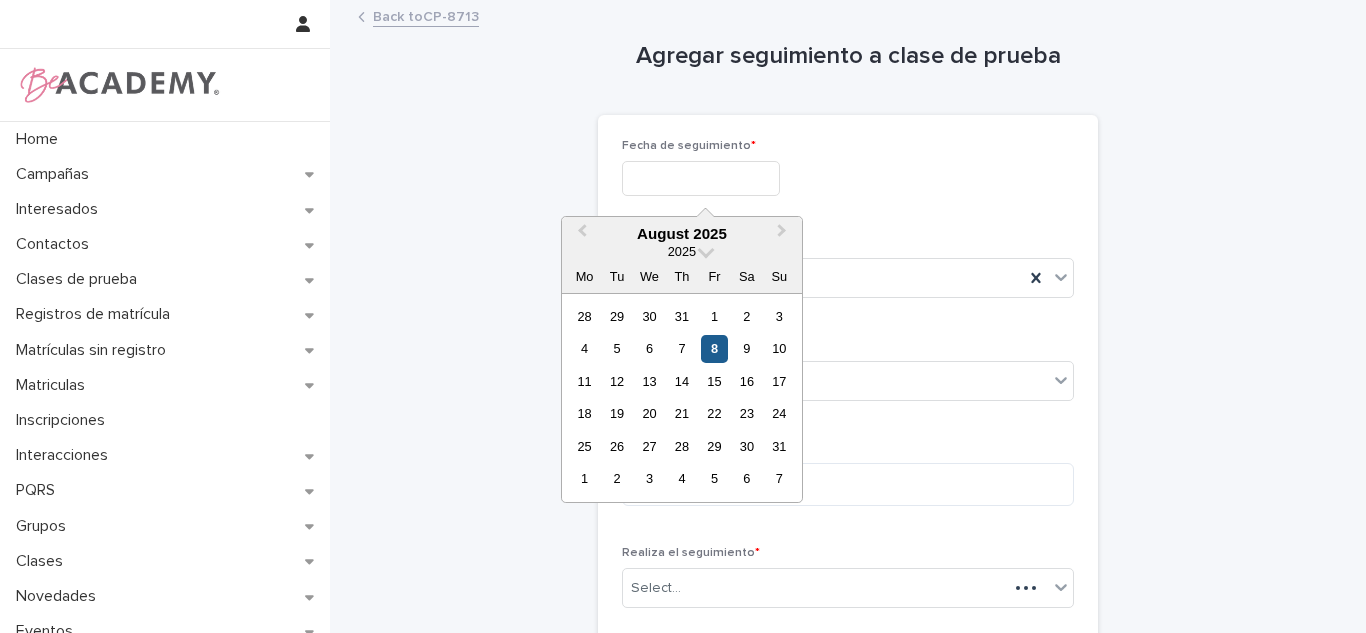 click on "8" at bounding box center [714, 348] 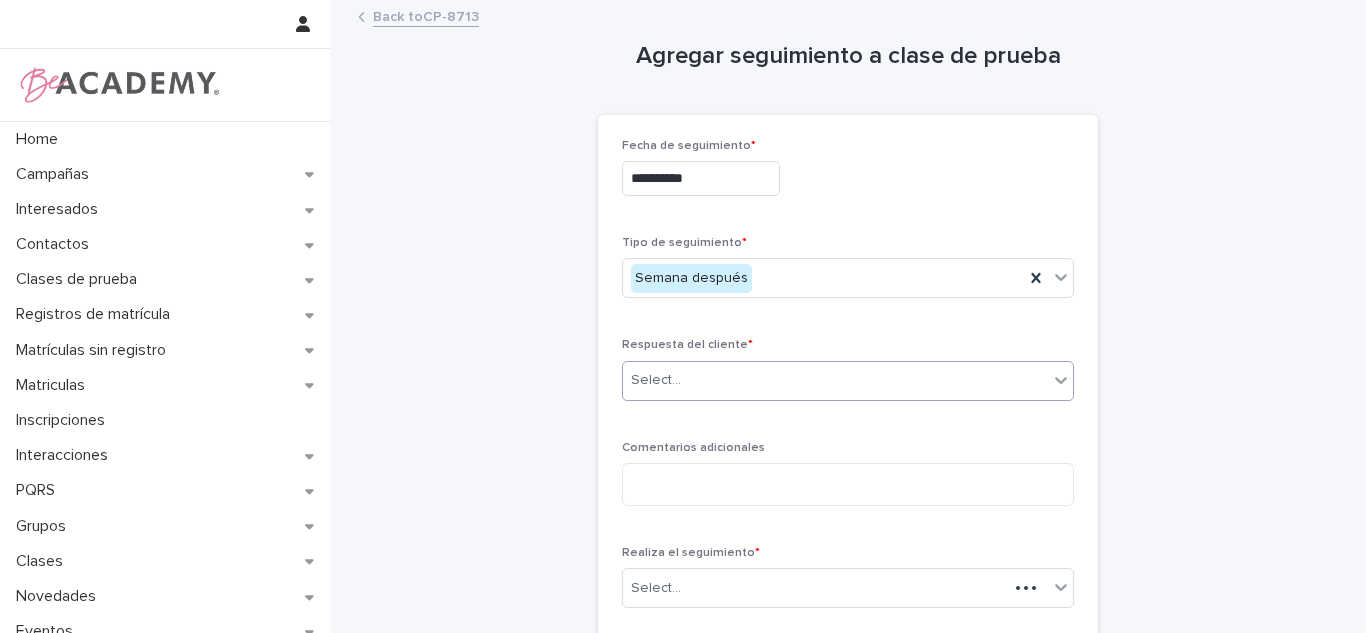 click on "Select..." at bounding box center (848, 381) 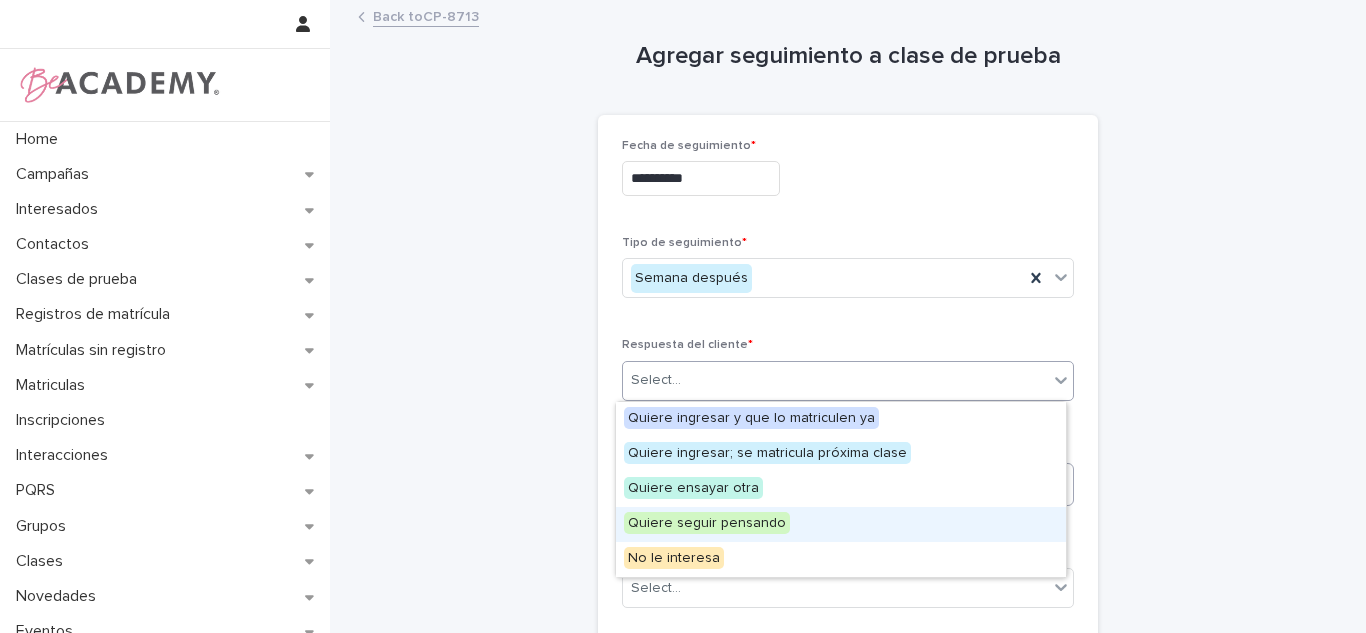 click on "Quiere seguir pensando" at bounding box center [707, 523] 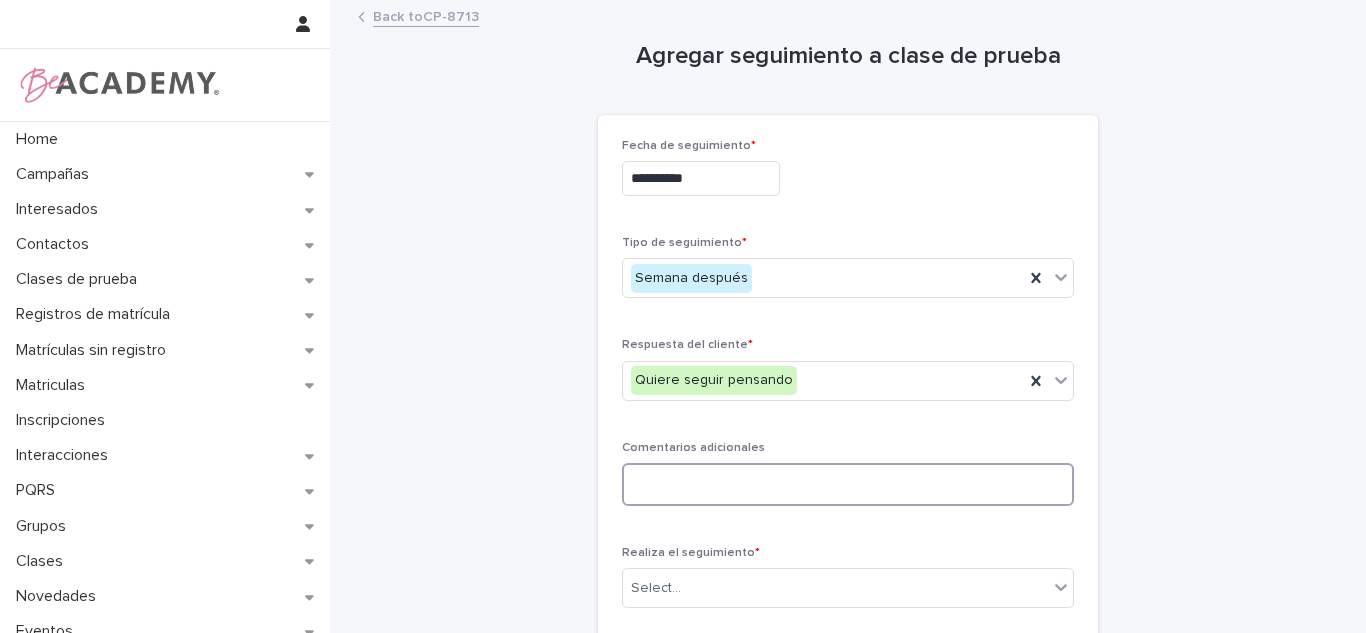 click at bounding box center [848, 484] 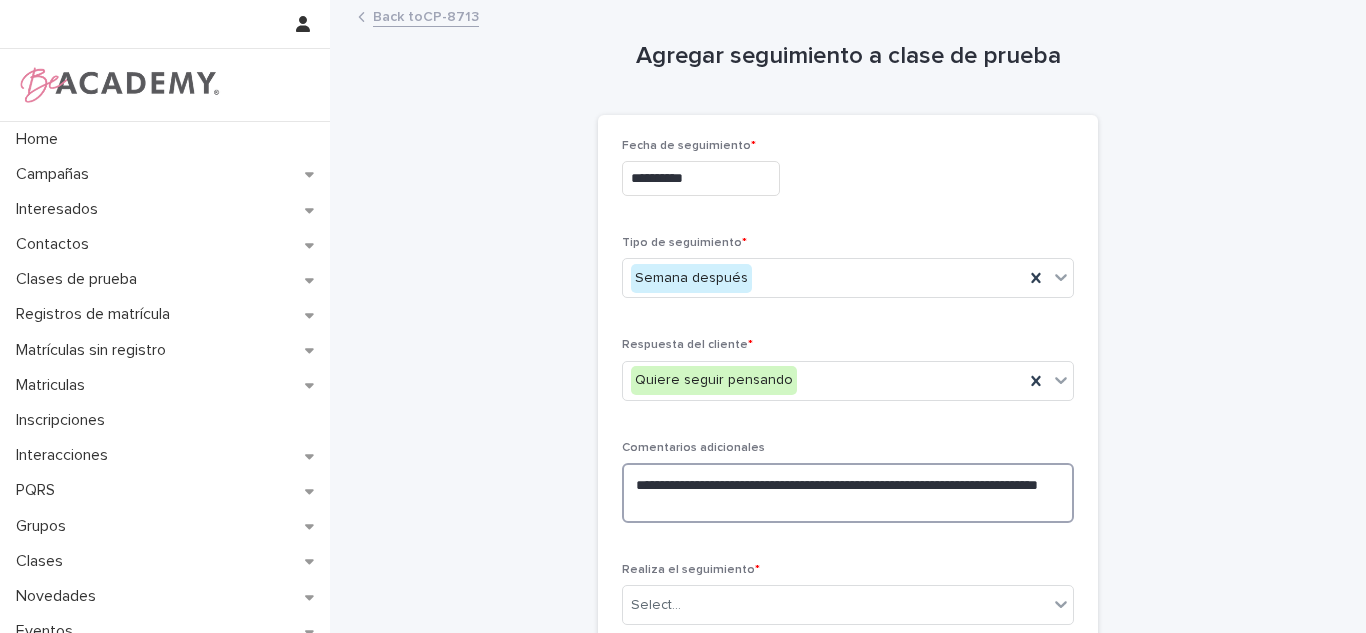 drag, startPoint x: 730, startPoint y: 485, endPoint x: 727, endPoint y: 506, distance: 21.213203 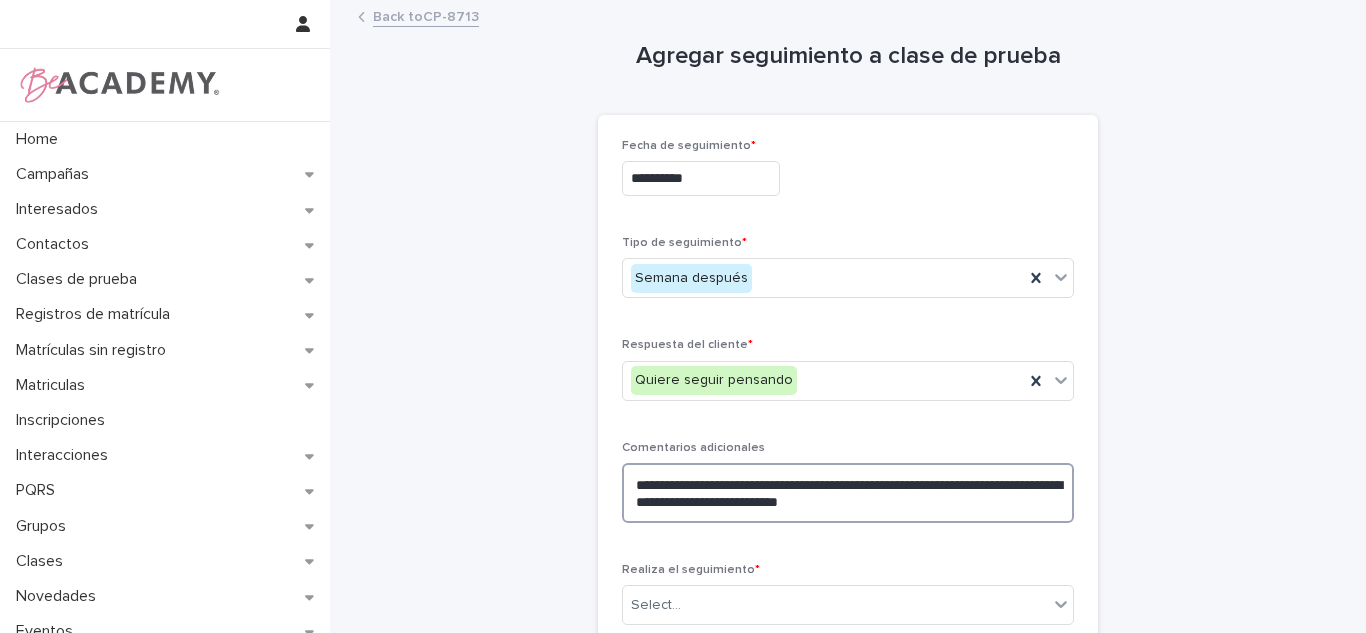click on "**********" at bounding box center (848, 493) 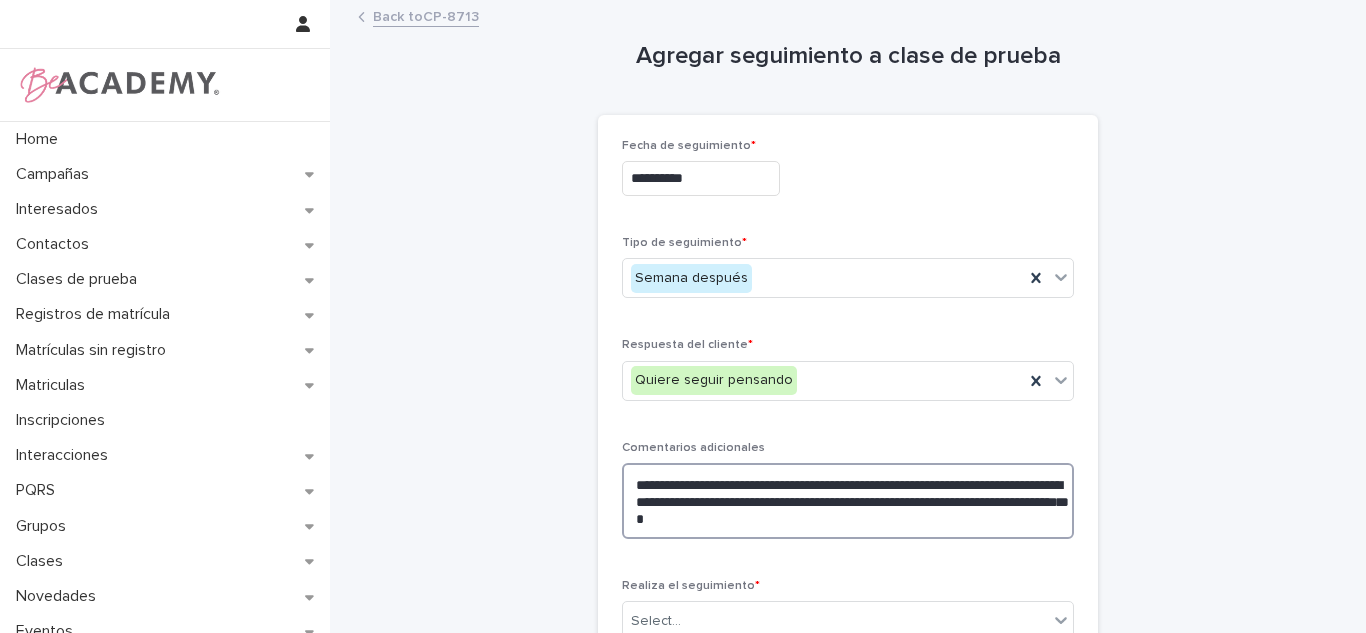 scroll, scrollTop: 104, scrollLeft: 0, axis: vertical 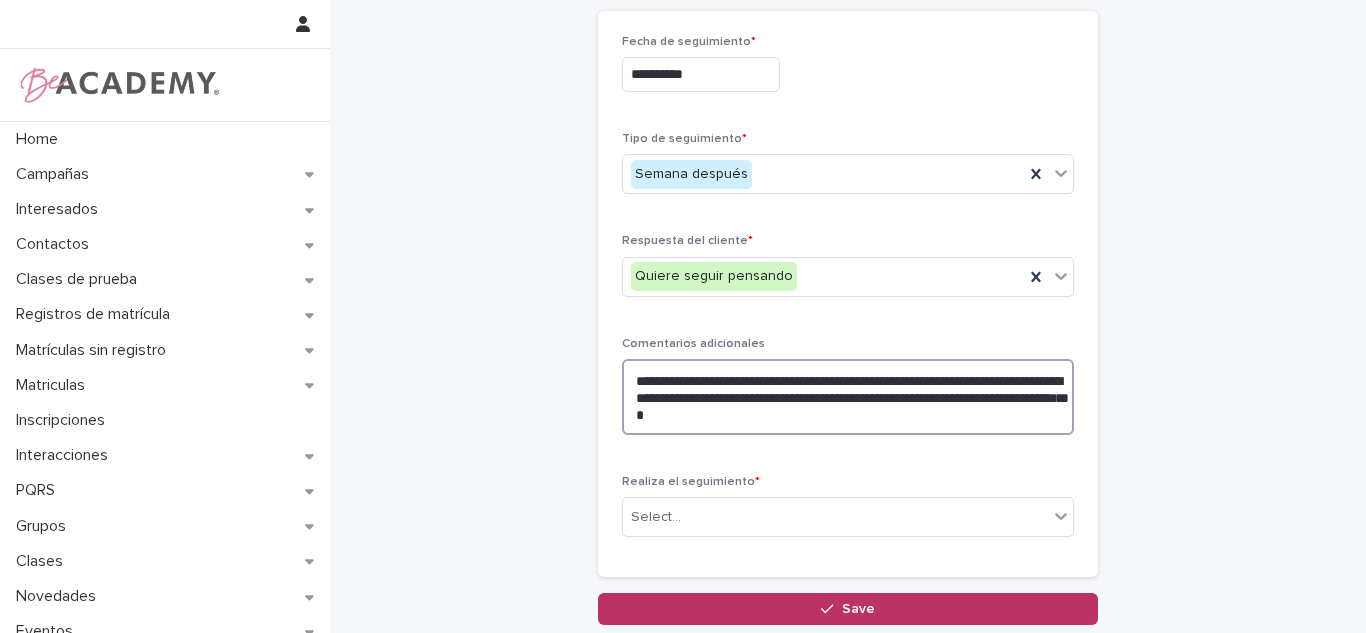 click on "**********" at bounding box center (848, 397) 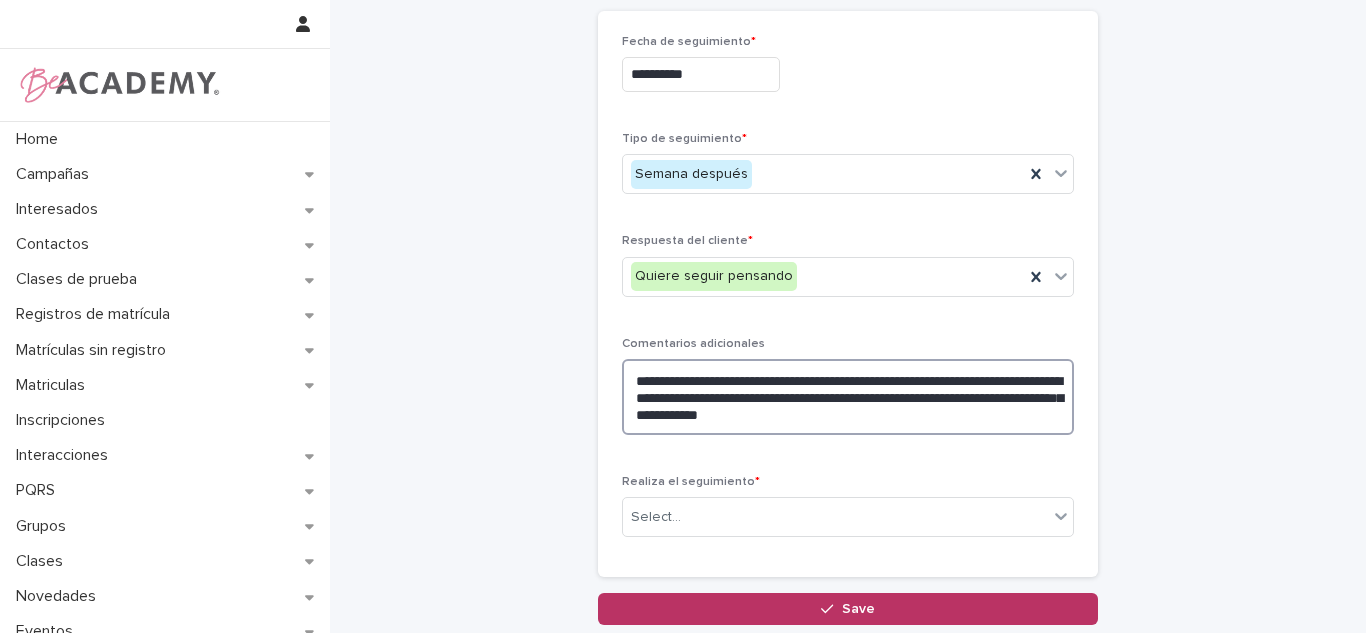 type on "**********" 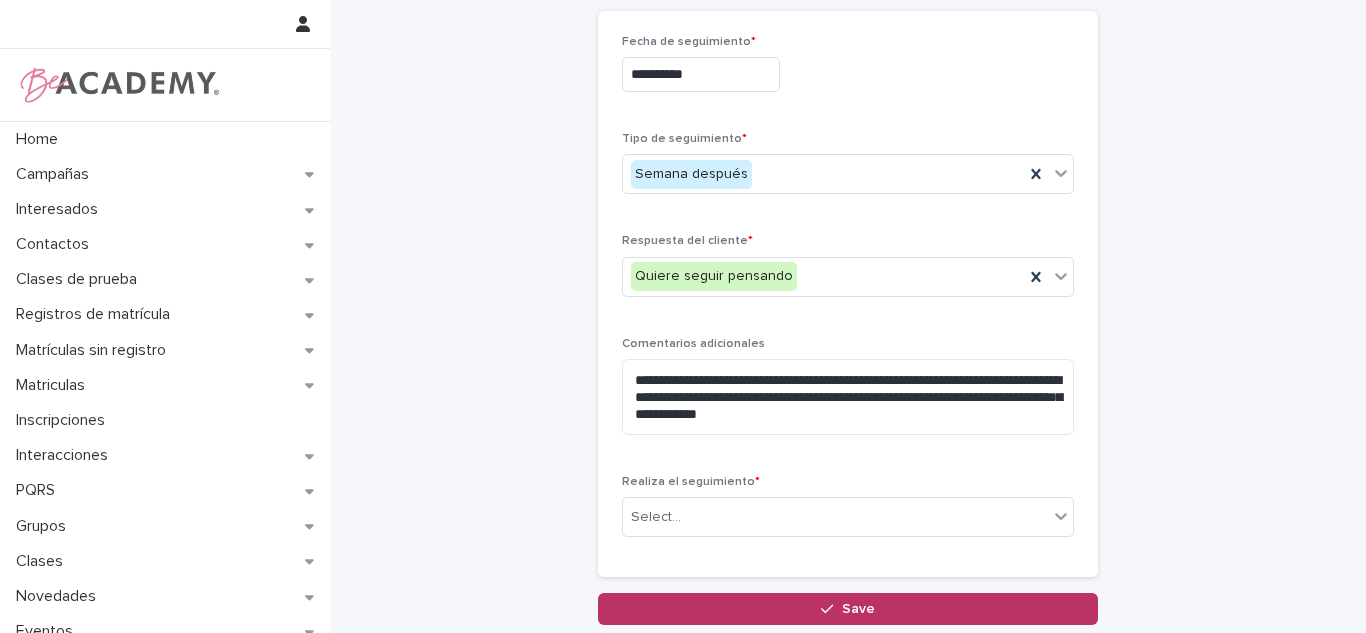 click on "**********" at bounding box center [848, 294] 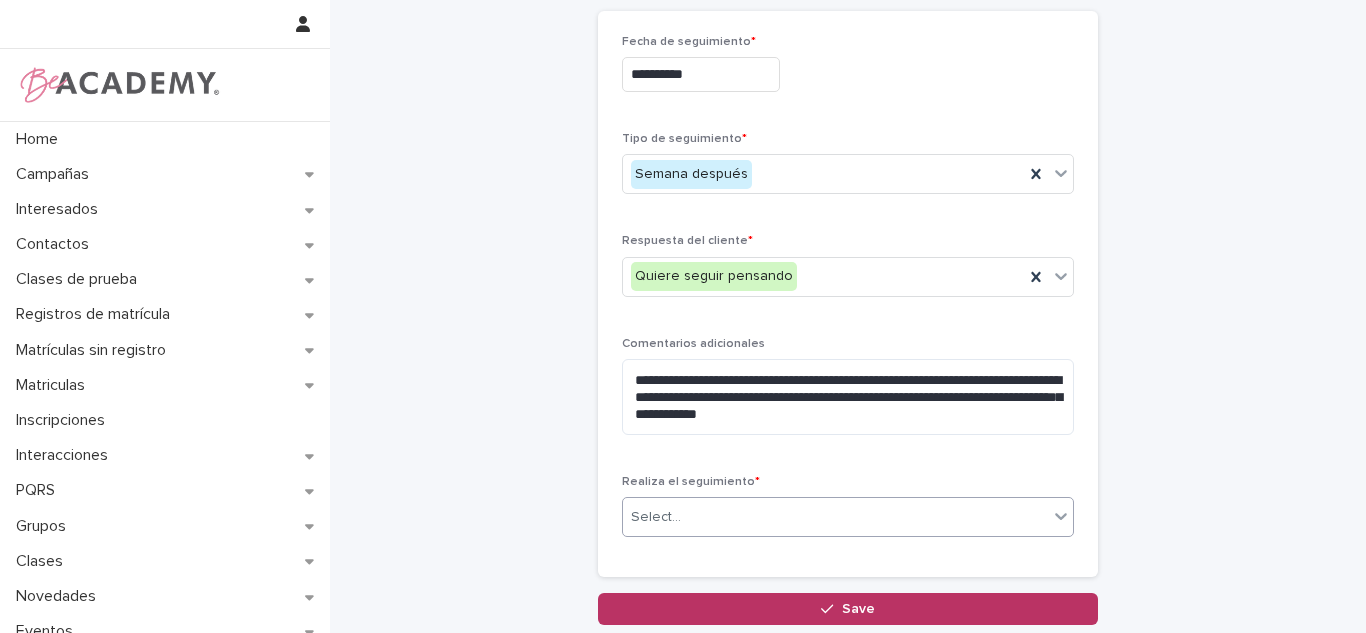 click on "Select..." at bounding box center [835, 517] 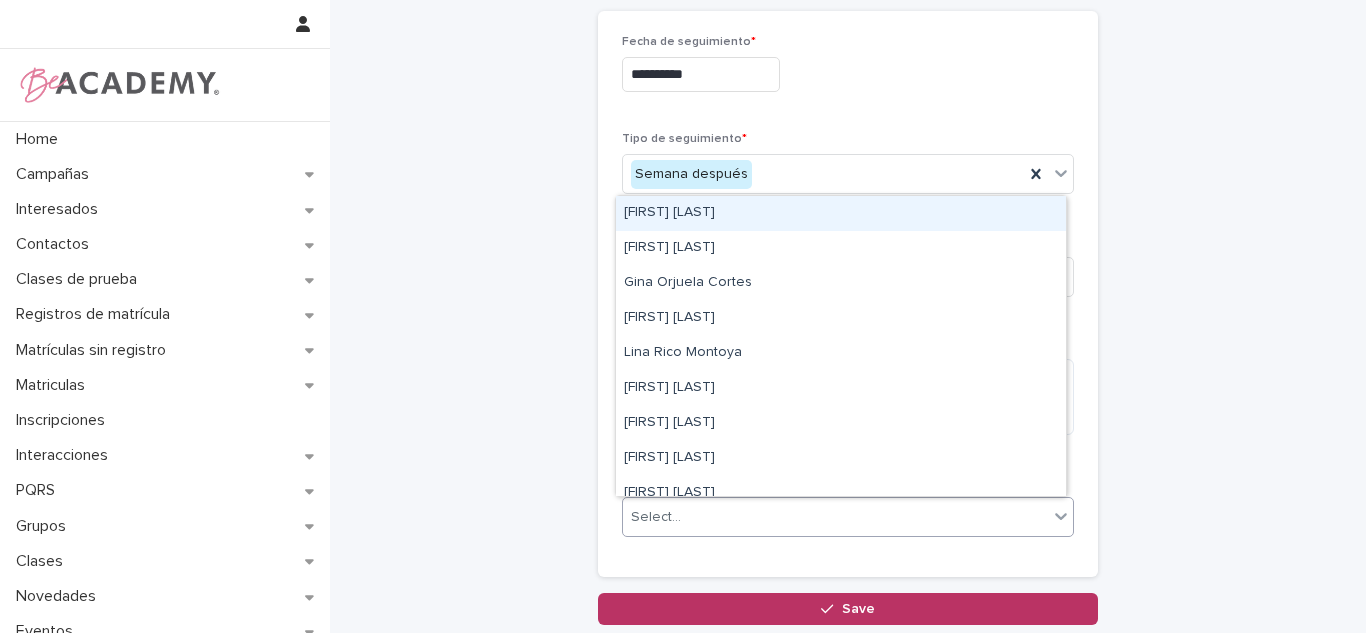 click on "[FIRST] [LAST] [LAST]" at bounding box center [841, 213] 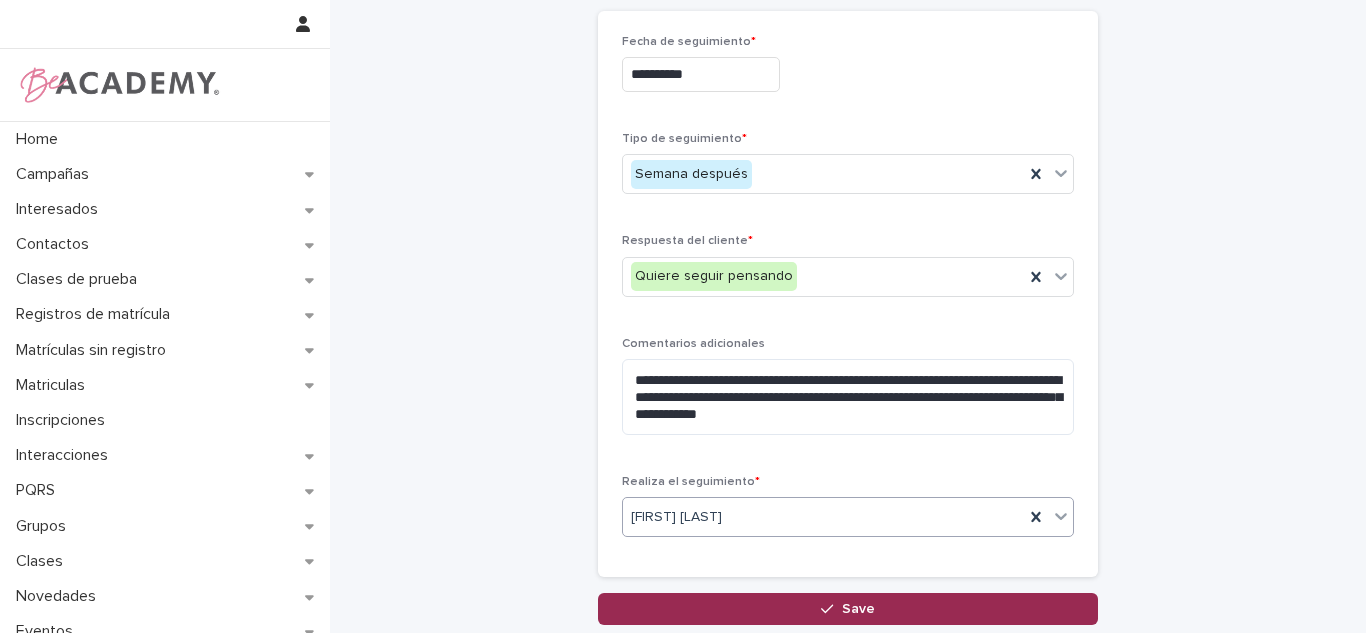 click on "Save" at bounding box center (848, 609) 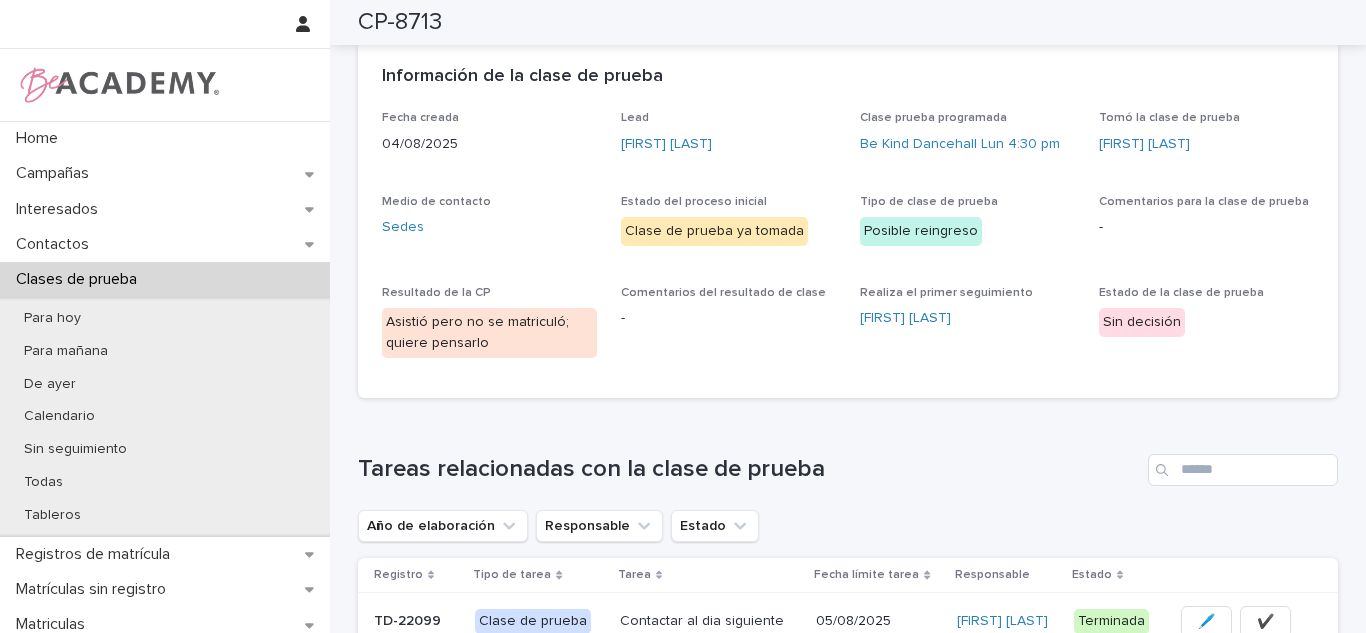 scroll, scrollTop: 106, scrollLeft: 0, axis: vertical 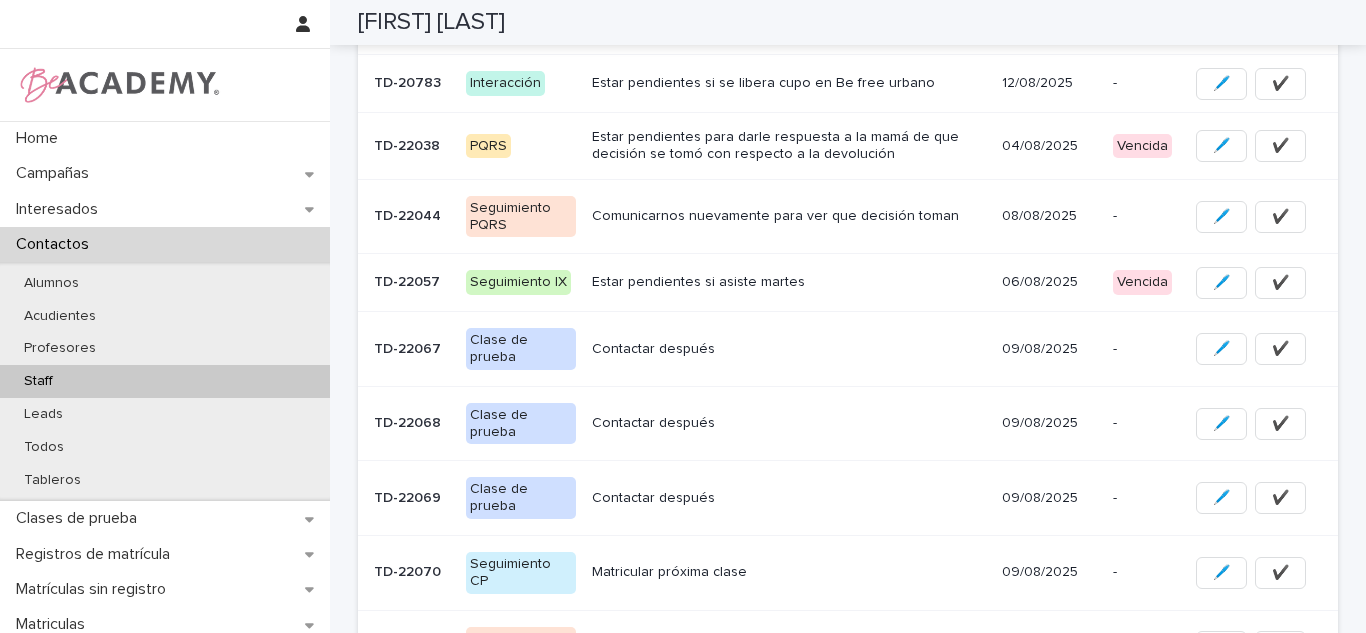 click on "04/08/2025" at bounding box center (1049, 146) 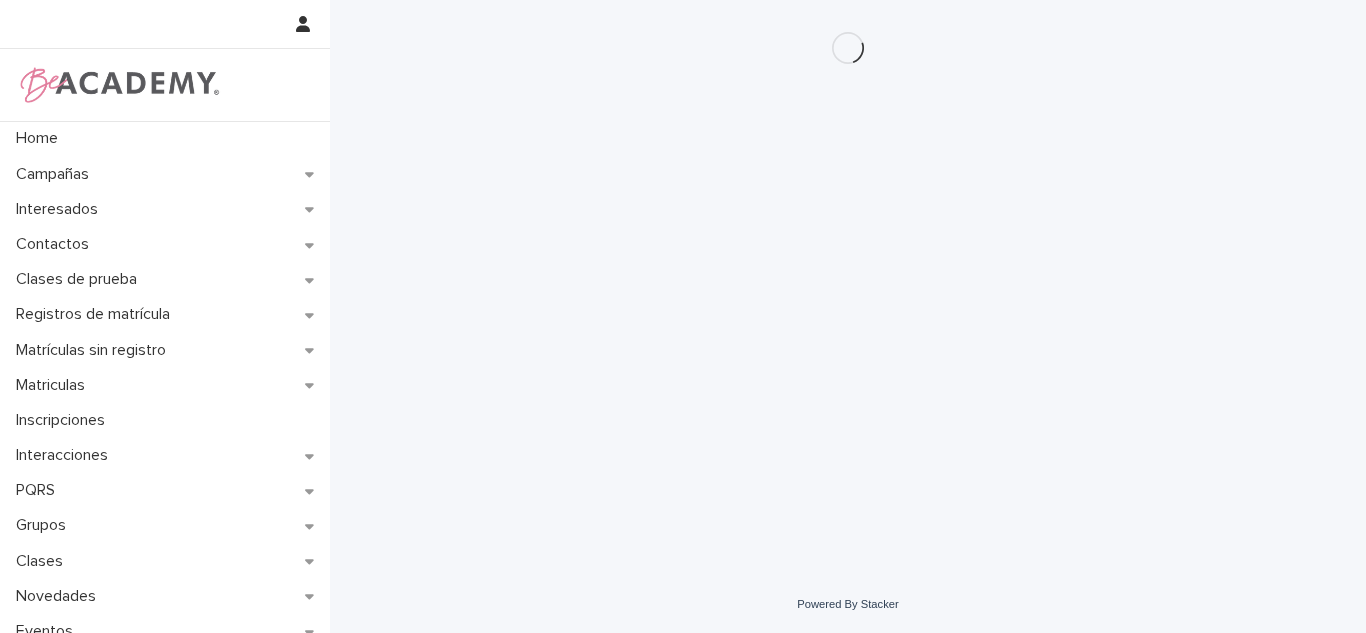 scroll, scrollTop: 0, scrollLeft: 0, axis: both 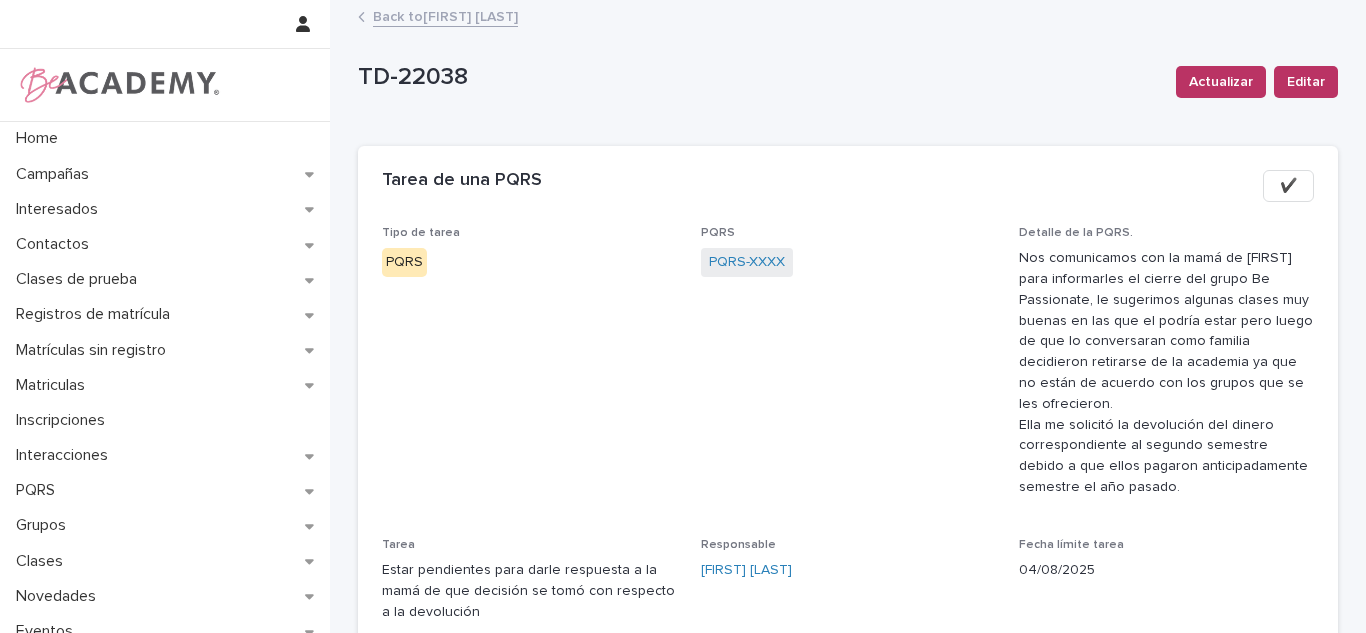 click on "Back to  Carolina Castillo Cuadrado" at bounding box center (445, 15) 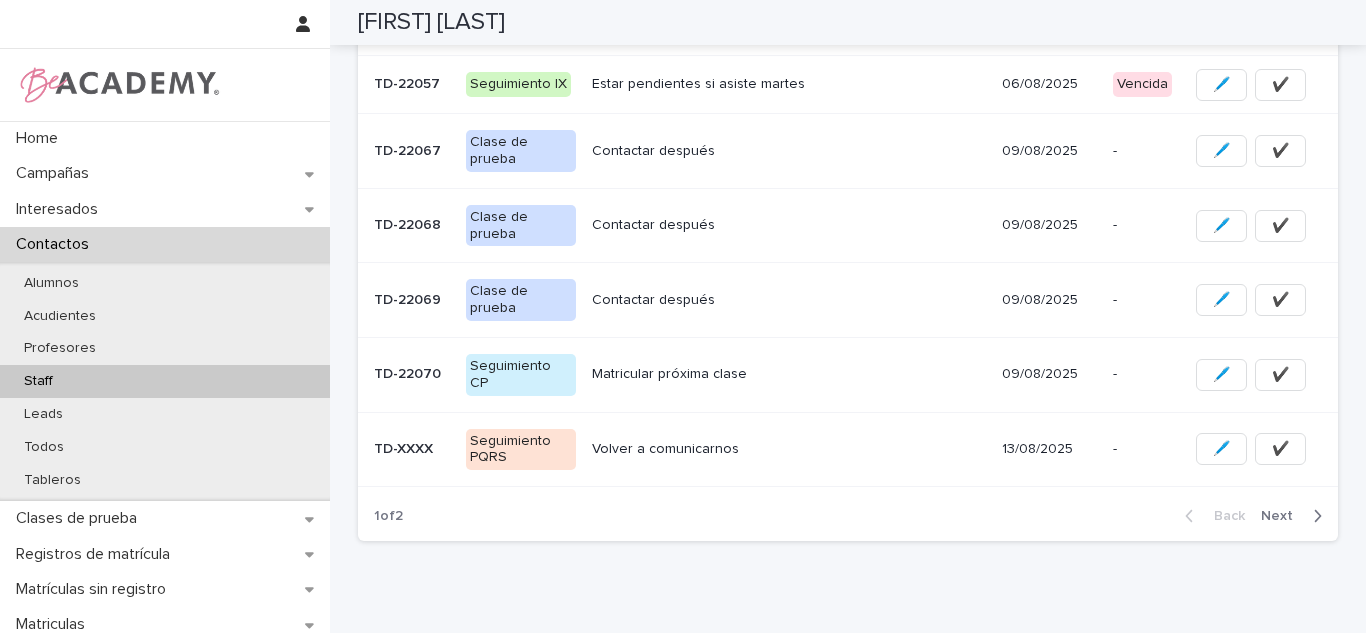 scroll, scrollTop: 374, scrollLeft: 0, axis: vertical 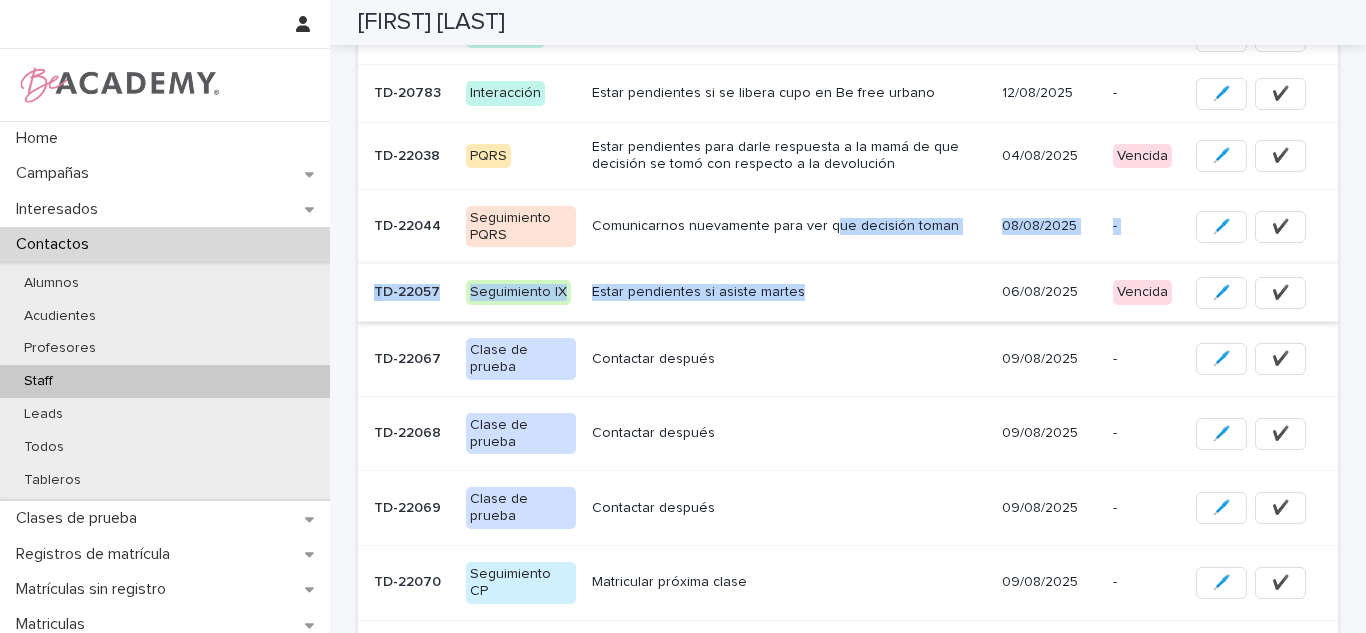 drag, startPoint x: 817, startPoint y: 247, endPoint x: 814, endPoint y: 281, distance: 34.132095 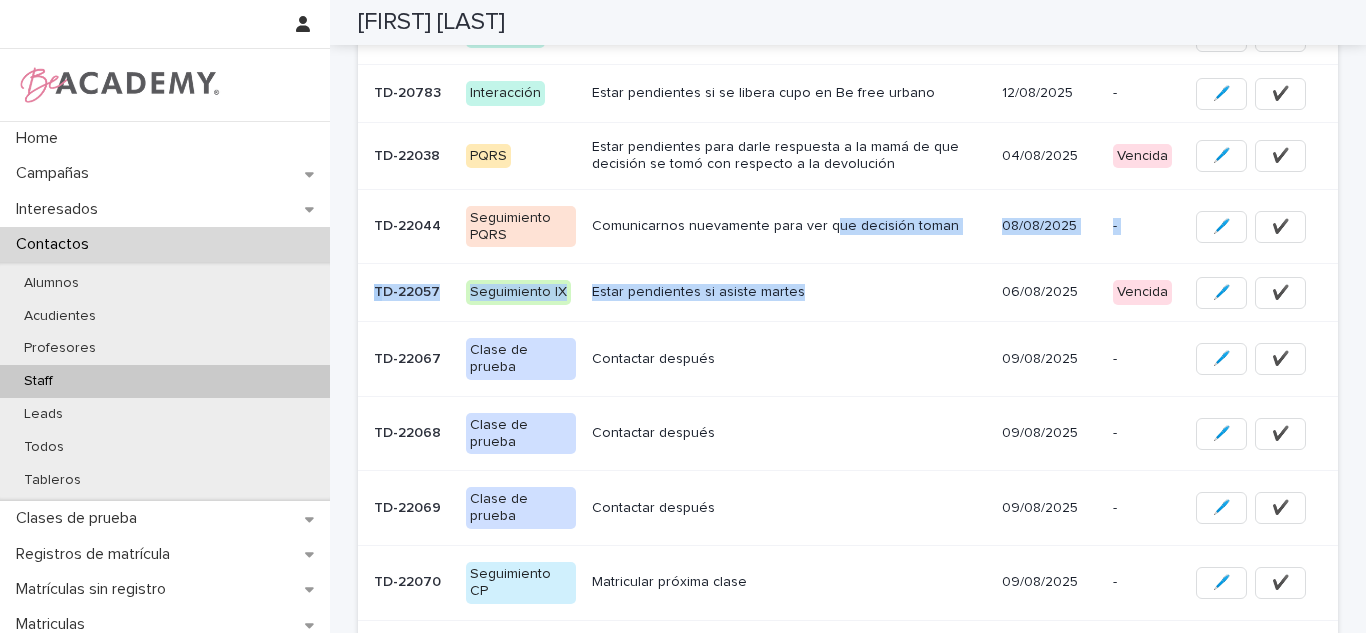 click on "Estar pendientes si asiste martes" at bounding box center (789, 290) 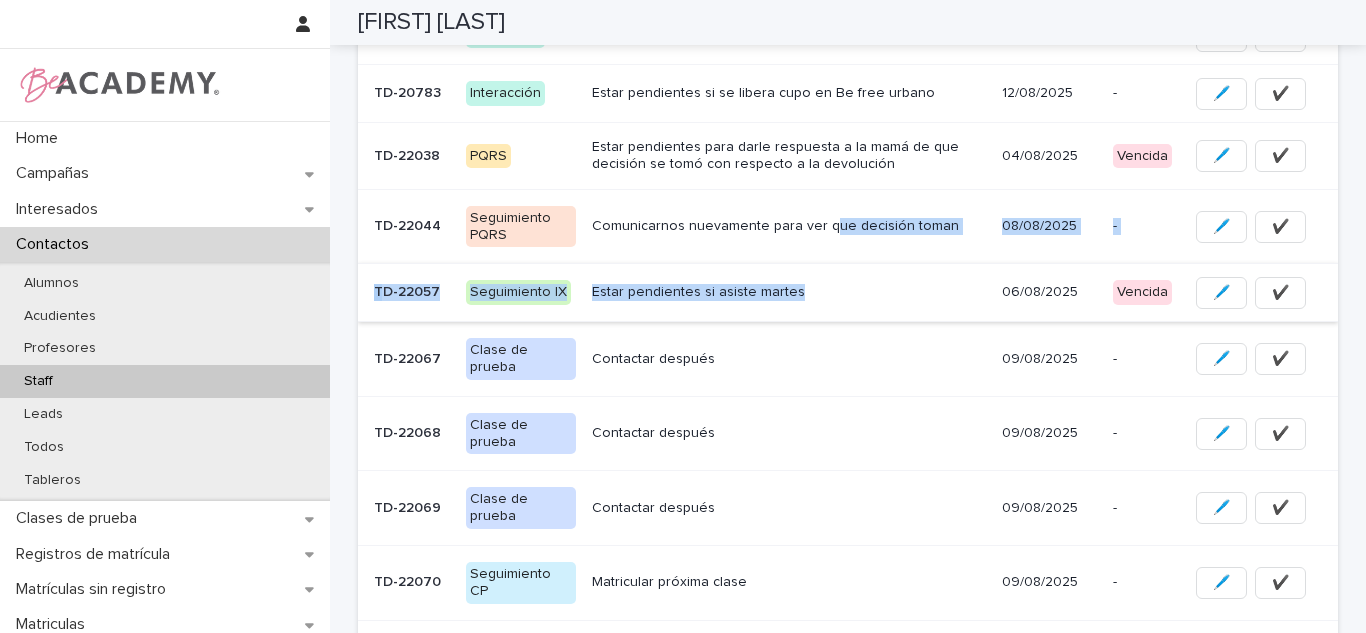 scroll, scrollTop: 0, scrollLeft: 0, axis: both 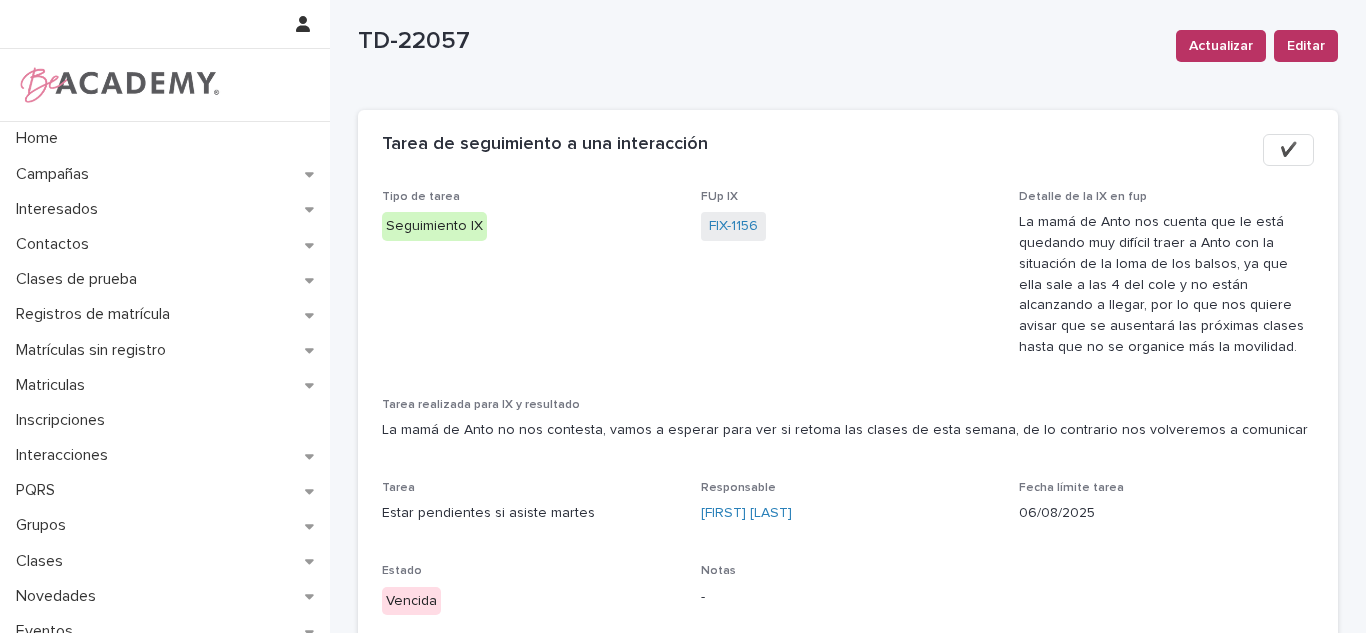 click on "FIX-1156" at bounding box center [733, 226] 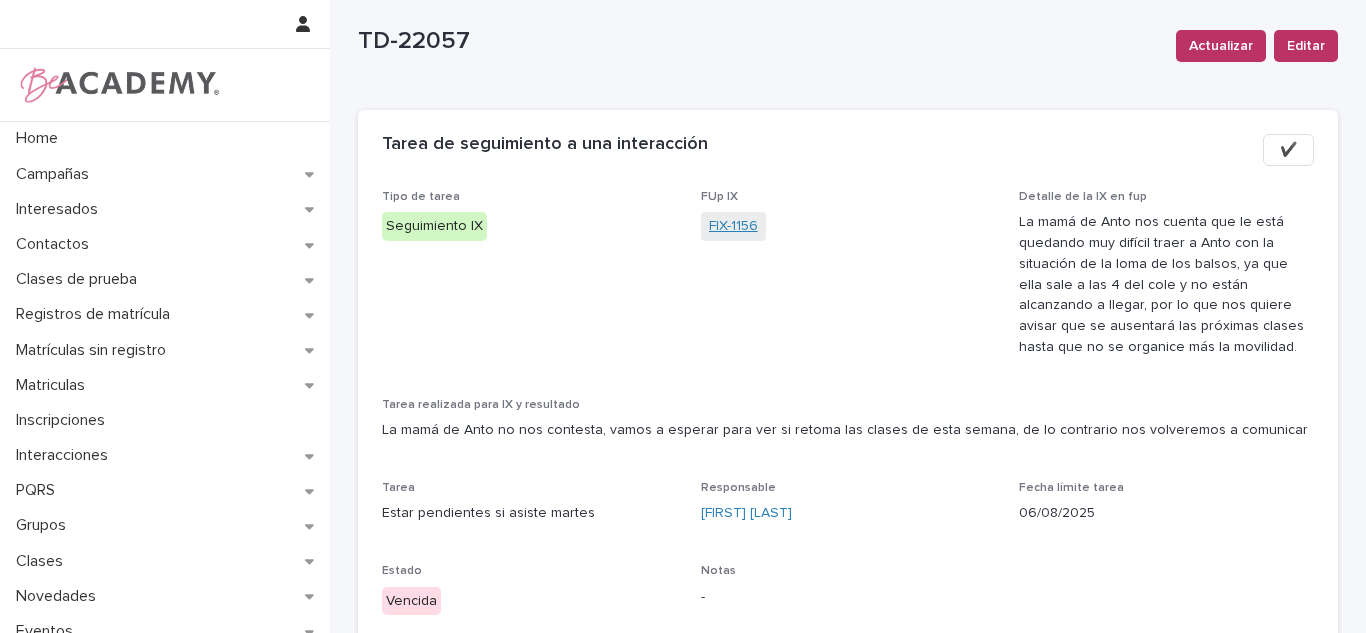 click on "FIX-1156" at bounding box center [733, 226] 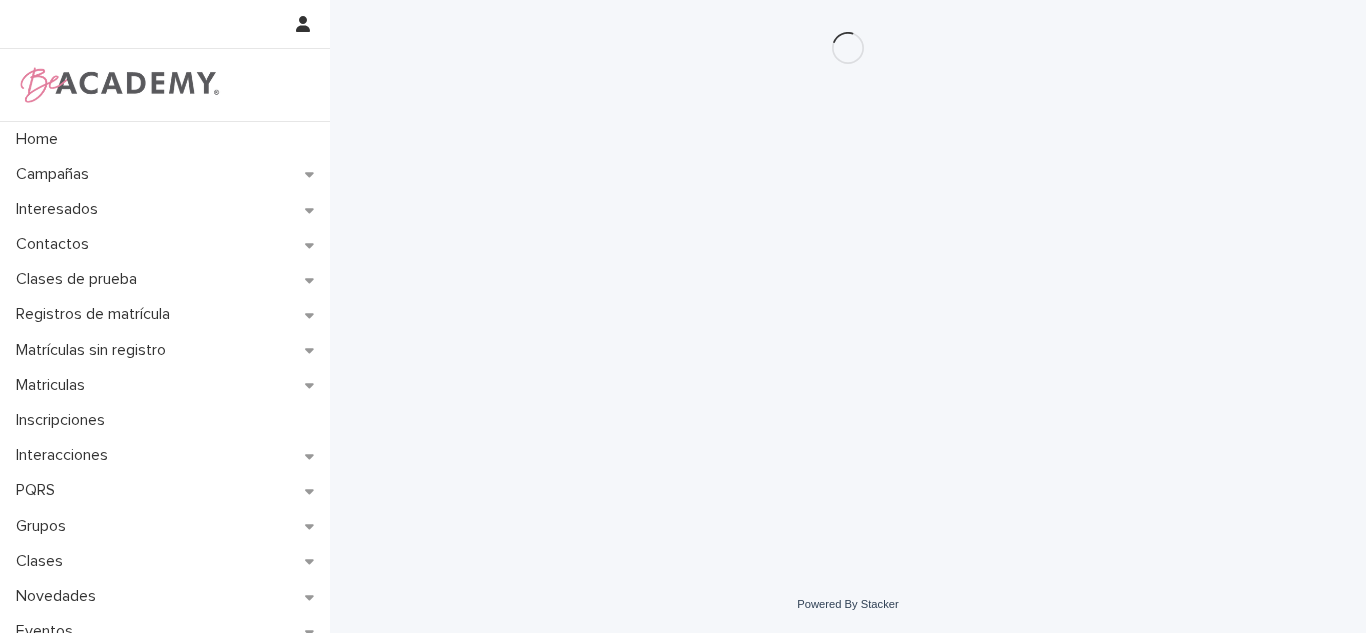 scroll, scrollTop: 0, scrollLeft: 0, axis: both 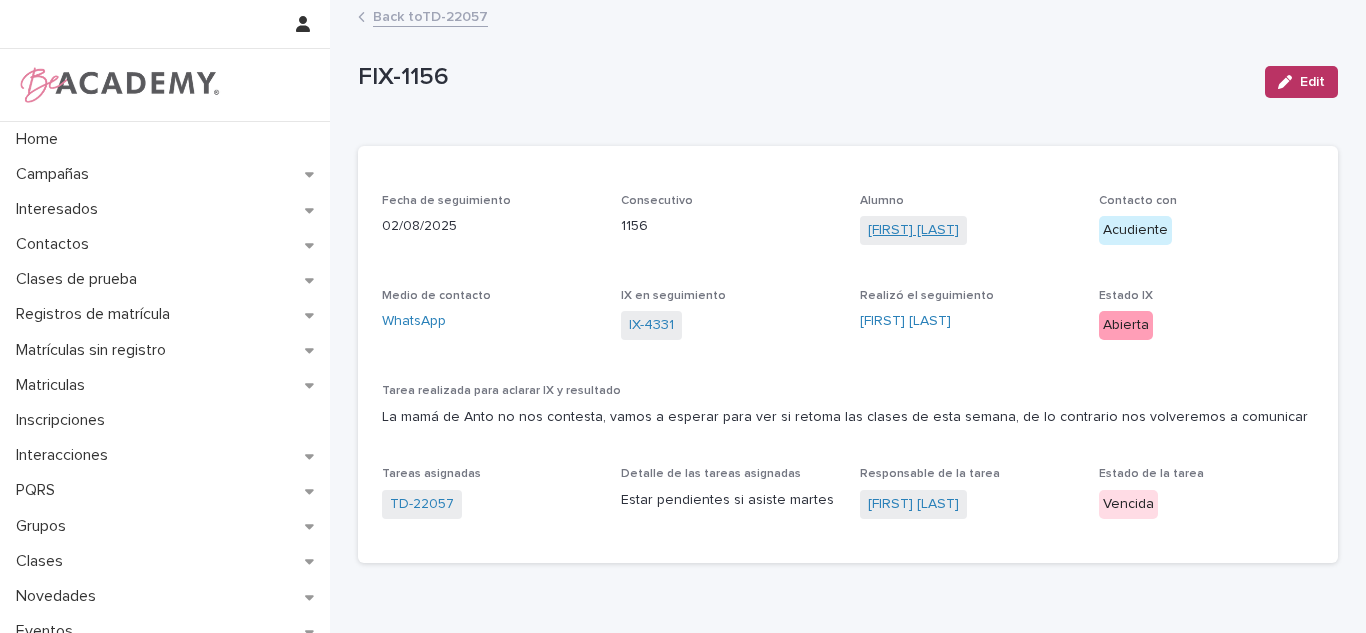 click on "[NAME] [NAME] [NAME]" at bounding box center [913, 230] 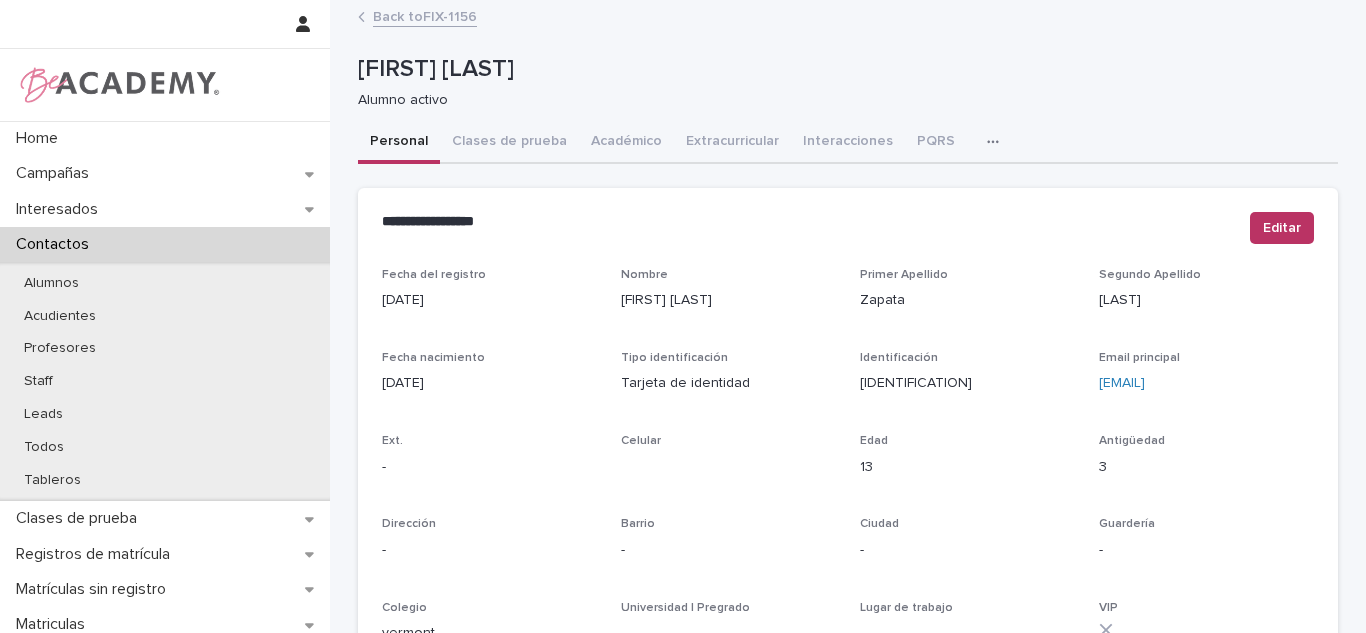 scroll, scrollTop: 843, scrollLeft: 0, axis: vertical 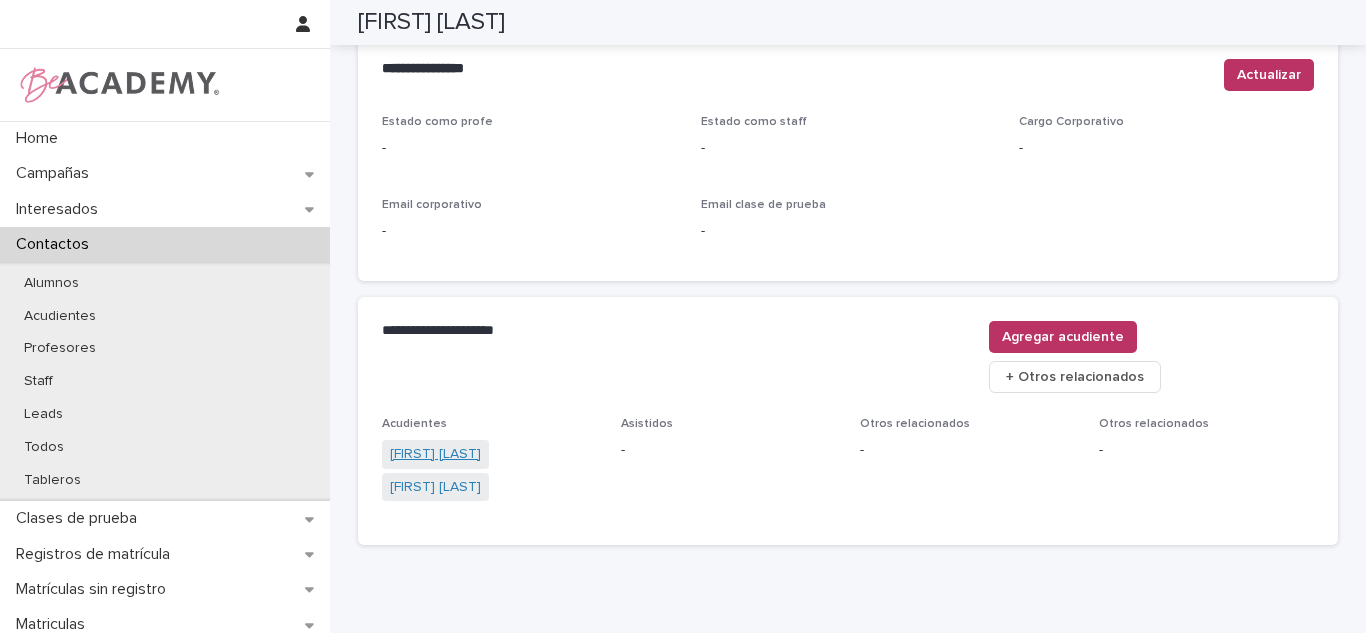 click on "Adriana Maria Posada Tabares" at bounding box center [435, 454] 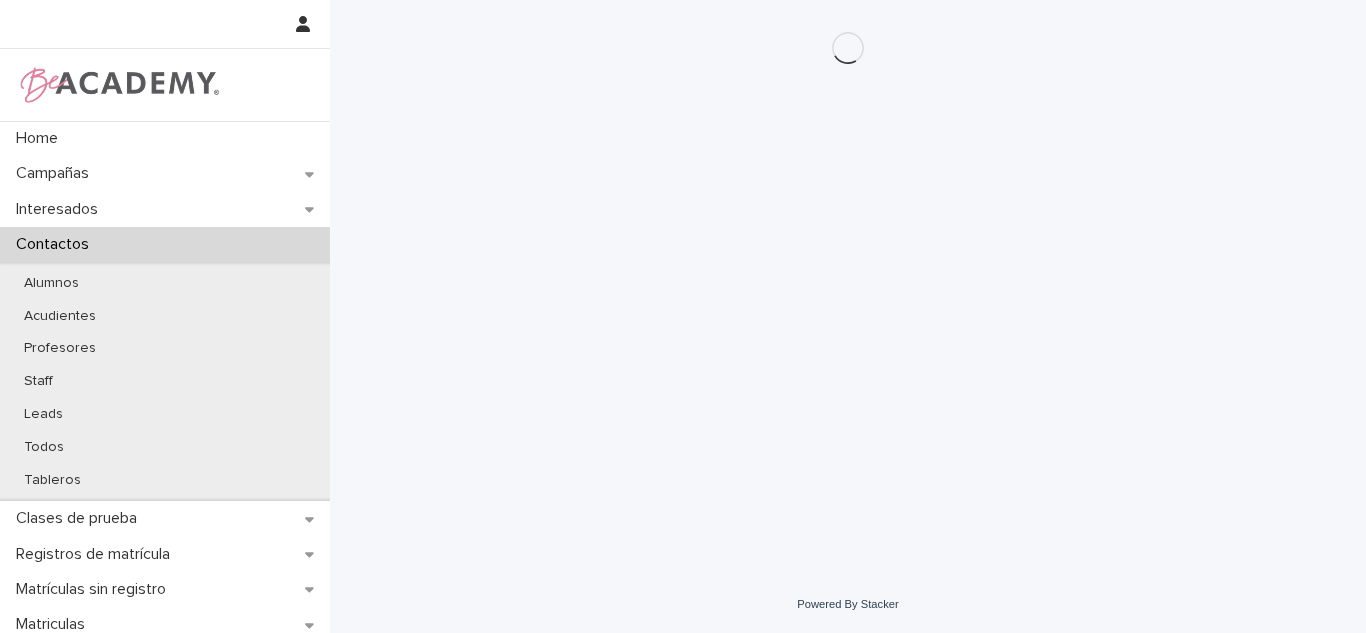 scroll, scrollTop: 0, scrollLeft: 0, axis: both 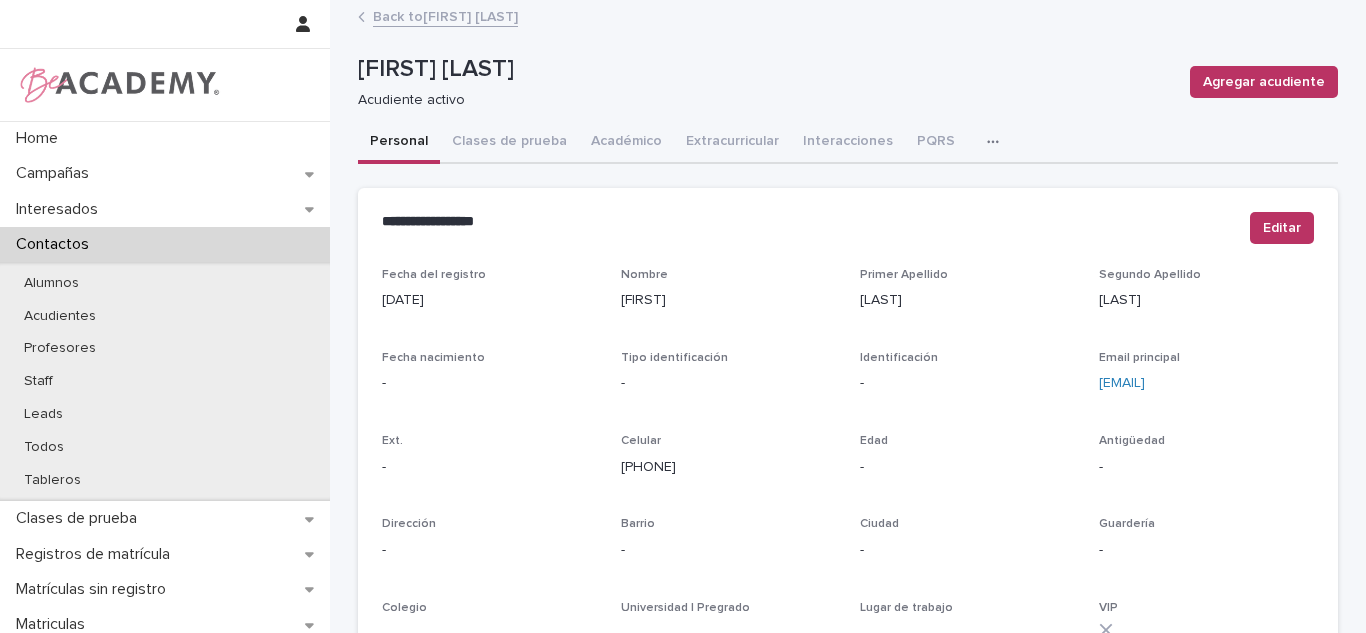 drag, startPoint x: 699, startPoint y: 466, endPoint x: 602, endPoint y: 463, distance: 97.04638 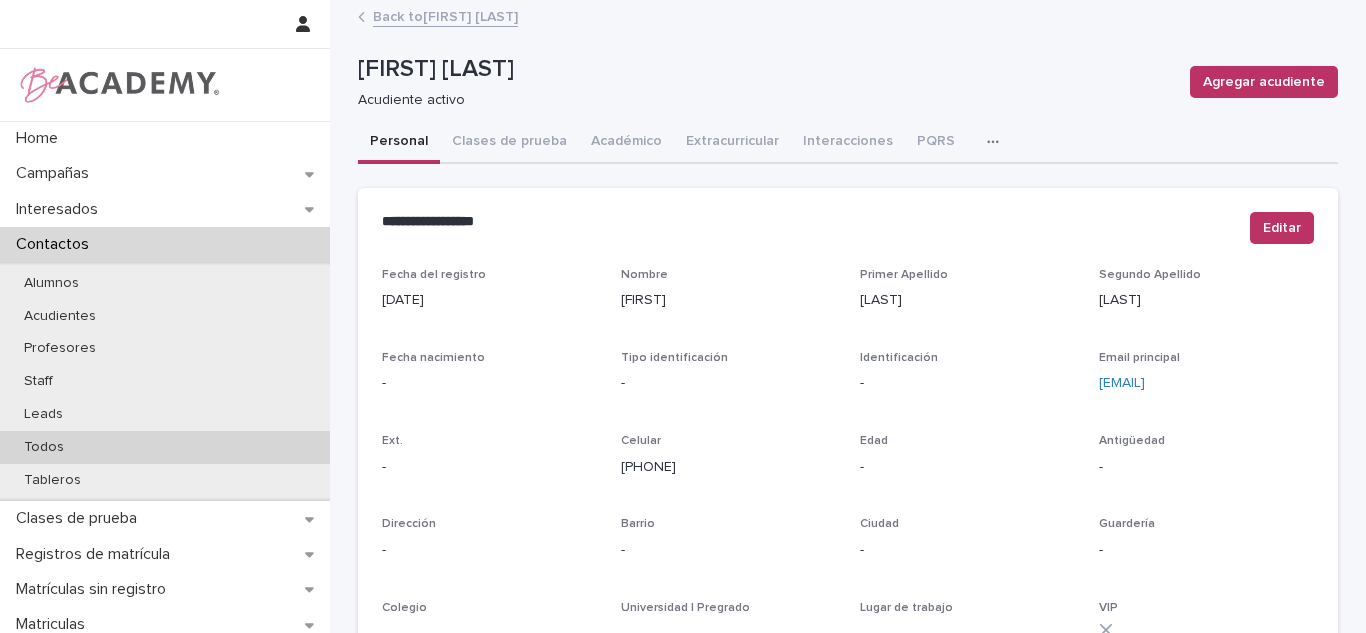 click on "Todos" at bounding box center (165, 447) 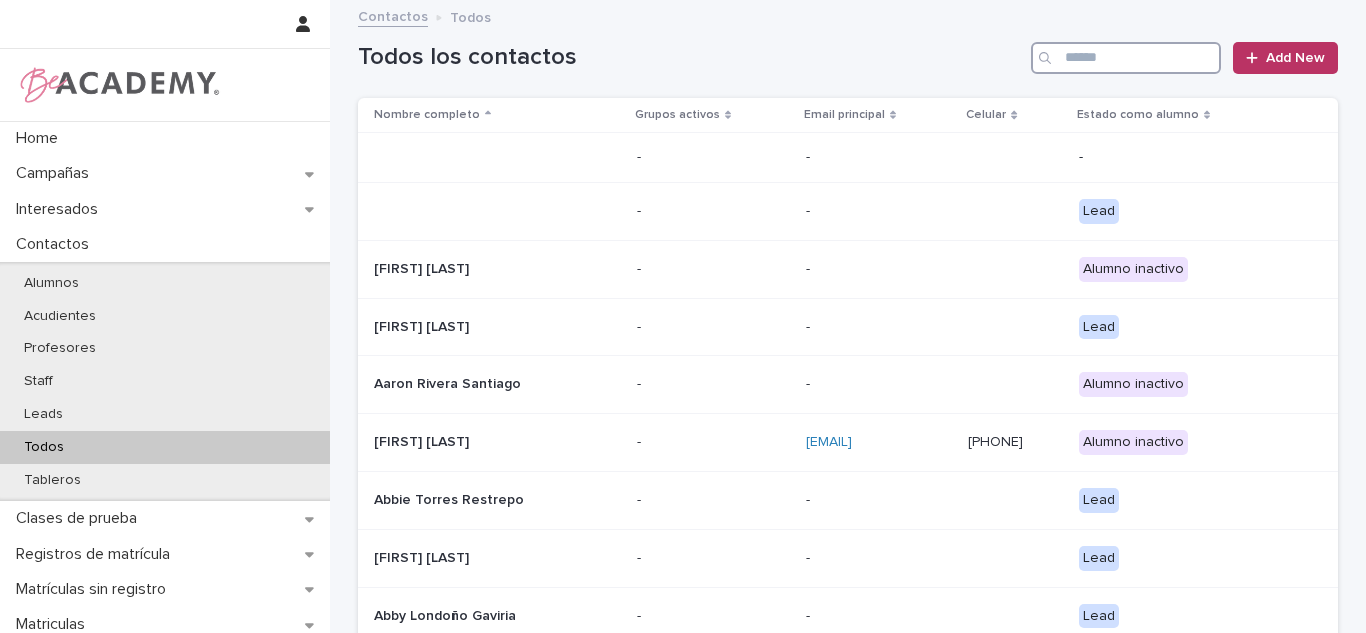 click at bounding box center [1126, 58] 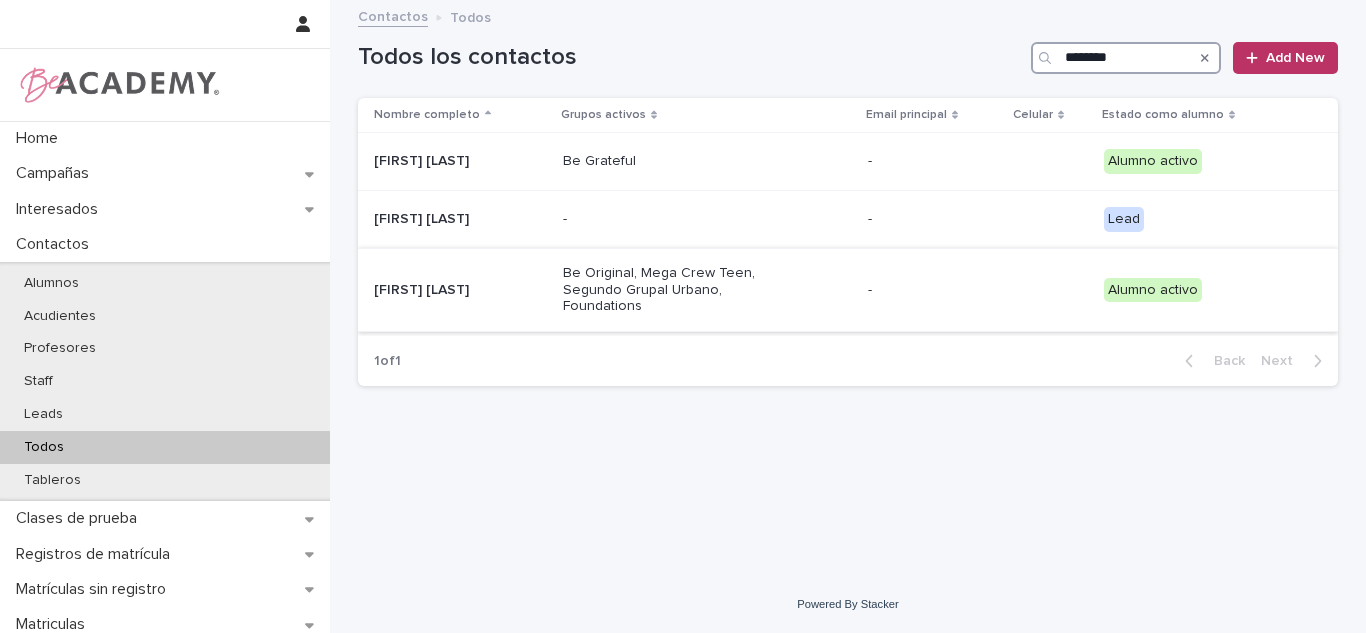 type on "********" 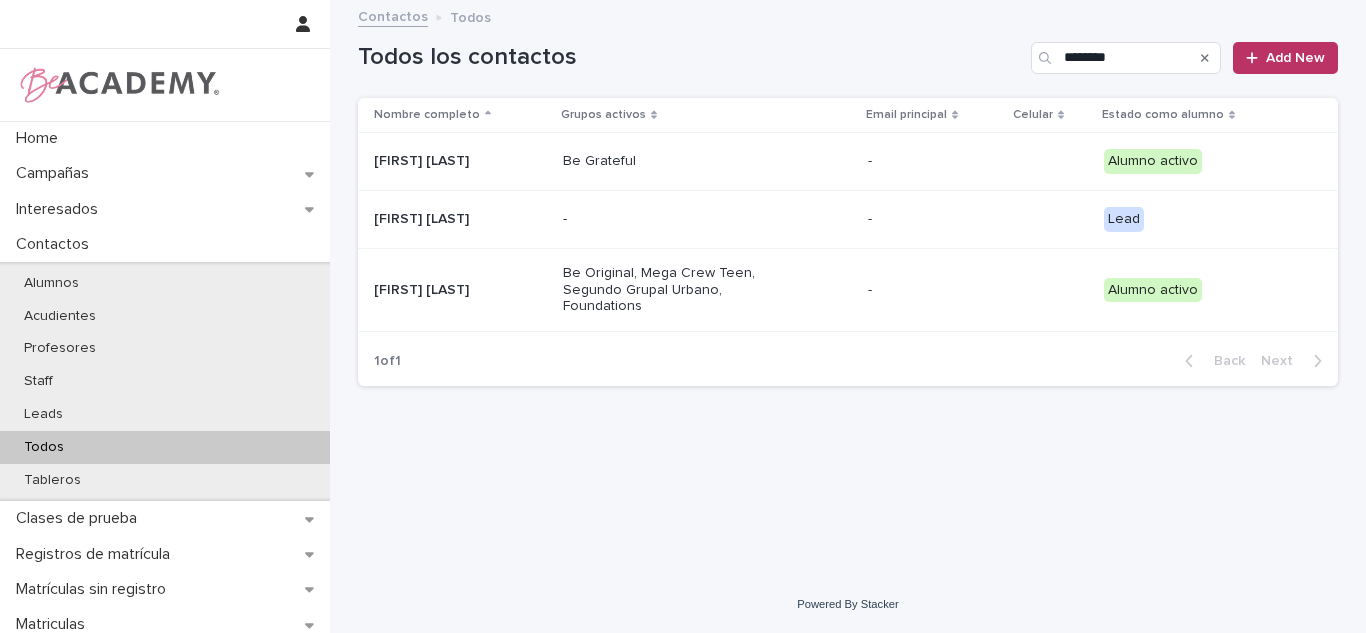click on "Be Original, Mega Crew Teen, Segundo Grupal Urbano, Foundations" at bounding box center (663, 290) 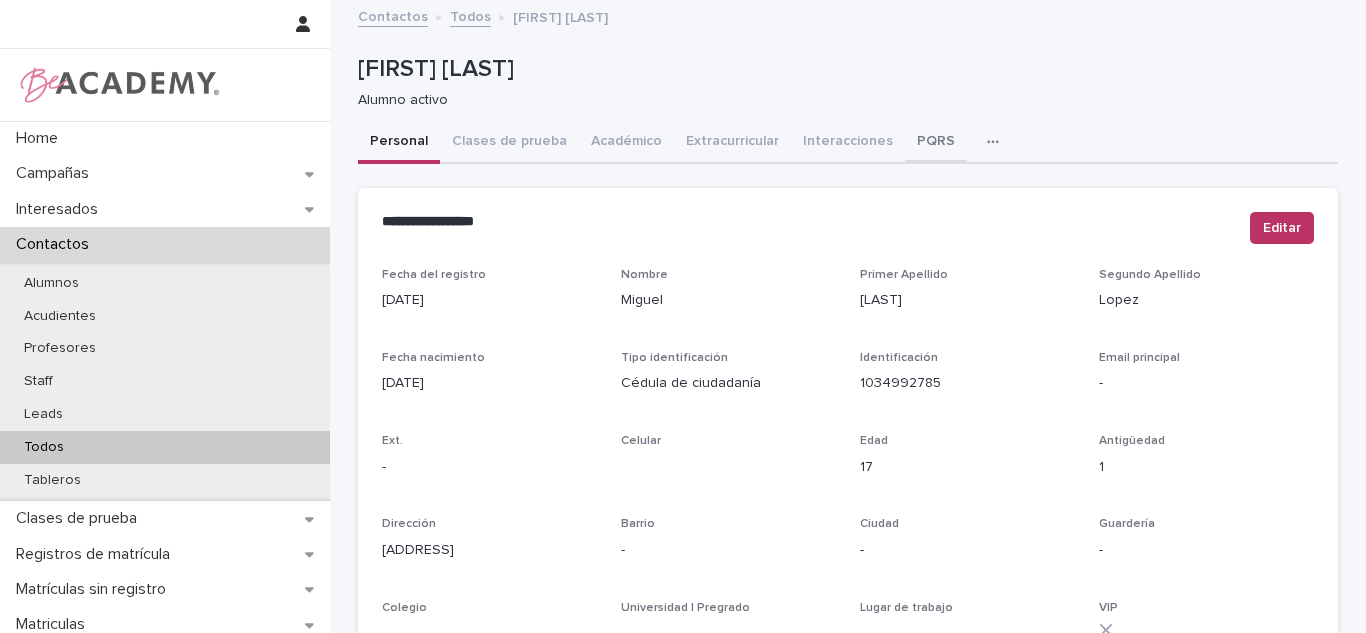 click on "PQRS" at bounding box center (936, 143) 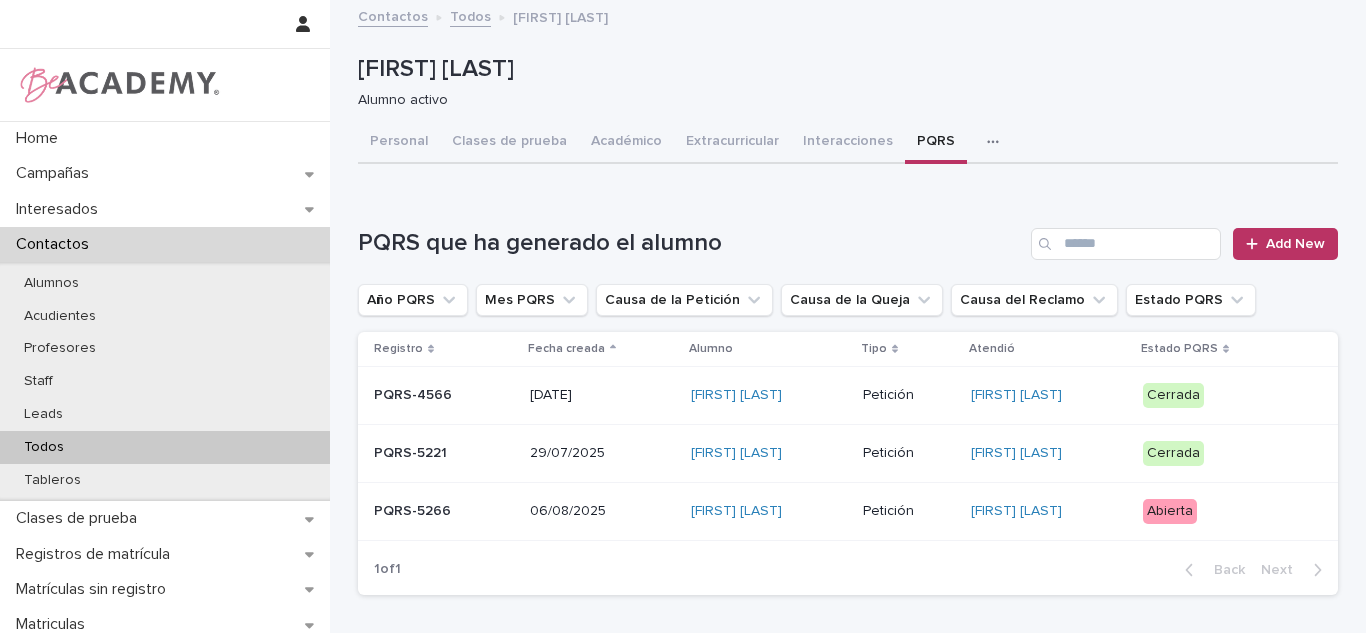 click on "Abierta" at bounding box center [1170, 511] 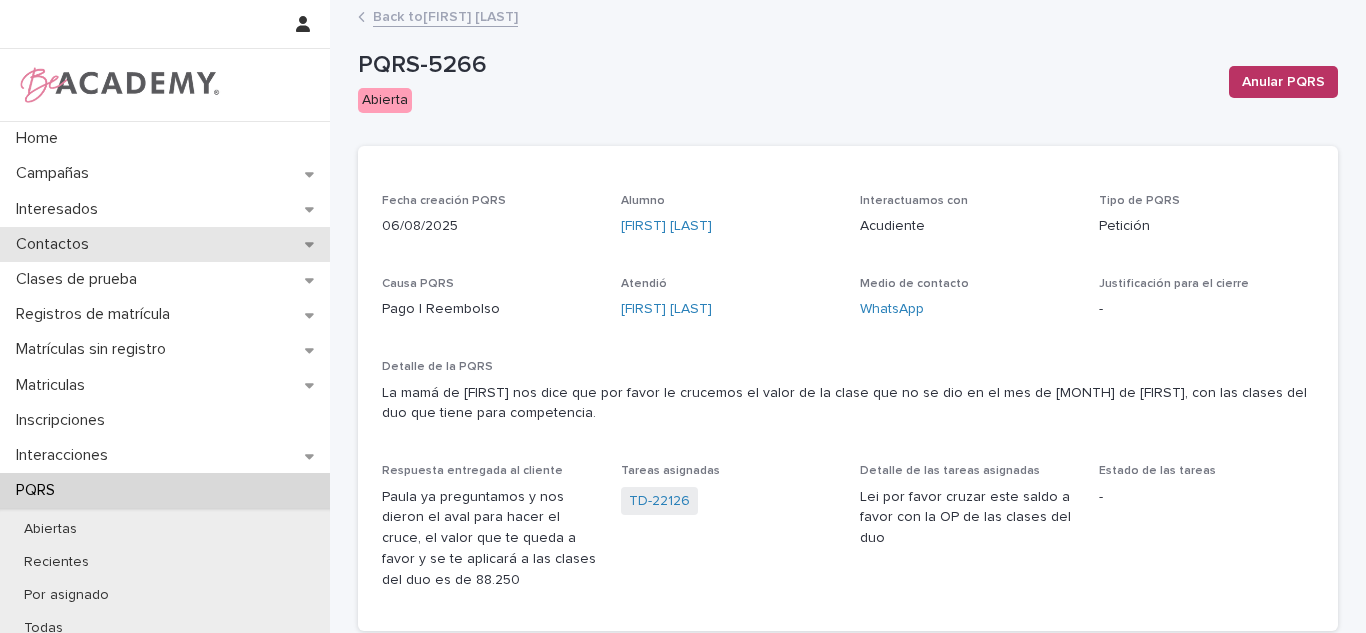 click on "Contactos" at bounding box center [56, 244] 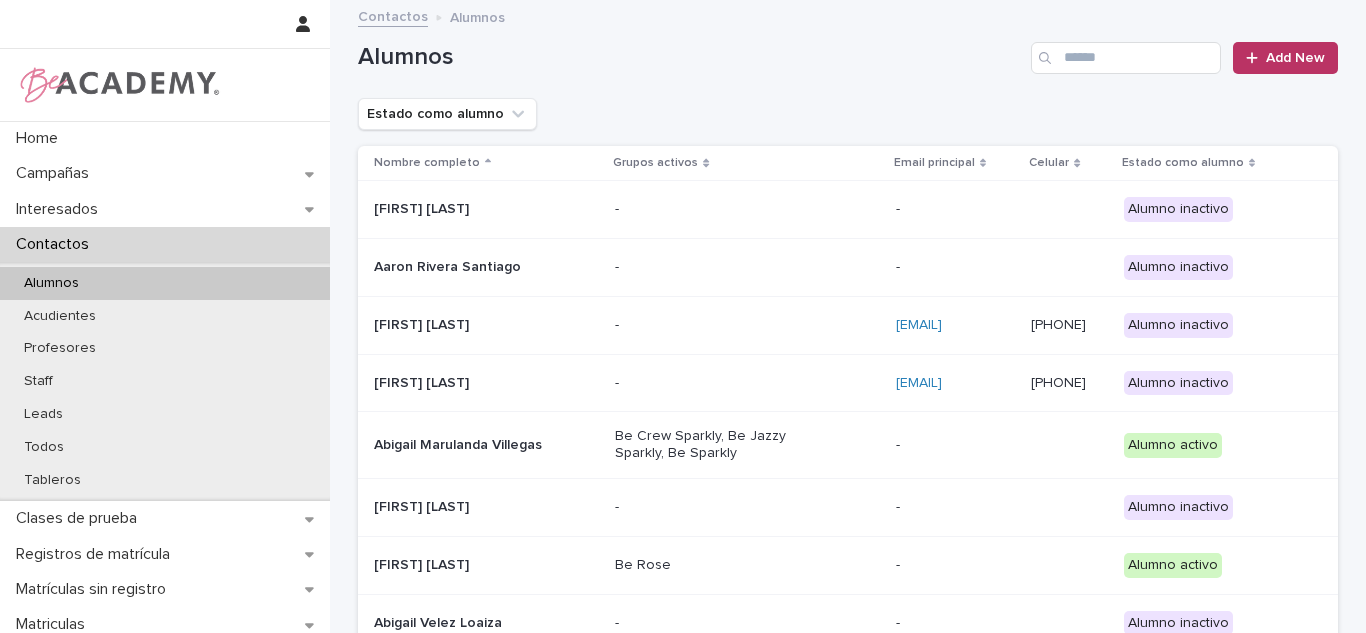 click on "Alumnos Add New" at bounding box center (848, 50) 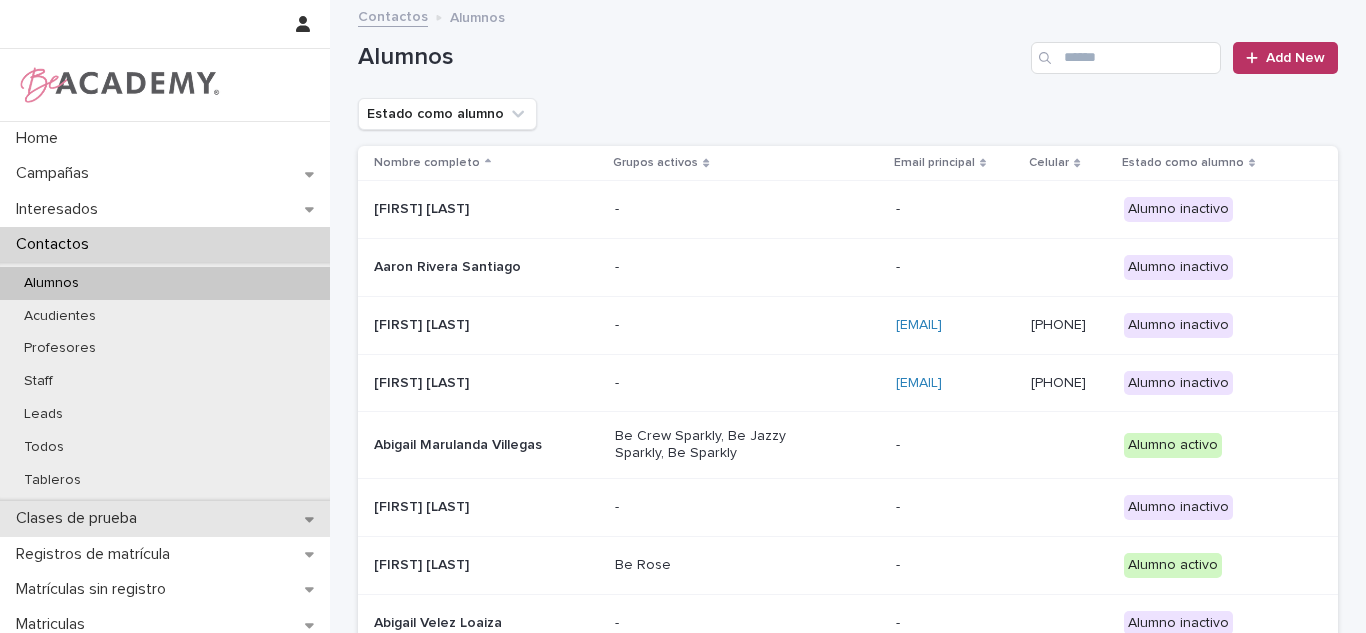click on "Clases de prueba" at bounding box center (80, 518) 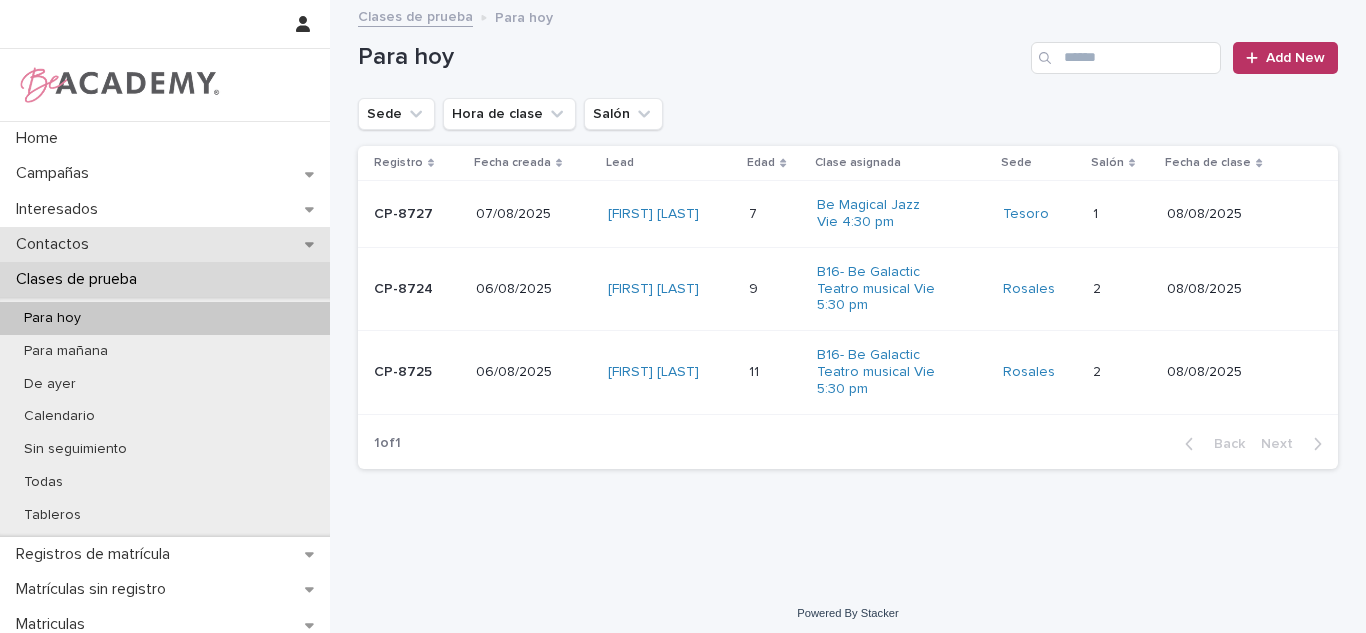 click on "Contactos" at bounding box center [165, 244] 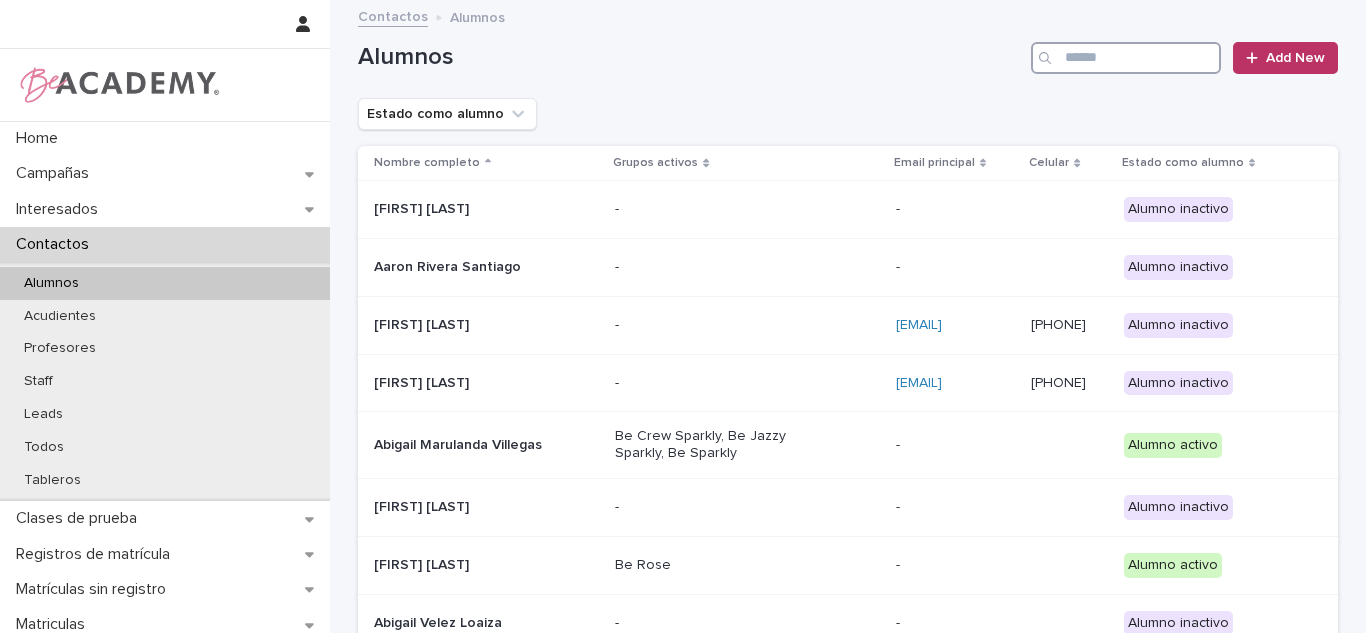 drag, startPoint x: 1170, startPoint y: 96, endPoint x: 1139, endPoint y: 58, distance: 49.0408 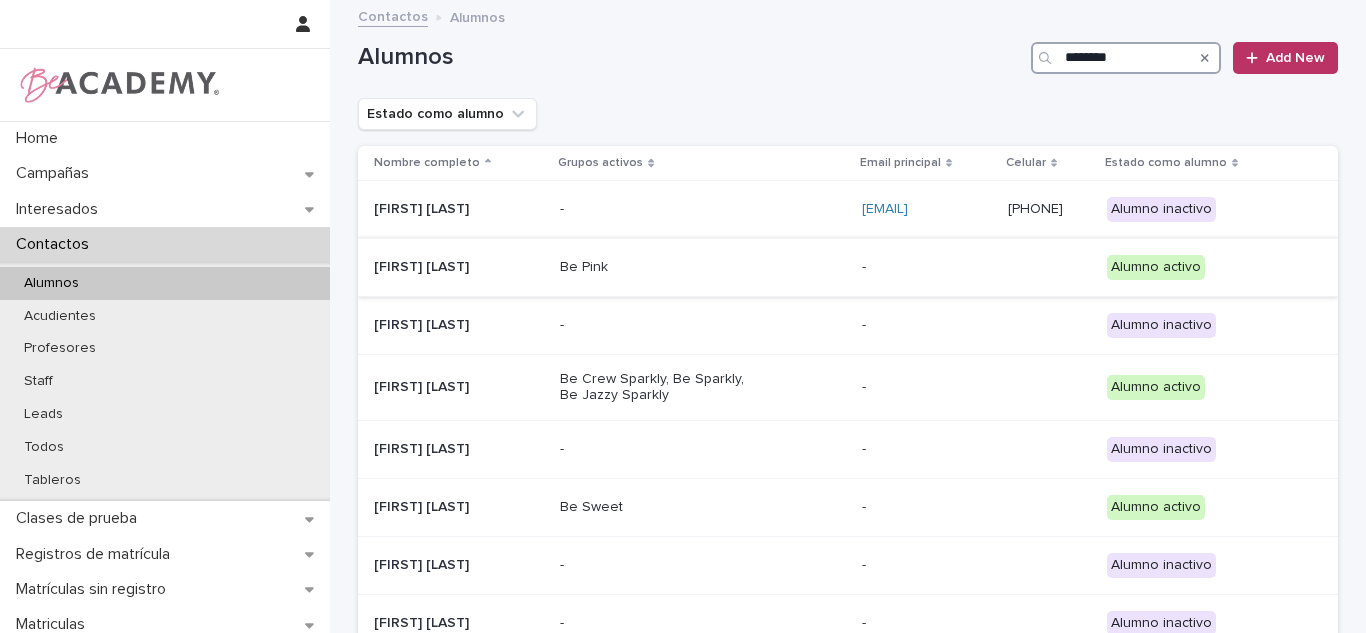 type on "*******" 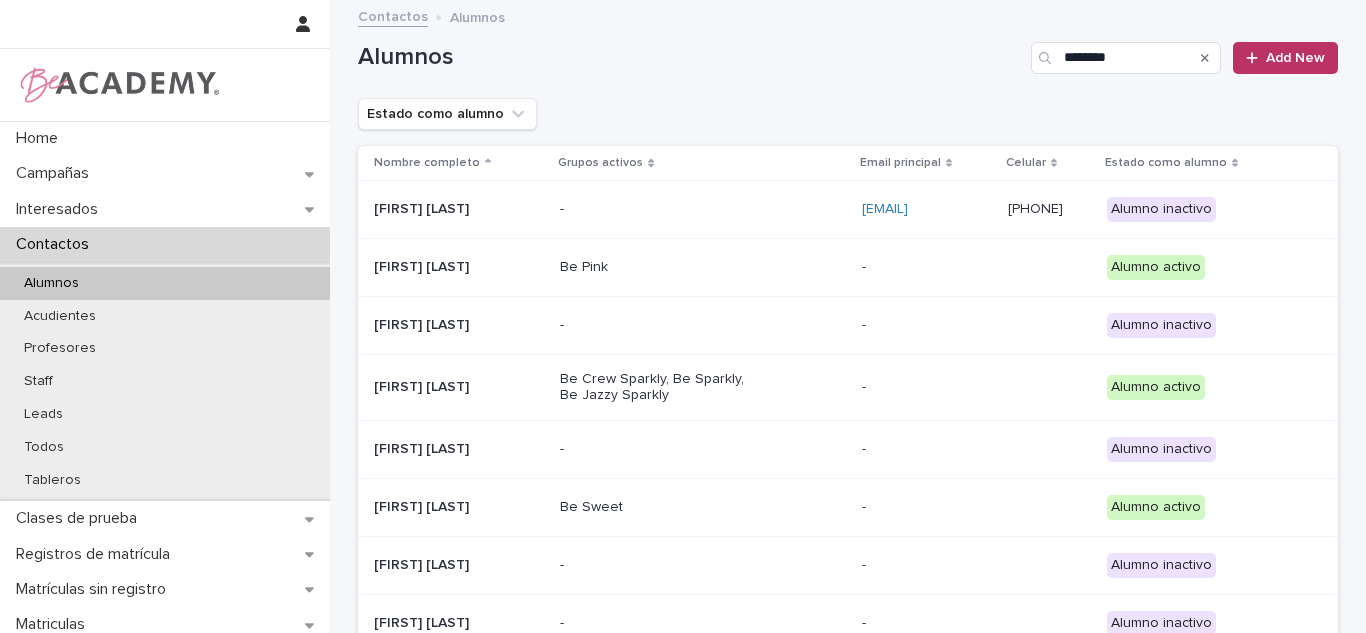 click on "Be Pink" at bounding box center [703, 267] 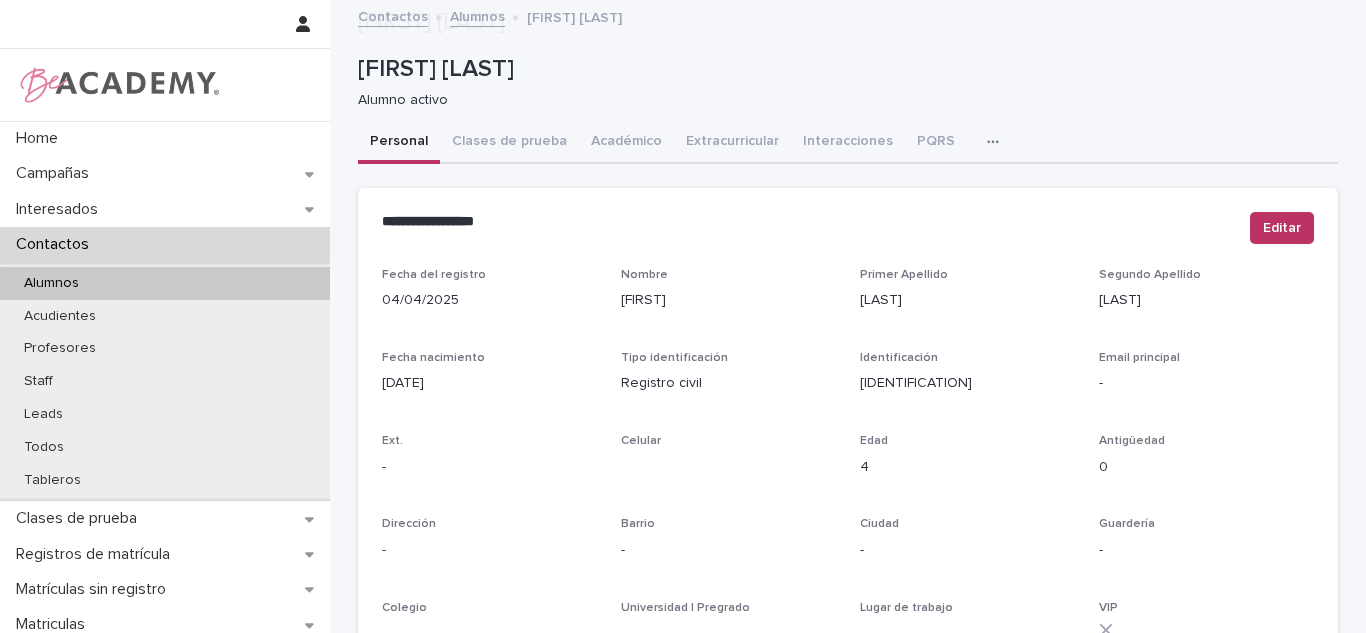 scroll, scrollTop: 855, scrollLeft: 0, axis: vertical 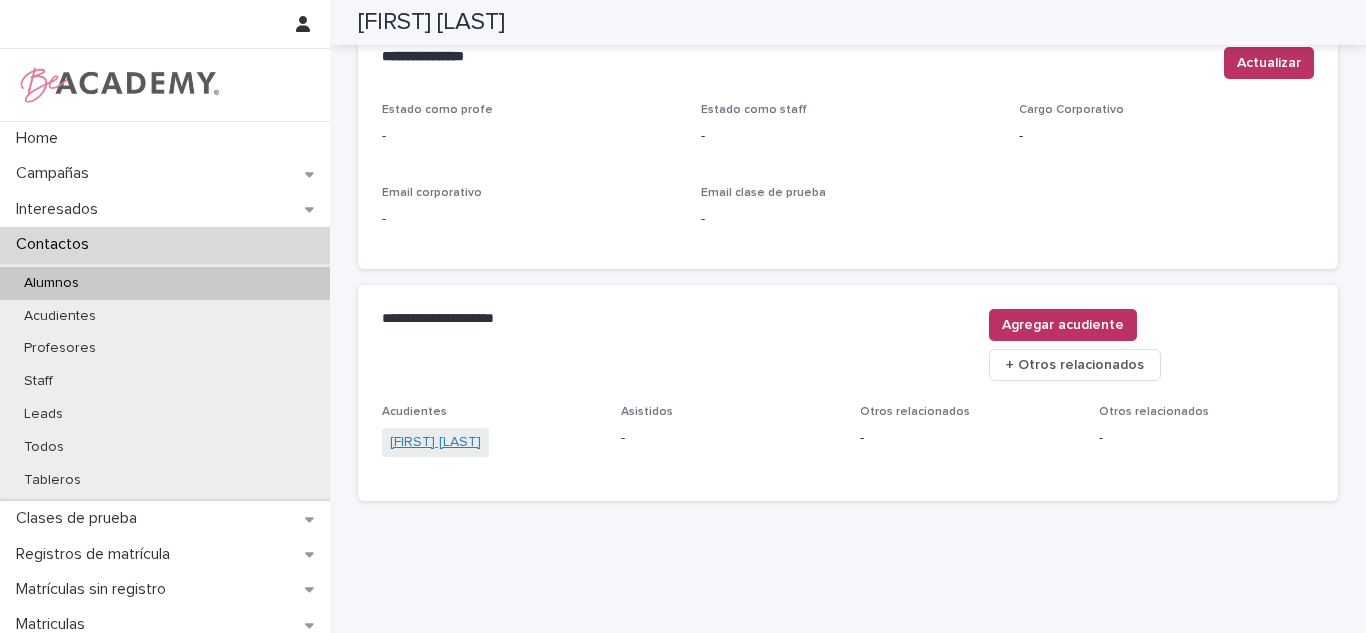 click on "Alexandra Bermudez Santa" at bounding box center [435, 442] 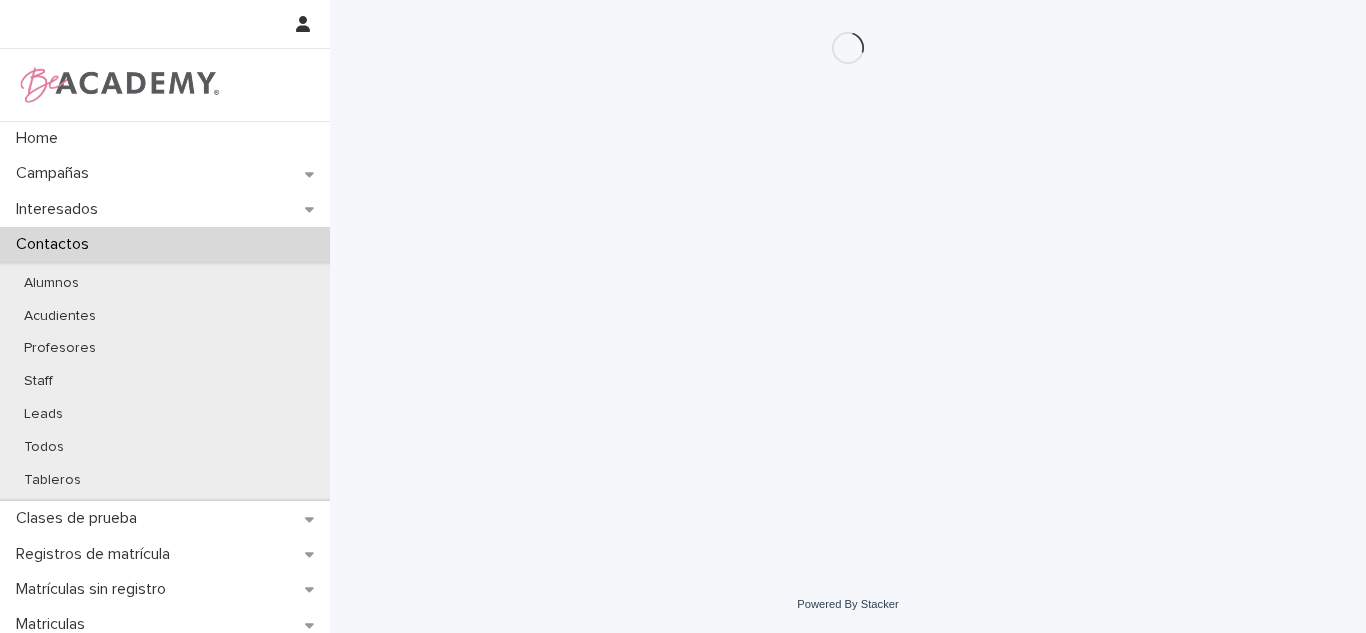 scroll, scrollTop: 0, scrollLeft: 0, axis: both 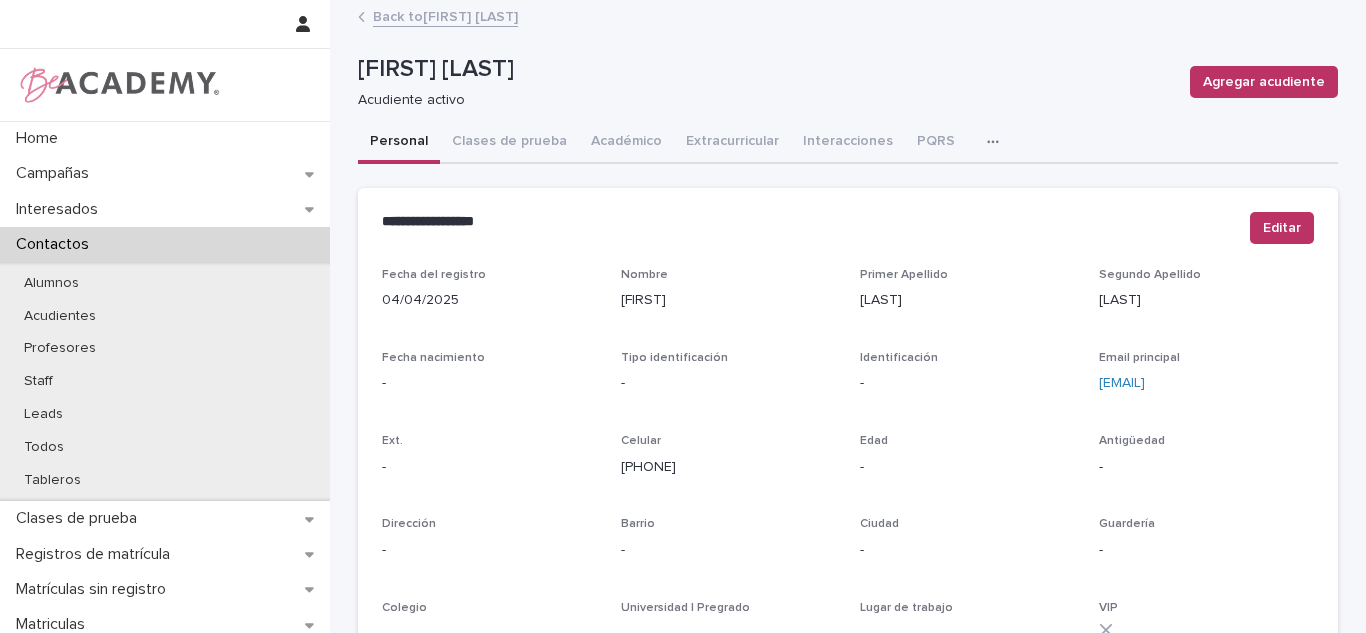drag, startPoint x: 721, startPoint y: 474, endPoint x: 607, endPoint y: 467, distance: 114.21471 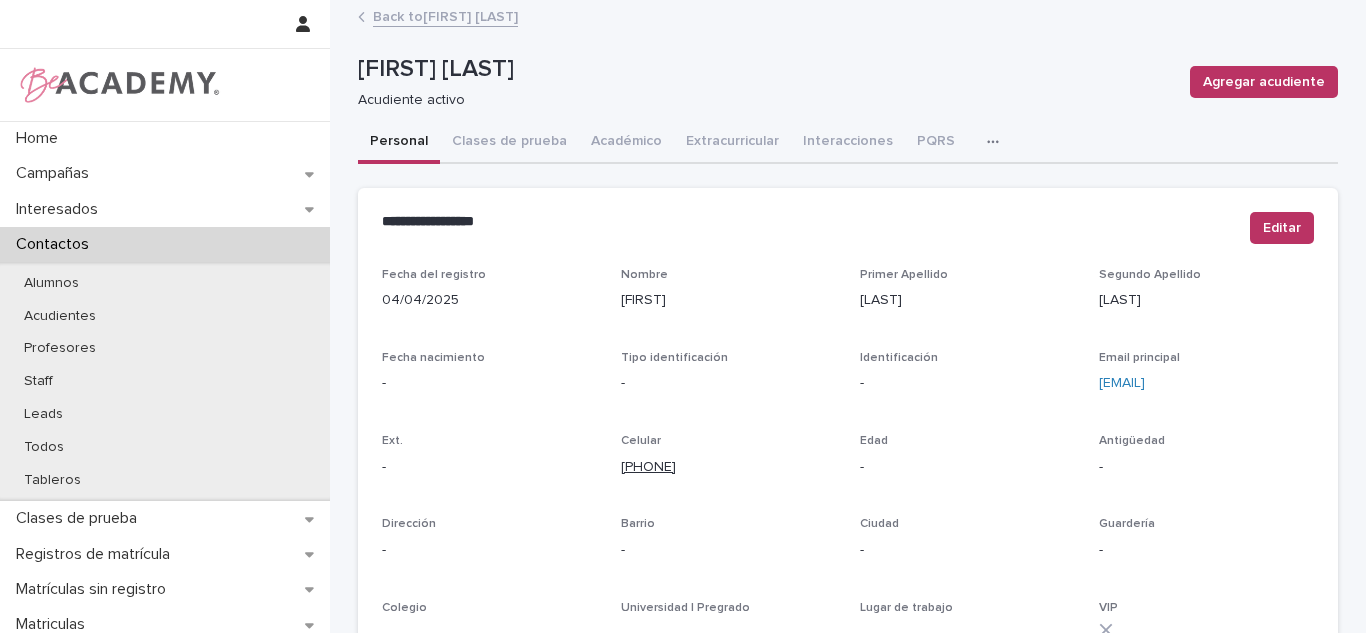 copy on "3184870998" 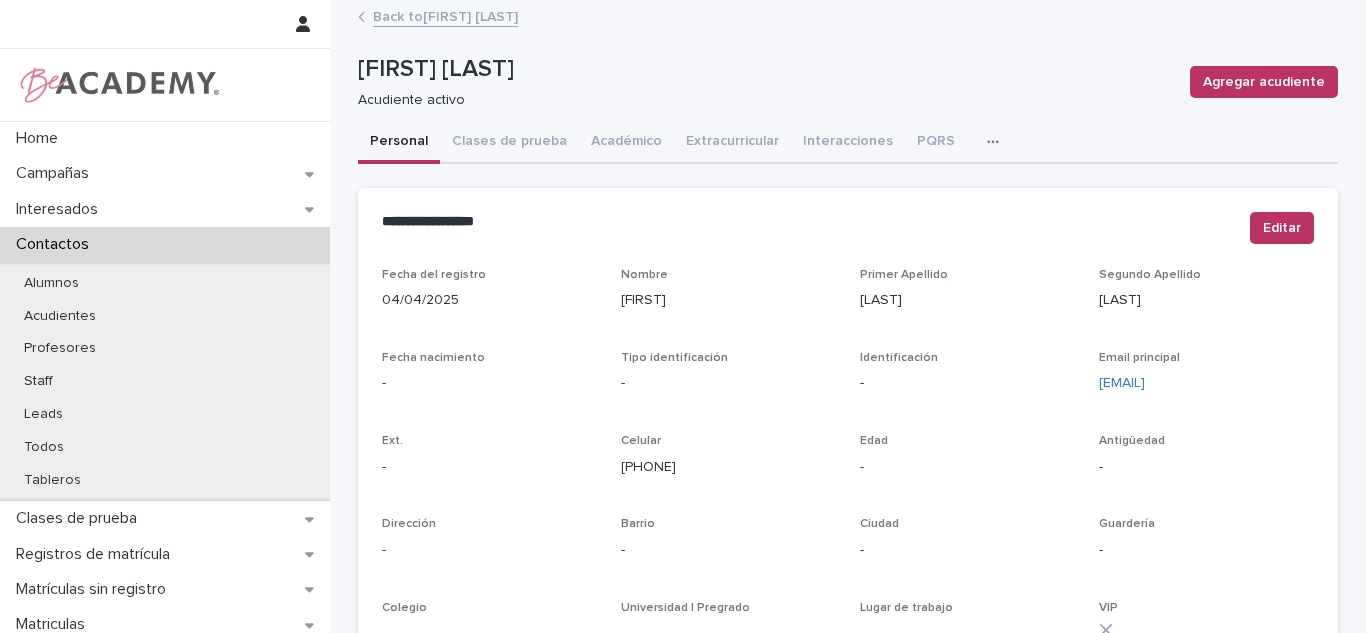 click on "Back to  Leticia Cardona Bermudez" at bounding box center [445, 15] 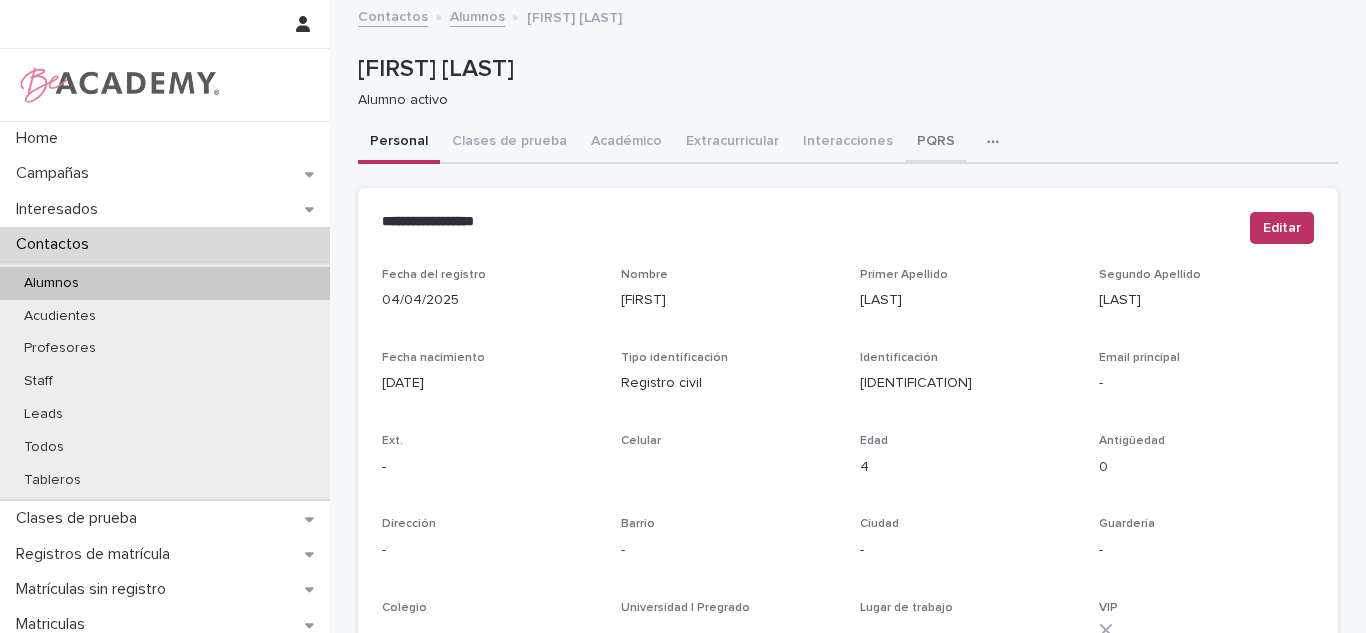click on "PQRS" at bounding box center (936, 143) 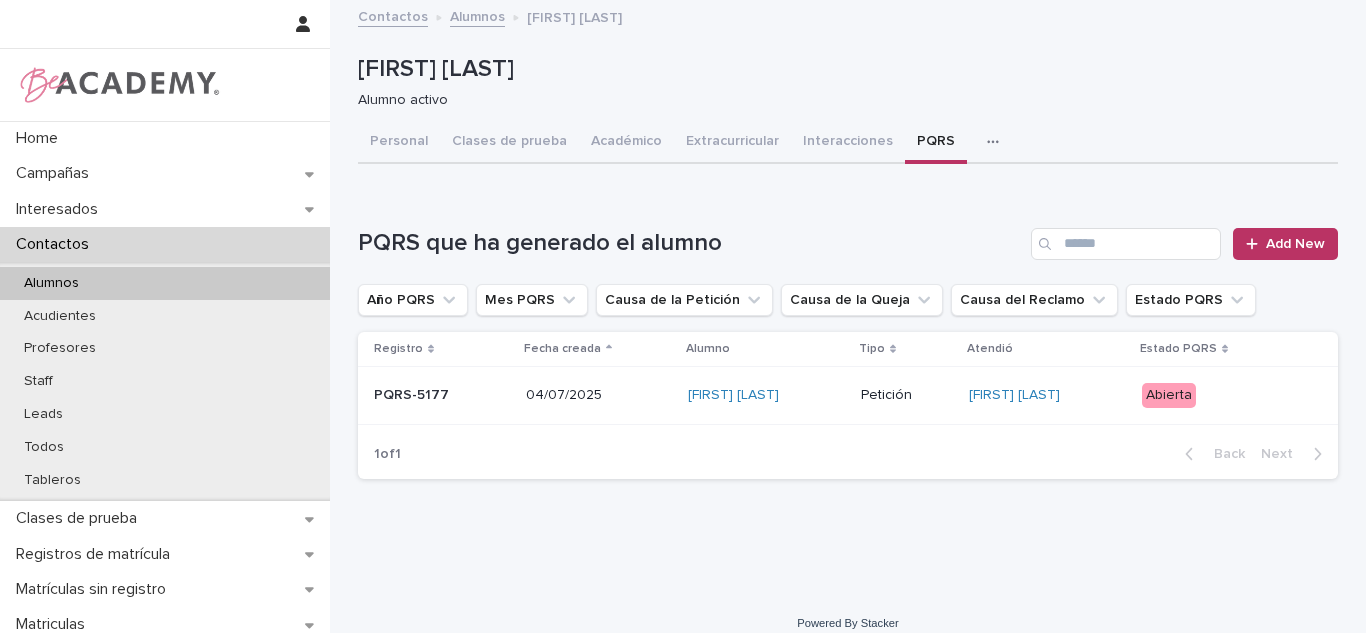 click on "Abierta" at bounding box center (1169, 395) 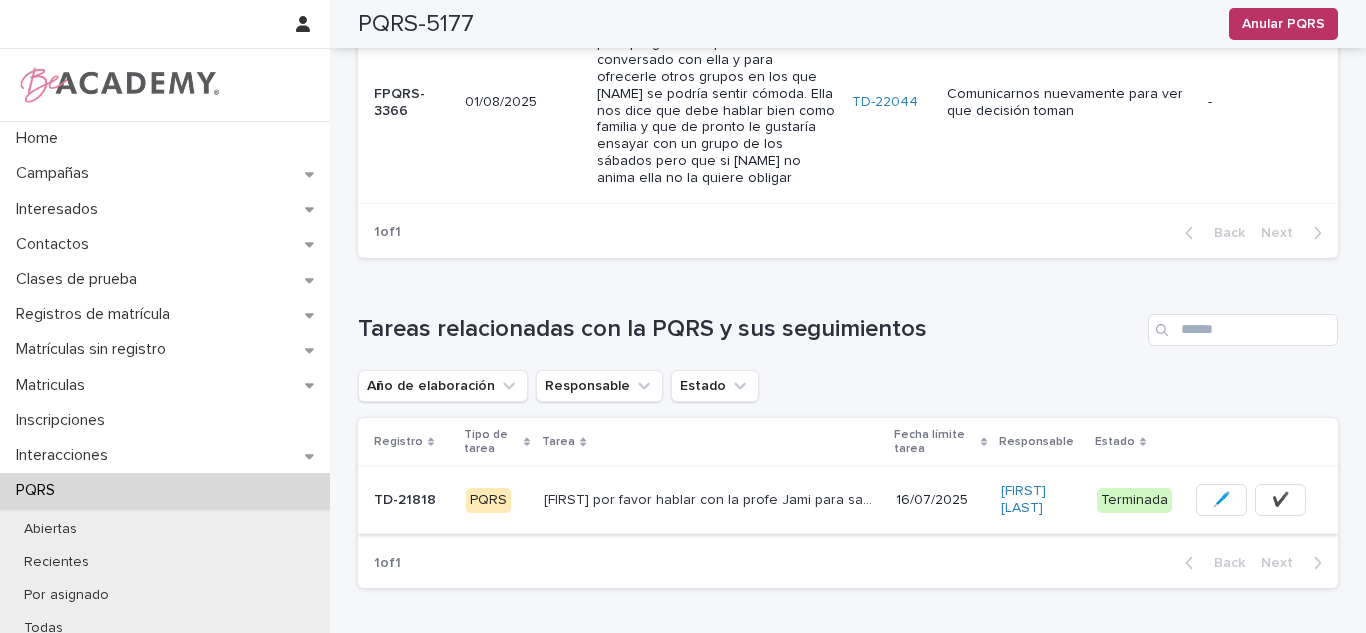 scroll, scrollTop: 1066, scrollLeft: 0, axis: vertical 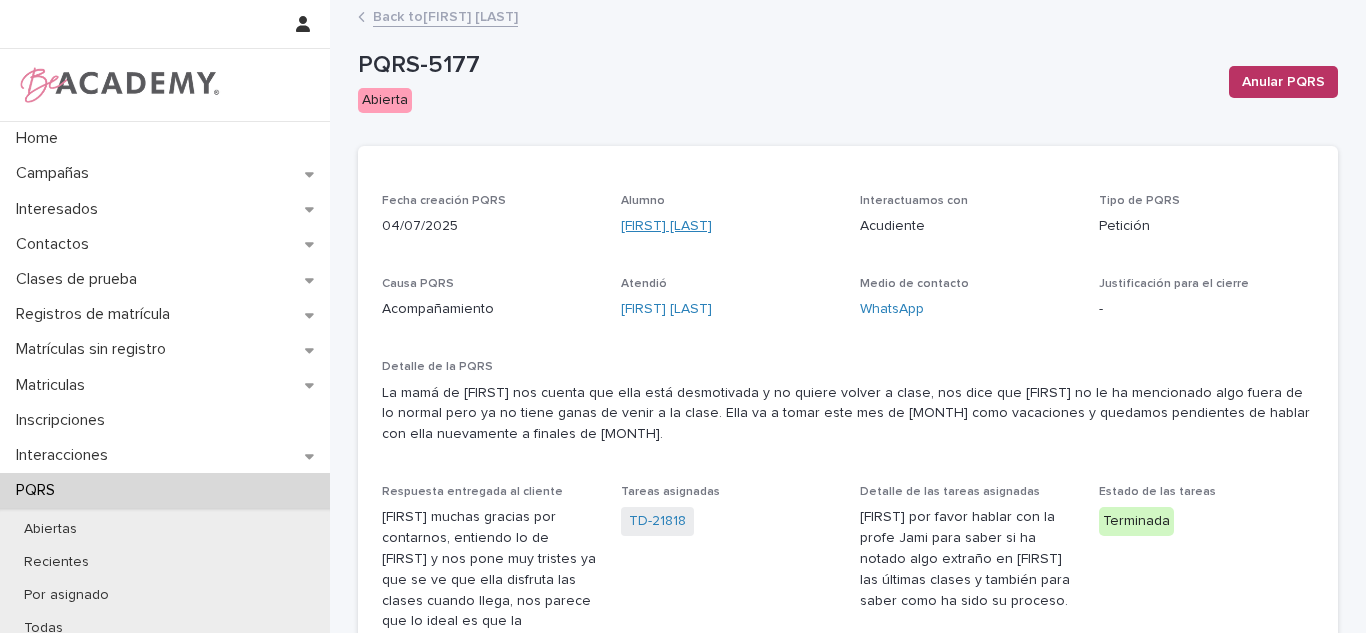 click on "Leticia Cardona Bermudez" at bounding box center [666, 226] 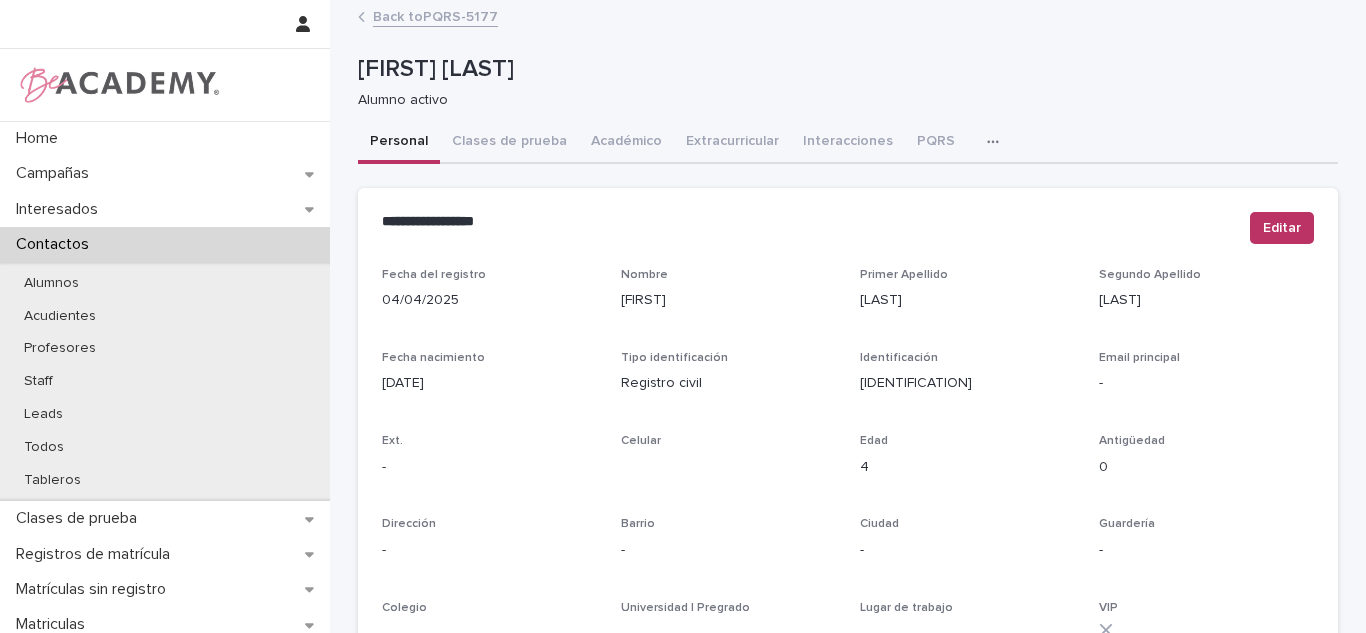 click on "**********" at bounding box center [808, 222] 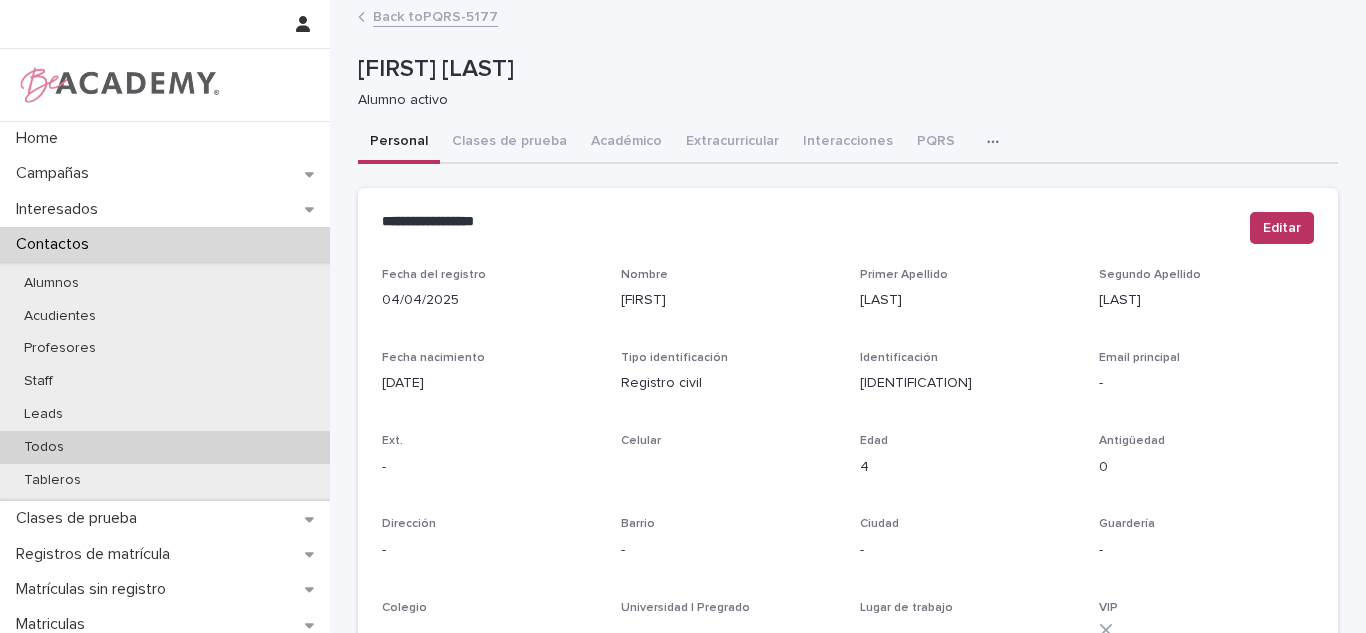 click on "Todos" at bounding box center (44, 447) 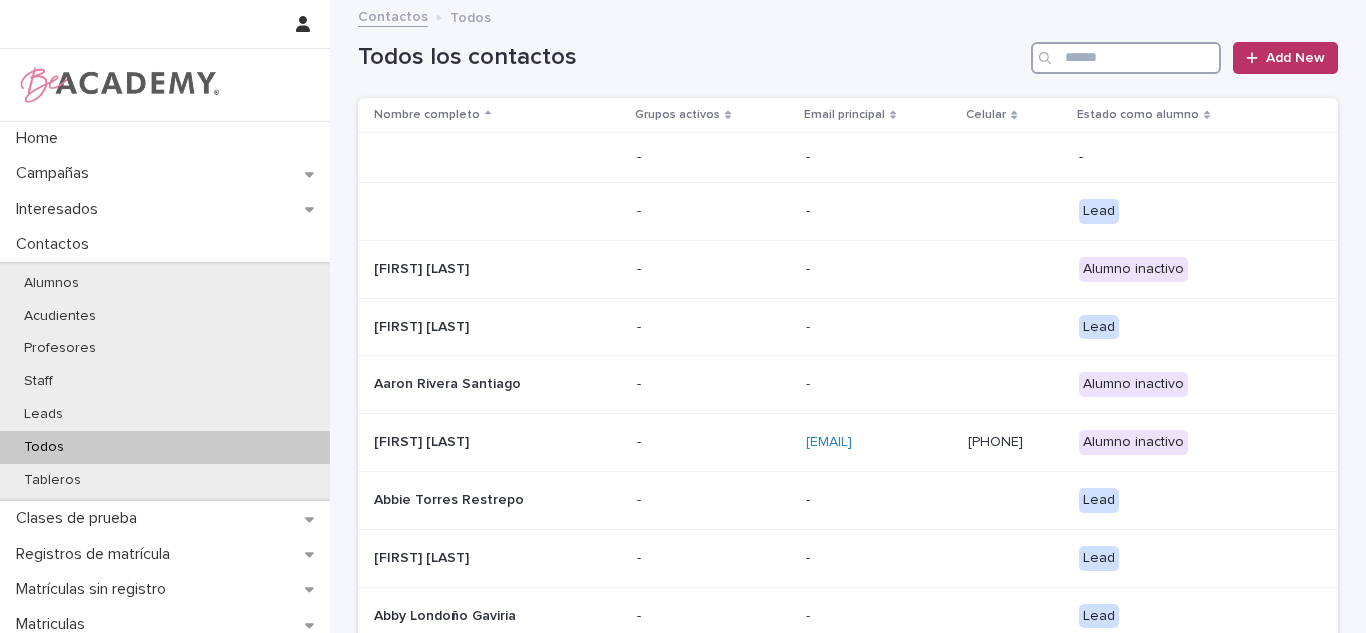 drag, startPoint x: 1141, startPoint y: 68, endPoint x: 1045, endPoint y: 66, distance: 96.02083 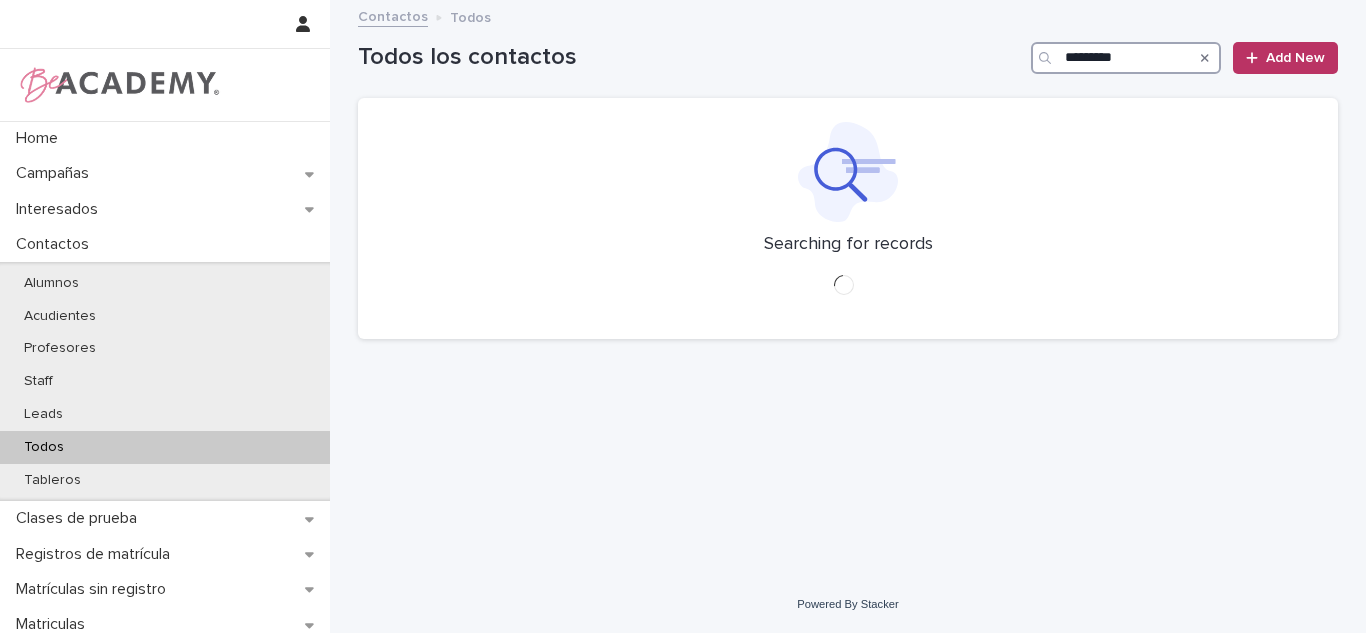 type on "*********" 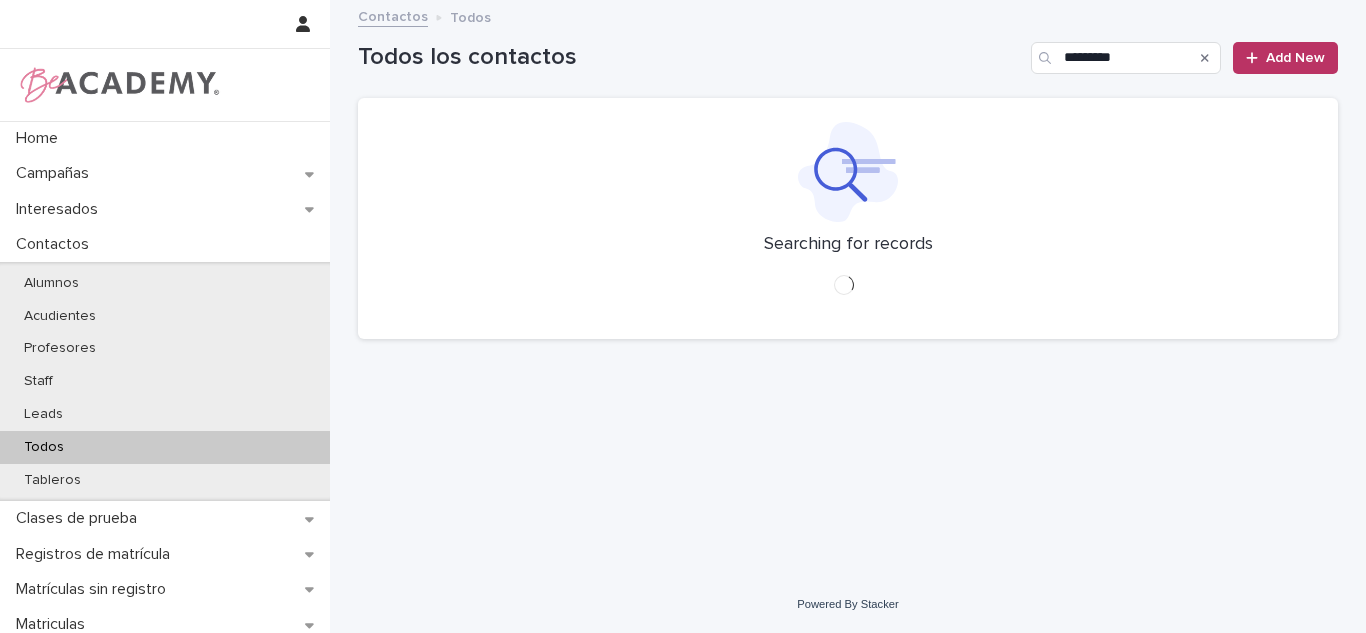 click on "Contactos Todos" at bounding box center [848, 18] 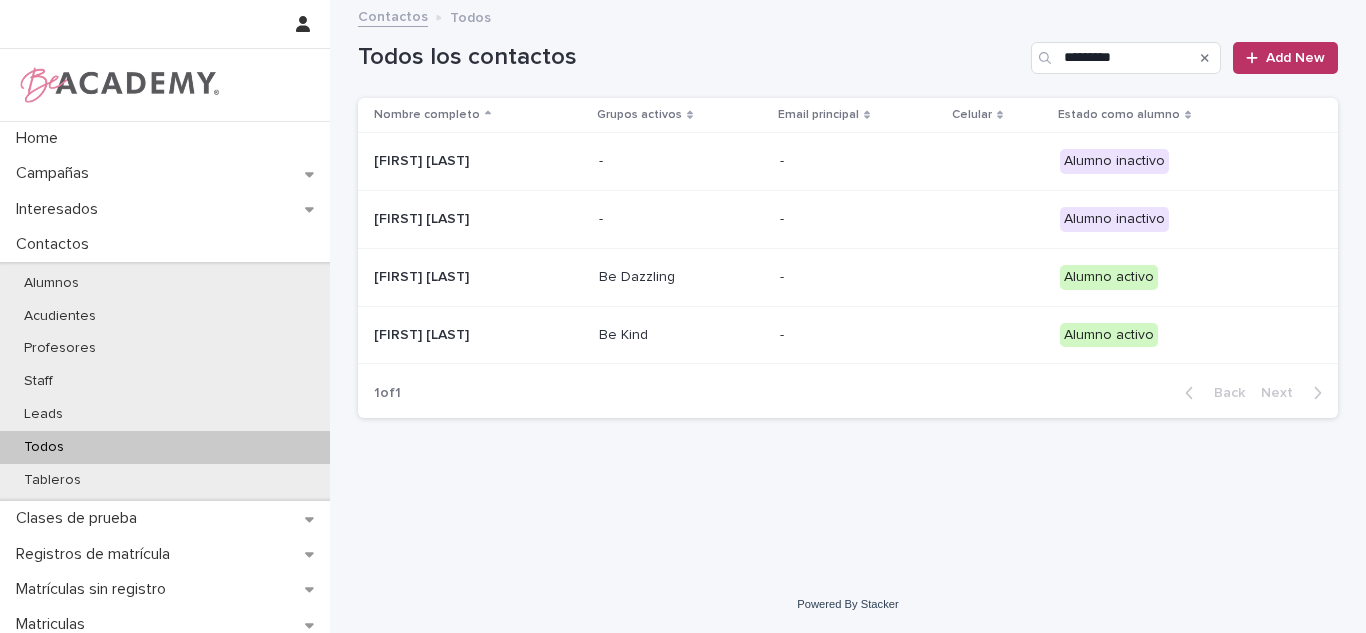 click on "Mariana Mesa Jaramillo" at bounding box center (474, 277) 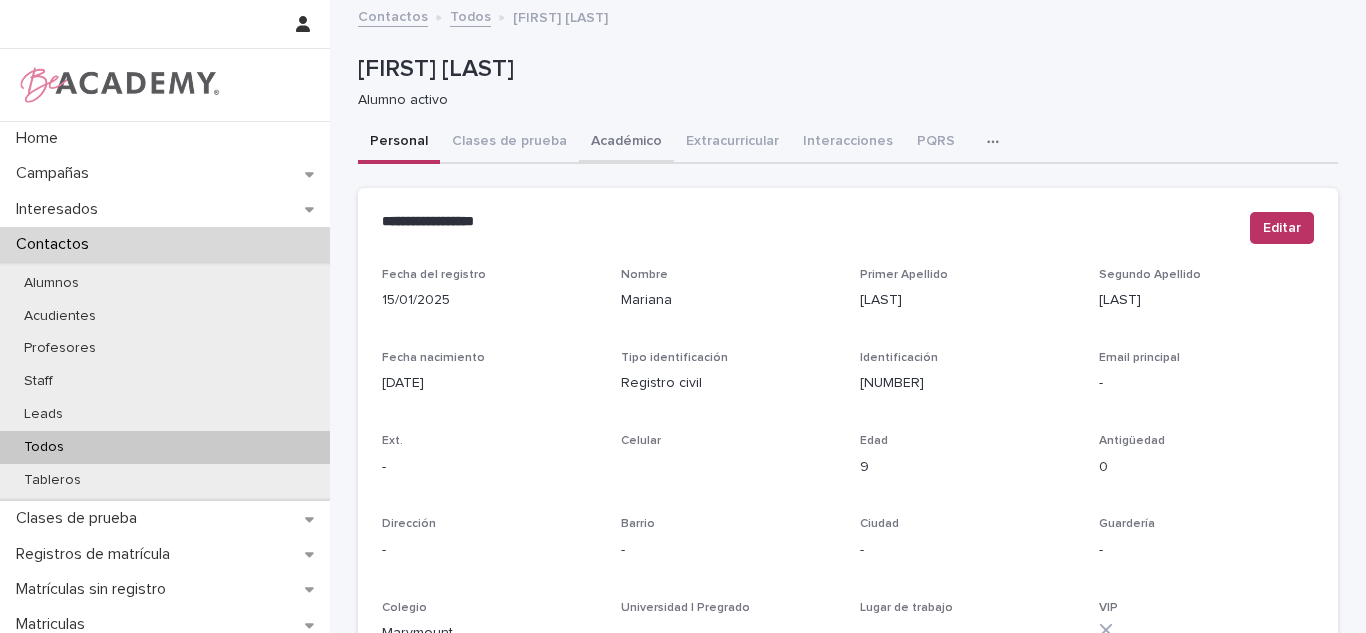 click on "Académico" at bounding box center (626, 143) 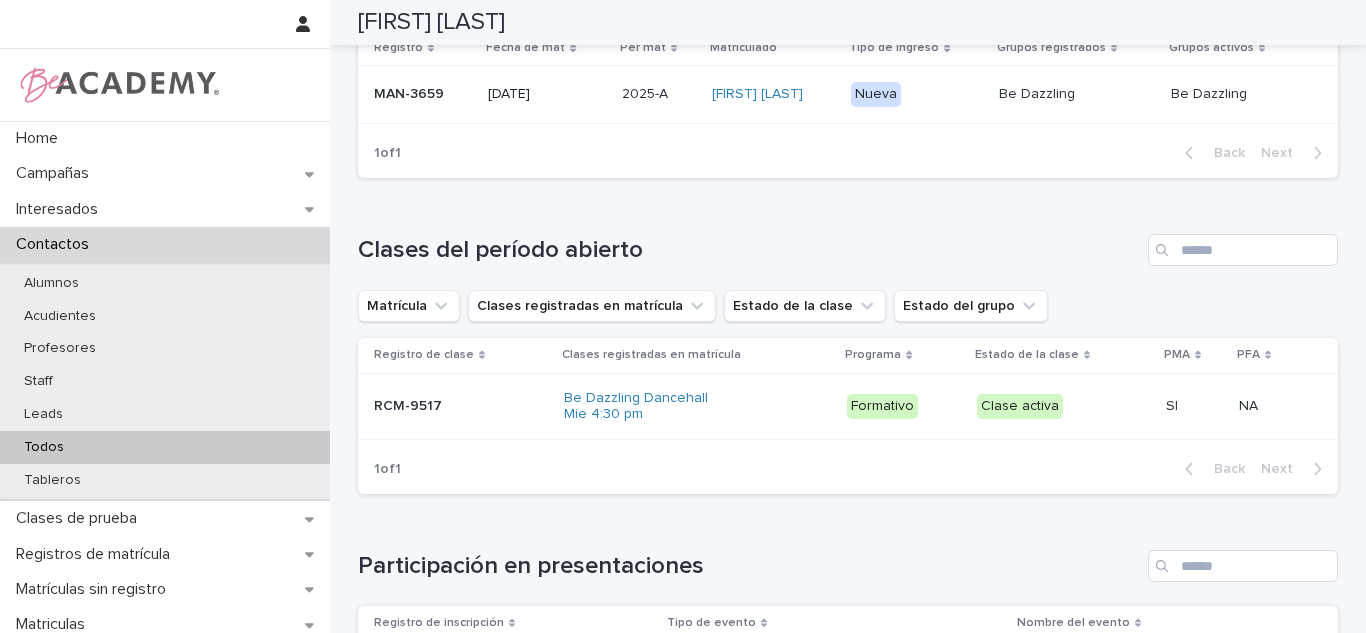 scroll, scrollTop: 0, scrollLeft: 0, axis: both 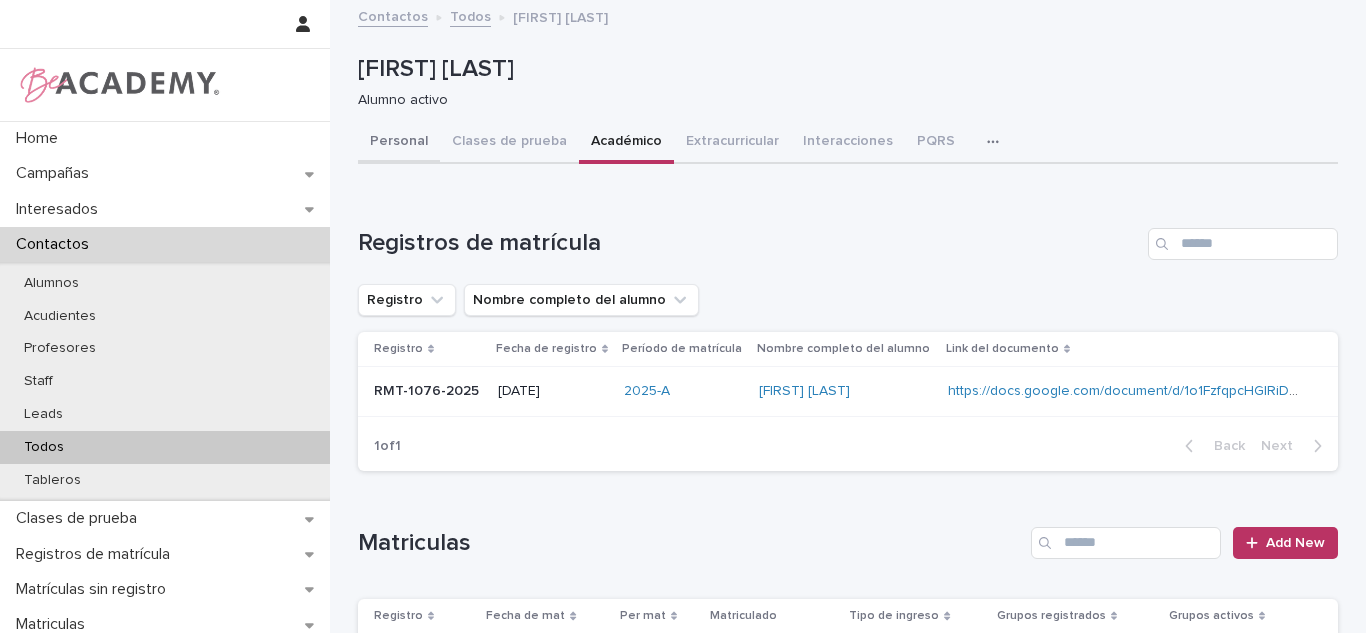 click on "Personal" at bounding box center (399, 143) 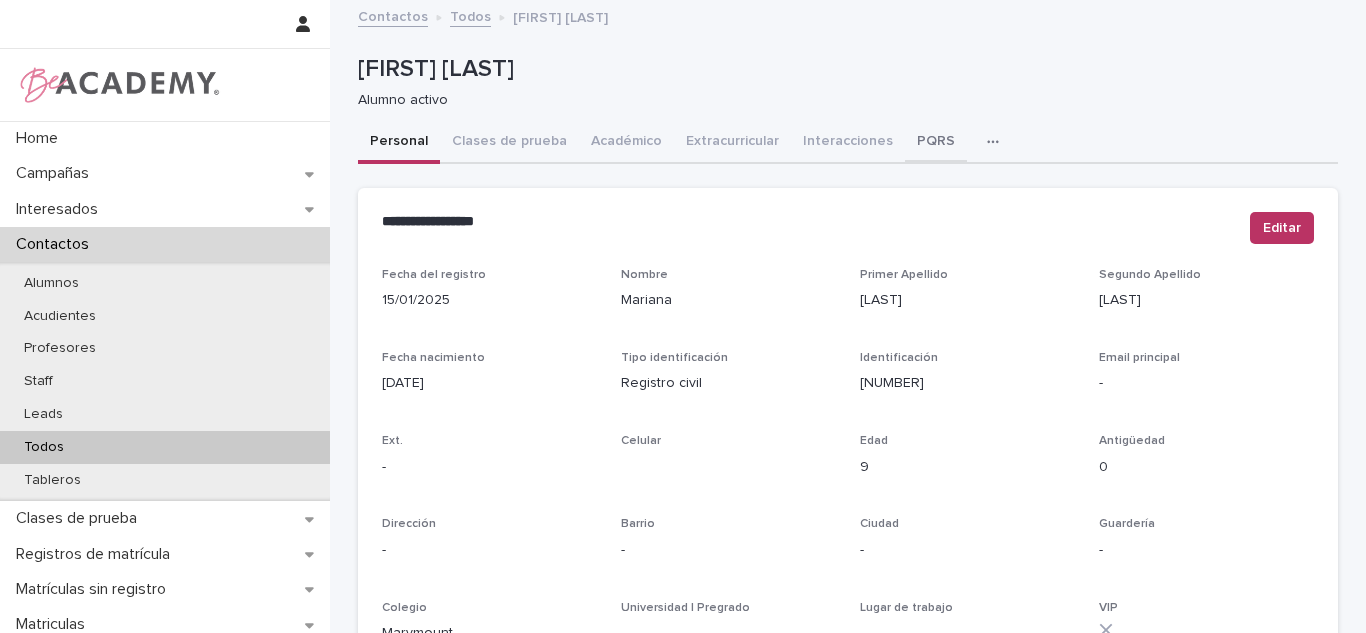 click on "PQRS" at bounding box center [936, 143] 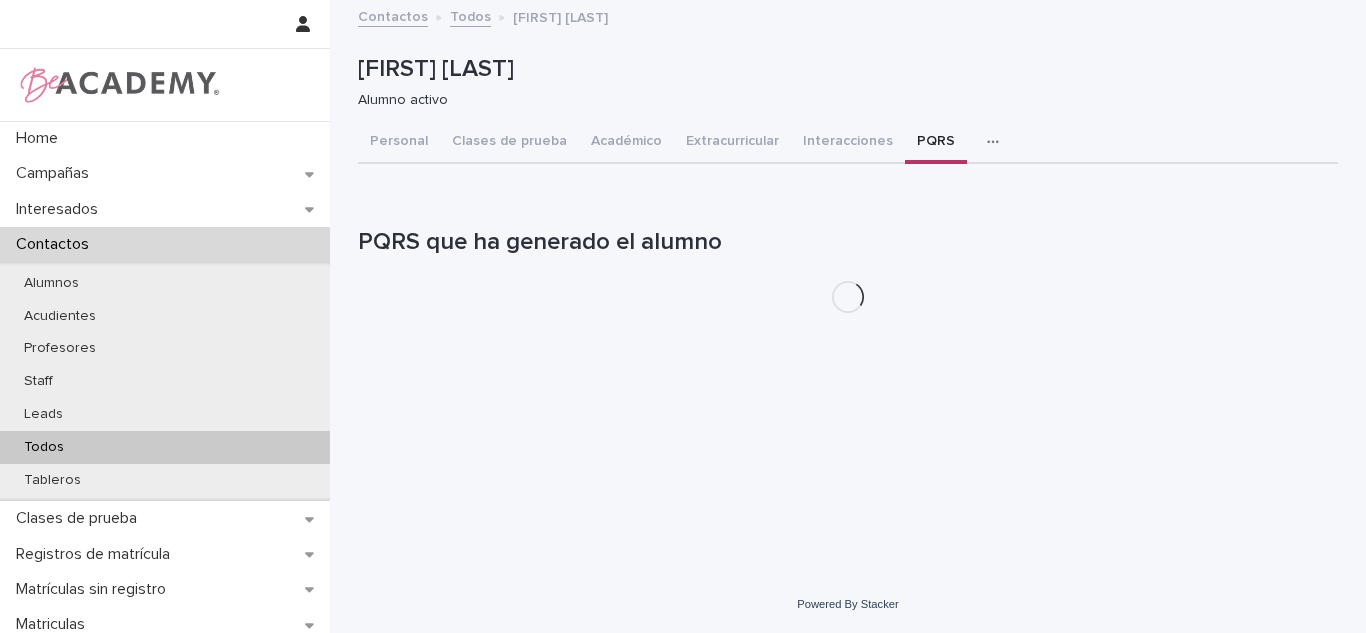click on "Académico" at bounding box center [626, 143] 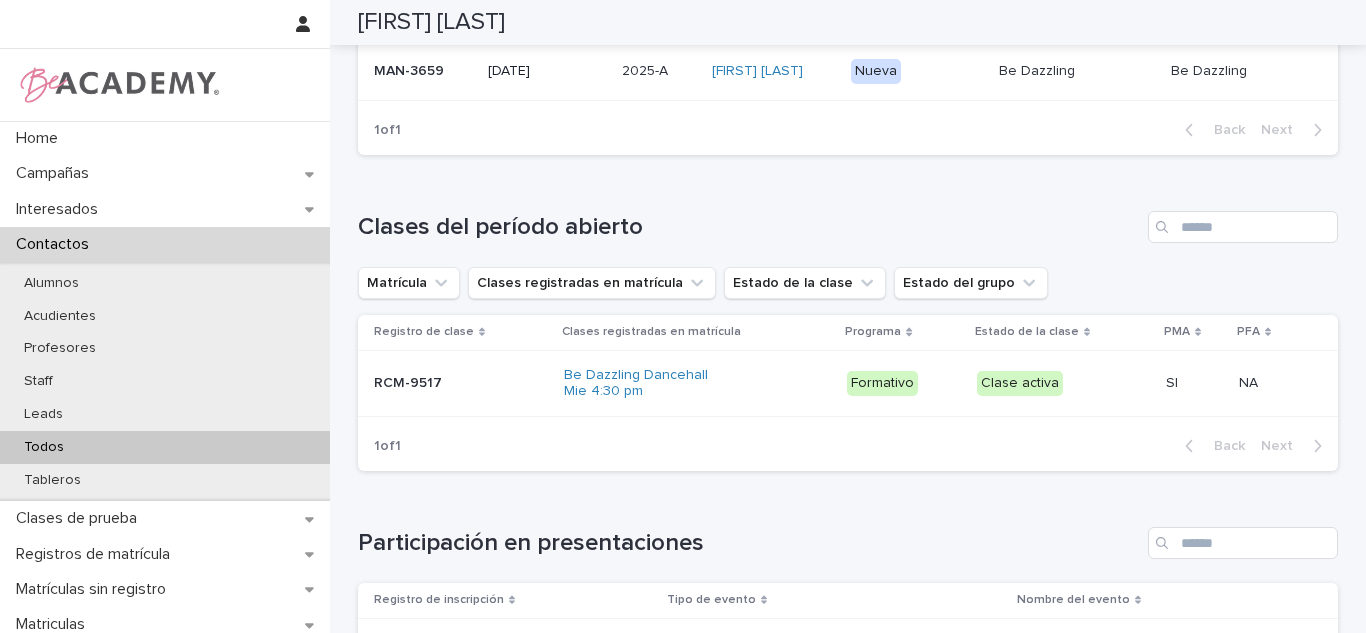 scroll, scrollTop: 596, scrollLeft: 0, axis: vertical 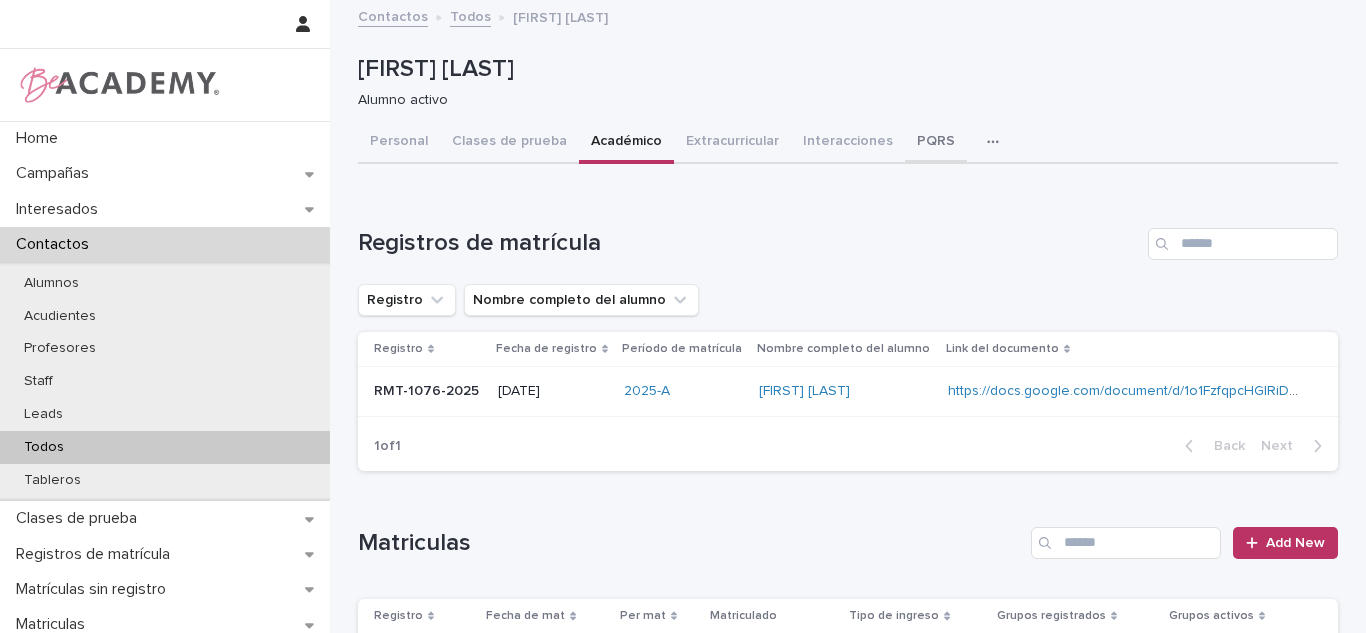 click on "PQRS" at bounding box center (936, 143) 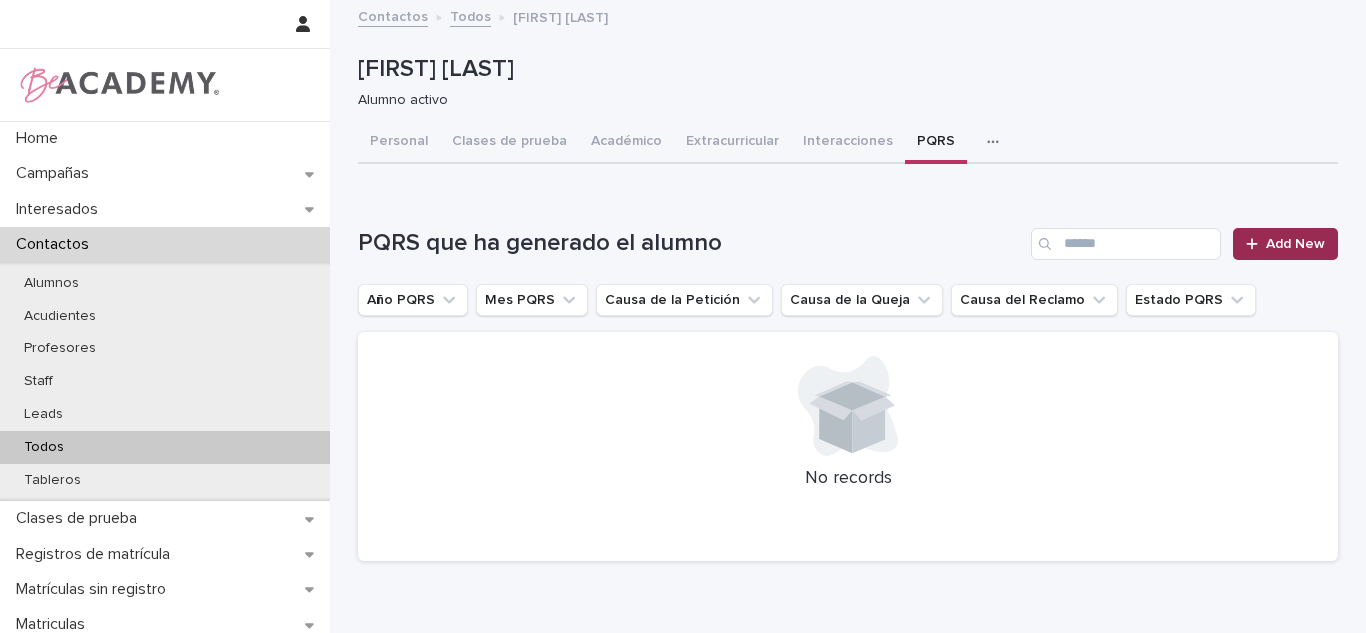 click on "Add New" at bounding box center [1295, 244] 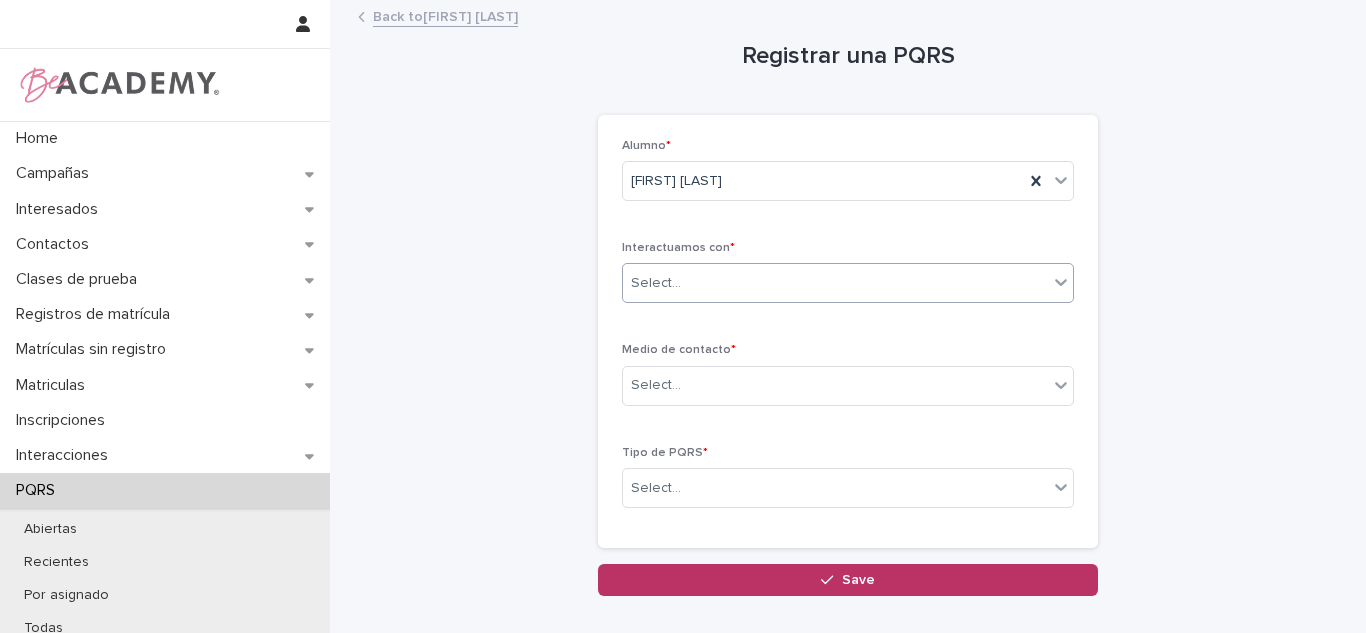click on "Select..." at bounding box center [656, 283] 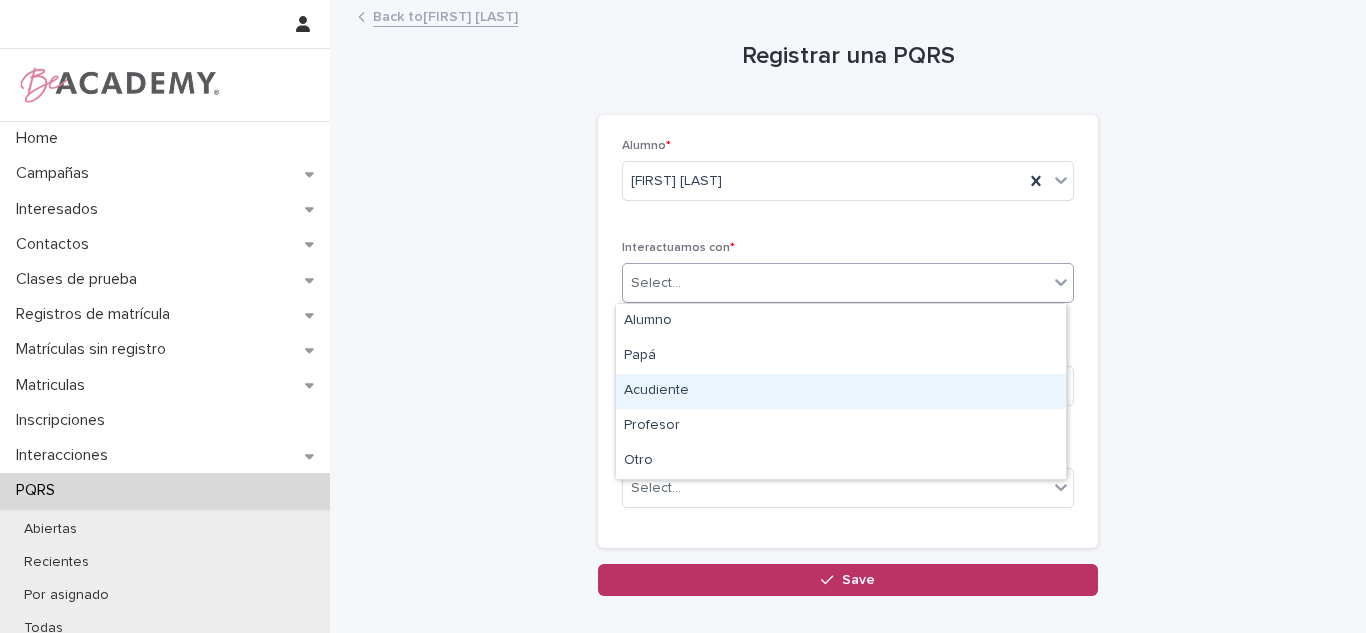click on "Acudiente" at bounding box center [841, 391] 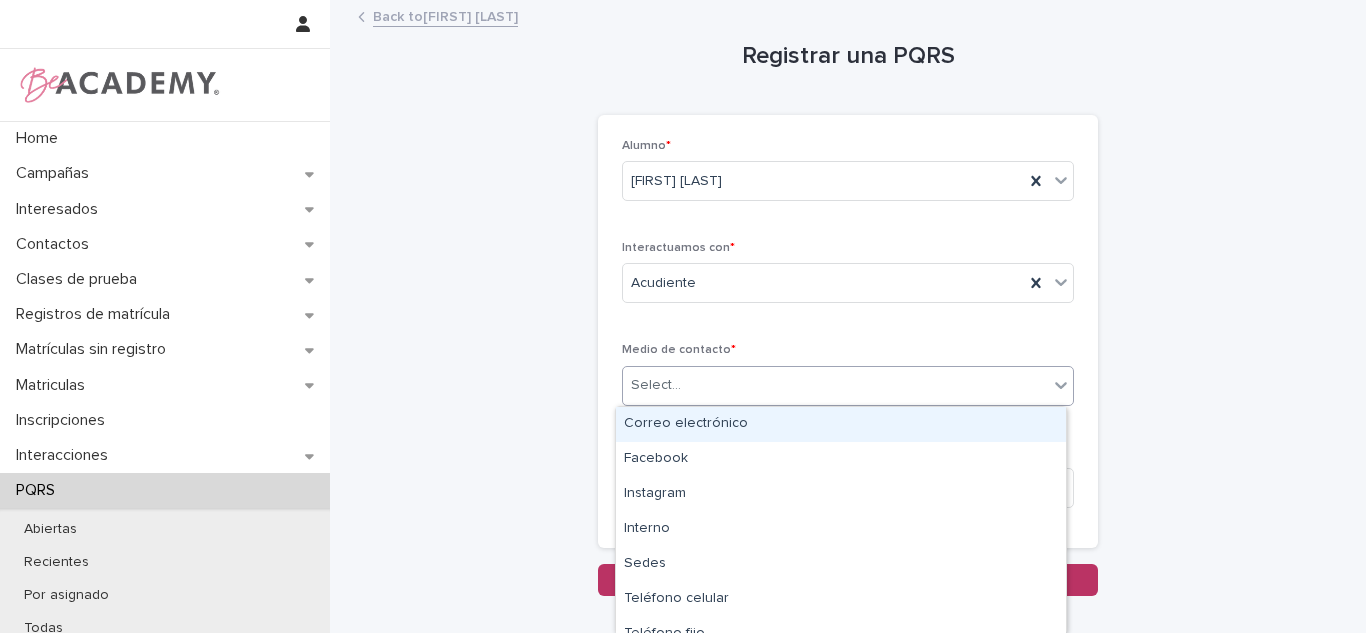 drag, startPoint x: 664, startPoint y: 385, endPoint x: 667, endPoint y: 425, distance: 40.112343 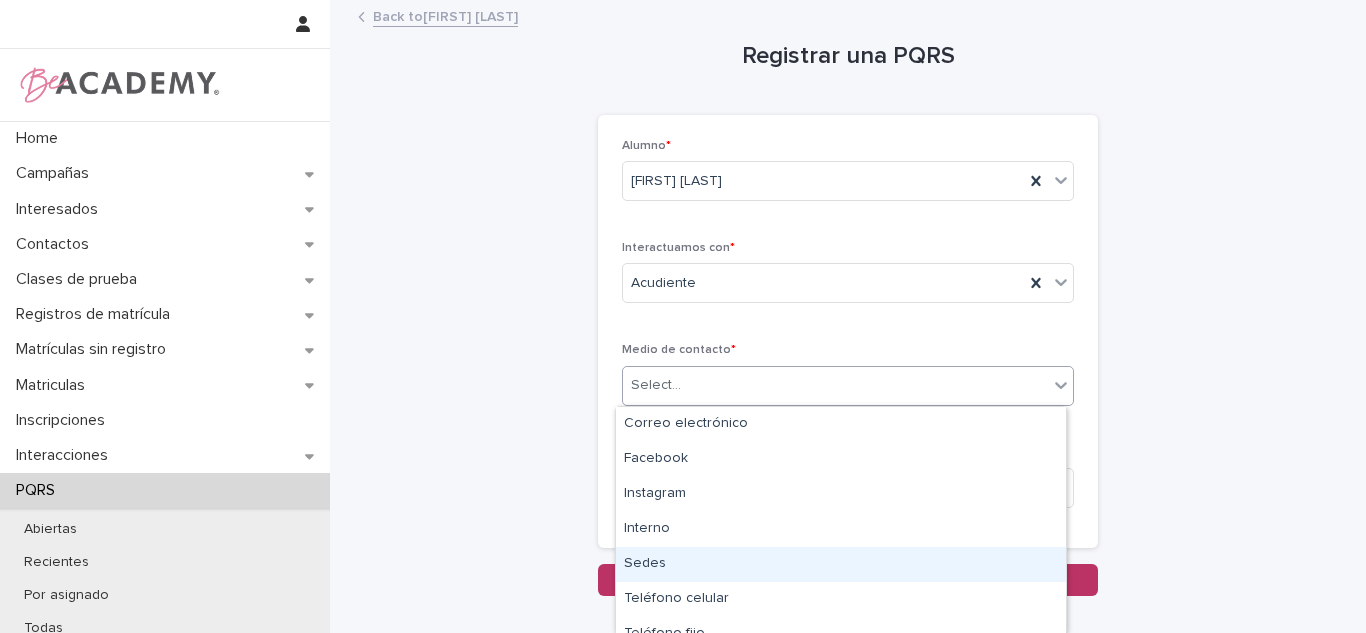 scroll, scrollTop: 53, scrollLeft: 0, axis: vertical 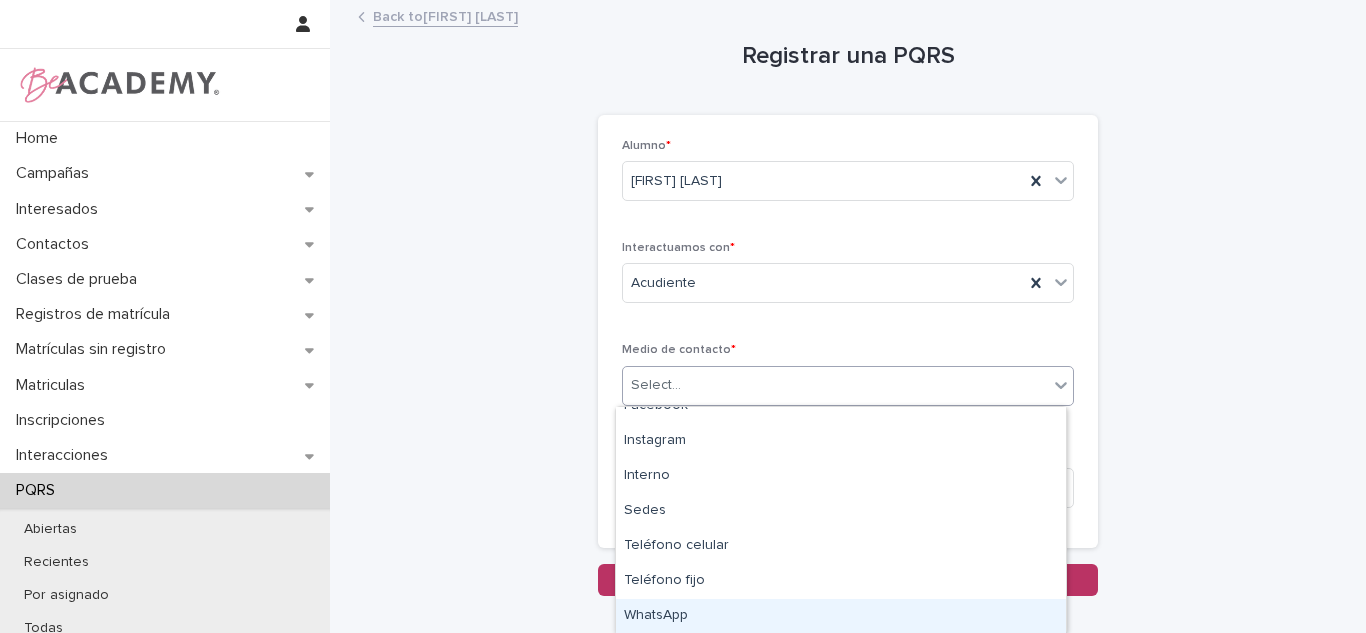 click on "WhatsApp" at bounding box center (841, 616) 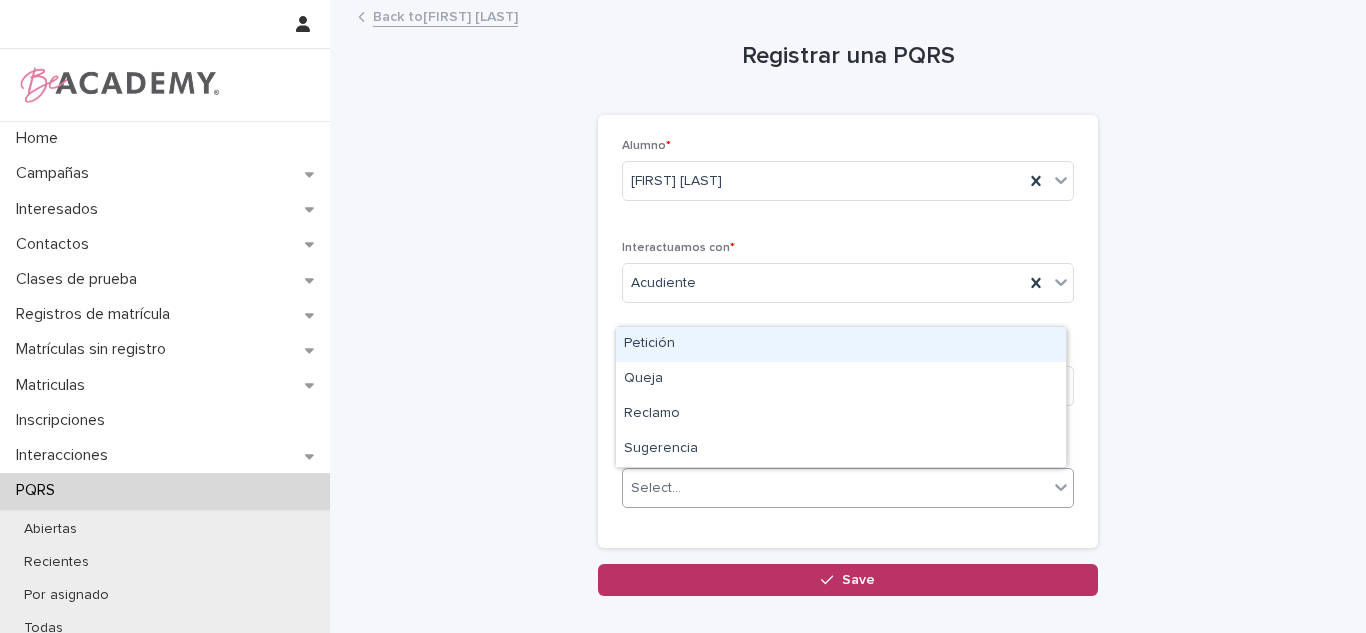click on "Select..." at bounding box center [835, 488] 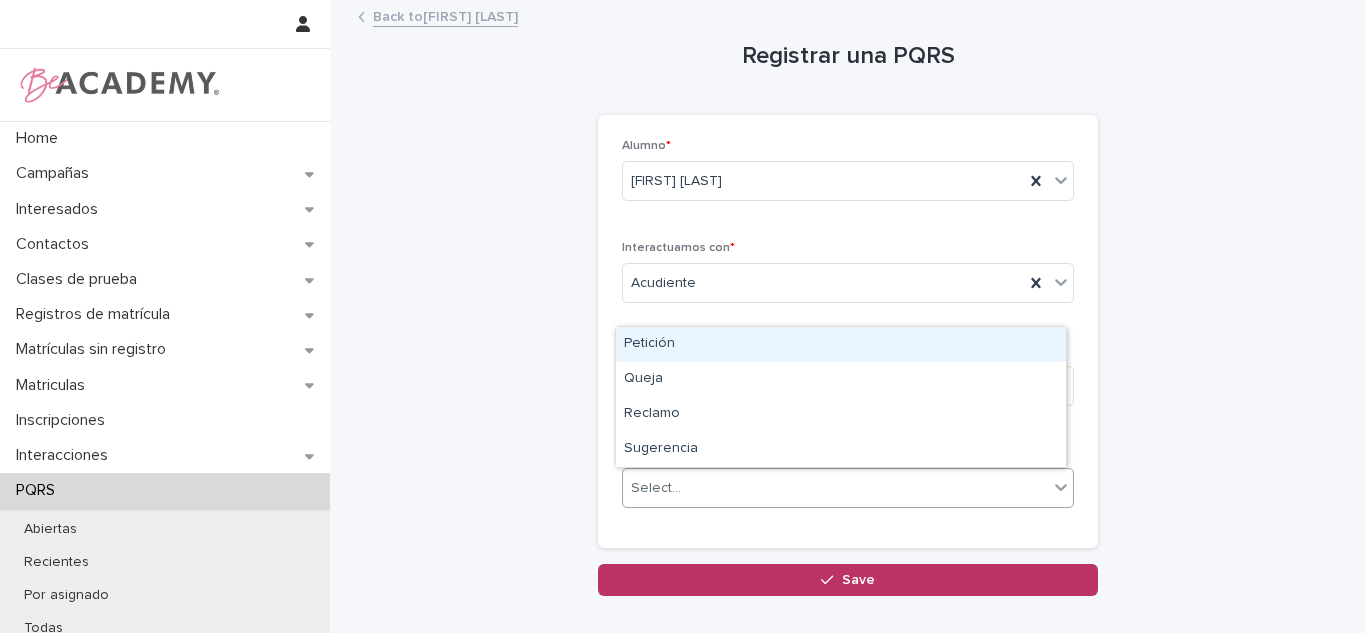 click on "Petición" at bounding box center (841, 344) 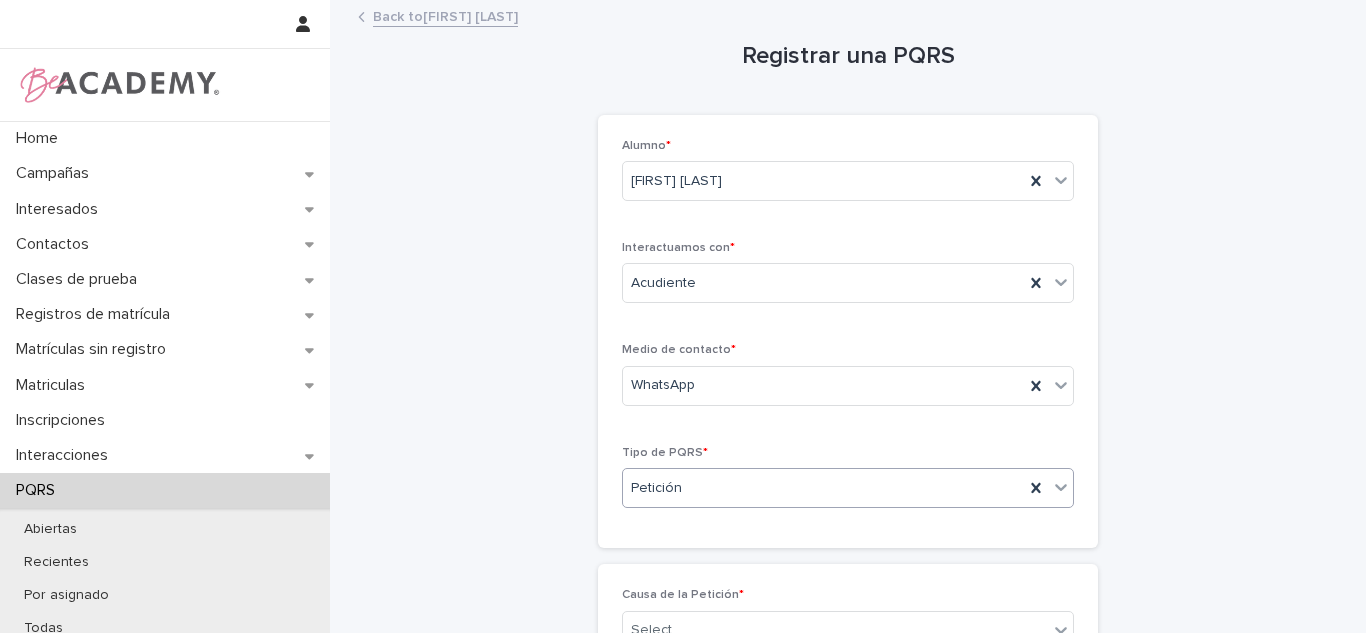 scroll, scrollTop: 285, scrollLeft: 0, axis: vertical 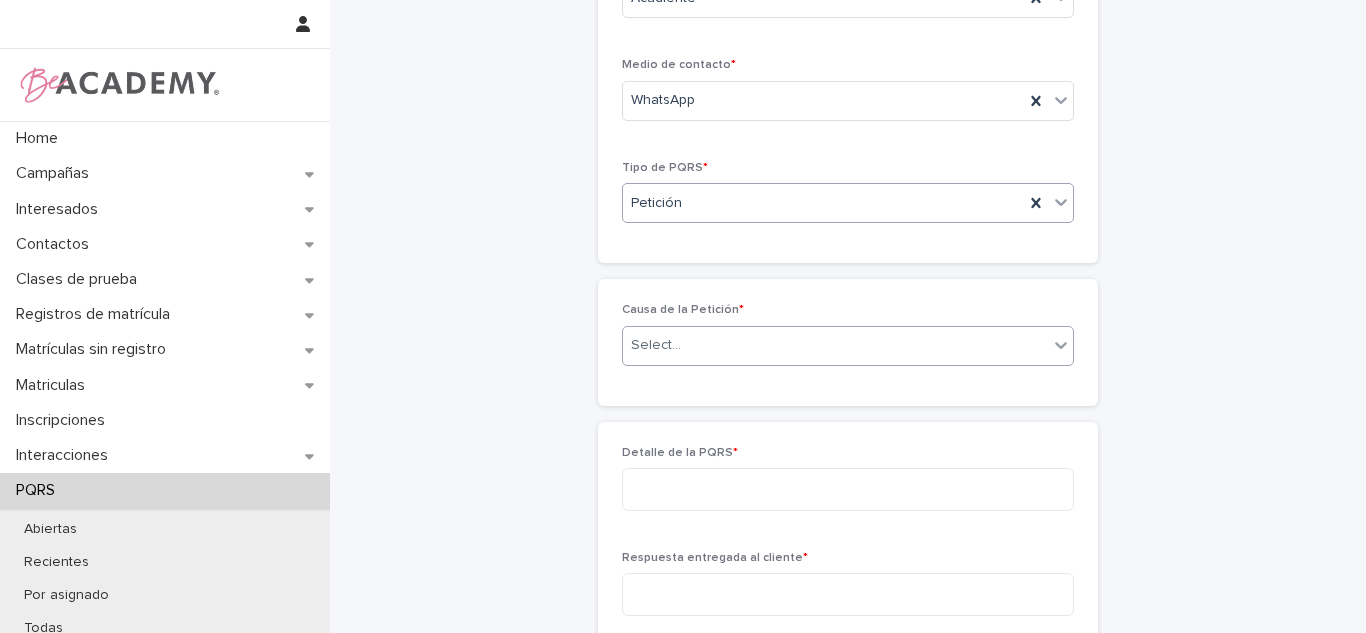click on "Select..." at bounding box center [835, 345] 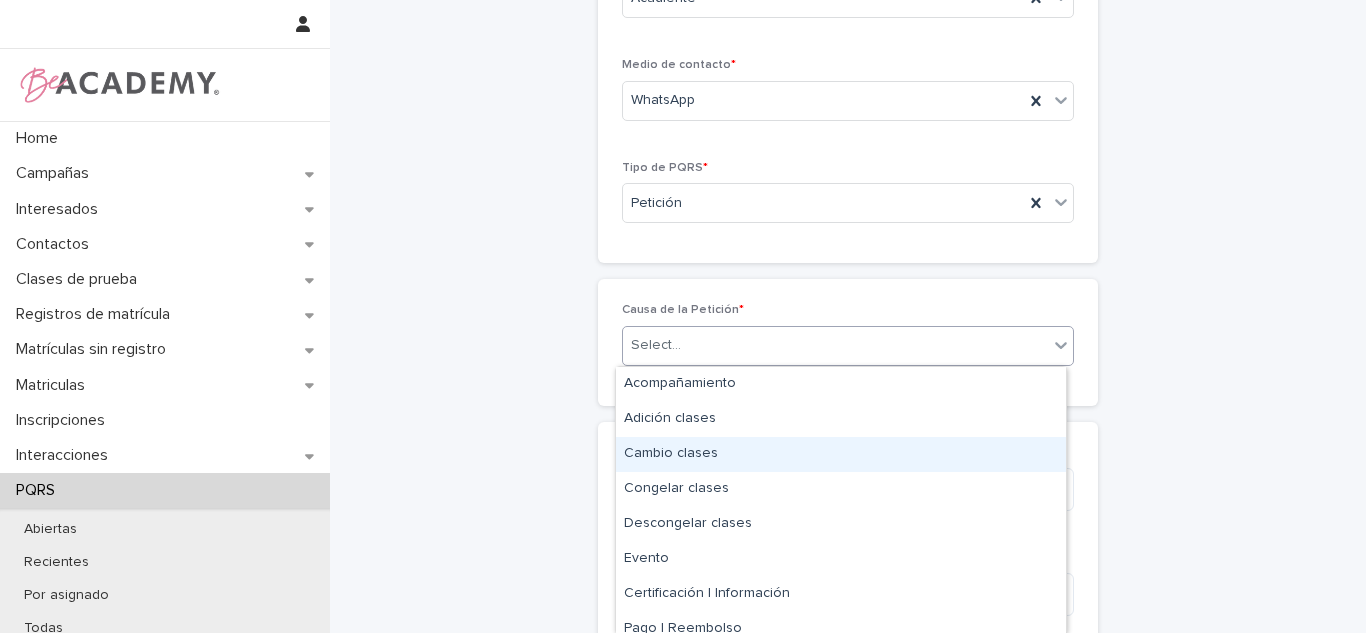 click on "Cambio clases" at bounding box center (841, 454) 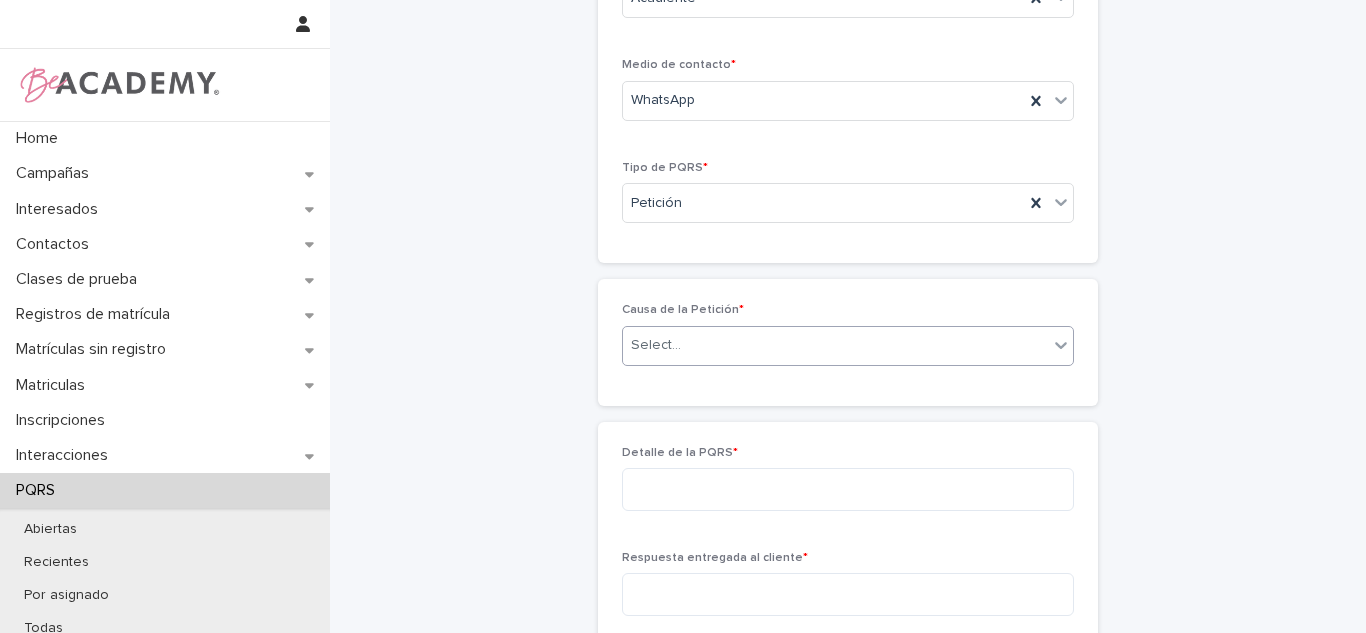 click on "Detalle de la PQRS *" at bounding box center [848, 486] 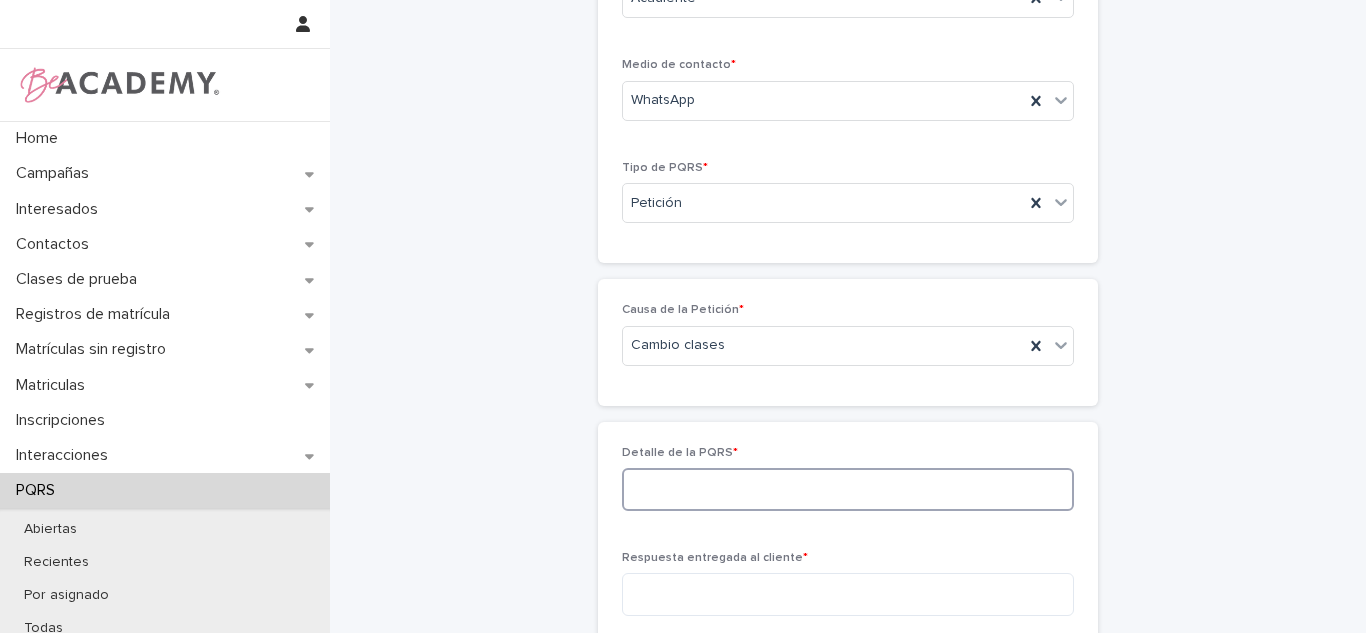 click at bounding box center (848, 489) 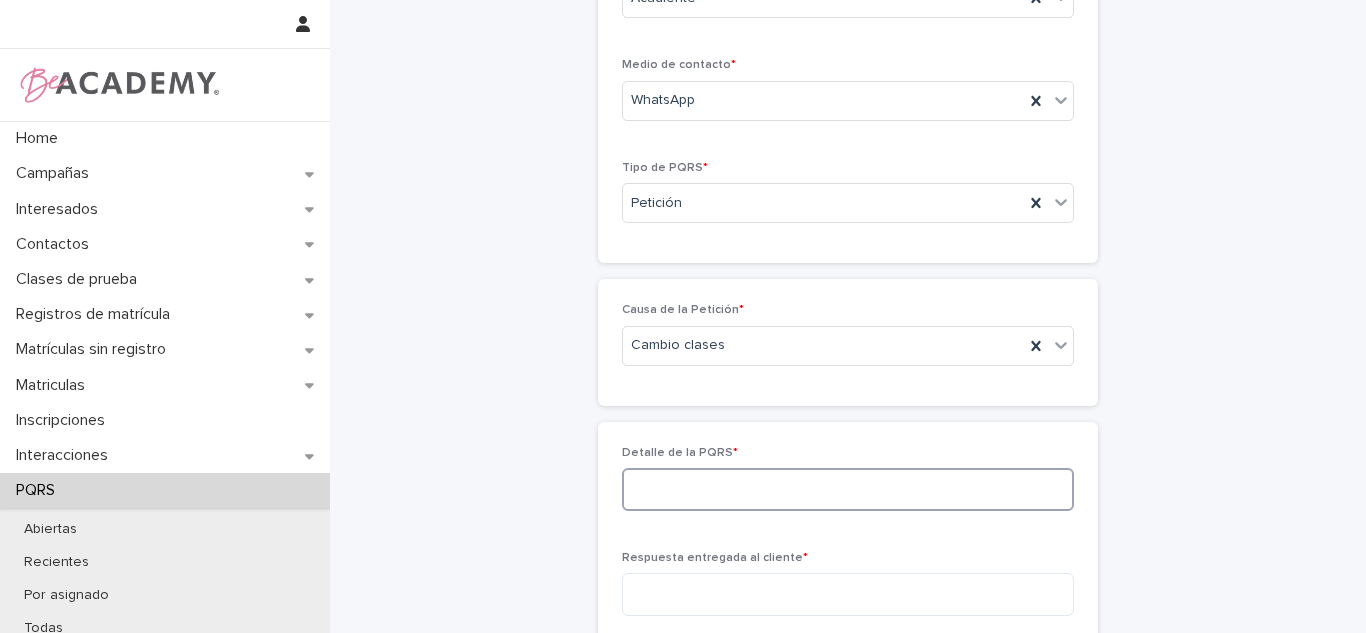paste on "**********" 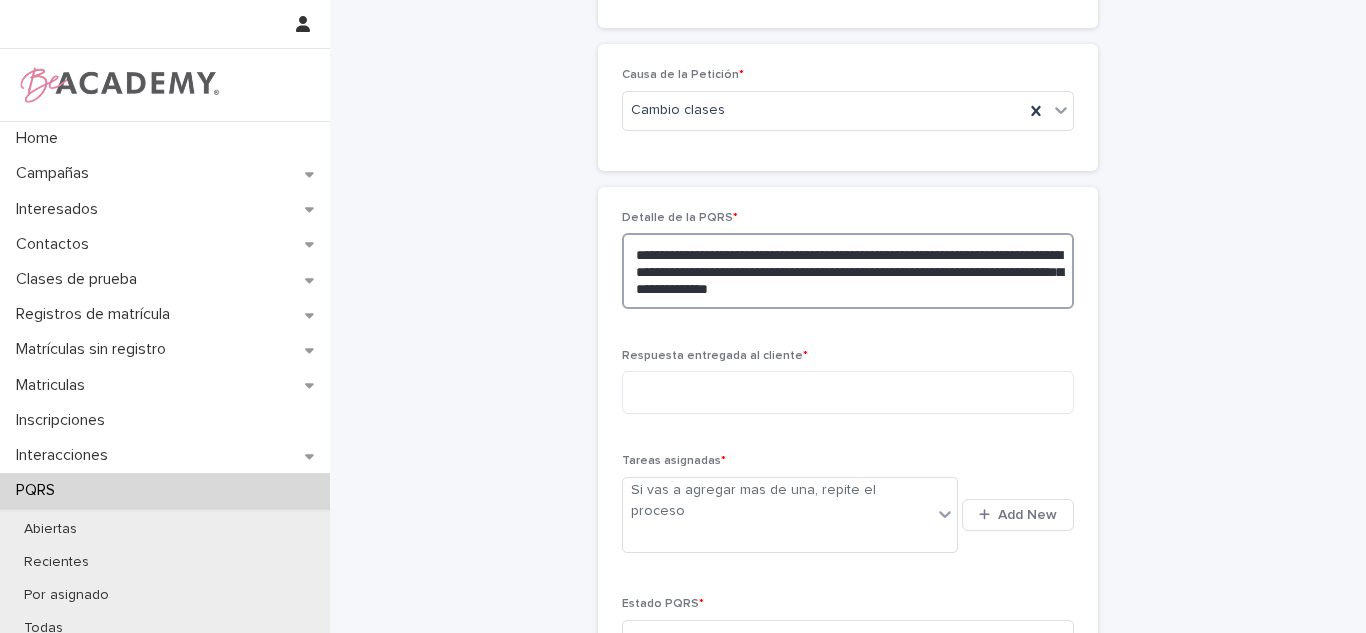 scroll, scrollTop: 528, scrollLeft: 0, axis: vertical 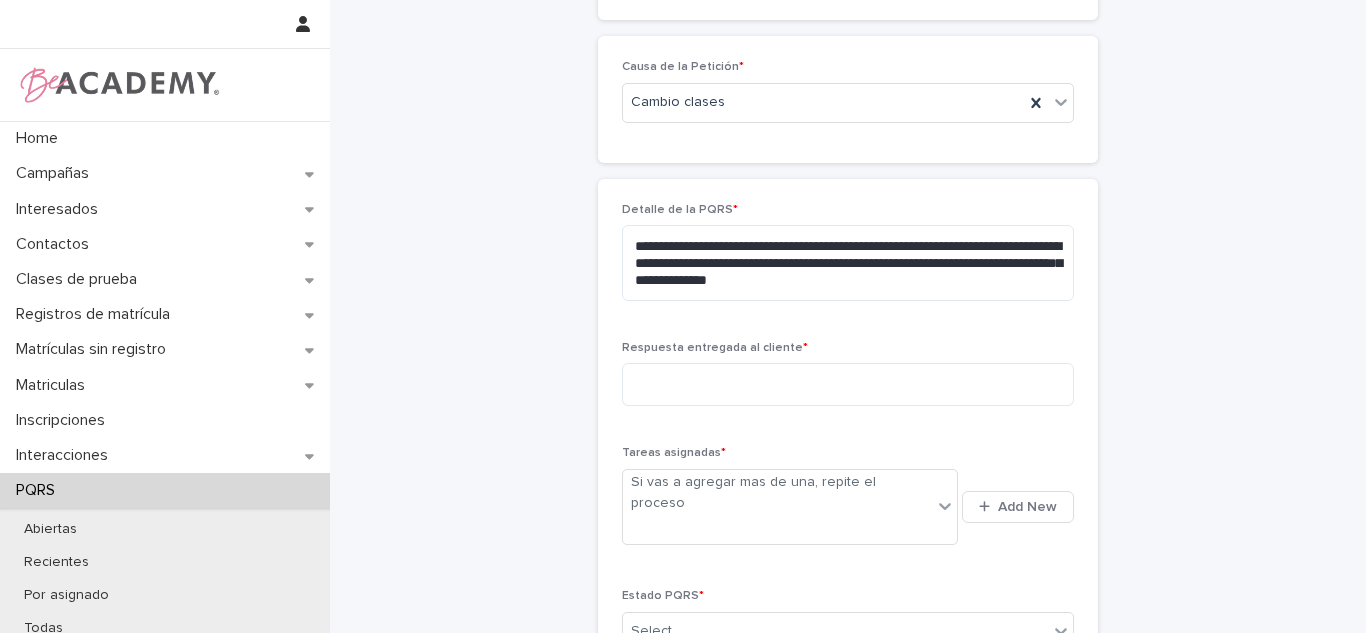 click on "Respuesta entregada al cliente *" at bounding box center [848, 381] 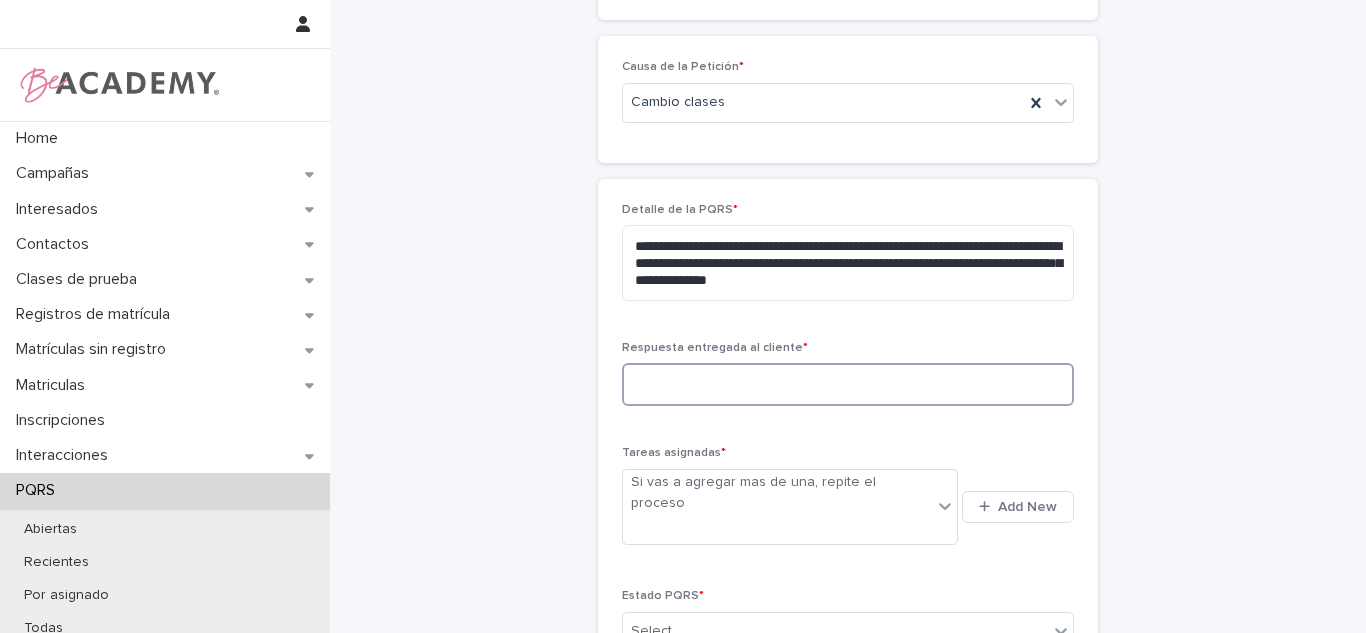 click at bounding box center [848, 384] 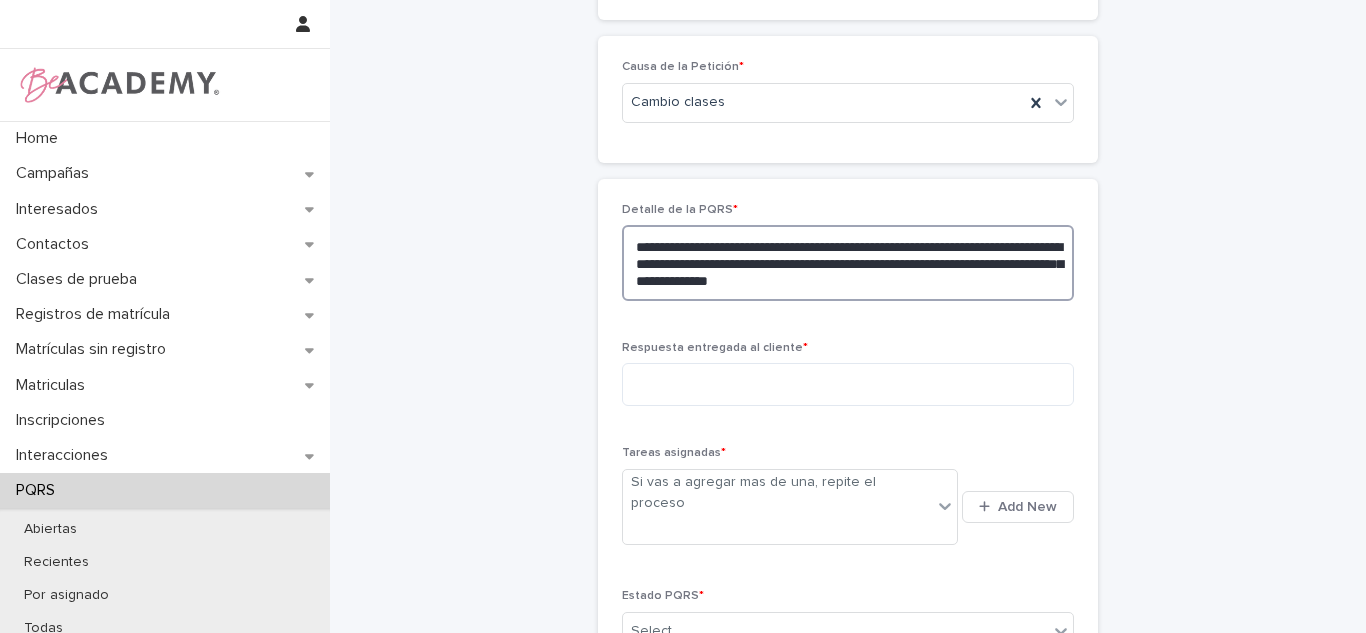 drag, startPoint x: 1029, startPoint y: 259, endPoint x: 998, endPoint y: 268, distance: 32.280025 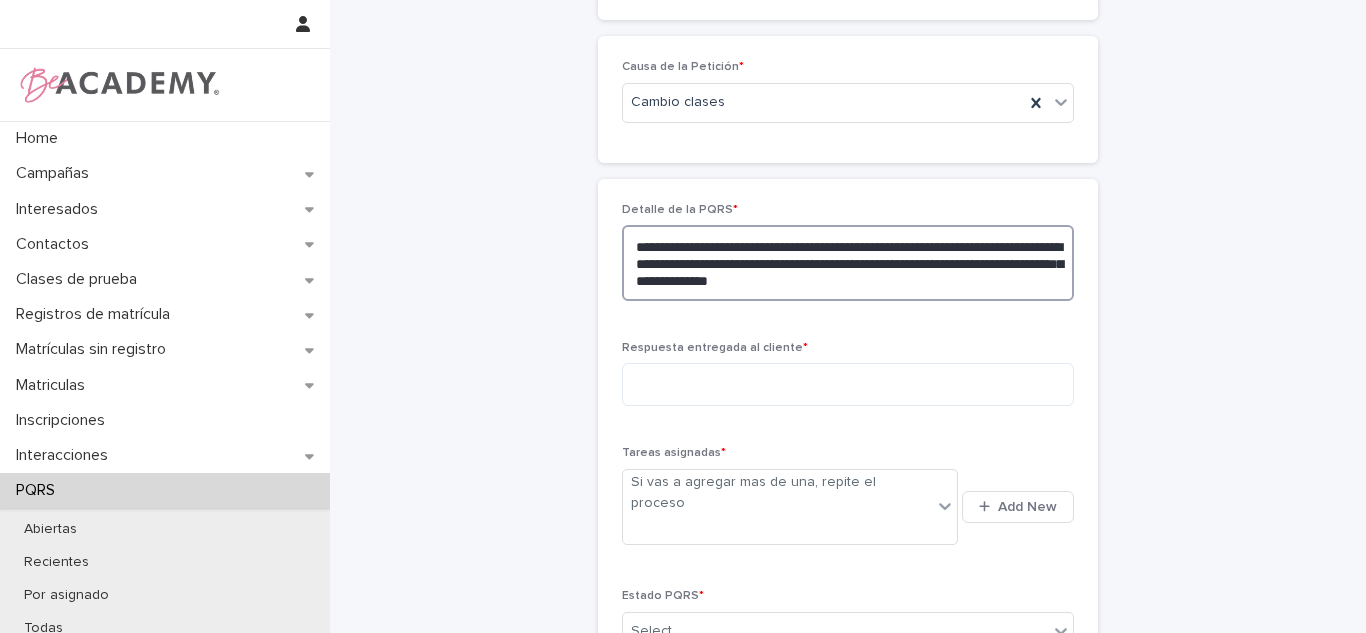 click on "**********" at bounding box center [848, 263] 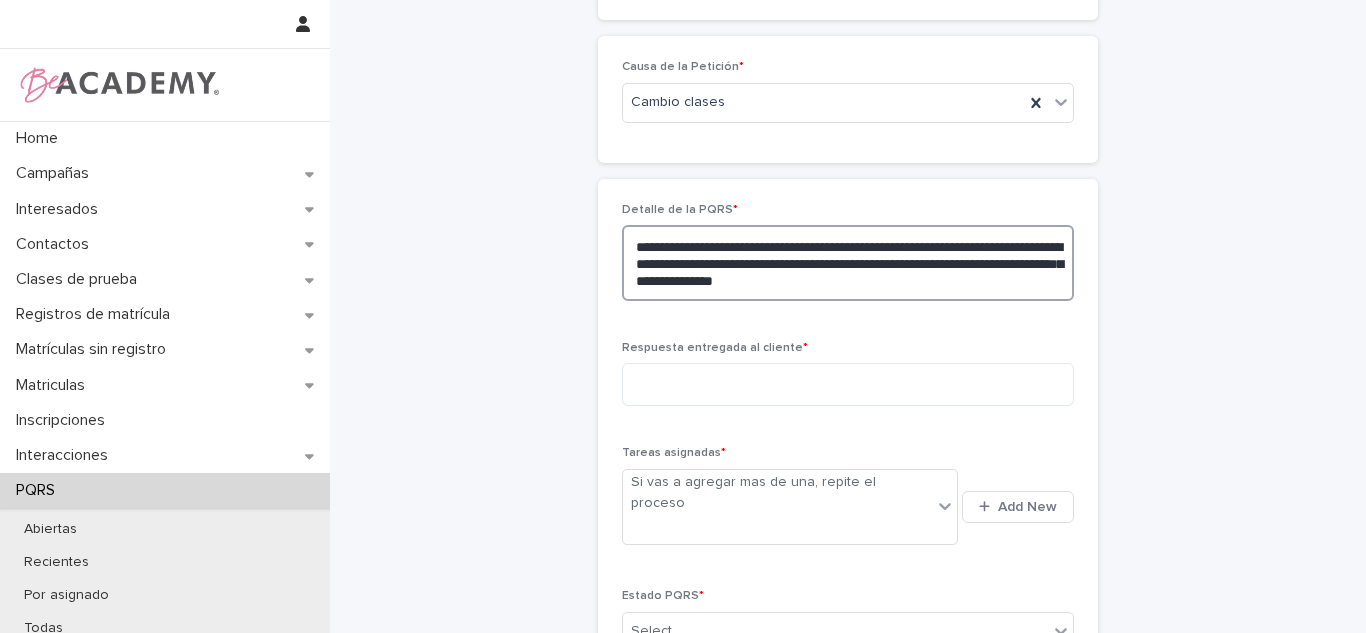 click on "**********" at bounding box center [848, 263] 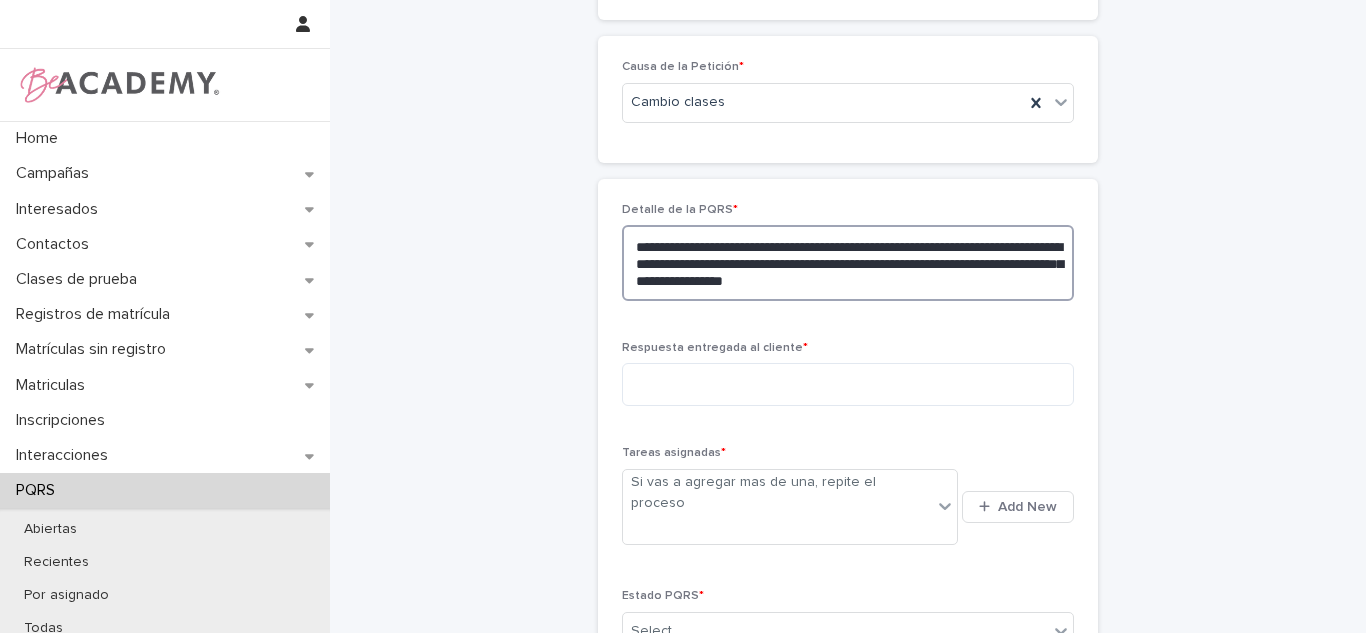 click on "**********" at bounding box center (848, 263) 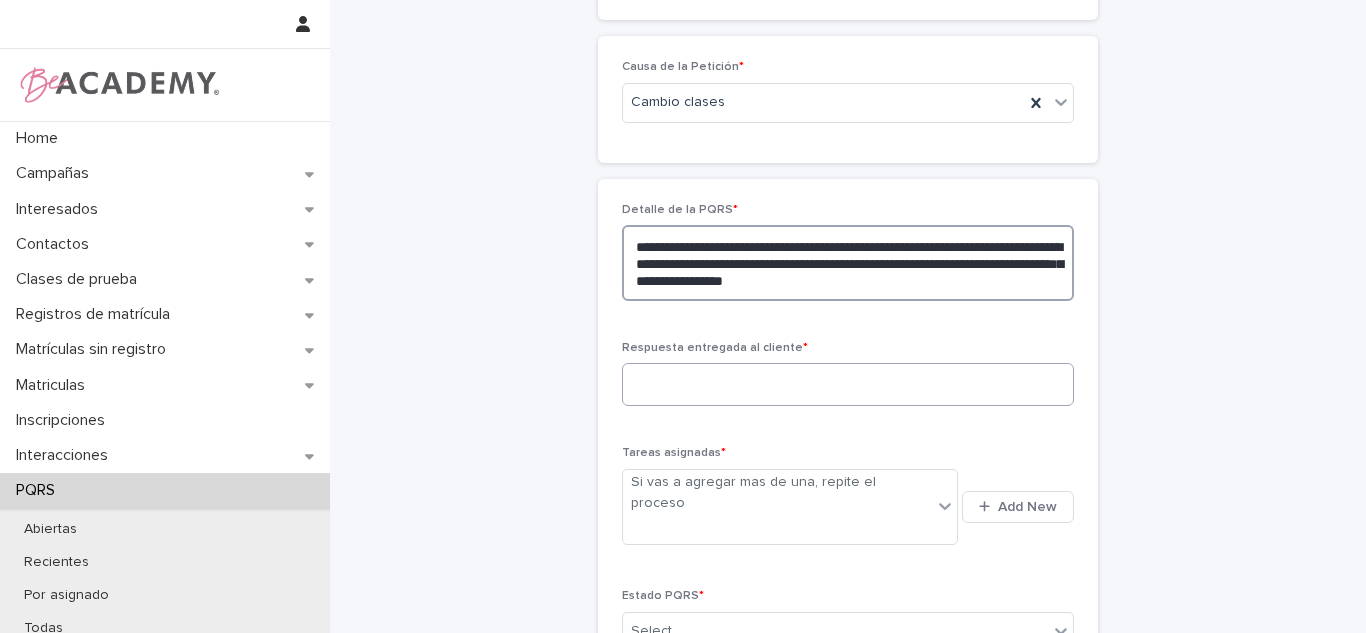 type on "**********" 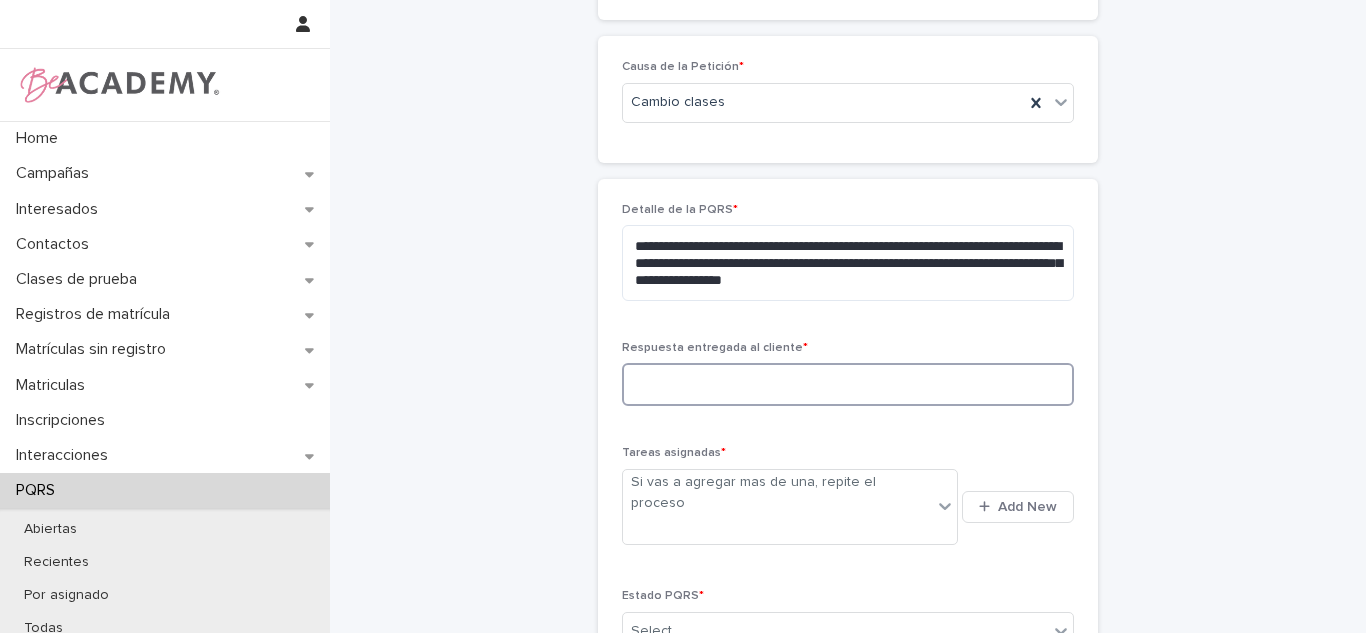 click at bounding box center (848, 384) 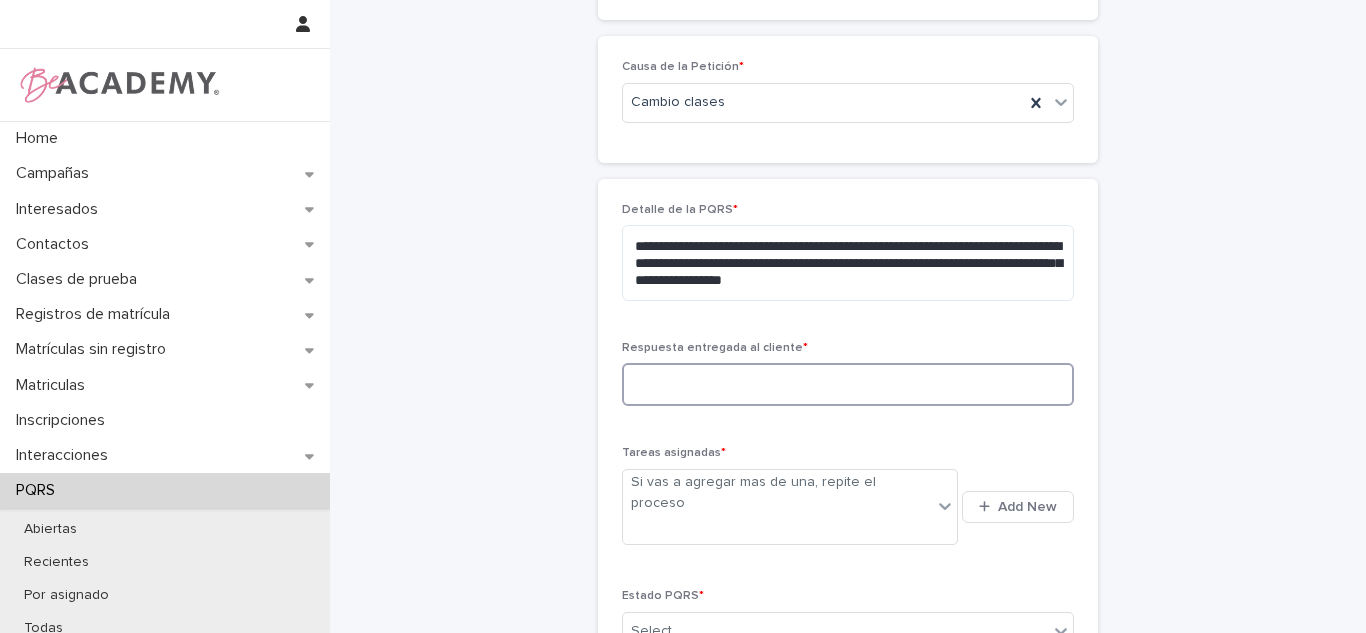paste on "**********" 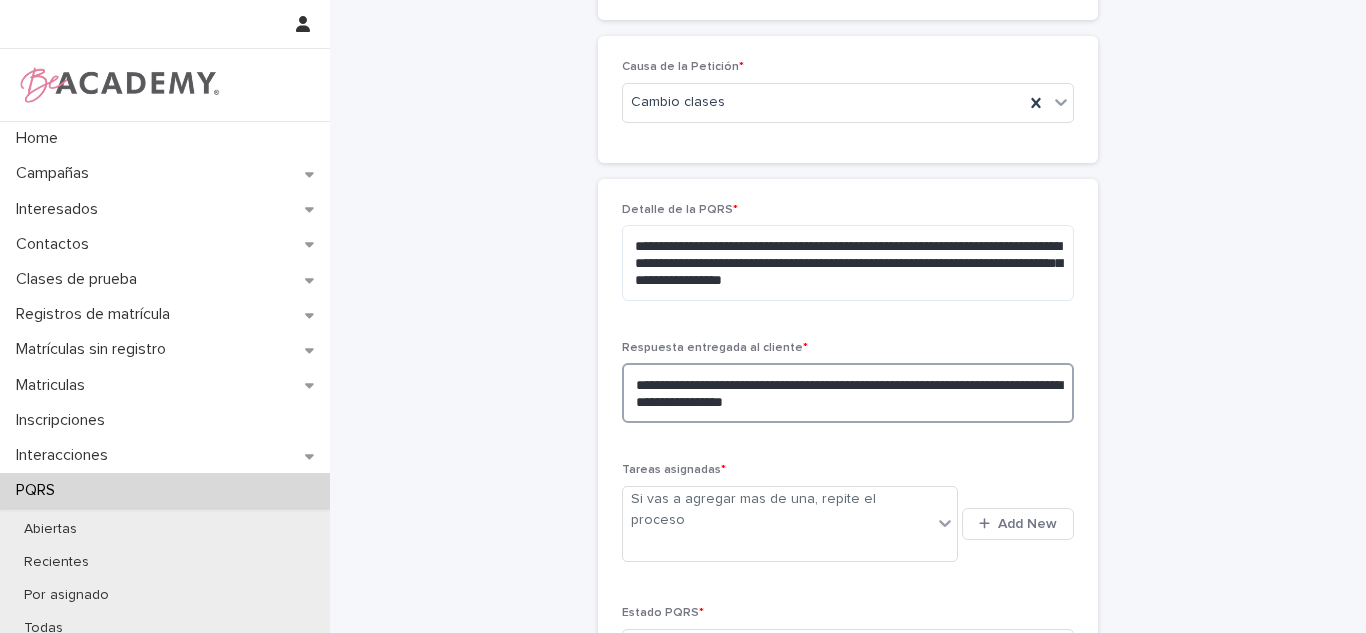 type on "**********" 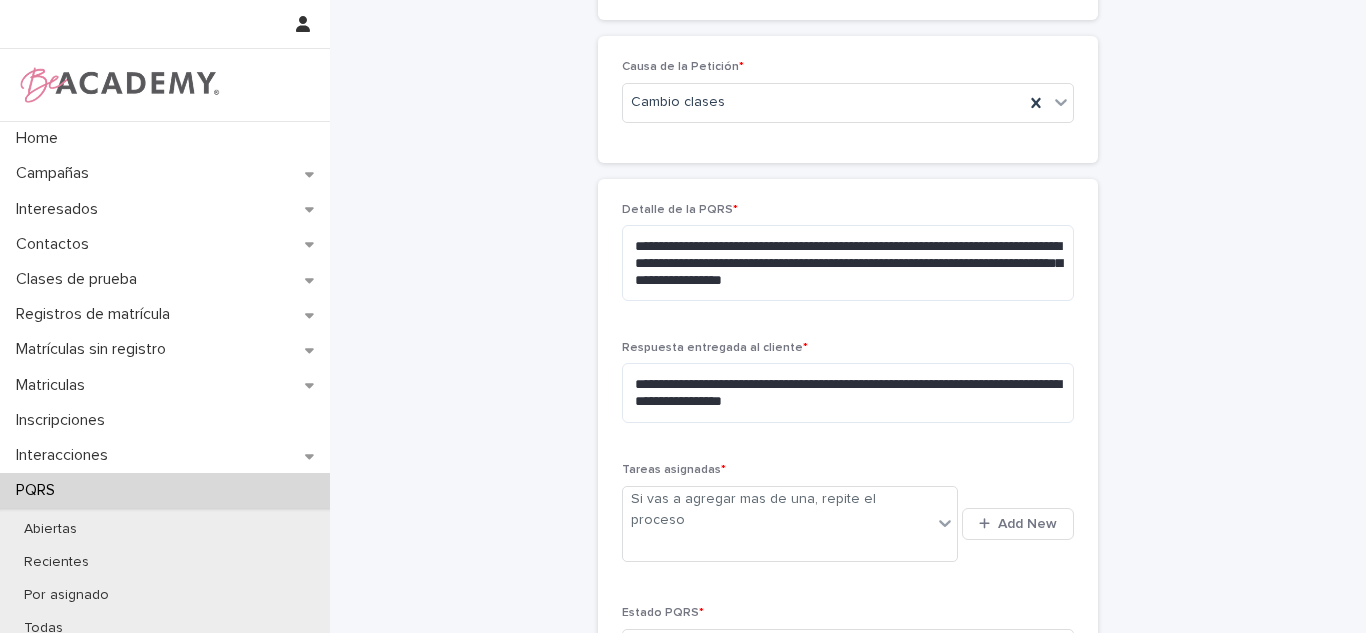 drag, startPoint x: 1330, startPoint y: 391, endPoint x: 1271, endPoint y: 446, distance: 80.65978 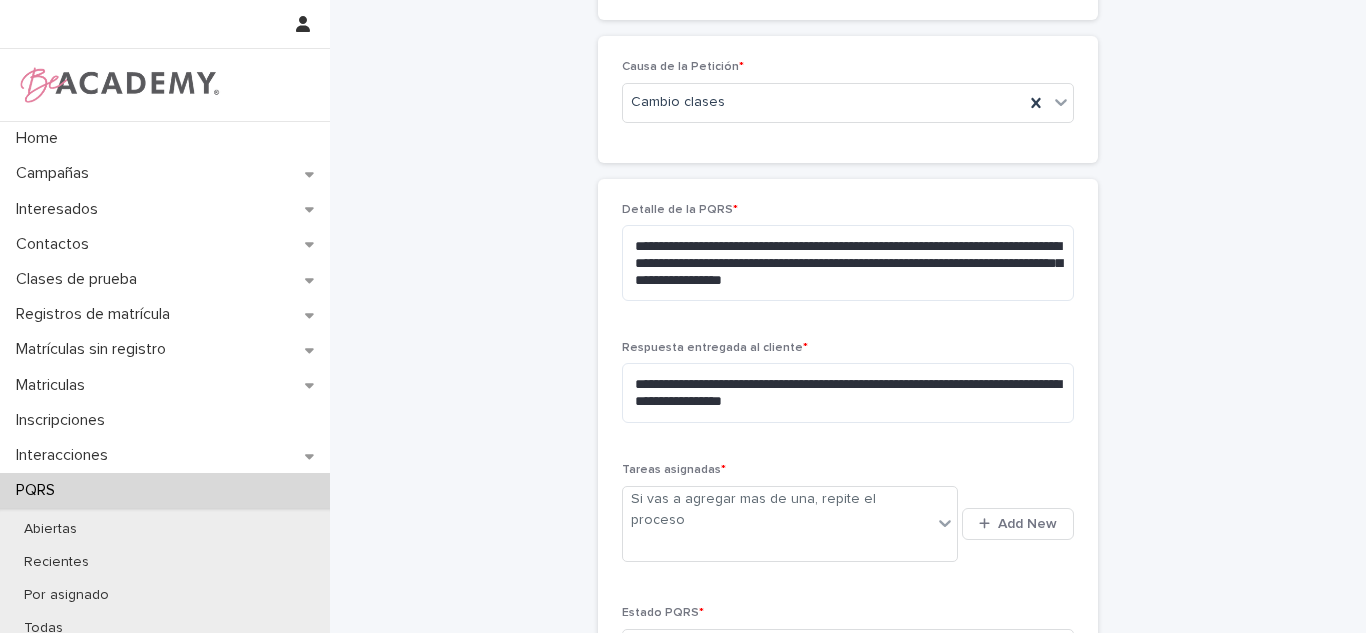 scroll, scrollTop: 644, scrollLeft: 0, axis: vertical 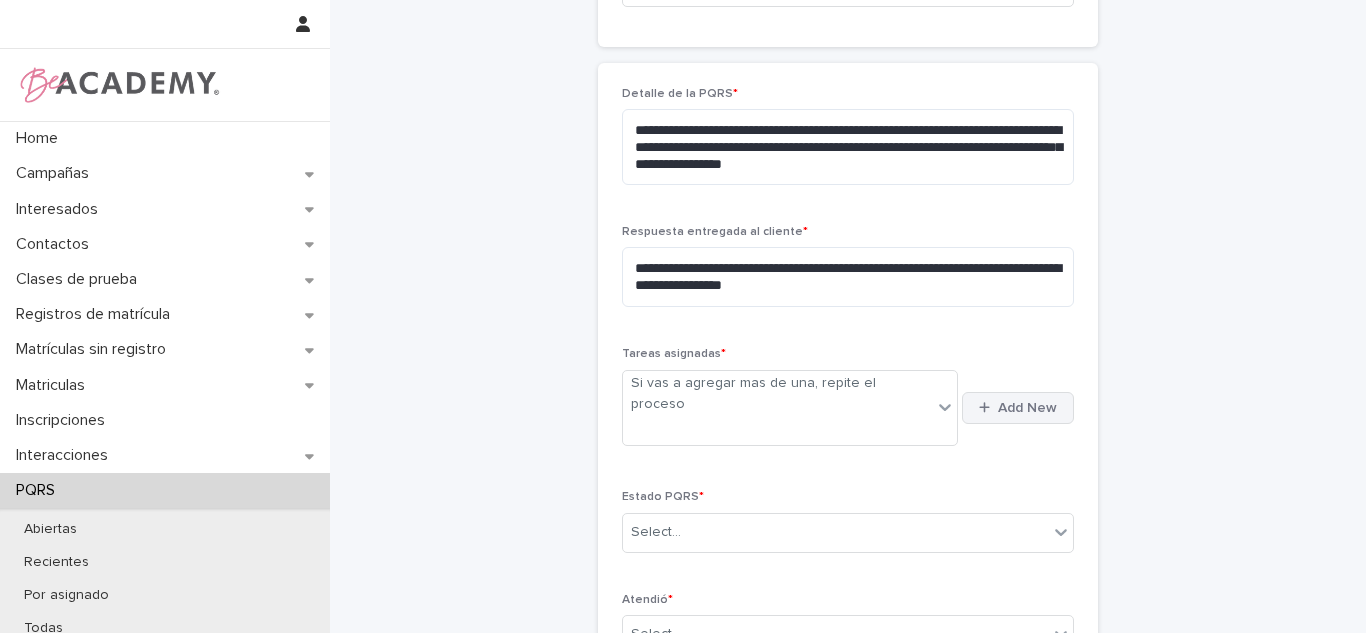 click on "Add New" at bounding box center (1027, 408) 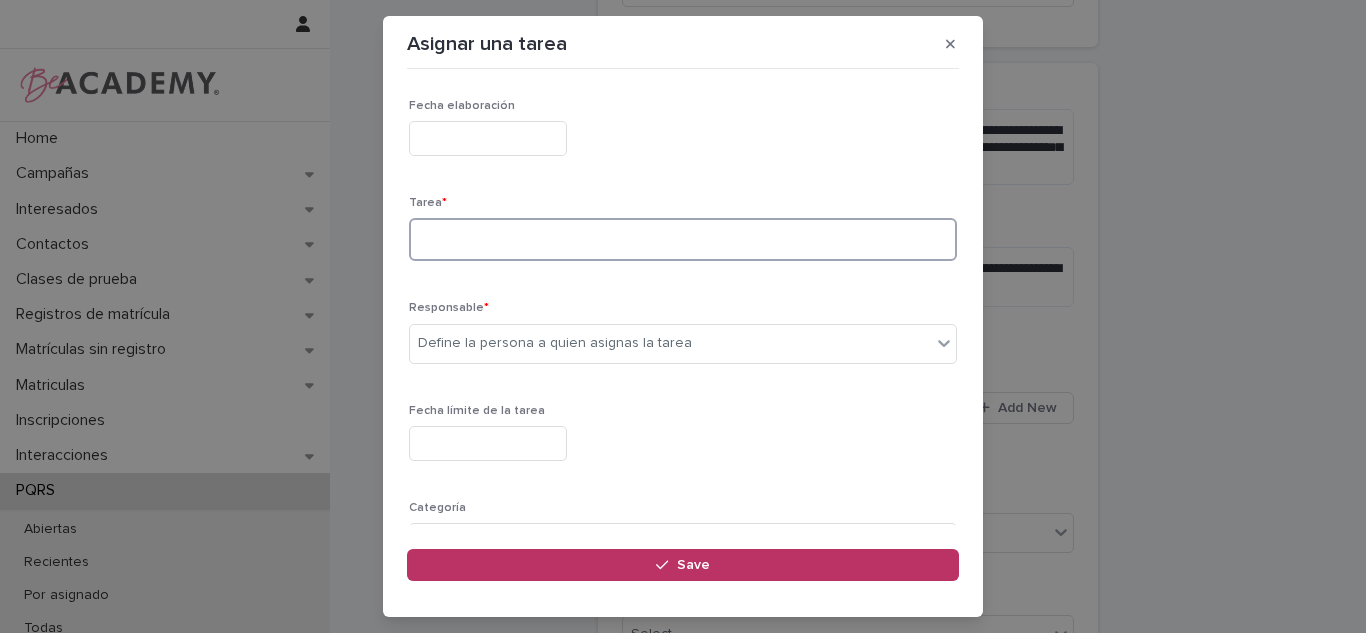 click at bounding box center [683, 239] 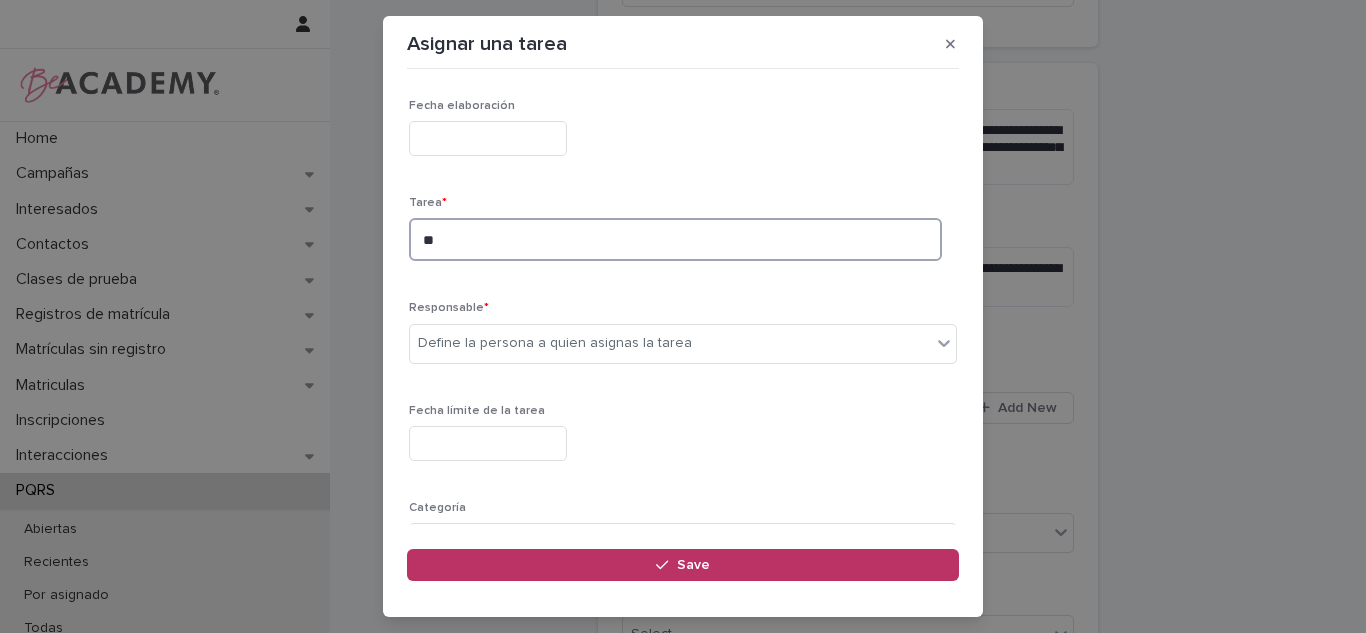 type on "*" 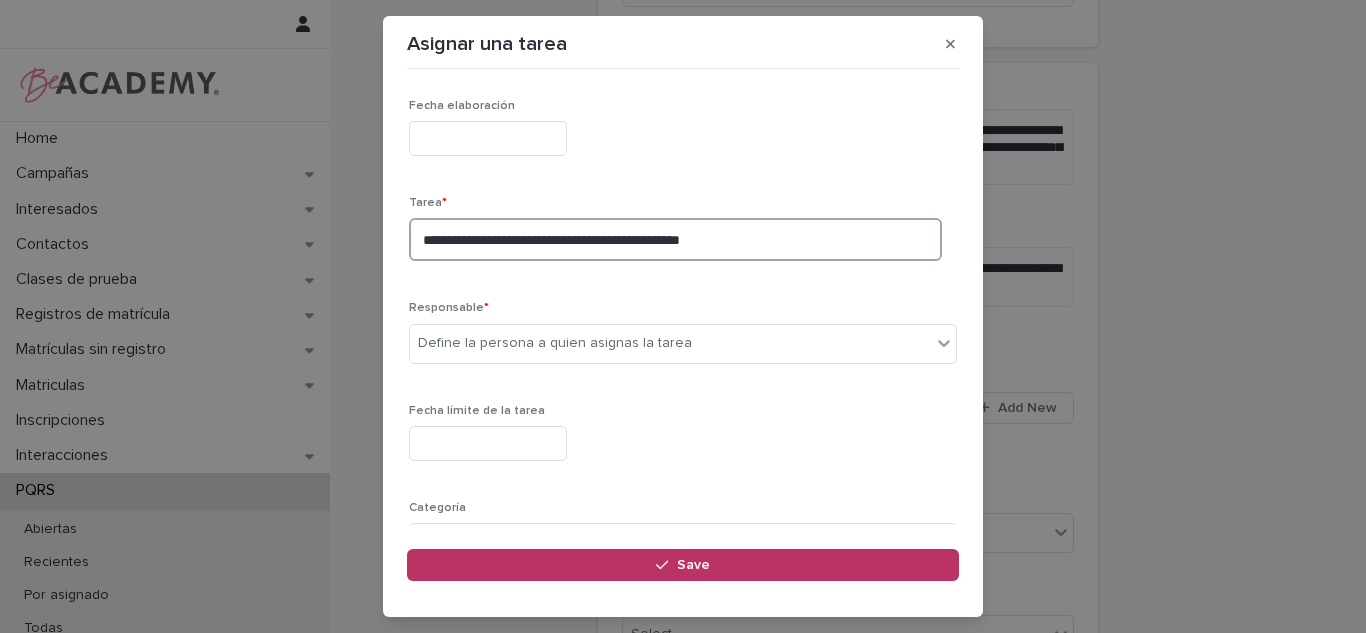 type on "**********" 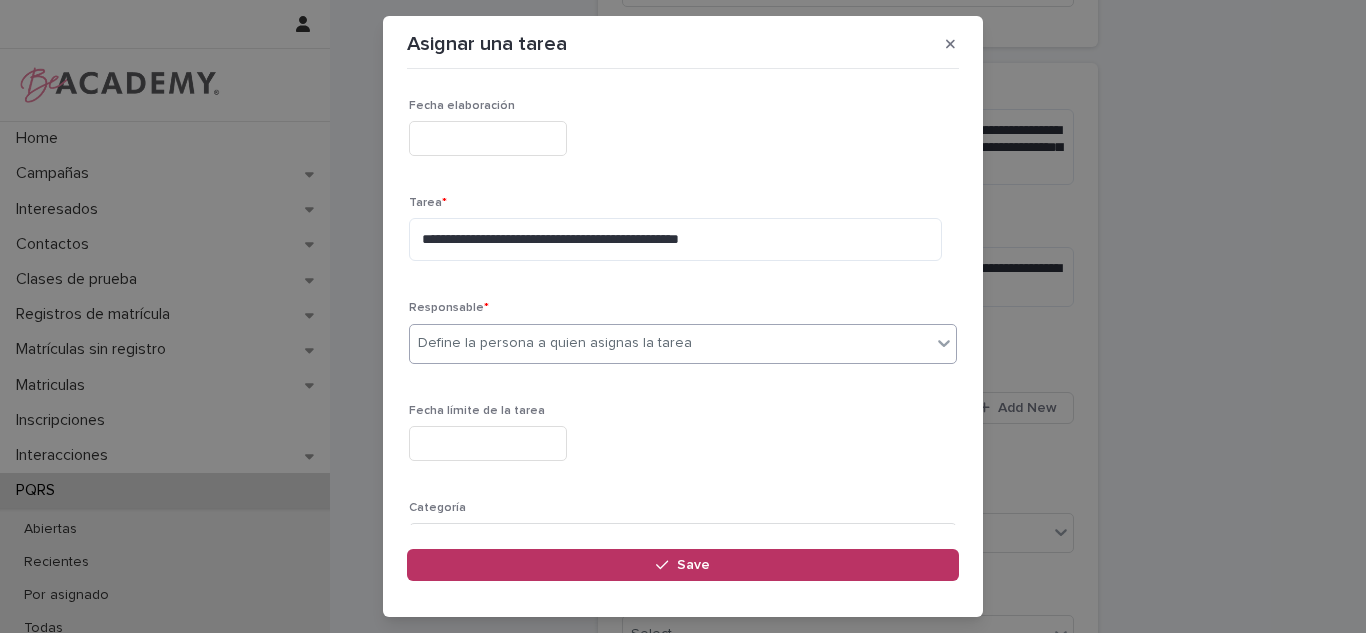 type on "*" 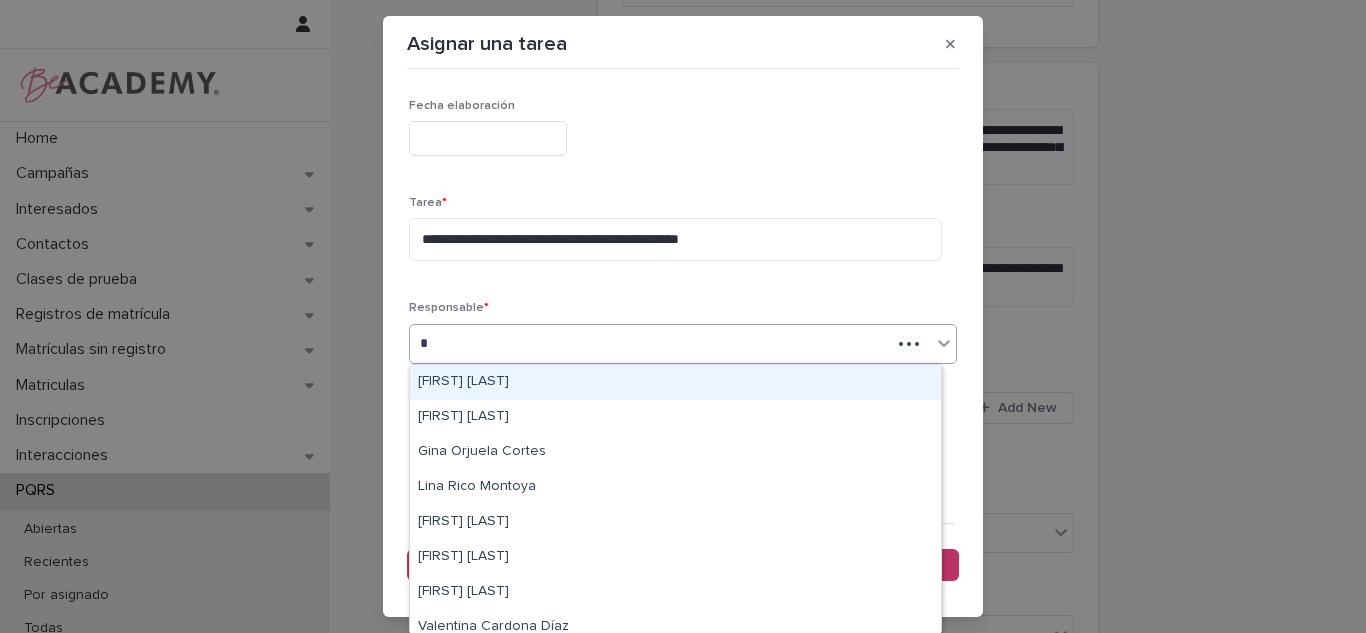 click on "[FIRST] [LAST] [LAST]" at bounding box center (675, 382) 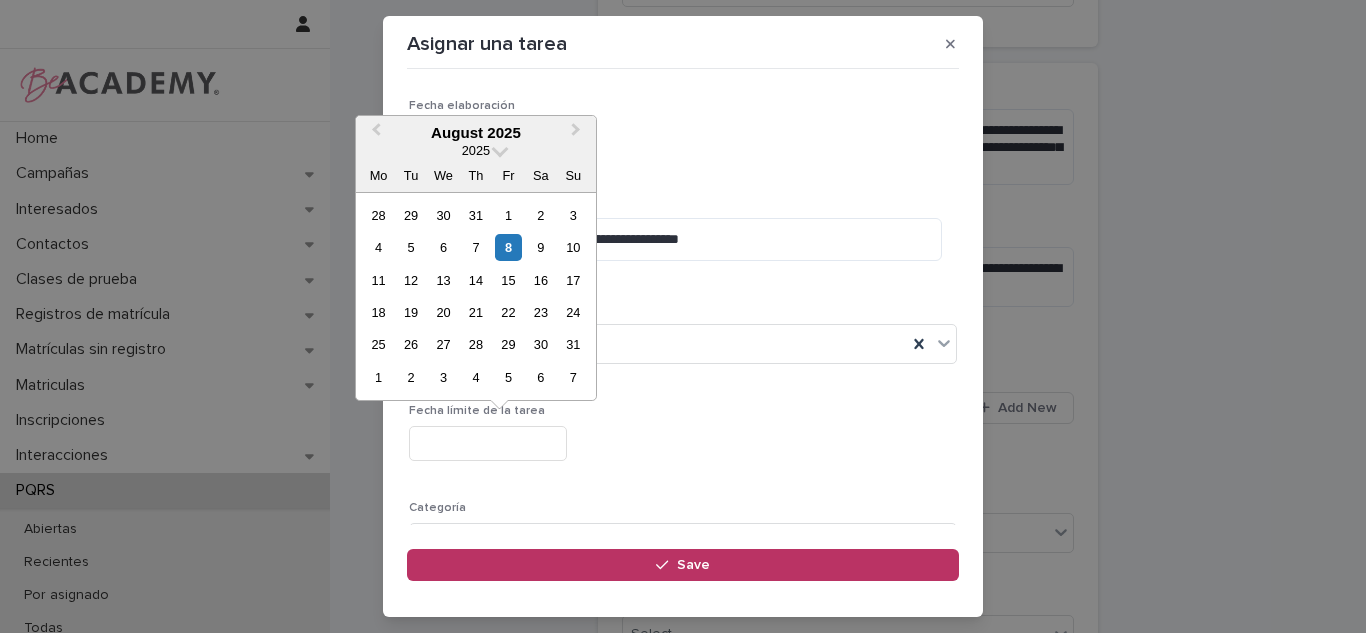 click at bounding box center [488, 443] 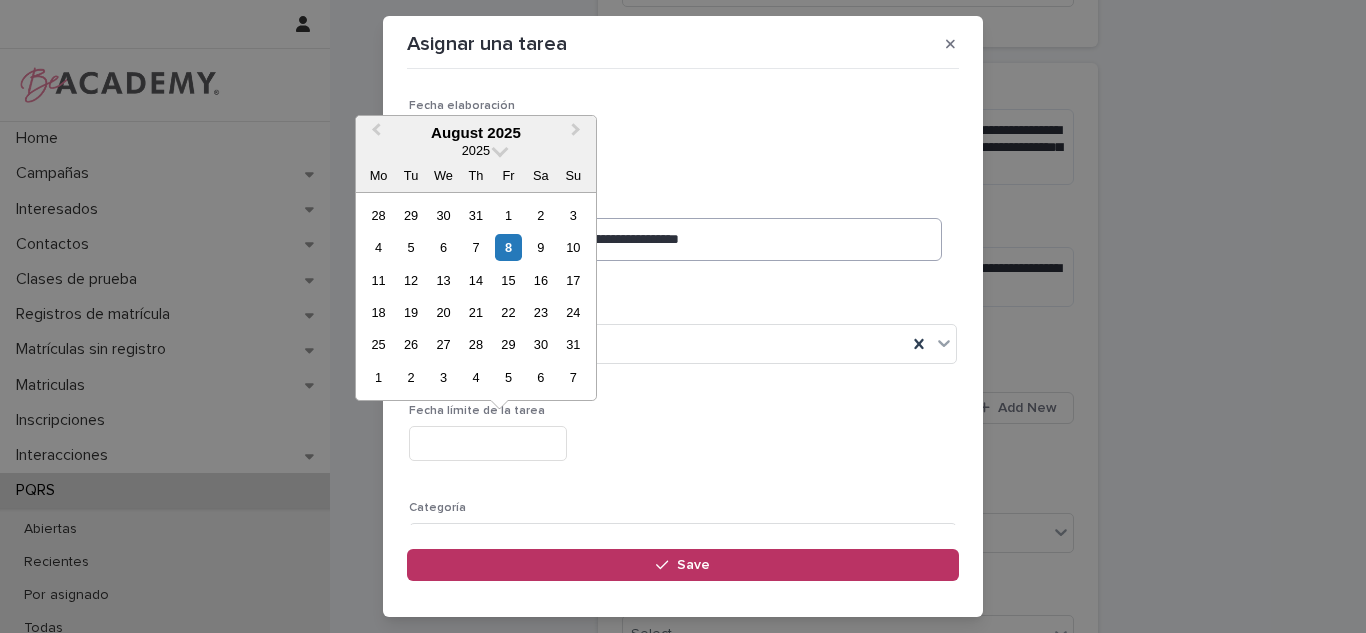 click on "8" at bounding box center [508, 247] 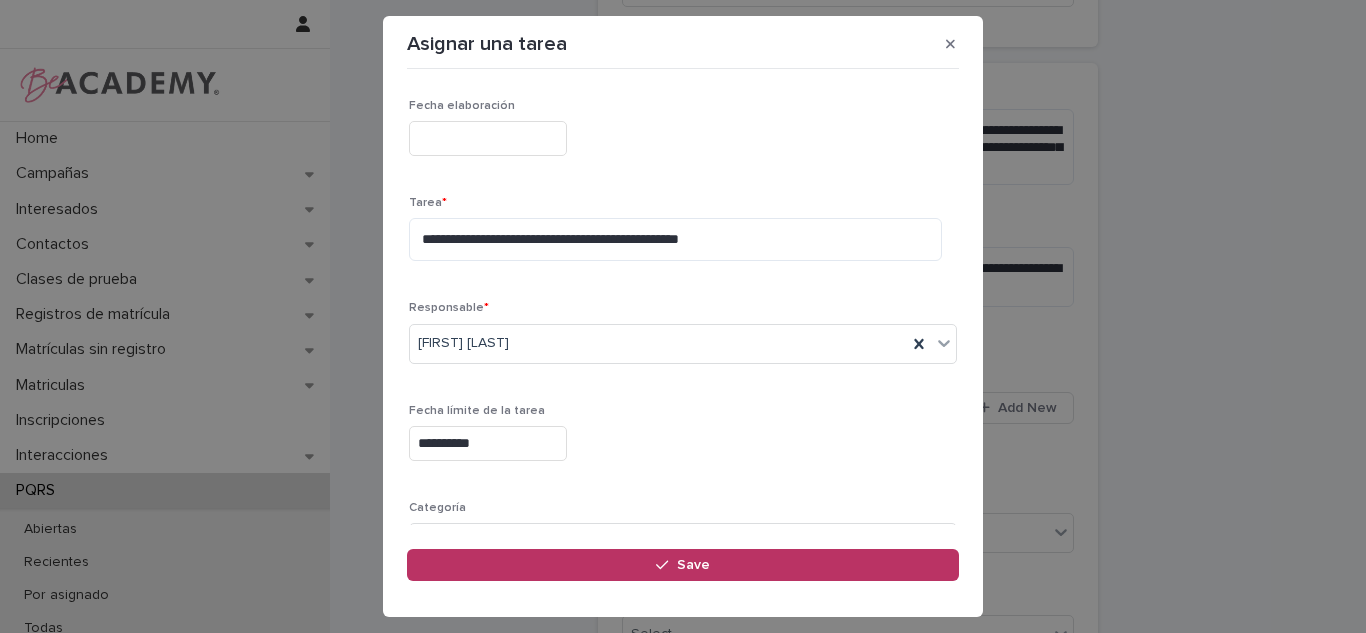 scroll, scrollTop: 203, scrollLeft: 0, axis: vertical 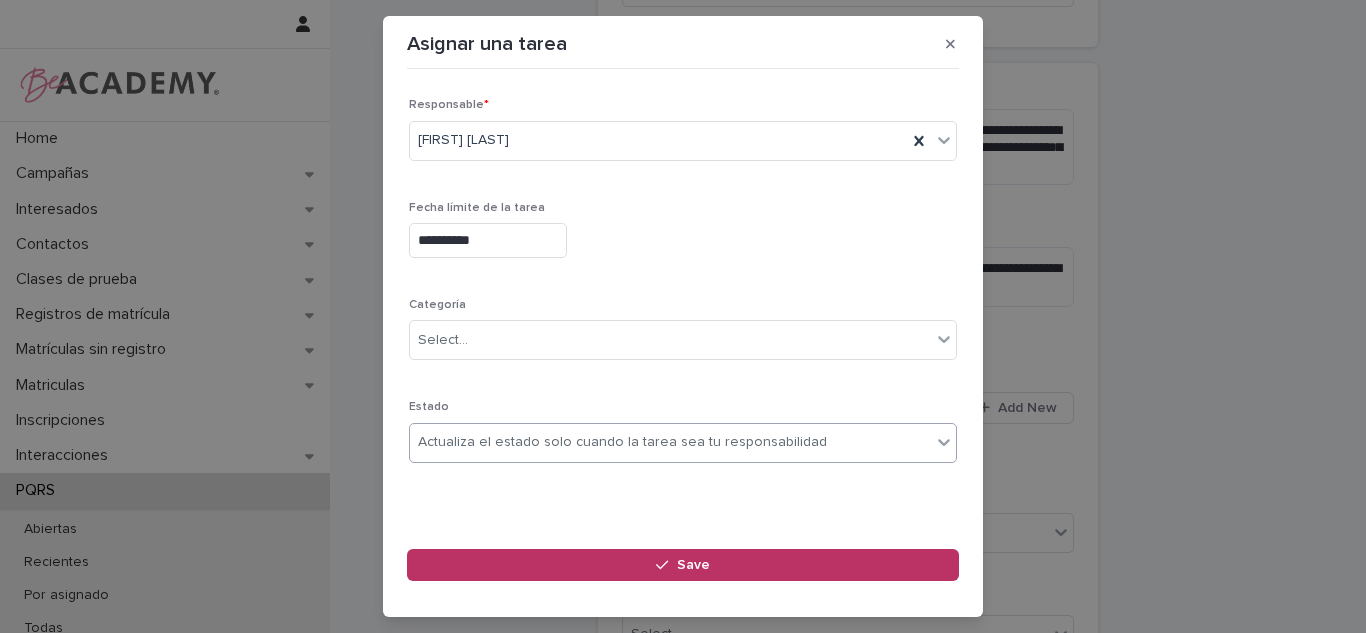 click on "Actualiza el estado solo cuando la tarea sea tu responsabilidad" at bounding box center [670, 442] 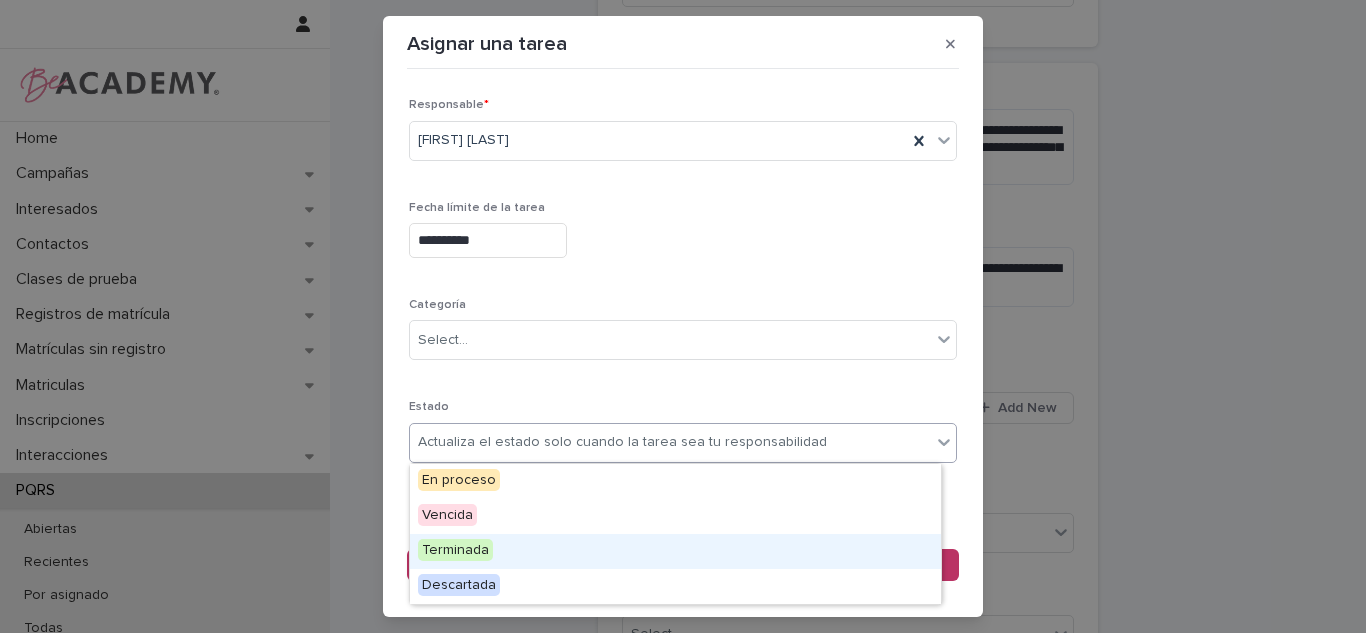click on "Terminada" at bounding box center [455, 550] 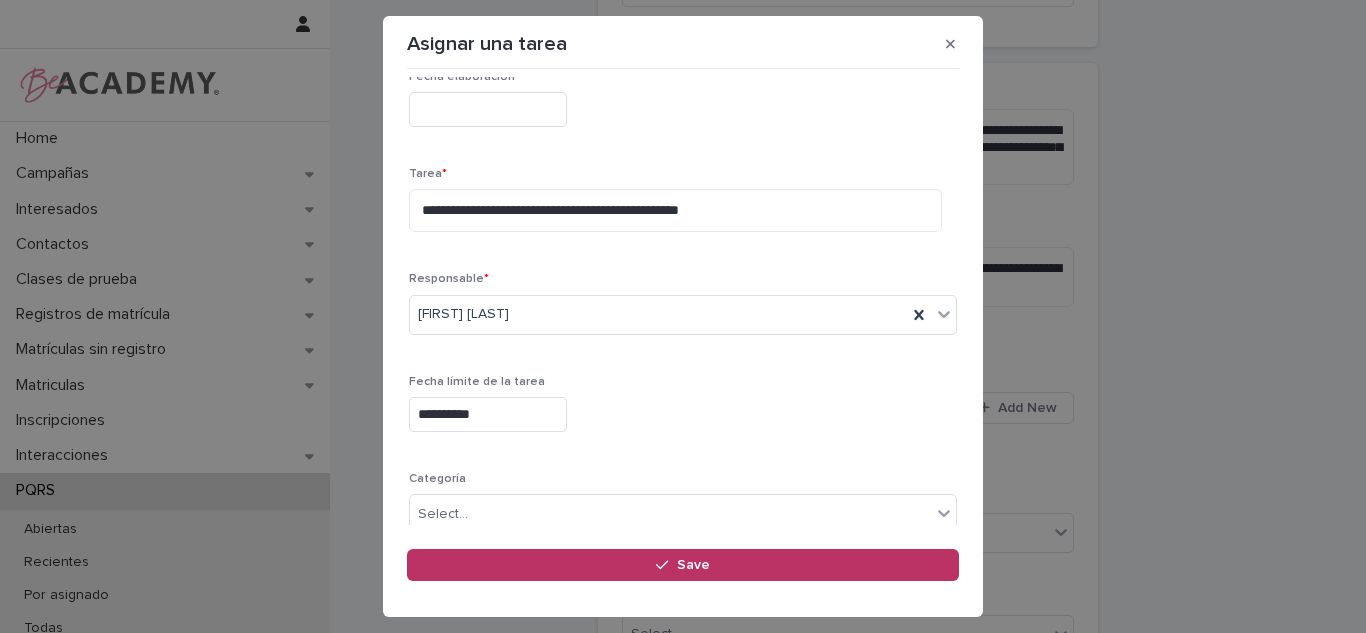 scroll, scrollTop: 27, scrollLeft: 0, axis: vertical 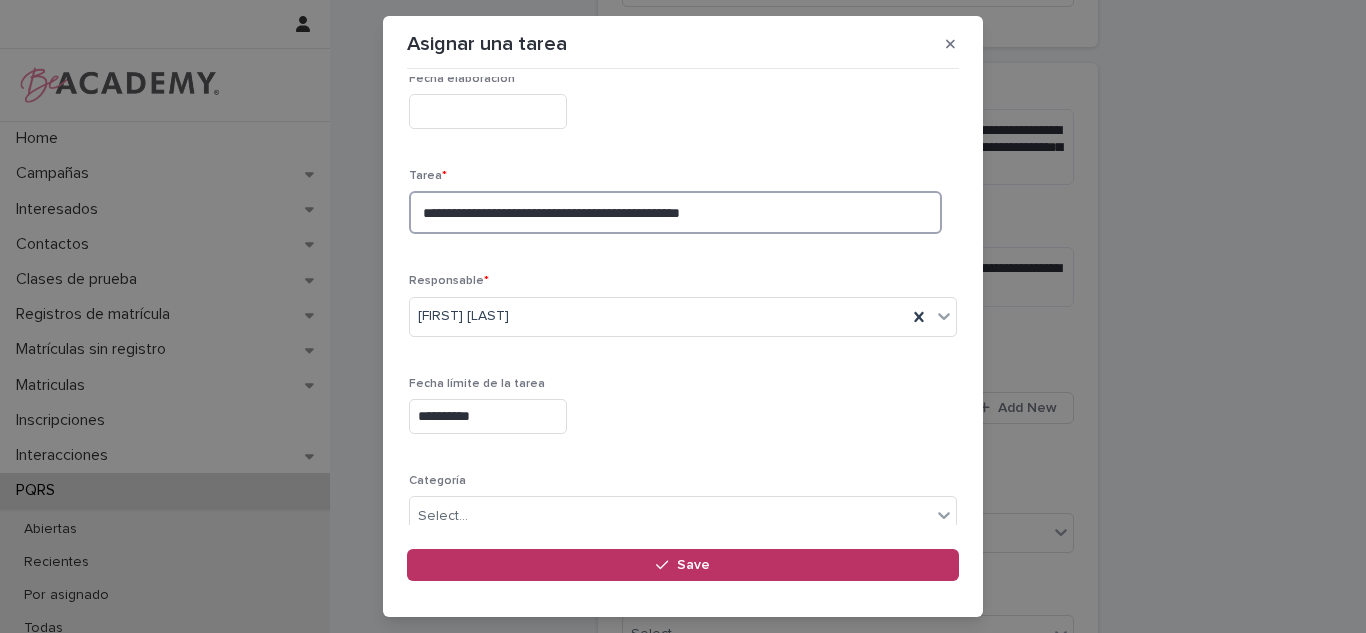 click on "**********" at bounding box center [675, 212] 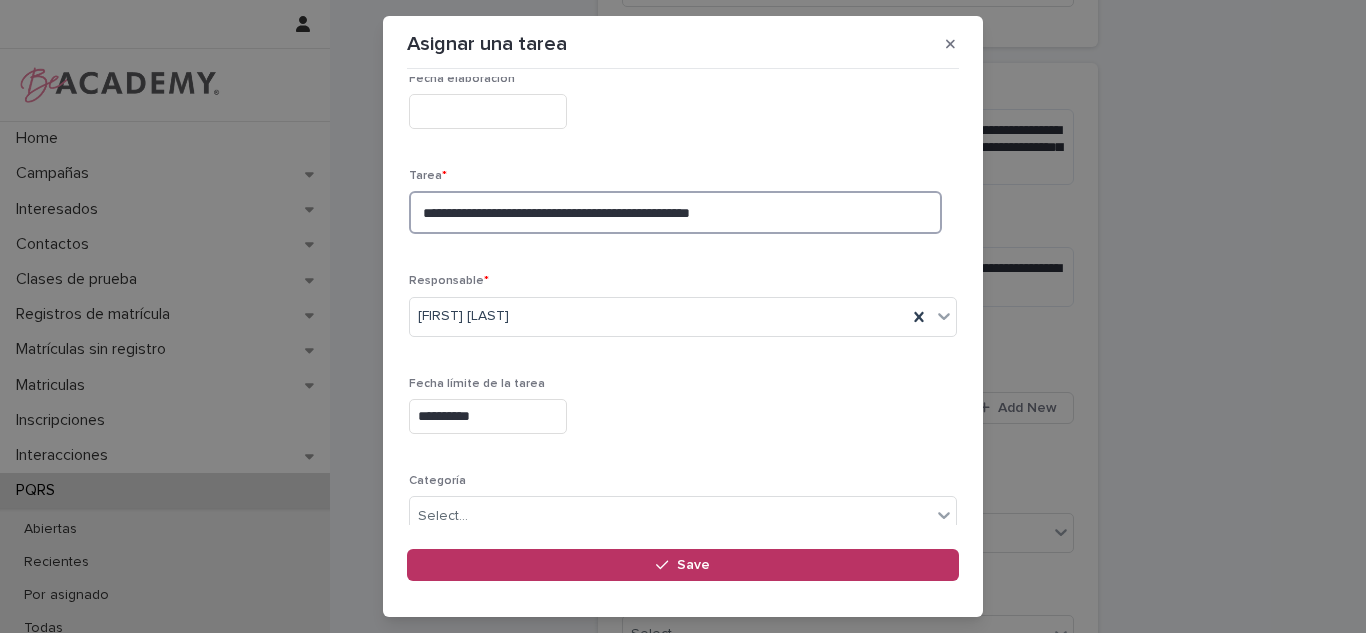 click on "**********" at bounding box center [675, 212] 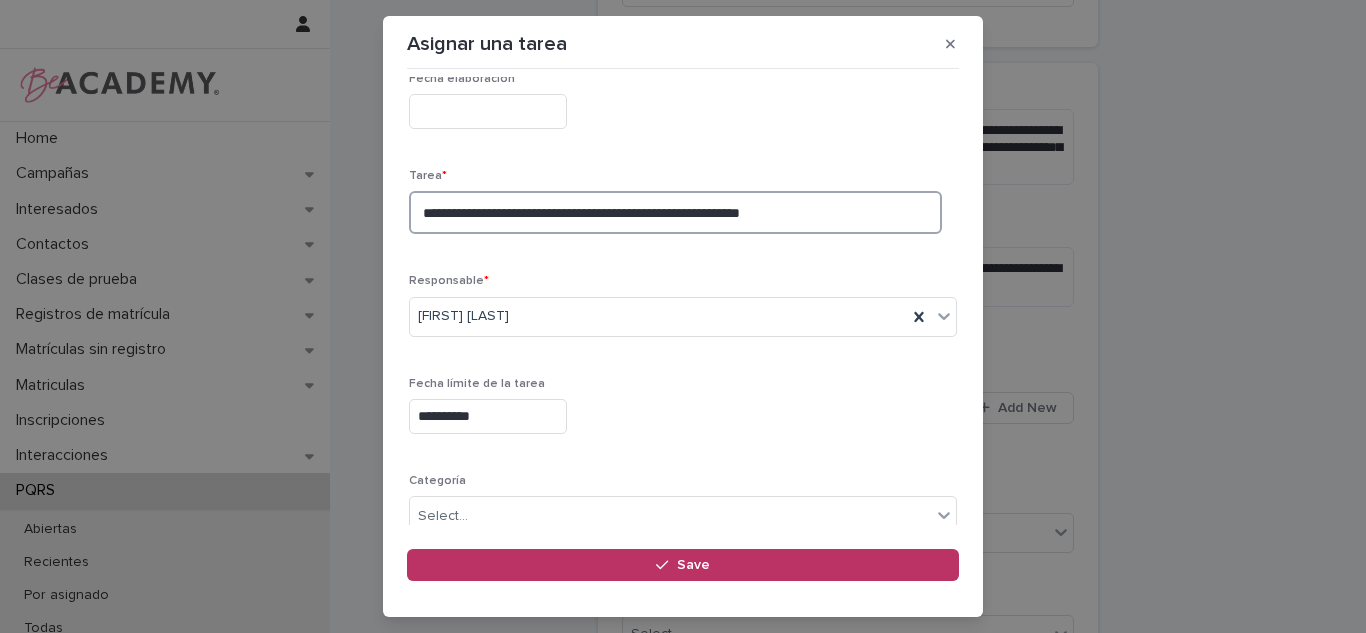 type on "**********" 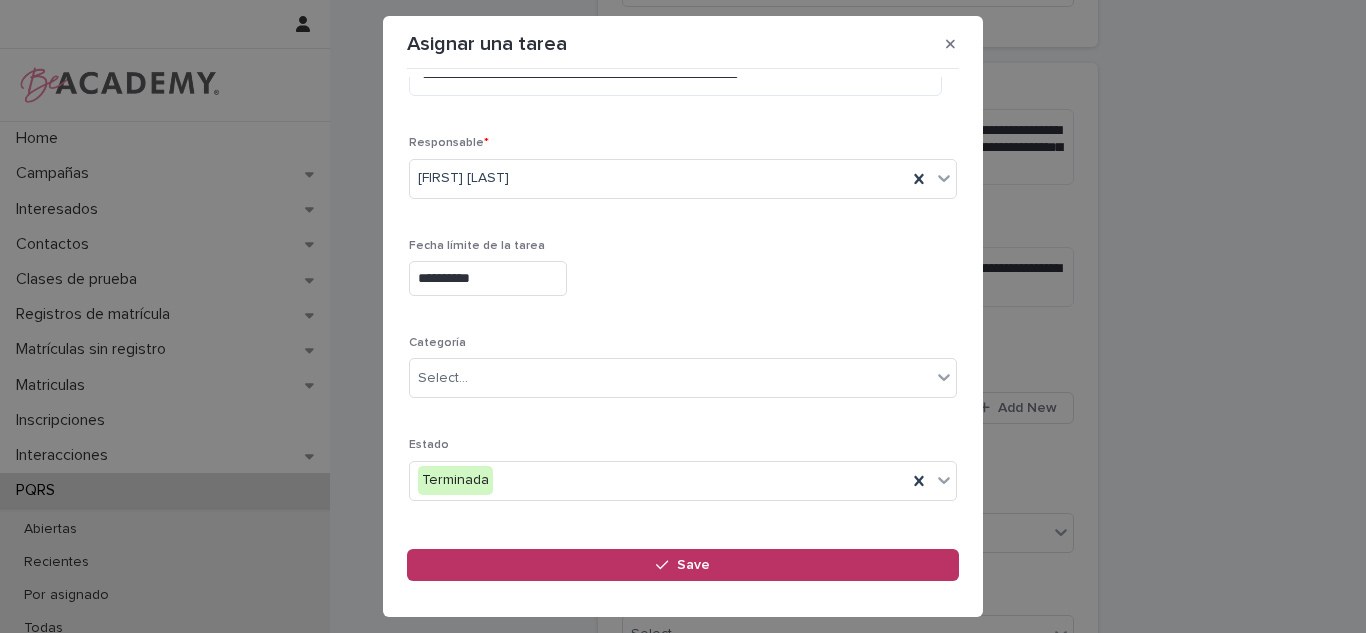 scroll, scrollTop: 203, scrollLeft: 0, axis: vertical 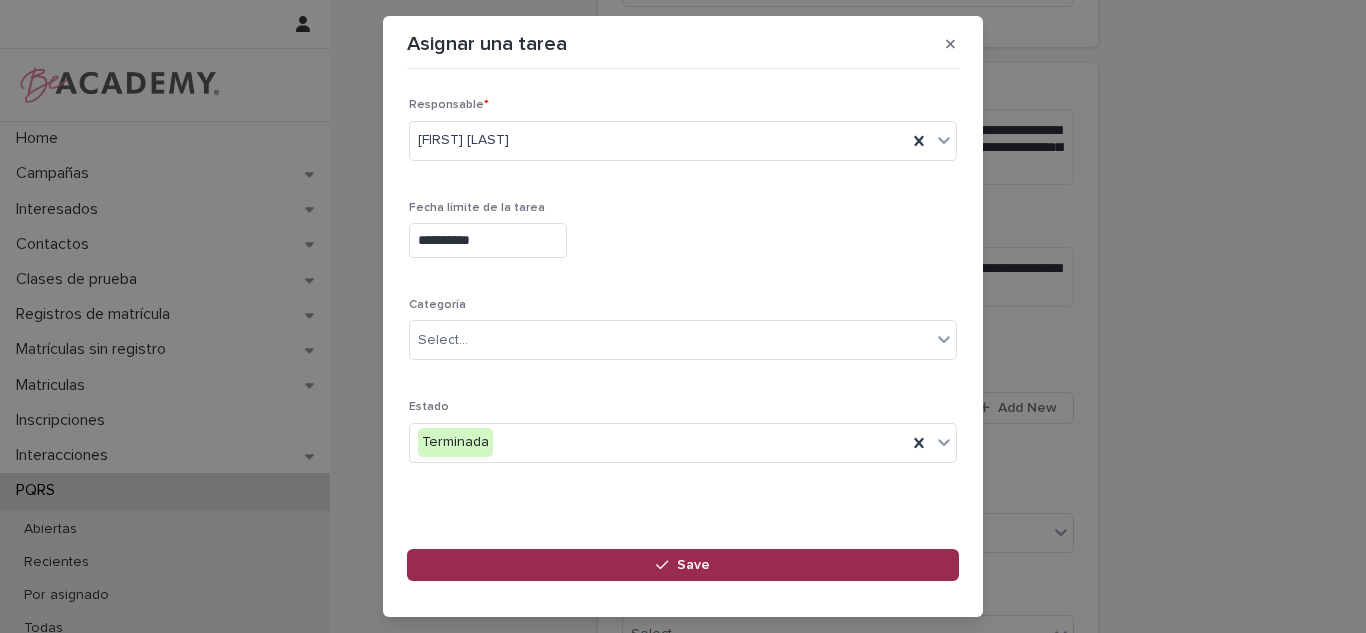 click on "Save" at bounding box center [683, 565] 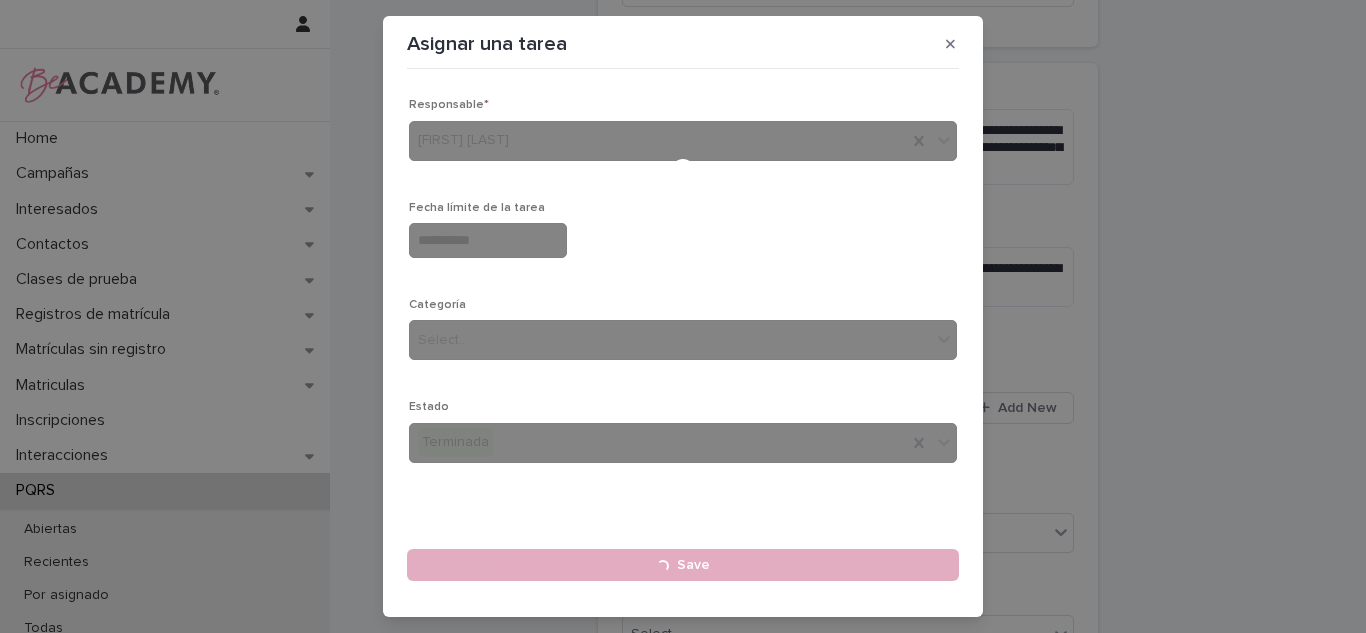 type 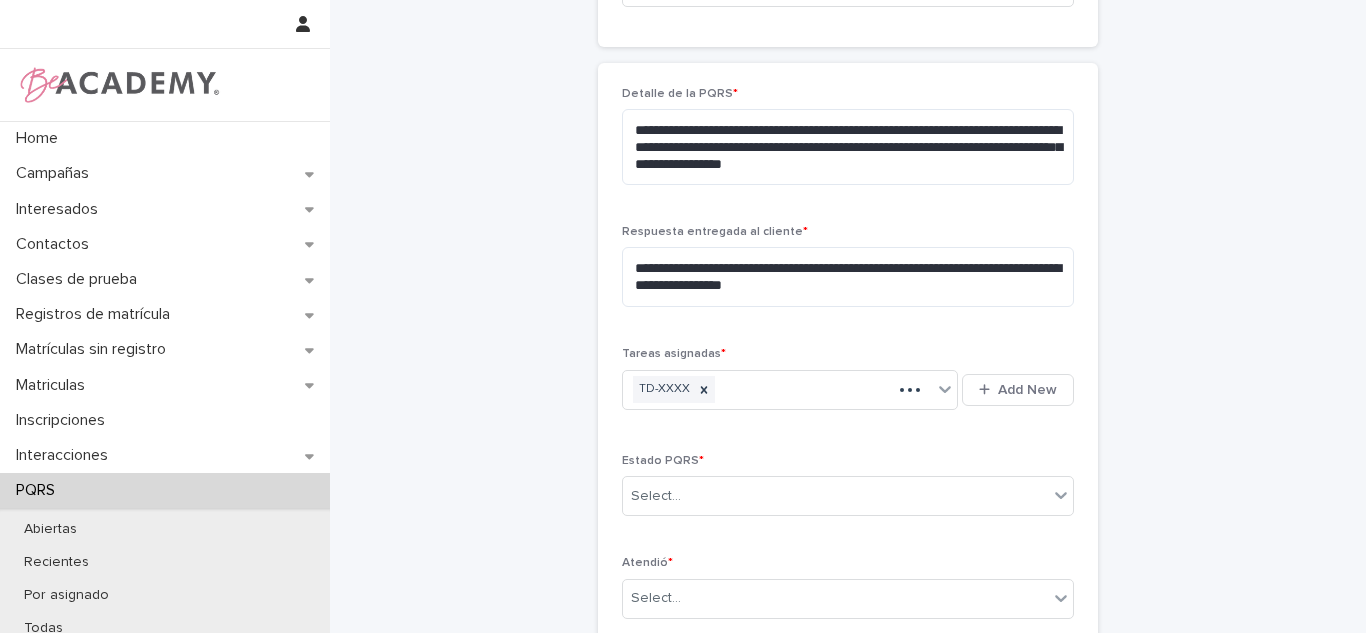 scroll, scrollTop: 854, scrollLeft: 0, axis: vertical 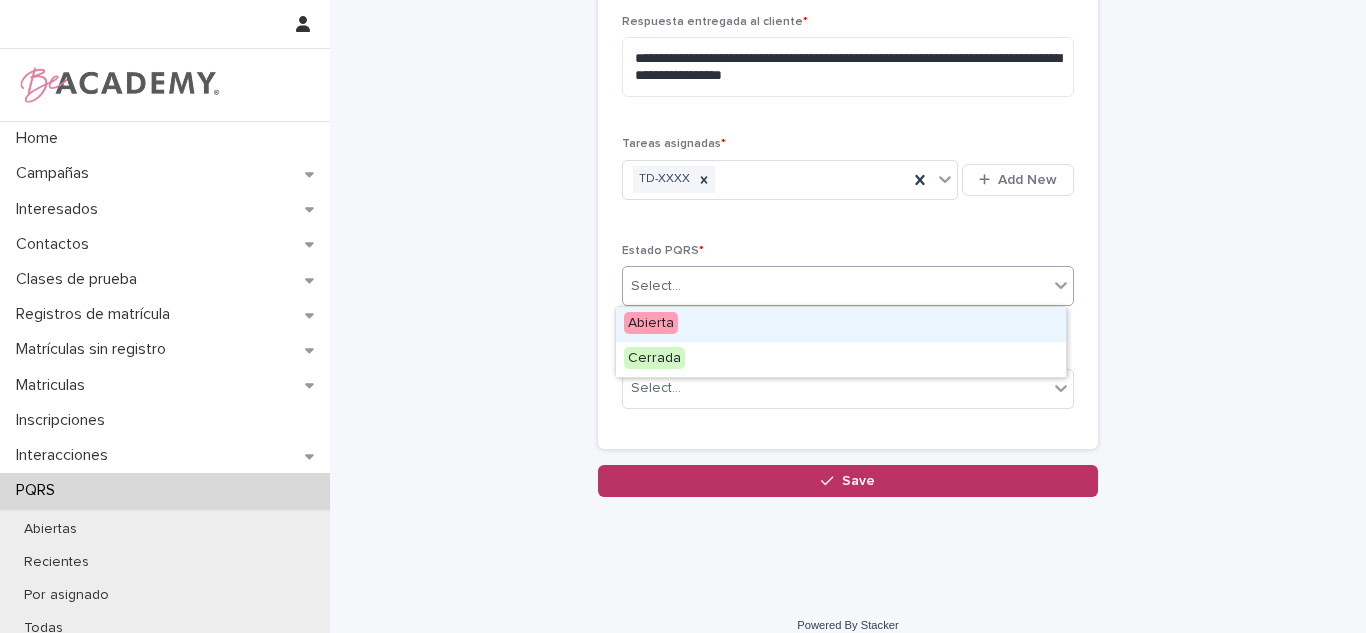 drag, startPoint x: 706, startPoint y: 286, endPoint x: 693, endPoint y: 336, distance: 51.662365 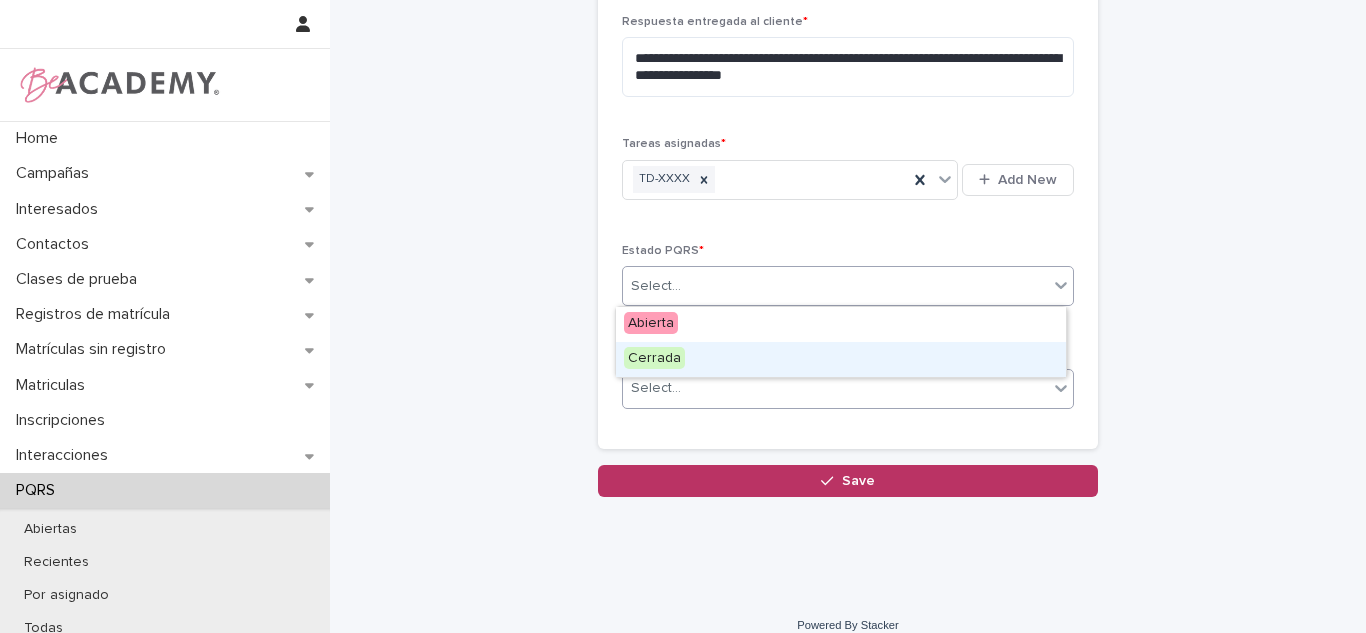 drag, startPoint x: 696, startPoint y: 354, endPoint x: 674, endPoint y: 380, distance: 34.058773 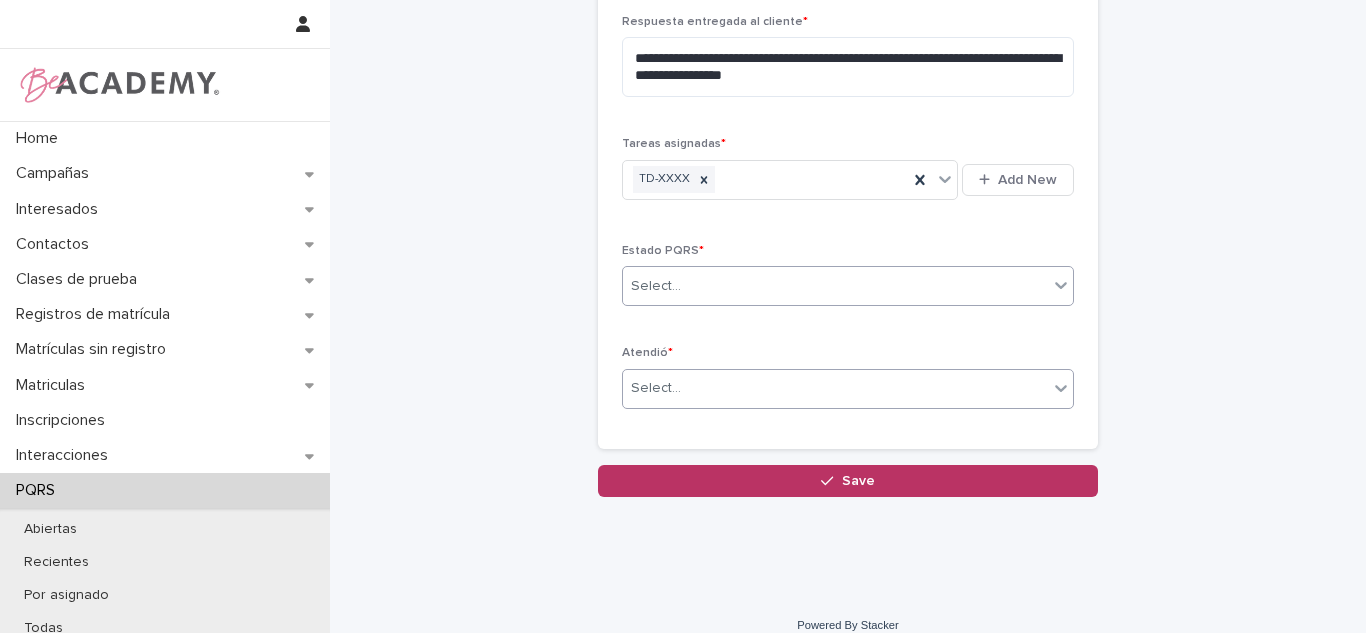 click on "Select..." at bounding box center (656, 388) 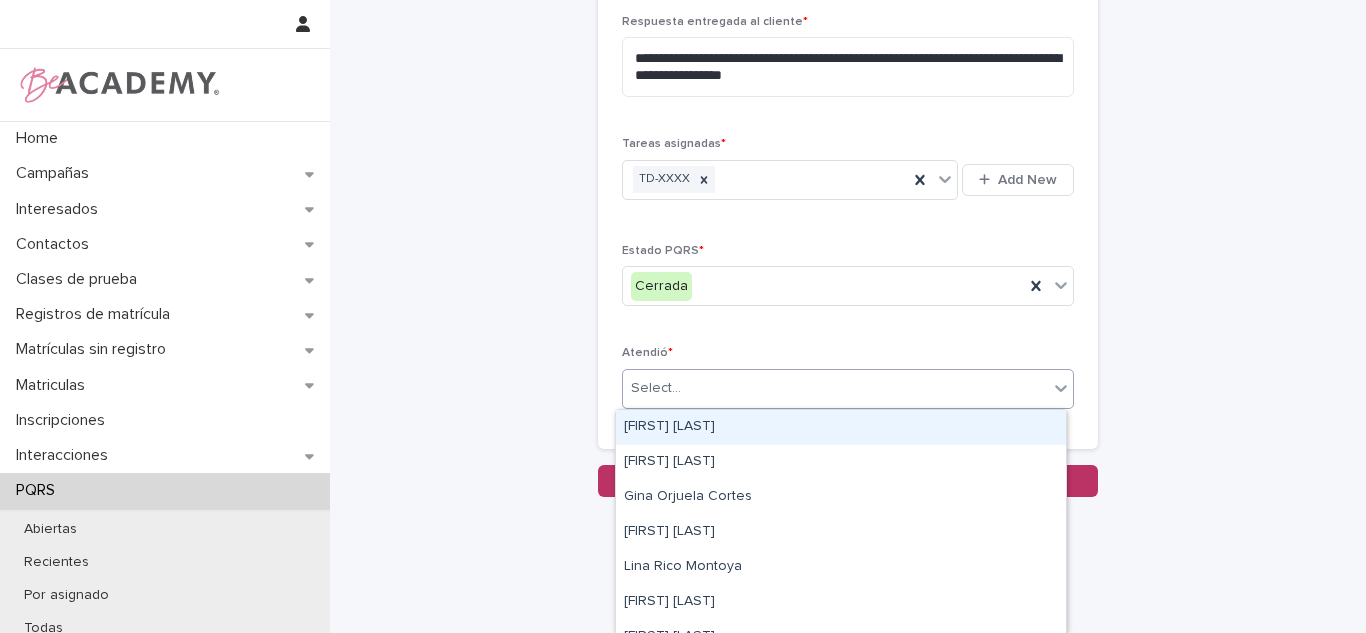 click on "[FIRST] [LAST] [LAST]" at bounding box center (841, 427) 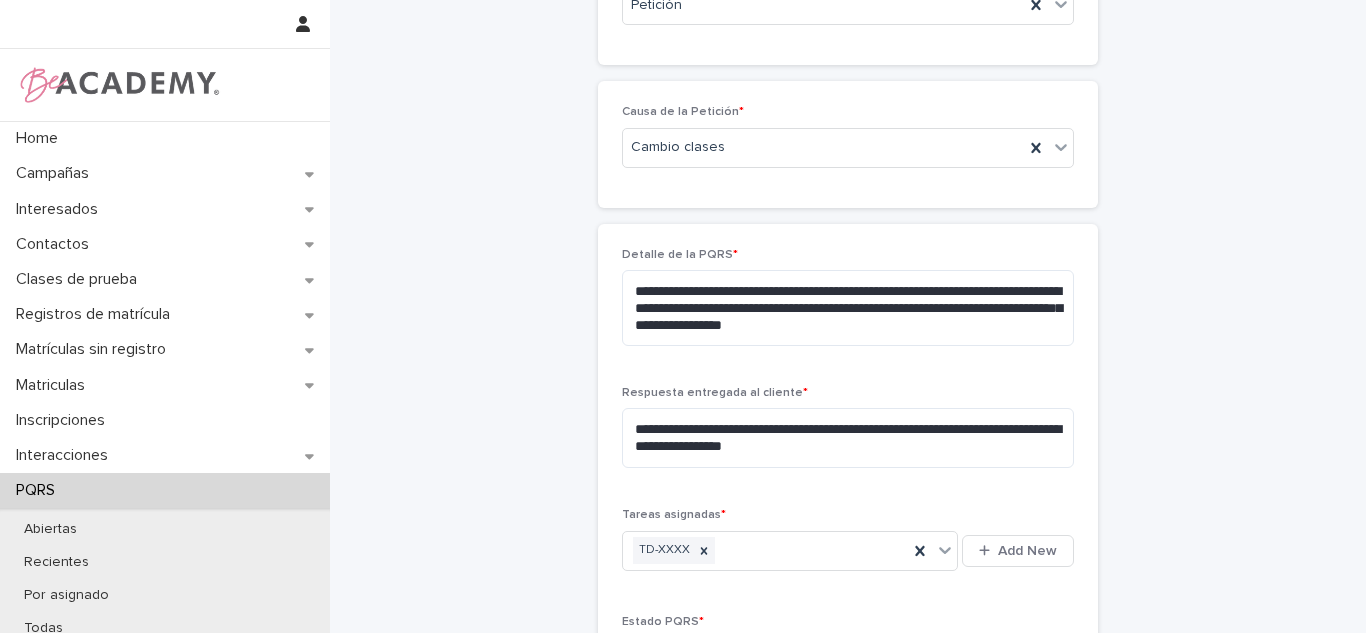 scroll, scrollTop: 485, scrollLeft: 0, axis: vertical 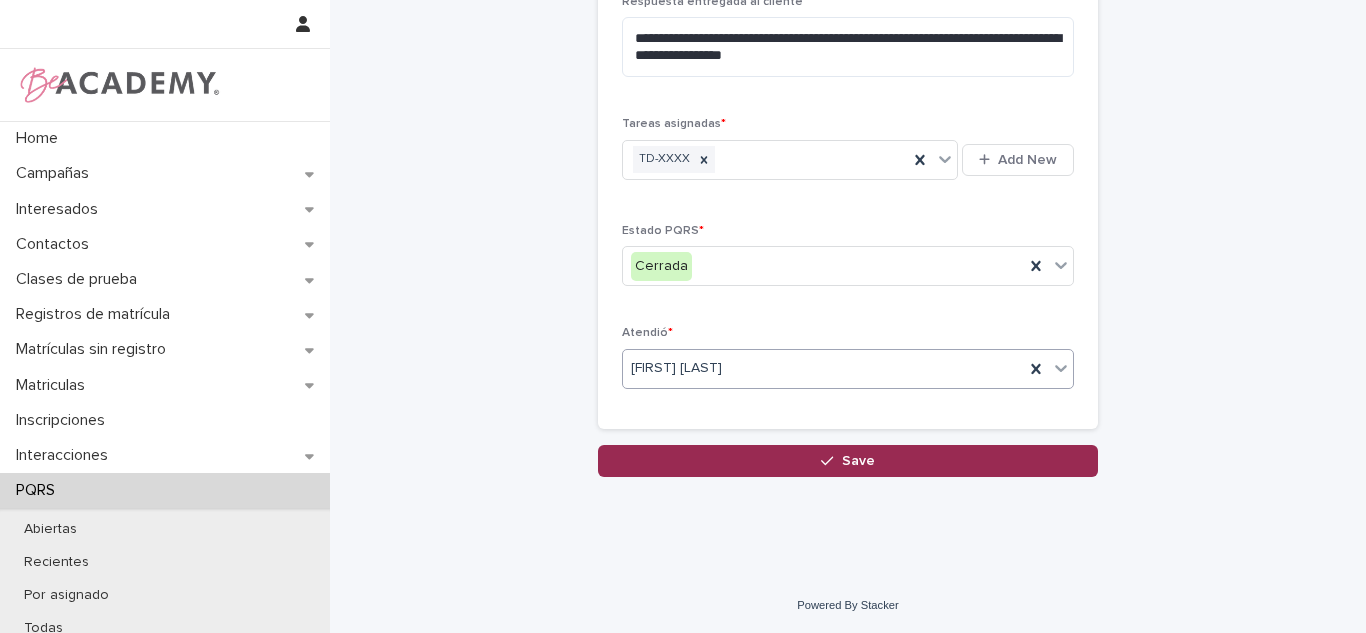 click on "Save" at bounding box center [848, 461] 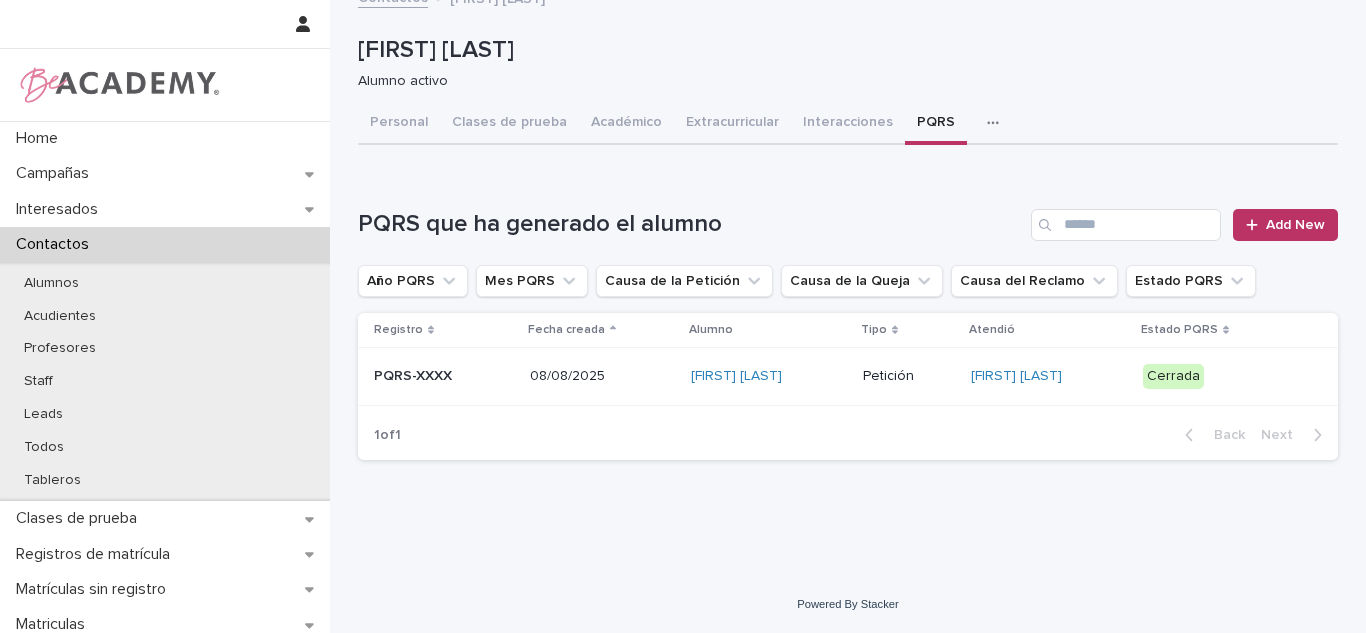 scroll, scrollTop: 0, scrollLeft: 0, axis: both 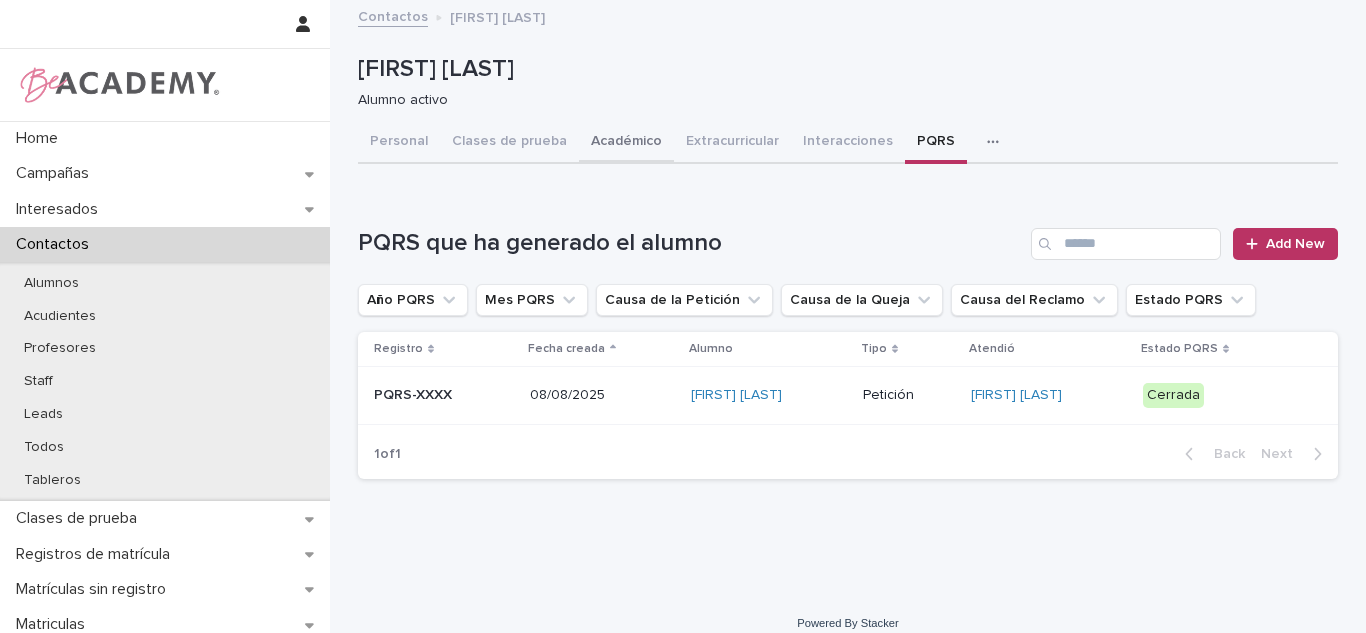 click on "Académico" at bounding box center [626, 143] 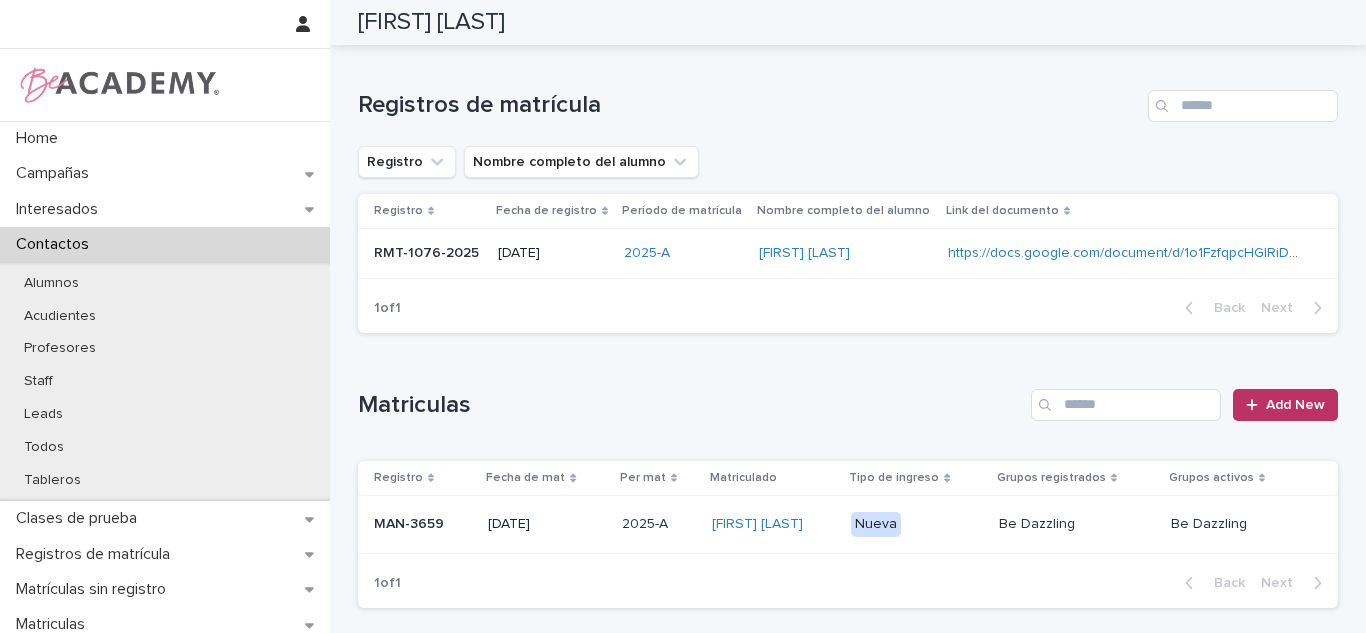scroll, scrollTop: 0, scrollLeft: 0, axis: both 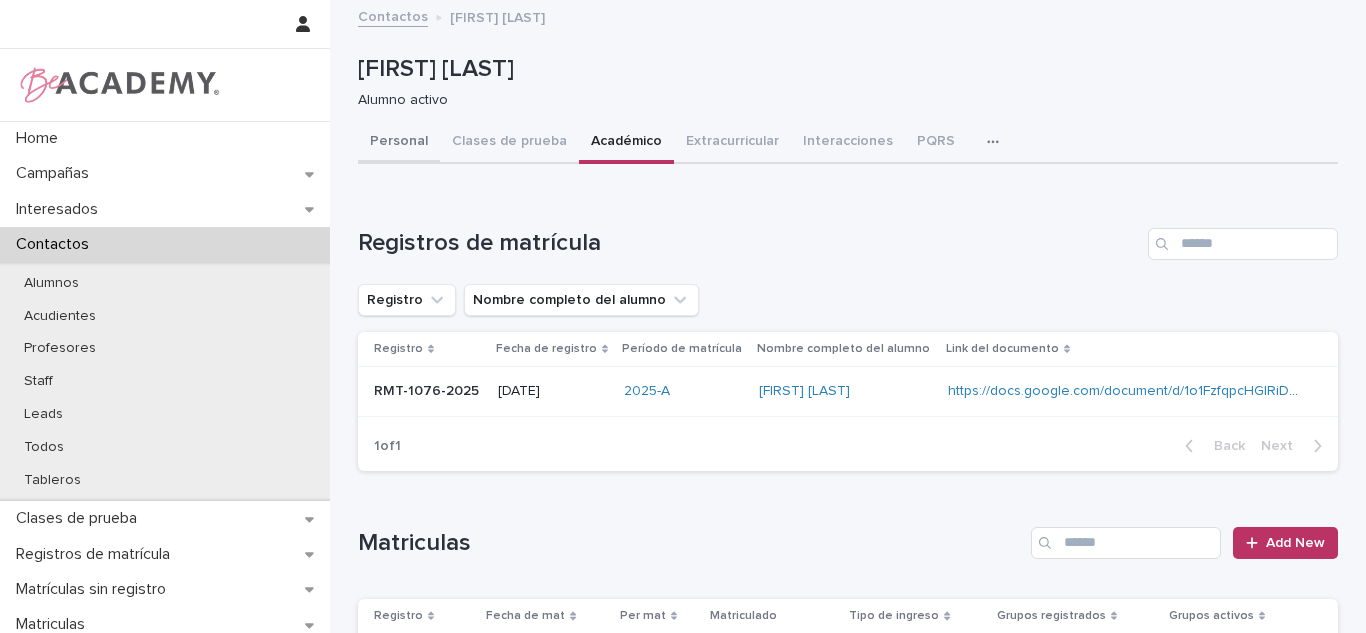 click on "Personal" at bounding box center (399, 143) 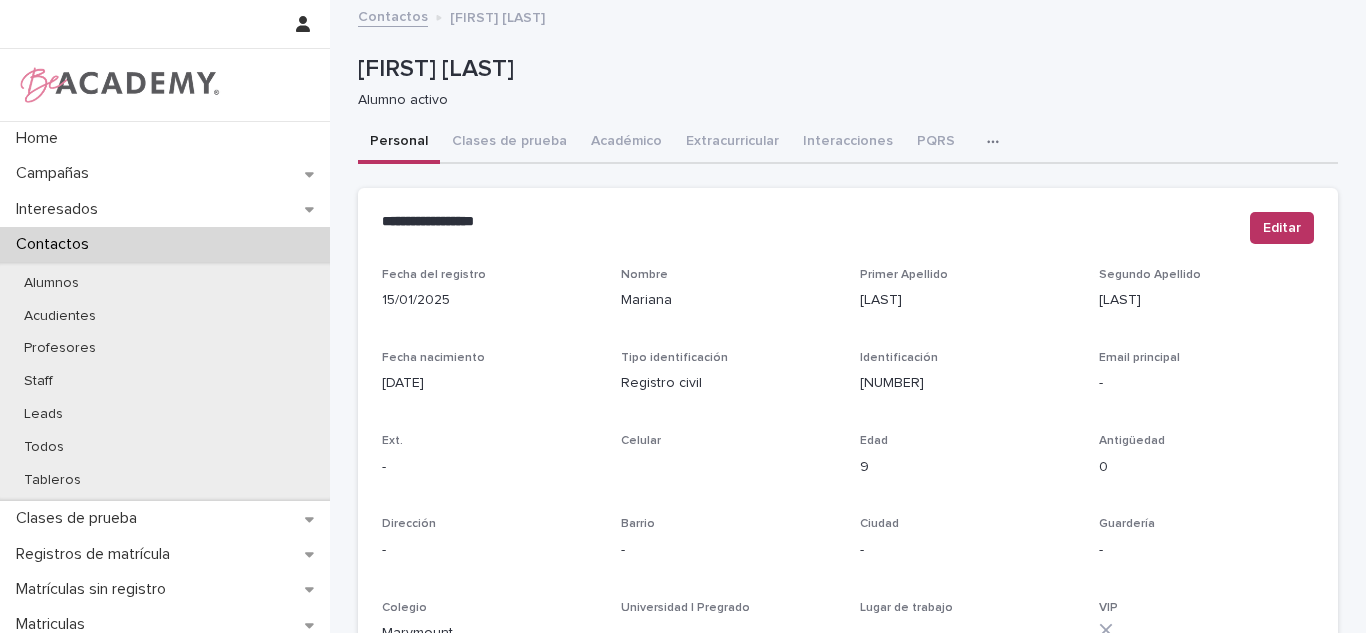 click on "Académico" at bounding box center [626, 143] 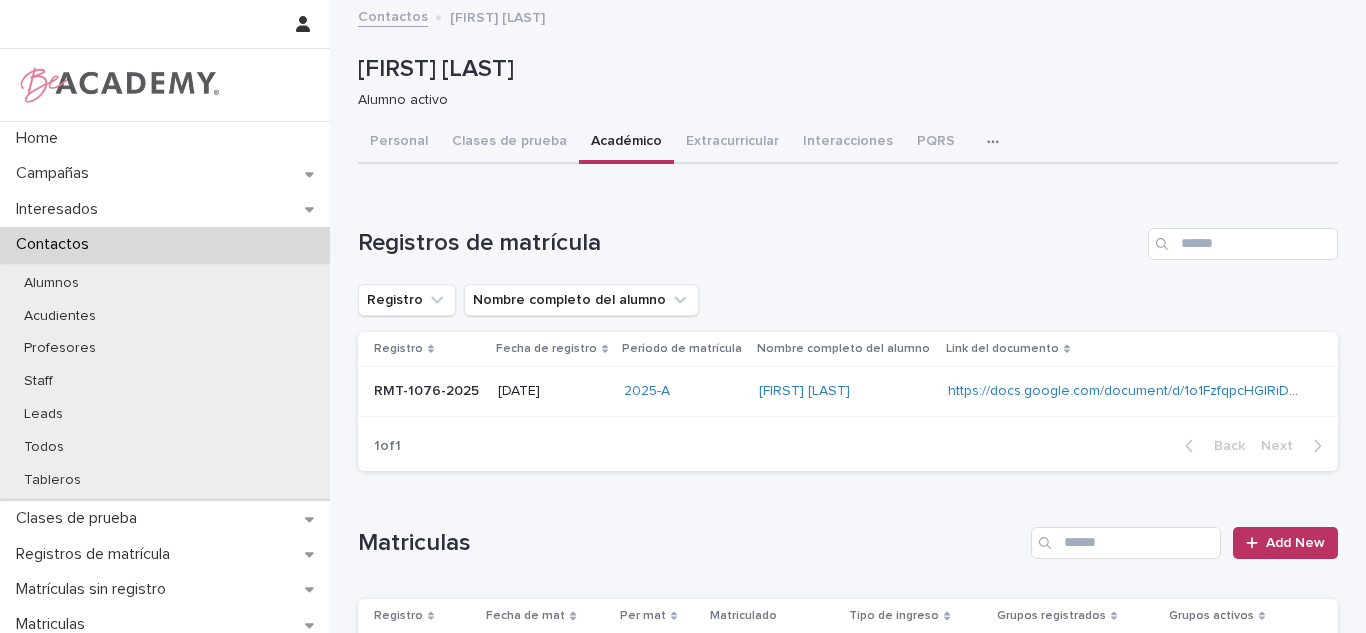 scroll, scrollTop: 373, scrollLeft: 0, axis: vertical 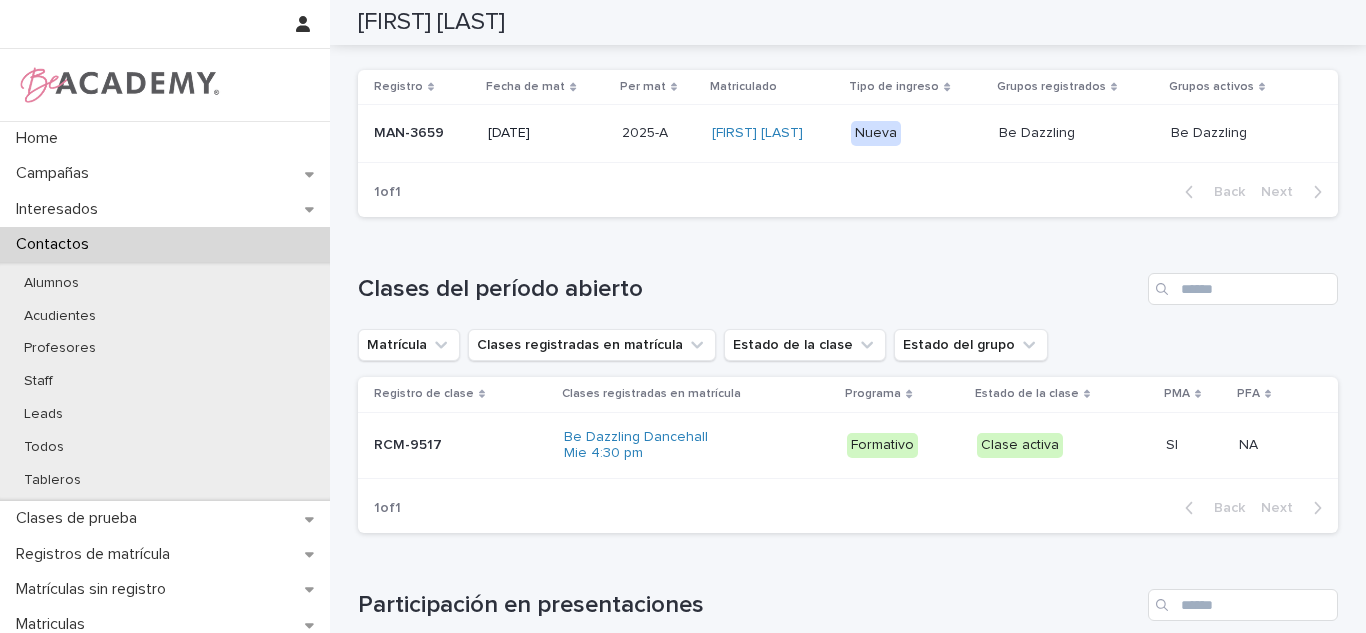 click on "22/01/2025" at bounding box center (546, 133) 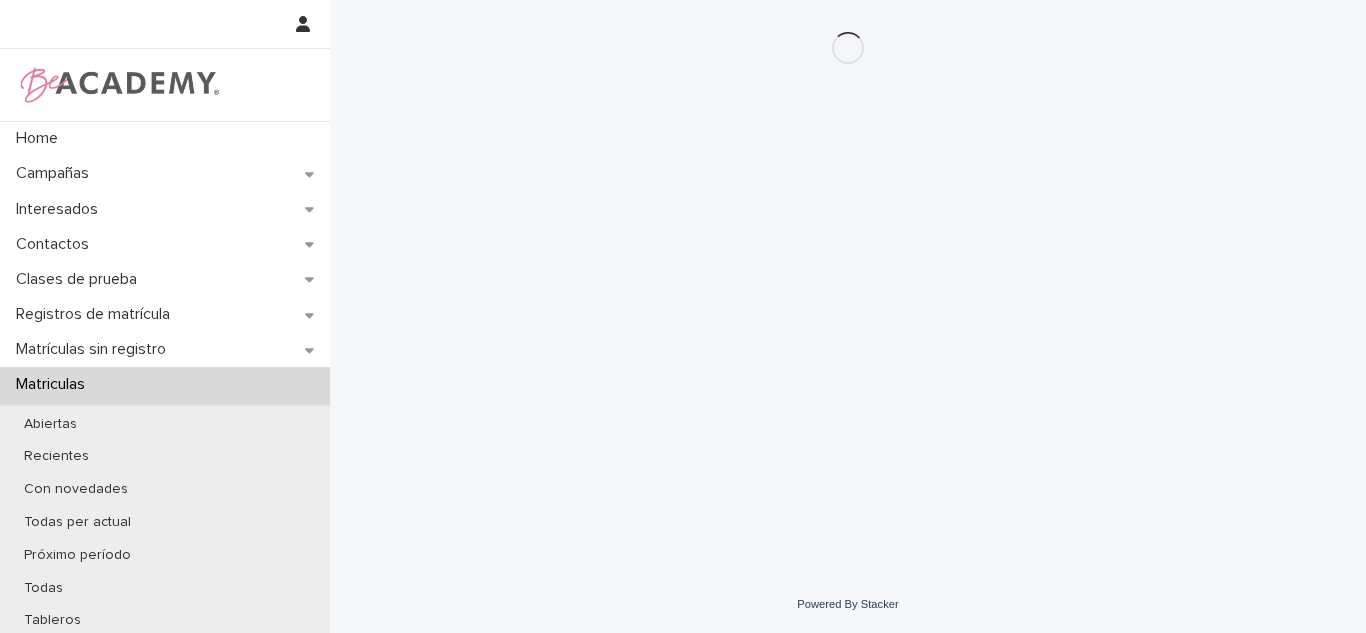 scroll, scrollTop: 0, scrollLeft: 0, axis: both 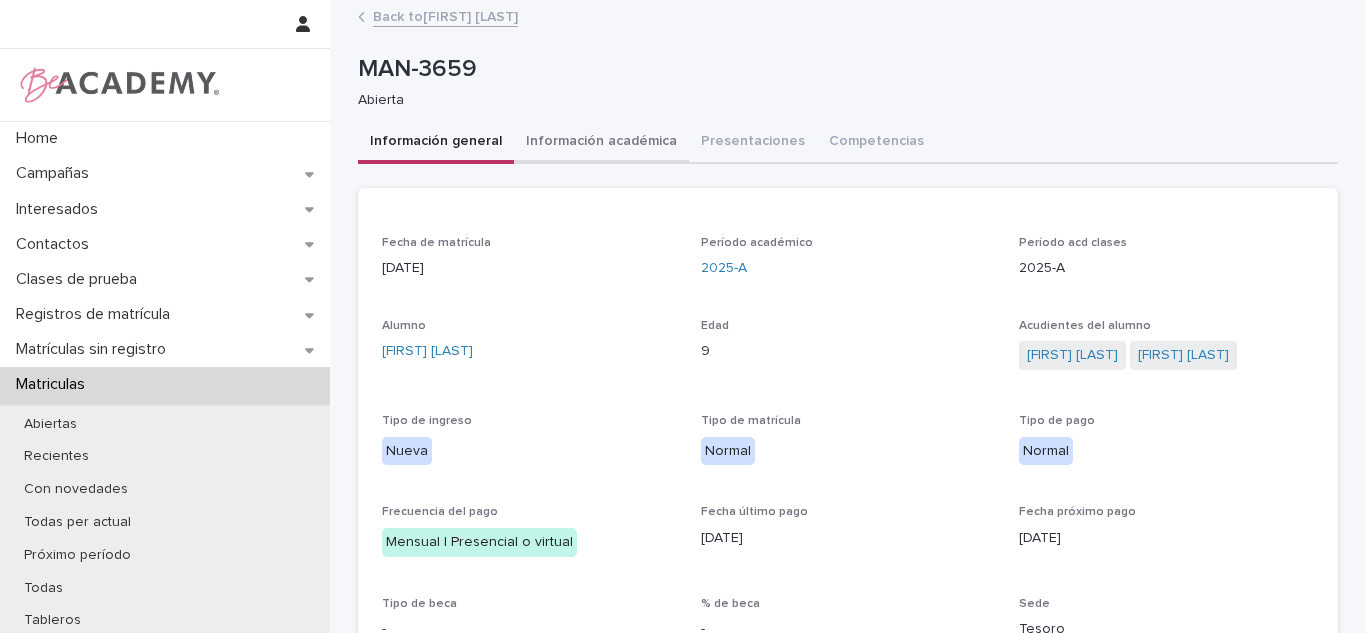 click on "Información académica" at bounding box center [601, 143] 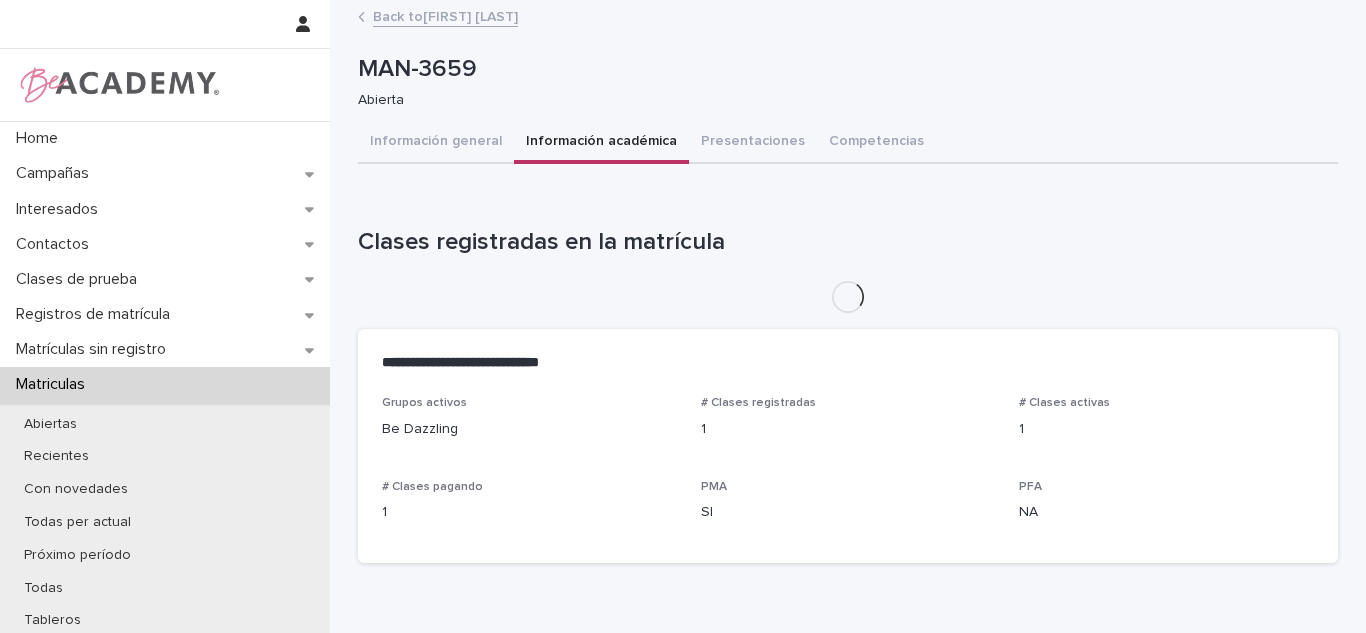 click on "Información general" at bounding box center [436, 143] 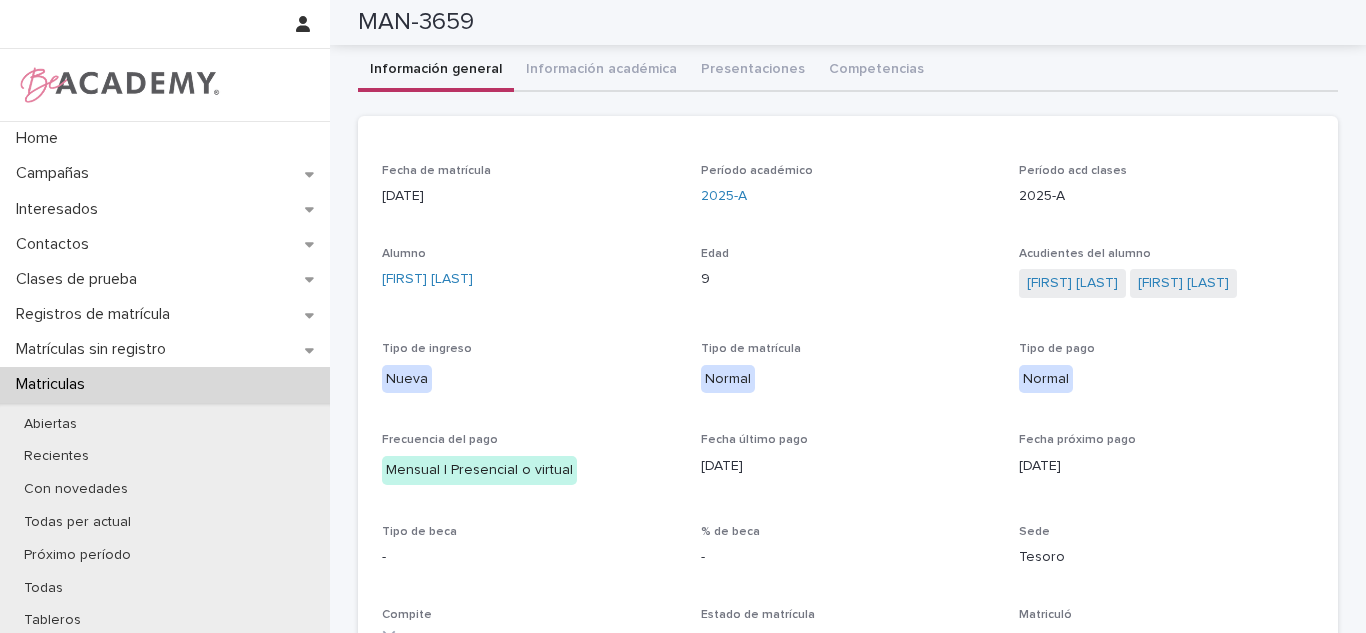 scroll, scrollTop: 0, scrollLeft: 0, axis: both 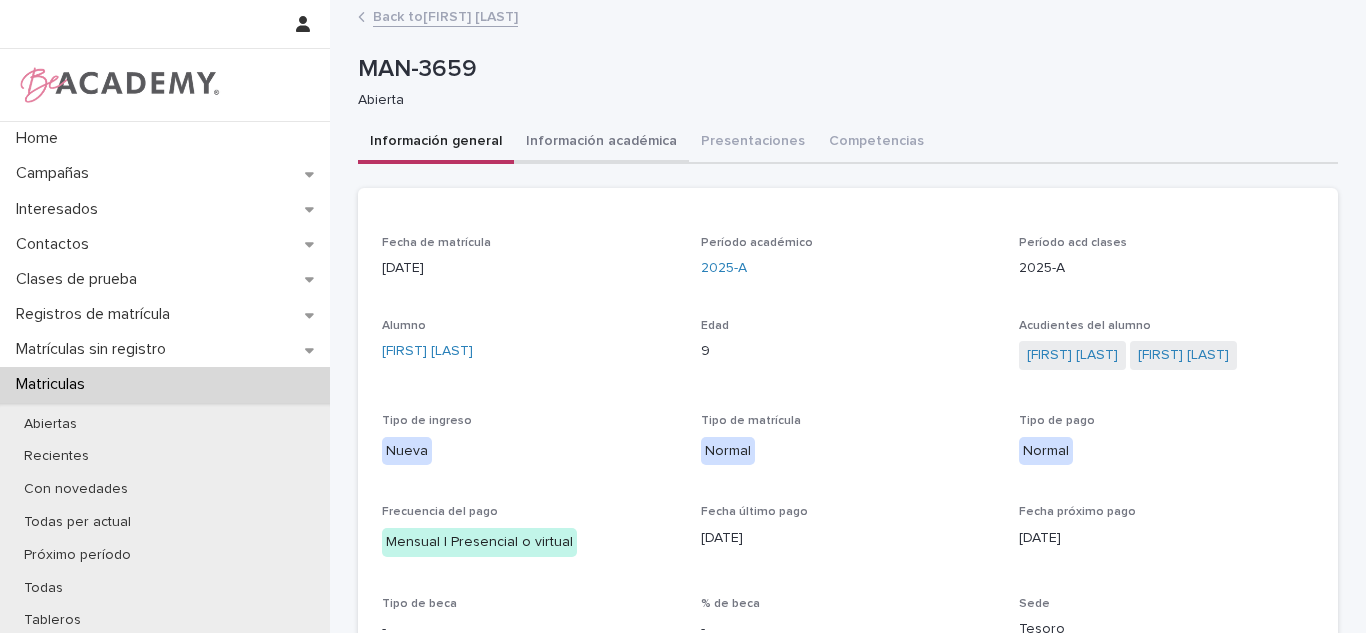 click on "Información académica" at bounding box center (601, 143) 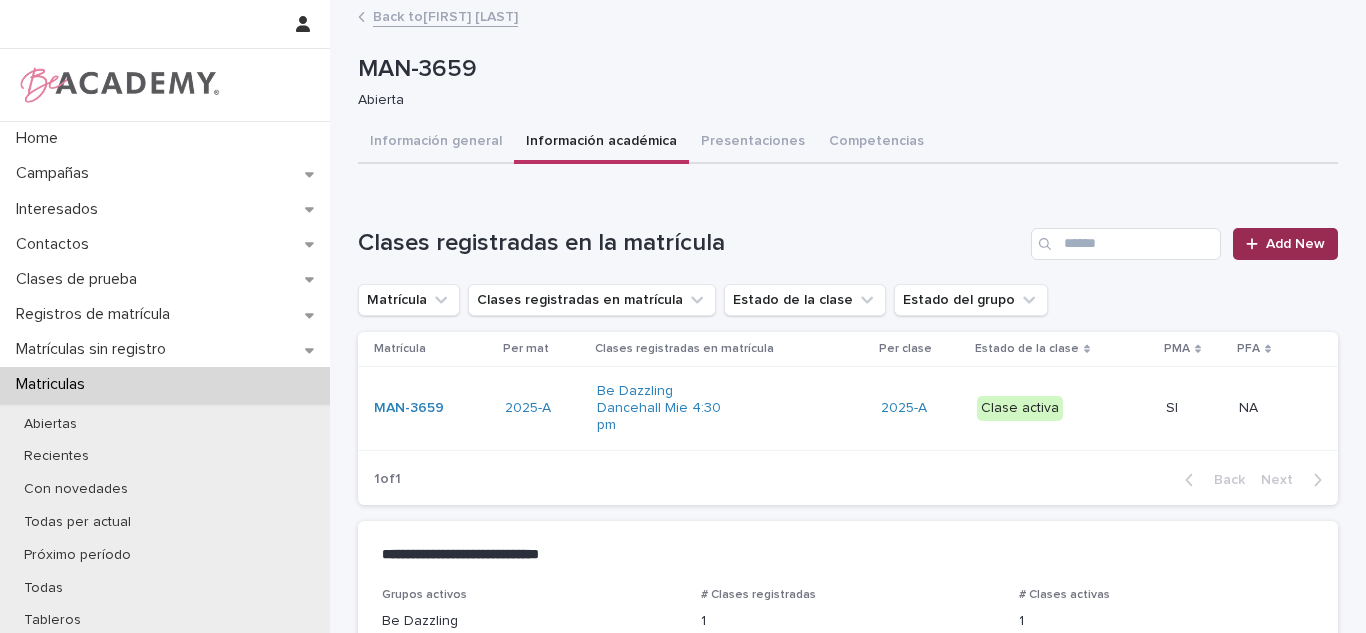 click at bounding box center (1256, 244) 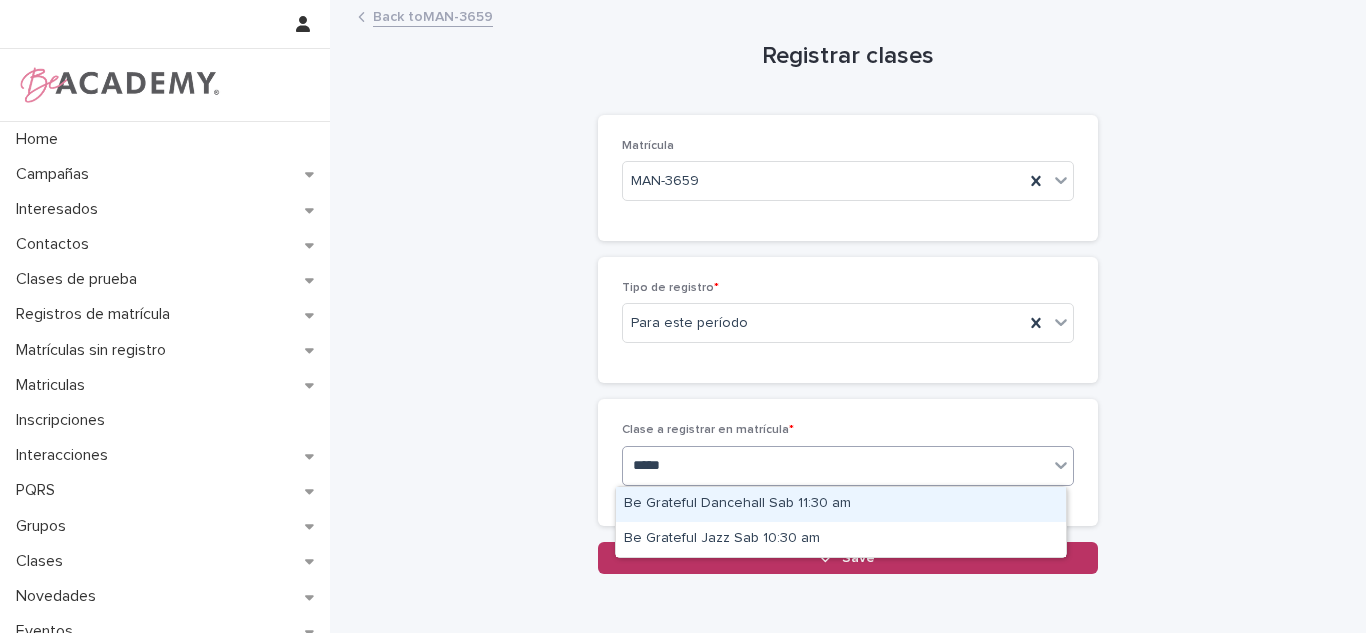 type on "******" 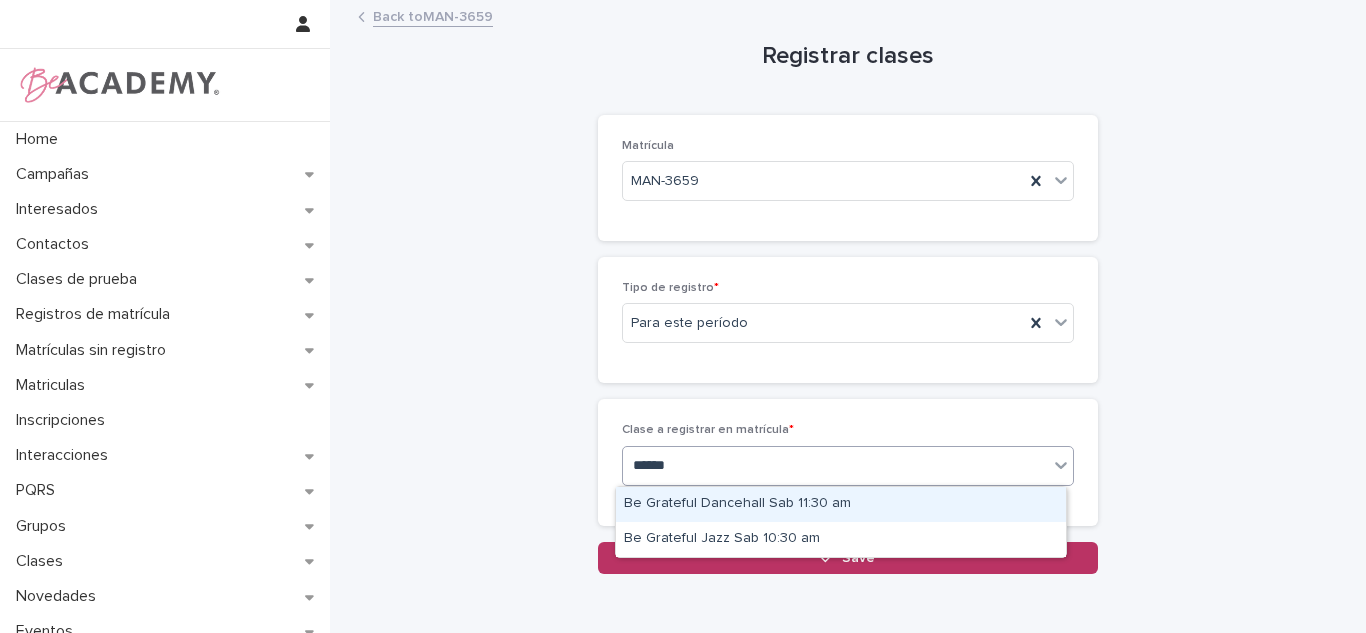 click on "Be Grateful Dancehall Sab 11:30 am" at bounding box center (841, 504) 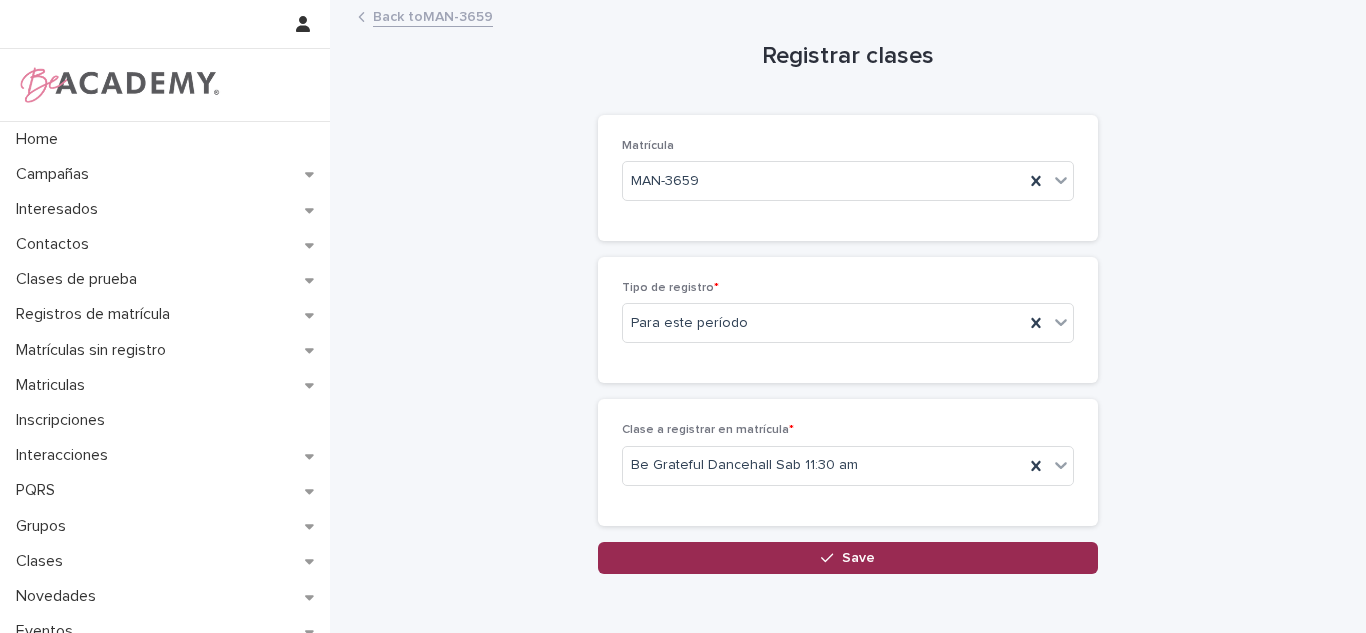 click on "Save" at bounding box center [848, 558] 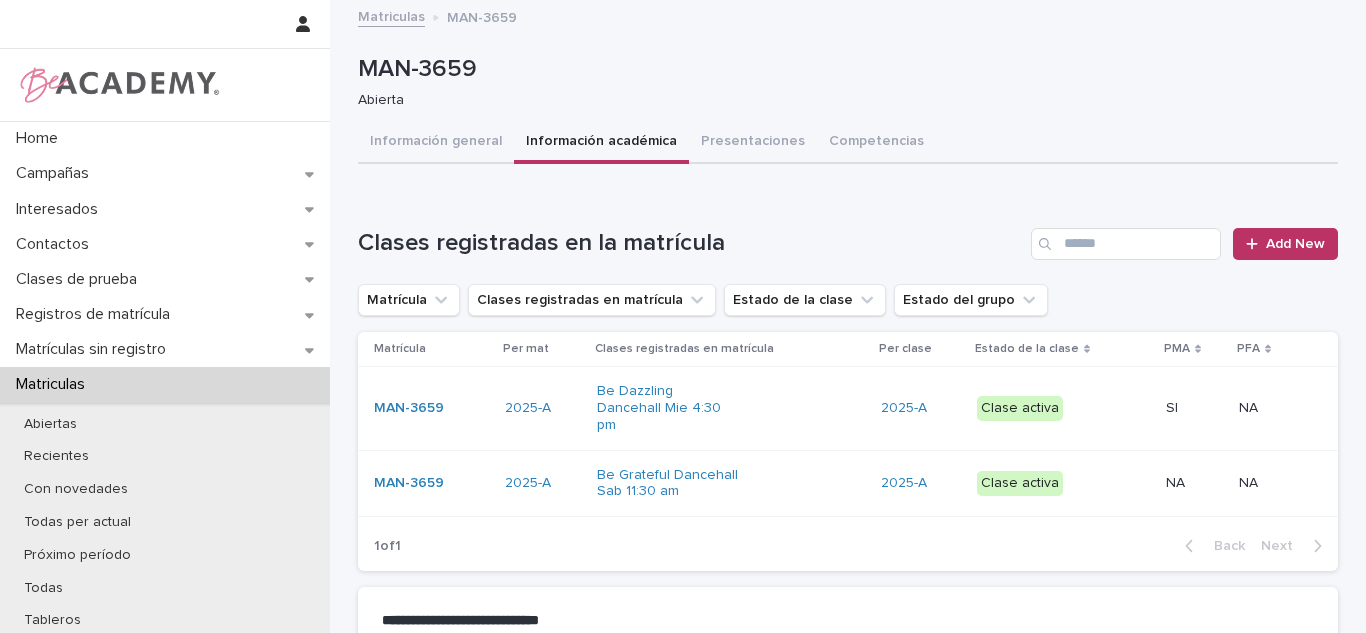 click on "Be Dazzling Dancehall Mie 4:30 pm" at bounding box center [730, 408] 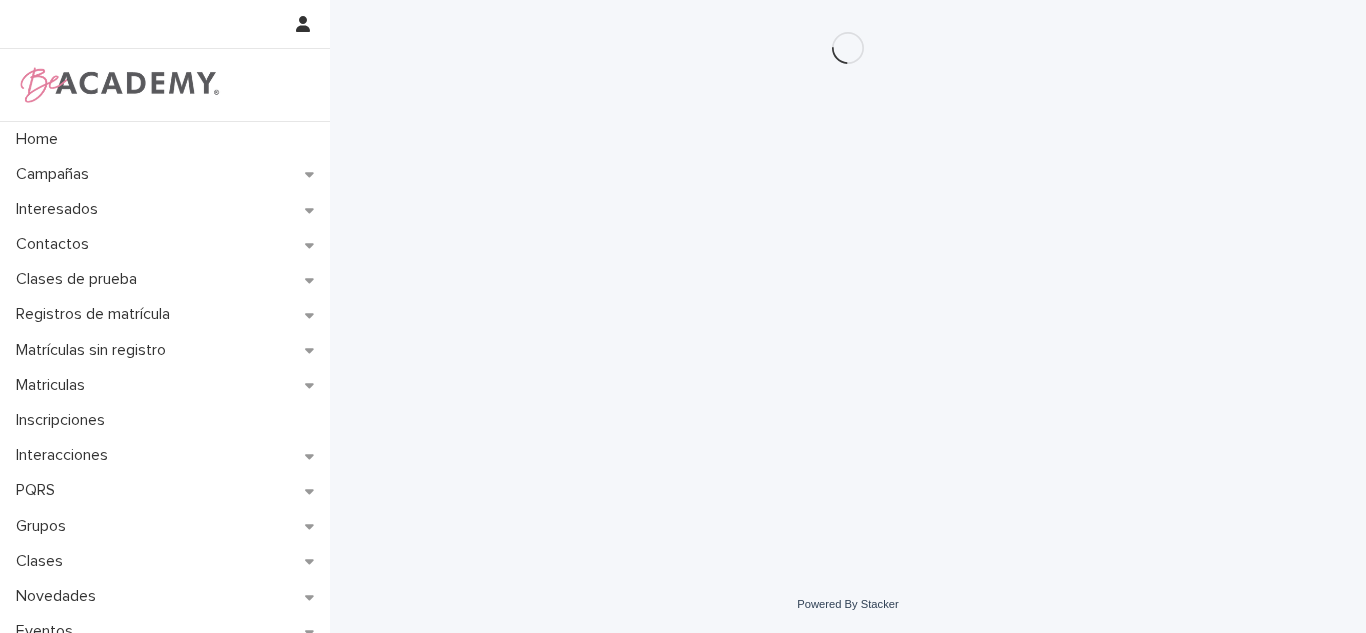 click on "Loading... Saving… Loading... Saving…" at bounding box center (848, 263) 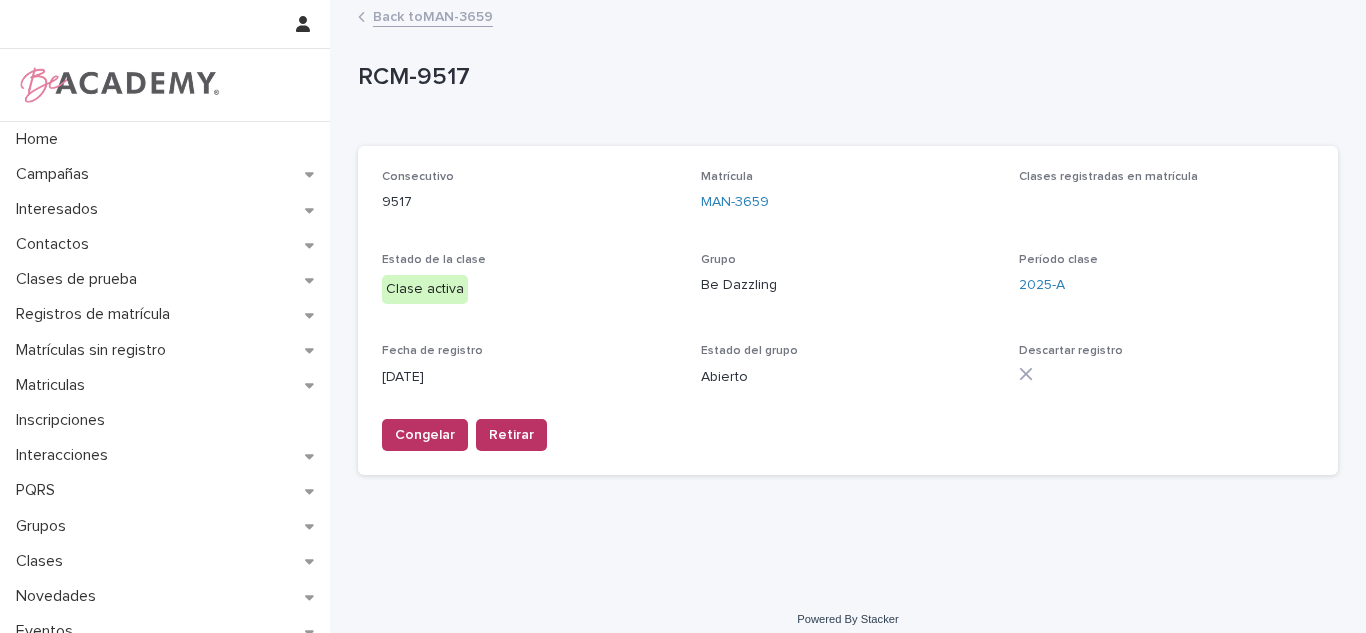 click on "Congelar Retirar" at bounding box center (848, 431) 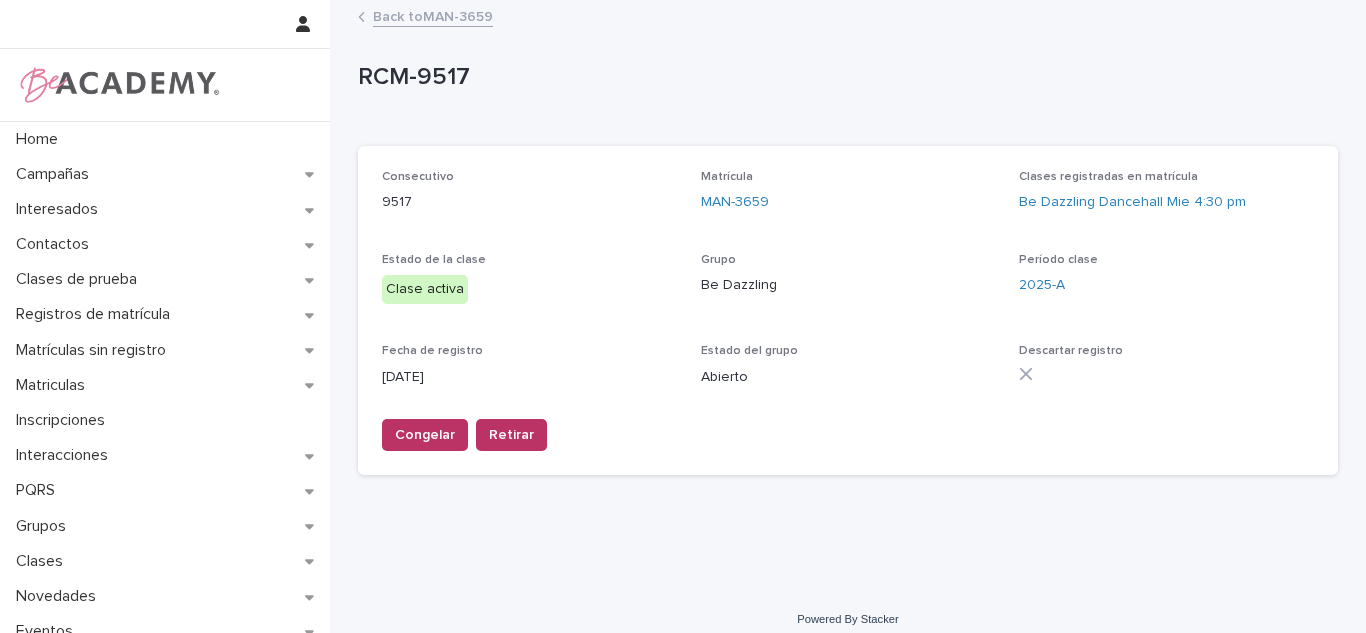 click on "Consecutivo 9517 Matrícula MAN-3659   Clases registradas en matrícula Be Dazzling Dancehall Mie 4:30 pm   Estado de la clase Clase activa Grupo Be Dazzling Período clase 2025-A   Fecha de registro 22/01/2025 Estado del grupo Abierto Descartar registro Congelar Retirar" at bounding box center [848, 311] 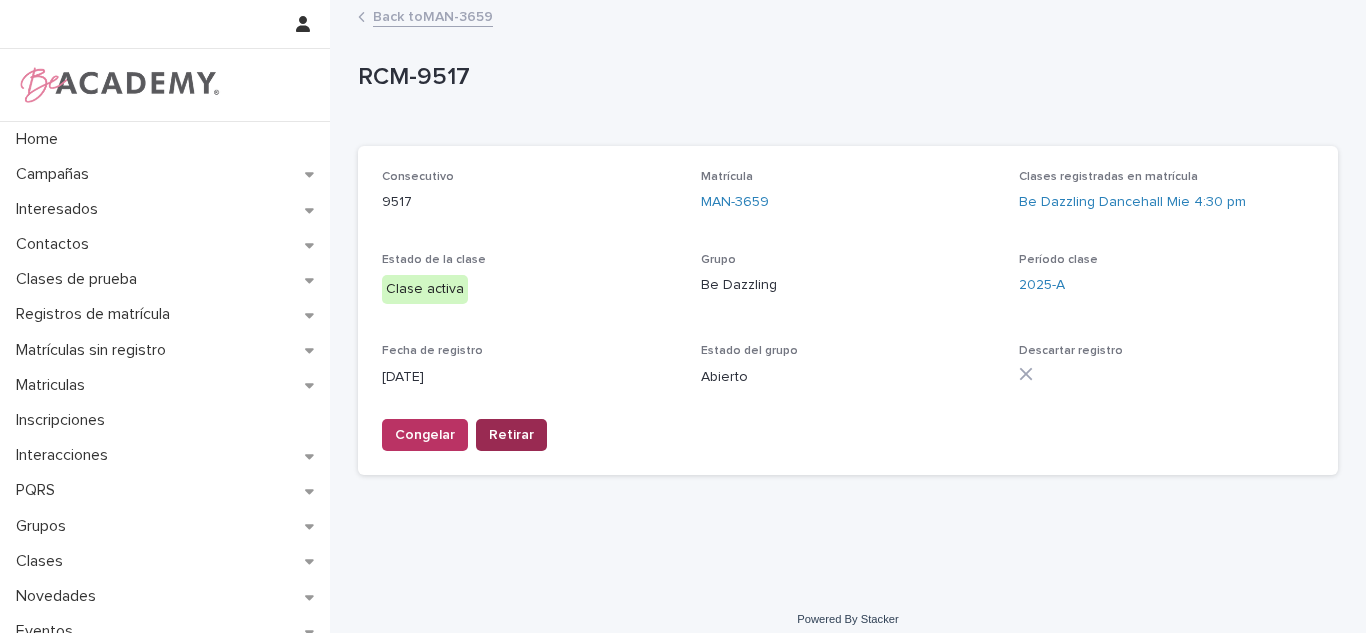 click on "Retirar" at bounding box center (511, 435) 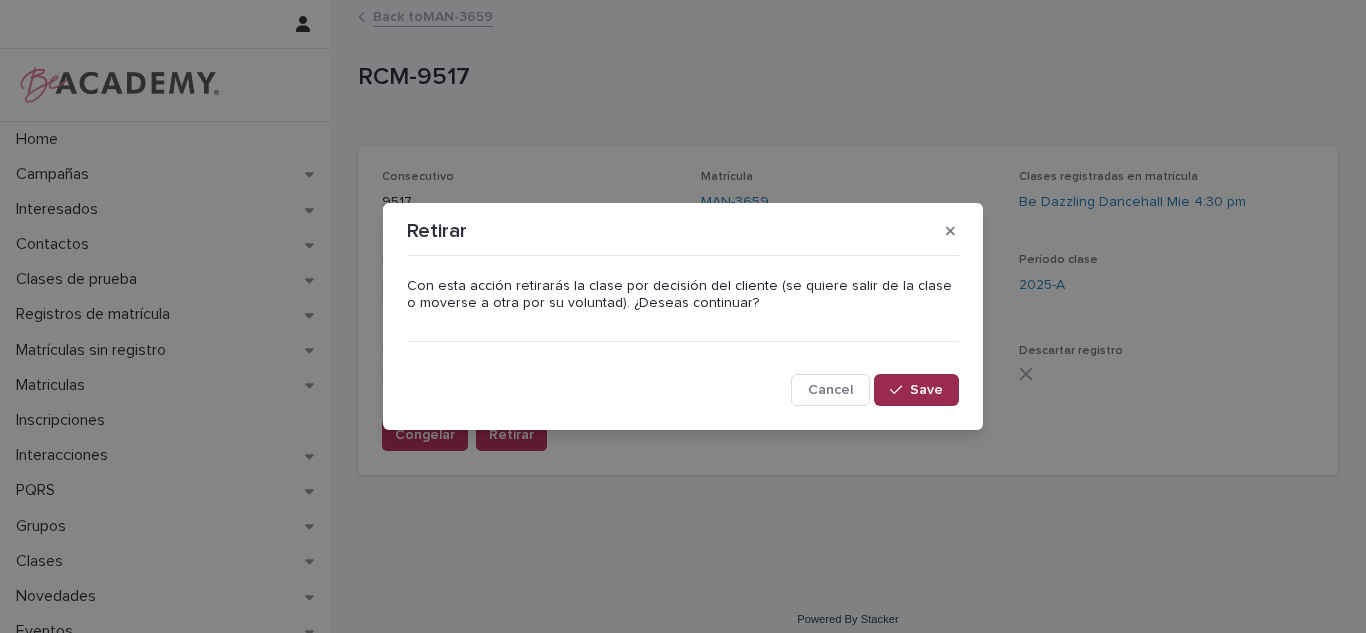 click 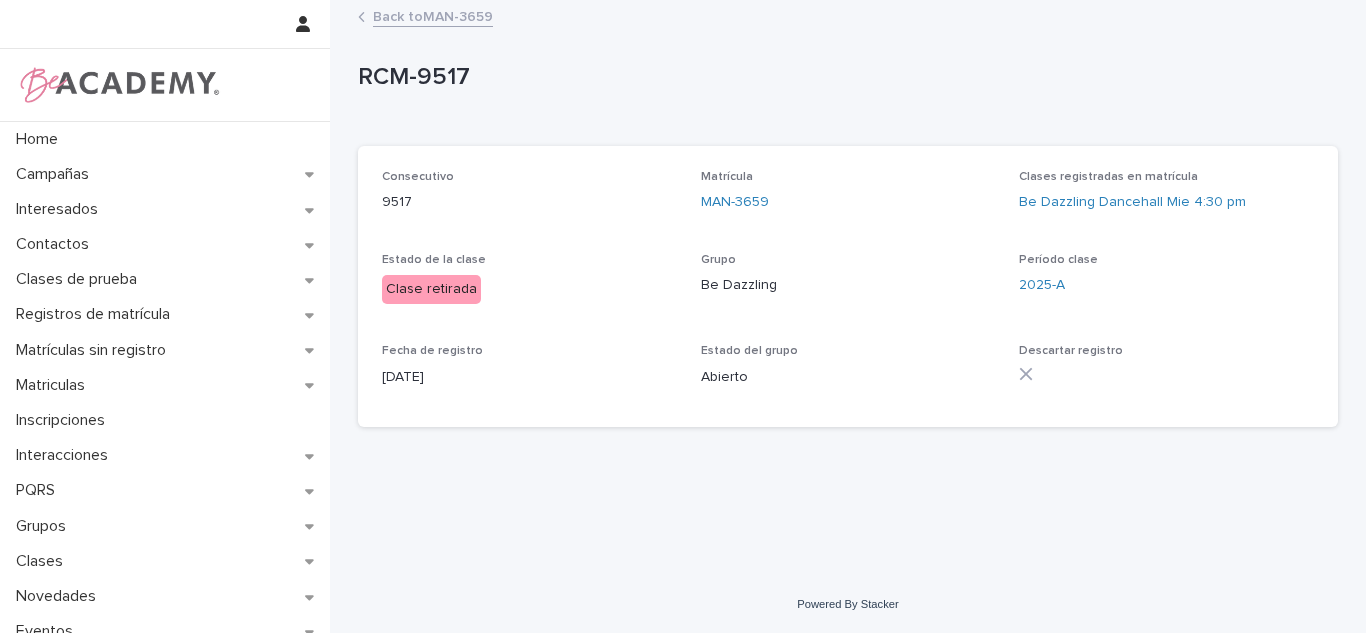 click on "Back to  MAN-3659" at bounding box center (433, 15) 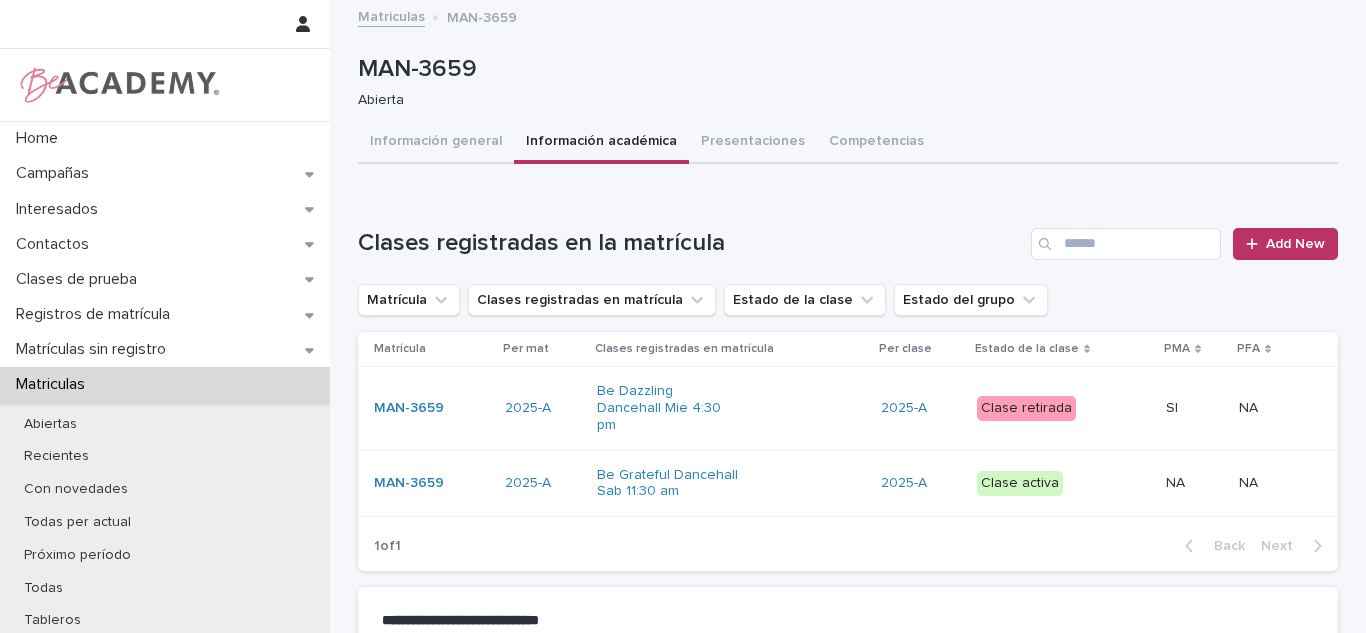 click on "**********" at bounding box center [848, 501] 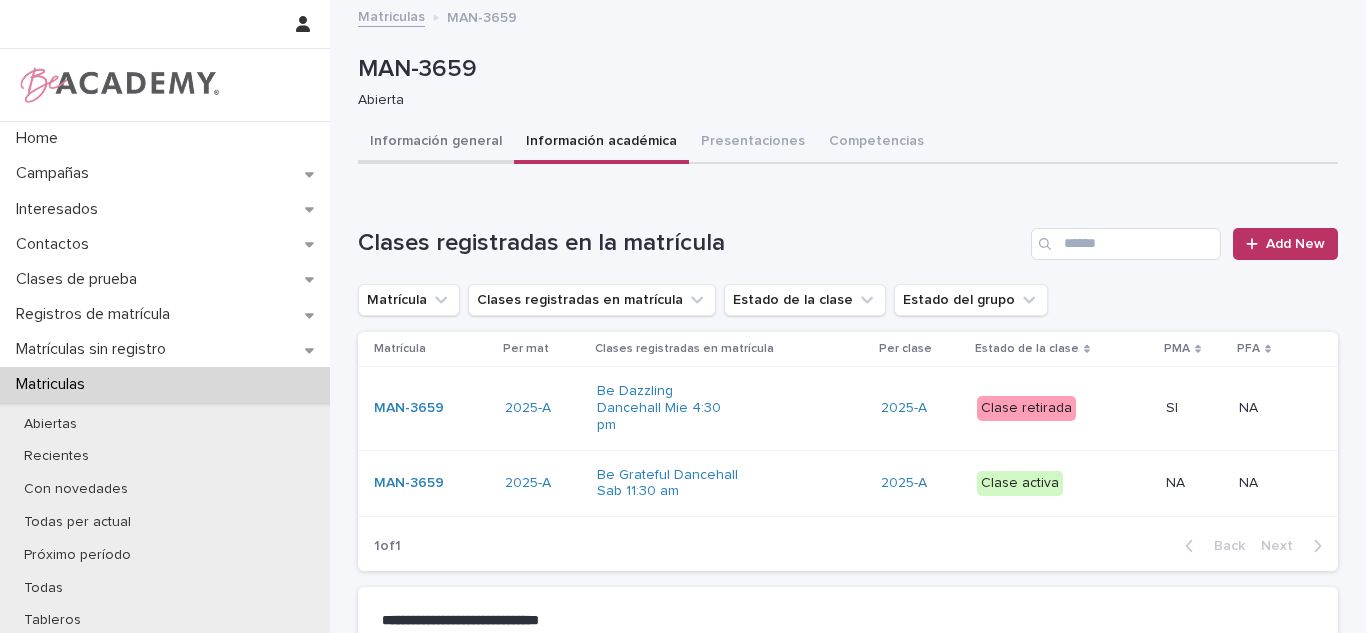click on "Información general" at bounding box center [436, 143] 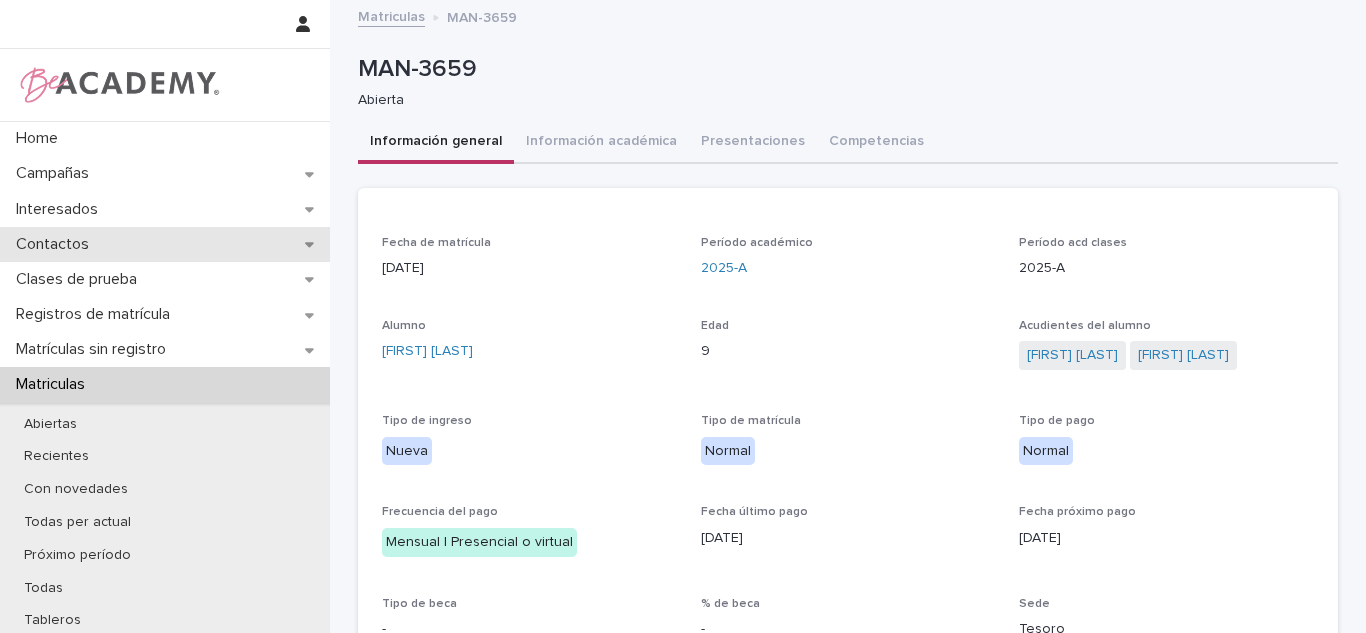 click on "Contactos" at bounding box center (165, 244) 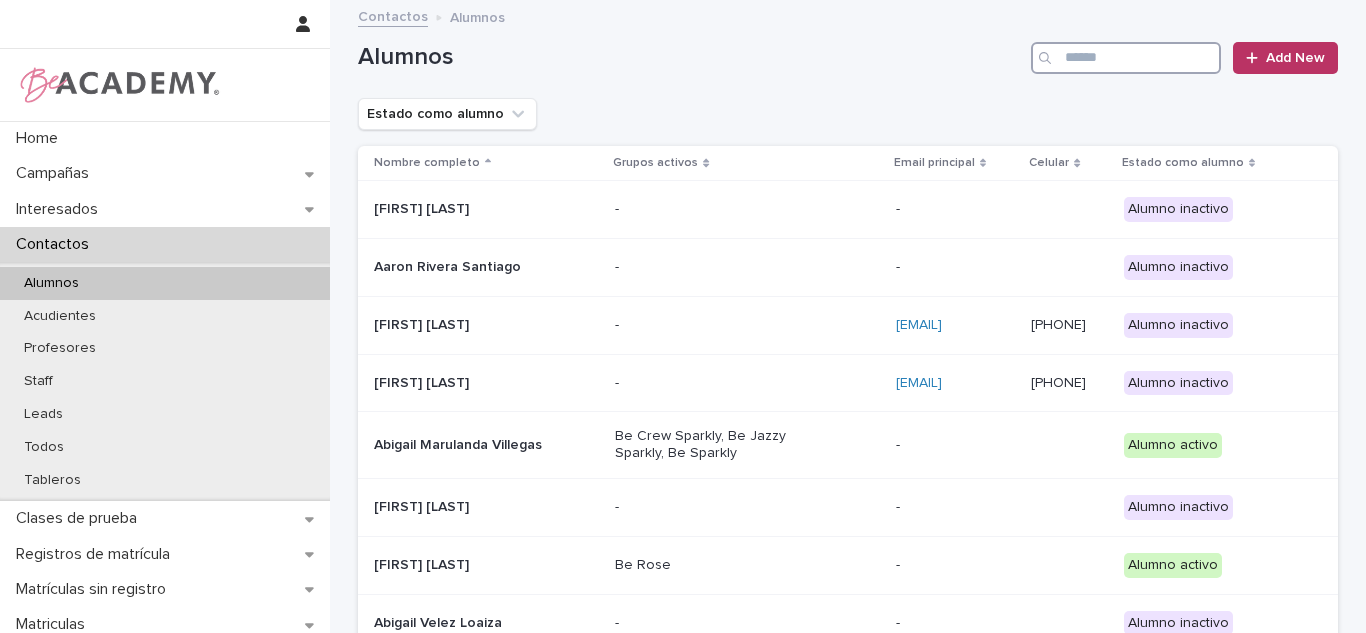 click at bounding box center [1126, 58] 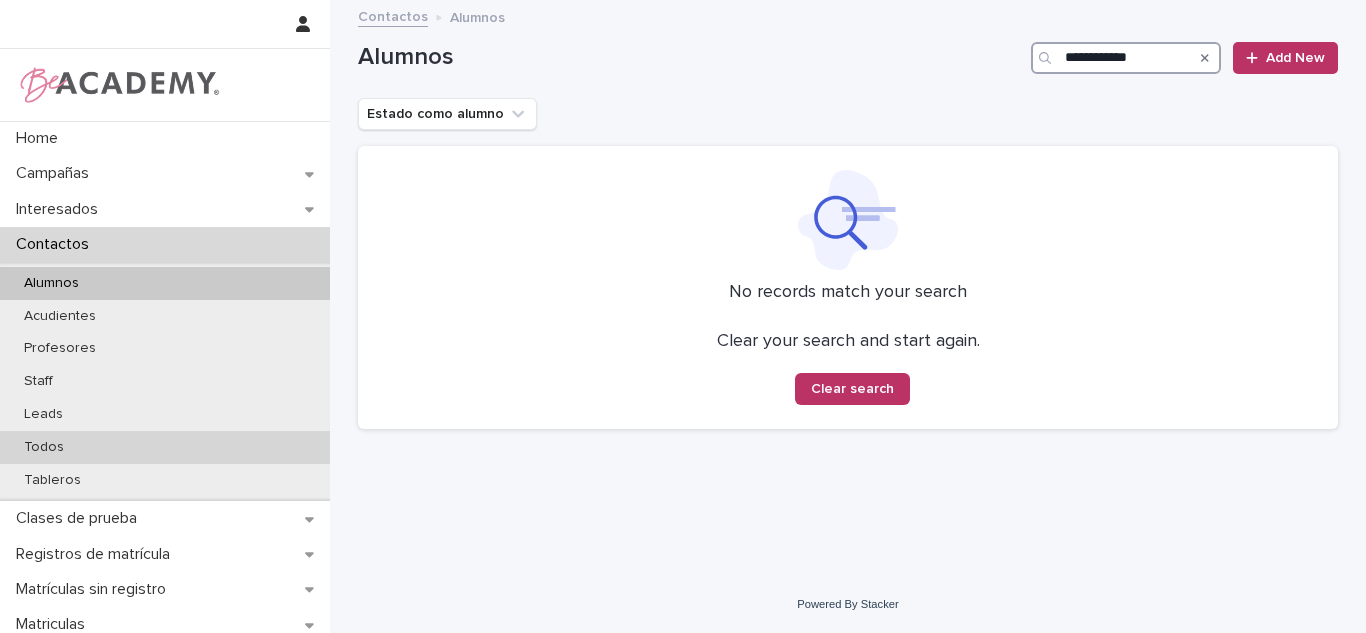 type on "**********" 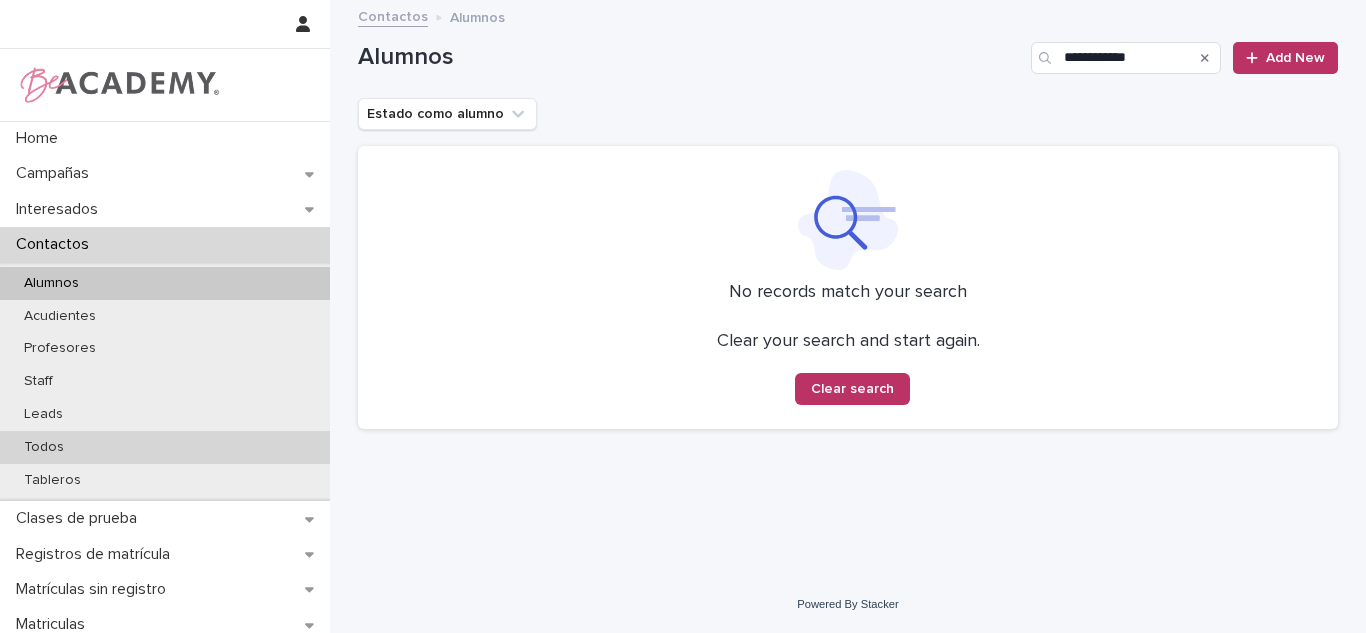 click on "Todos" at bounding box center (165, 447) 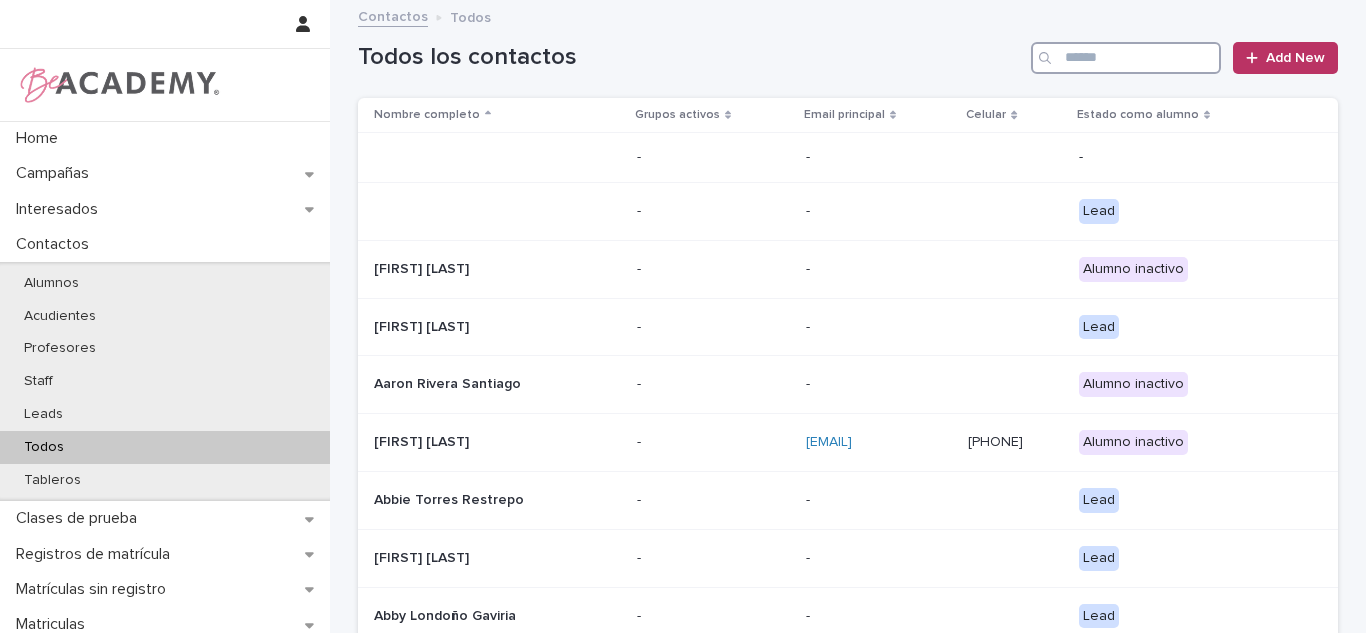 click at bounding box center [1126, 58] 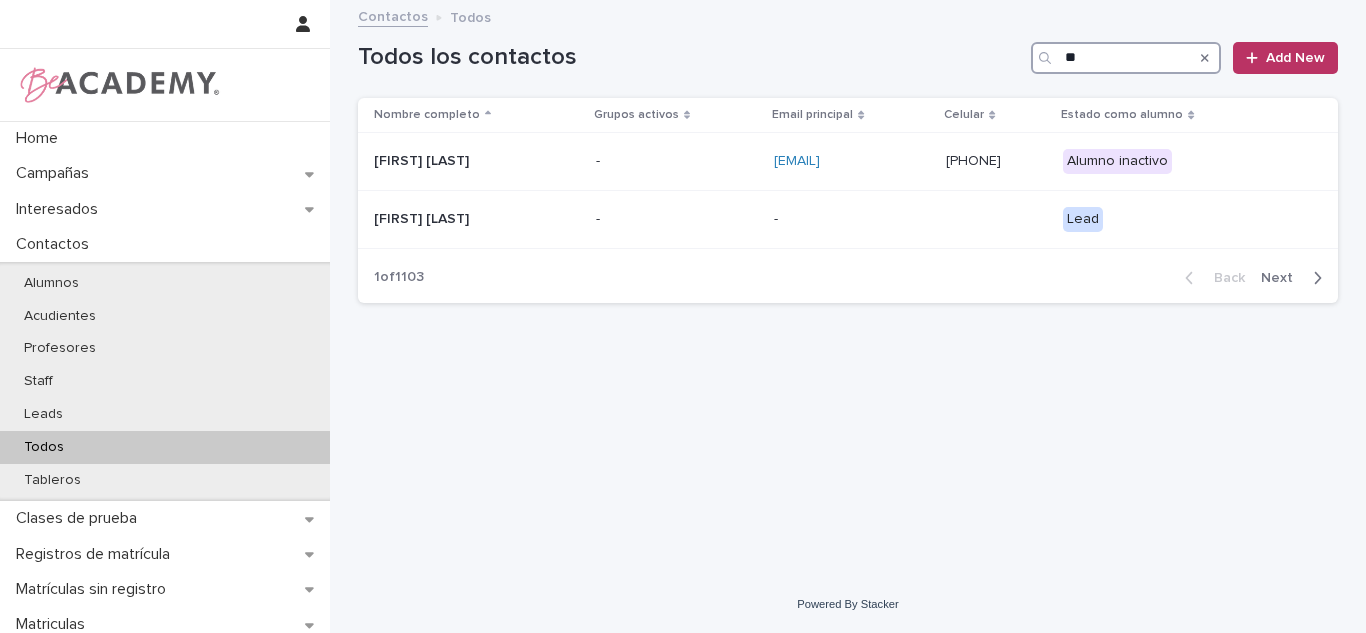 type on "*" 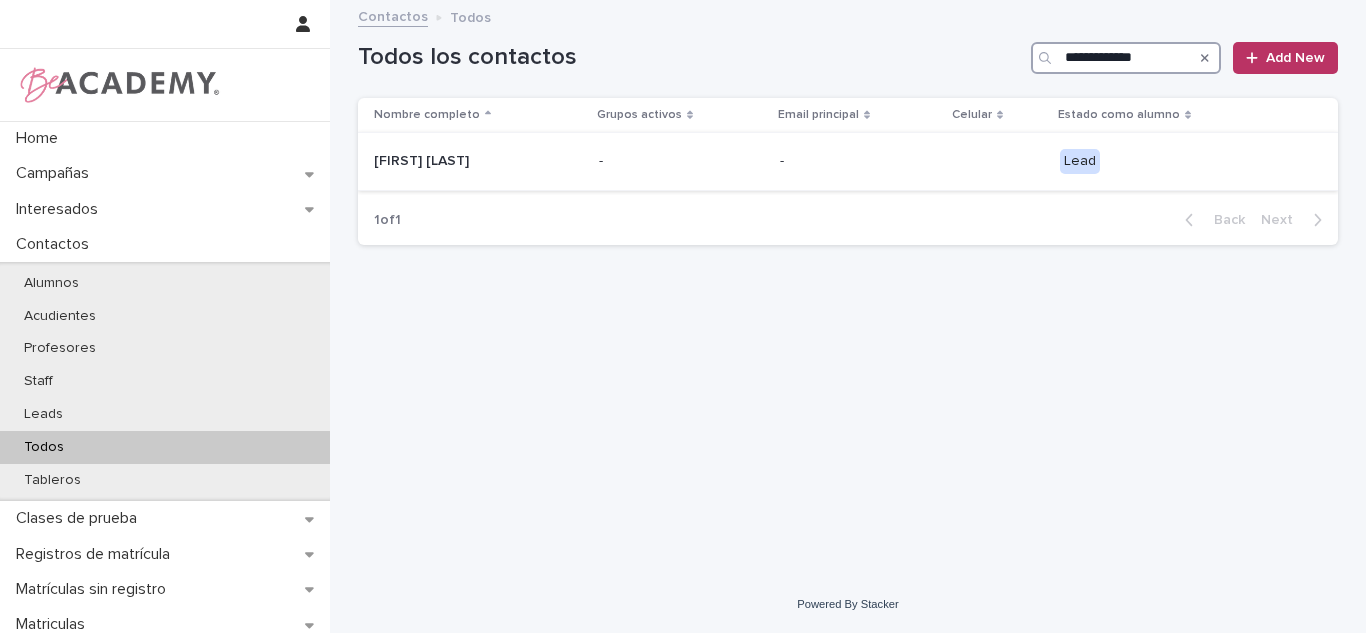 type on "**********" 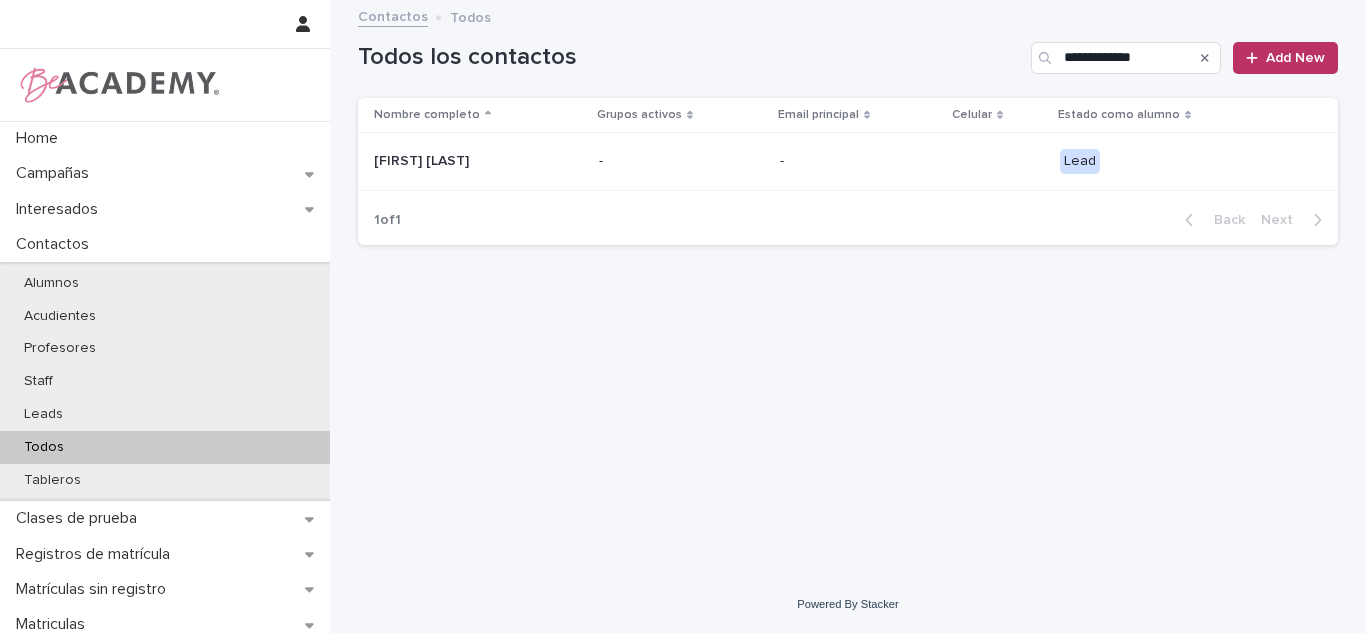 click on "-" at bounding box center (681, 161) 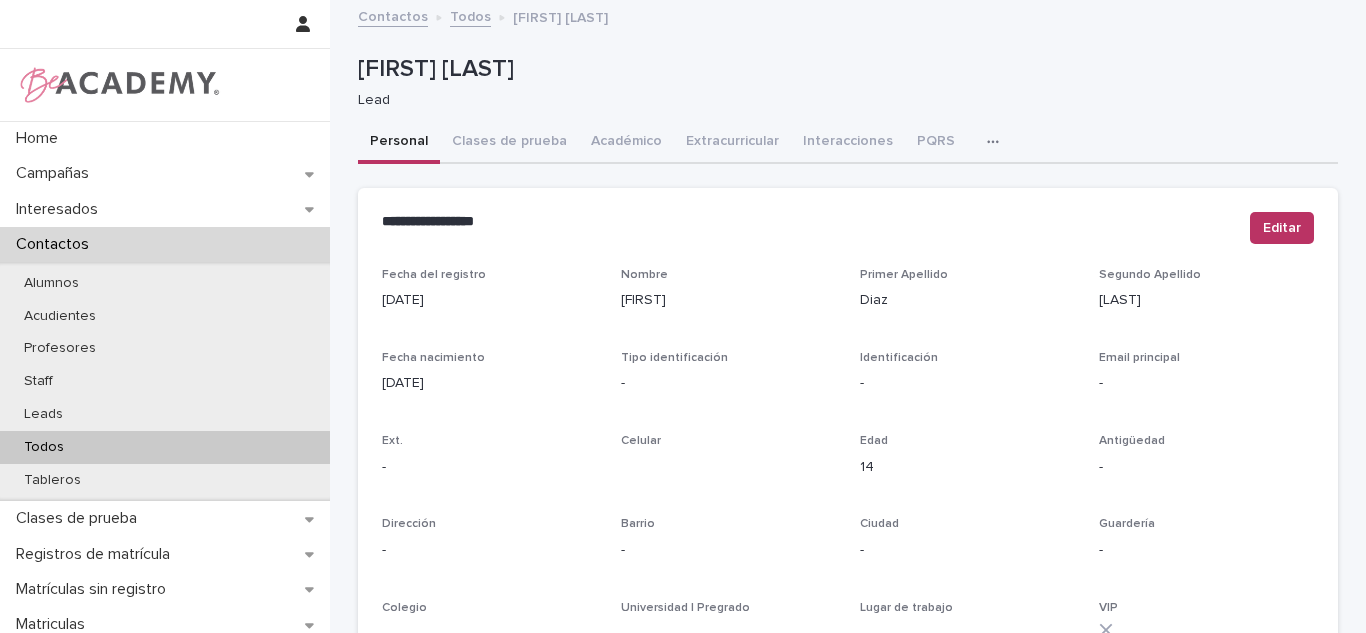 click on "Clases de prueba" at bounding box center (509, 143) 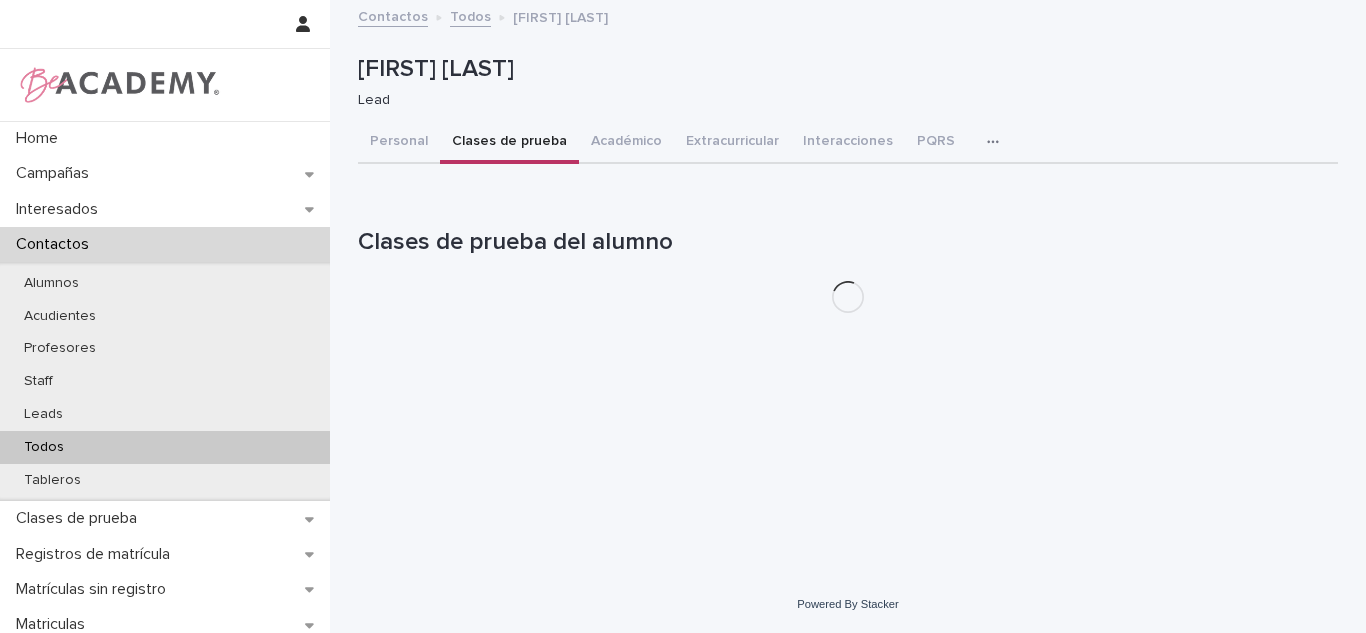 click on "Loading... Saving… Loading... Saving… Maria Paz Diaz Caraballo Maria Paz Diaz Caraballo Lead Sorry, there was an error saving your record. Please try again. Please fill out the required fields below. Personal Clases de prueba Académico Extracurricular Interacciones PQRS Tareas Can't display tree at index  0 Loading... Saving… Loading... Saving… Loading... Saving… Clases de prueba del alumno Can't display tree at index  1 Can't display tree at index  5 Can't display tree at index  4 Can't display tree at index  3" at bounding box center [848, 289] 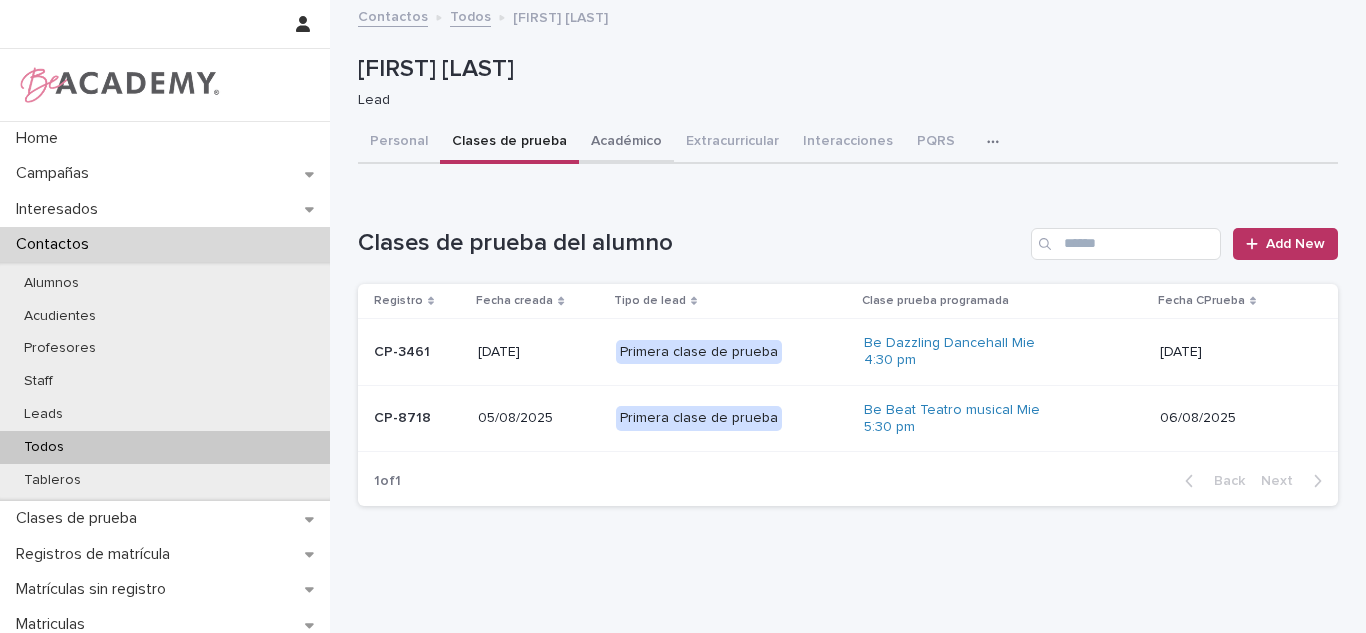 click on "Académico" at bounding box center (626, 143) 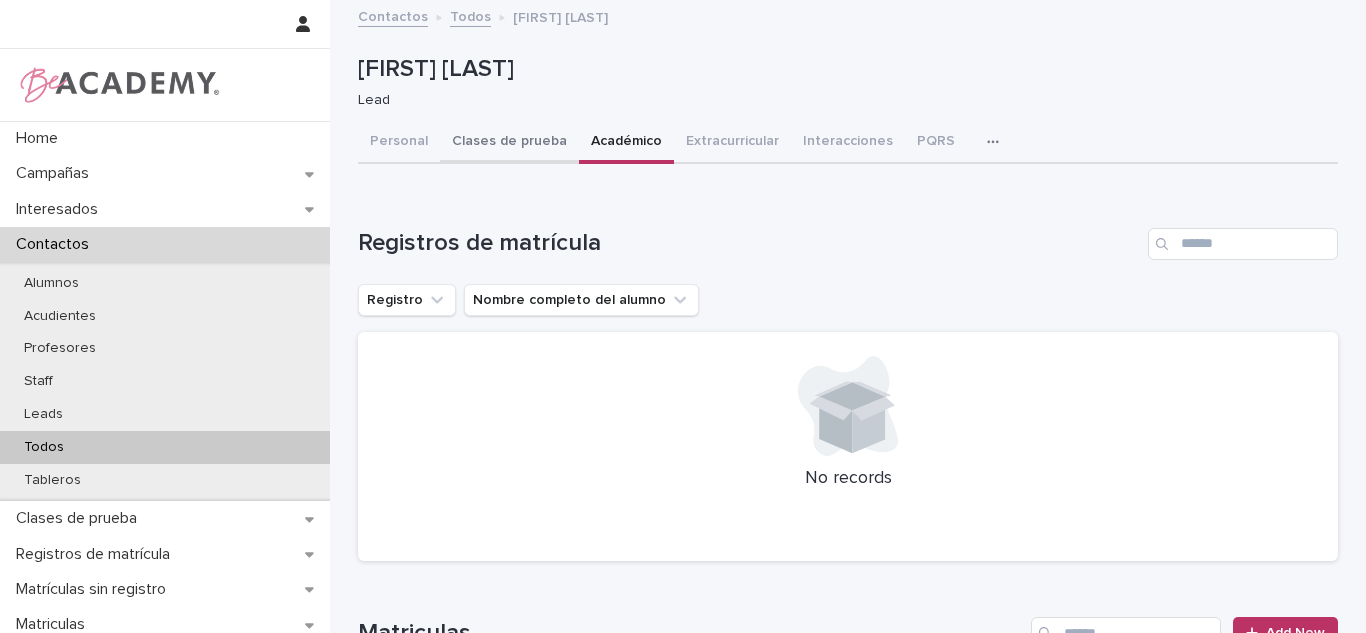click on "Clases de prueba" at bounding box center [509, 143] 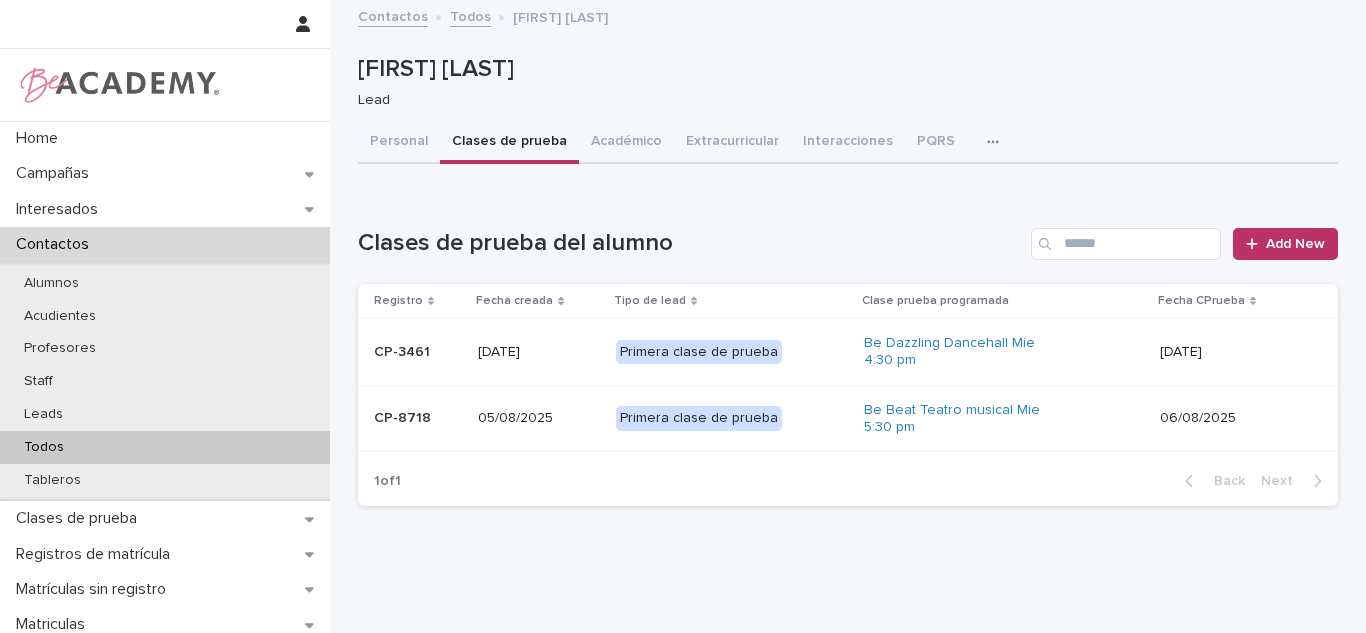 click on "Primera clase de prueba" at bounding box center [716, 418] 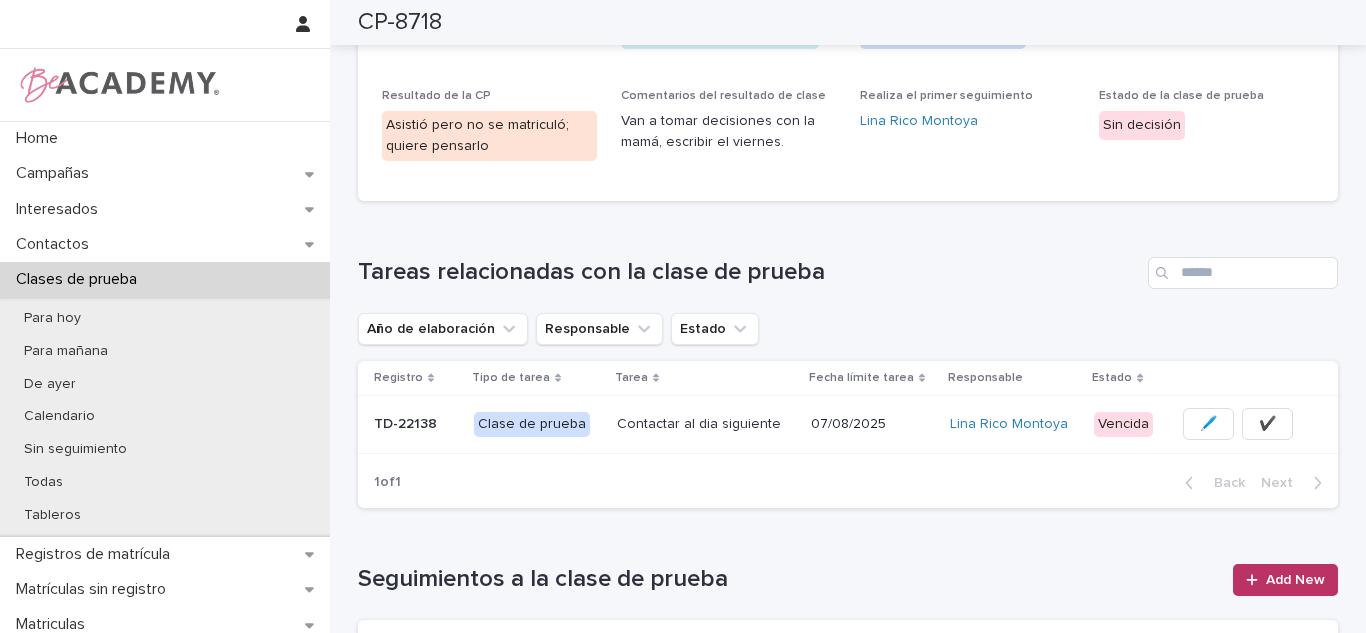scroll, scrollTop: 325, scrollLeft: 0, axis: vertical 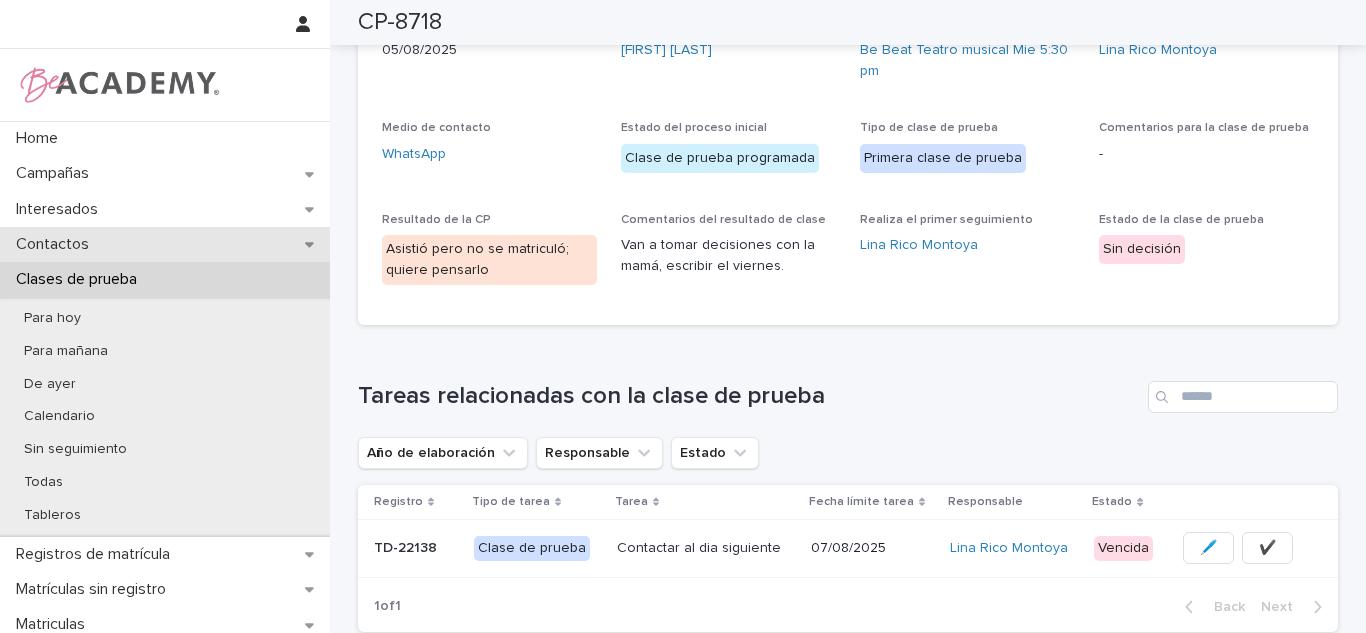 click on "Contactos" at bounding box center [165, 244] 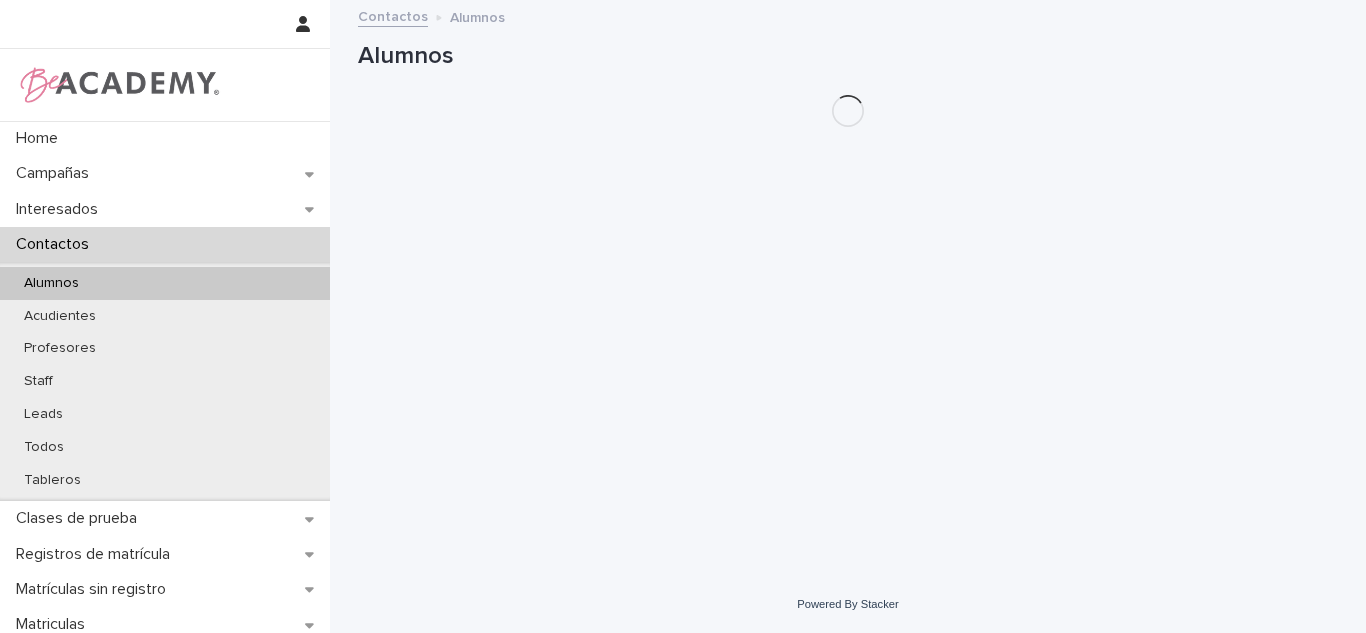 scroll, scrollTop: 0, scrollLeft: 0, axis: both 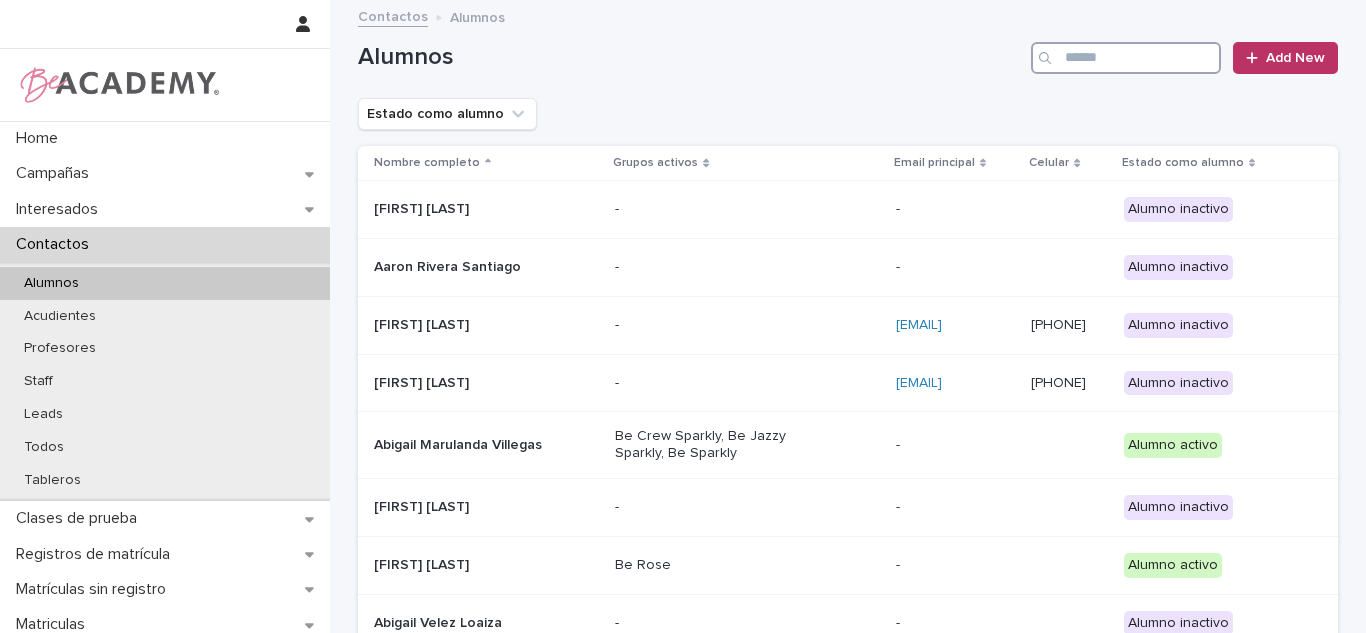 click at bounding box center [1126, 58] 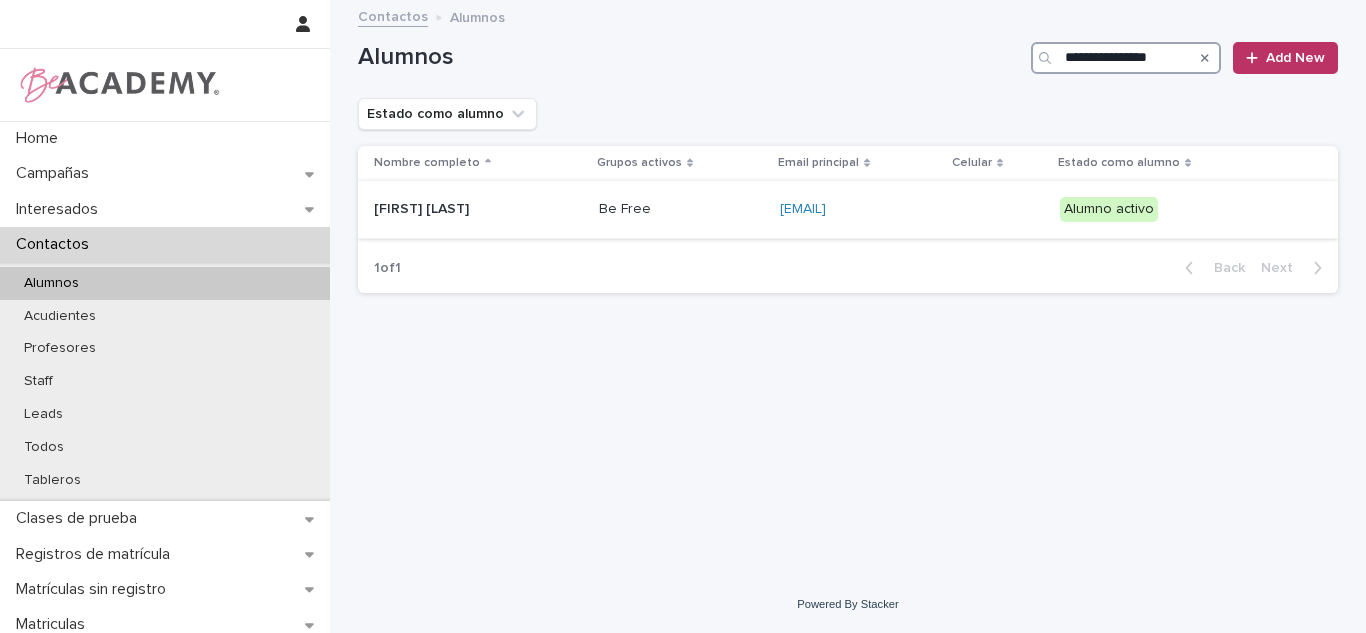 type on "**********" 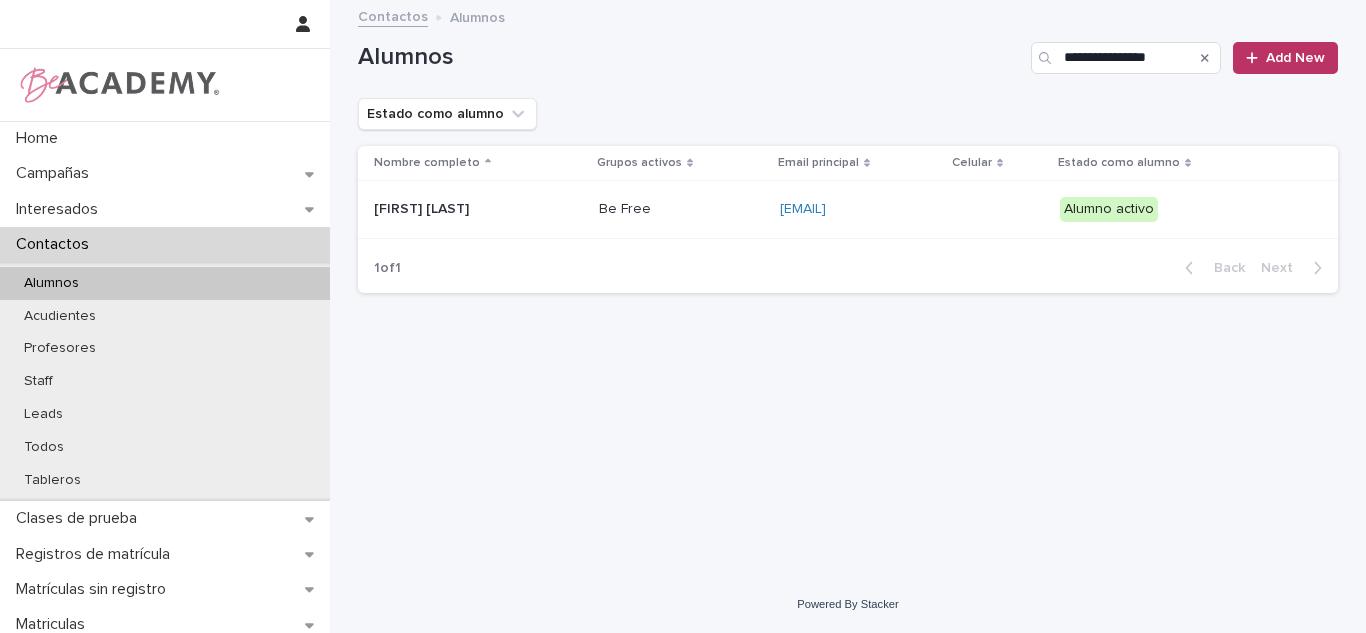 click on "Be Free" at bounding box center (681, 209) 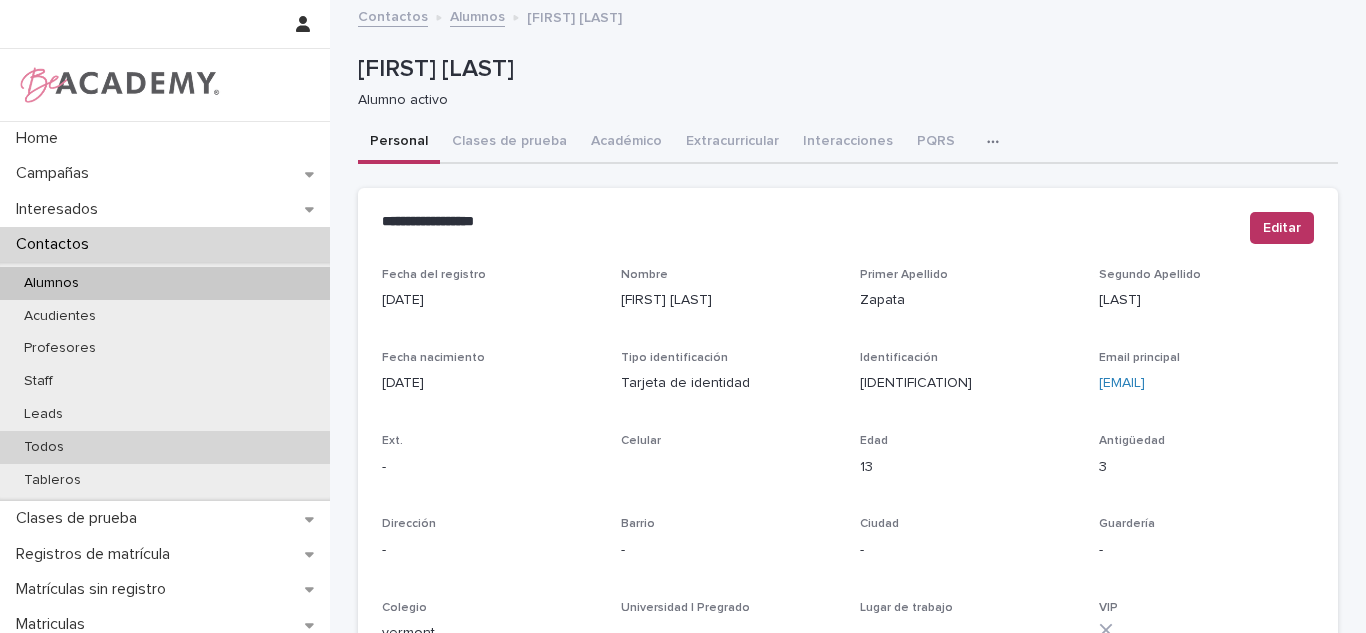 click on "Todos" at bounding box center [165, 447] 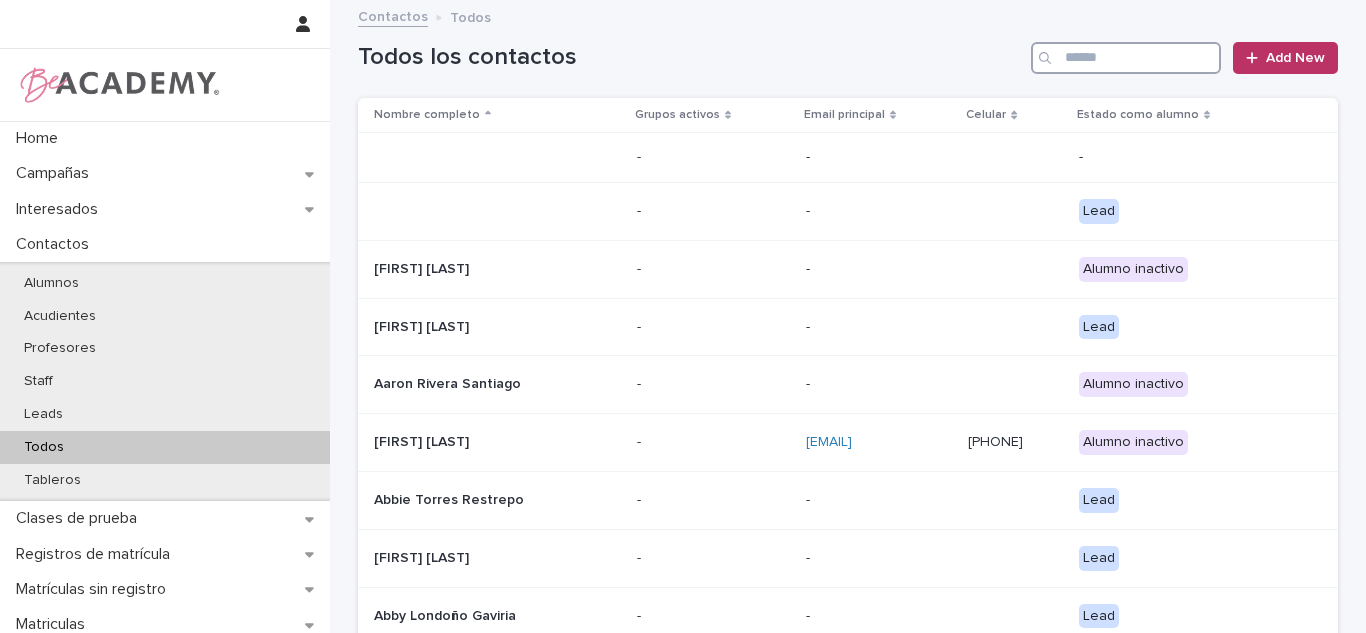 click at bounding box center (1126, 58) 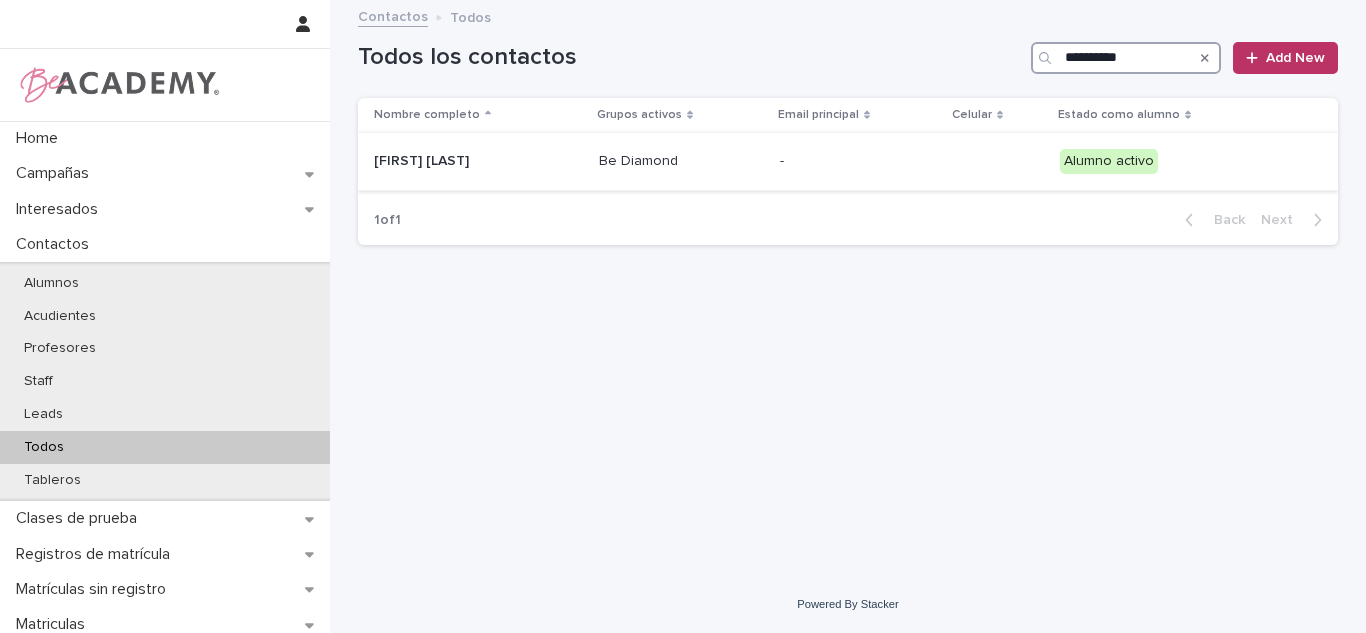 type on "**********" 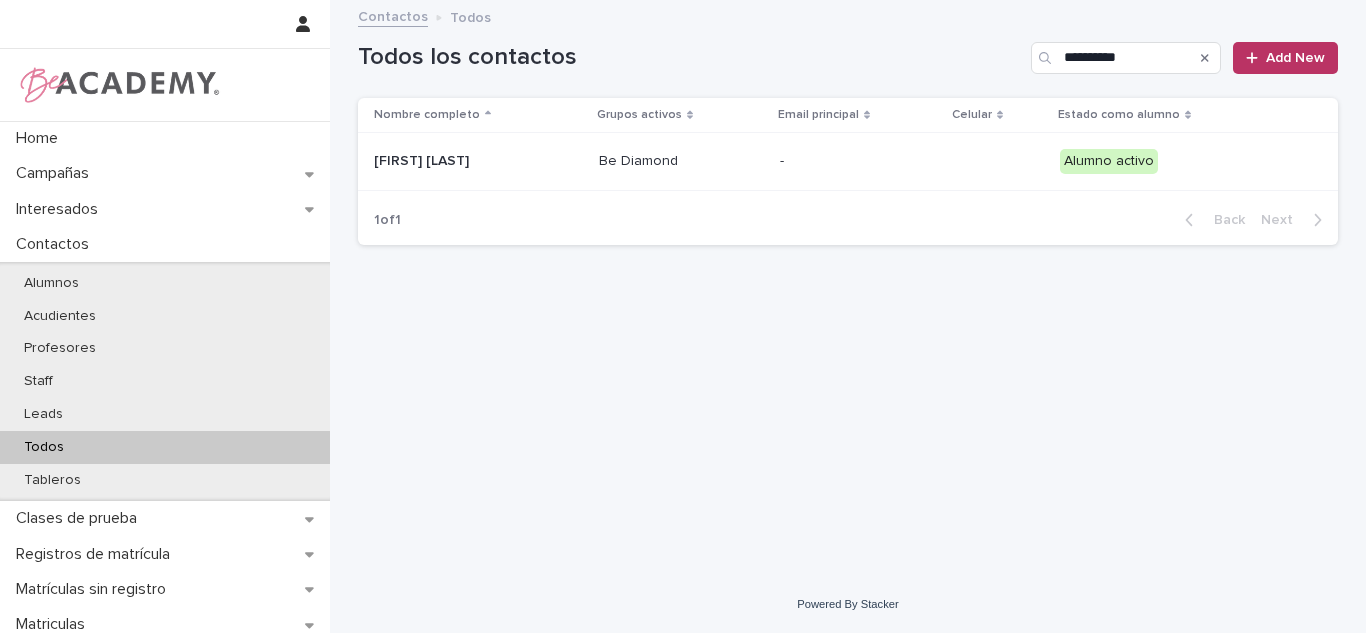 click on "Be Diamond" at bounding box center (681, 161) 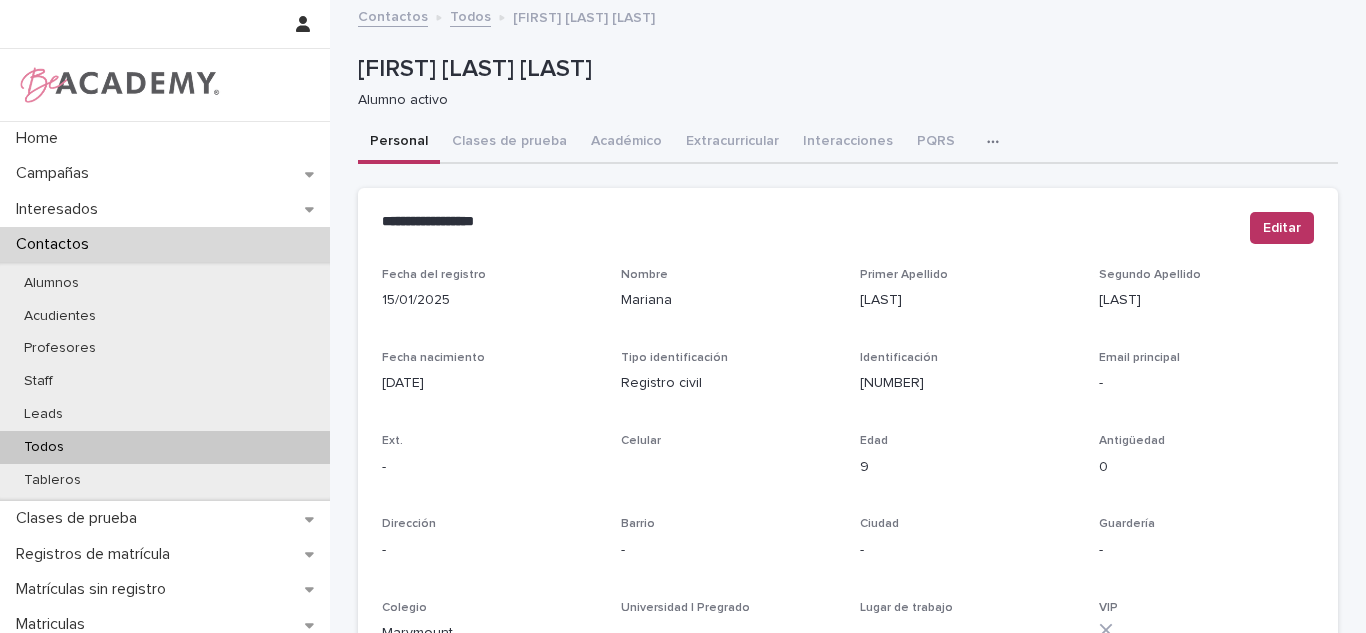 scroll, scrollTop: 0, scrollLeft: 0, axis: both 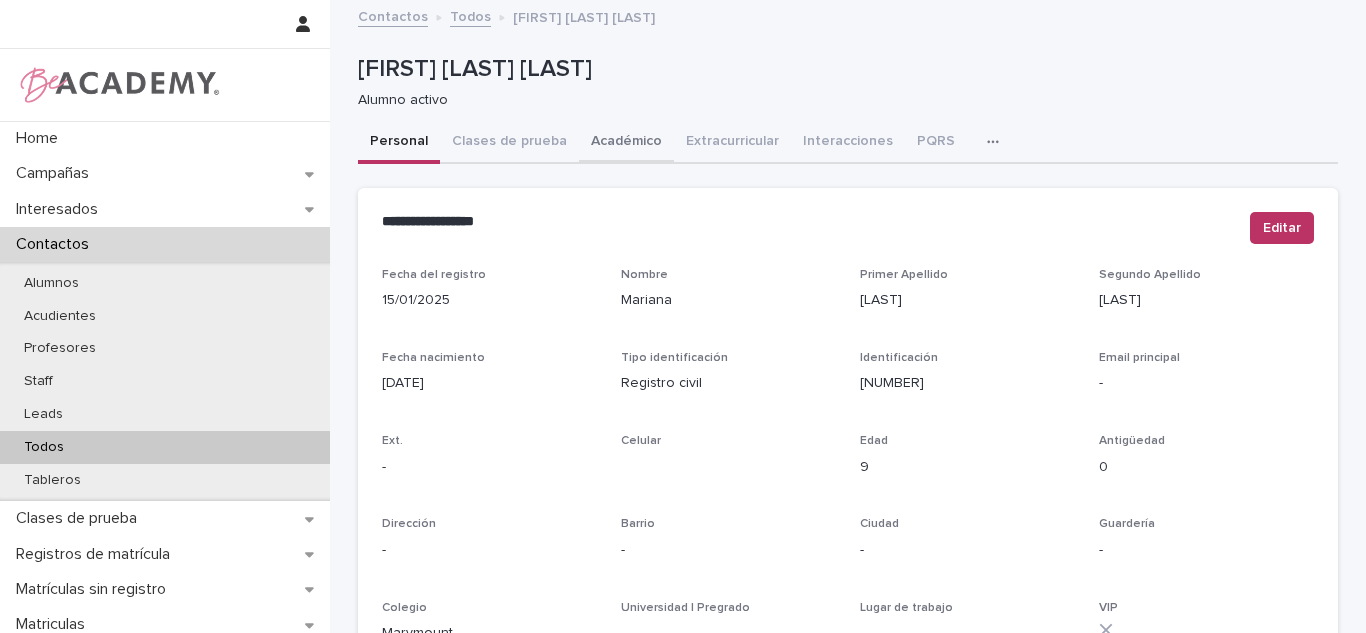 click on "Académico" at bounding box center [626, 143] 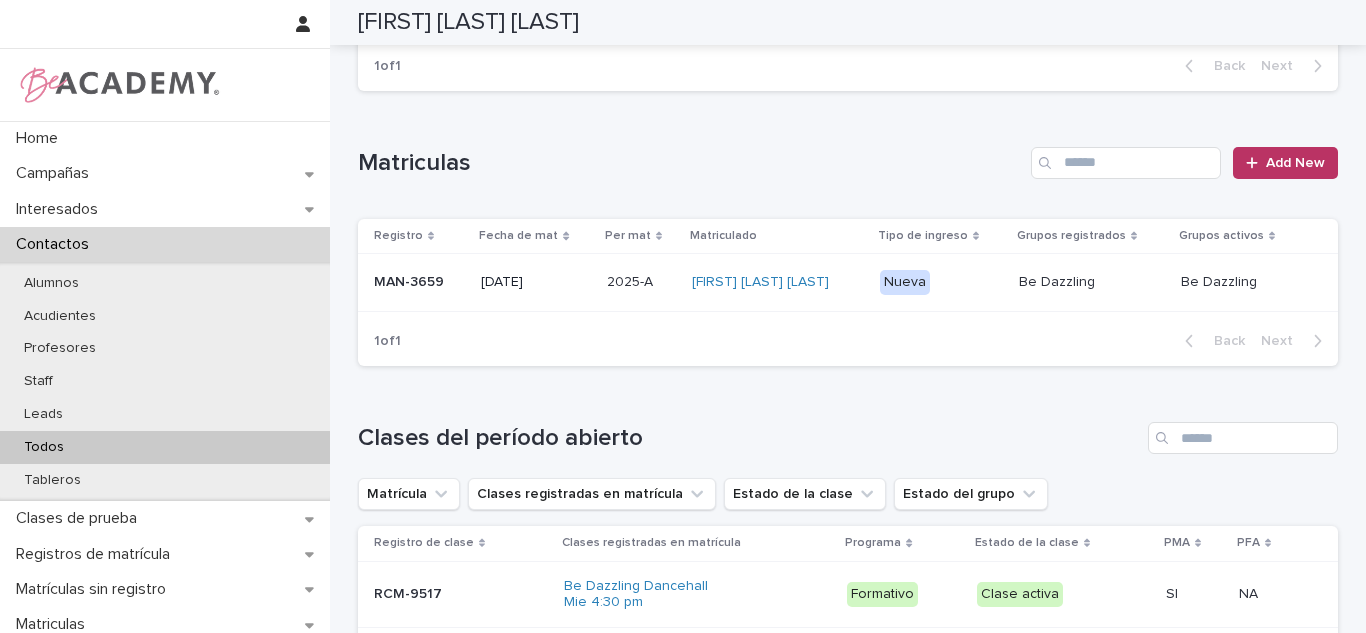 scroll, scrollTop: 531, scrollLeft: 0, axis: vertical 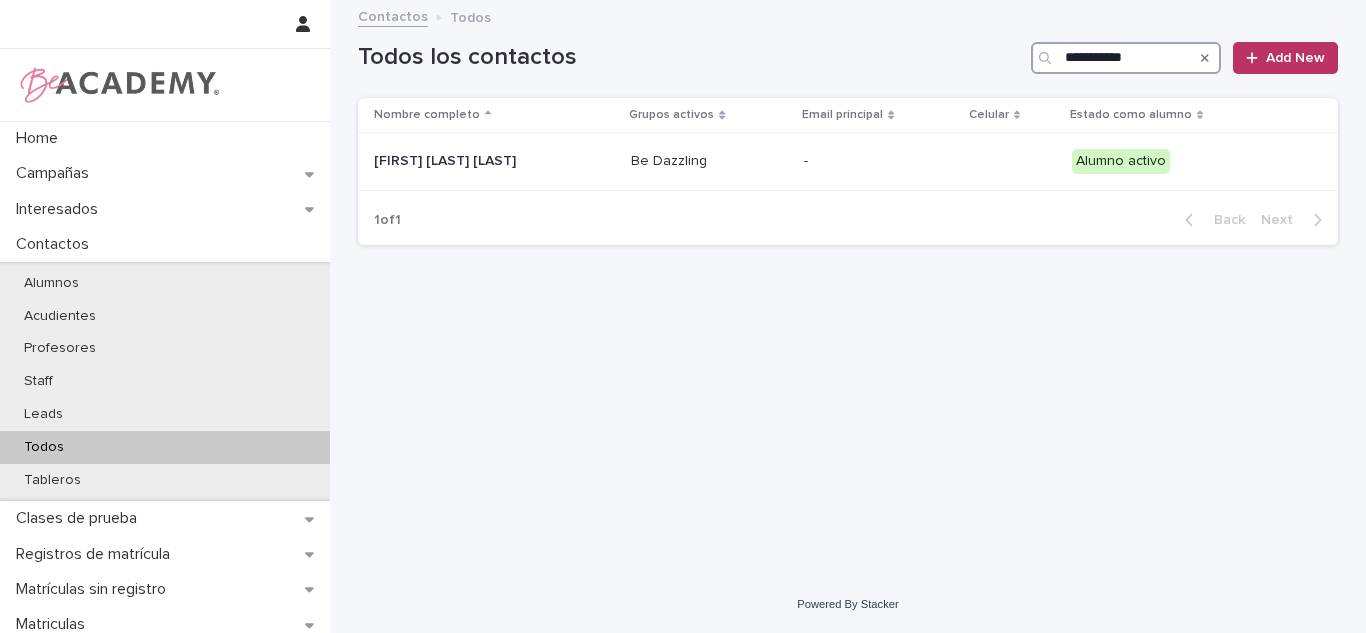 click on "**********" at bounding box center (1126, 58) 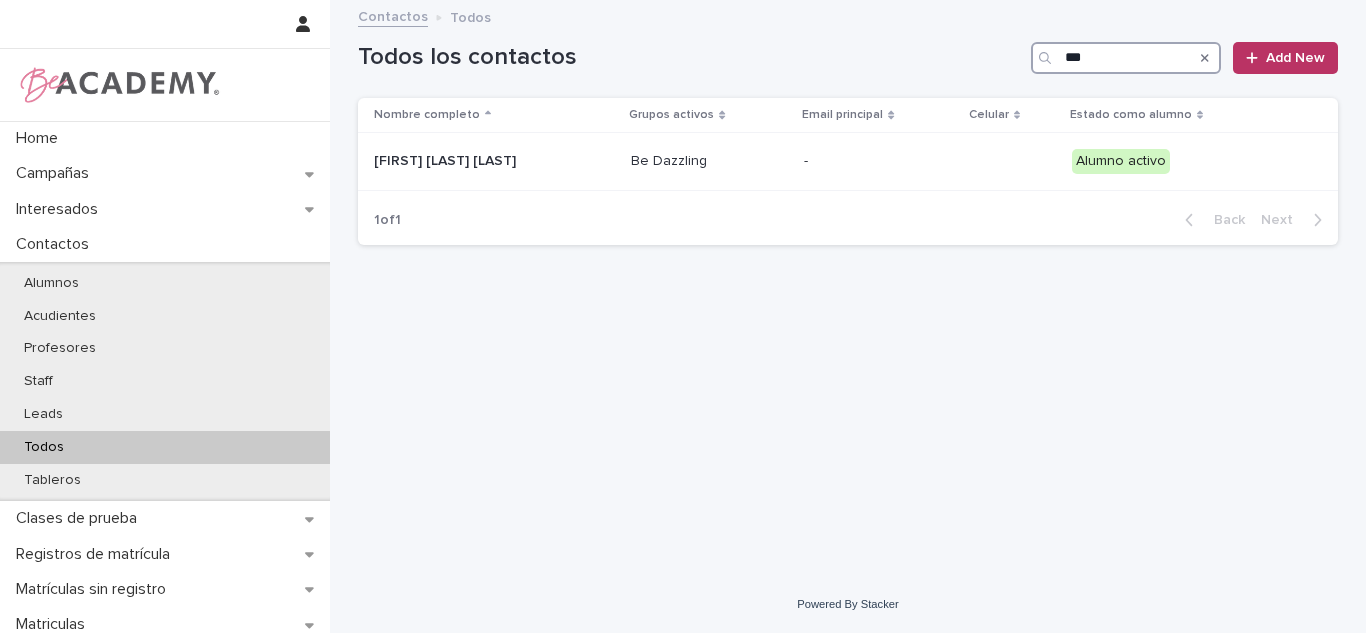 click on "***" at bounding box center [1126, 58] 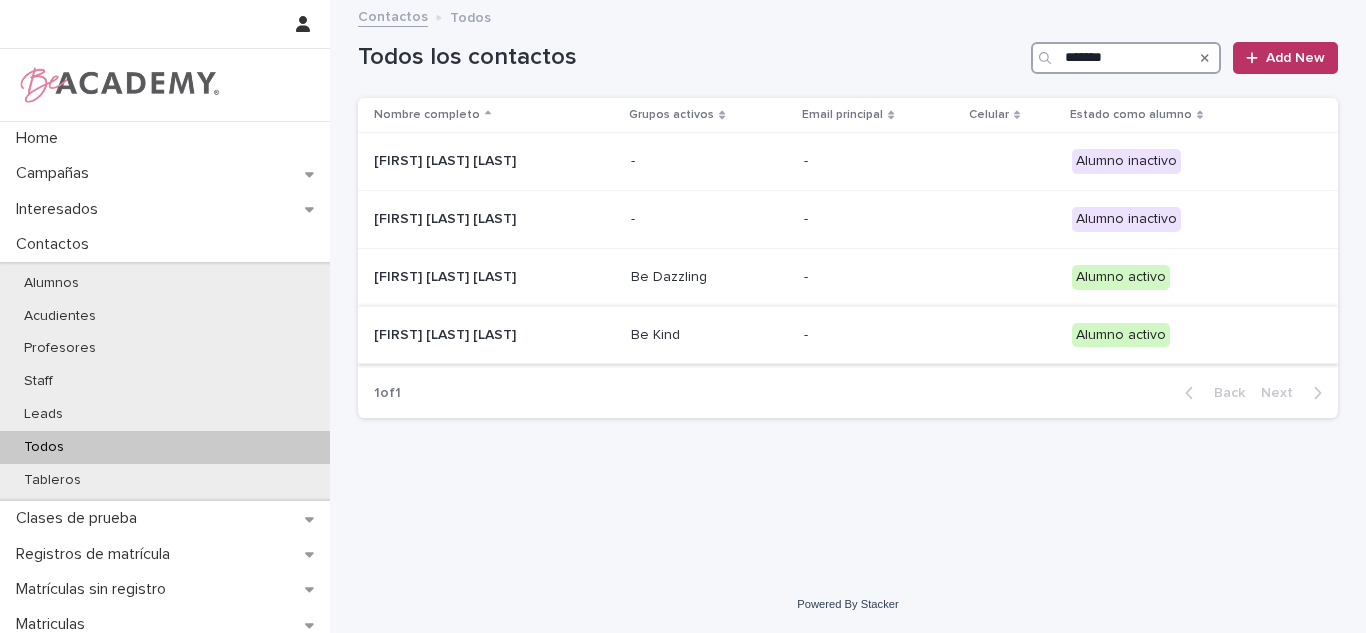 type on "*******" 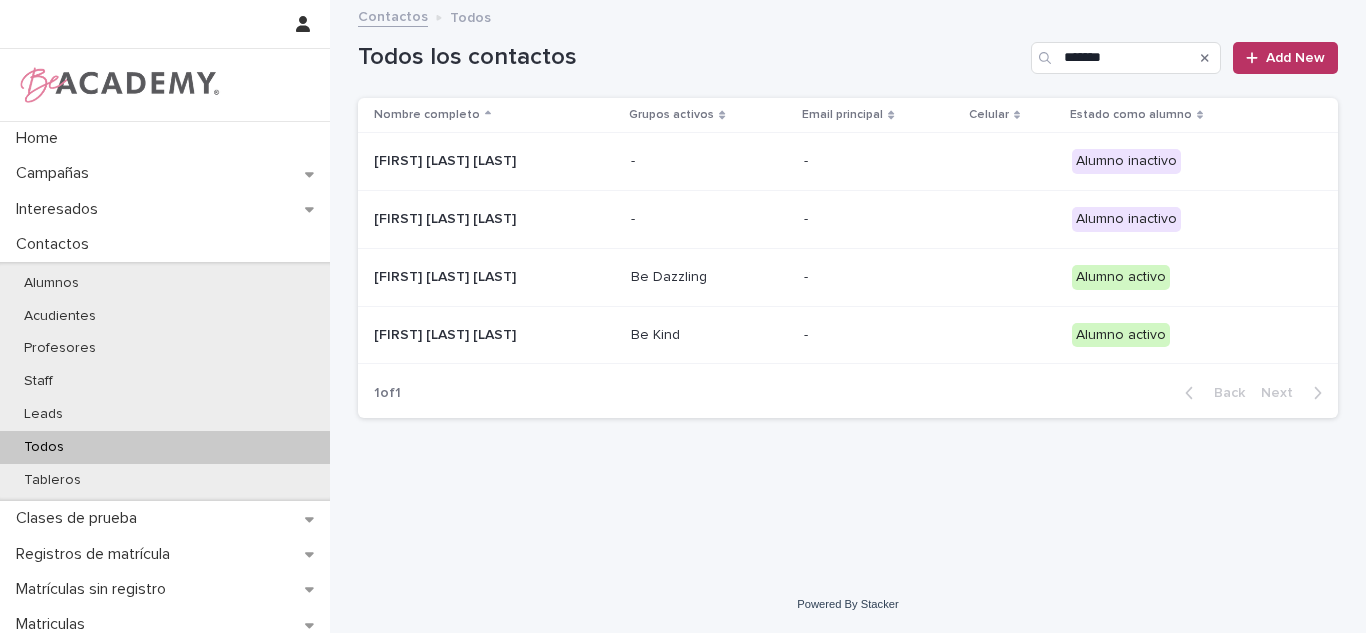 click on "Susana Mesa Jaramillo" at bounding box center [474, 335] 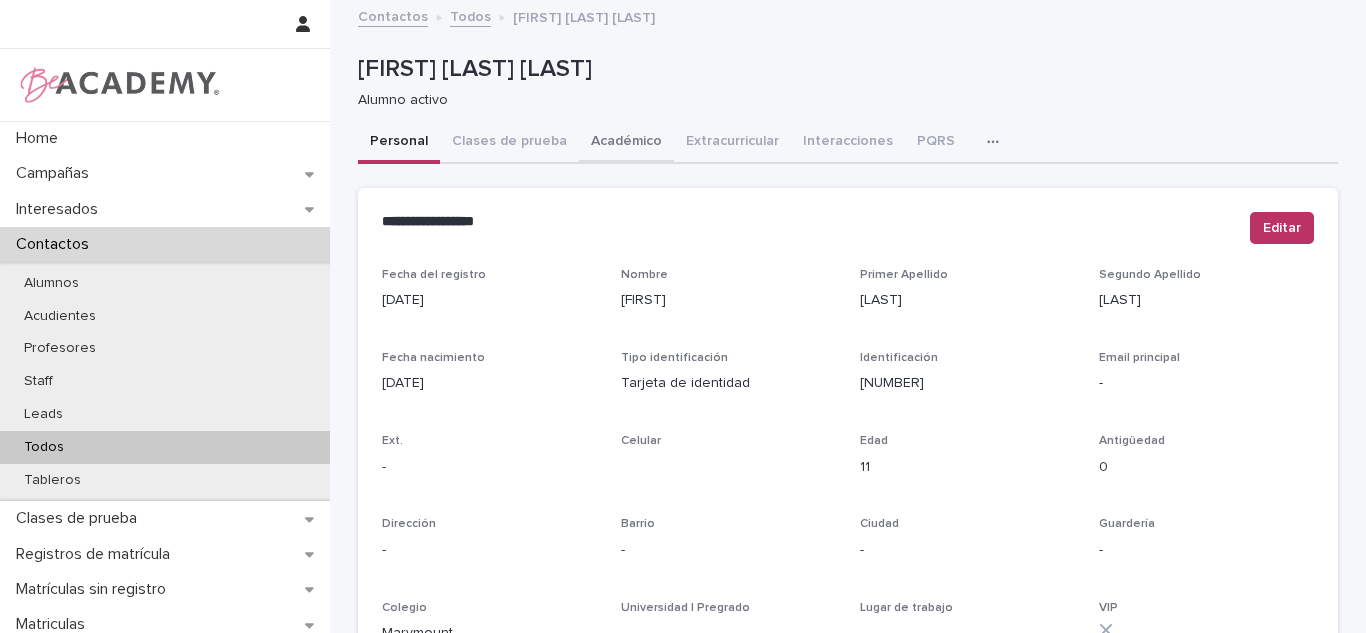 click on "Académico" at bounding box center [626, 143] 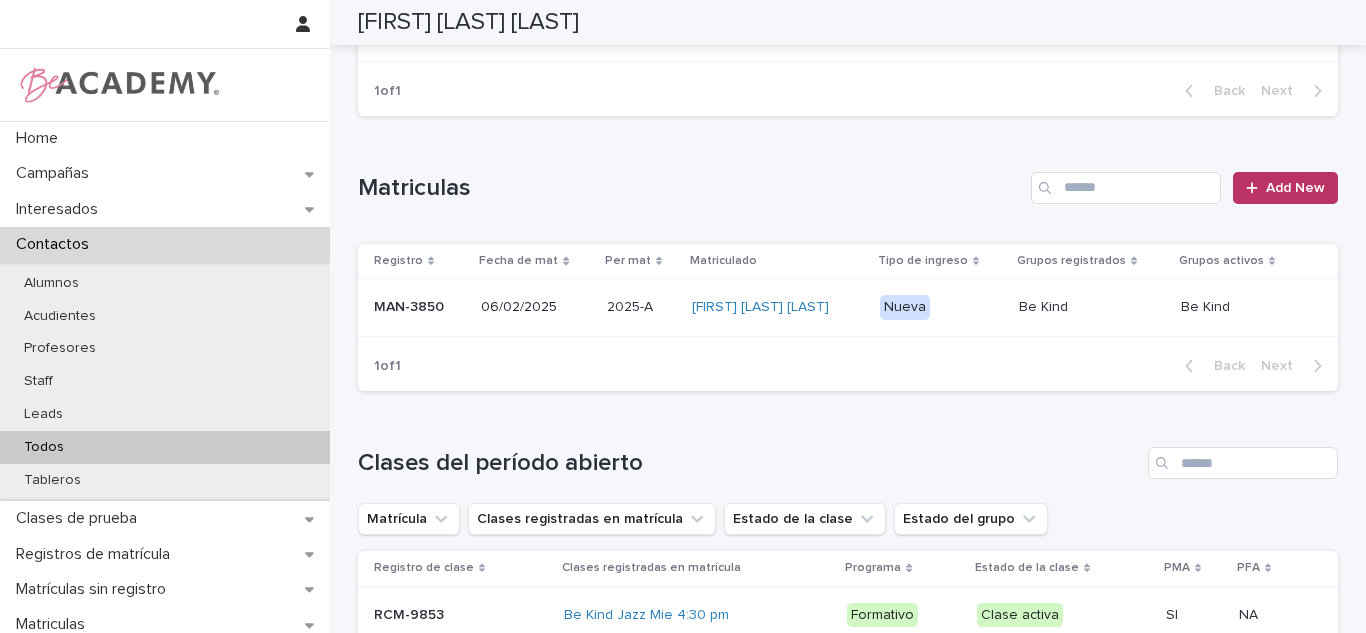 scroll, scrollTop: 434, scrollLeft: 0, axis: vertical 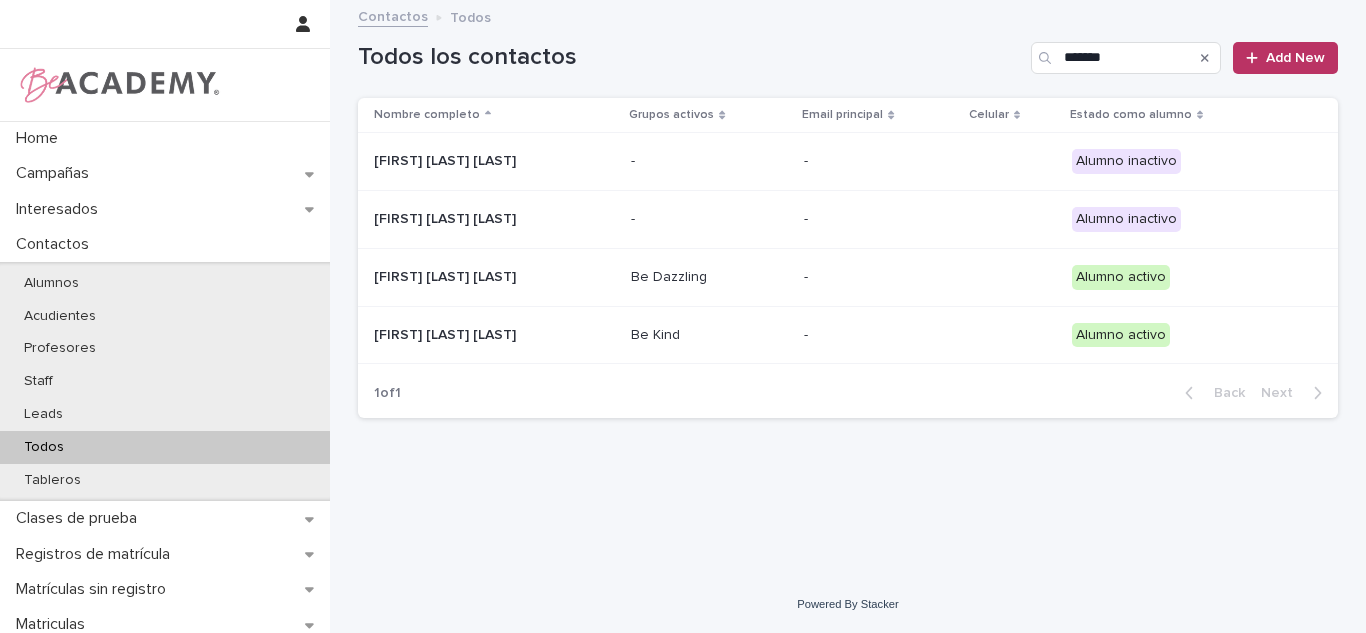 click on "Mariana Mesa Jaramillo" at bounding box center (494, 277) 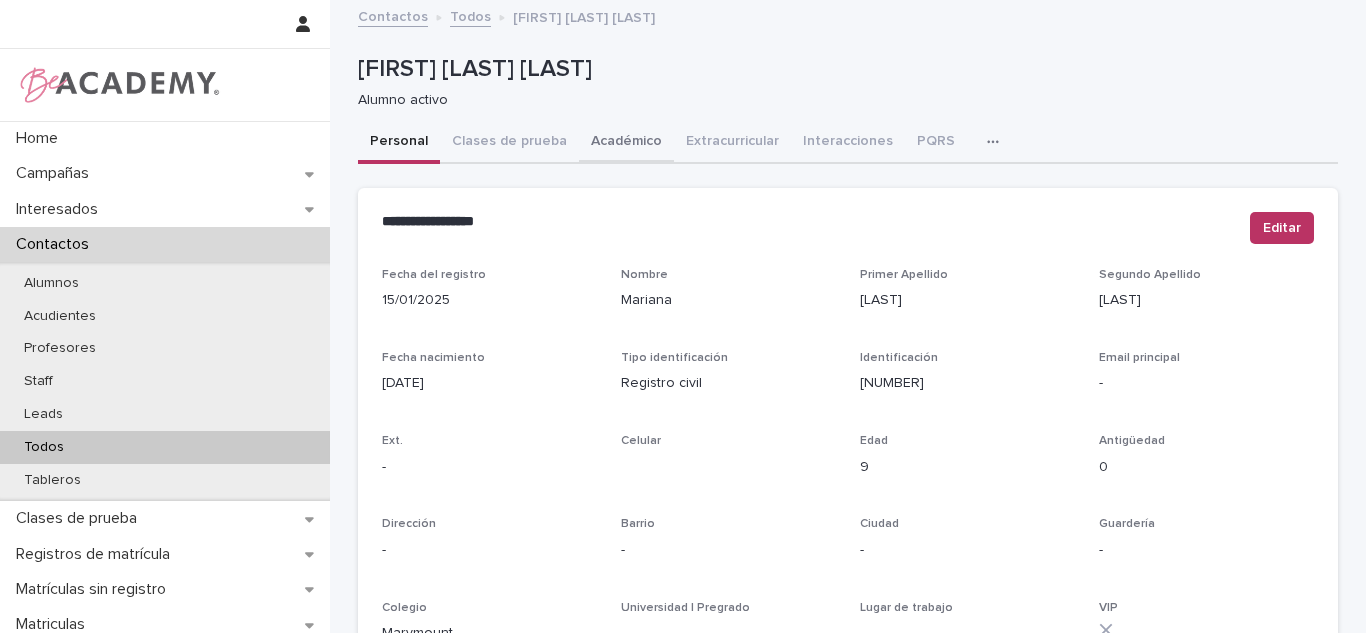 click on "Académico" at bounding box center [626, 143] 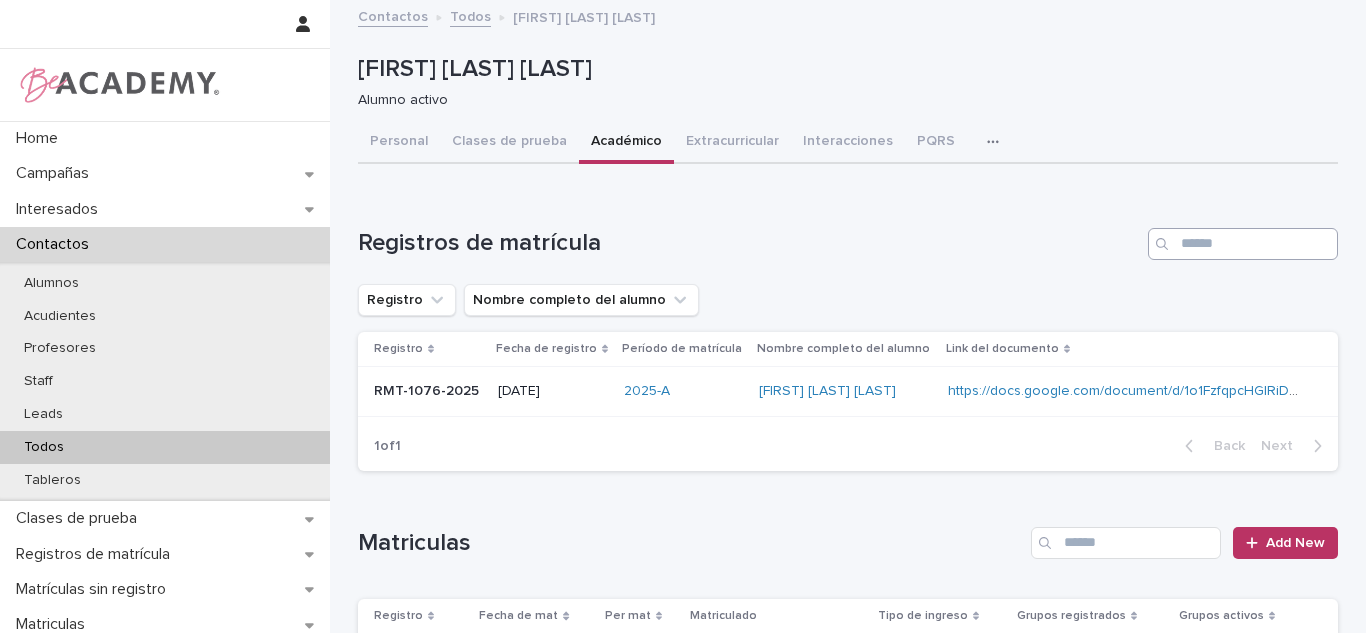 drag, startPoint x: 1177, startPoint y: 194, endPoint x: 1184, endPoint y: 252, distance: 58.420887 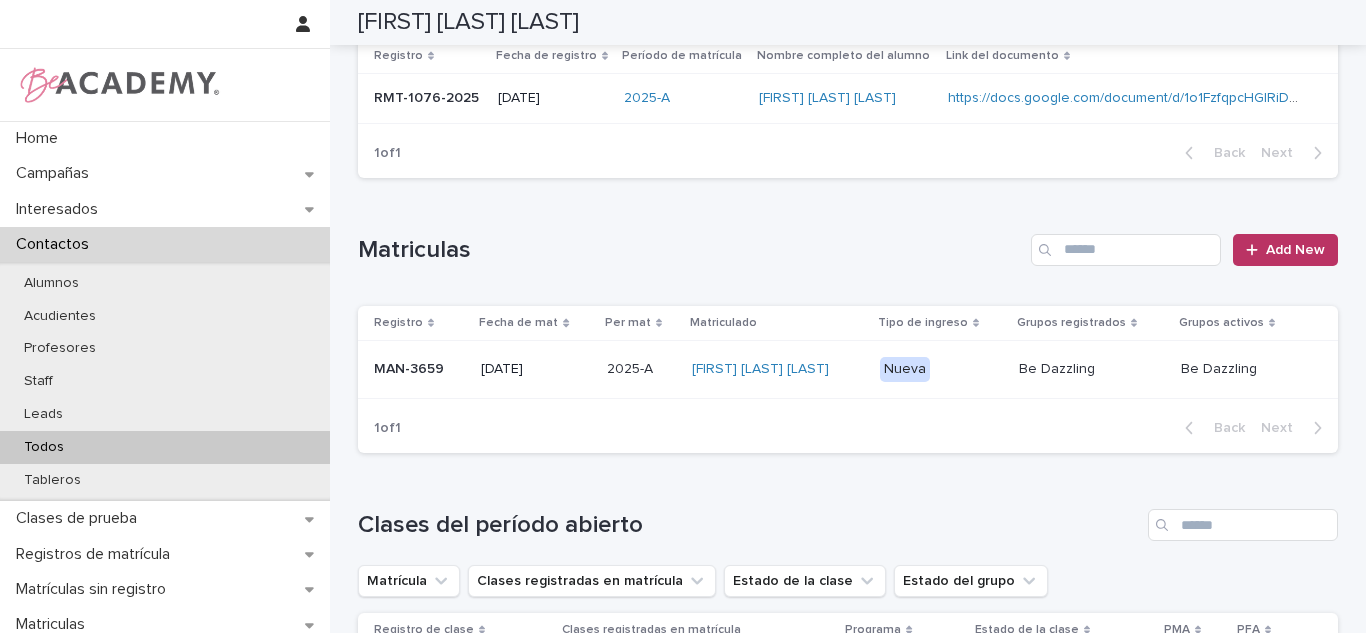 scroll, scrollTop: 744, scrollLeft: 0, axis: vertical 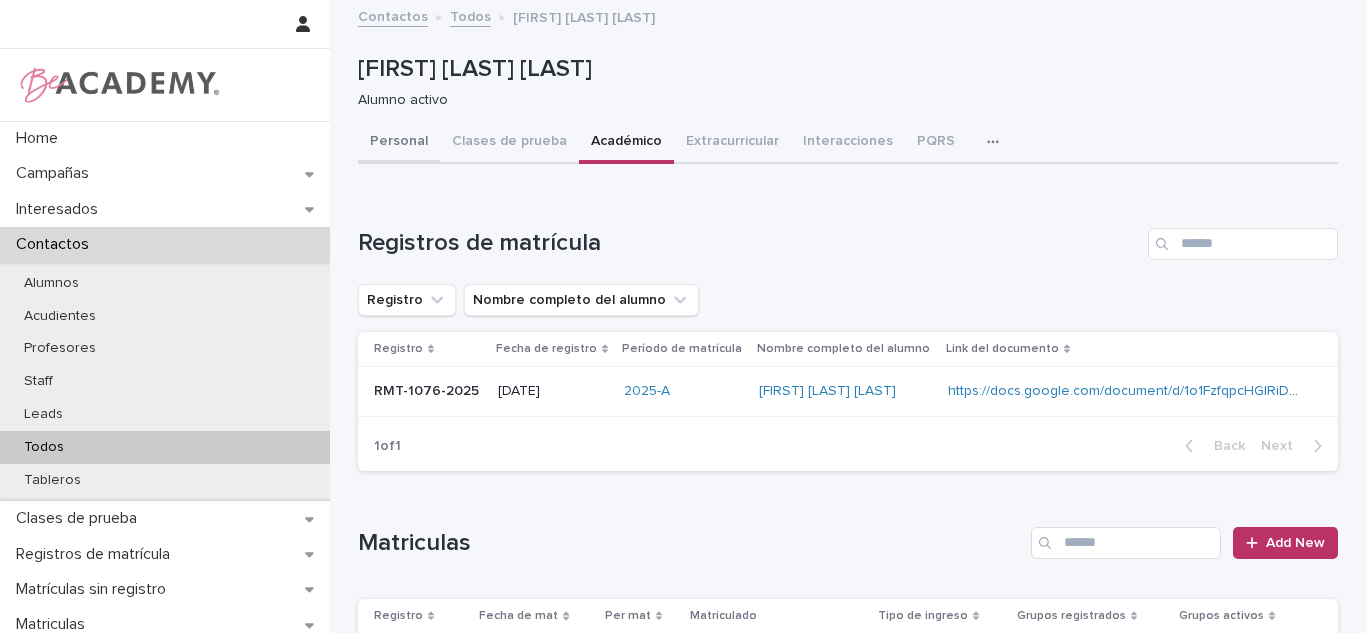 click on "Personal" at bounding box center [399, 143] 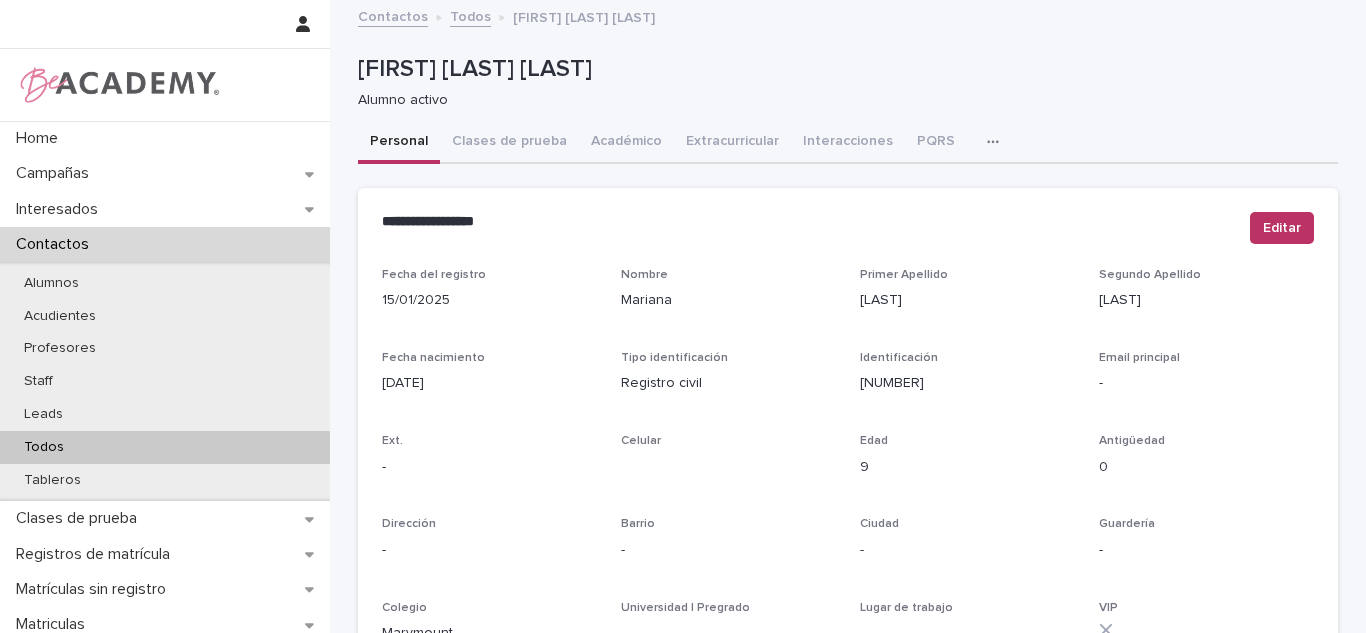 click on "Todos" at bounding box center [44, 447] 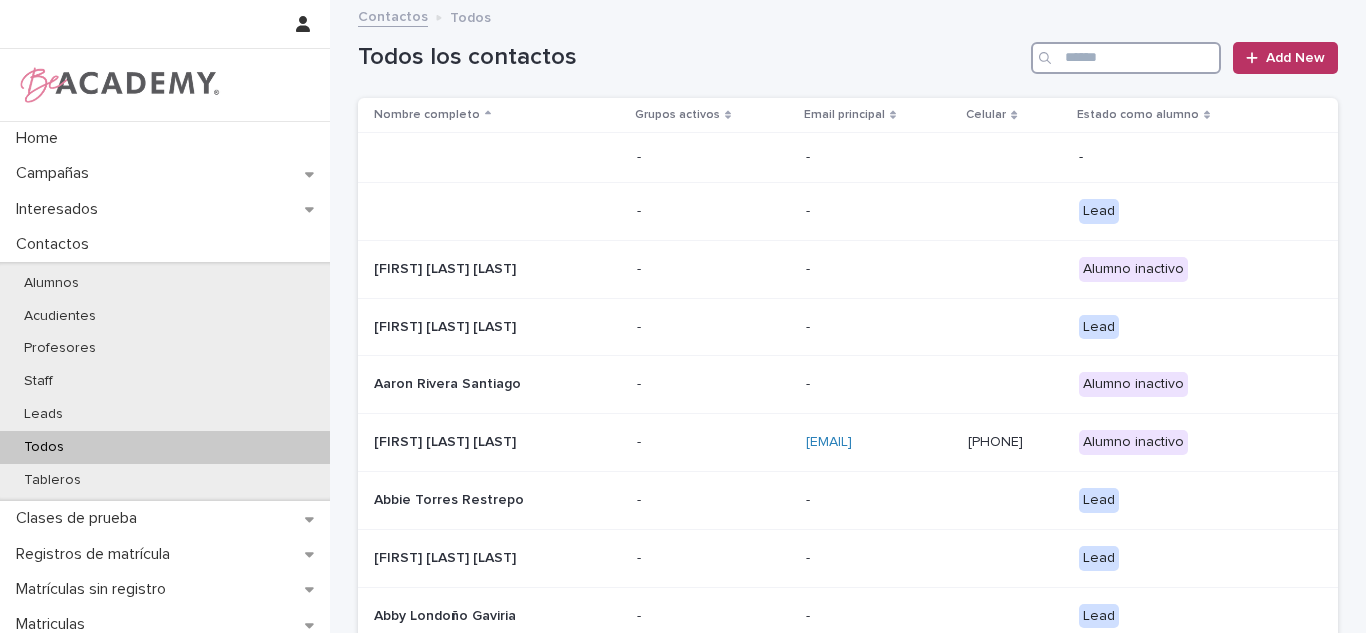 click at bounding box center (1126, 58) 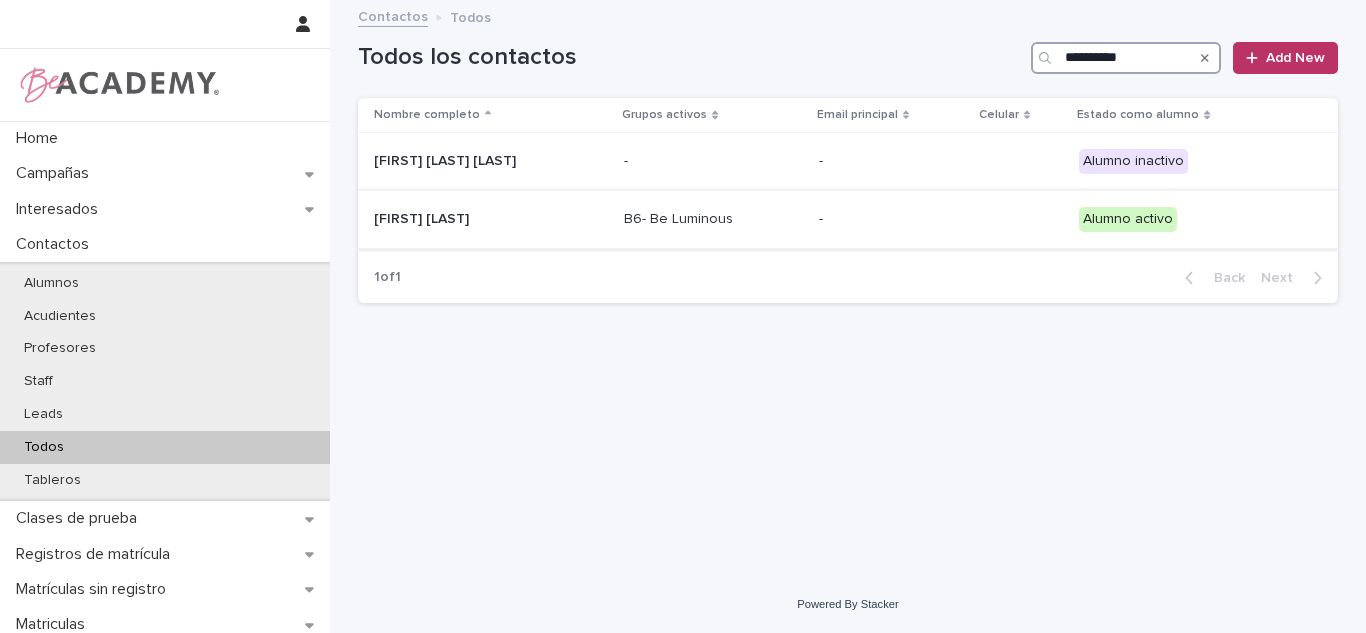 type on "**********" 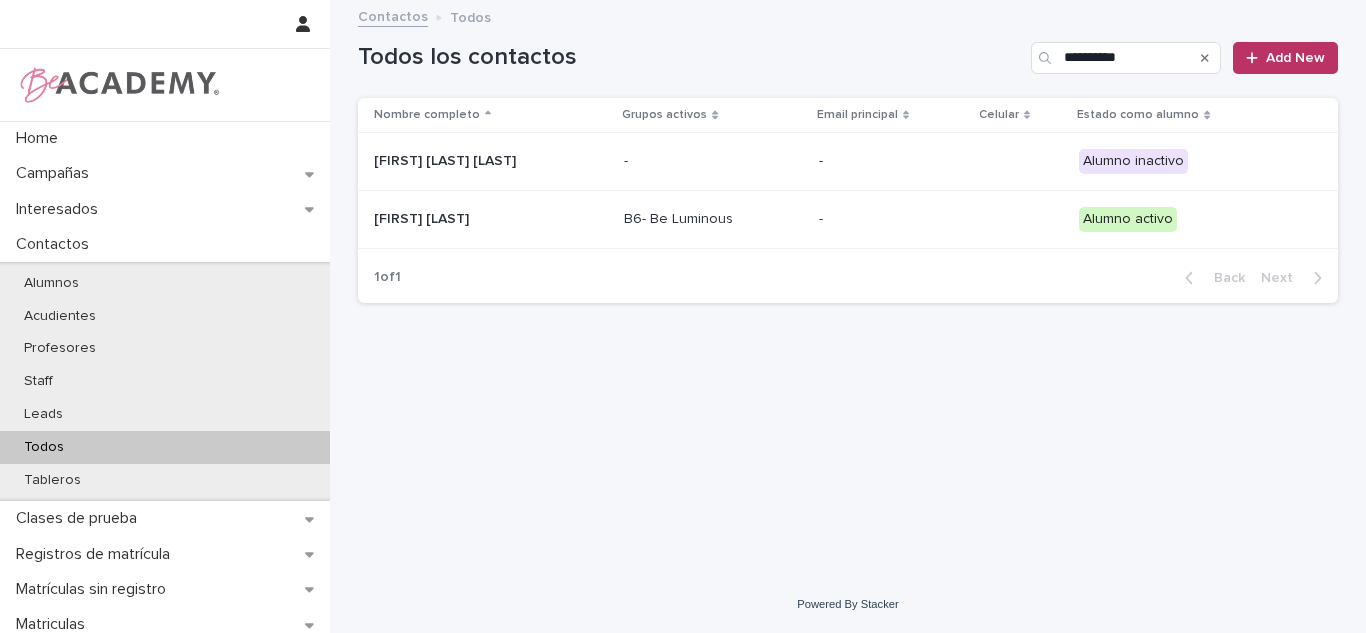 click on "Antonia Muñoz Cajiao" at bounding box center (474, 219) 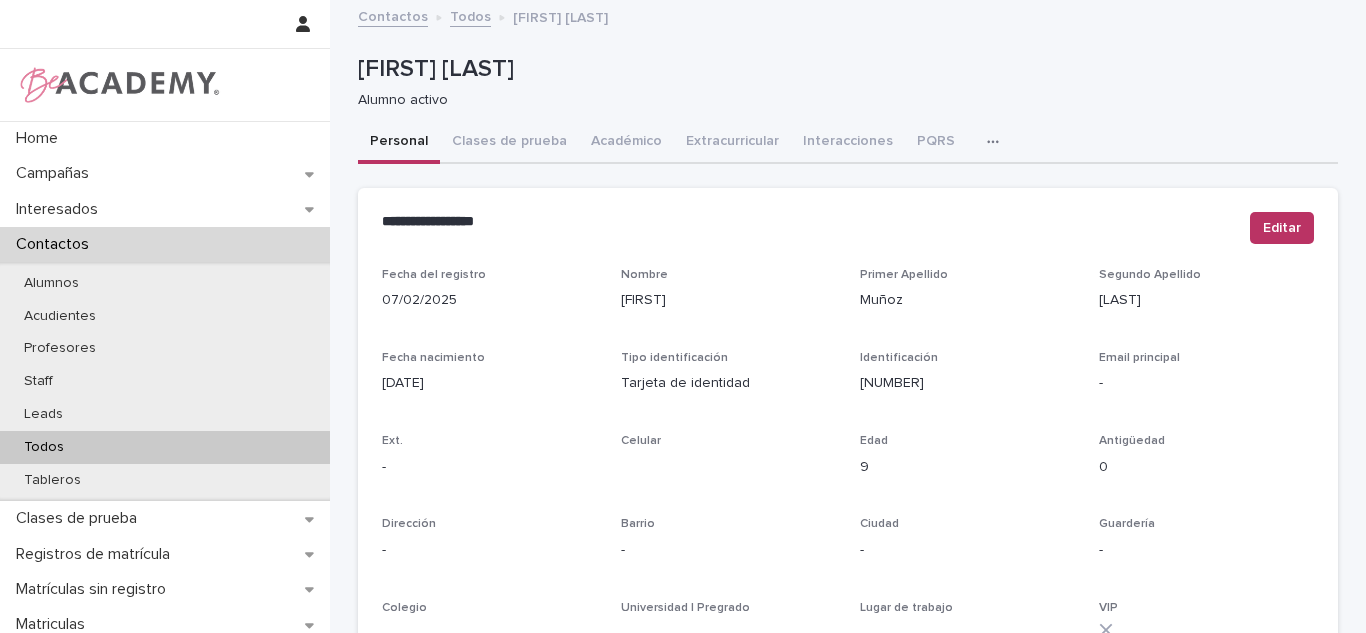 click on "Interacciones" at bounding box center [848, 143] 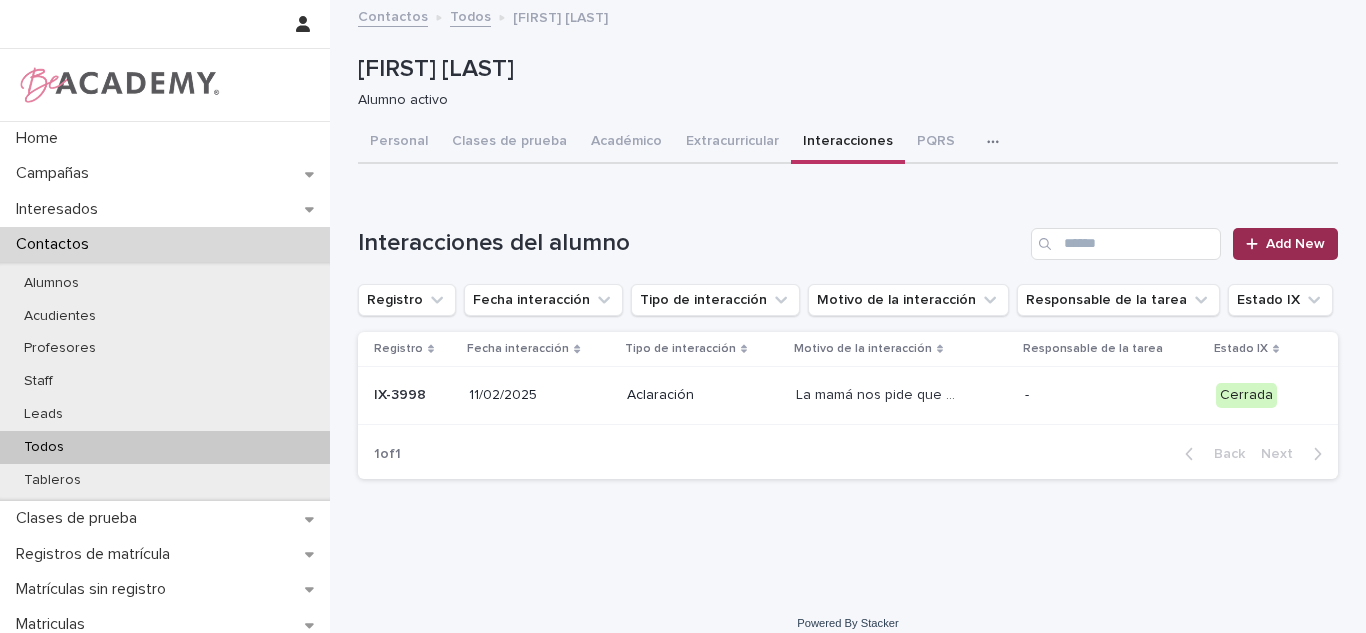 click on "Add New" at bounding box center (1285, 244) 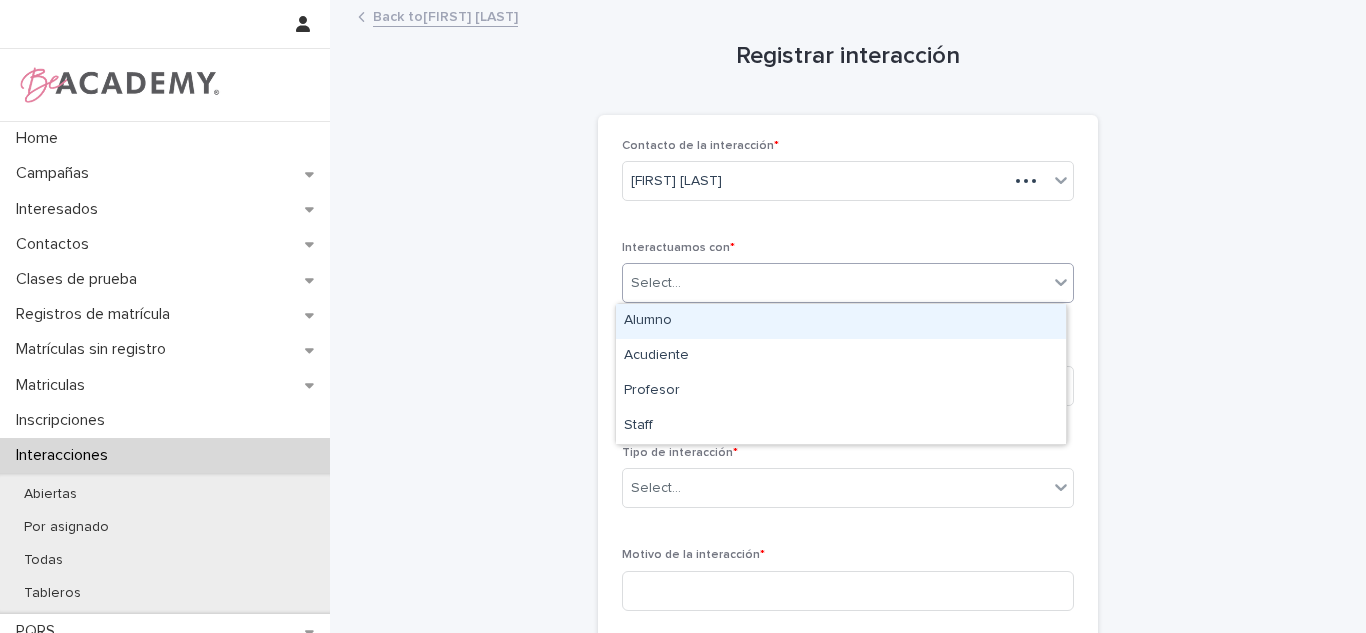click on "Select..." at bounding box center (835, 283) 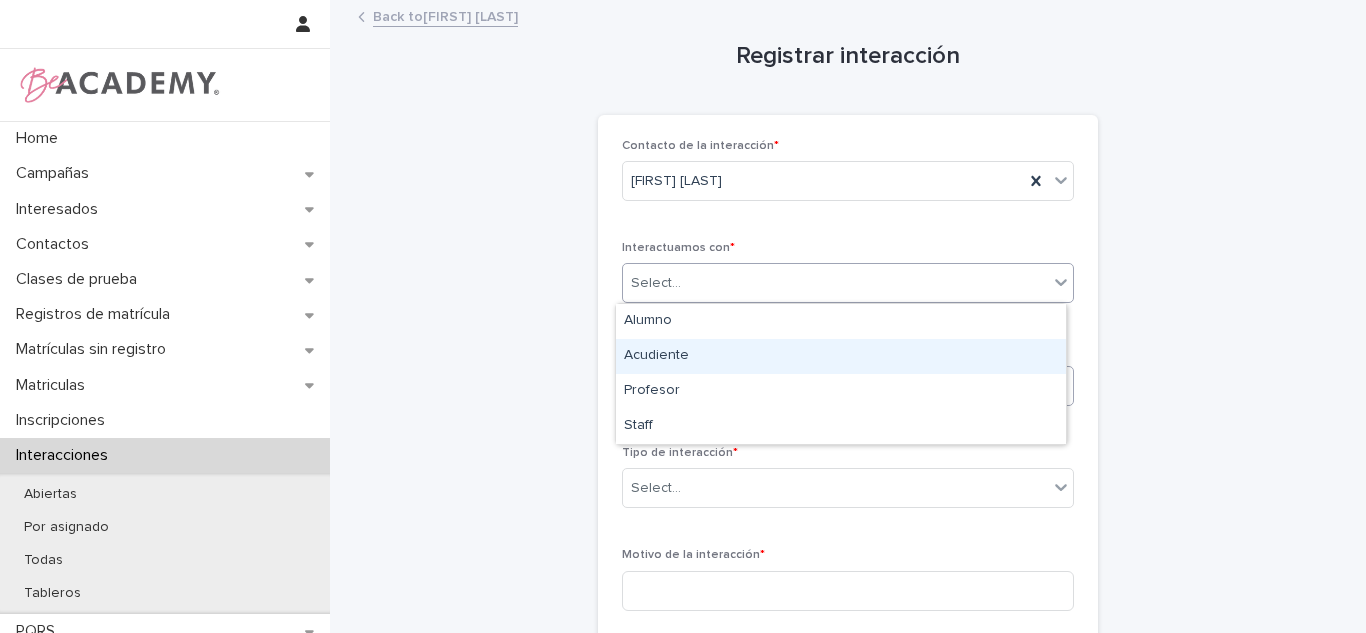 drag, startPoint x: 687, startPoint y: 332, endPoint x: 677, endPoint y: 392, distance: 60.827625 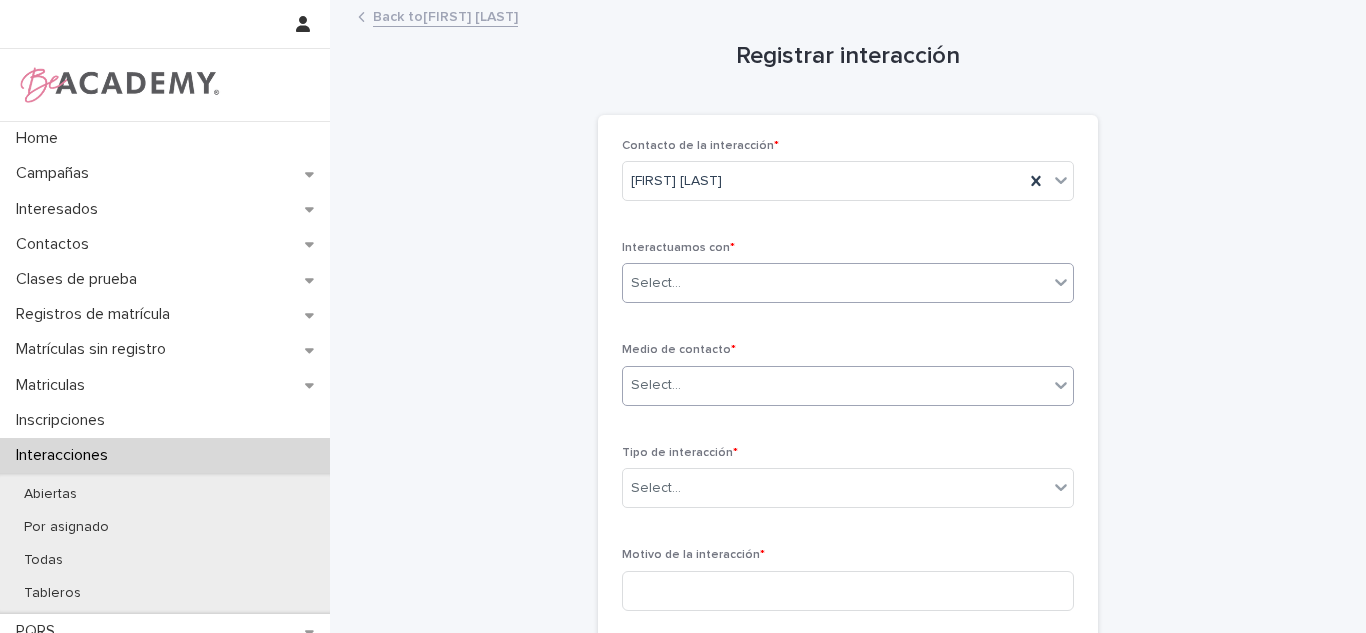 click on "Select..." at bounding box center [835, 385] 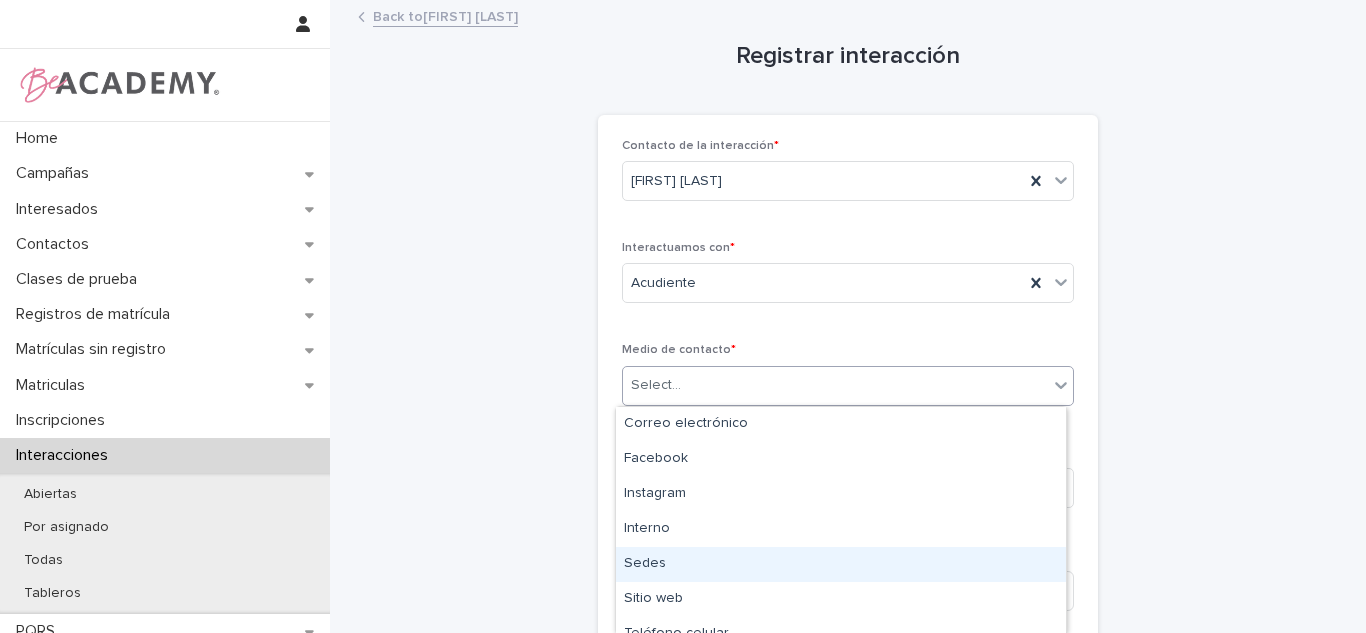 scroll, scrollTop: 88, scrollLeft: 0, axis: vertical 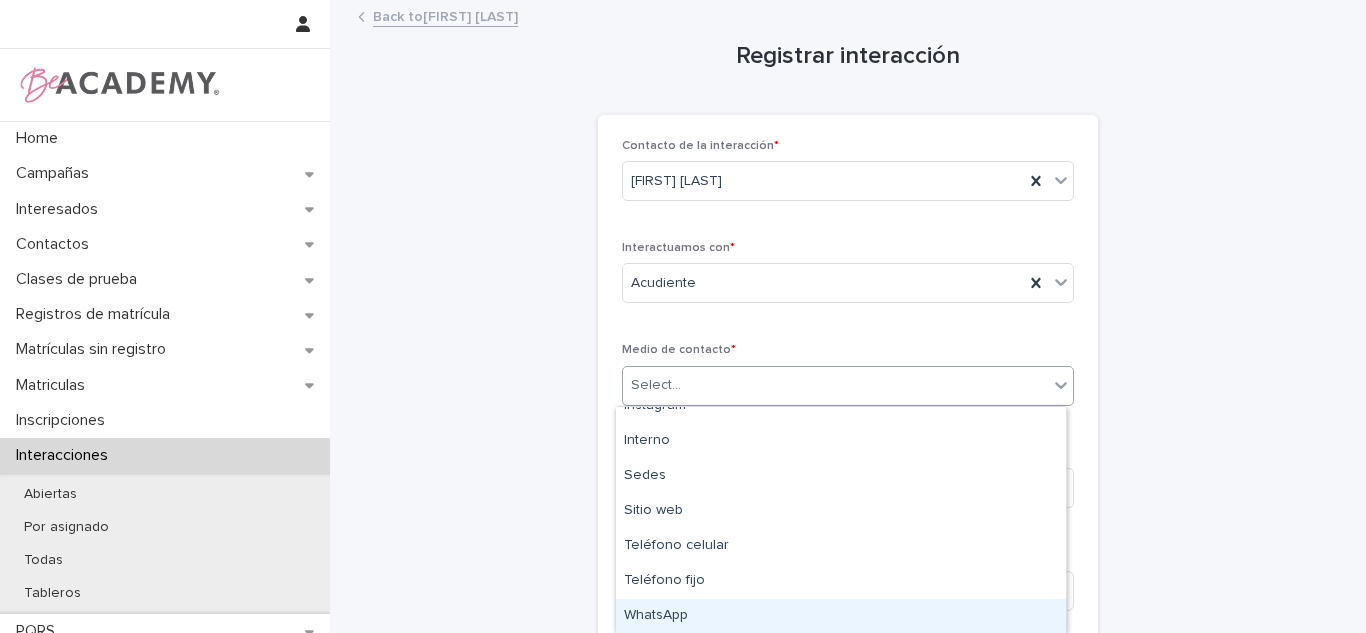 click on "WhatsApp" at bounding box center (841, 616) 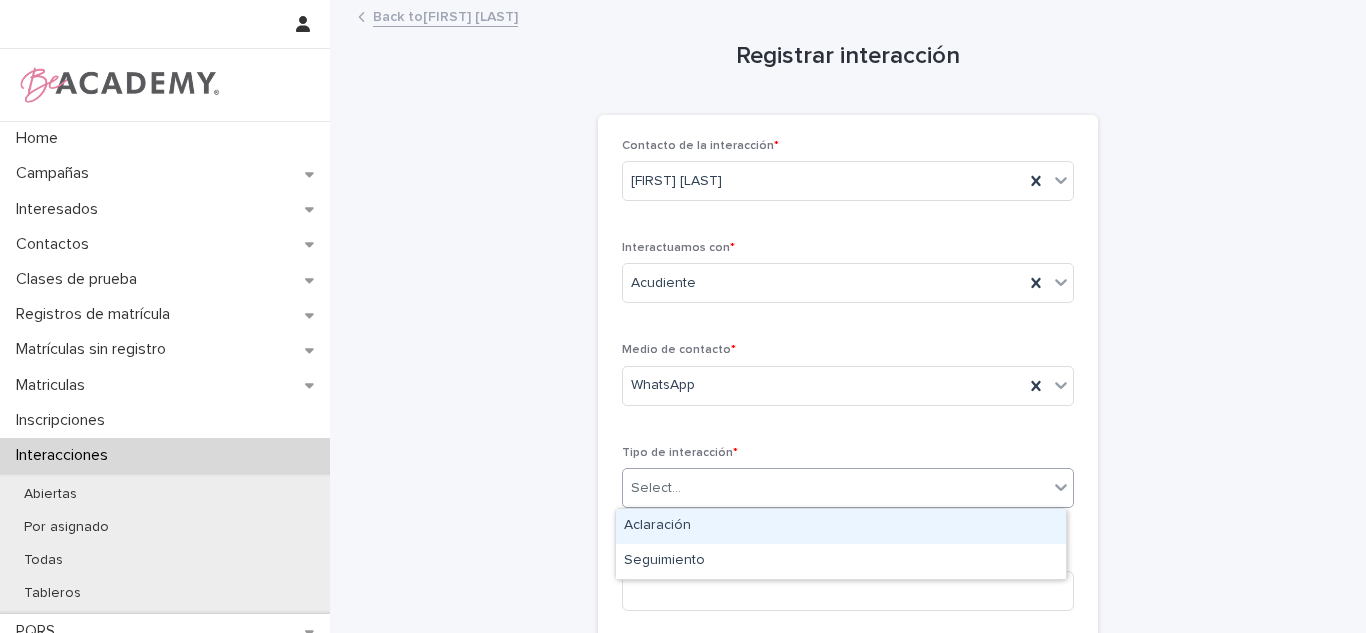 click on "Select..." at bounding box center [835, 488] 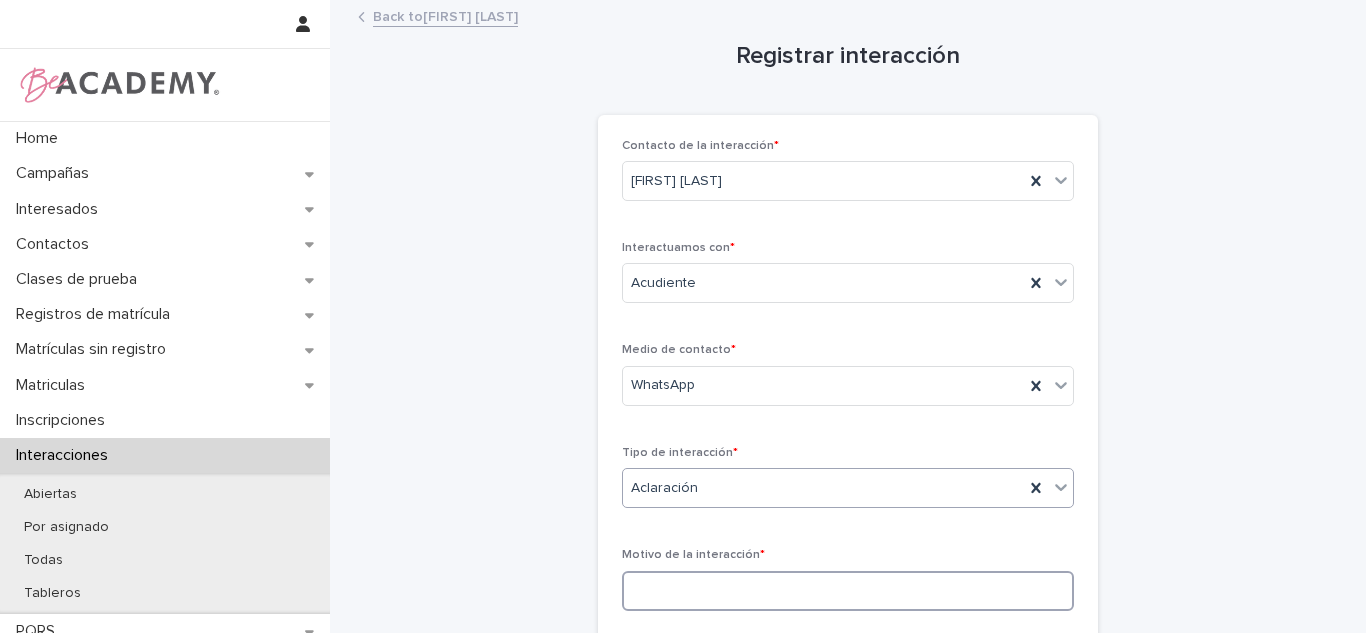 click at bounding box center [848, 591] 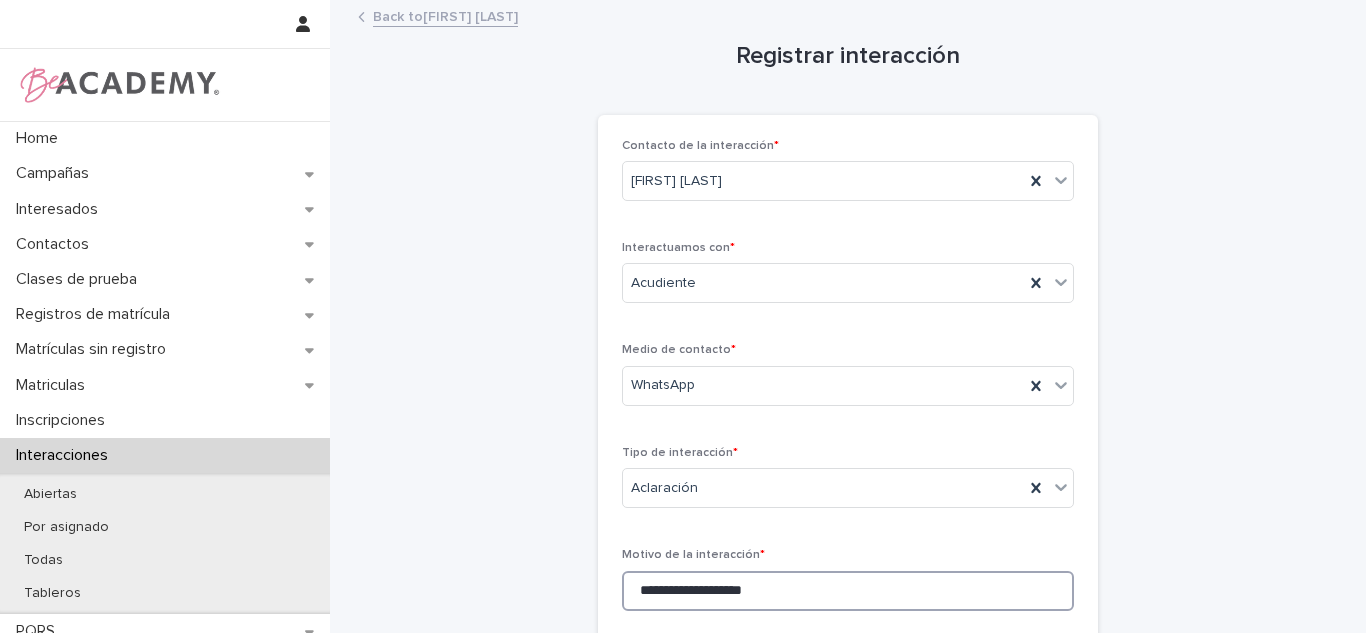 click on "**********" at bounding box center (848, 591) 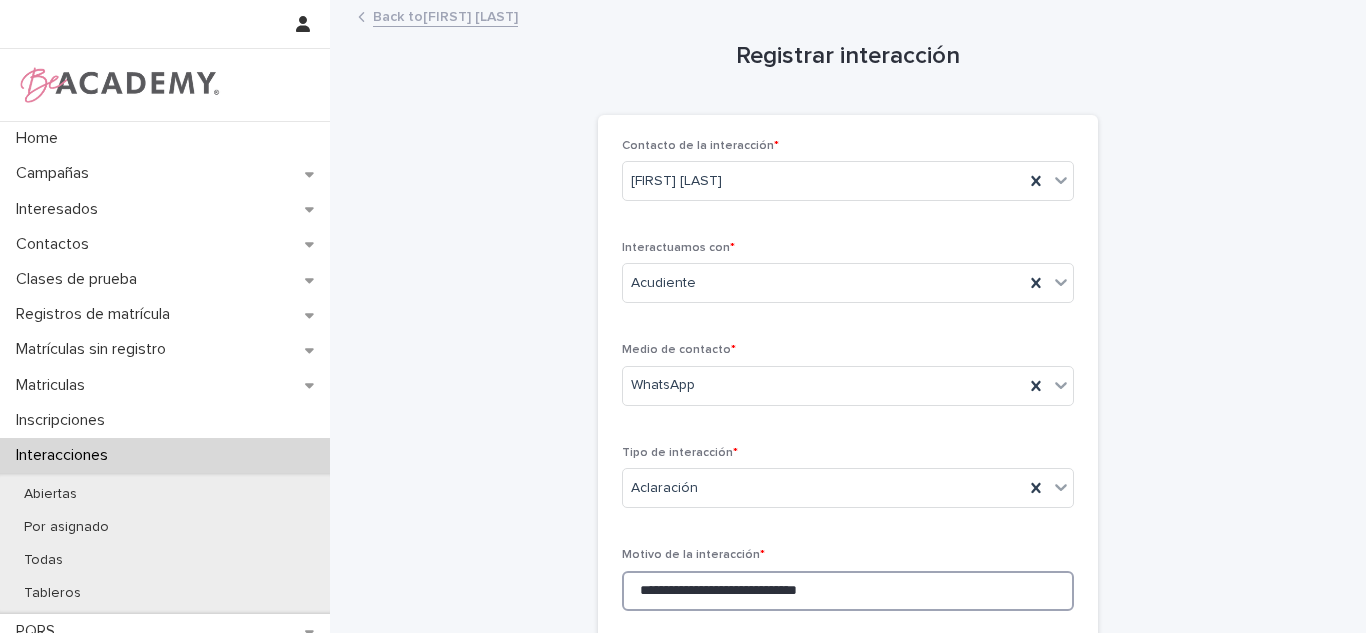 type on "**********" 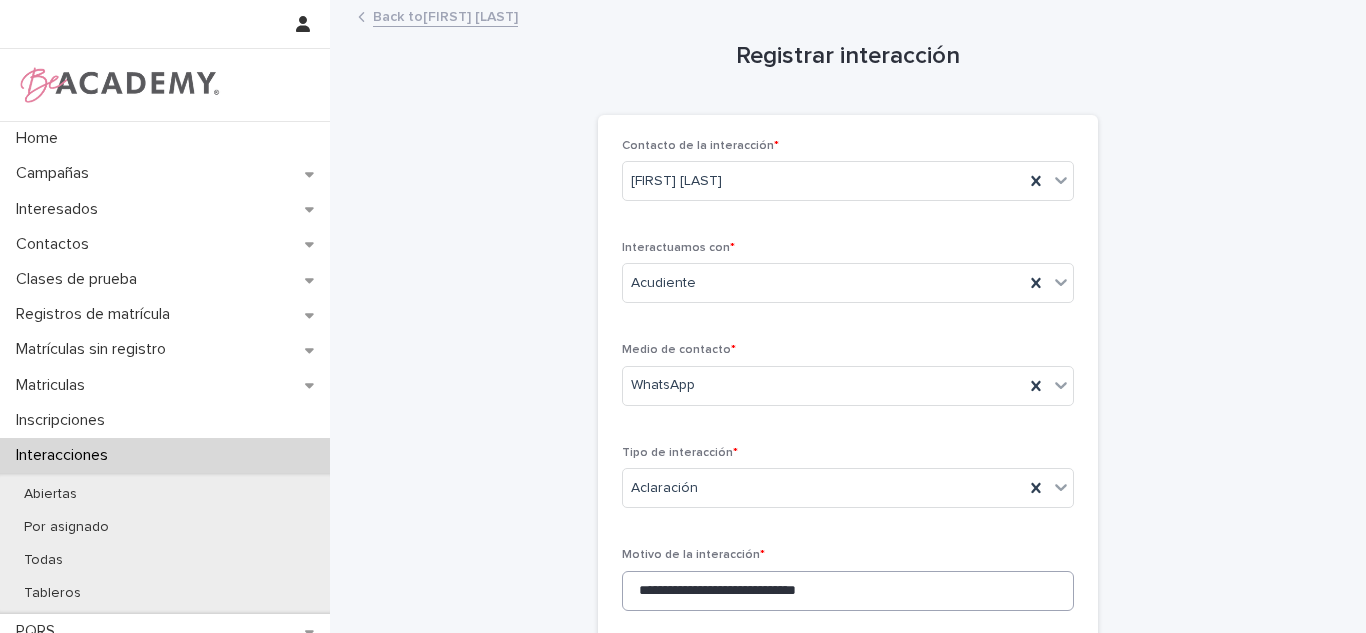scroll, scrollTop: 379, scrollLeft: 0, axis: vertical 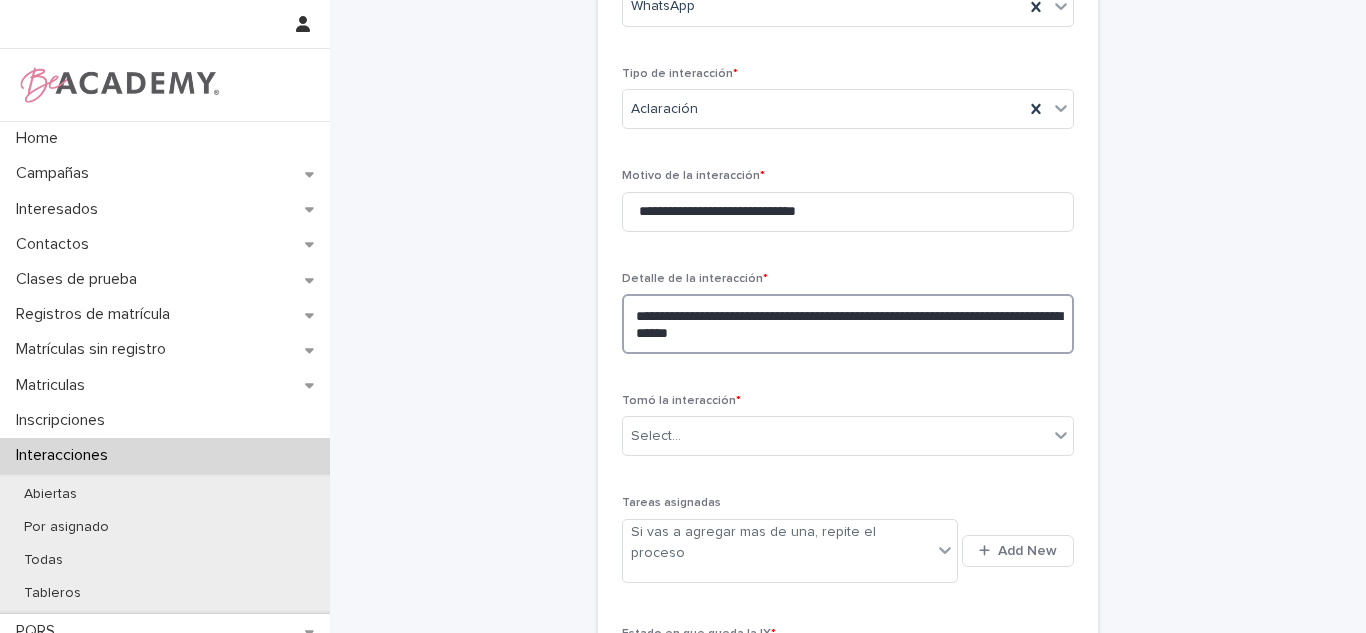 type on "**********" 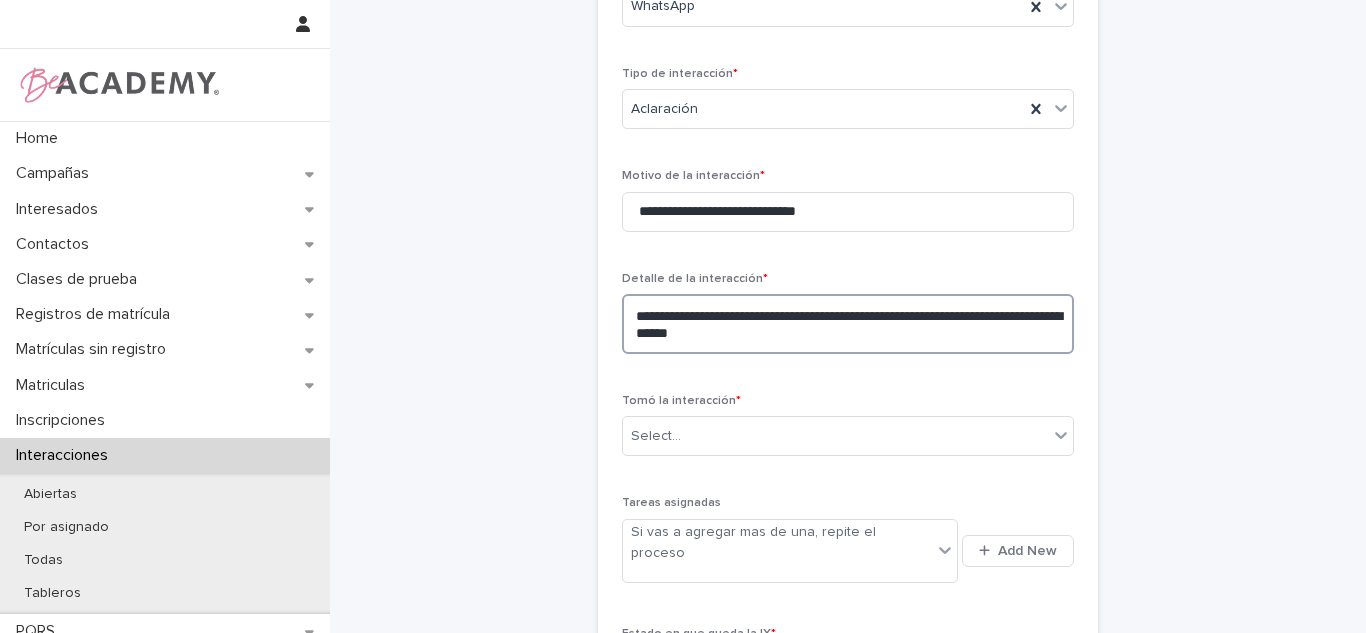 click on "**********" at bounding box center (848, 324) 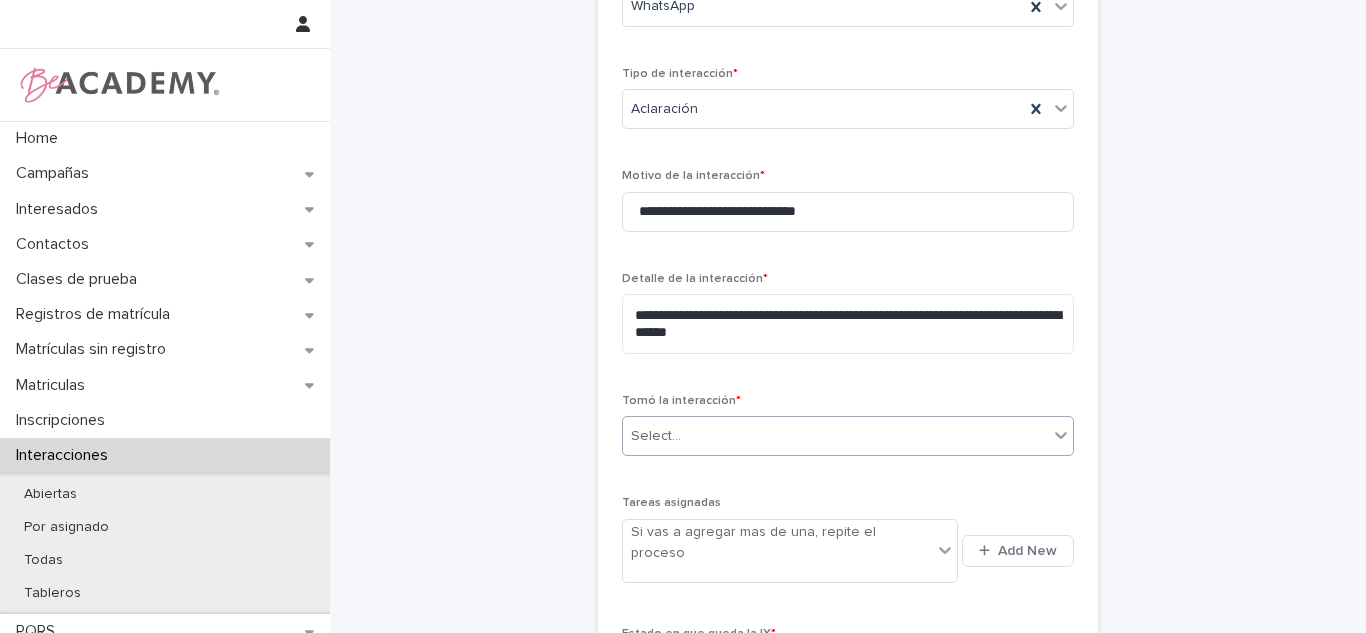 click on "Select..." at bounding box center [835, 436] 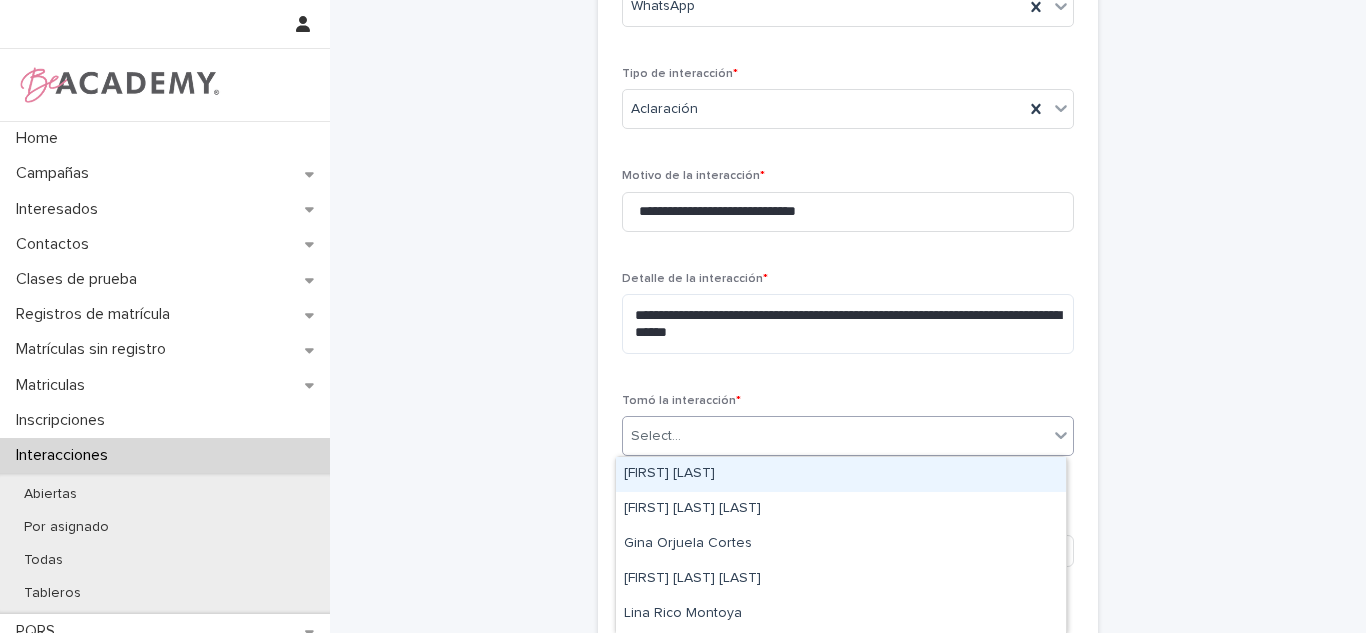 click on "[FIRST] [LAST] [LAST]" at bounding box center [841, 474] 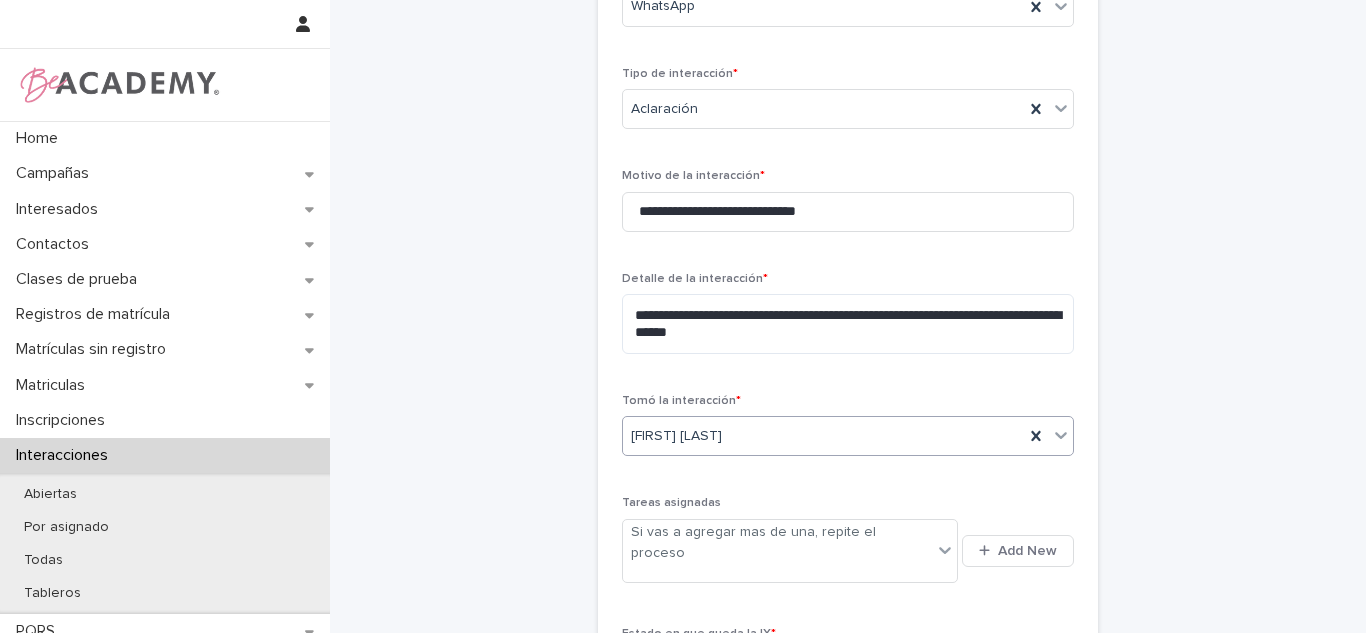 scroll, scrollTop: 571, scrollLeft: 0, axis: vertical 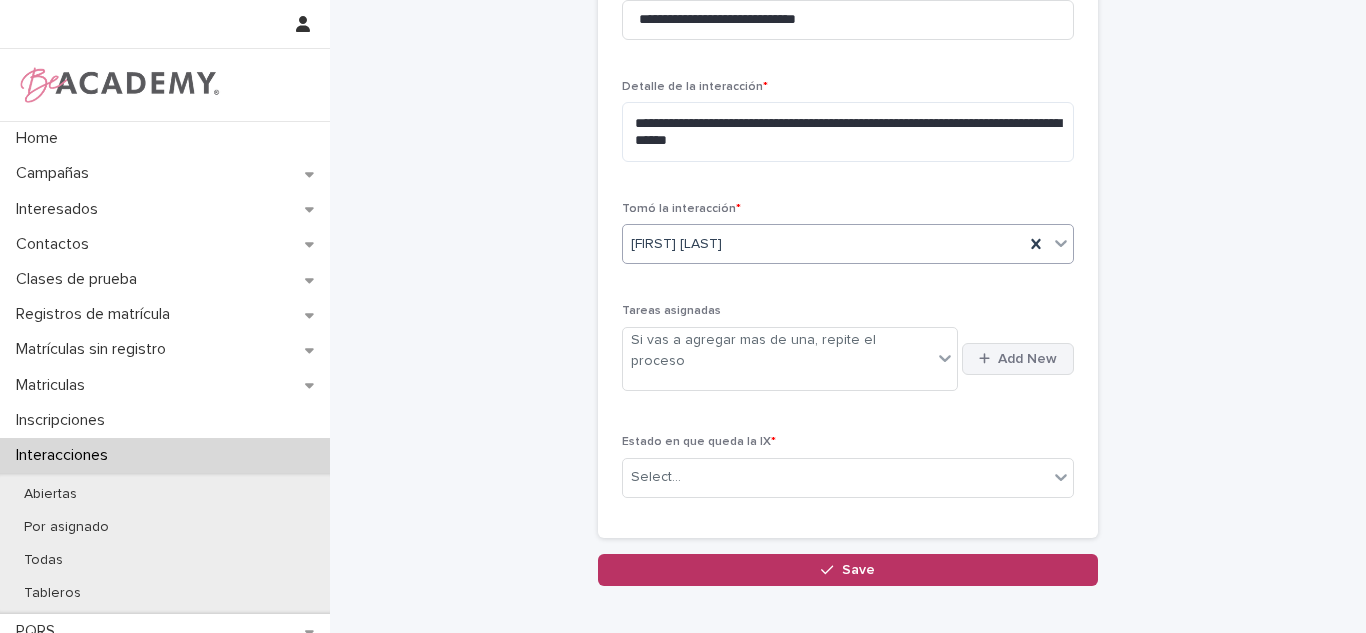 click on "Add New" at bounding box center (1018, 359) 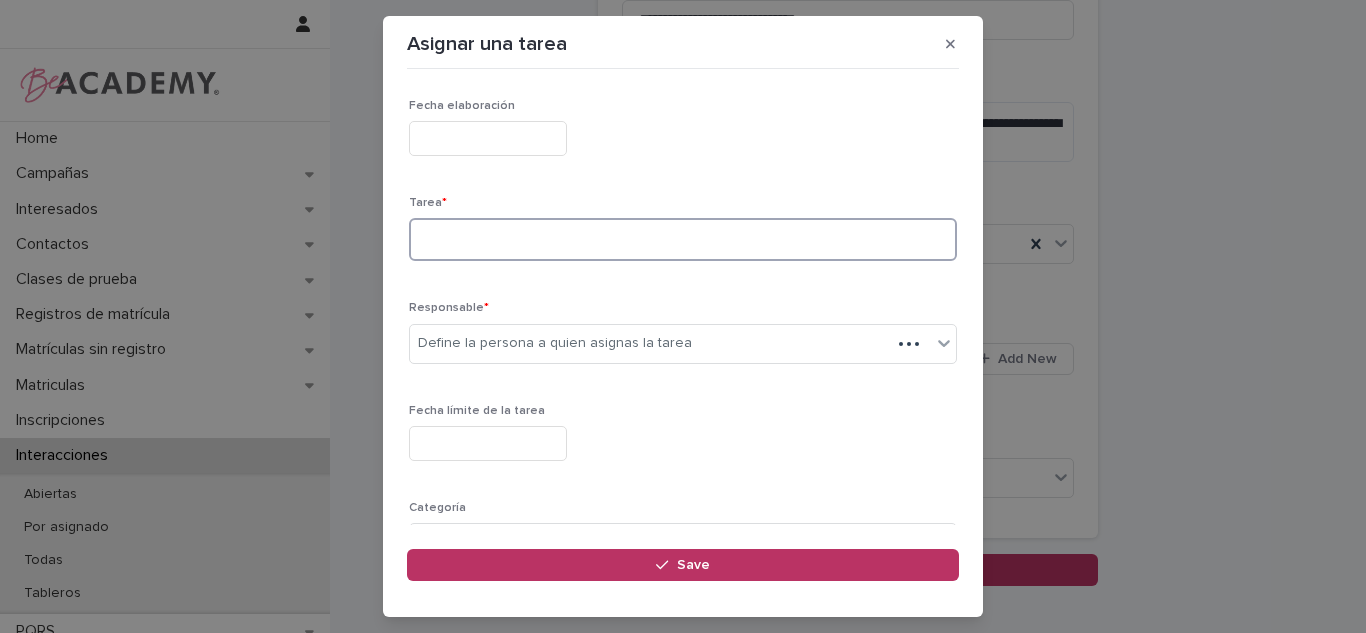 click at bounding box center (683, 239) 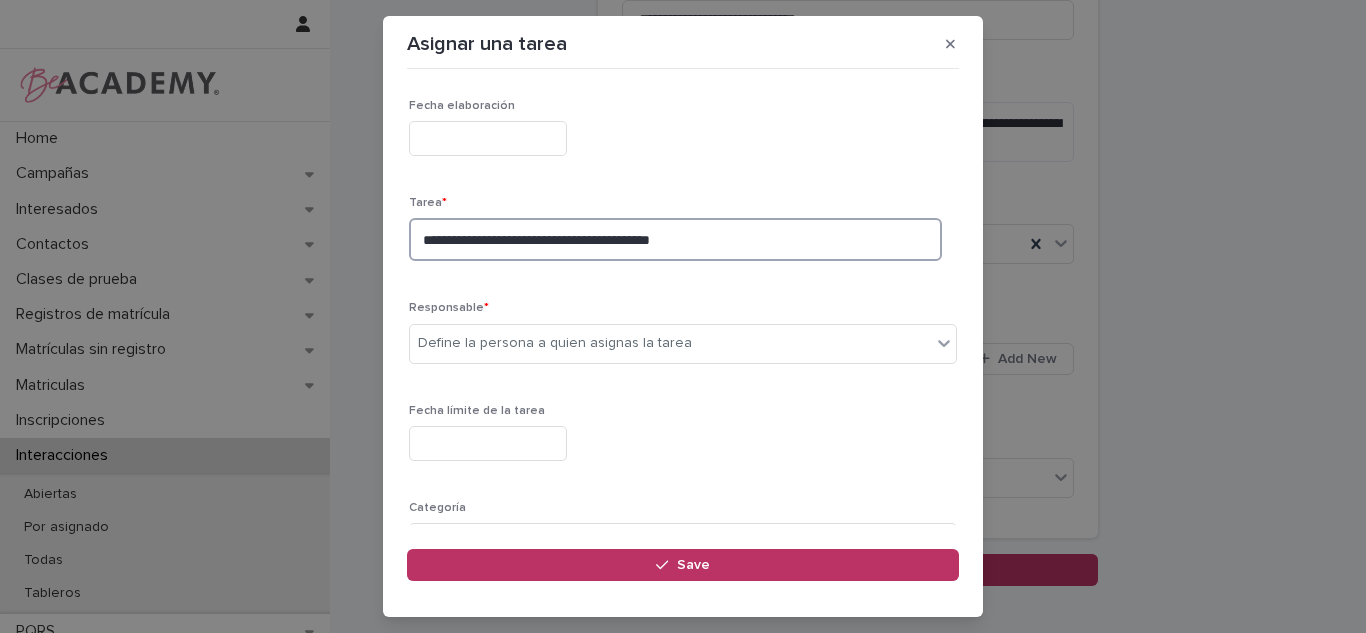 type on "**********" 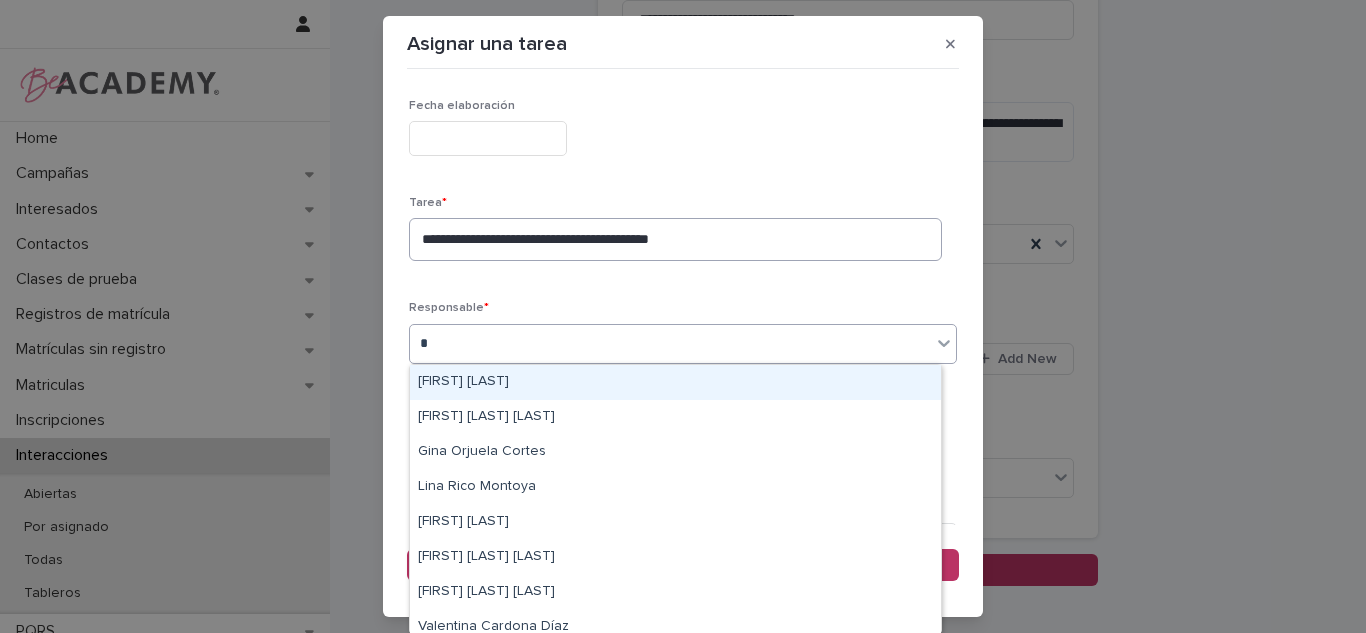 type on "**" 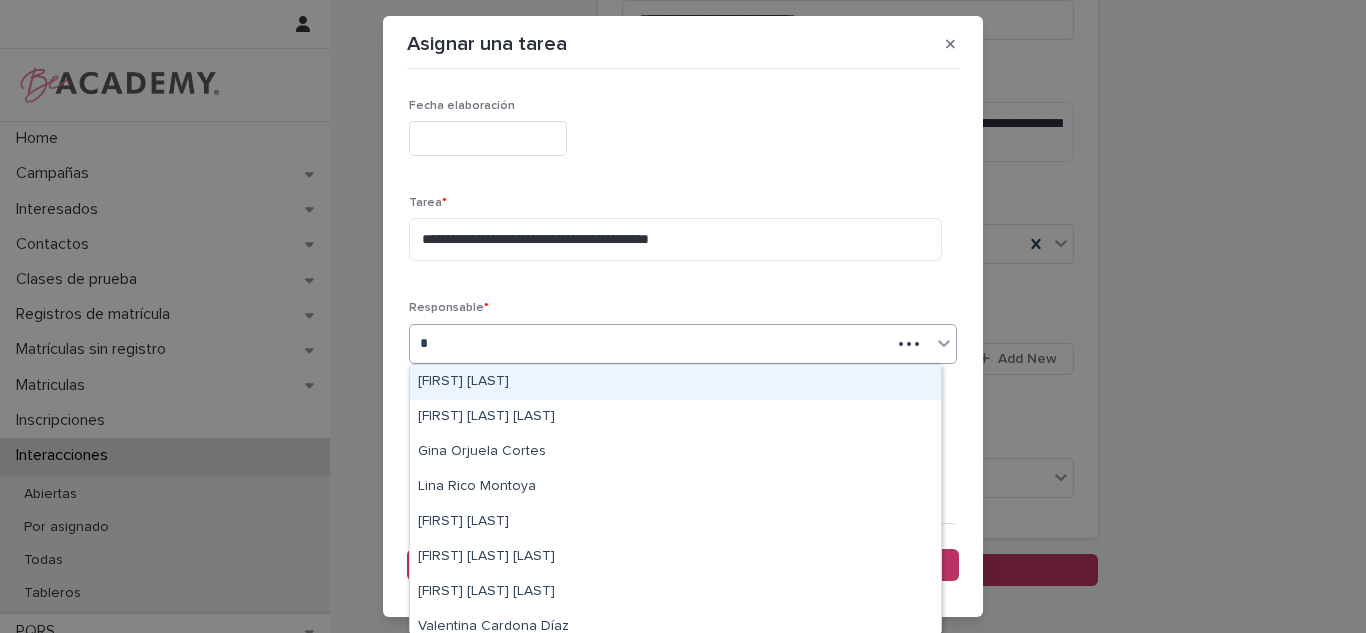 type on "*" 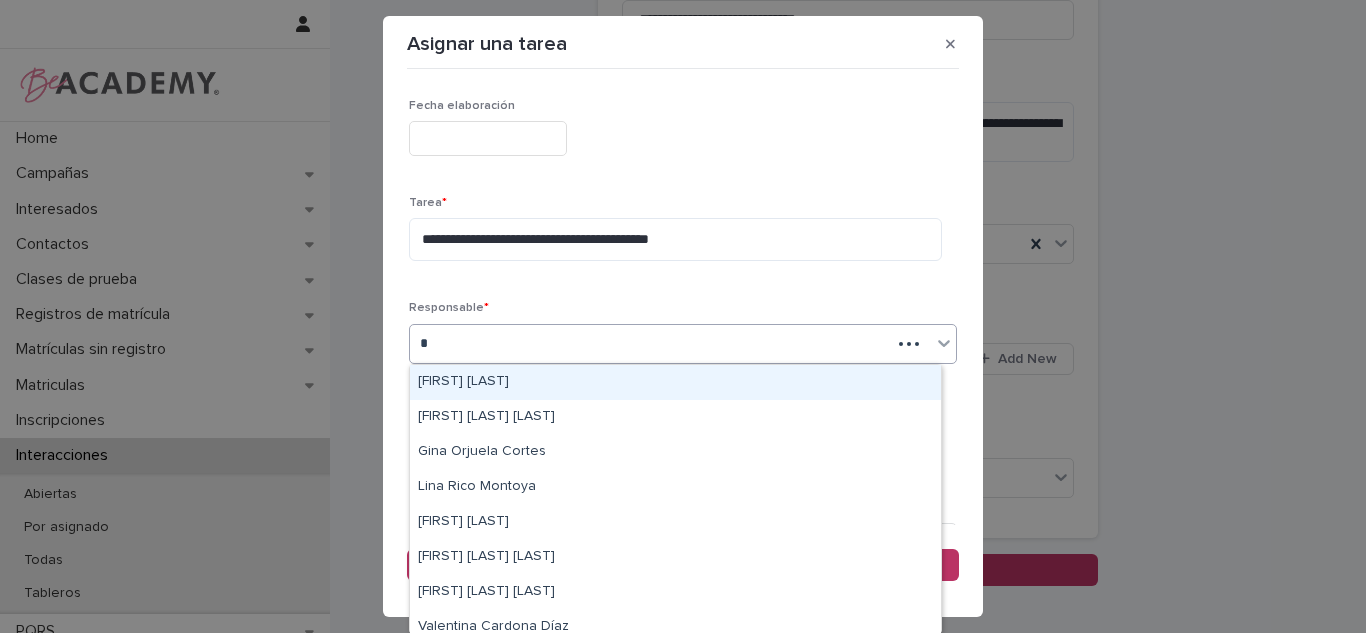 type 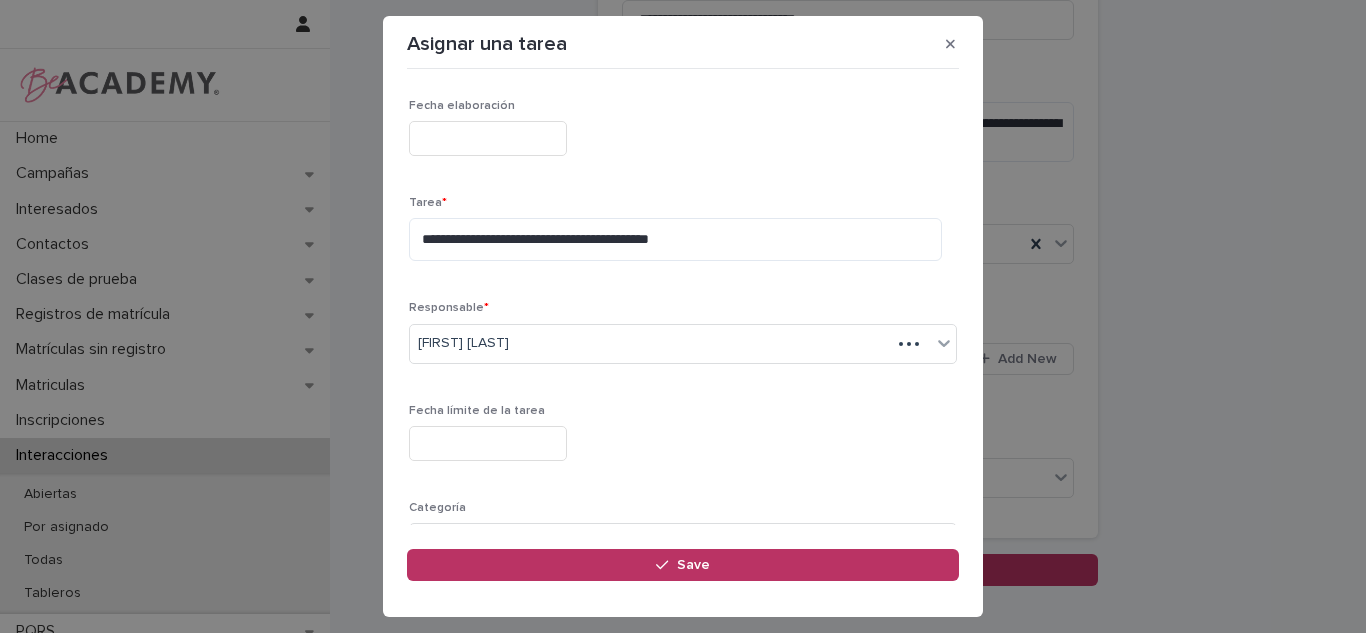 drag, startPoint x: 511, startPoint y: 312, endPoint x: 490, endPoint y: 355, distance: 47.853943 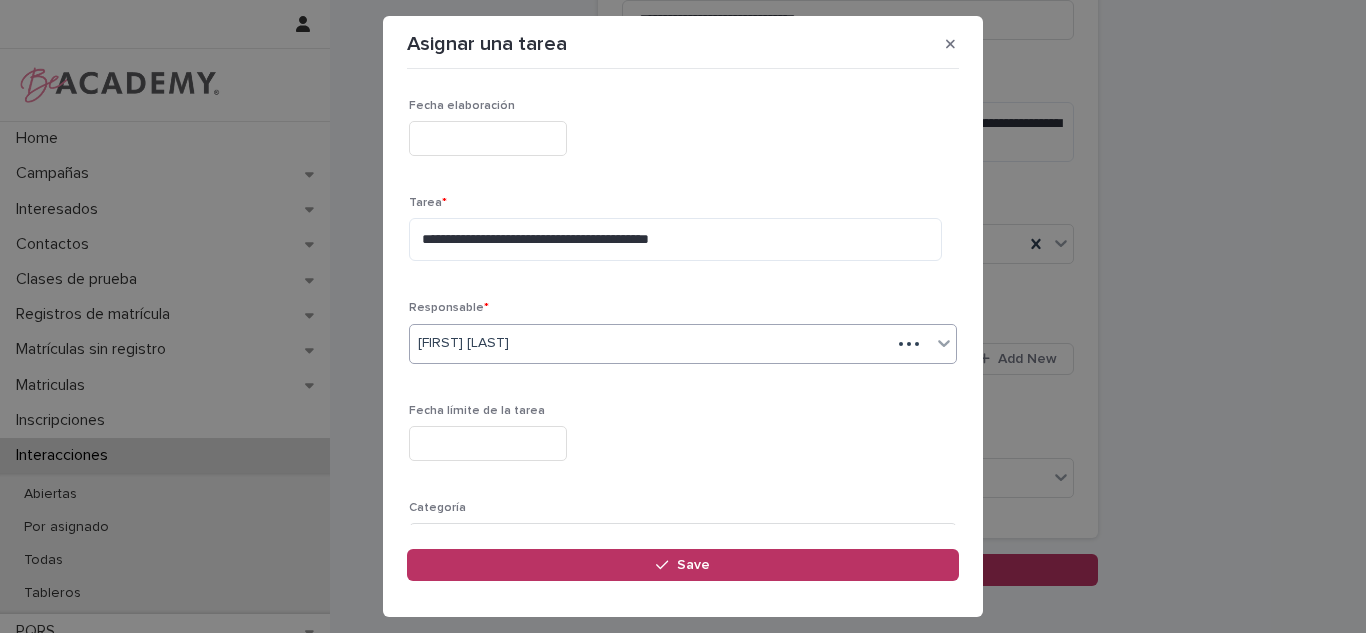 click on "Responsable *" at bounding box center [683, 308] 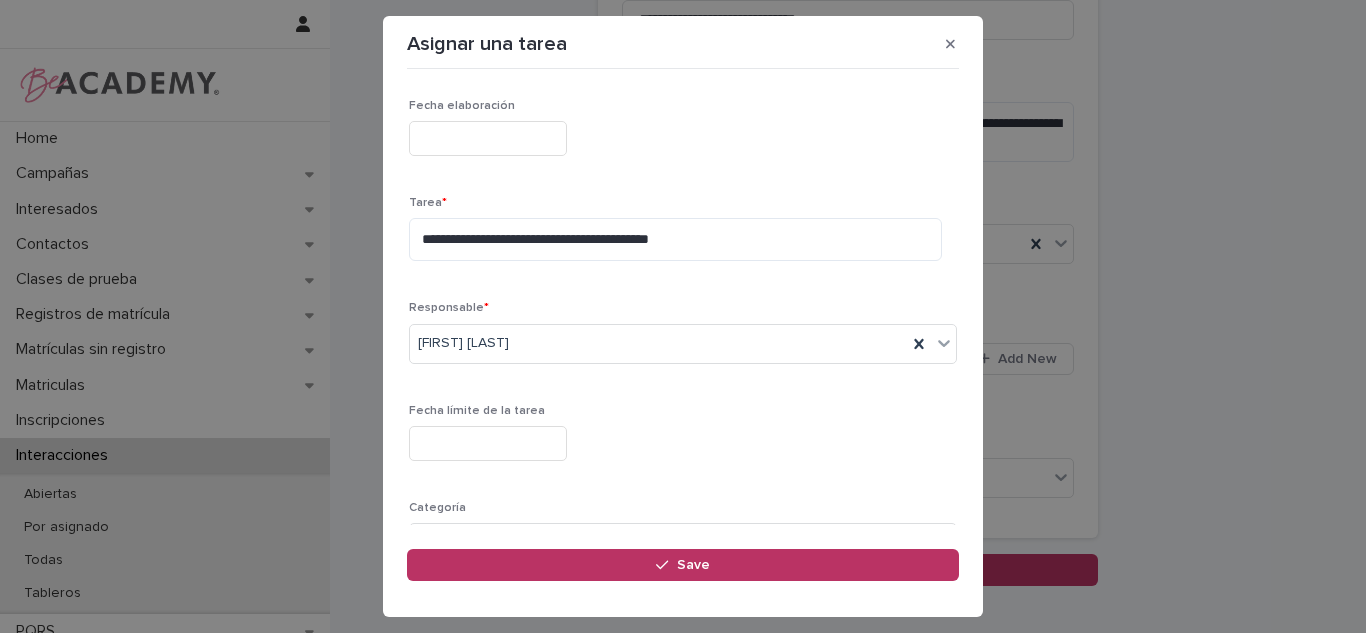 click on "Fecha límite de la tarea" at bounding box center (683, 440) 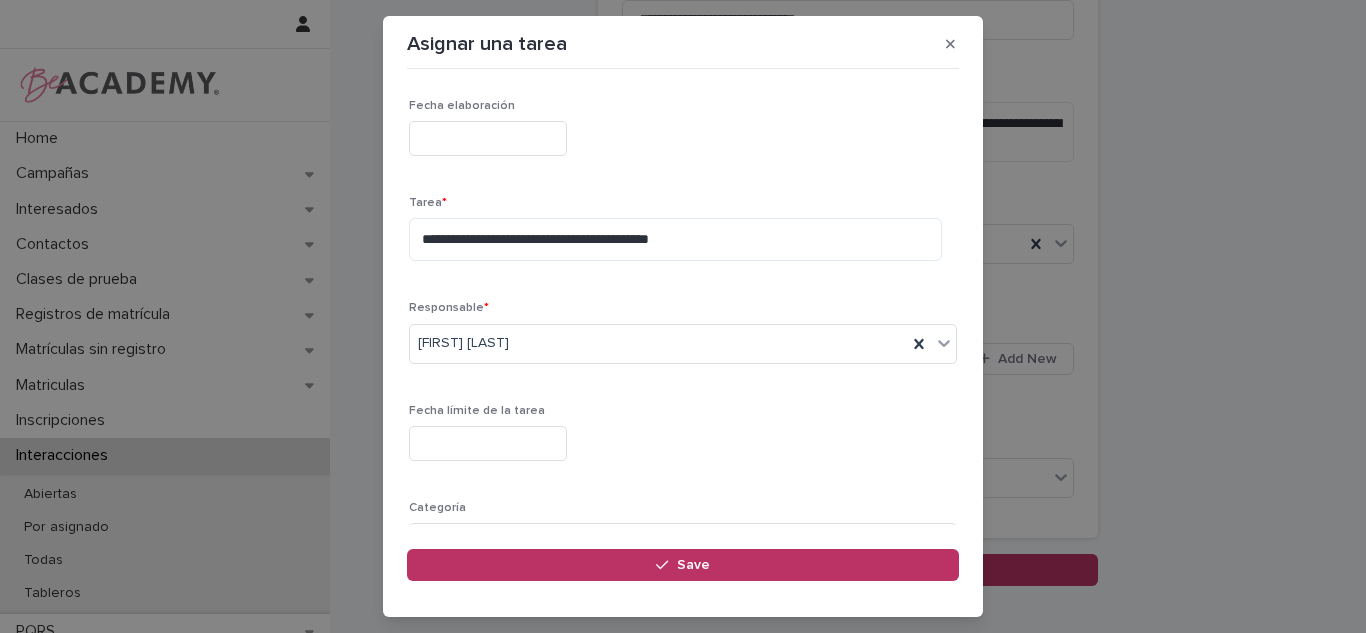 drag, startPoint x: 487, startPoint y: 436, endPoint x: 486, endPoint y: 423, distance: 13.038404 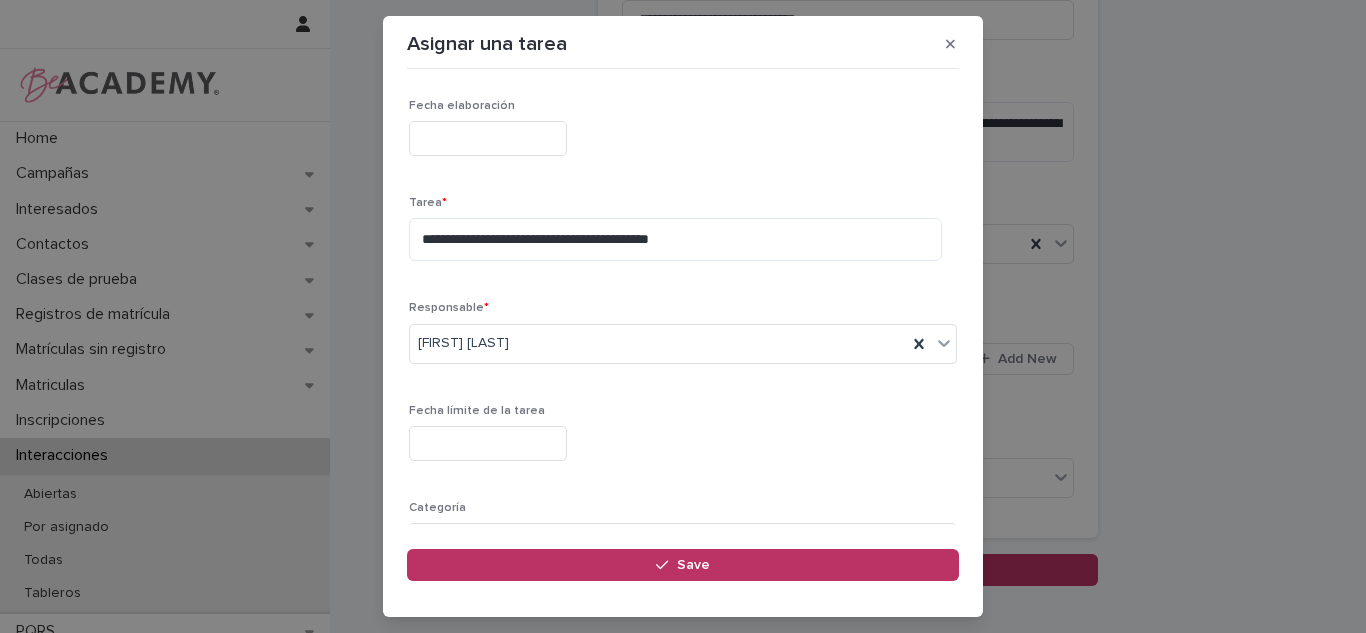 click at bounding box center [488, 443] 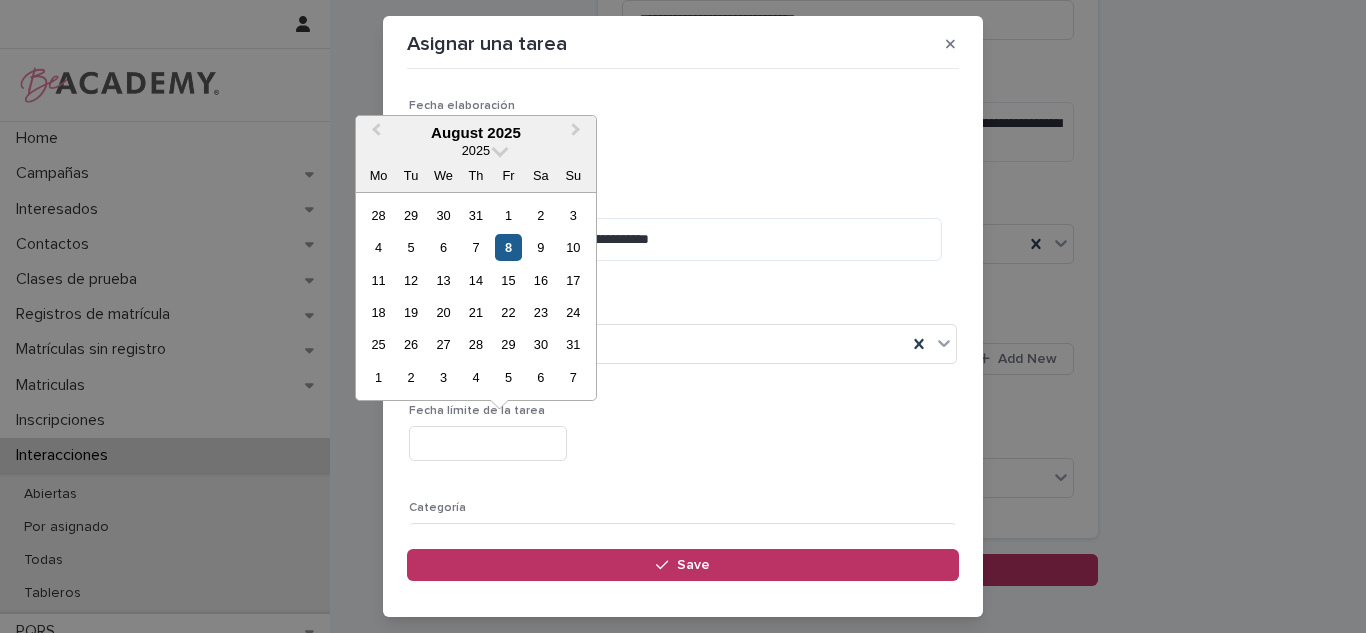 click on "8" at bounding box center [508, 247] 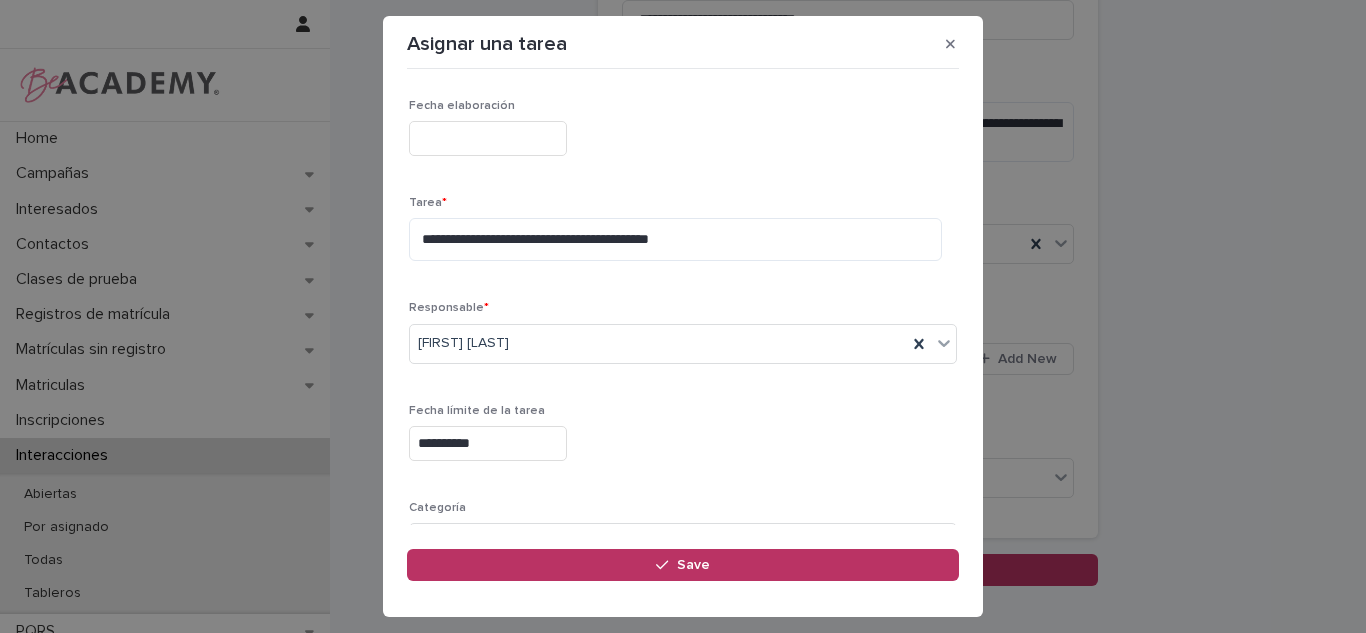scroll, scrollTop: 203, scrollLeft: 0, axis: vertical 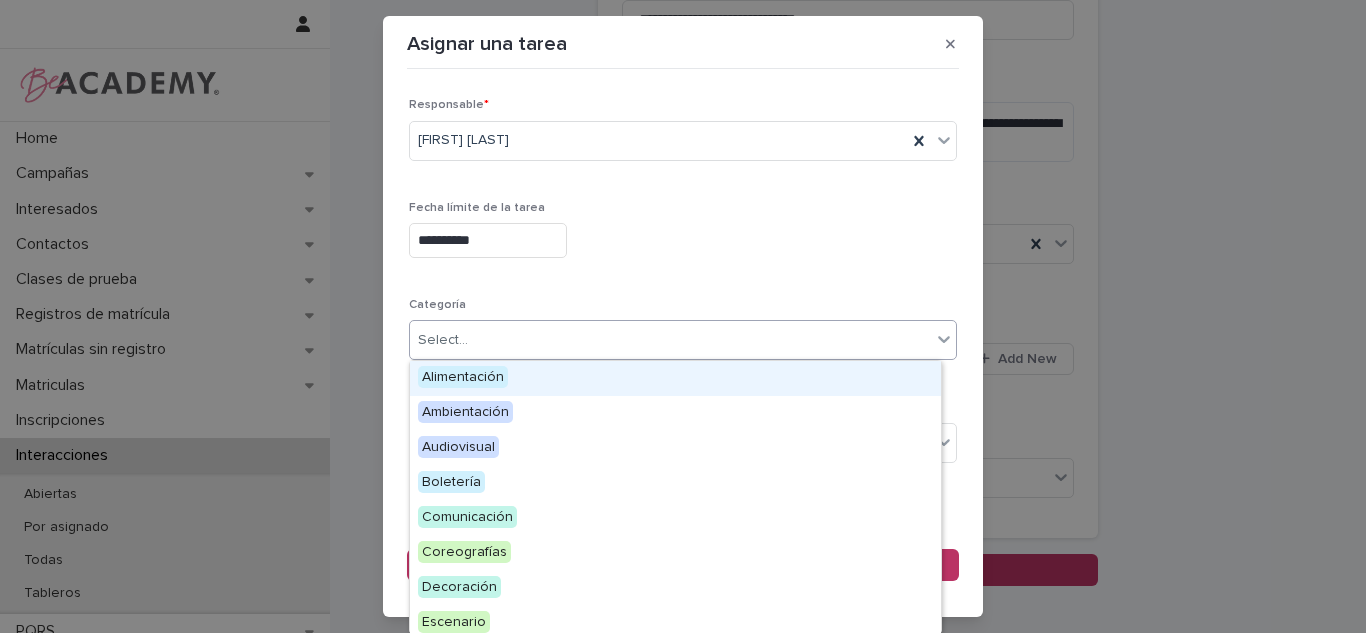 click on "Select..." at bounding box center (670, 340) 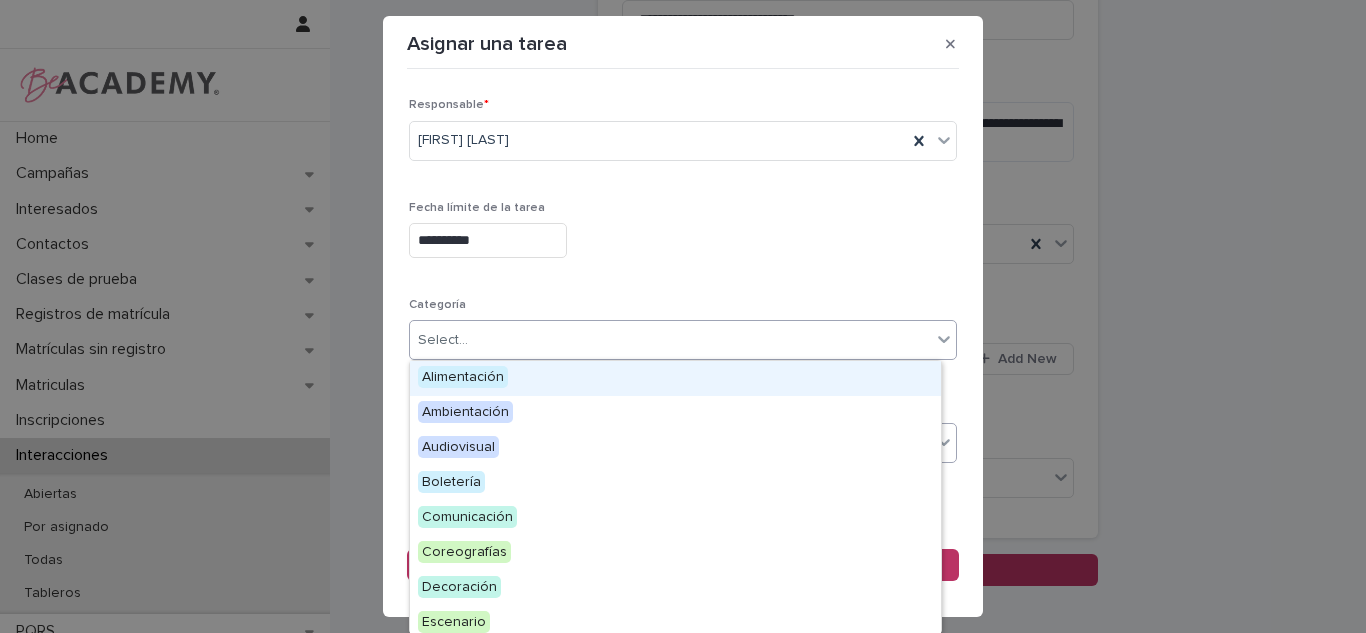 drag, startPoint x: 604, startPoint y: 265, endPoint x: 508, endPoint y: 449, distance: 207.53795 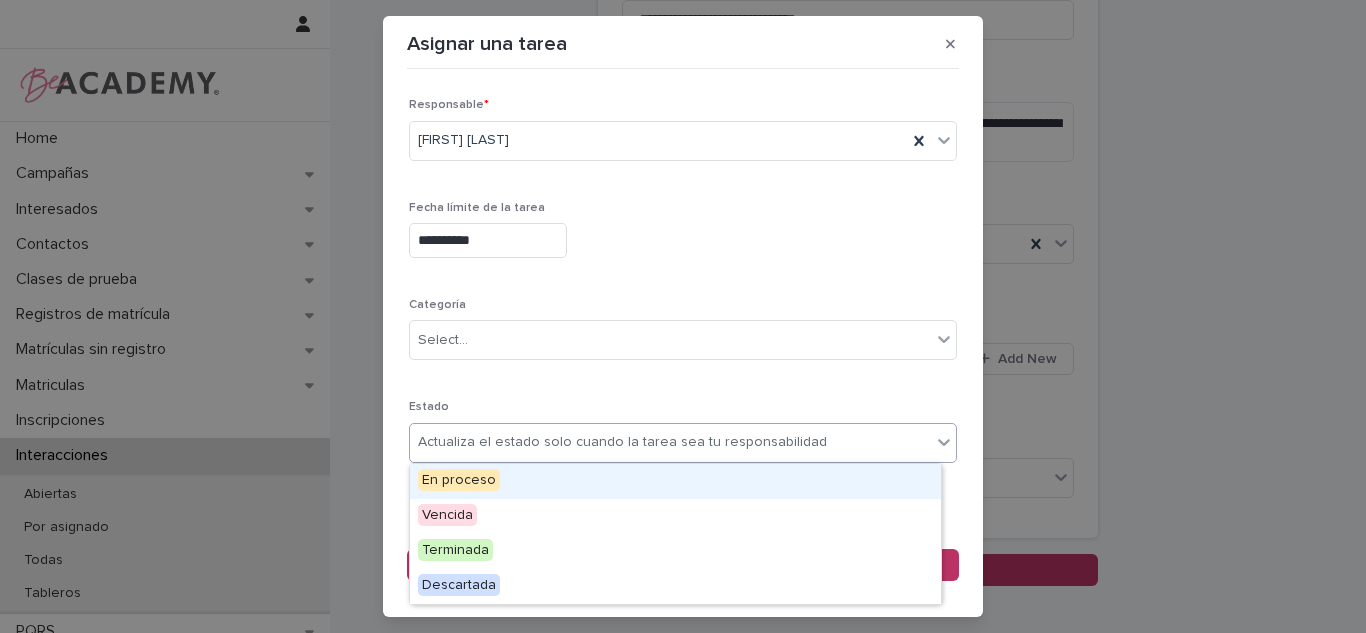 click on "Actualiza el estado solo cuando la tarea sea tu responsabilidad" at bounding box center (683, 443) 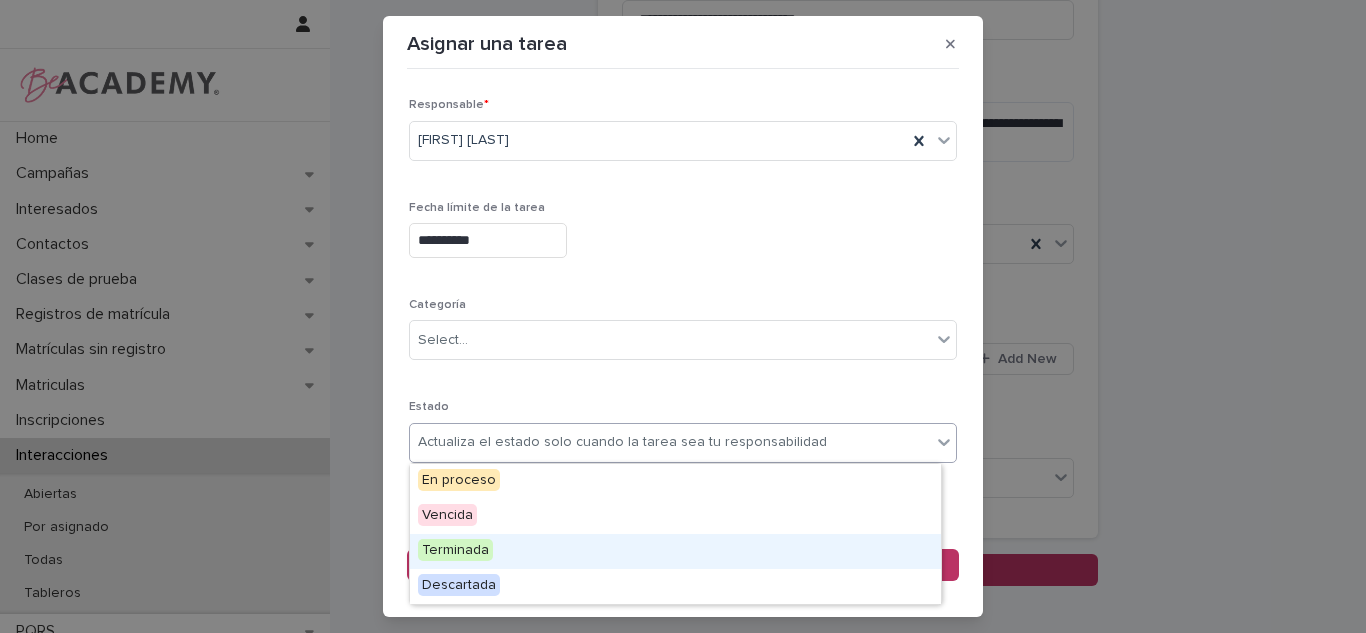 click on "Terminada" at bounding box center (675, 551) 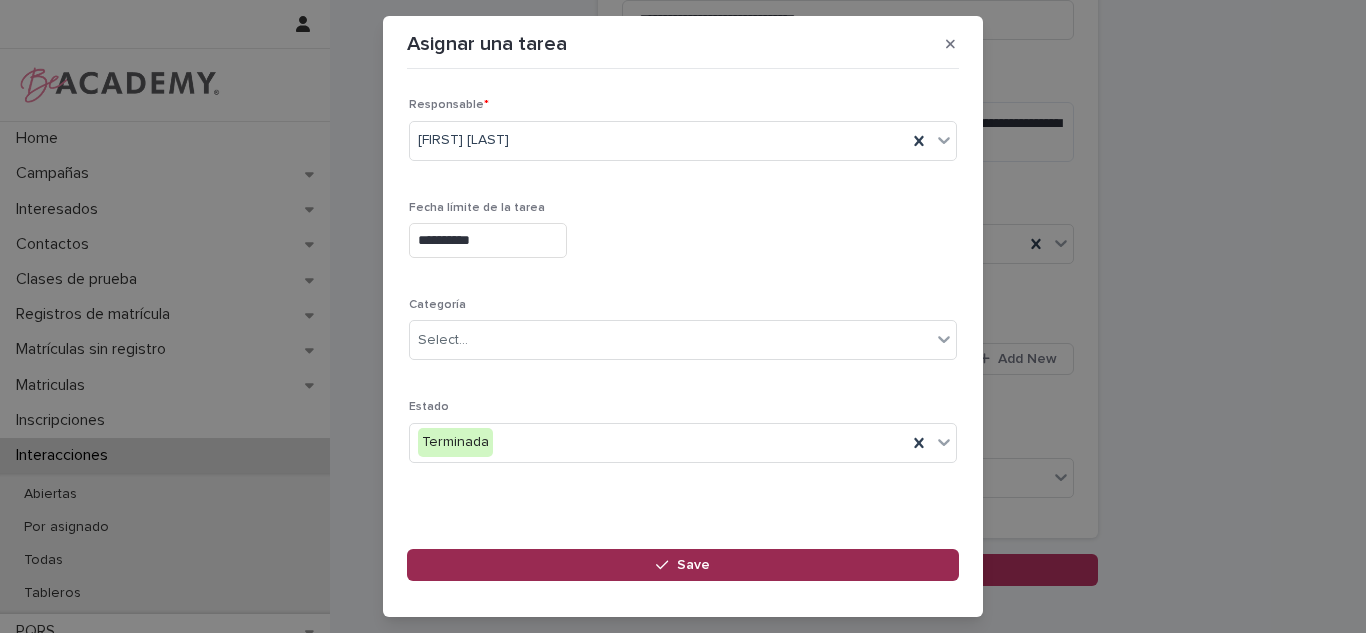 click on "Save" at bounding box center (683, 565) 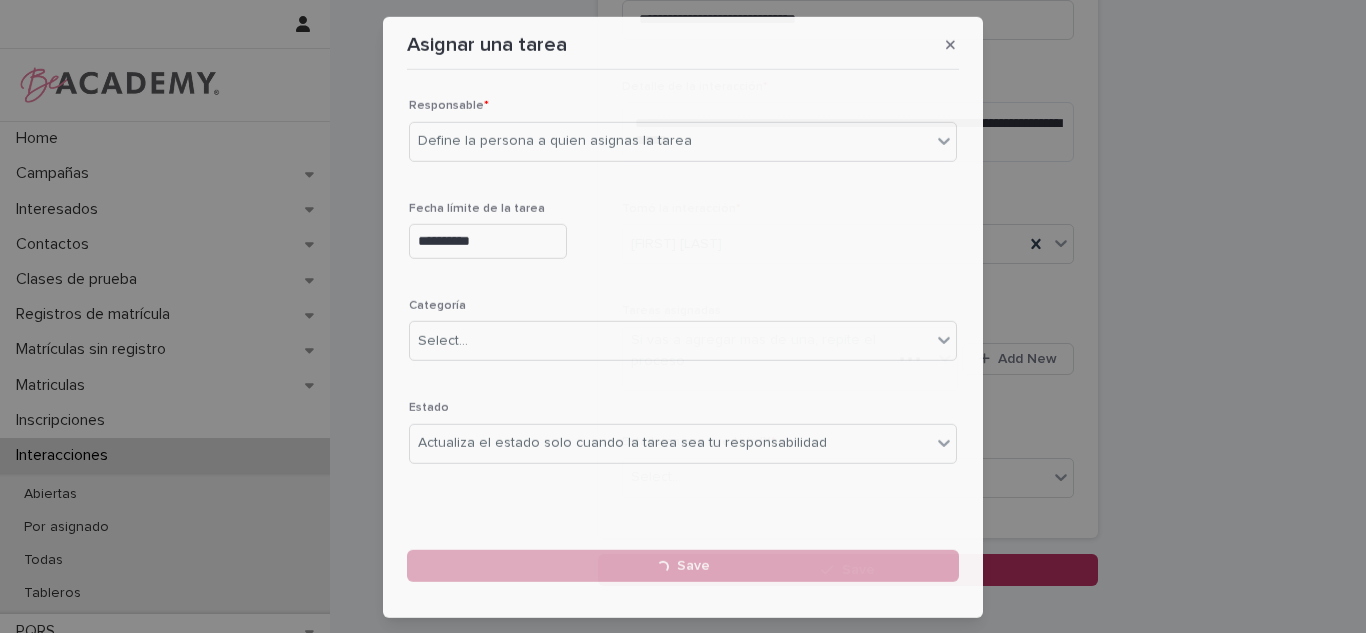 type 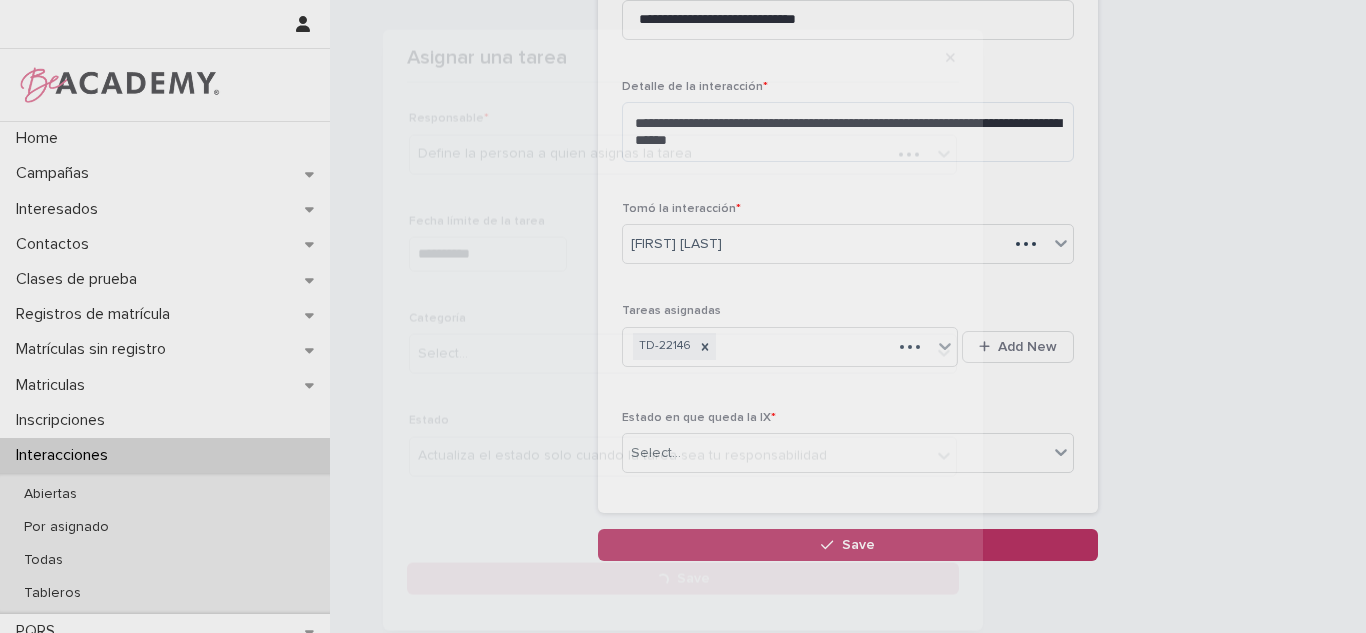 scroll, scrollTop: 559, scrollLeft: 0, axis: vertical 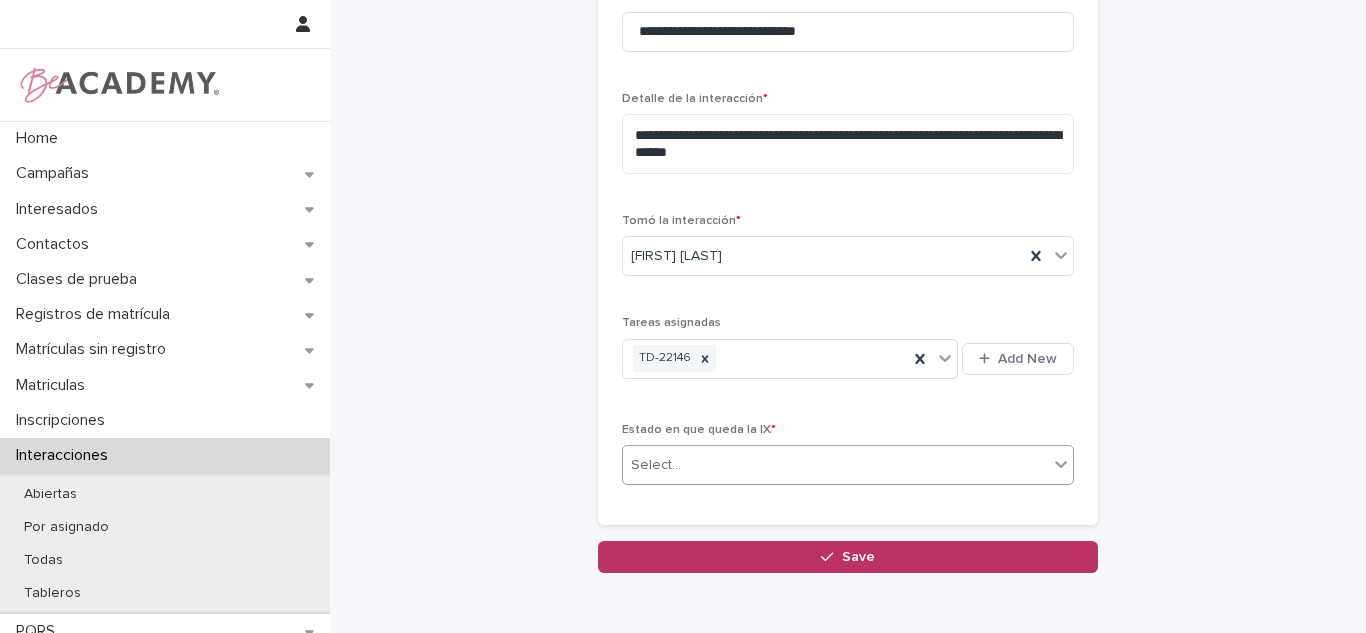 click on "Select..." at bounding box center [835, 465] 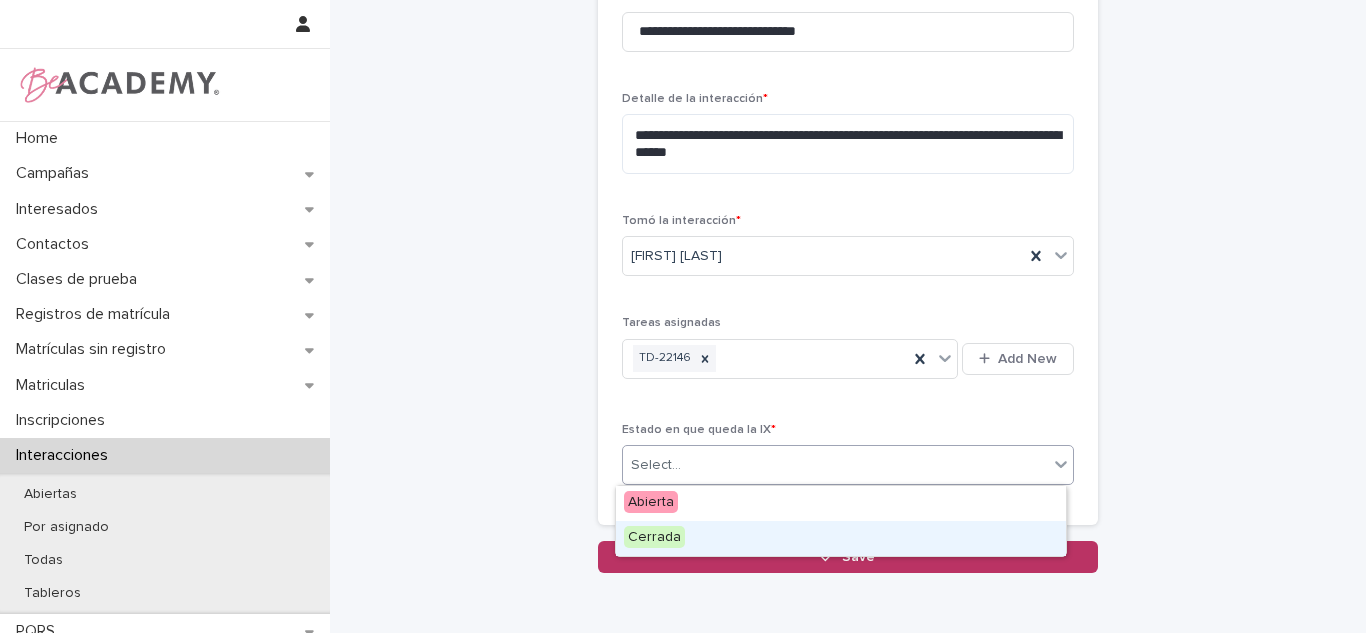 click on "Cerrada" at bounding box center (841, 538) 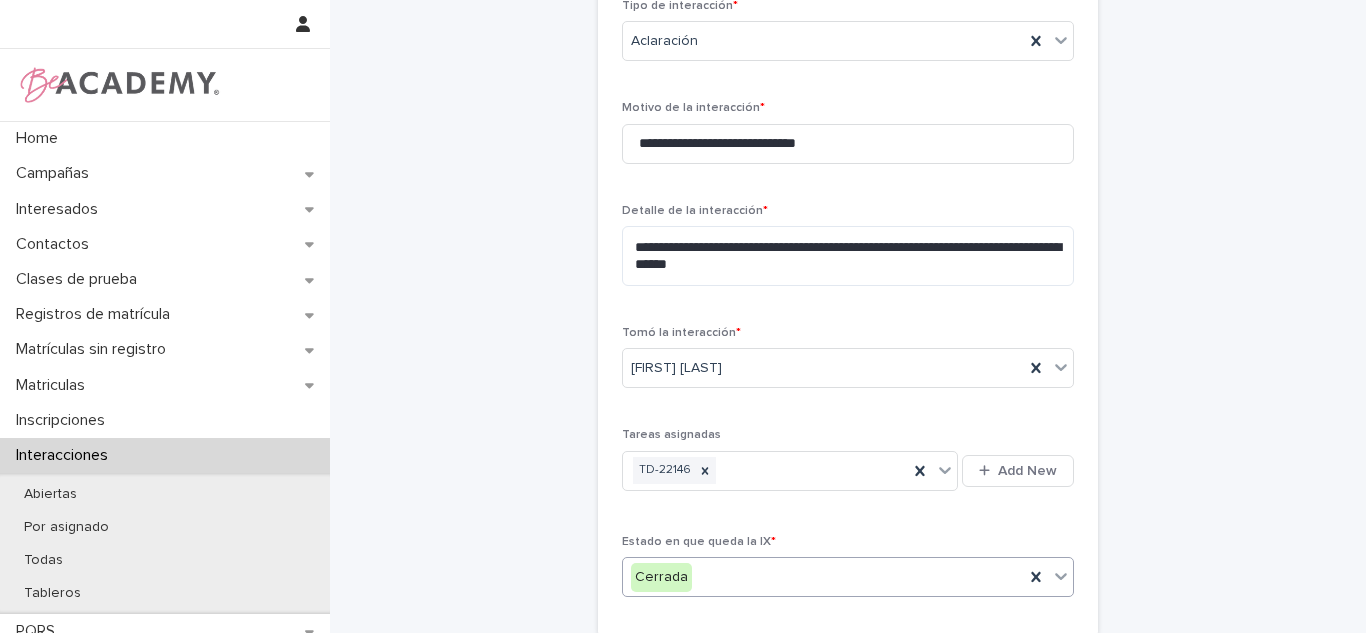 scroll, scrollTop: 445, scrollLeft: 0, axis: vertical 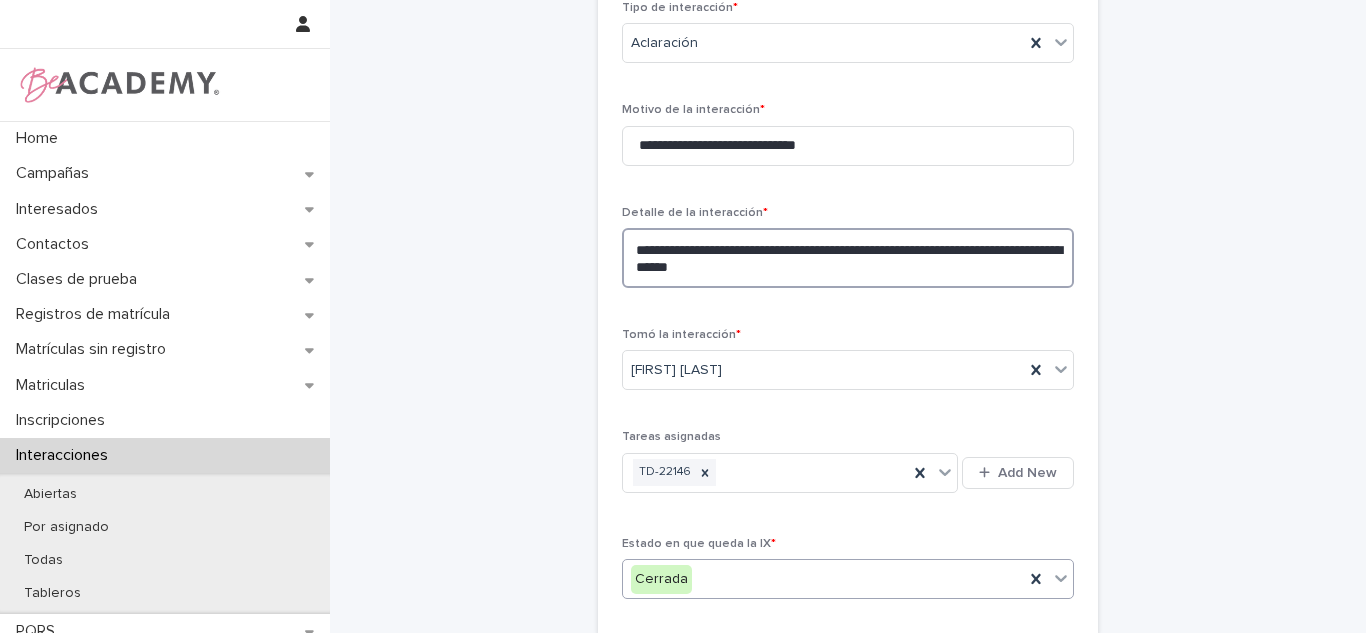 click on "**********" at bounding box center [848, 258] 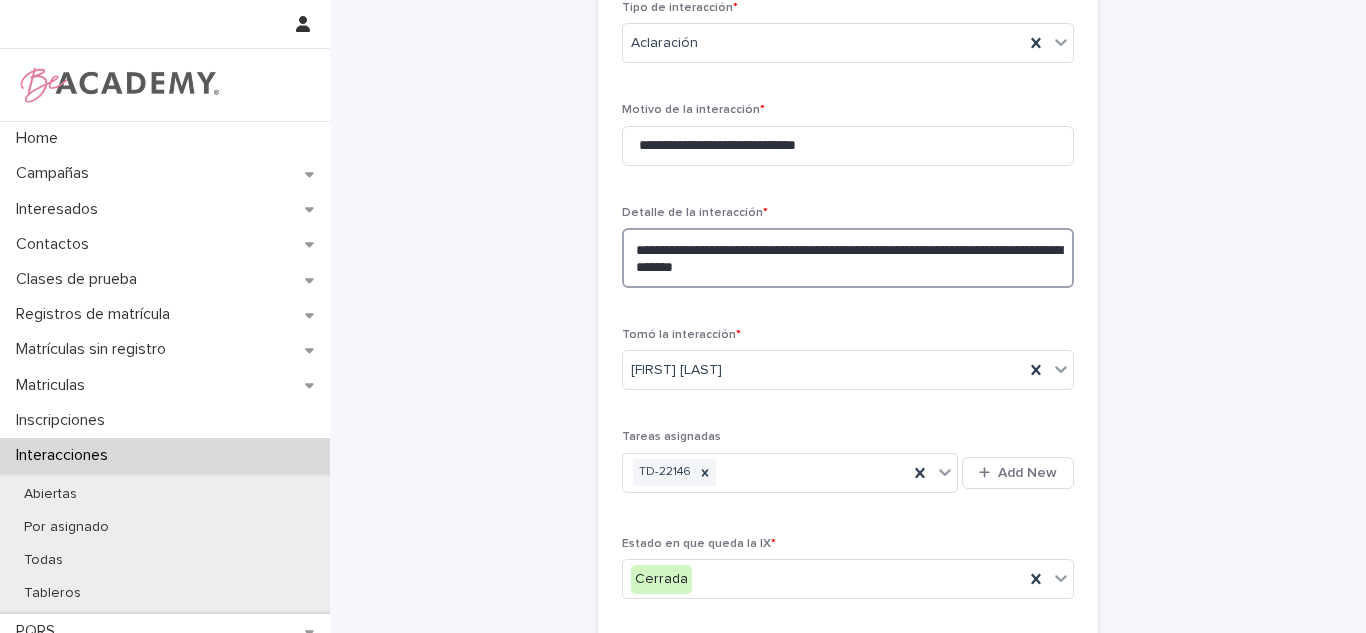 scroll, scrollTop: 656, scrollLeft: 0, axis: vertical 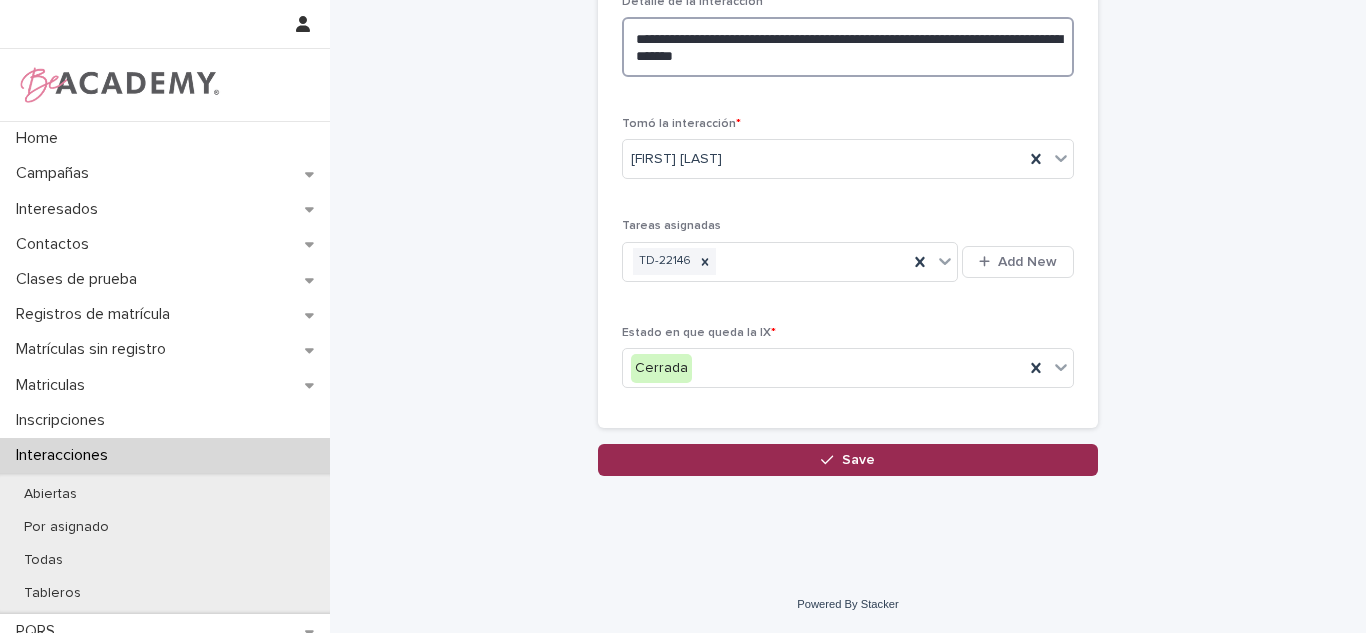 type on "**********" 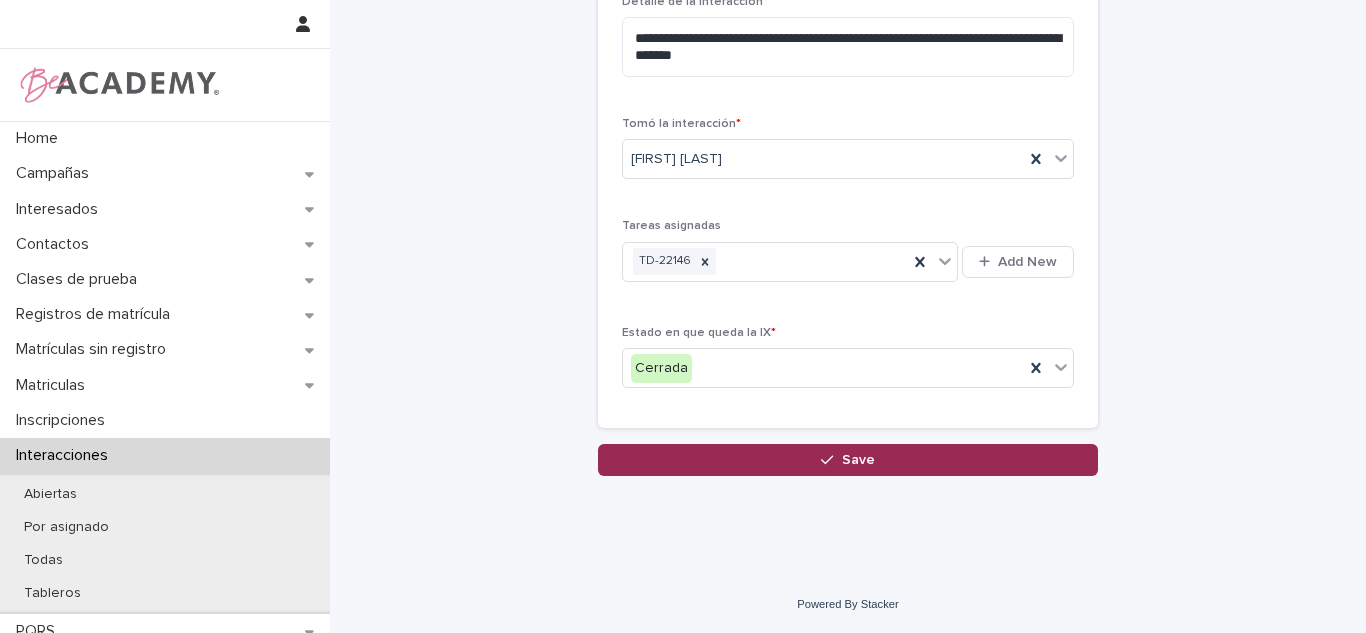 click on "Save" at bounding box center (848, 460) 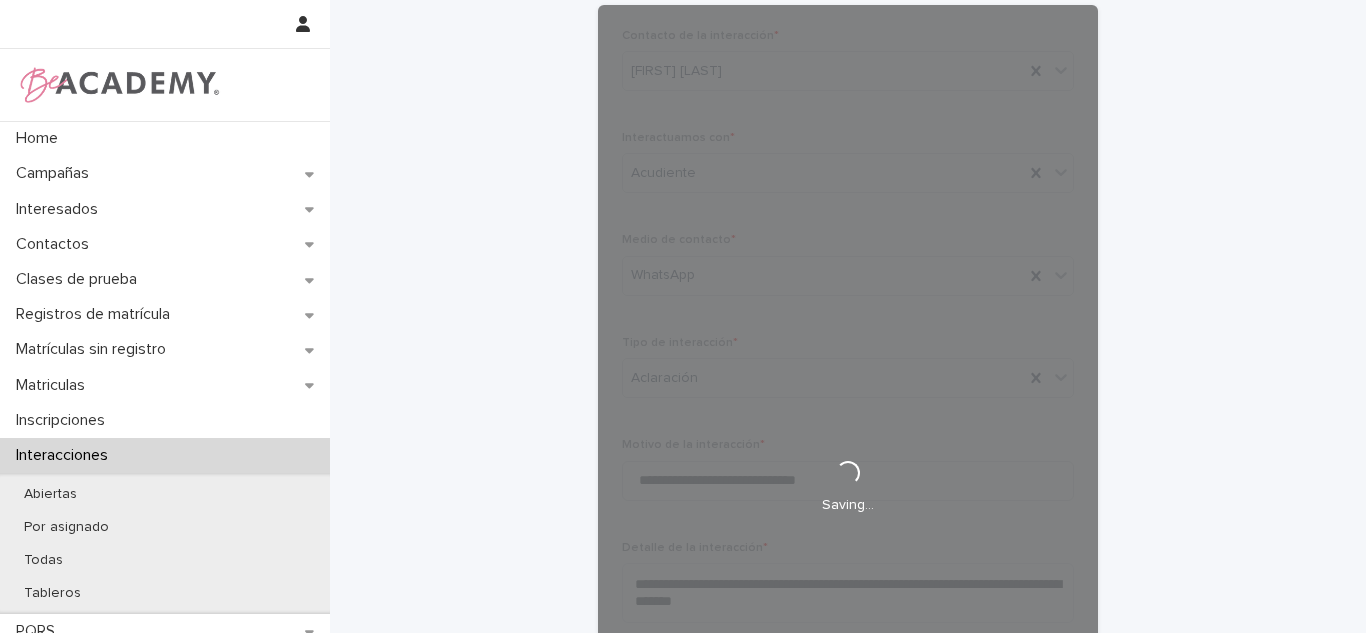 scroll, scrollTop: 108, scrollLeft: 0, axis: vertical 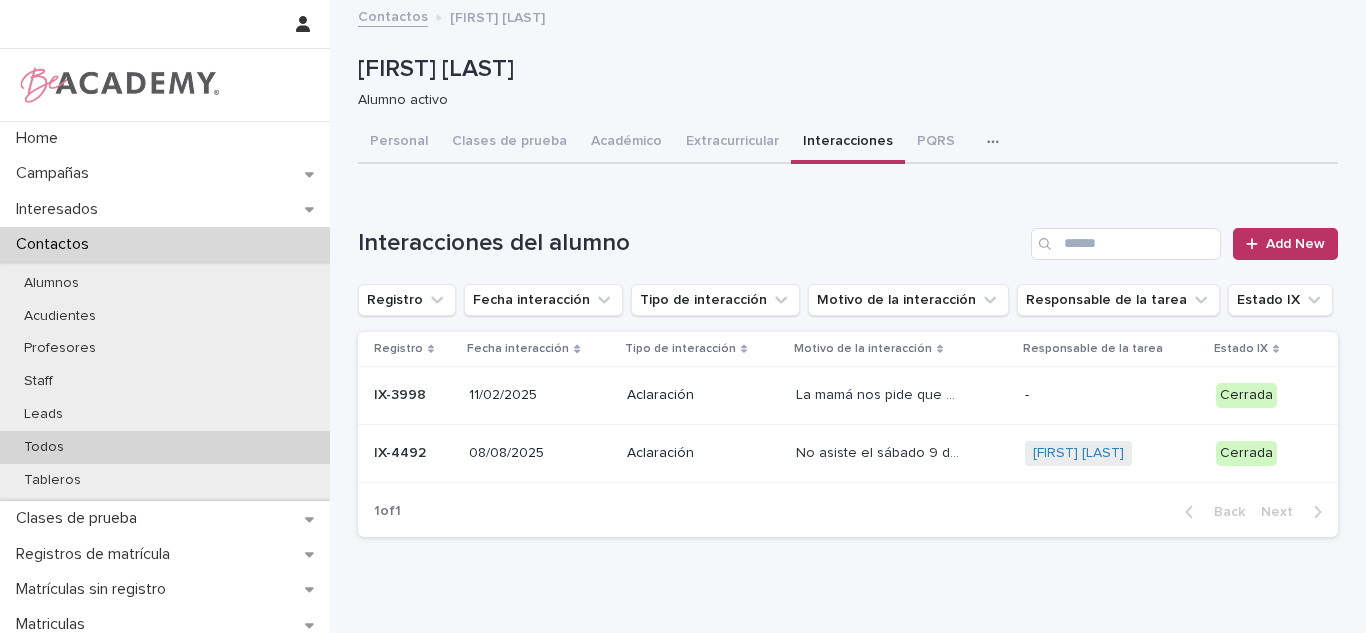 click on "Todos" at bounding box center [165, 447] 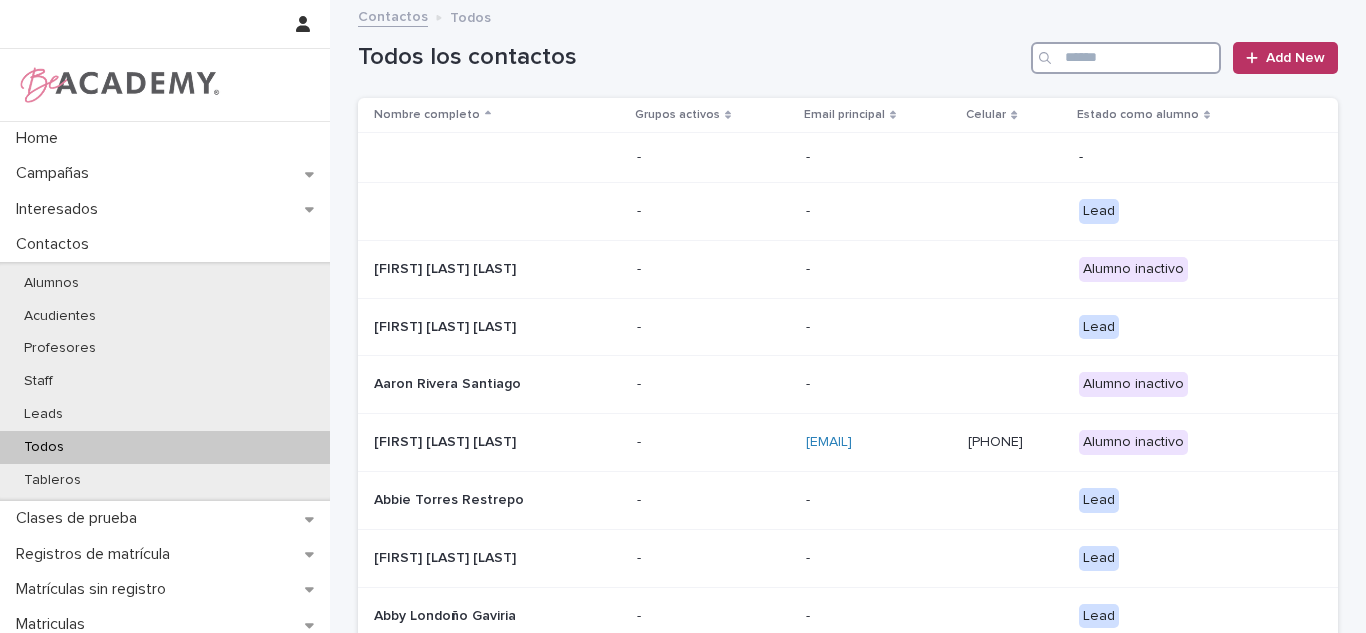 click at bounding box center (1126, 58) 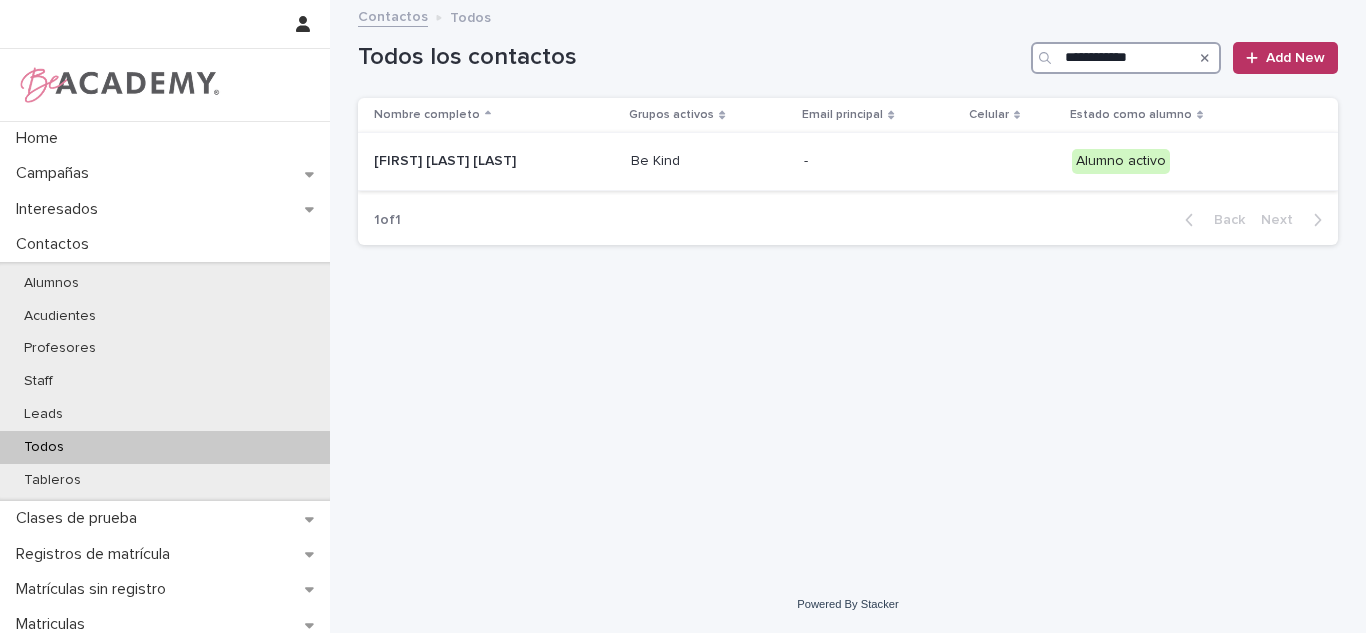 type on "**********" 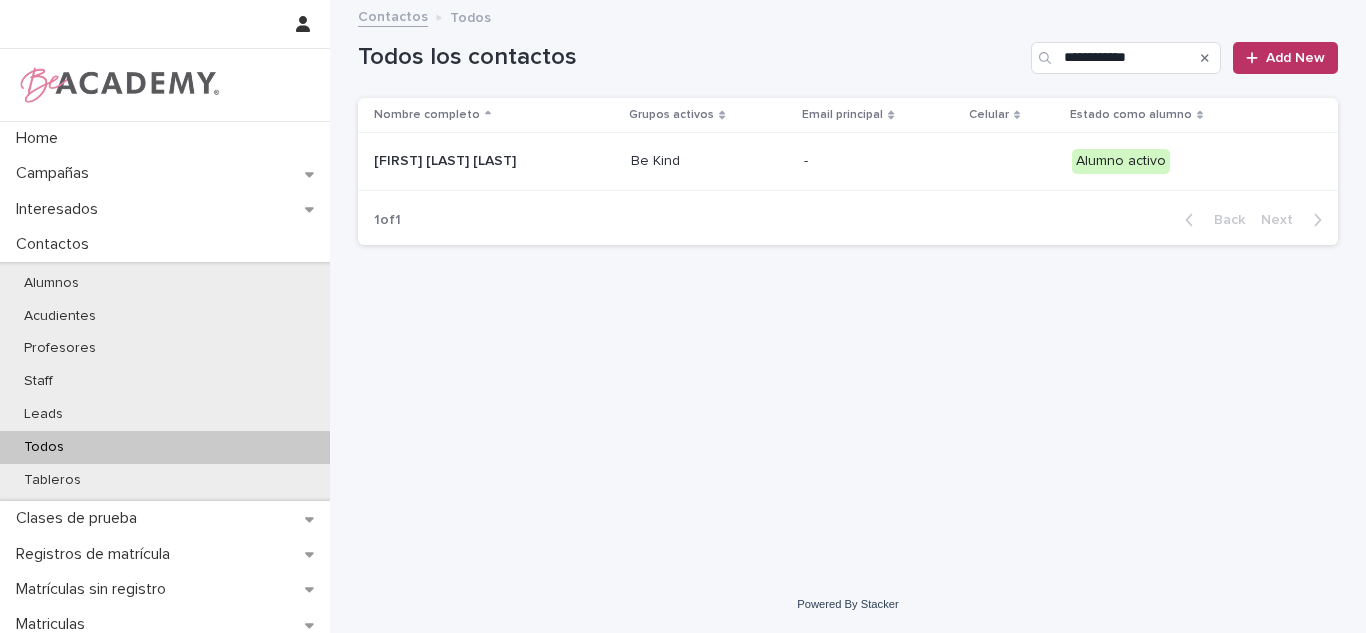 click on "Susana Mesa Jaramillo" at bounding box center [494, 161] 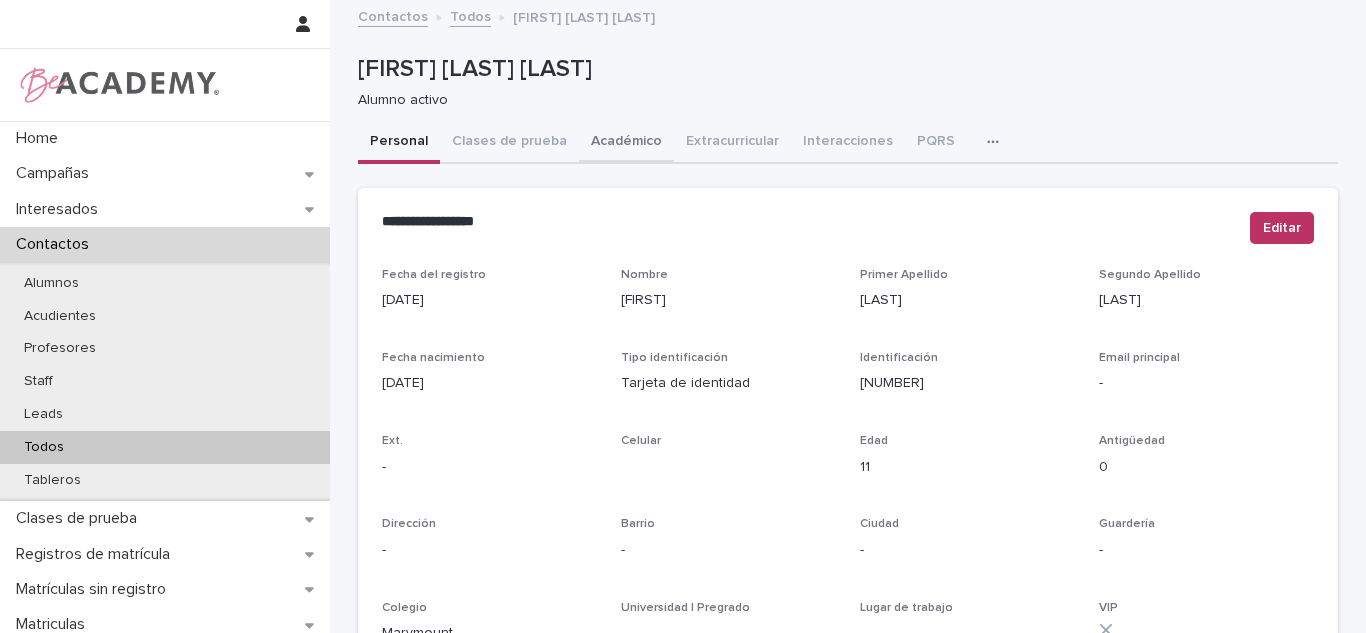 click on "Académico" at bounding box center (626, 143) 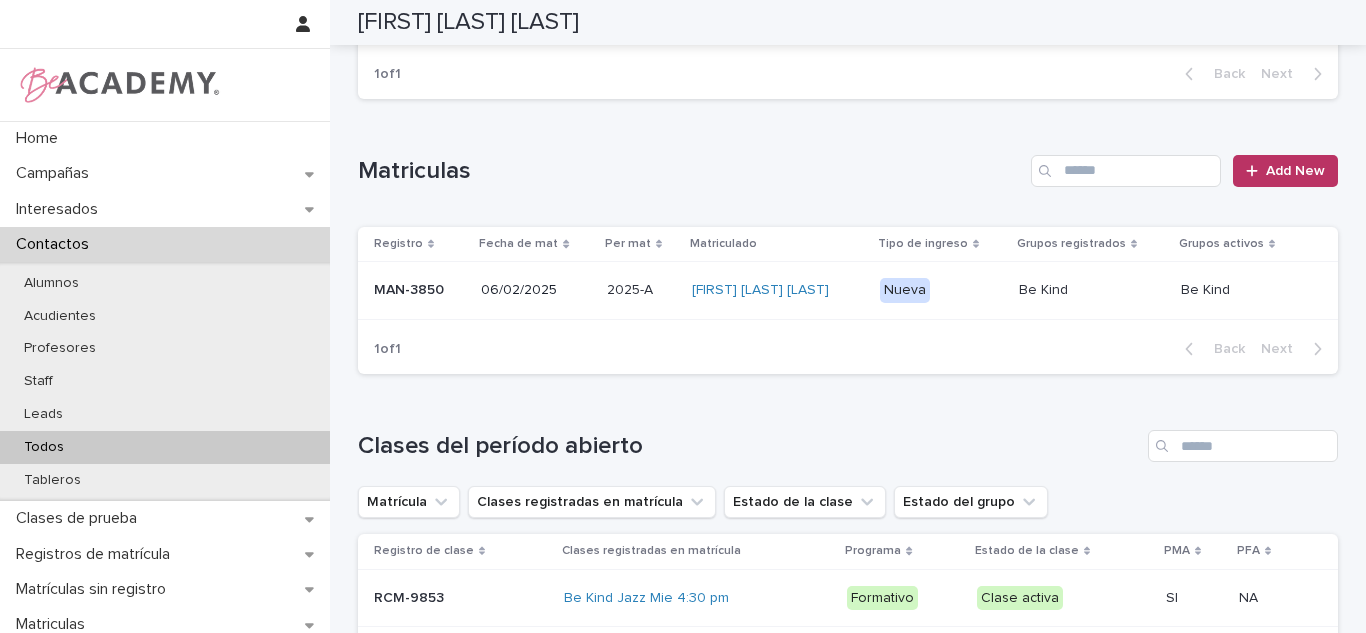 scroll, scrollTop: 0, scrollLeft: 0, axis: both 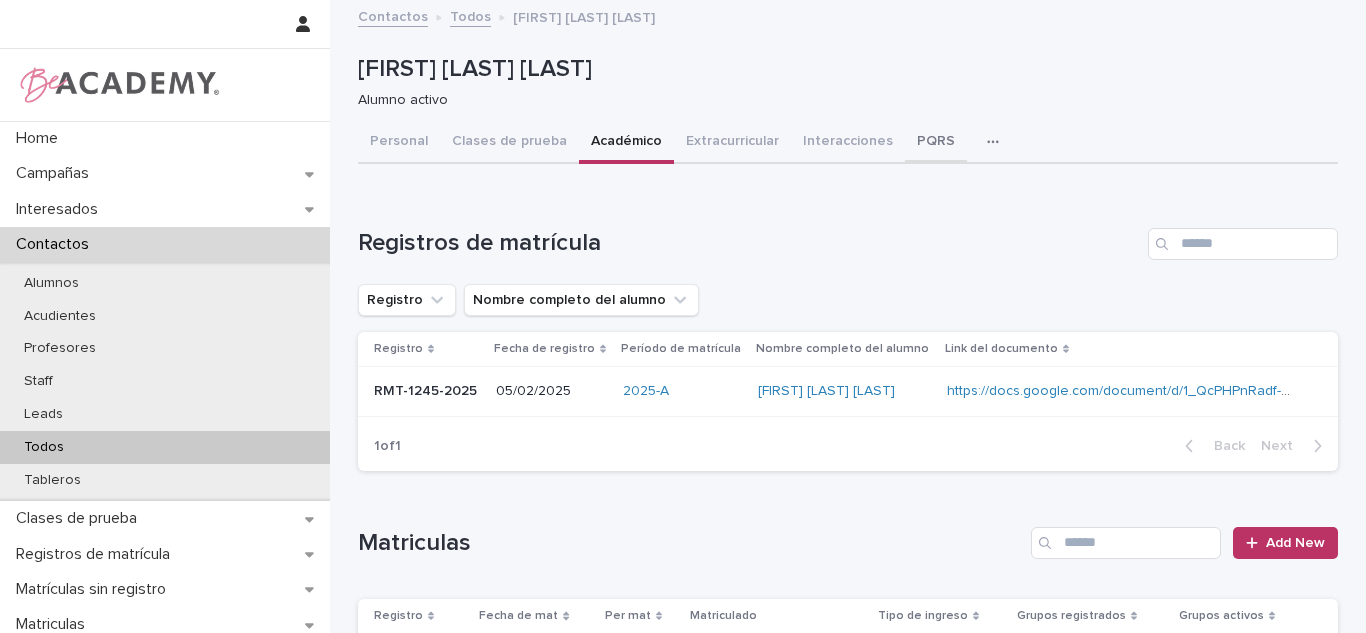 click on "PQRS" at bounding box center (936, 143) 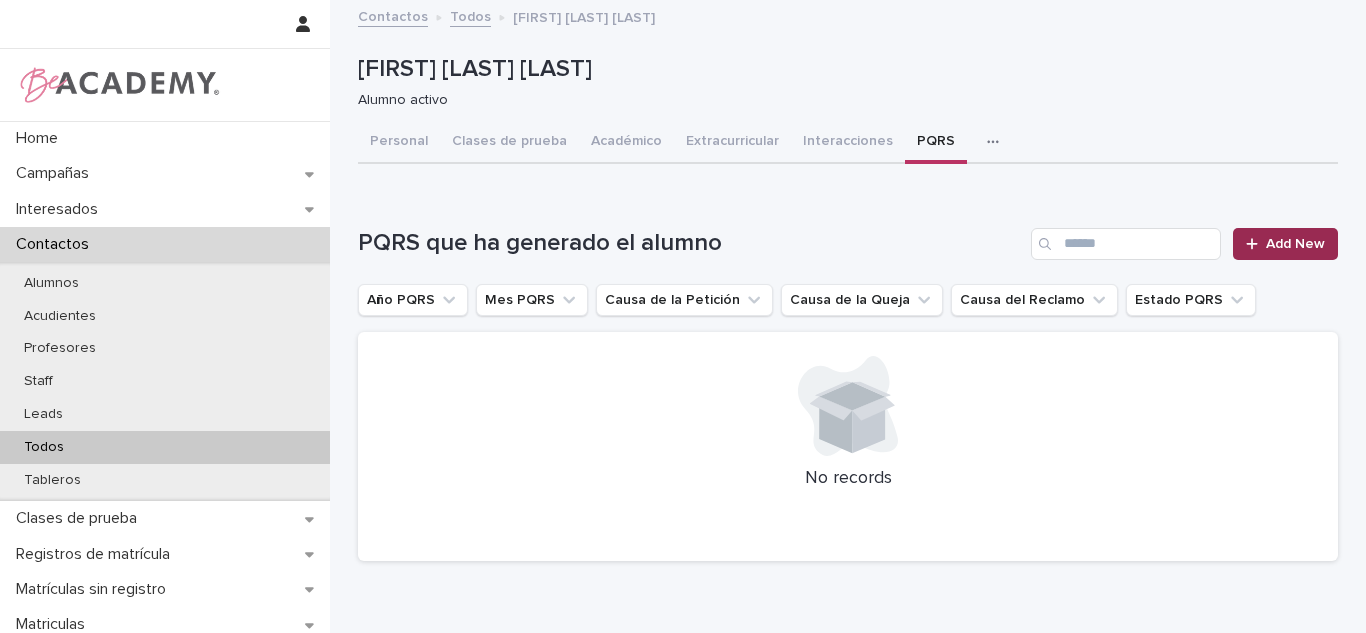click on "Add New" at bounding box center [1295, 244] 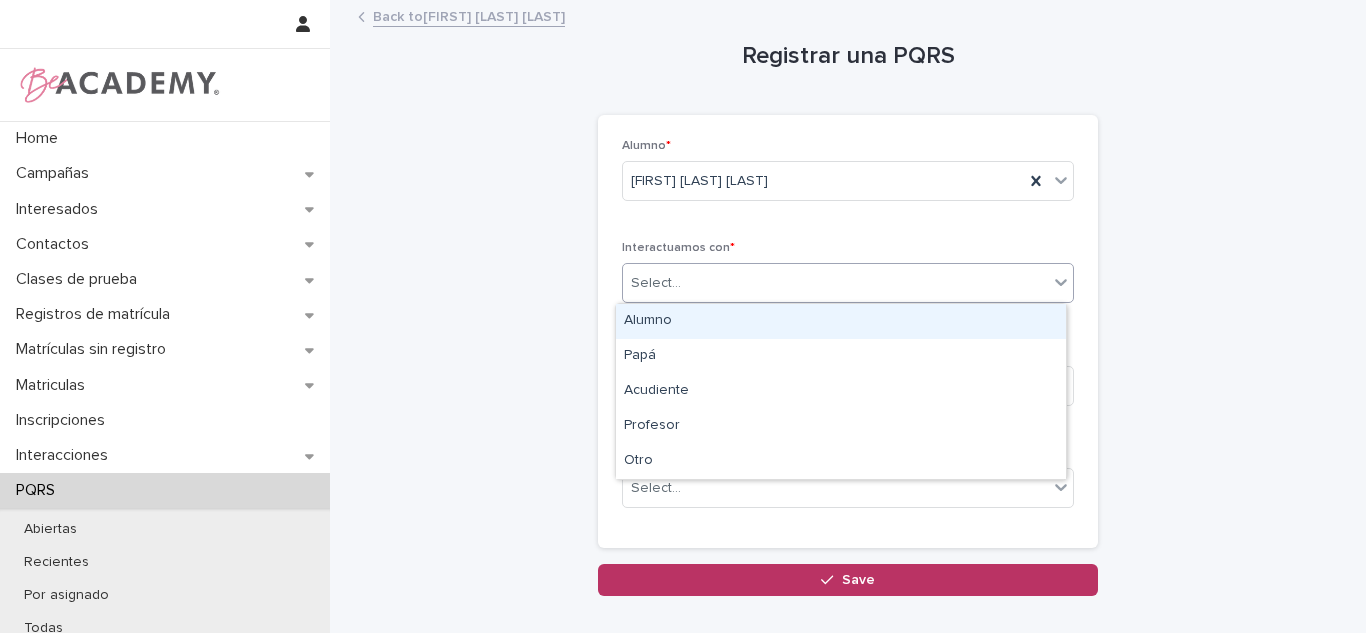 click on "Select..." at bounding box center (835, 283) 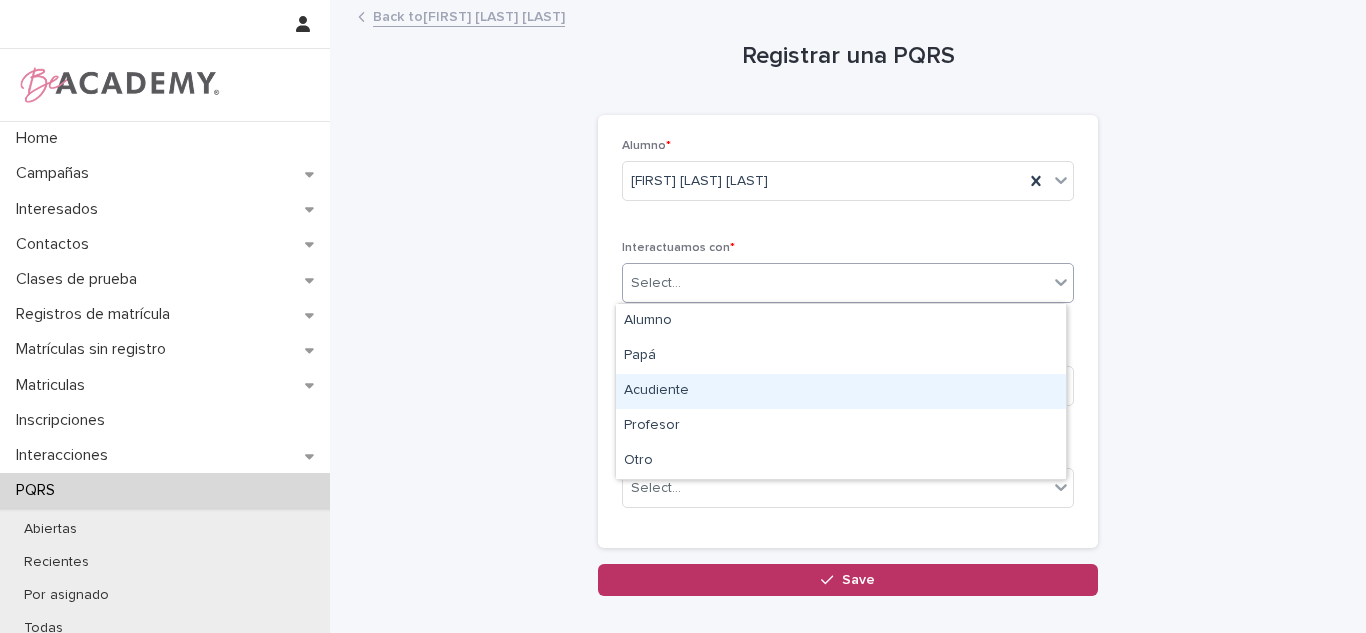 click on "Acudiente" at bounding box center [841, 391] 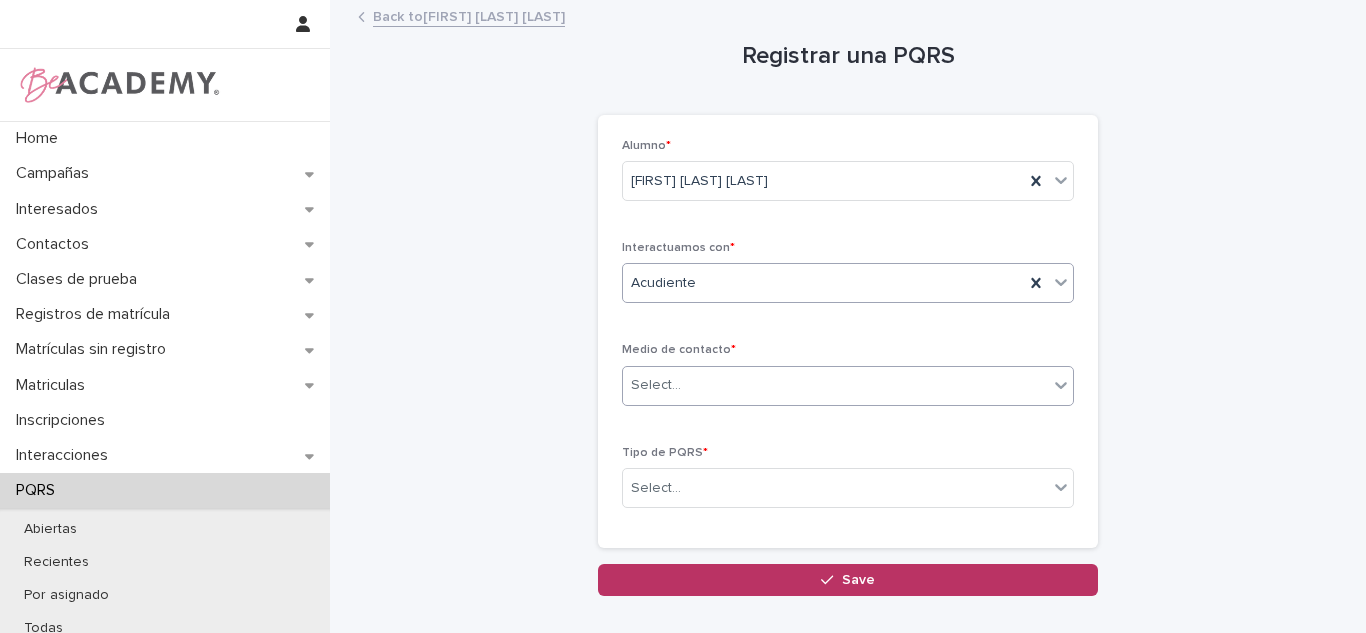 click on "Select..." at bounding box center [656, 385] 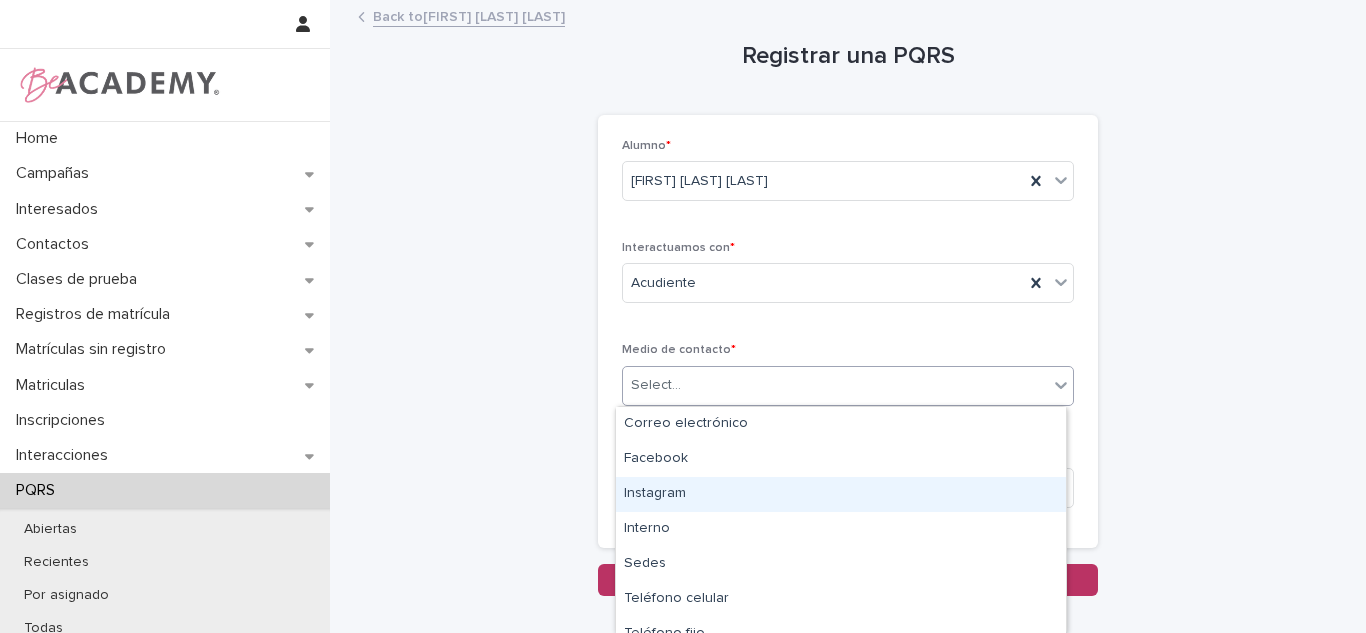 scroll, scrollTop: 53, scrollLeft: 0, axis: vertical 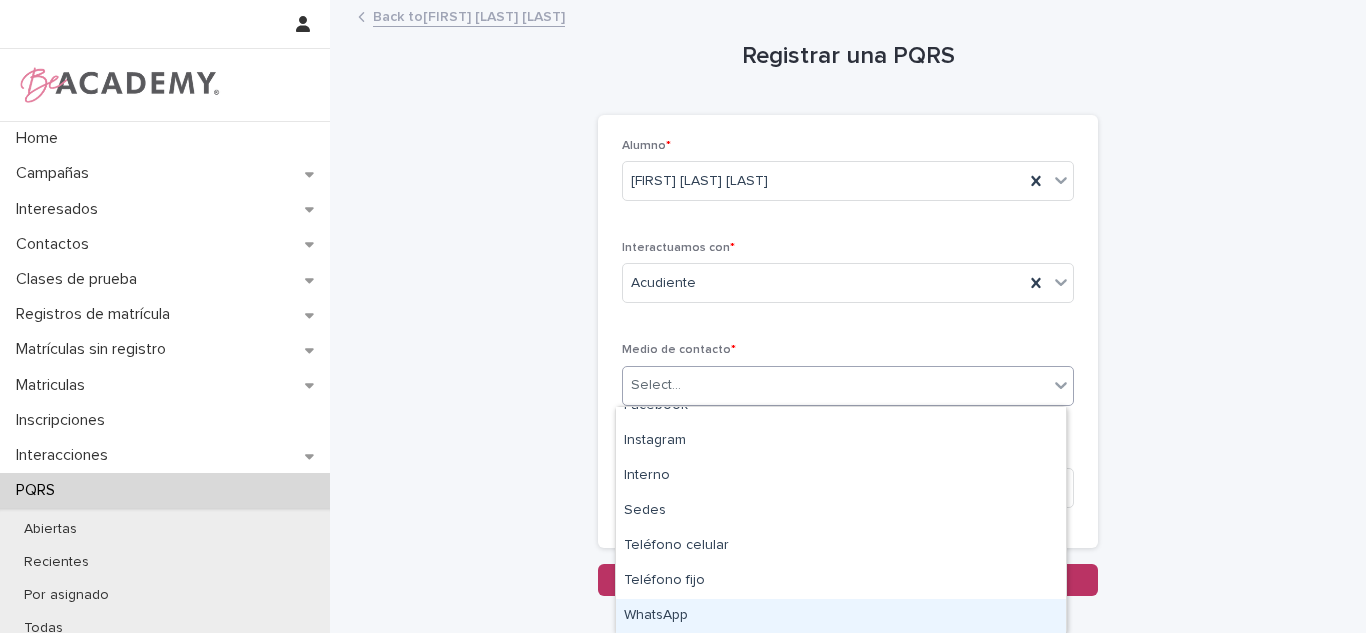 click on "WhatsApp" at bounding box center (841, 616) 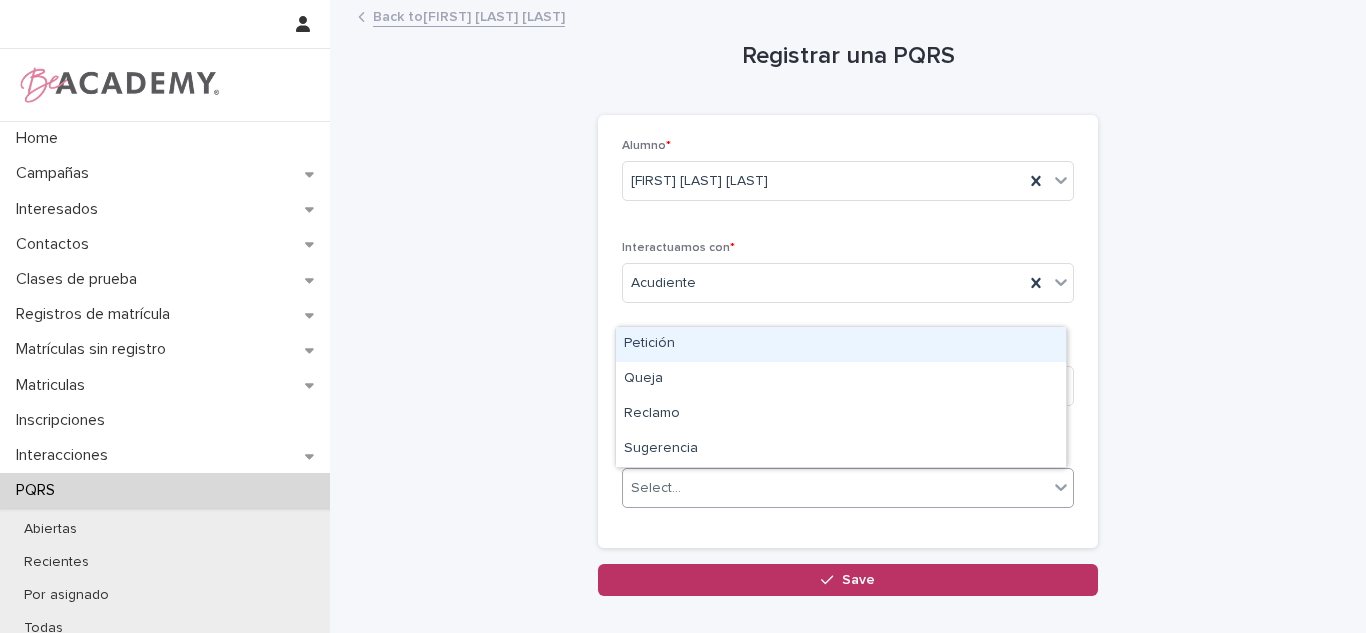 click on "Select..." at bounding box center [835, 488] 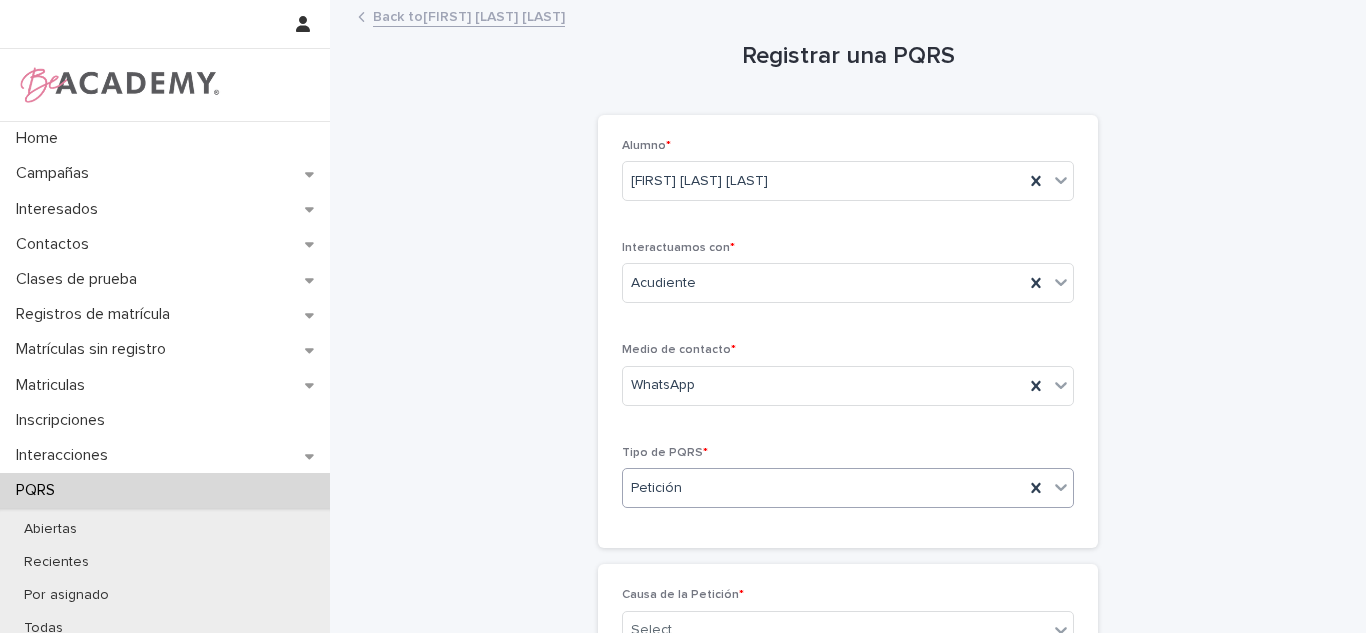 scroll, scrollTop: 246, scrollLeft: 0, axis: vertical 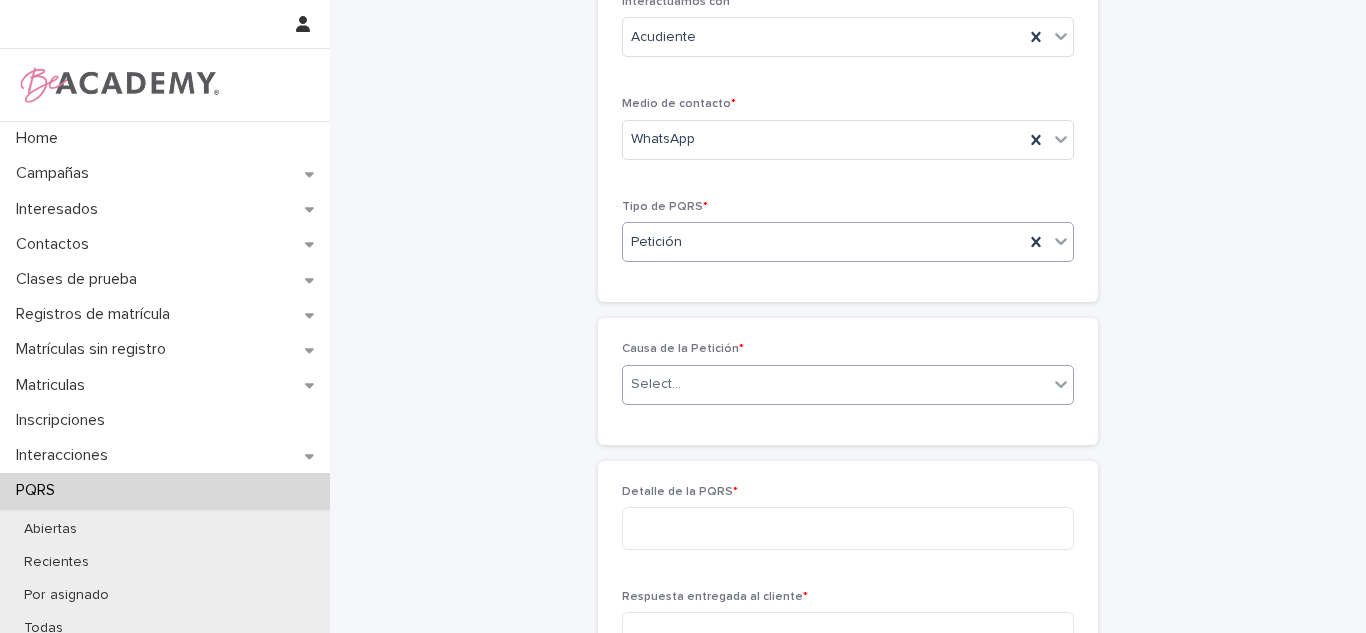click on "Select..." at bounding box center (835, 384) 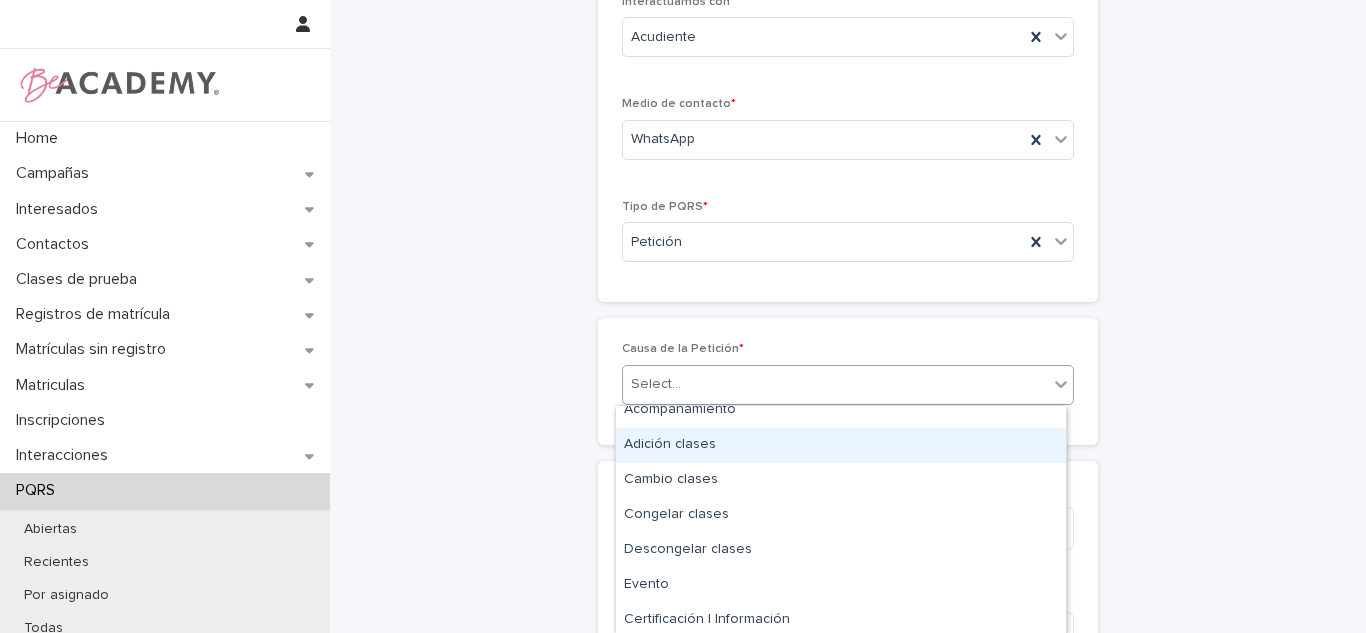scroll, scrollTop: 0, scrollLeft: 0, axis: both 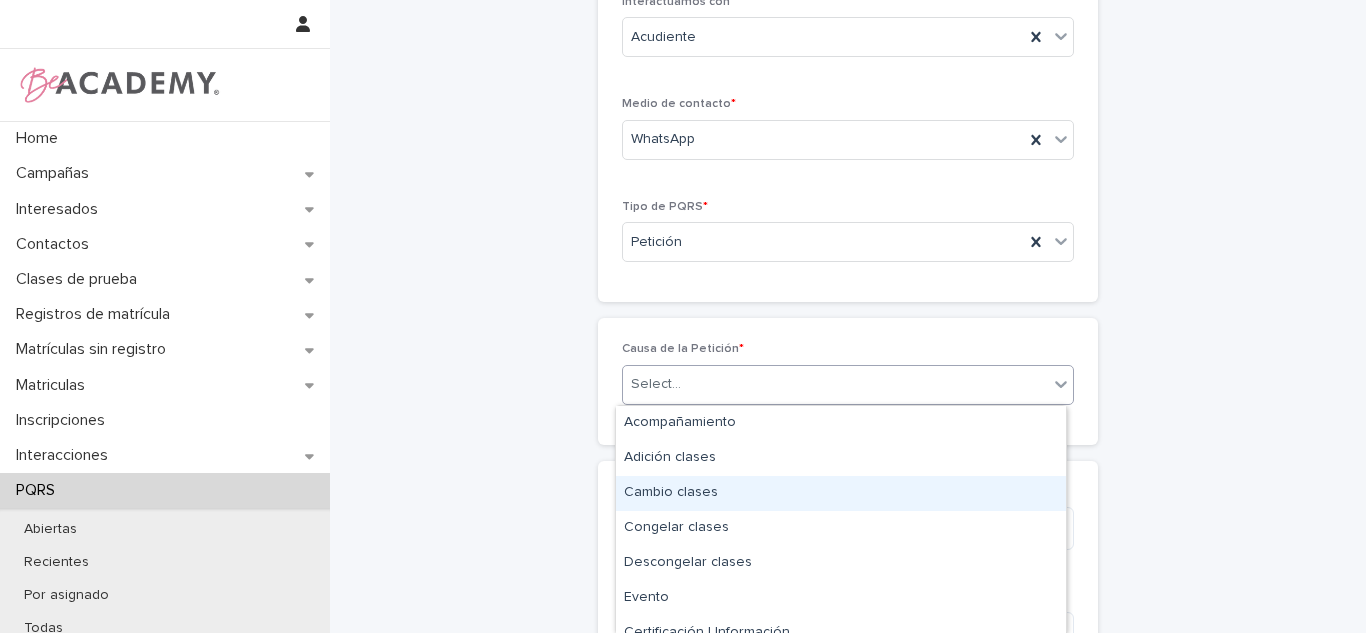 click on "Cambio clases" at bounding box center (841, 493) 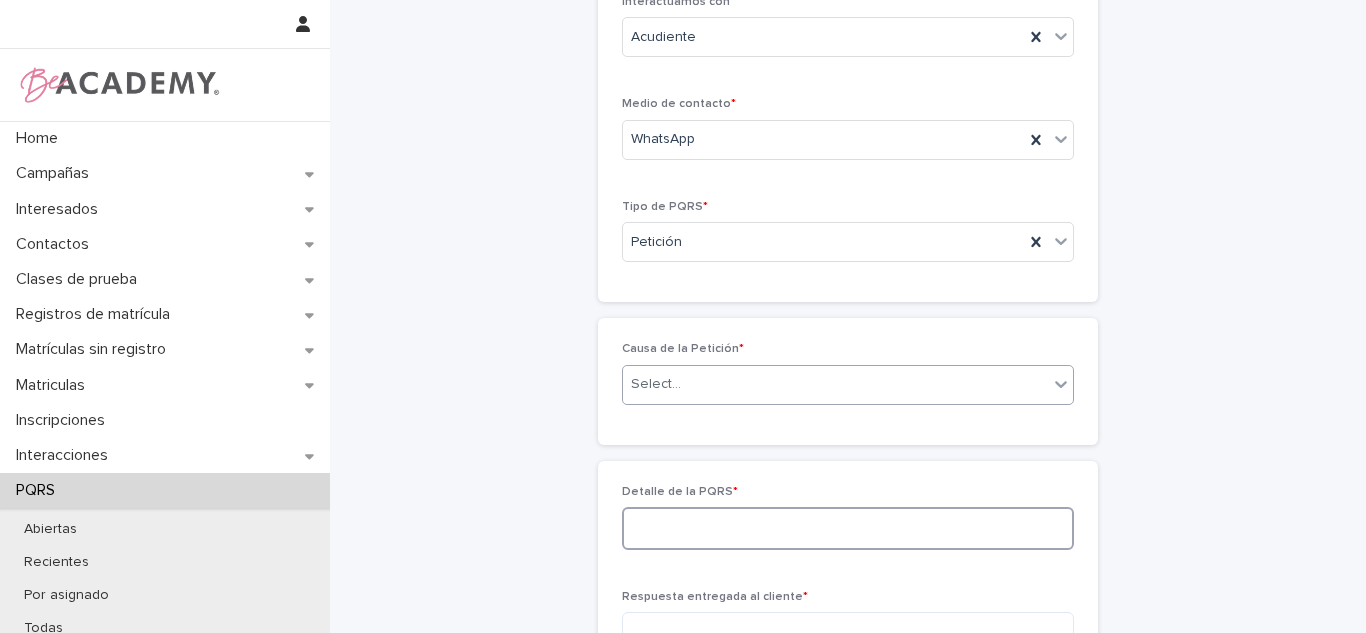 click at bounding box center (848, 528) 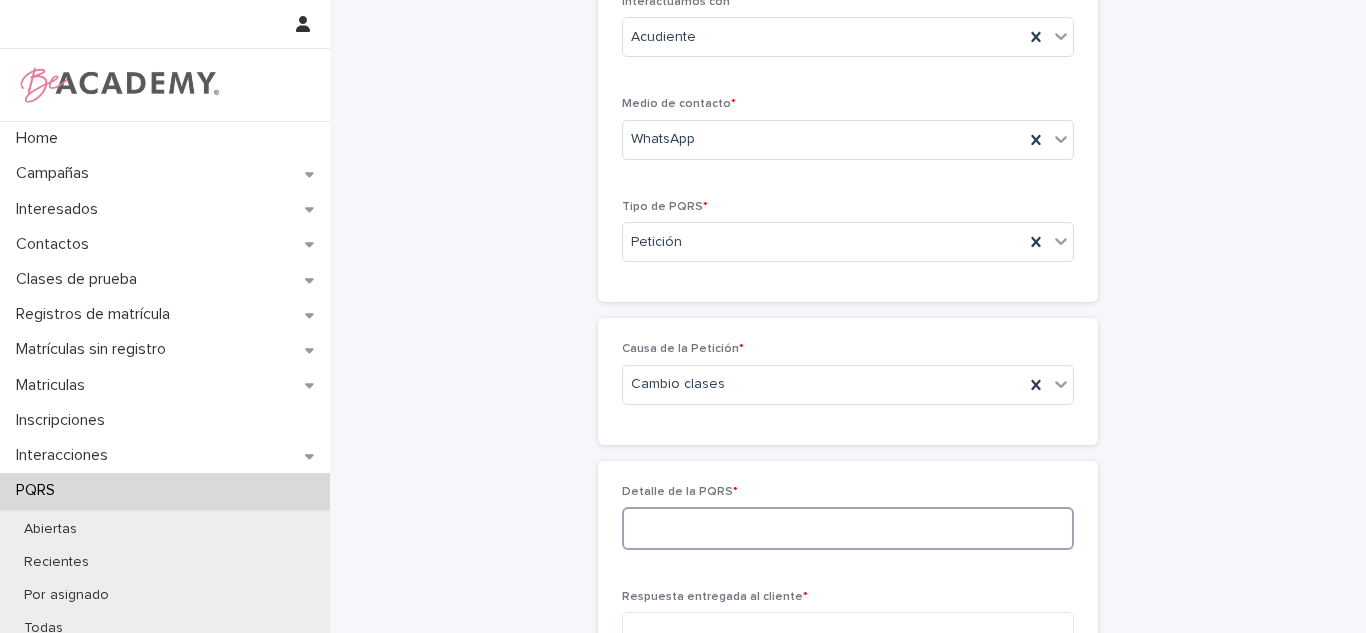 click at bounding box center [848, 528] 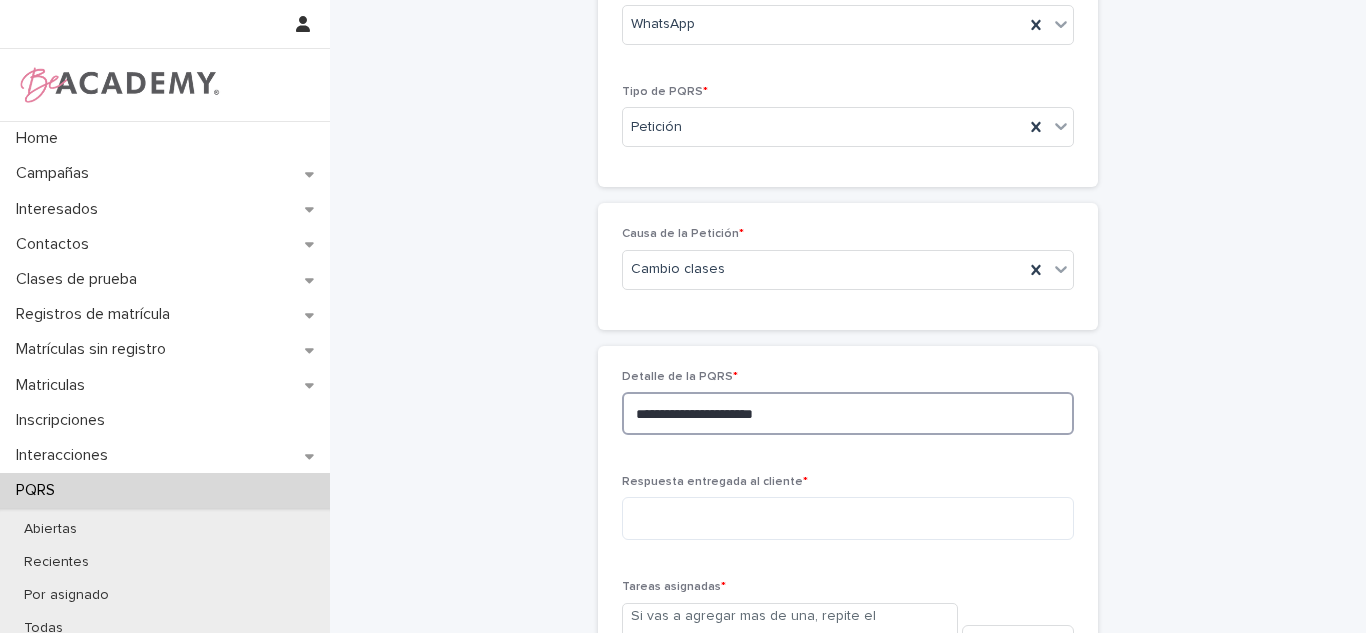 scroll, scrollTop: 366, scrollLeft: 0, axis: vertical 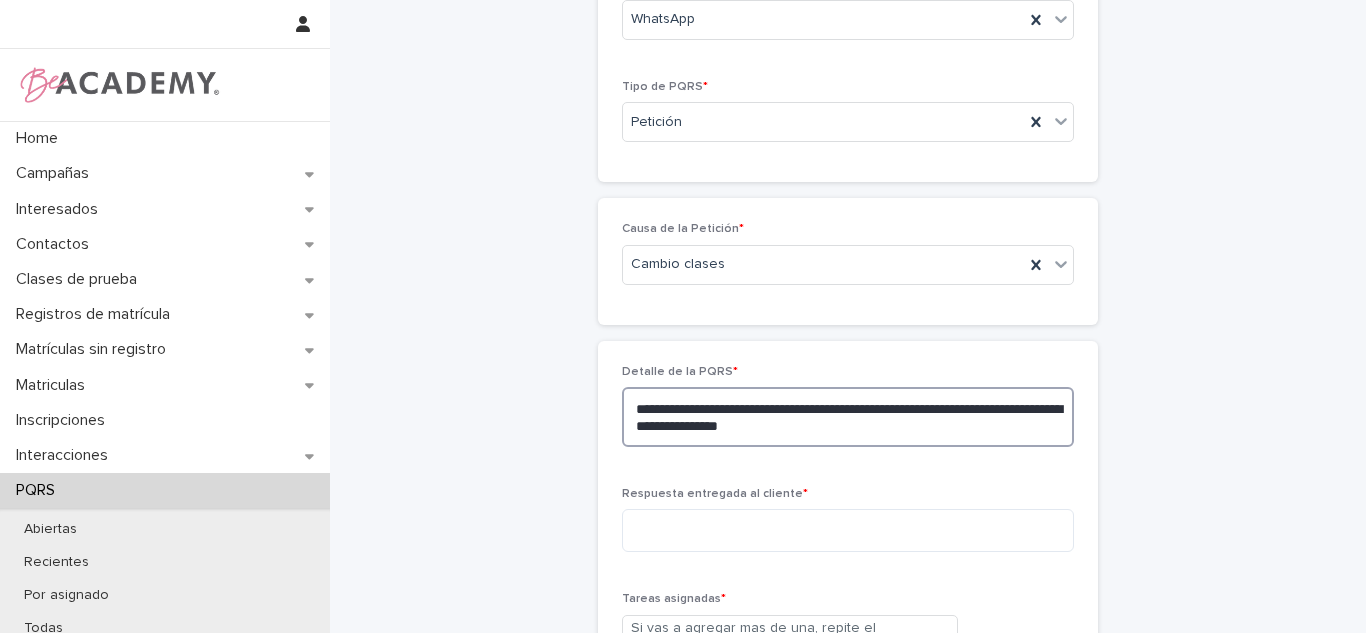 drag, startPoint x: 807, startPoint y: 417, endPoint x: 774, endPoint y: 430, distance: 35.468296 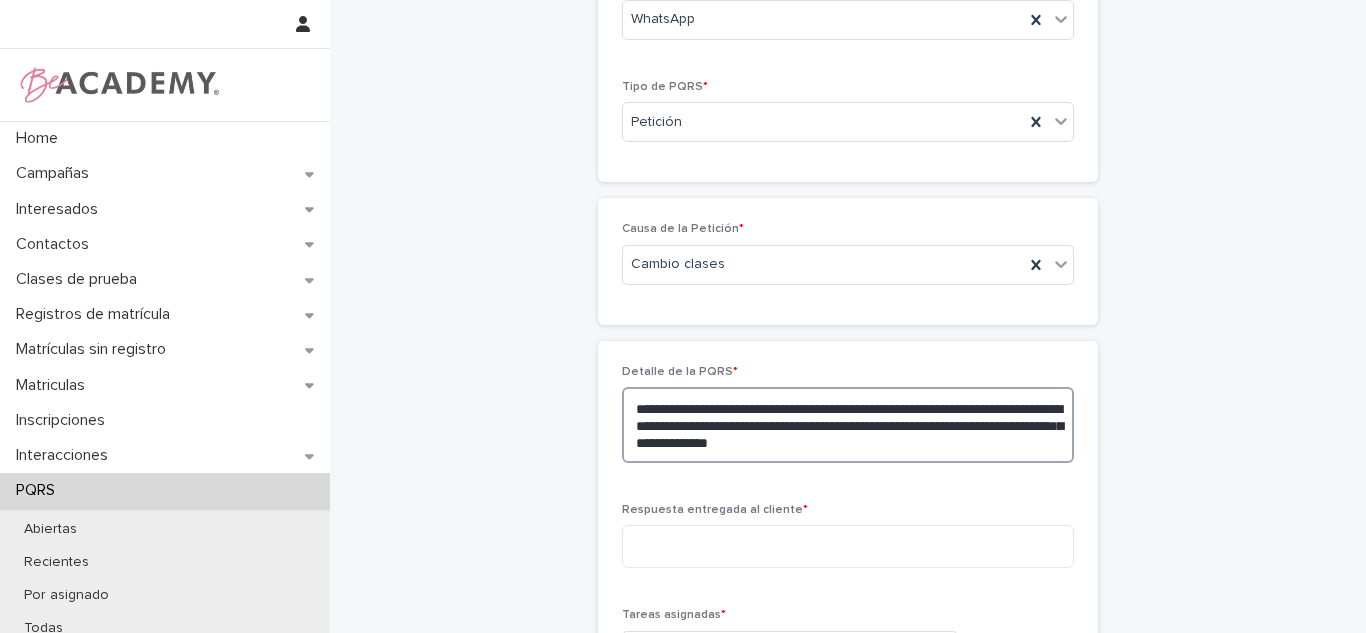 type on "**********" 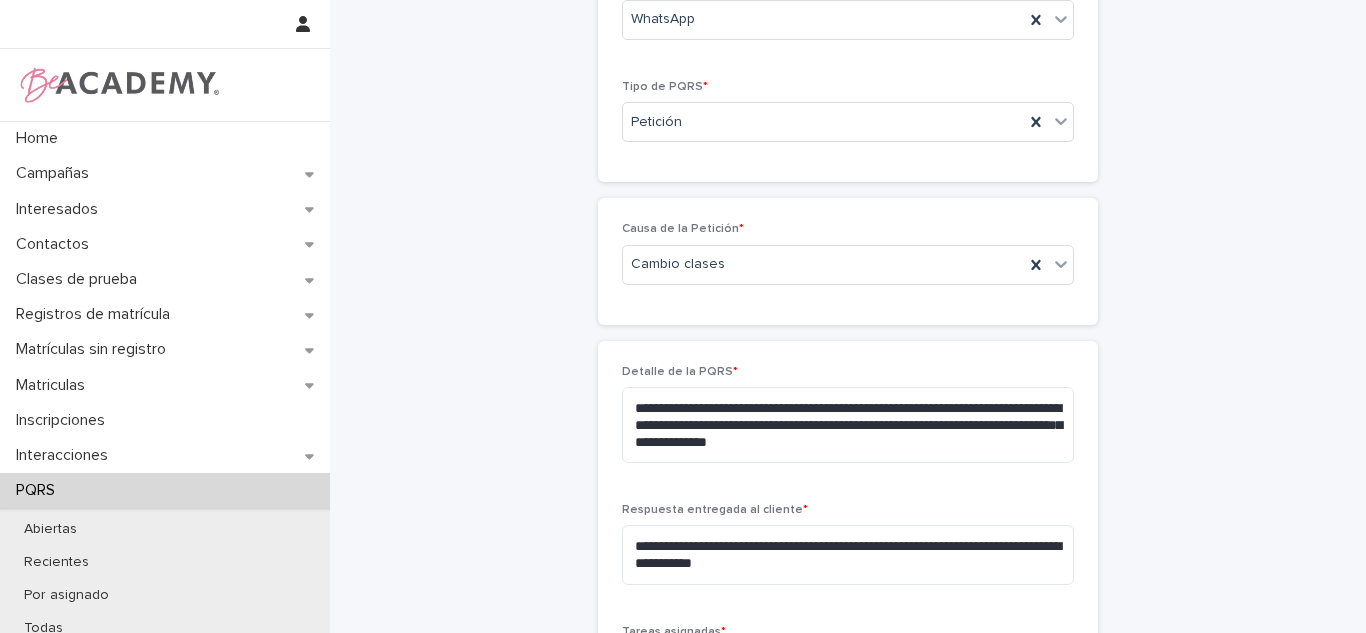 scroll, scrollTop: 717, scrollLeft: 0, axis: vertical 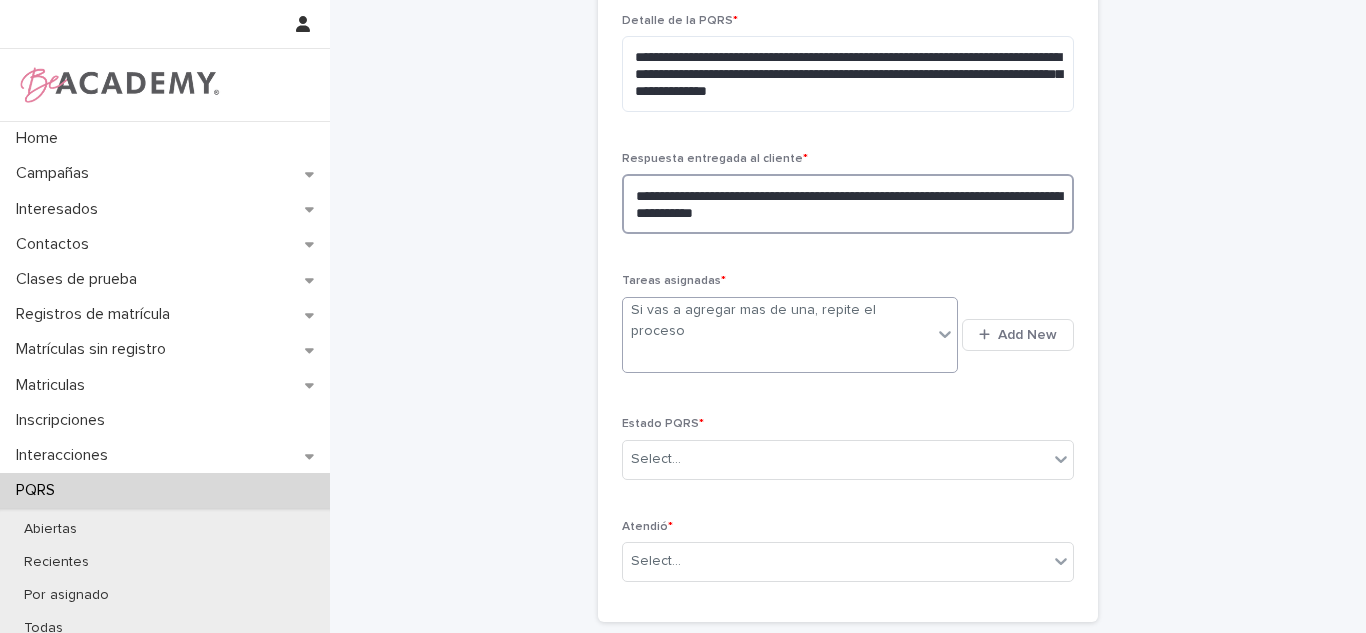 click on "**********" at bounding box center (848, 204) 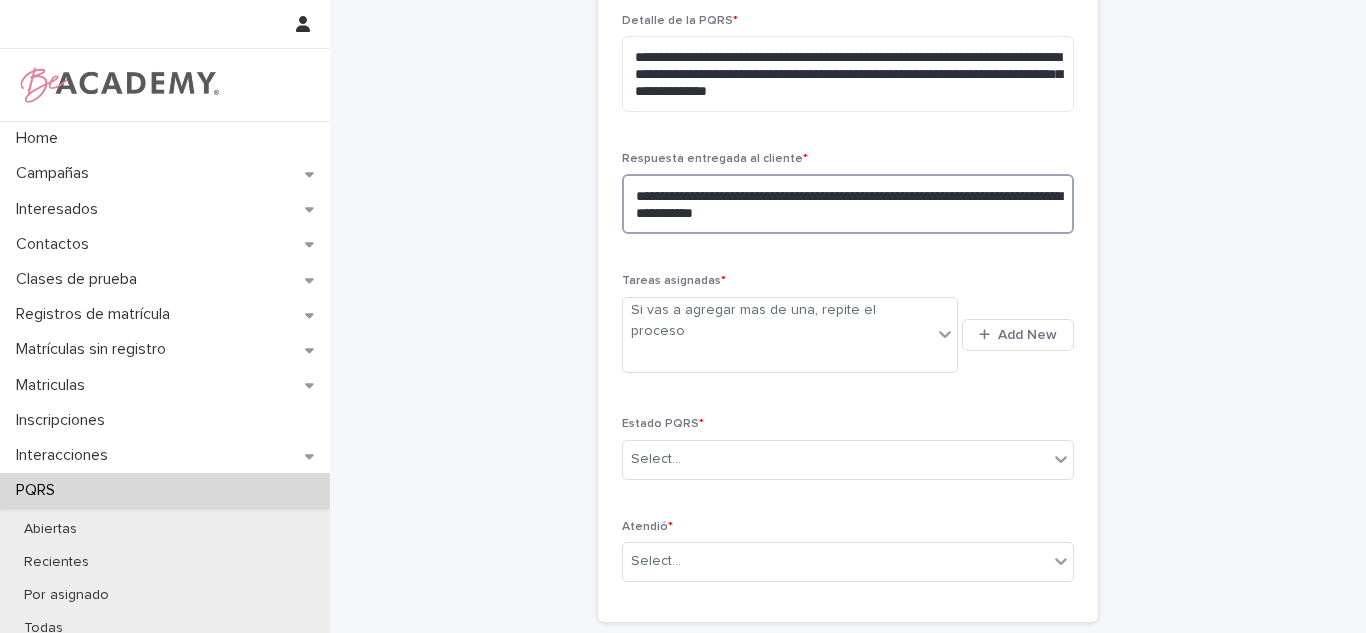 click on "**********" at bounding box center [848, 204] 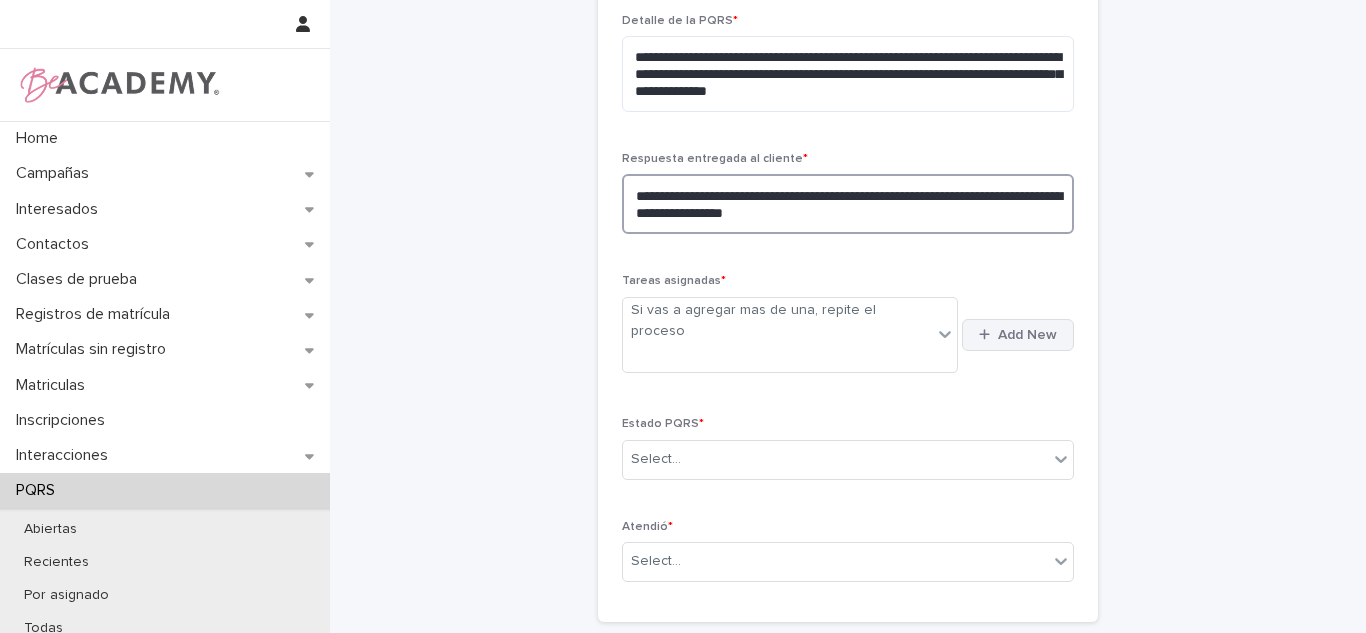 type on "**********" 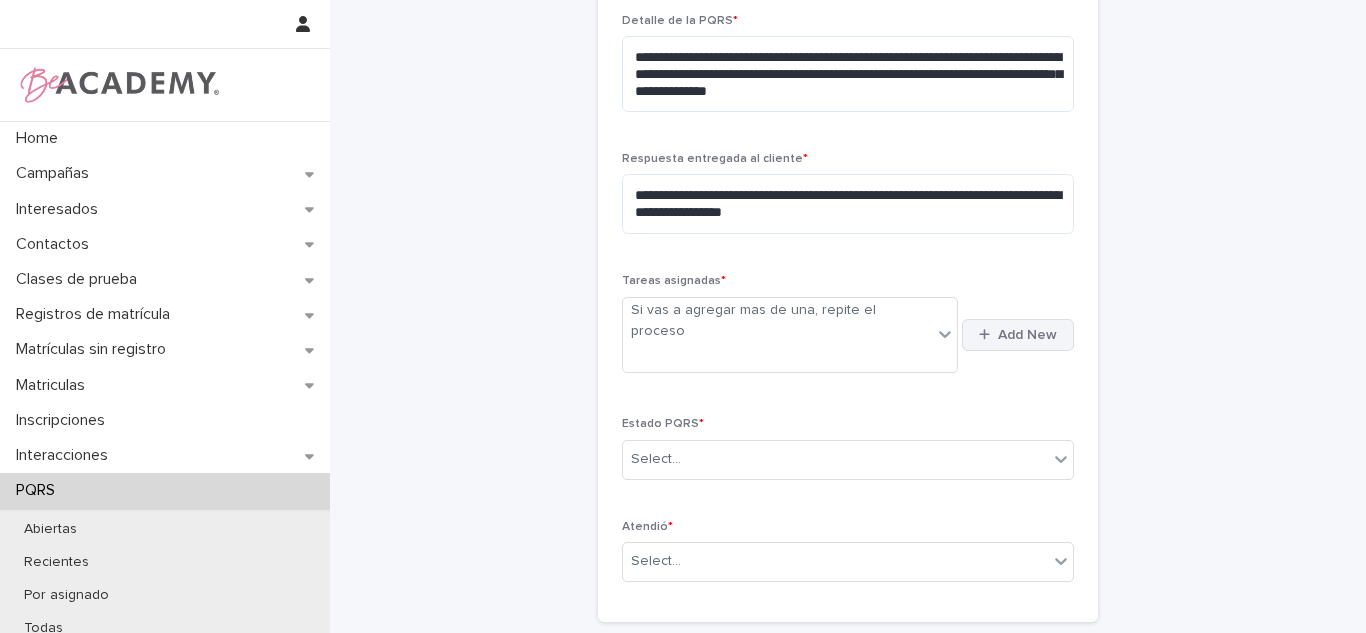 click 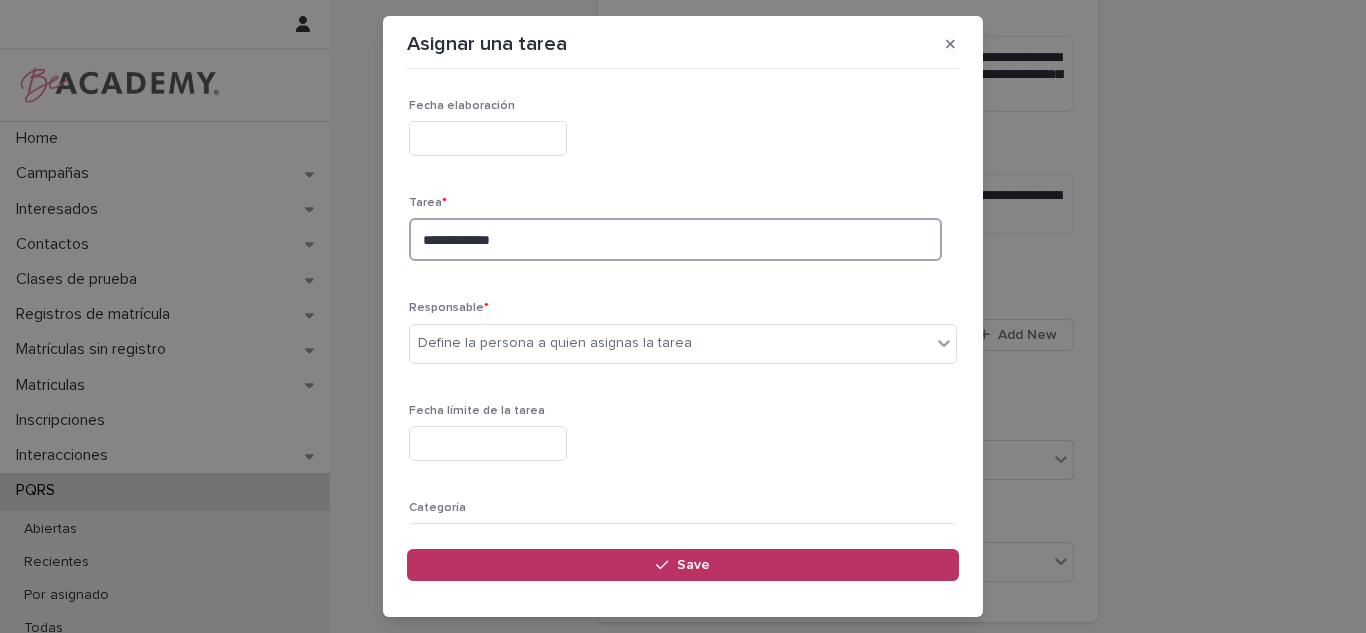 drag, startPoint x: 511, startPoint y: 237, endPoint x: 481, endPoint y: 219, distance: 34.98571 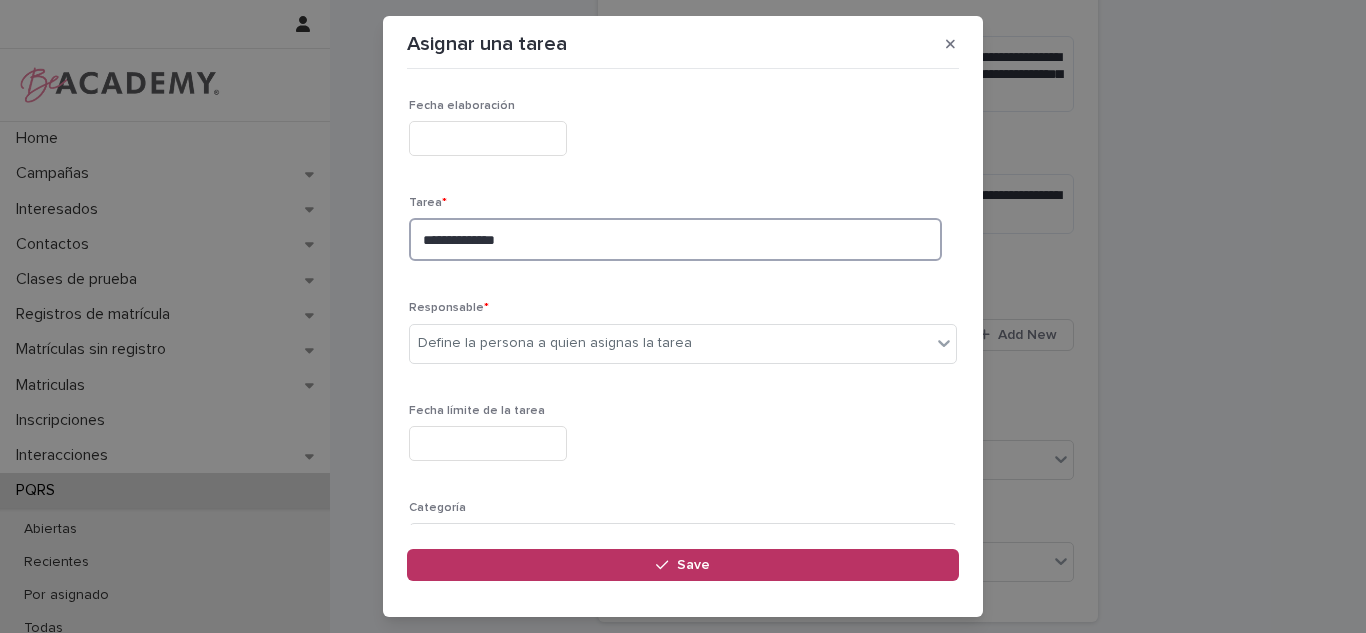 click on "**********" at bounding box center (675, 239) 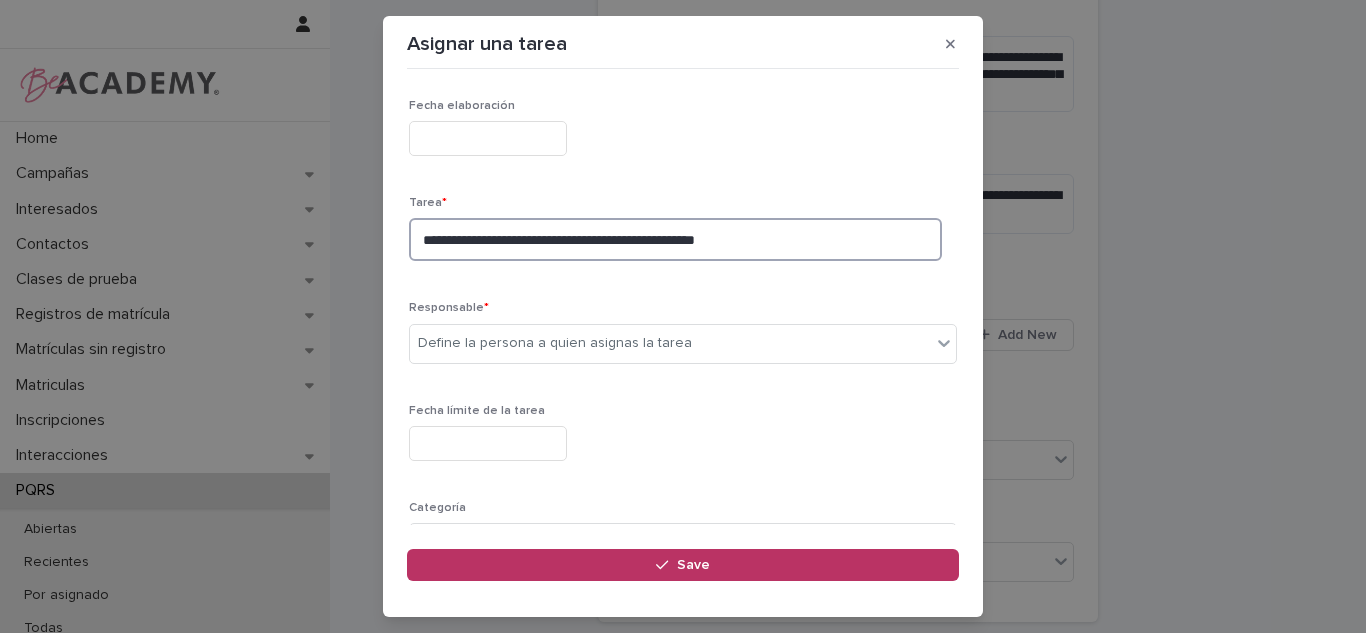 type on "**********" 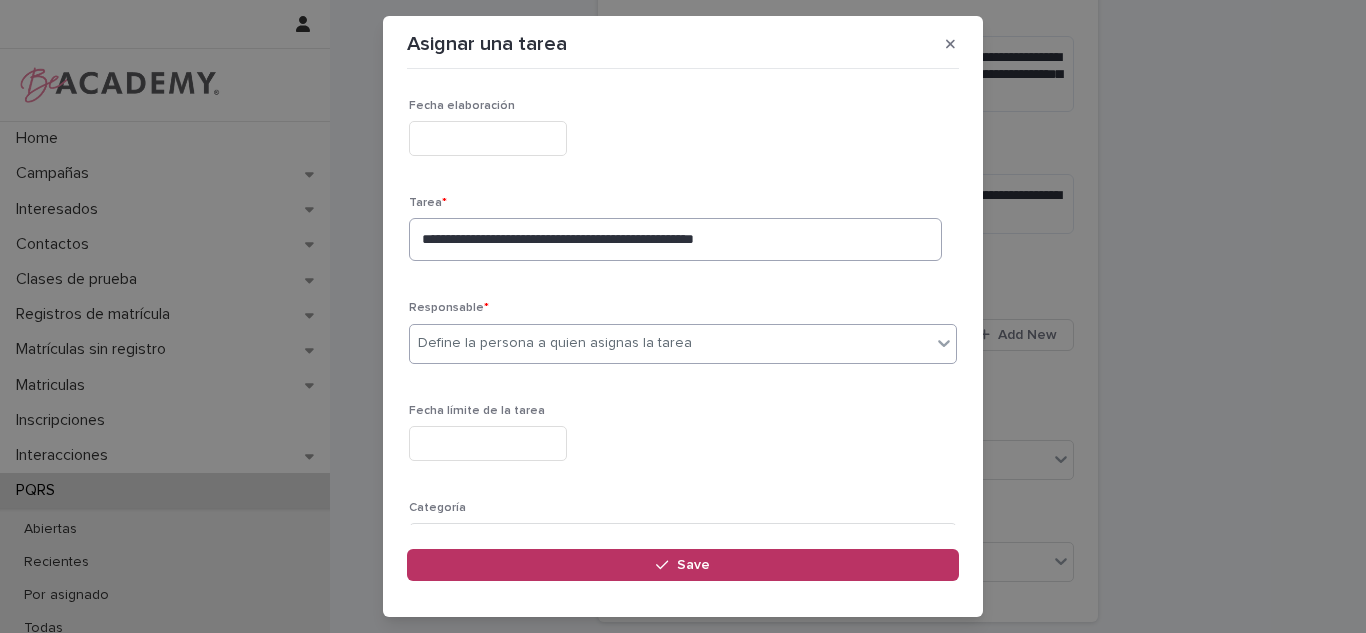 type on "*" 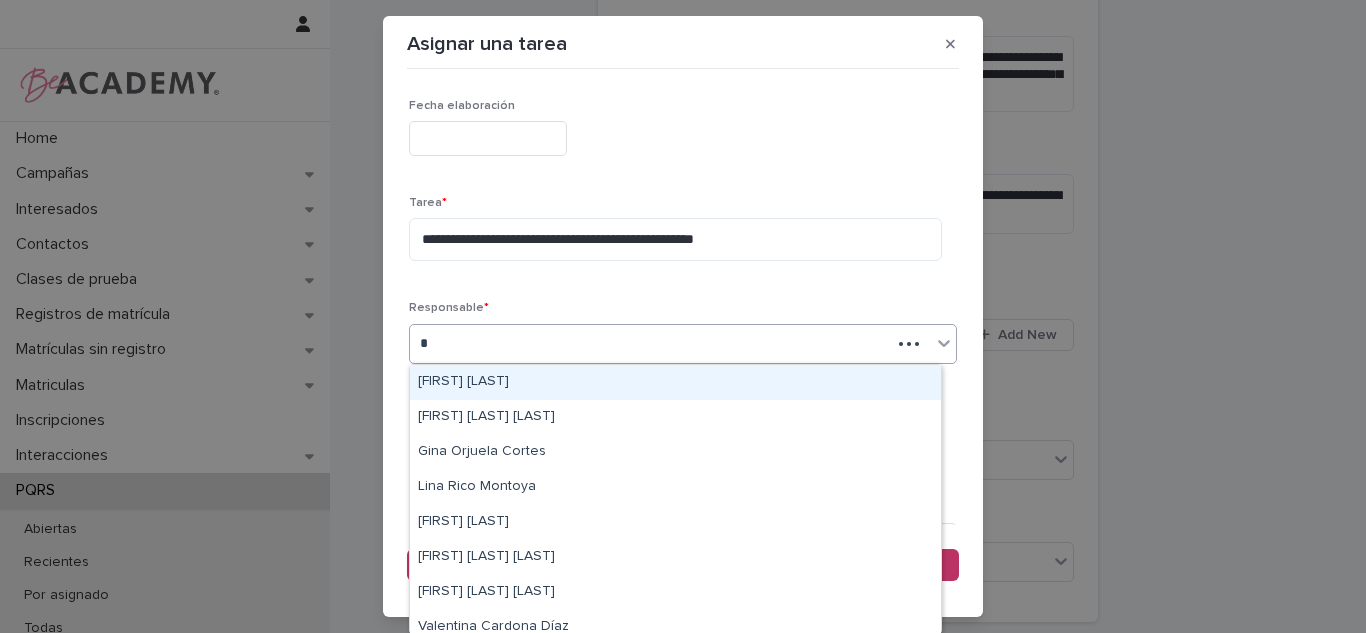 click on "[FIRST] [LAST] [LAST]" at bounding box center [675, 382] 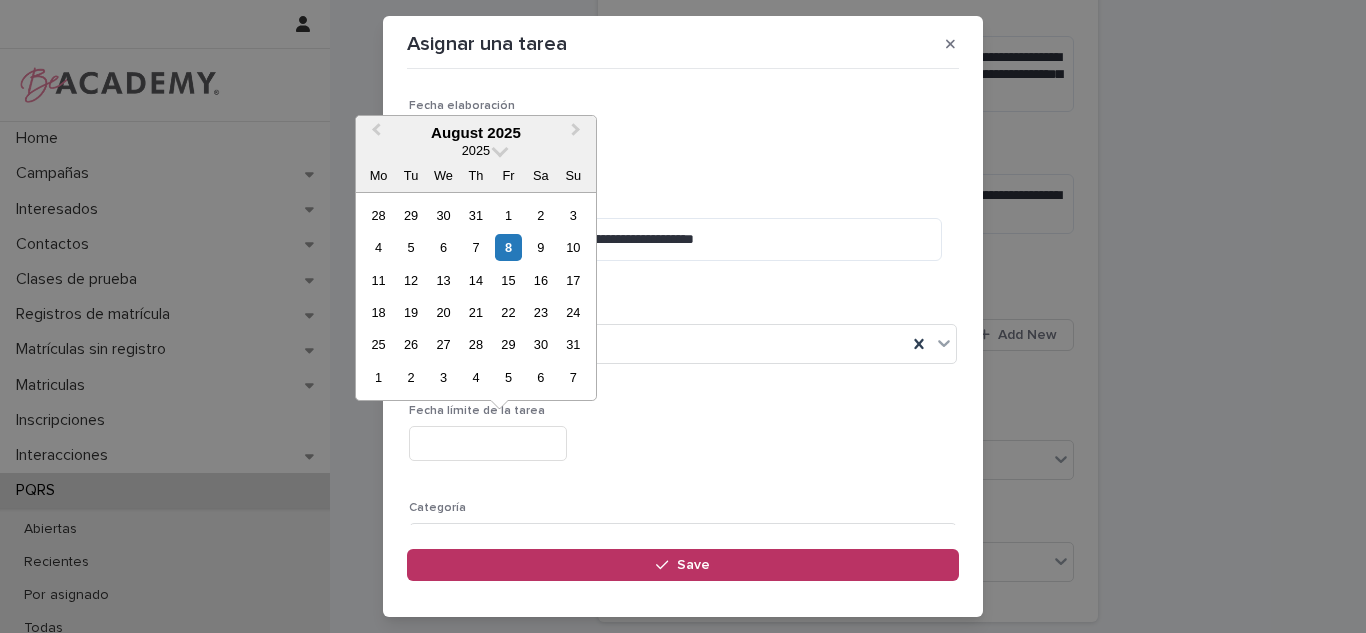 click at bounding box center [488, 443] 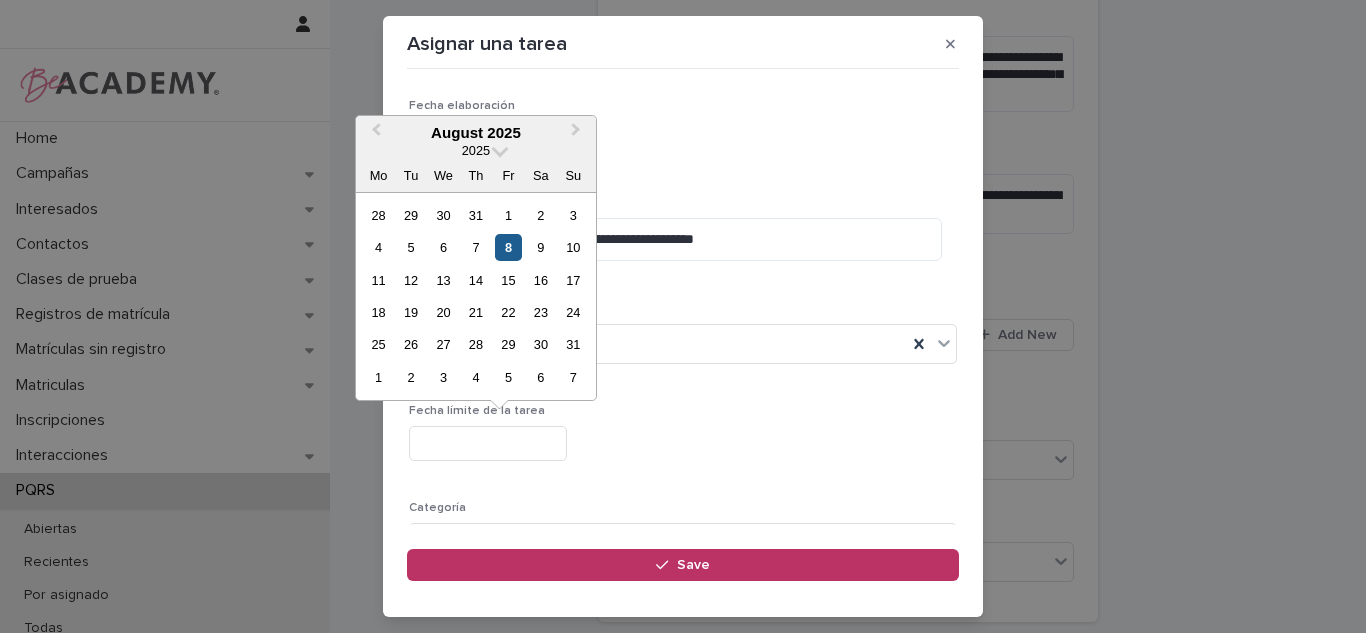 click on "8" at bounding box center [508, 247] 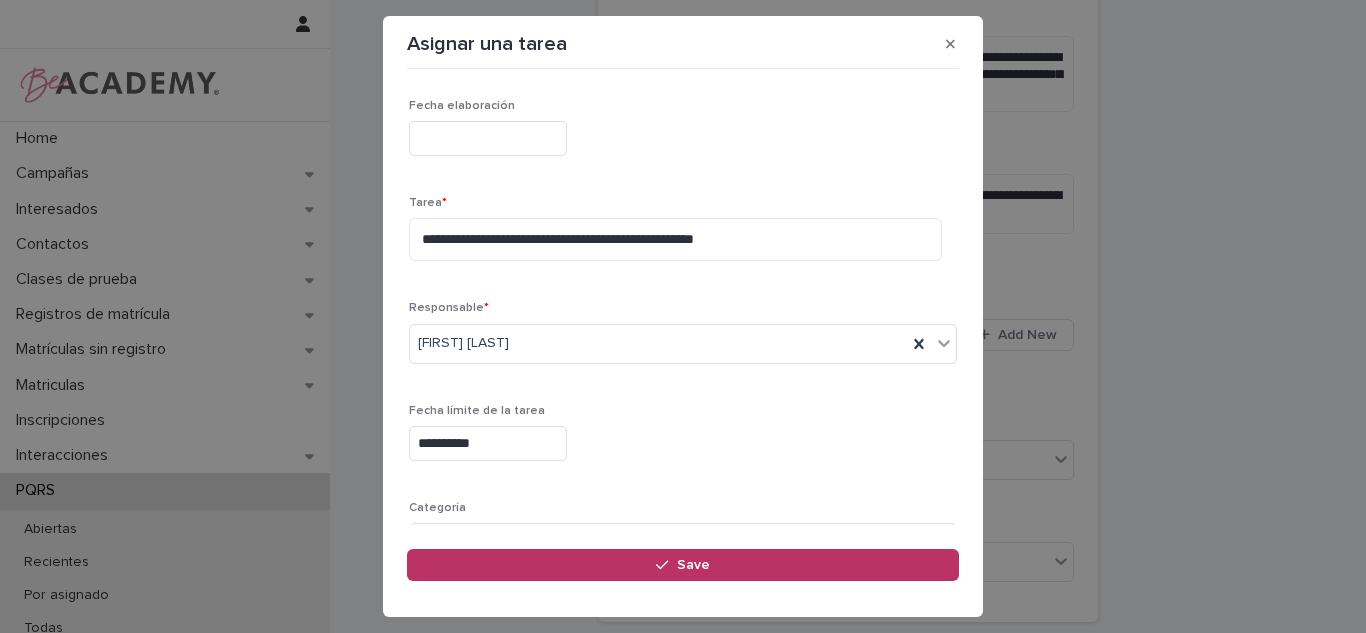 scroll, scrollTop: 149, scrollLeft: 0, axis: vertical 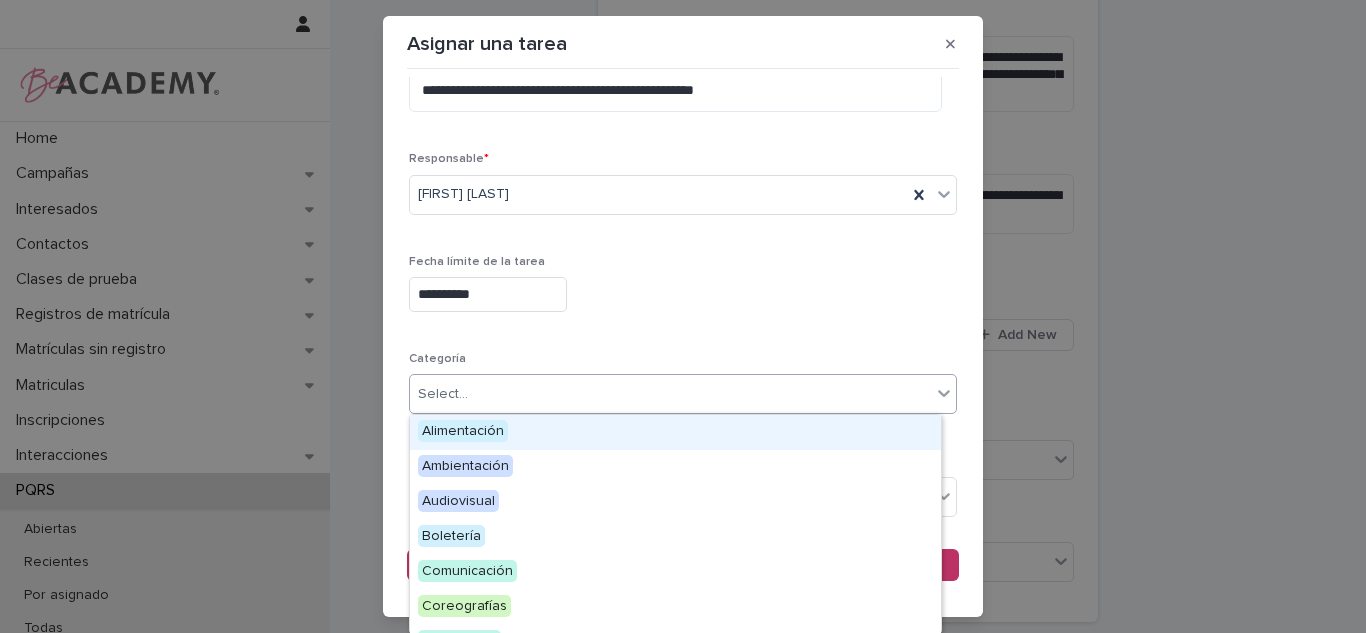 click on "Select..." at bounding box center [670, 394] 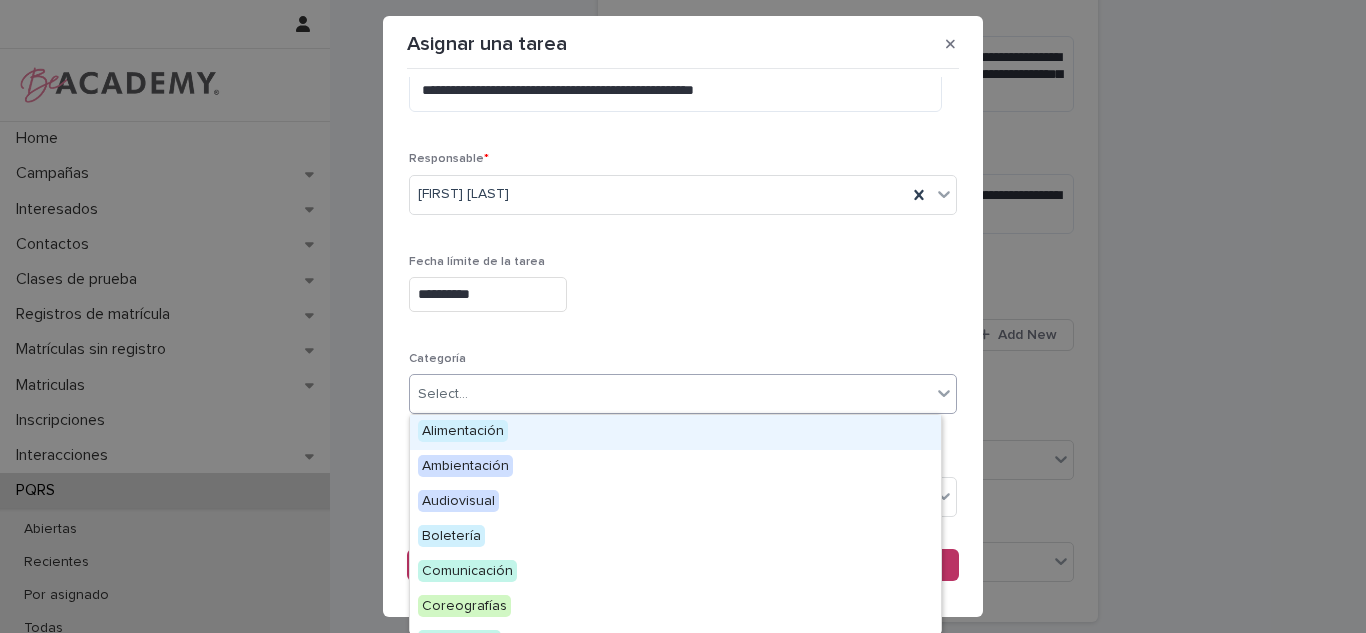 drag, startPoint x: 667, startPoint y: 334, endPoint x: 676, endPoint y: 327, distance: 11.401754 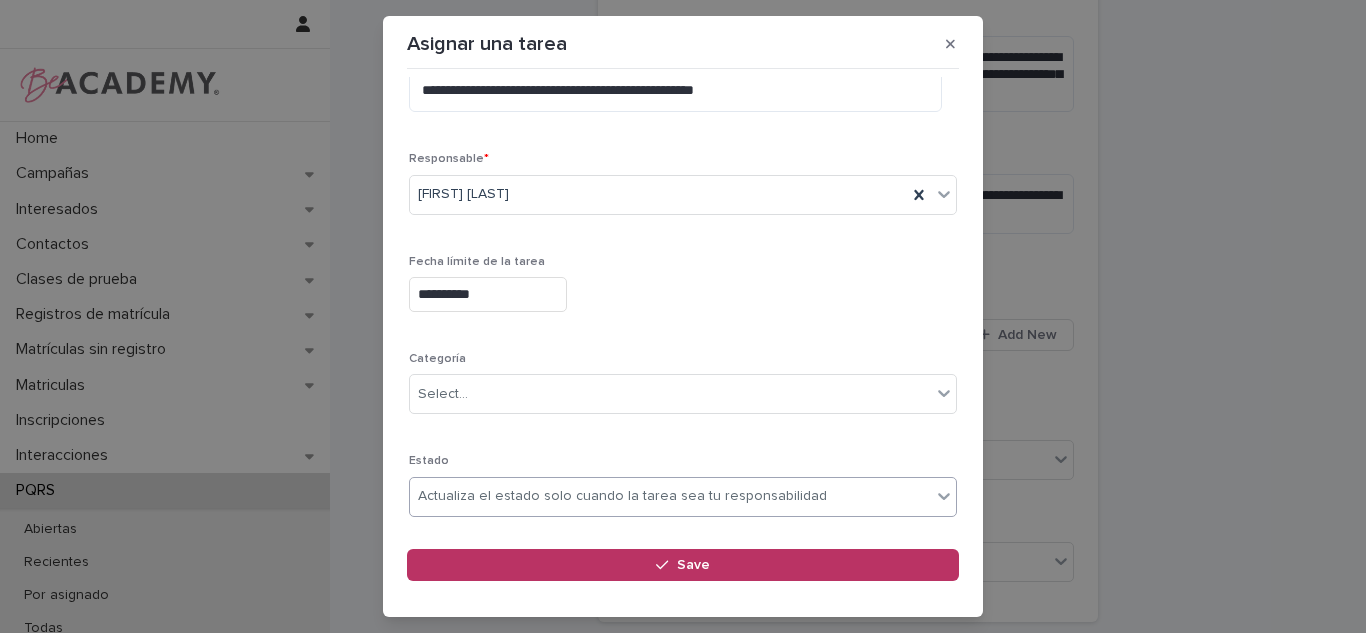 click on "Actualiza el estado solo cuando la tarea sea tu responsabilidad" at bounding box center (622, 496) 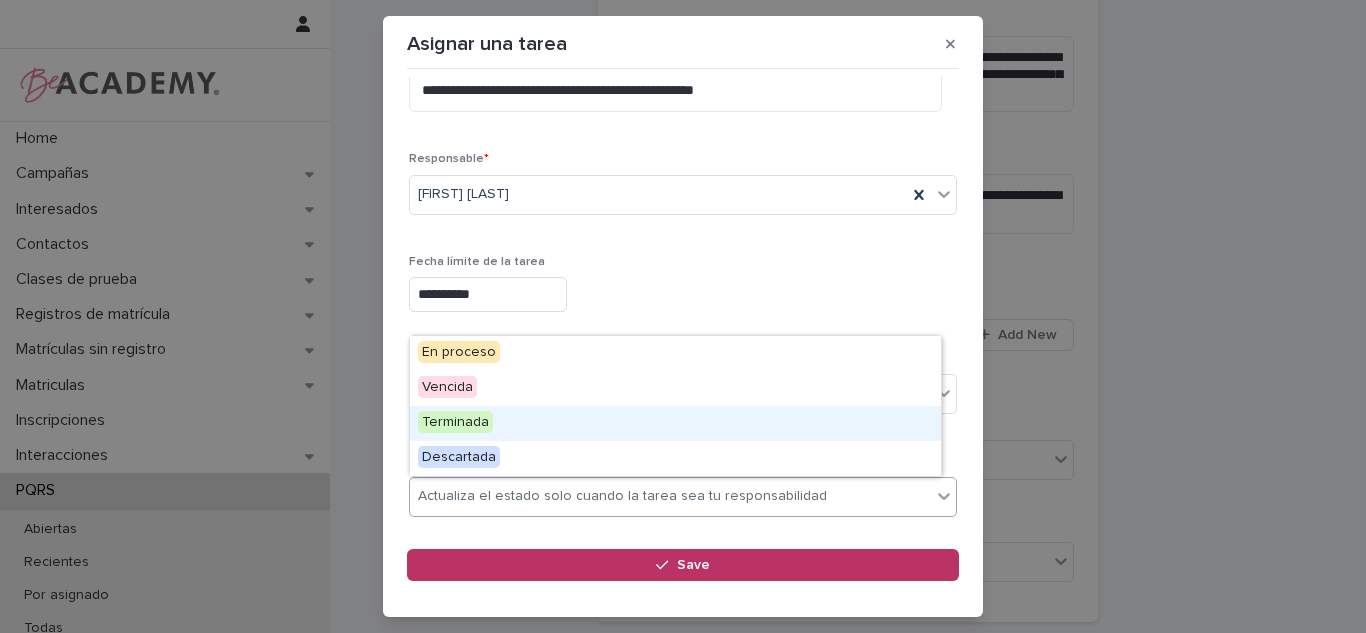 click on "Terminada" at bounding box center (675, 423) 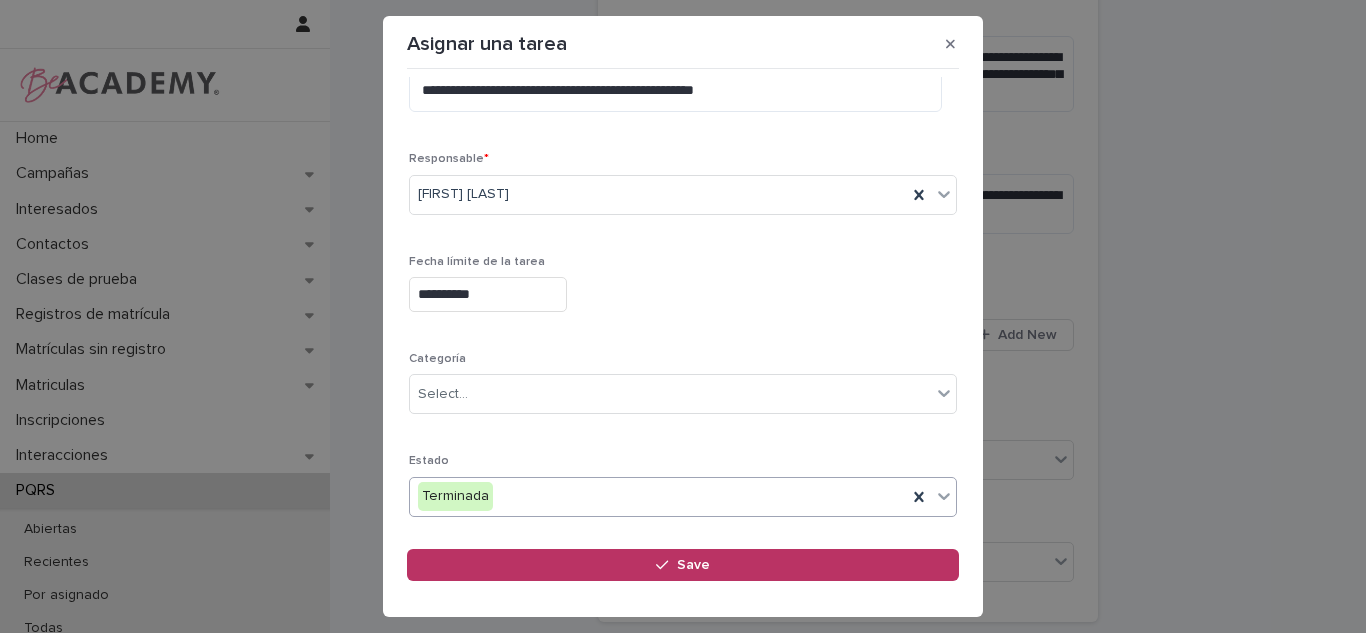 scroll, scrollTop: 0, scrollLeft: 0, axis: both 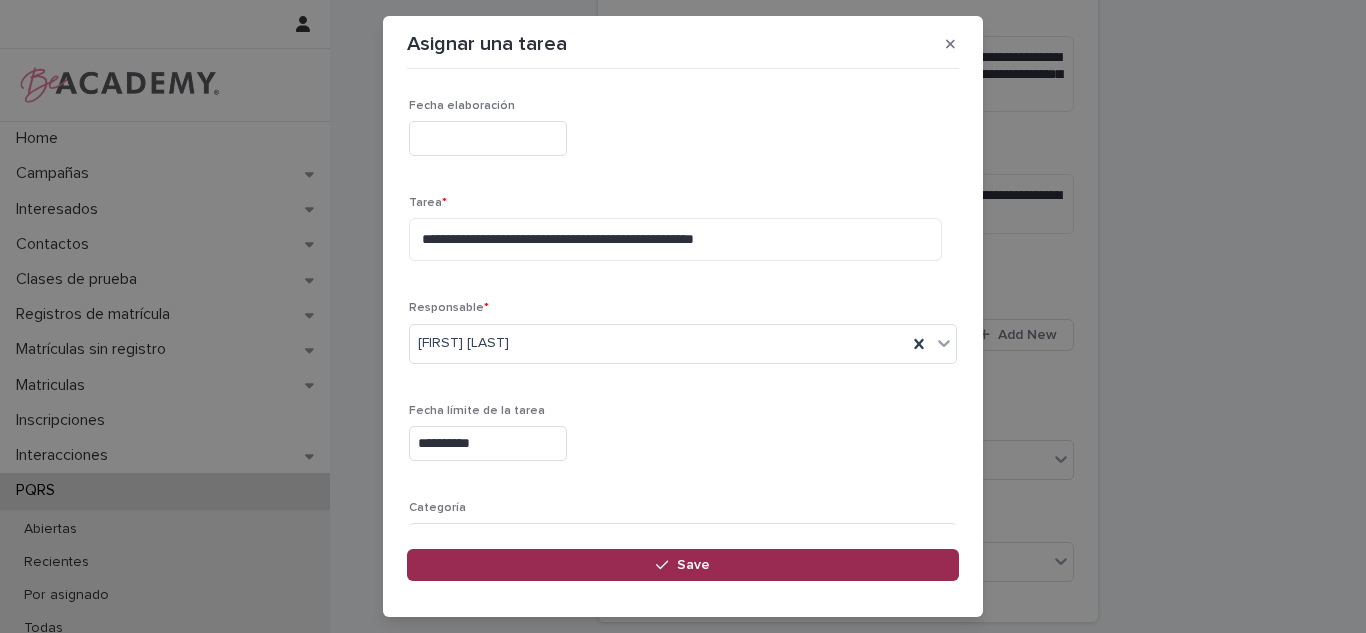 click on "Save" at bounding box center (693, 565) 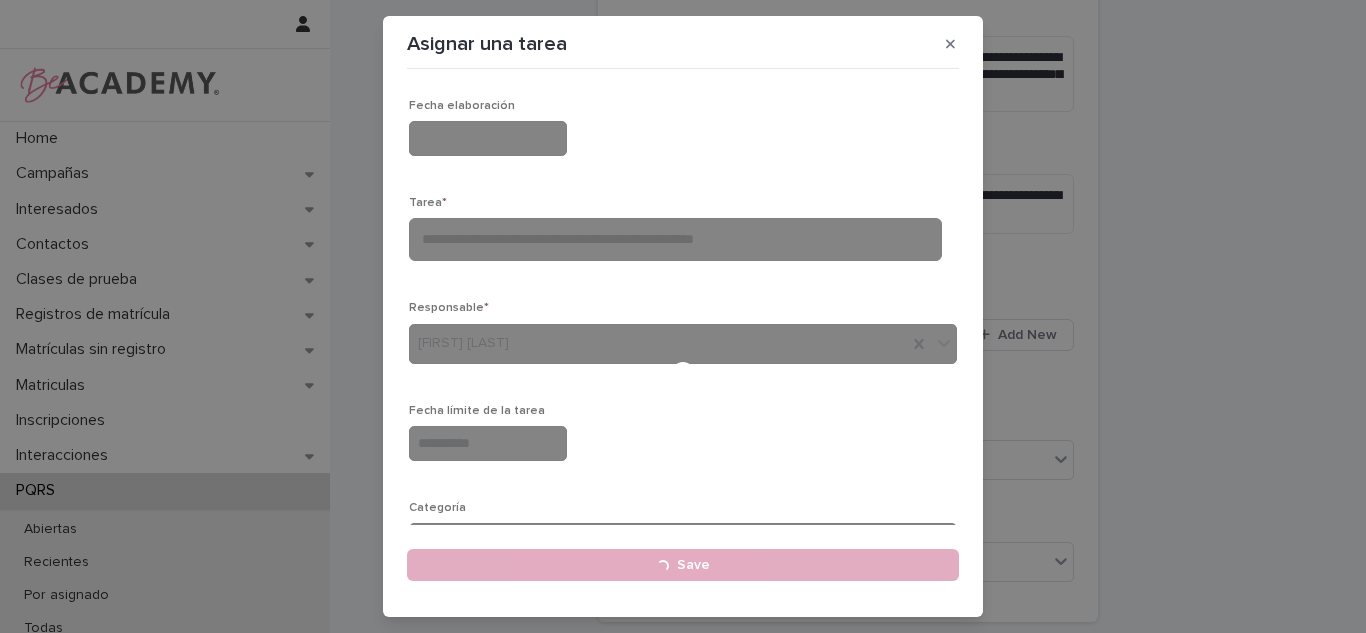 type 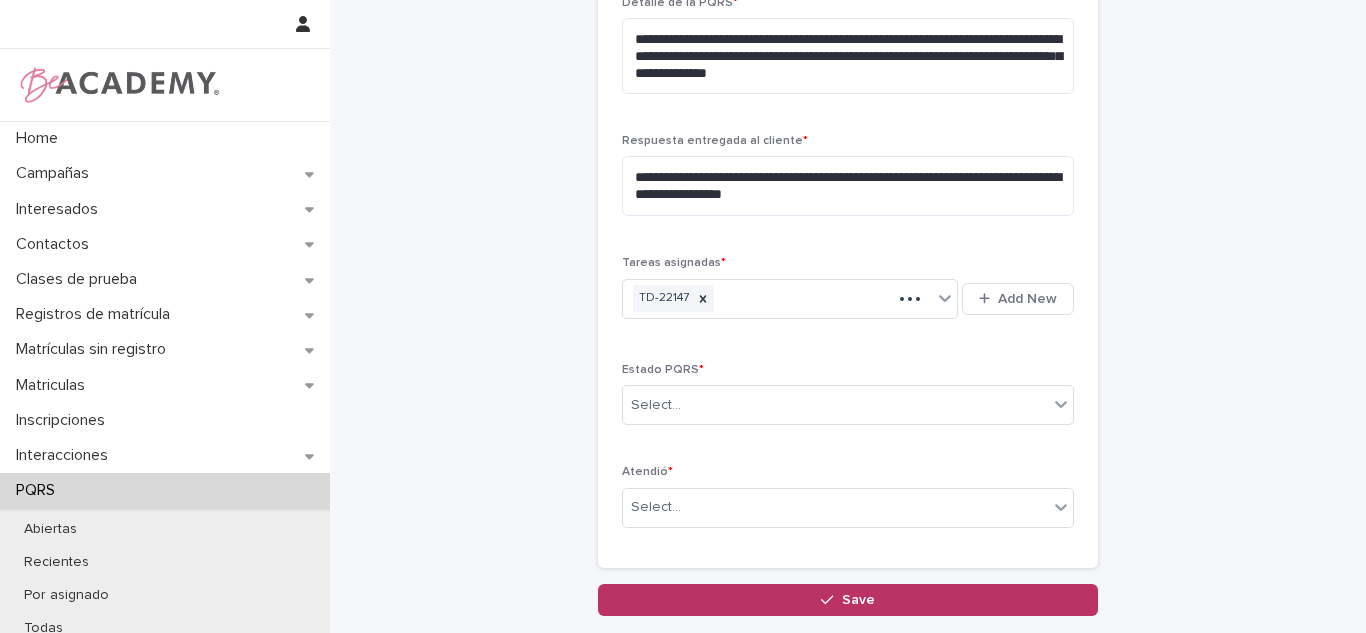 scroll, scrollTop: 717, scrollLeft: 0, axis: vertical 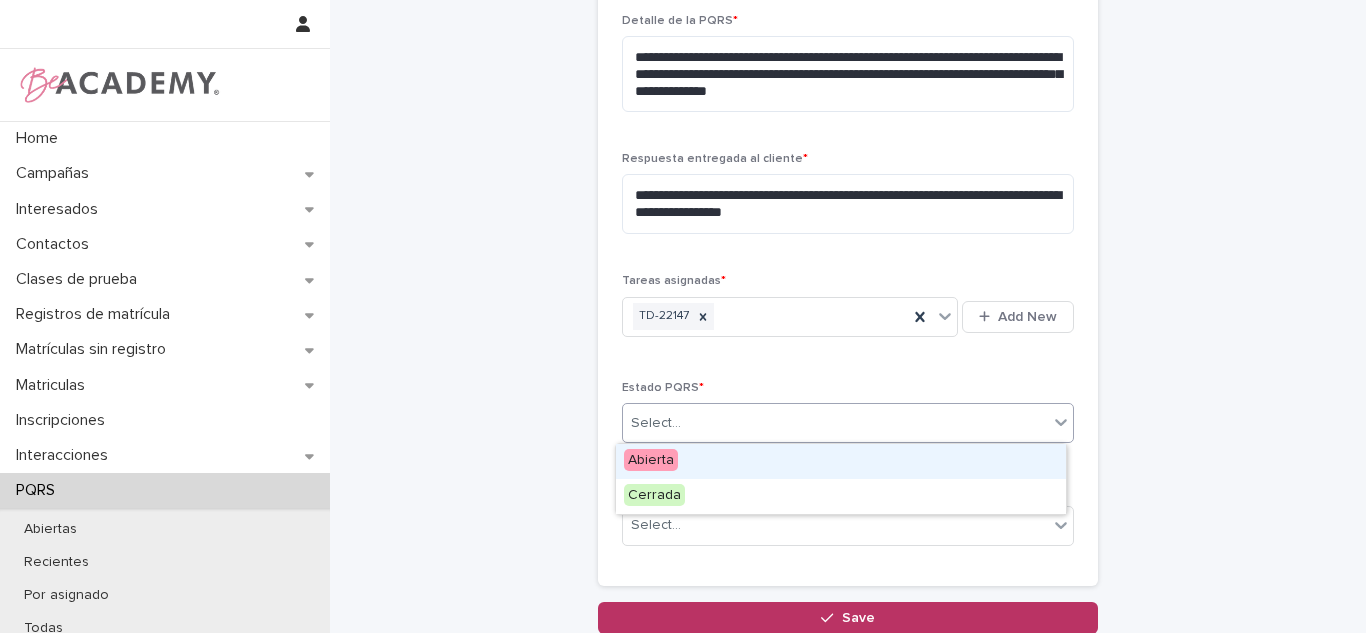 click on "Select..." at bounding box center [835, 423] 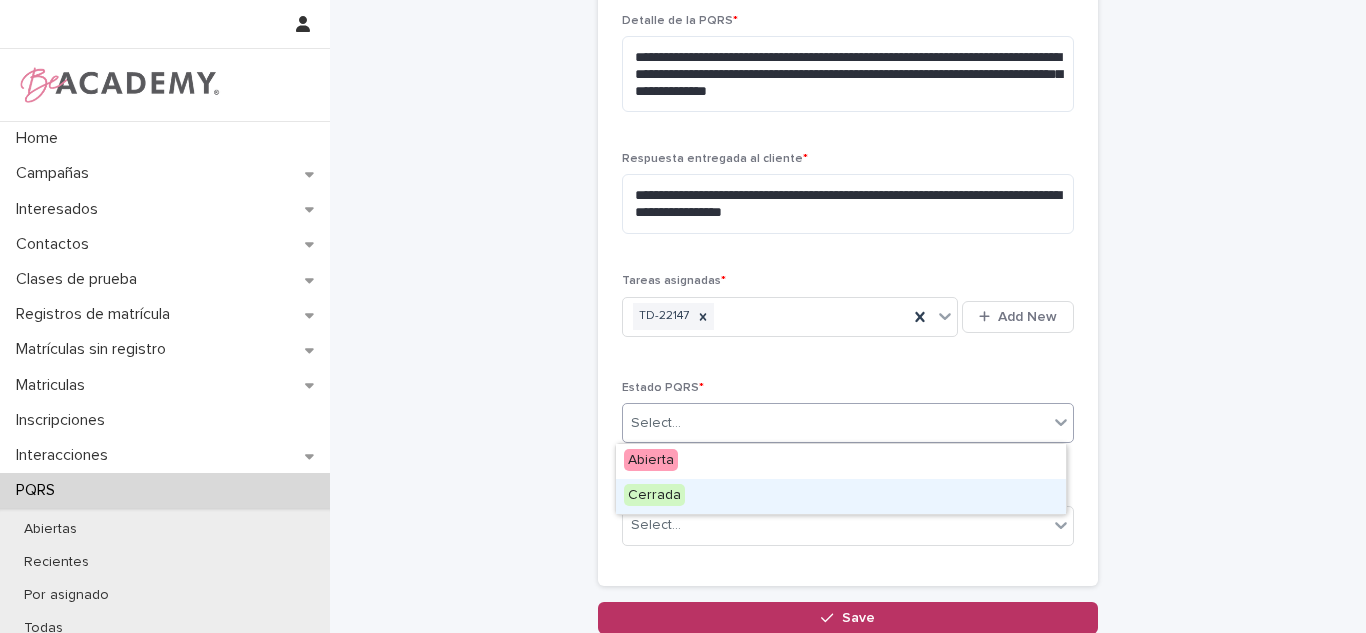 click on "Cerrada" at bounding box center [654, 495] 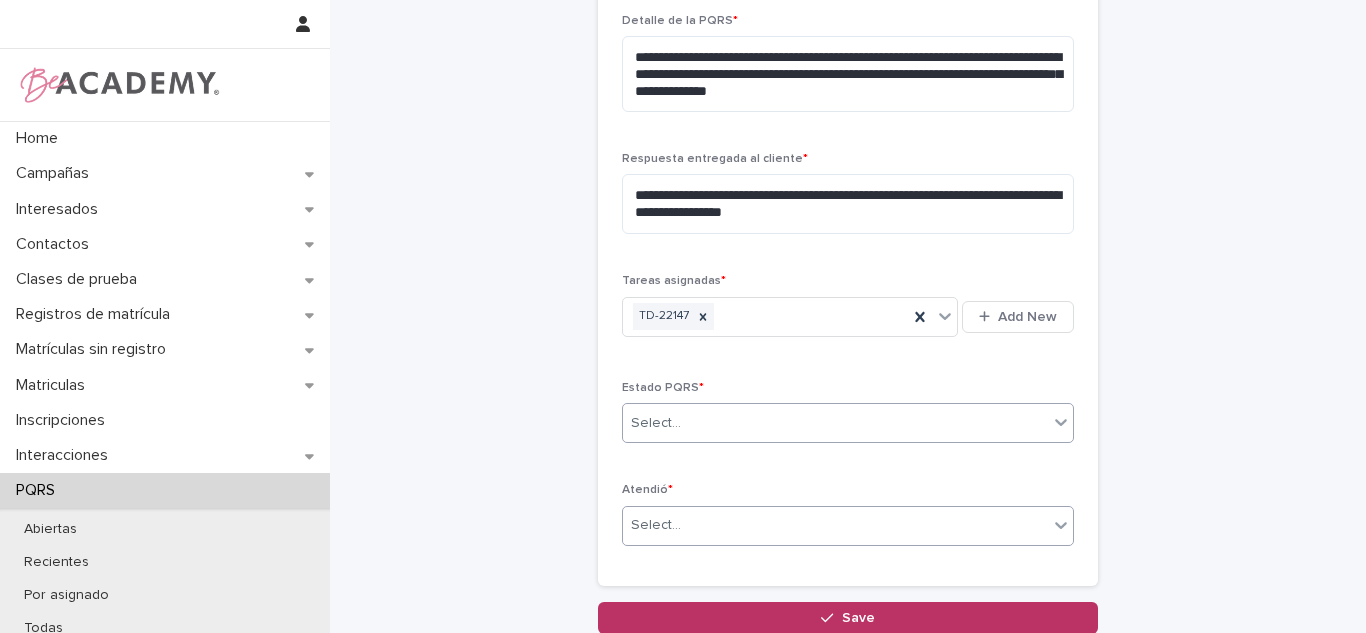 click on "Select..." at bounding box center [656, 525] 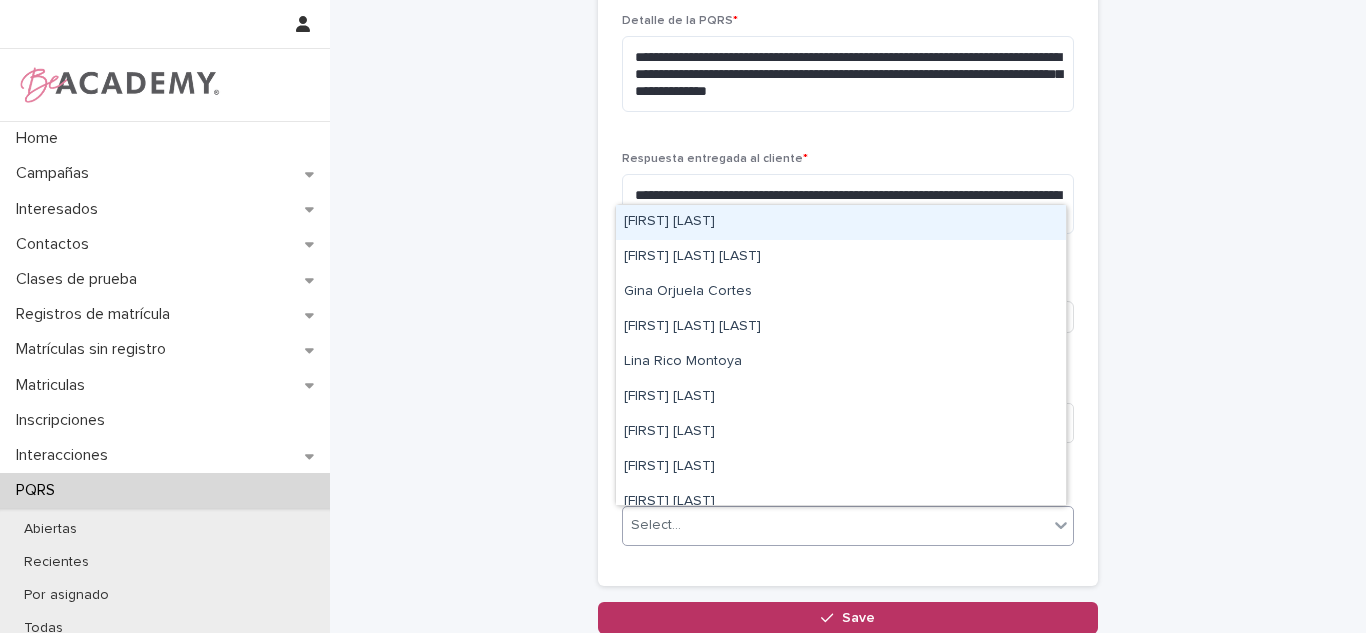 click on "[FIRST] [LAST] [LAST]" at bounding box center [841, 222] 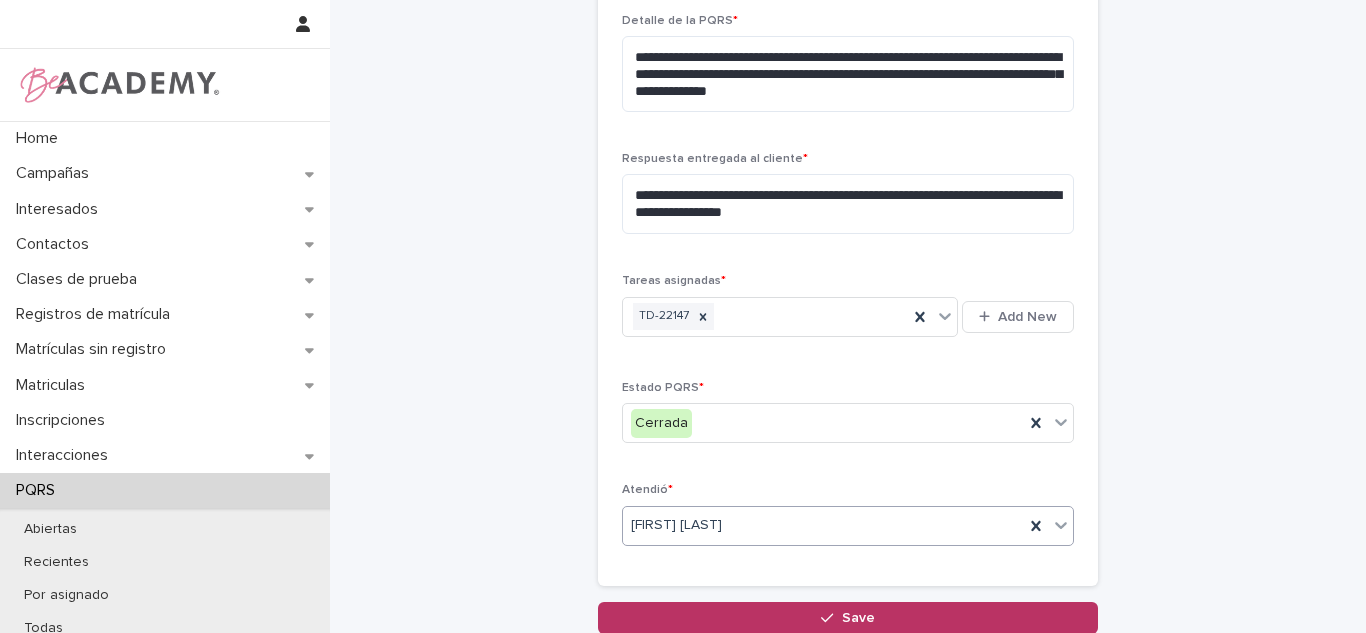 scroll, scrollTop: 762, scrollLeft: 0, axis: vertical 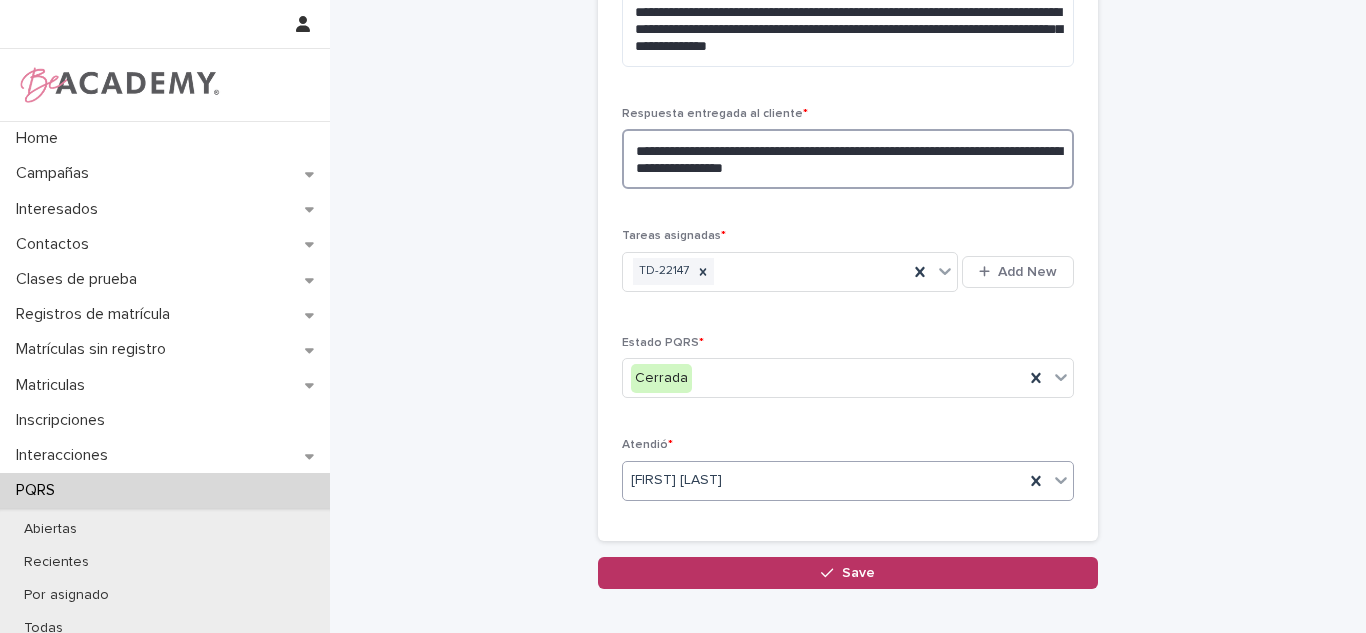 click on "**********" at bounding box center (848, 159) 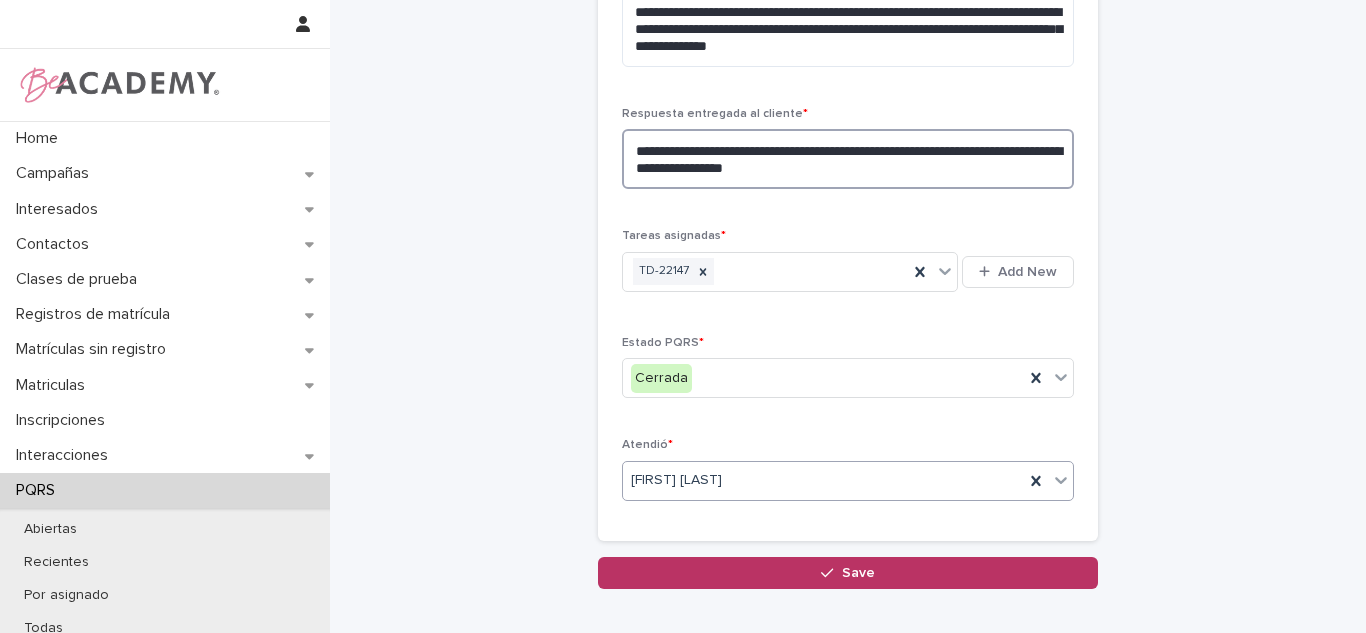 click on "**********" at bounding box center [848, 159] 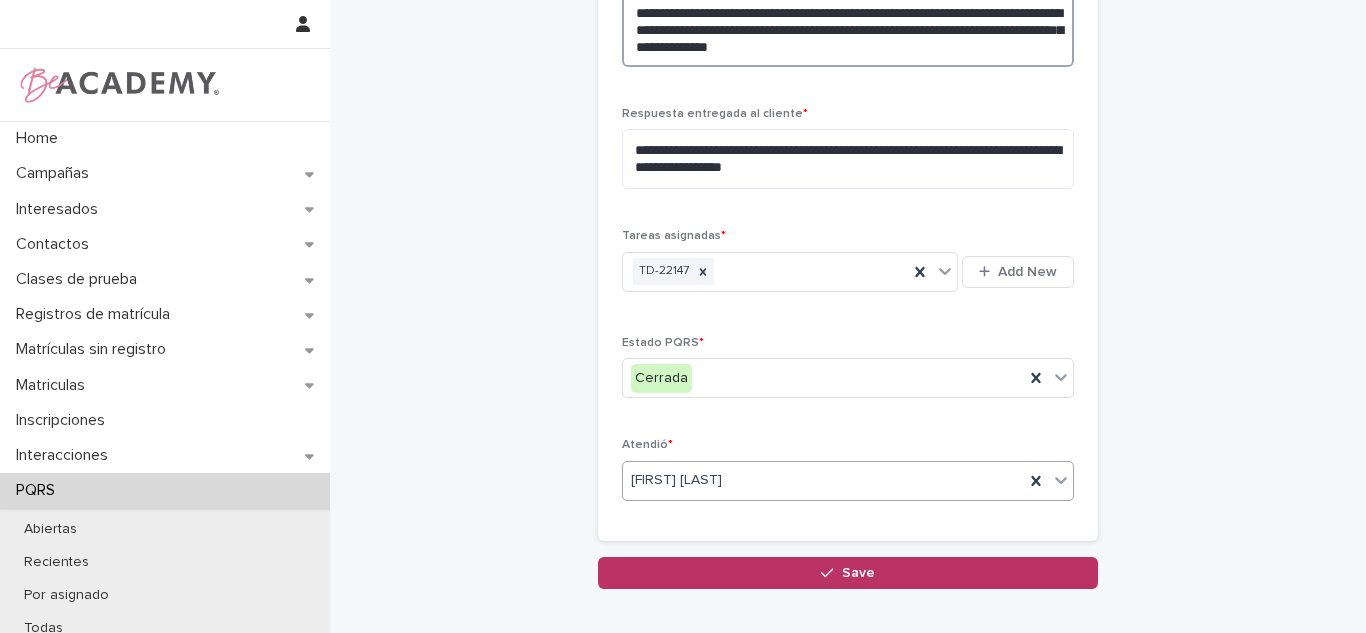 click on "**********" at bounding box center (848, 29) 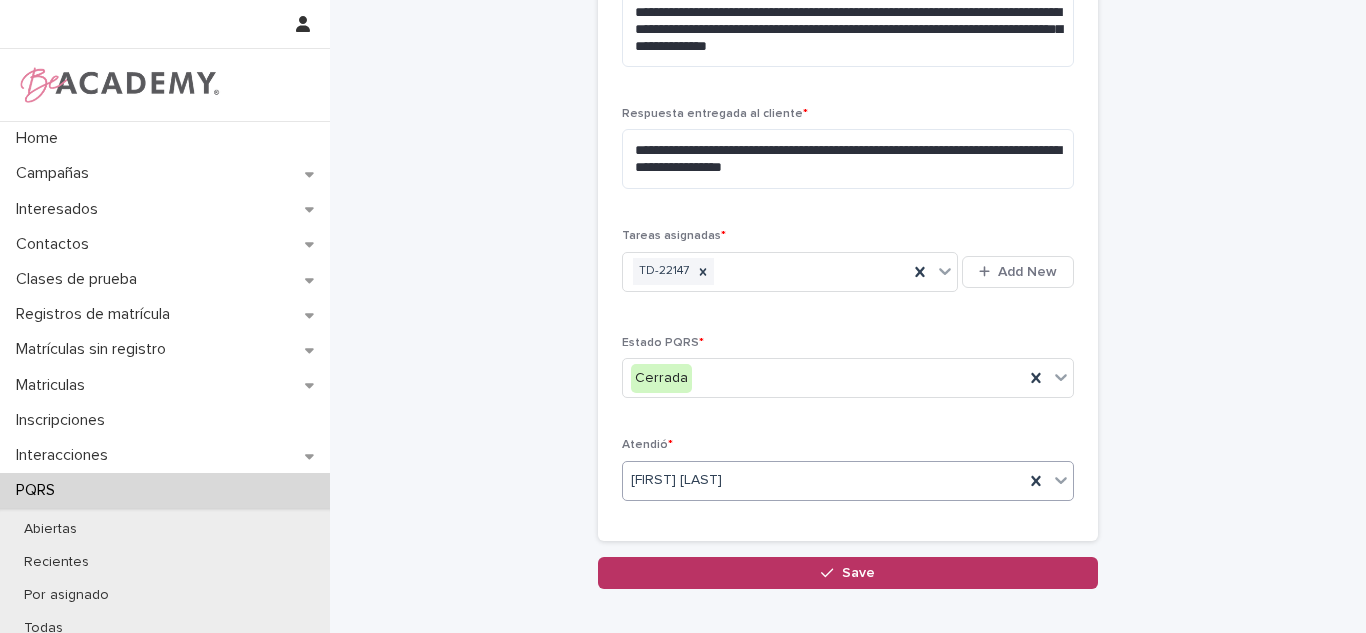 click on "**********" at bounding box center (848, 251) 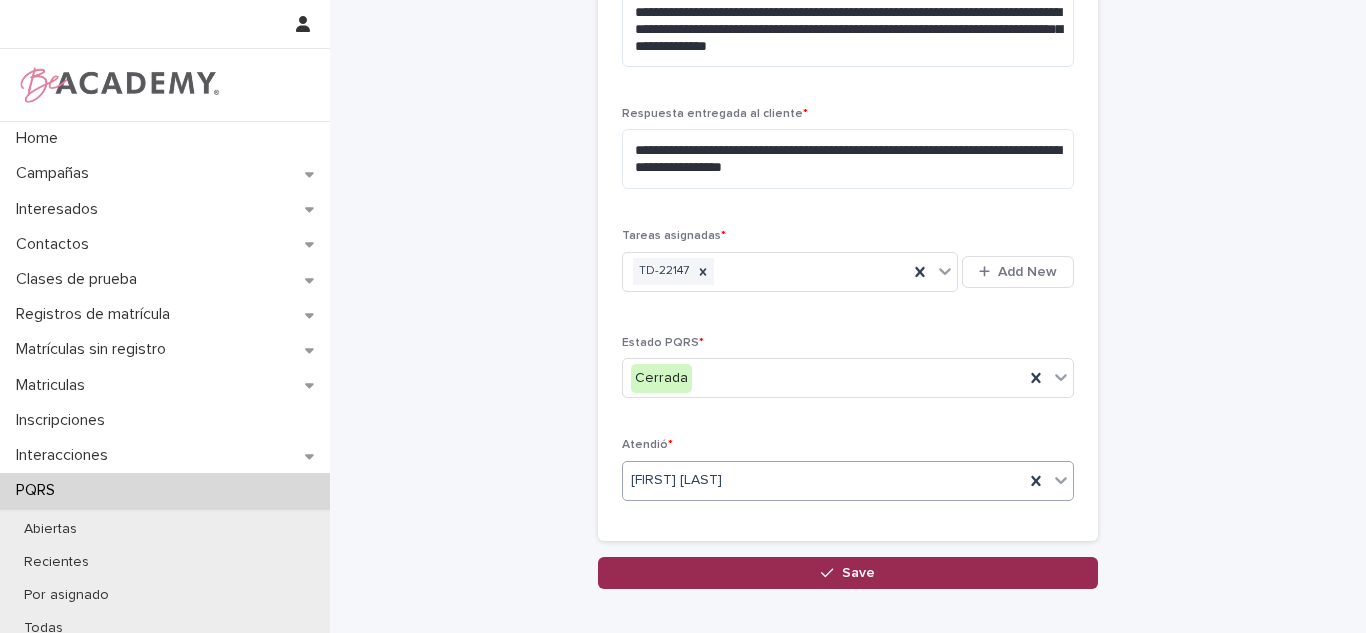click on "Save" at bounding box center [848, 573] 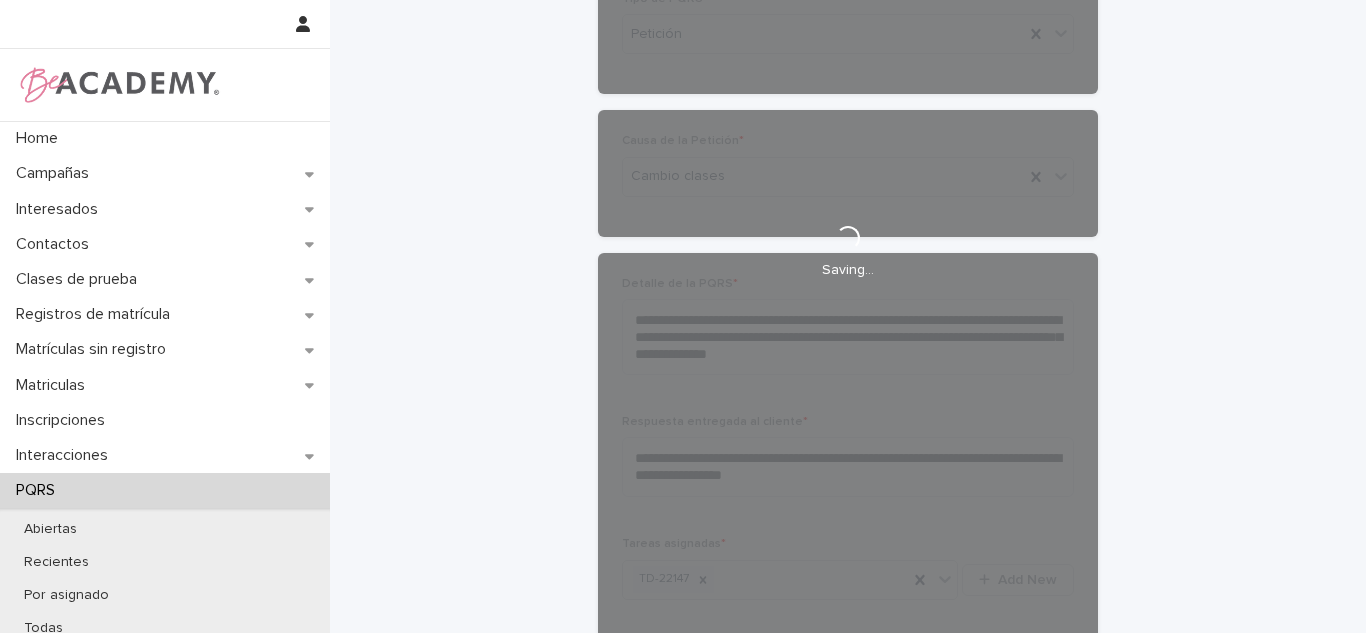 scroll, scrollTop: 462, scrollLeft: 0, axis: vertical 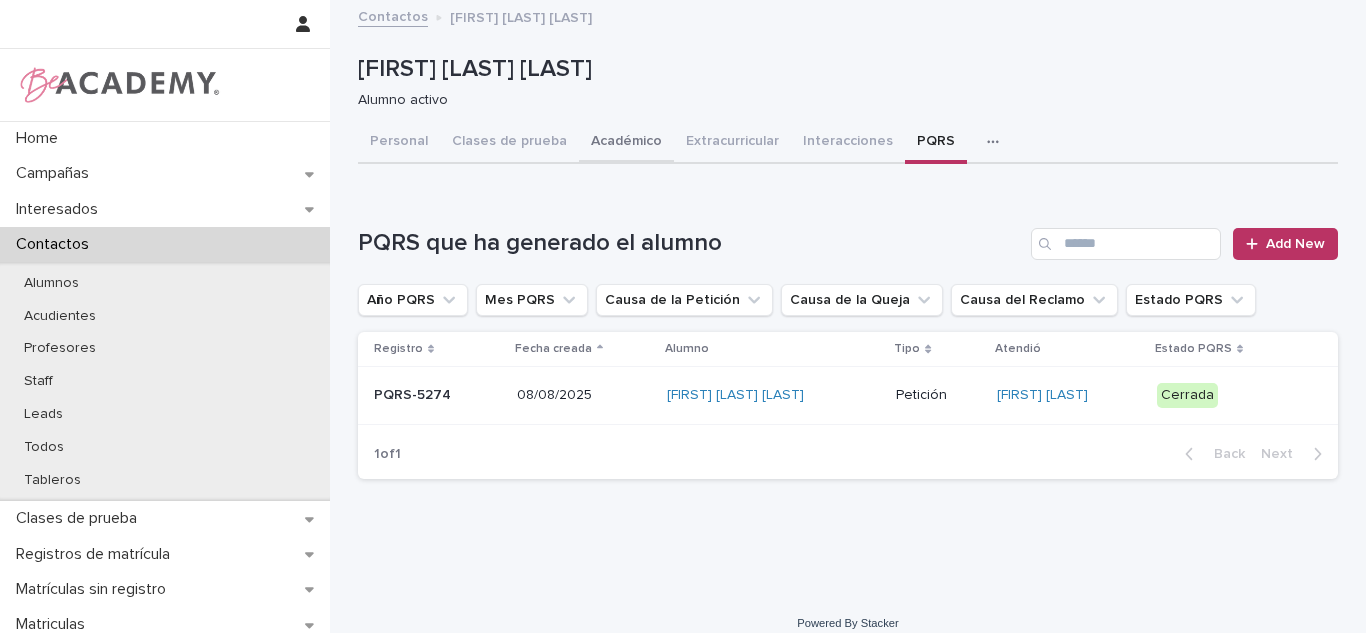 click on "Académico" at bounding box center [626, 143] 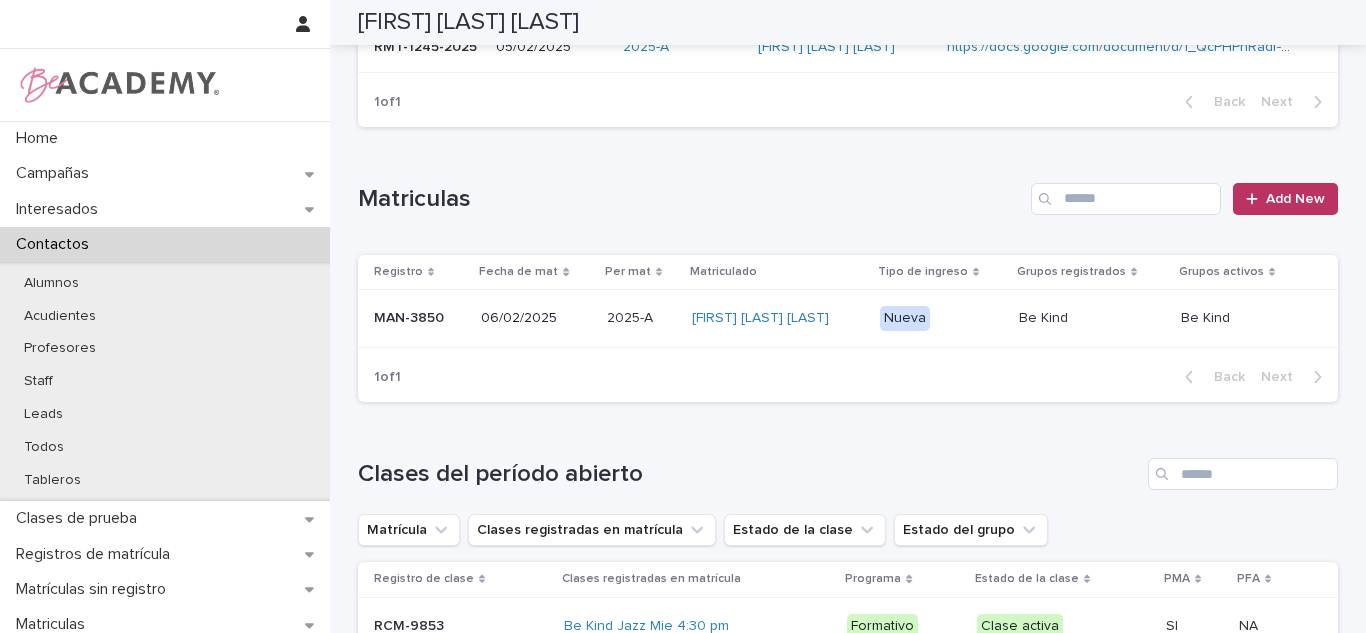 scroll, scrollTop: 358, scrollLeft: 0, axis: vertical 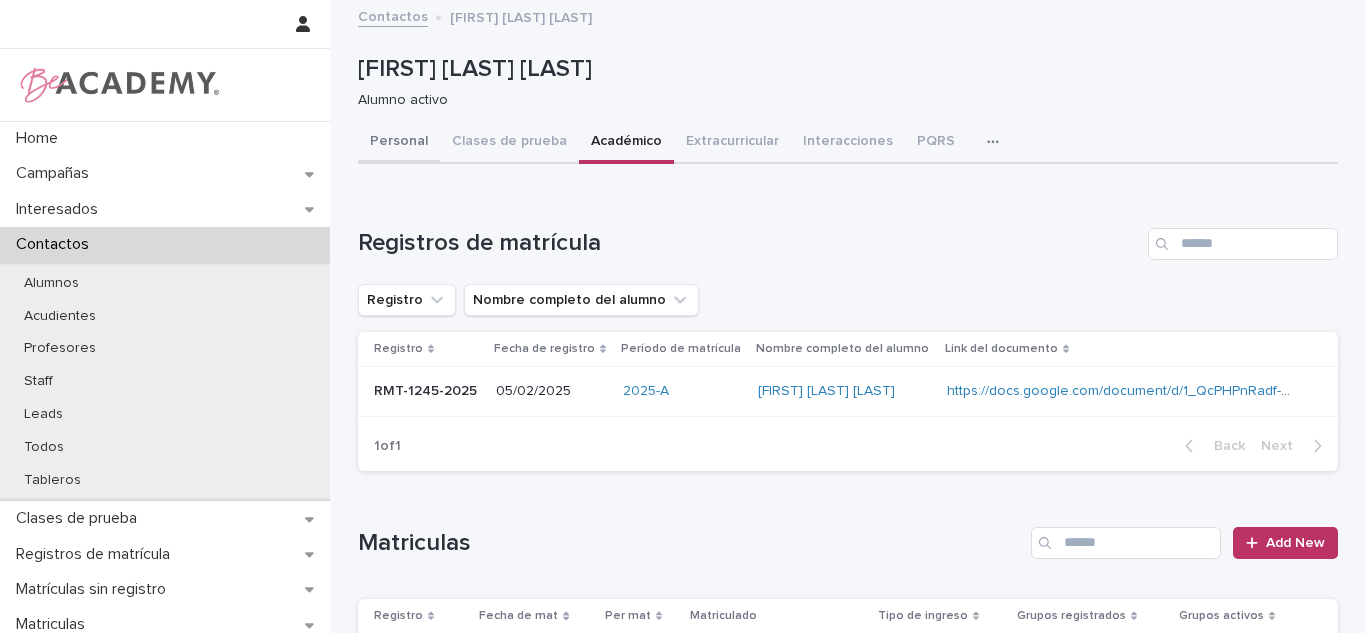 click on "Personal" at bounding box center [399, 143] 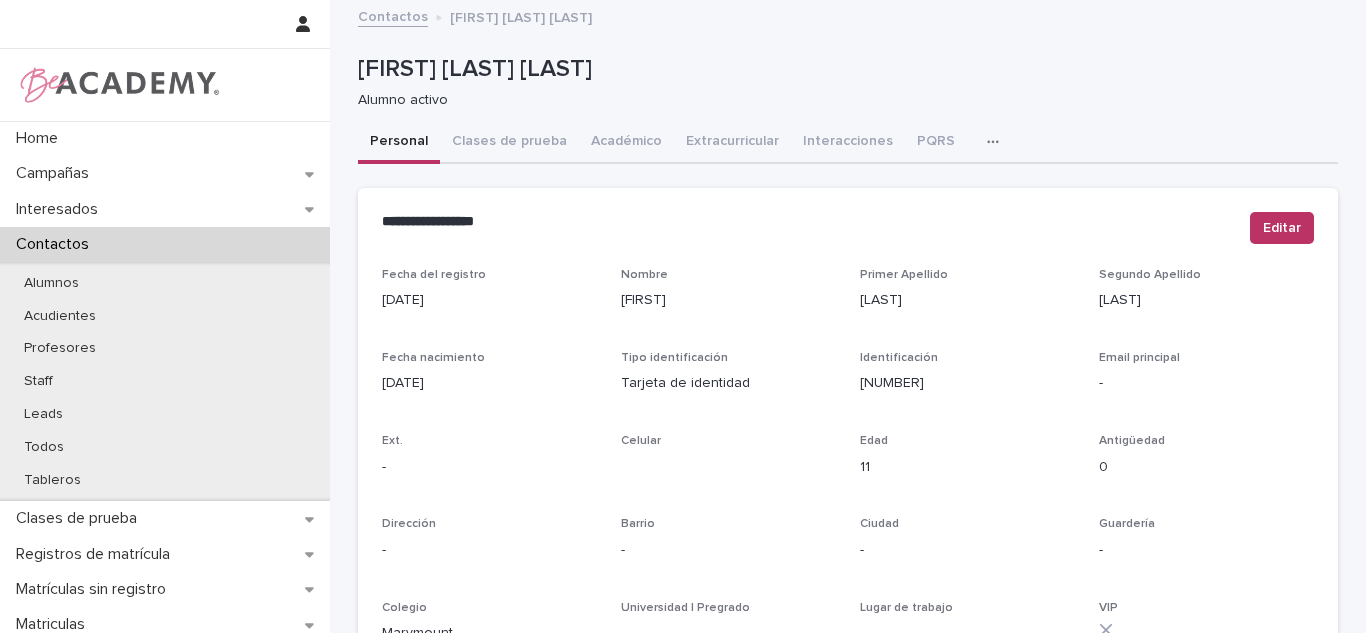click on "Académico" at bounding box center (626, 143) 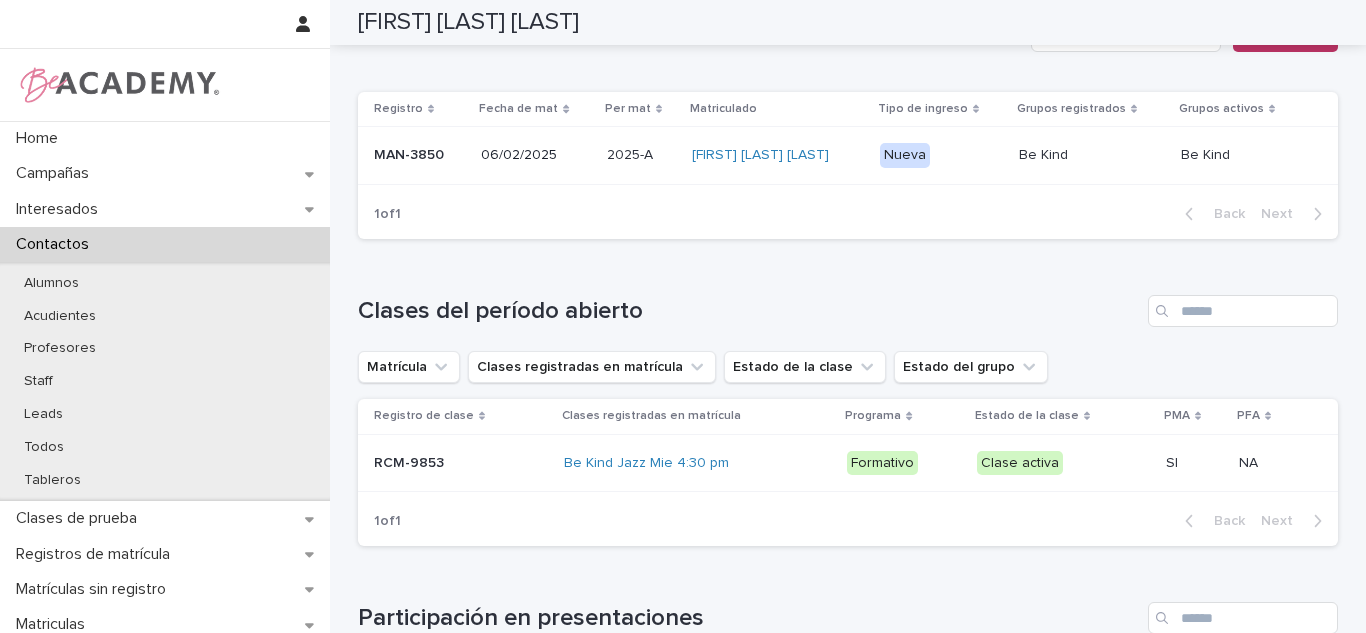 scroll, scrollTop: 401, scrollLeft: 0, axis: vertical 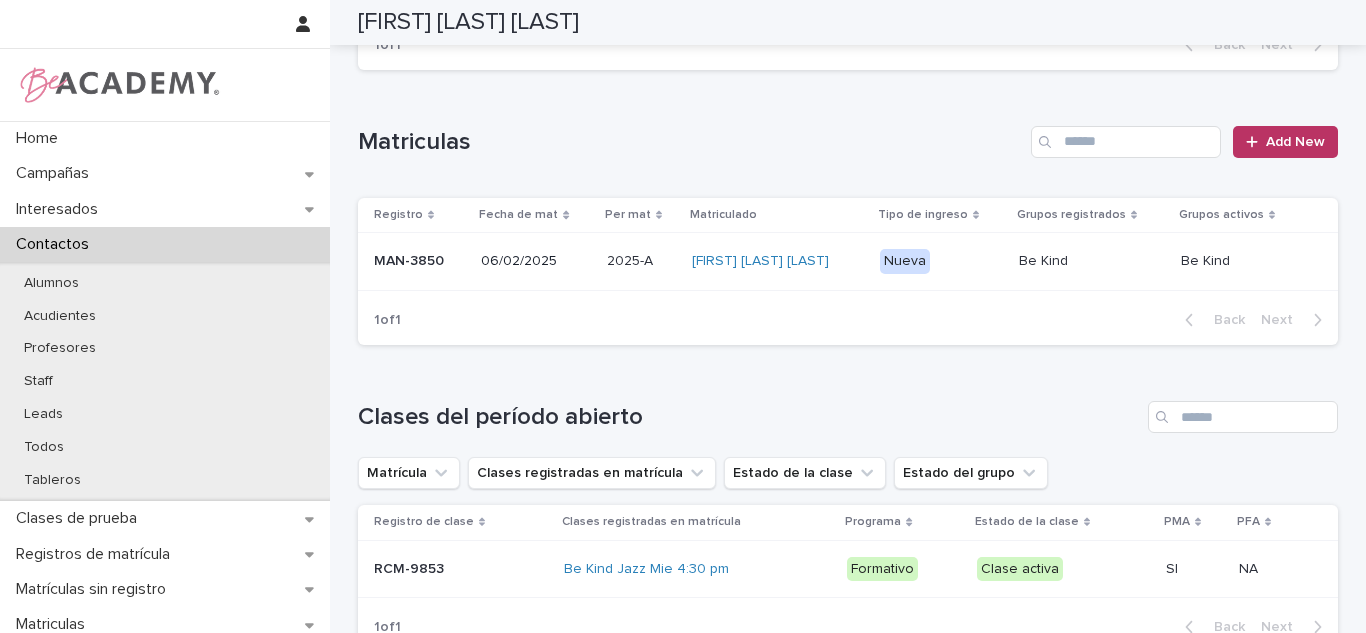click on "06/02/2025" at bounding box center (536, 262) 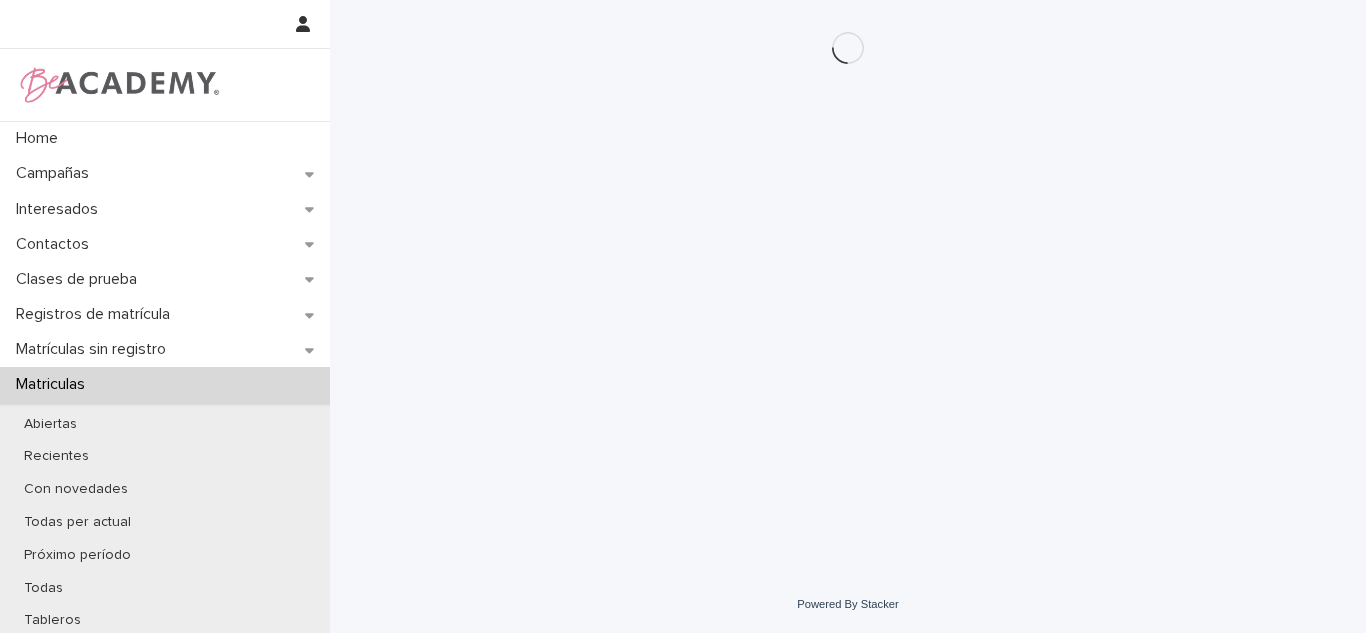 scroll, scrollTop: 0, scrollLeft: 0, axis: both 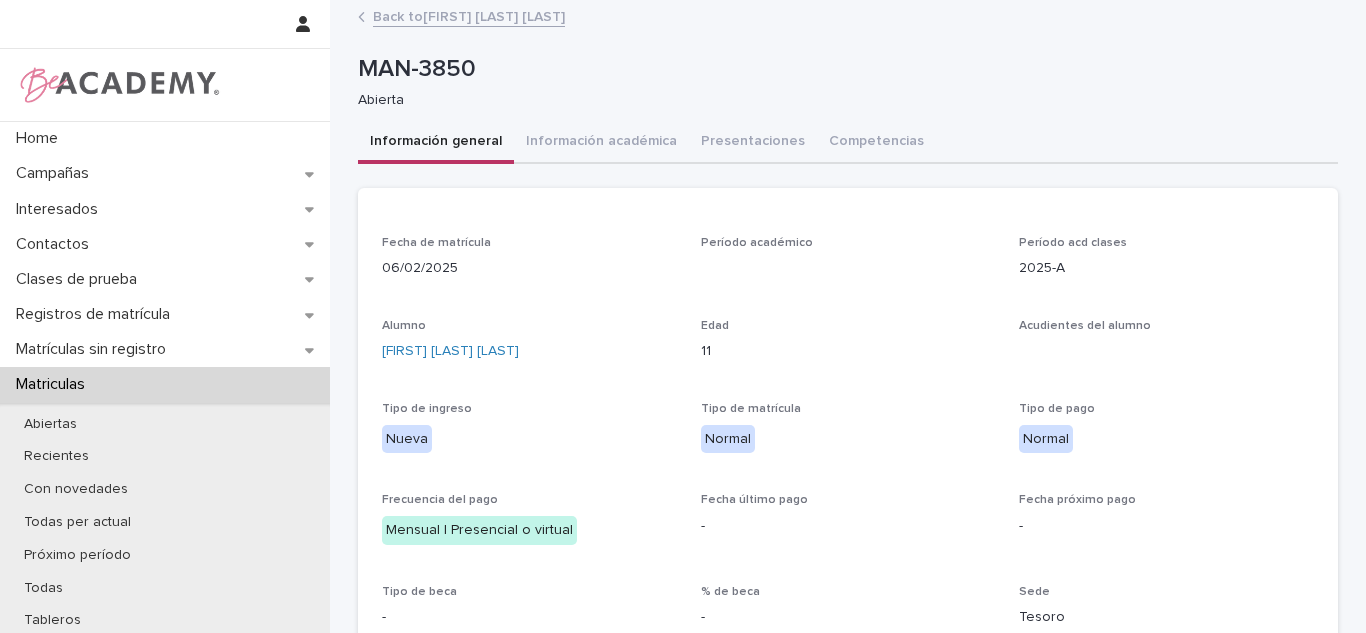 click on "Información académica" at bounding box center (601, 143) 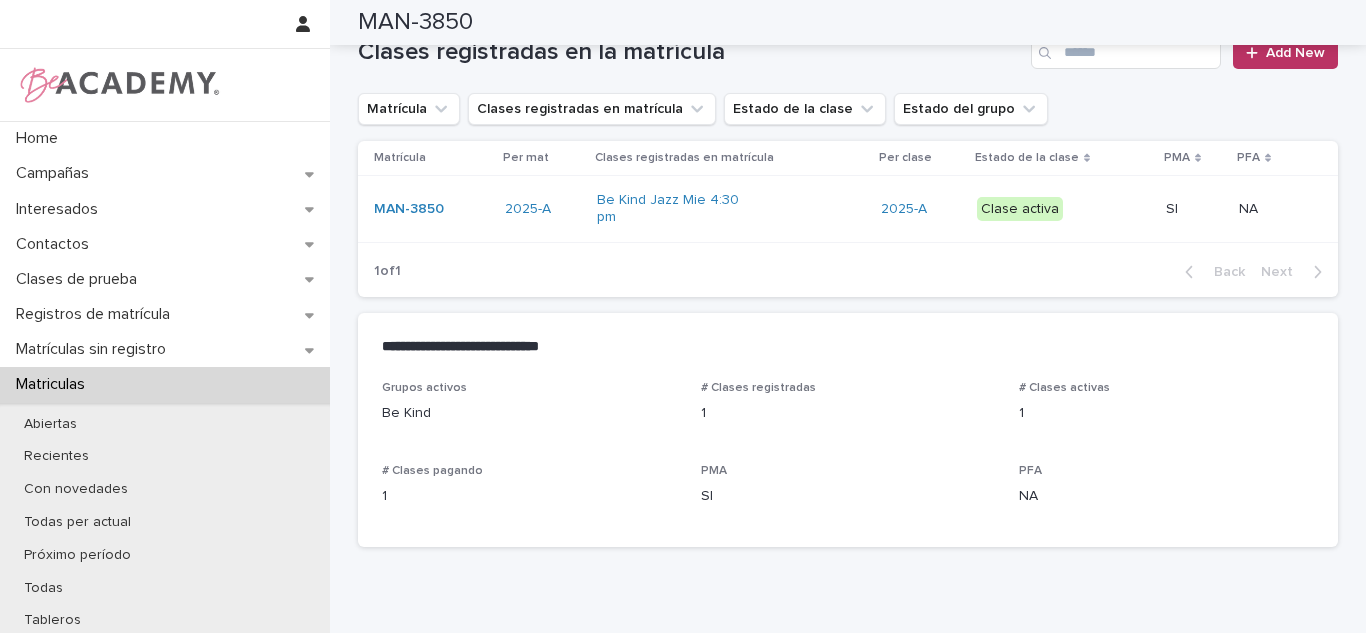 scroll, scrollTop: 87, scrollLeft: 0, axis: vertical 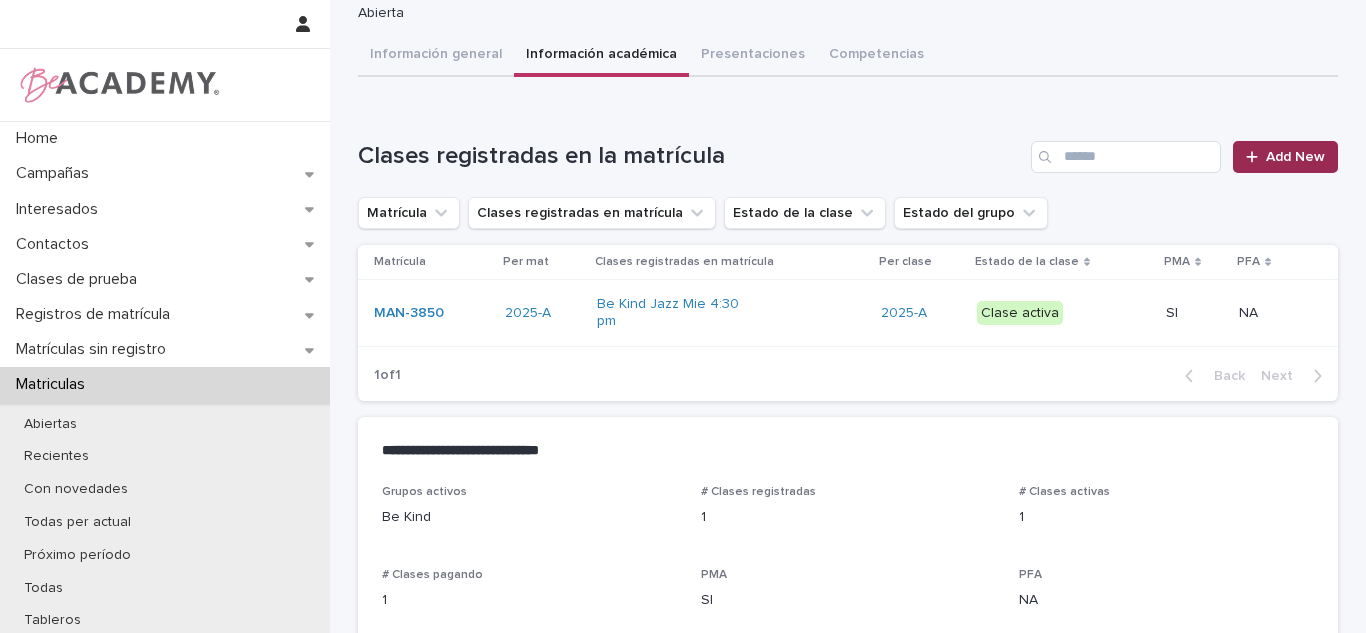 click on "Add New" at bounding box center [1295, 157] 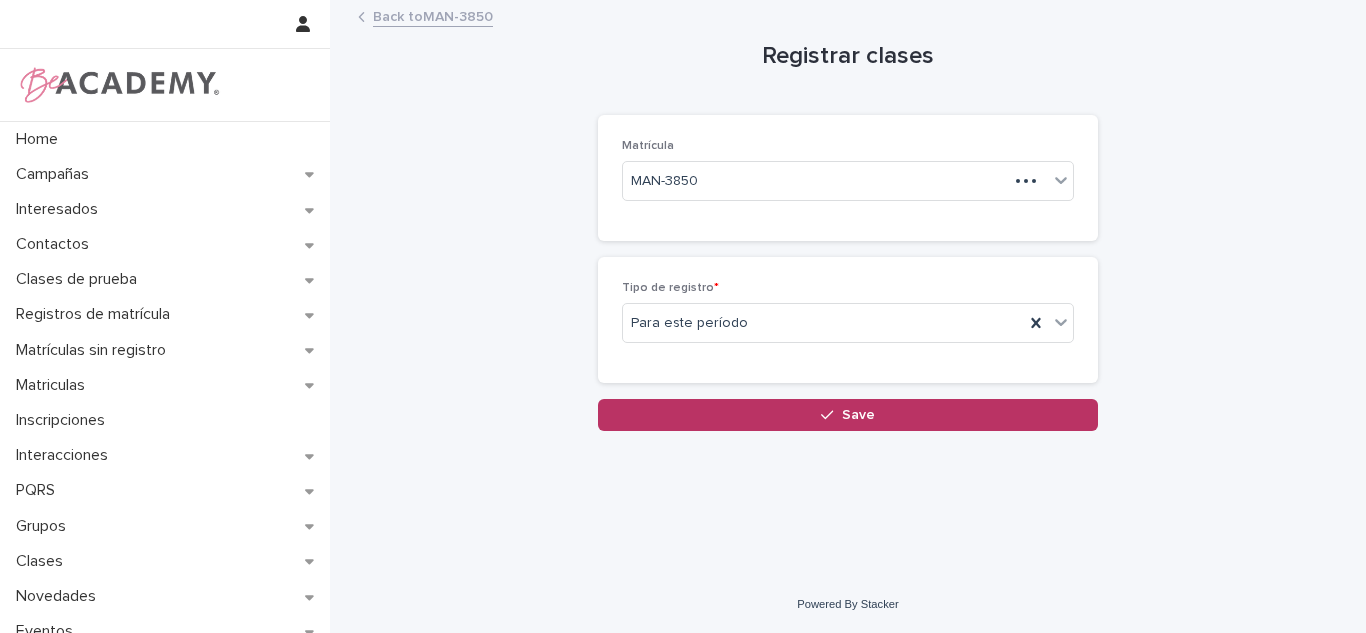 scroll, scrollTop: 0, scrollLeft: 0, axis: both 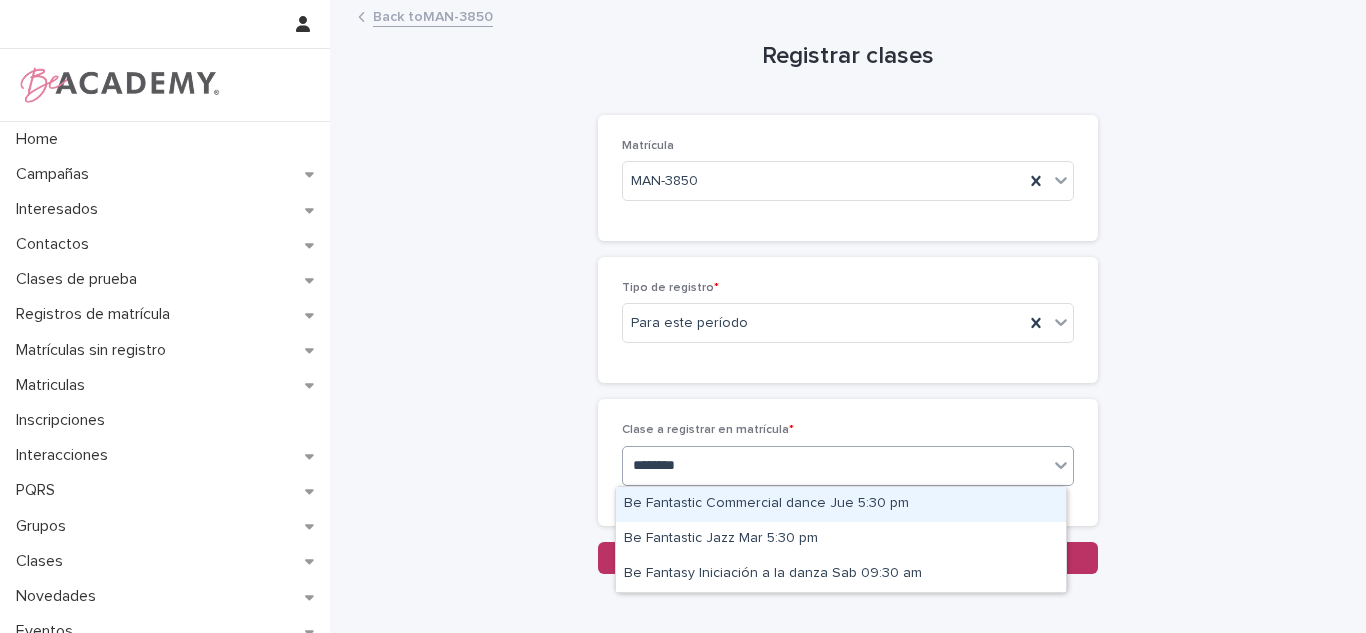 type on "*********" 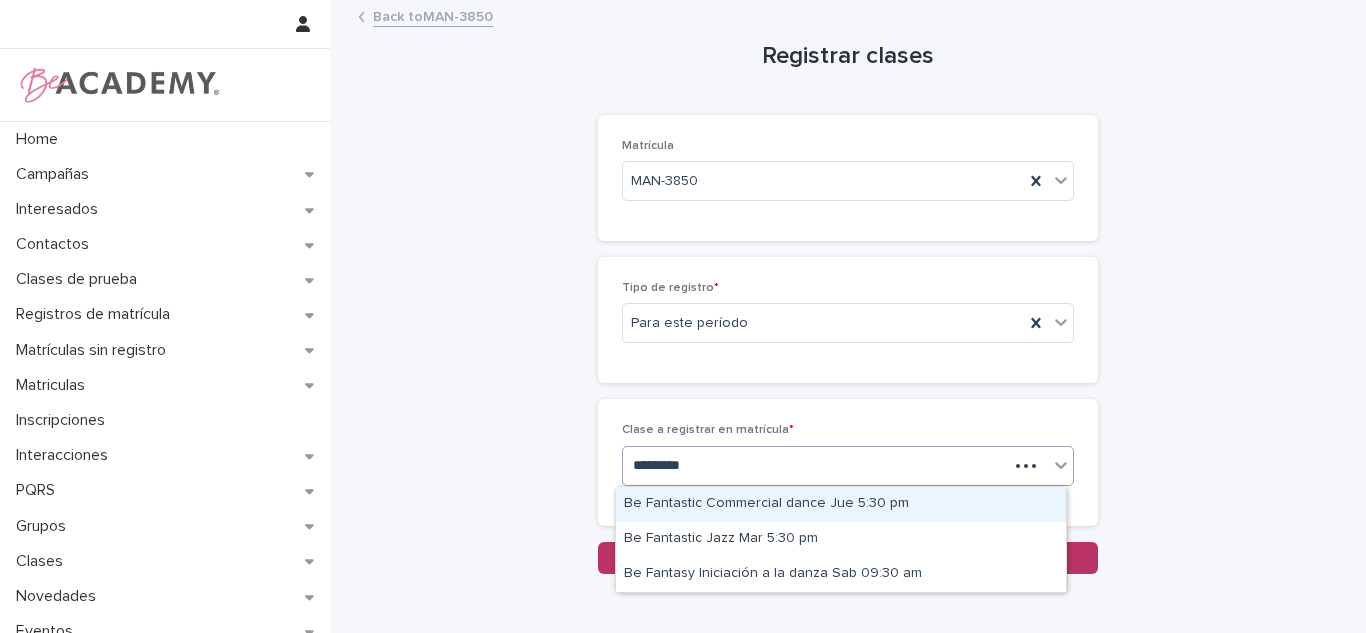 drag, startPoint x: 762, startPoint y: 451, endPoint x: 767, endPoint y: 510, distance: 59.211487 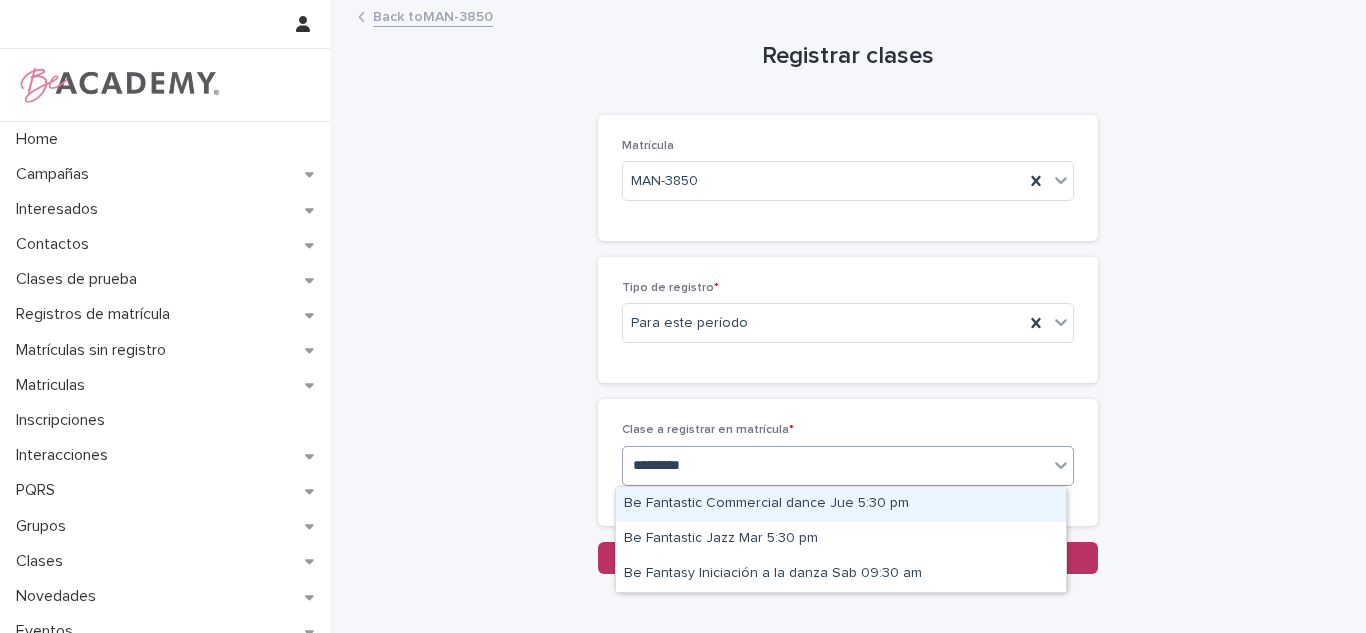 click on "Be Fantastic Commercial dance Jue 5:30 pm" at bounding box center [841, 504] 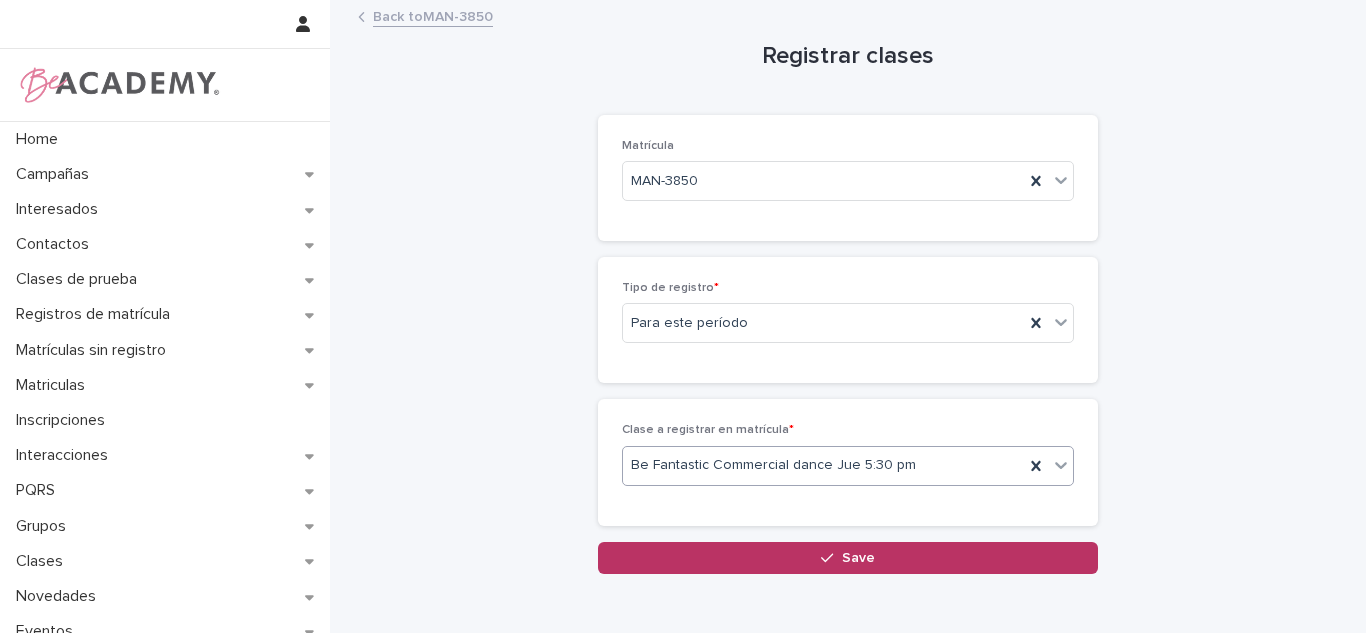 scroll, scrollTop: 82, scrollLeft: 0, axis: vertical 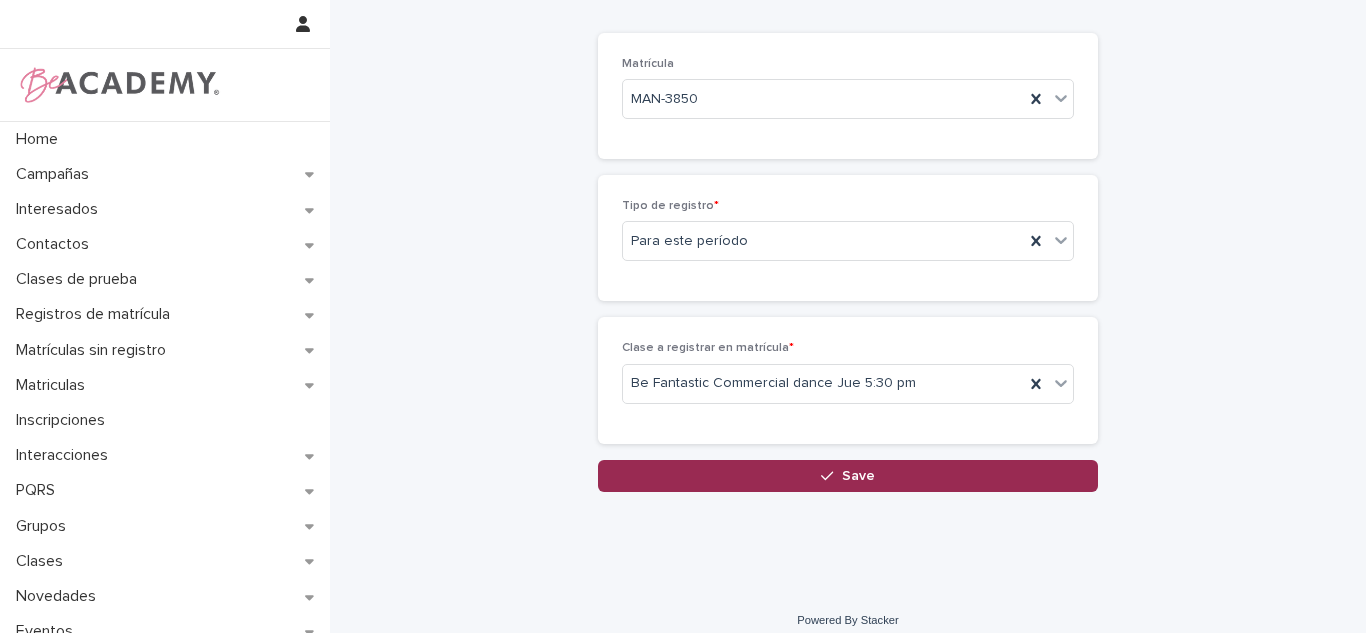 click on "Save" at bounding box center [848, 476] 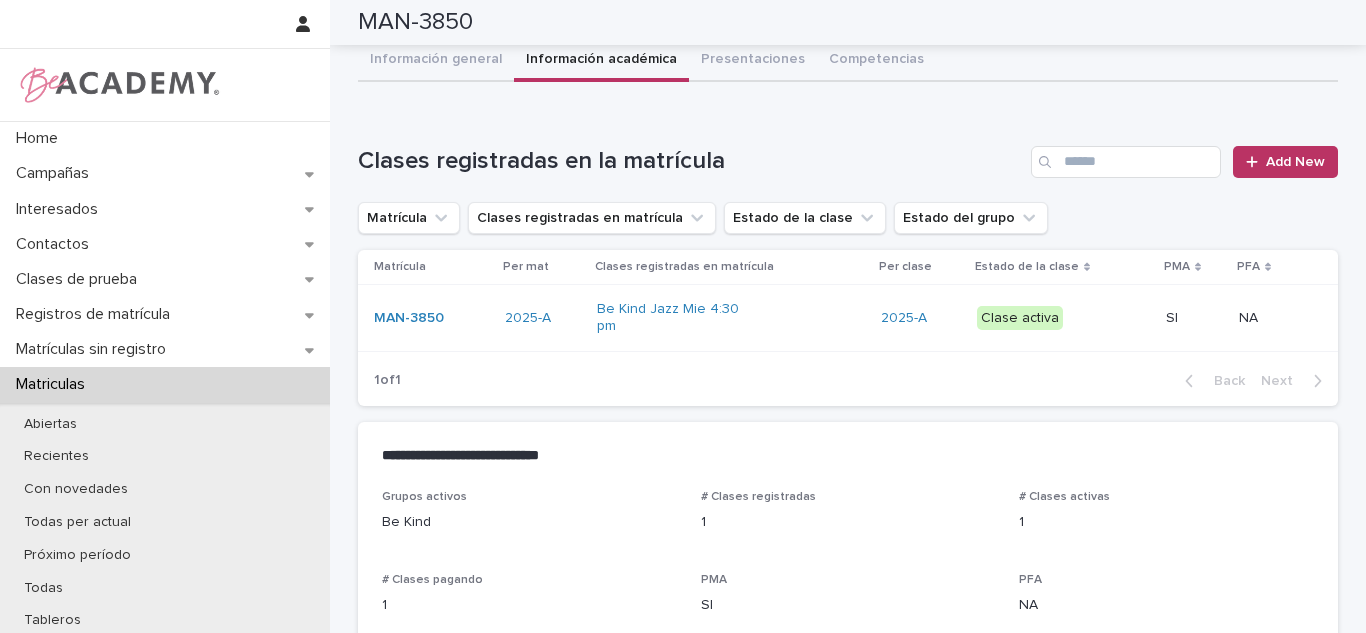 scroll, scrollTop: 84, scrollLeft: 0, axis: vertical 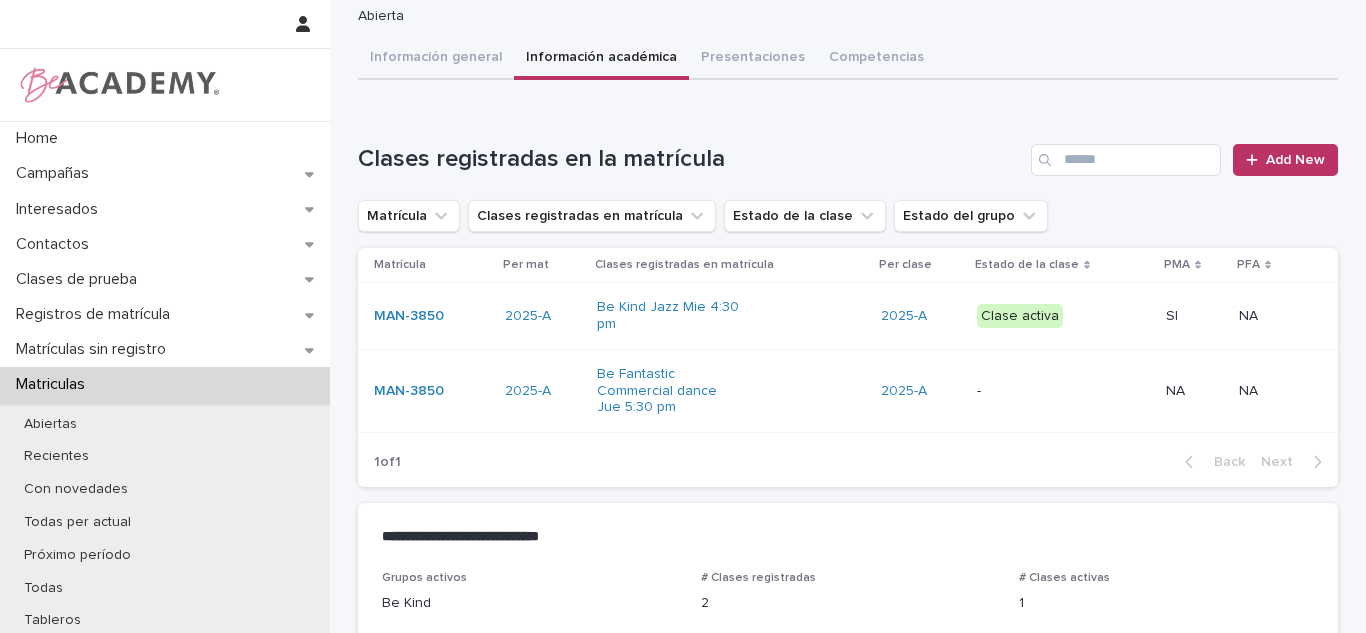 click on "Be Kind Jazz Mie 4:30 pm" at bounding box center (730, 316) 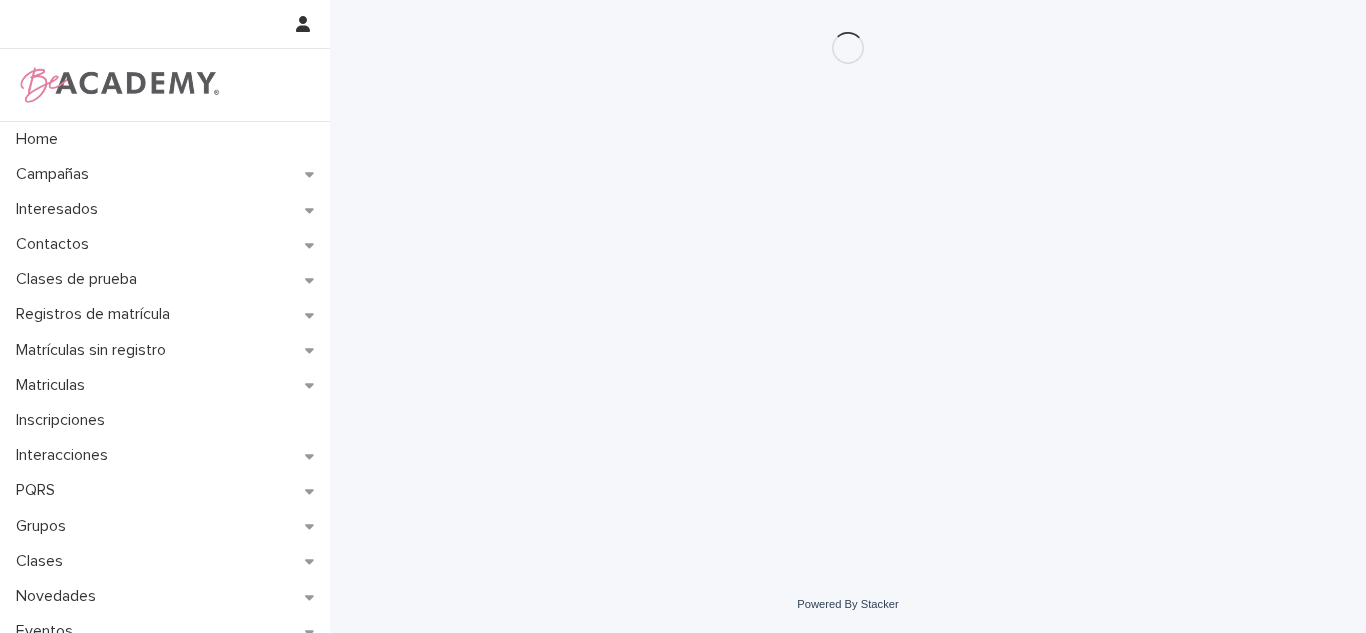 scroll, scrollTop: 0, scrollLeft: 0, axis: both 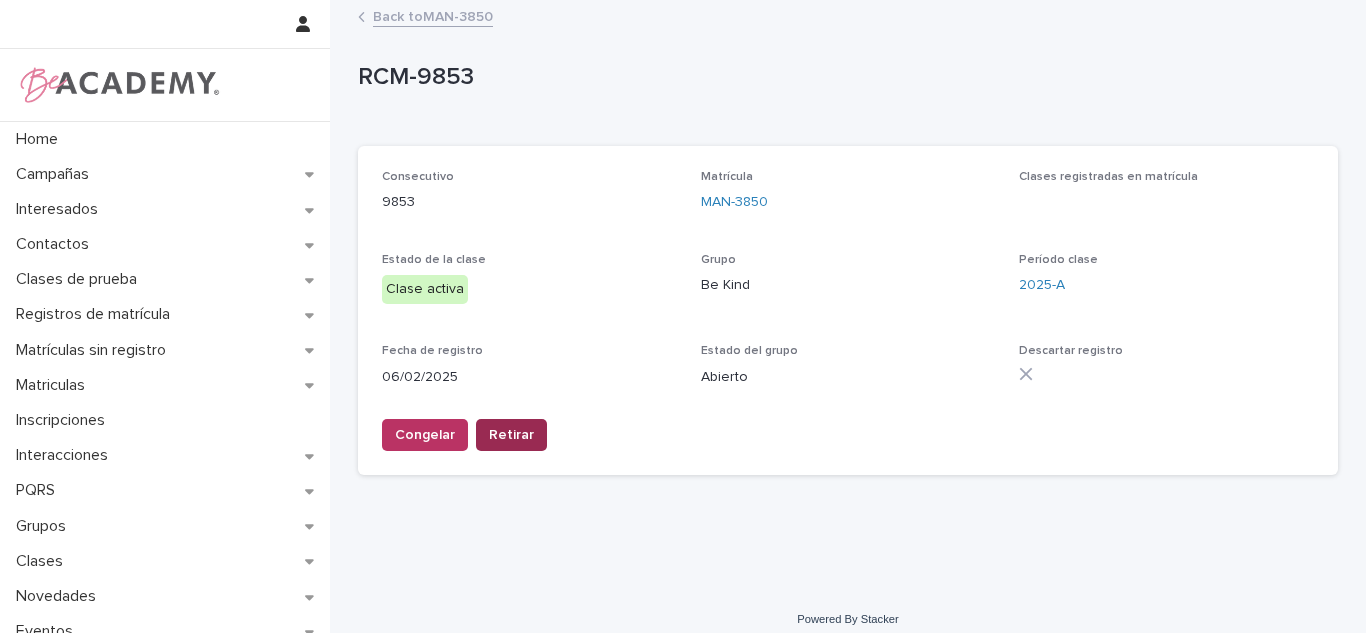 click on "Retirar" at bounding box center [511, 435] 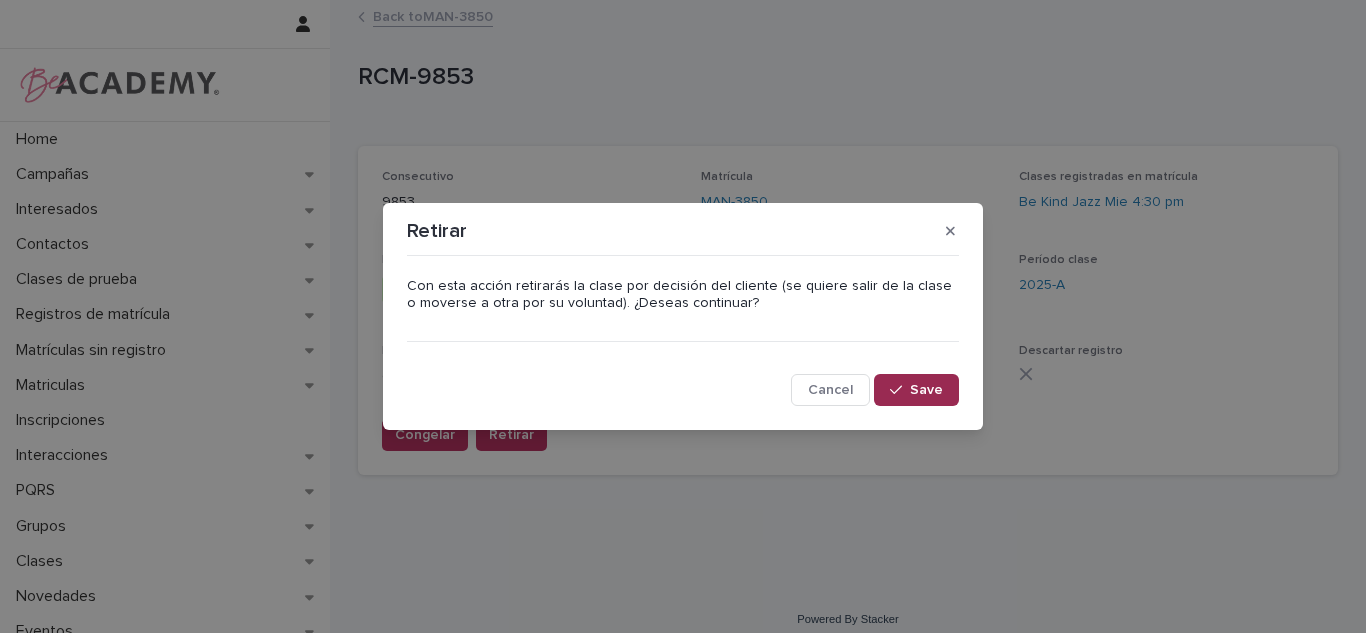 click 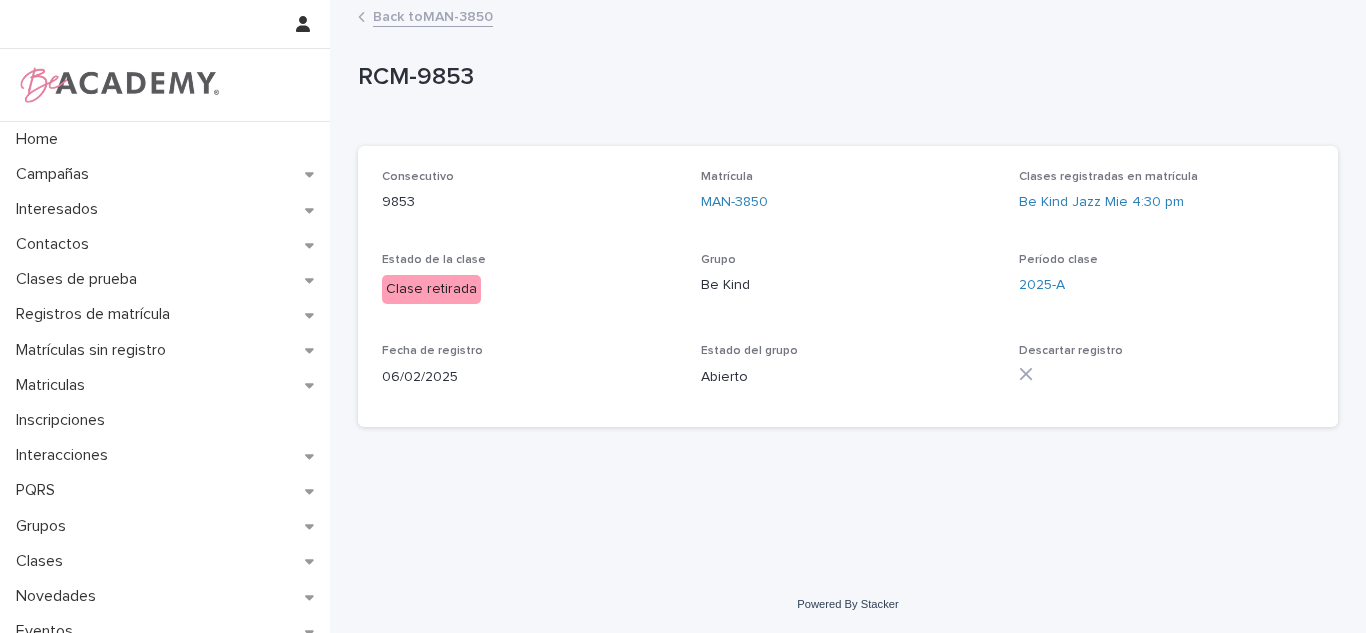 click on "Back to  MAN-3850" at bounding box center (433, 15) 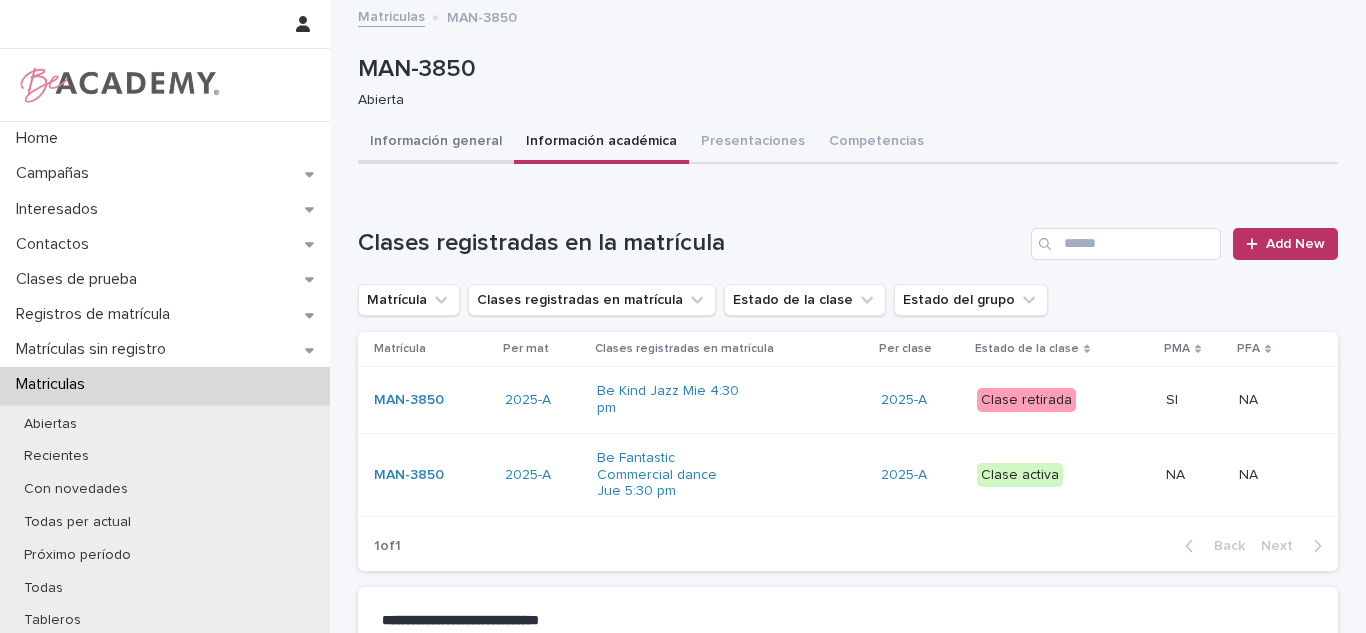 click on "Información general" at bounding box center (436, 143) 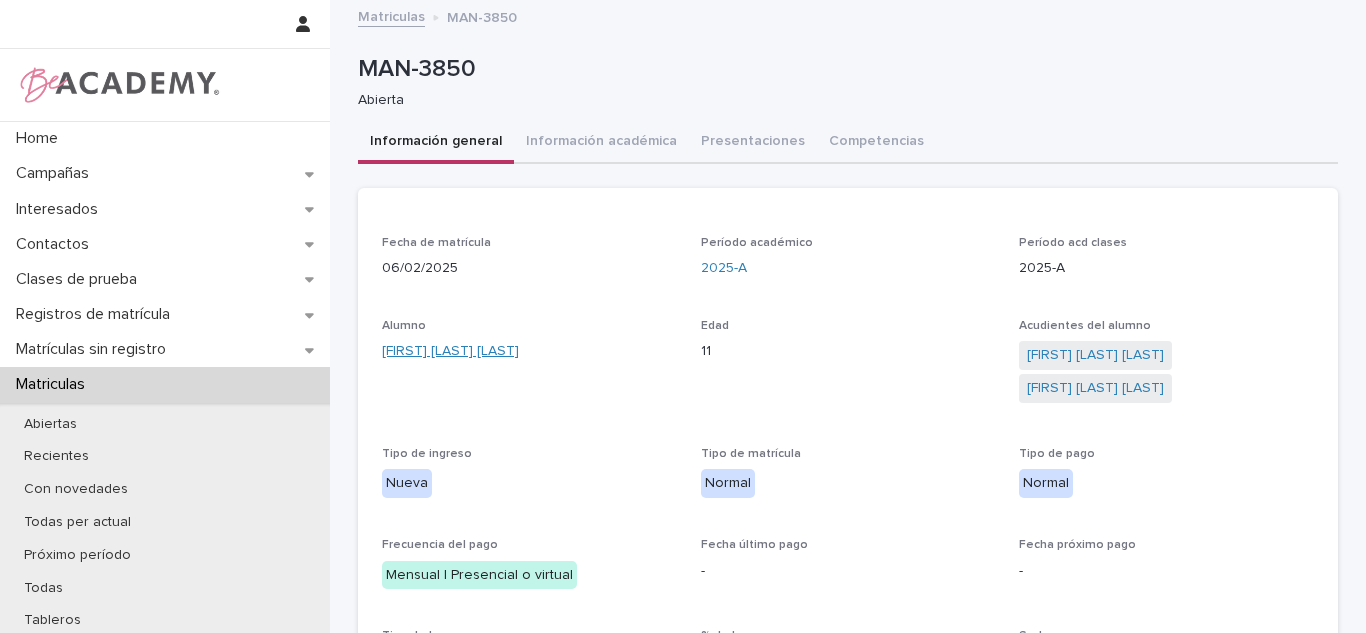 click on "Susana Mesa Jaramillo" at bounding box center (450, 351) 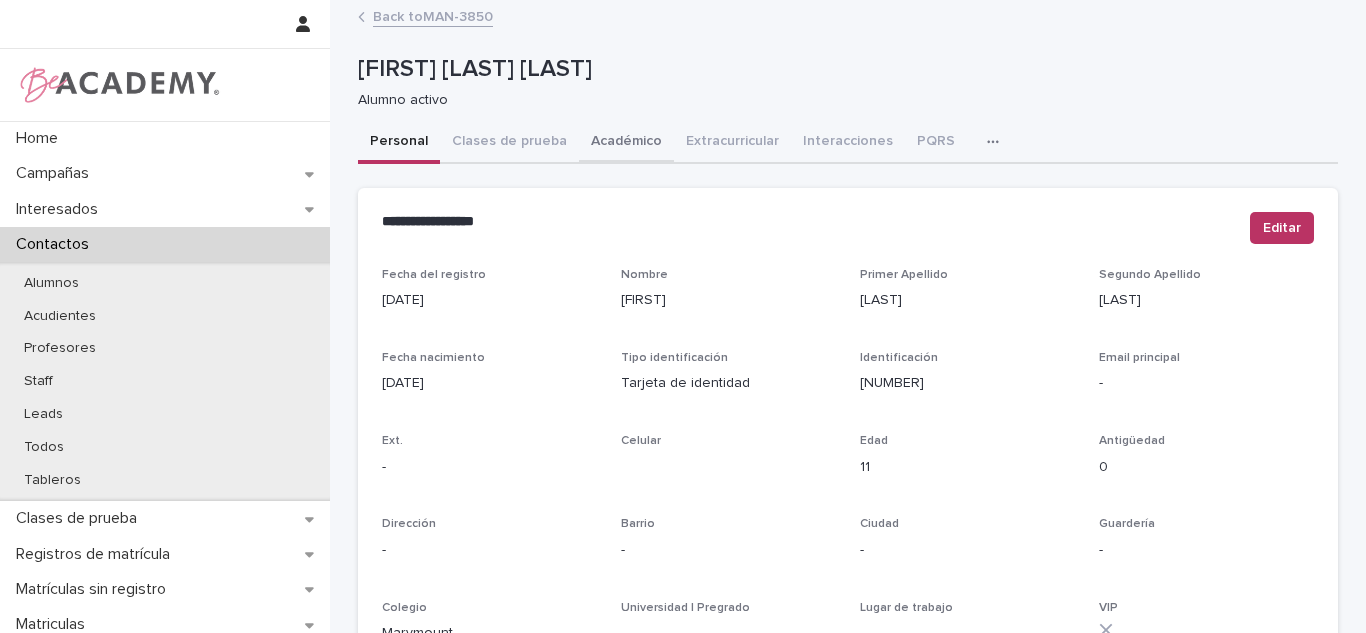 click on "Académico" at bounding box center [626, 143] 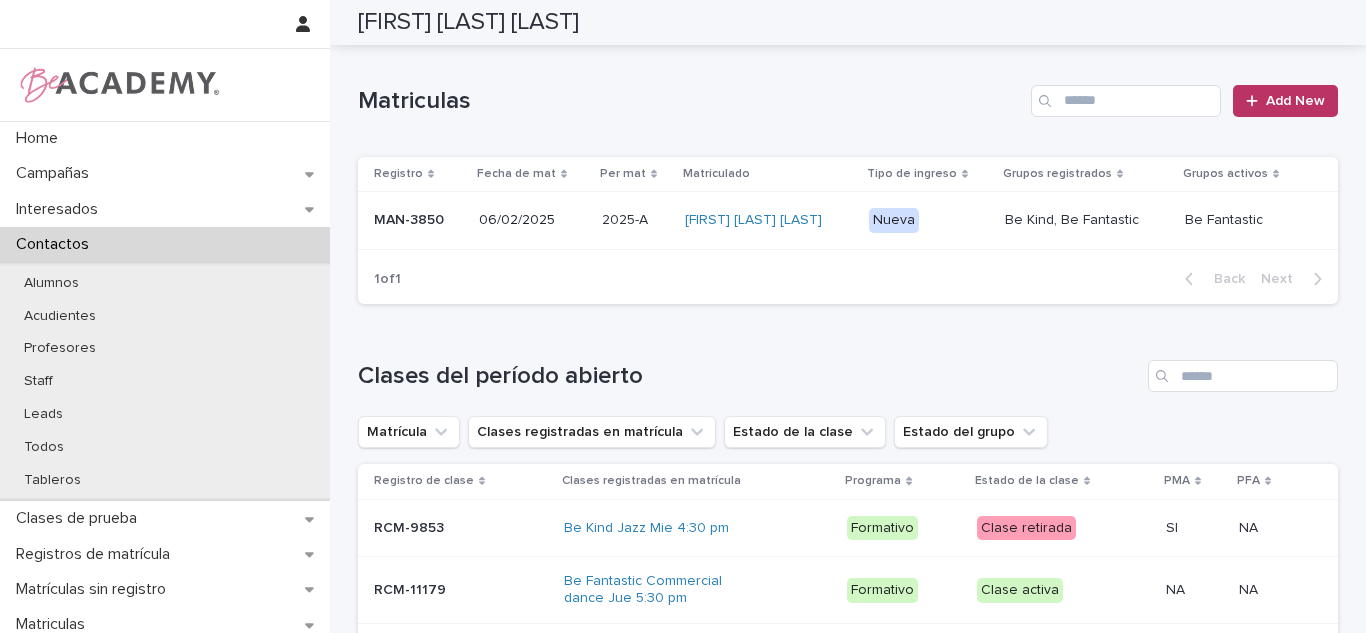 scroll, scrollTop: 0, scrollLeft: 0, axis: both 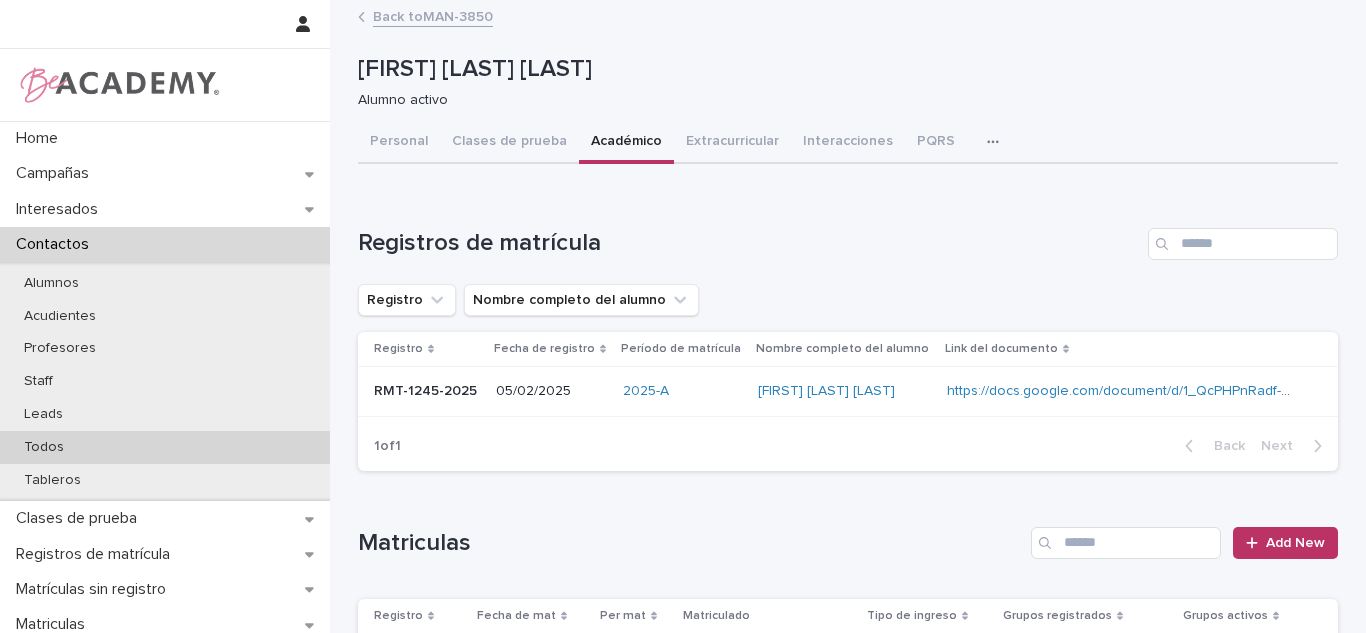 click on "Todos" at bounding box center [165, 447] 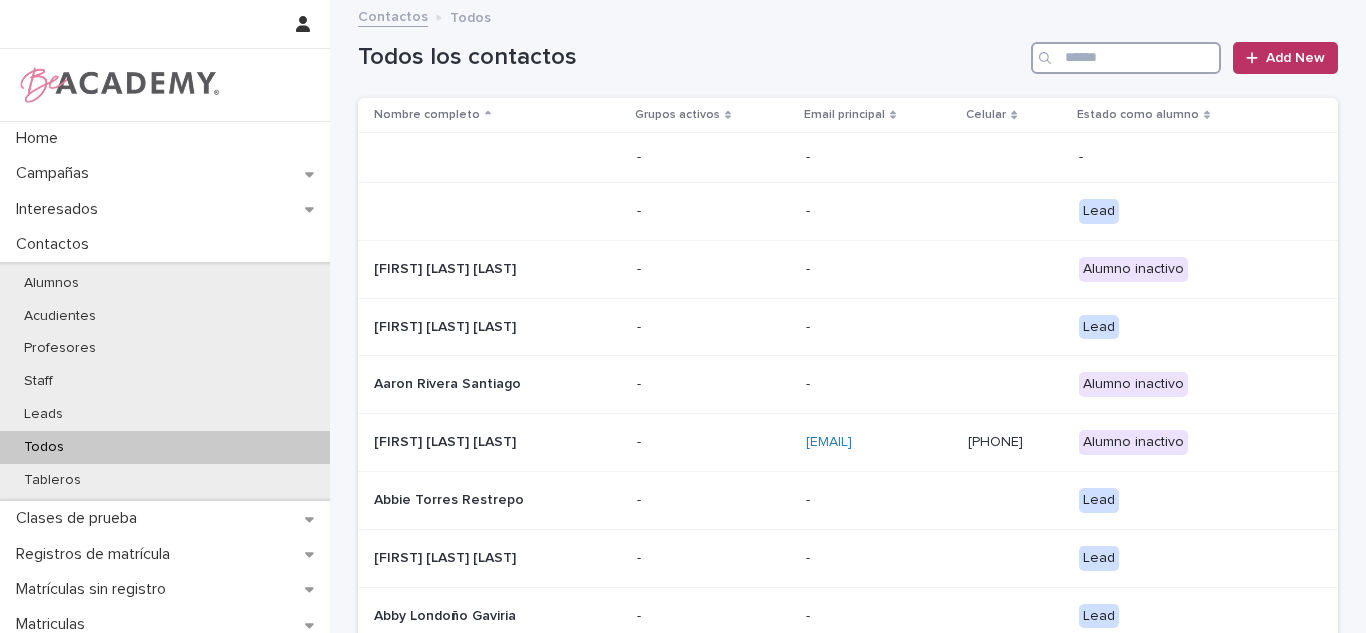 click at bounding box center [1126, 58] 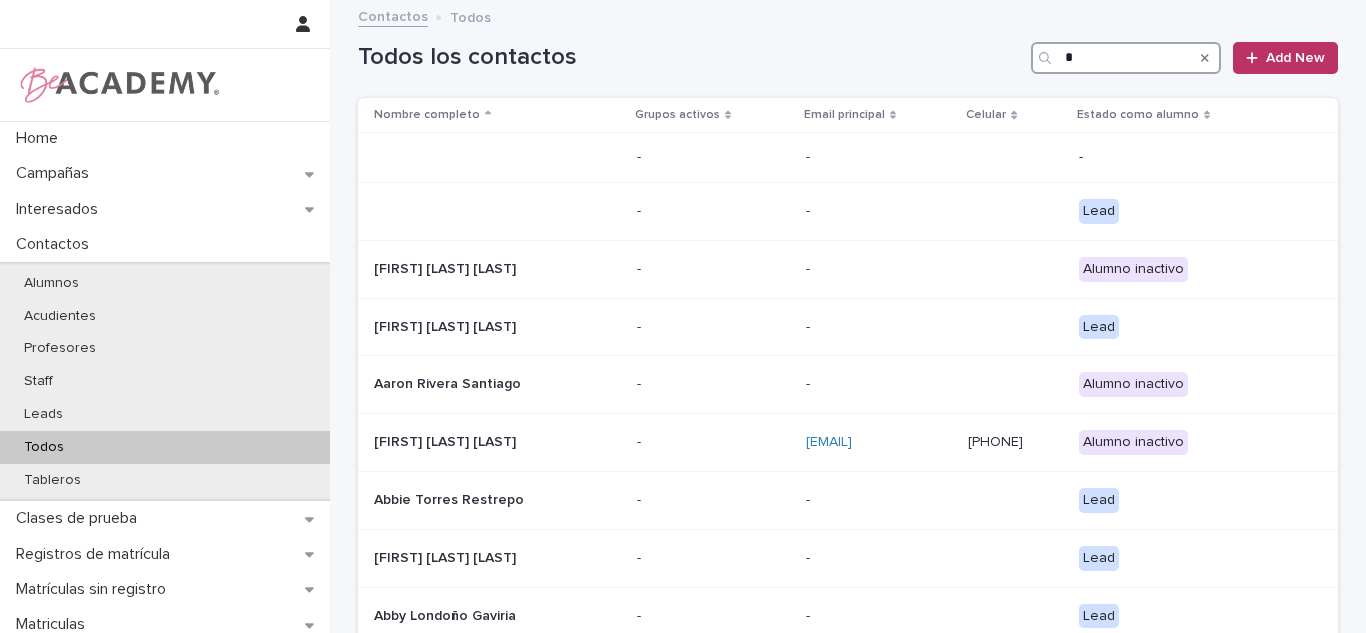 type on "*" 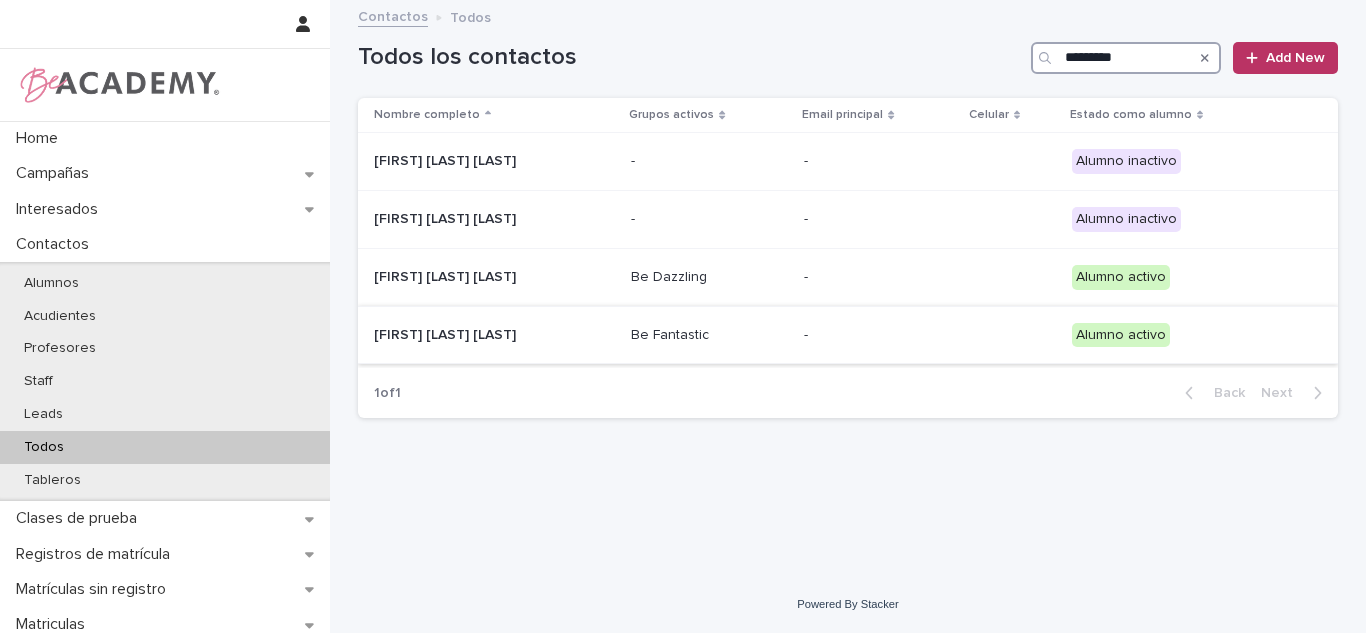 type on "*********" 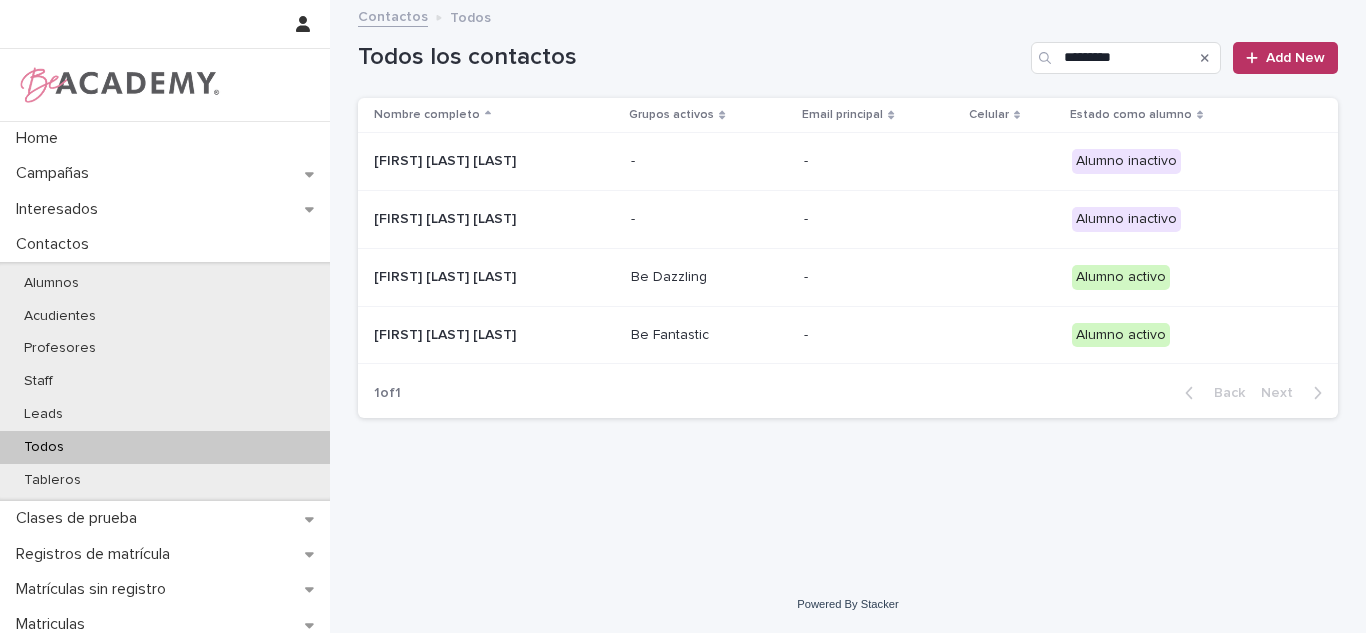 click on "Susana Mesa Jaramillo" at bounding box center [494, 335] 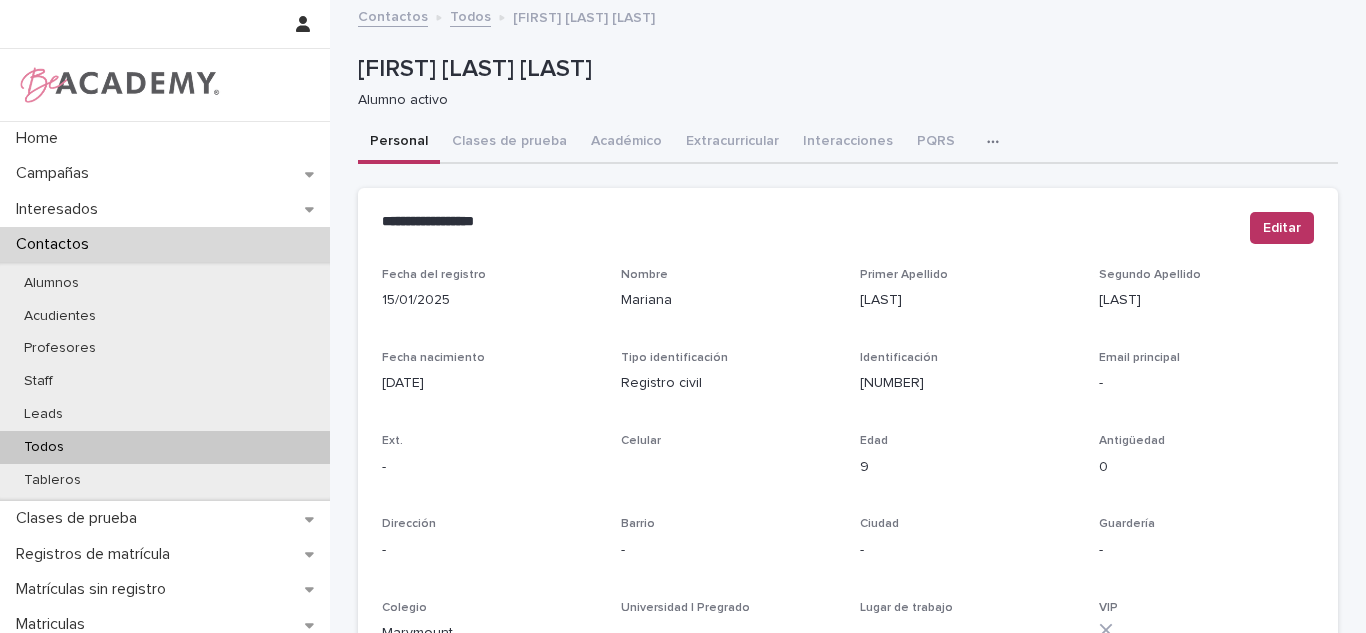 click on "Todos" at bounding box center (165, 447) 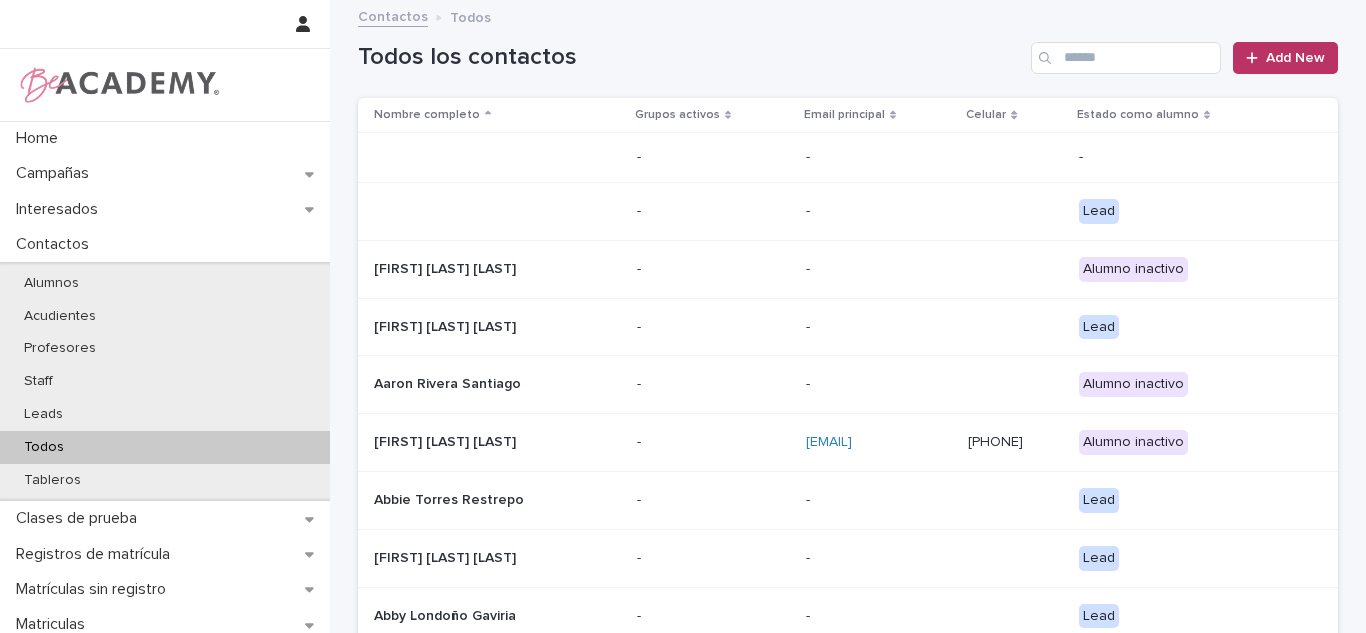 click on "Todos los contactos Add New" at bounding box center [848, 50] 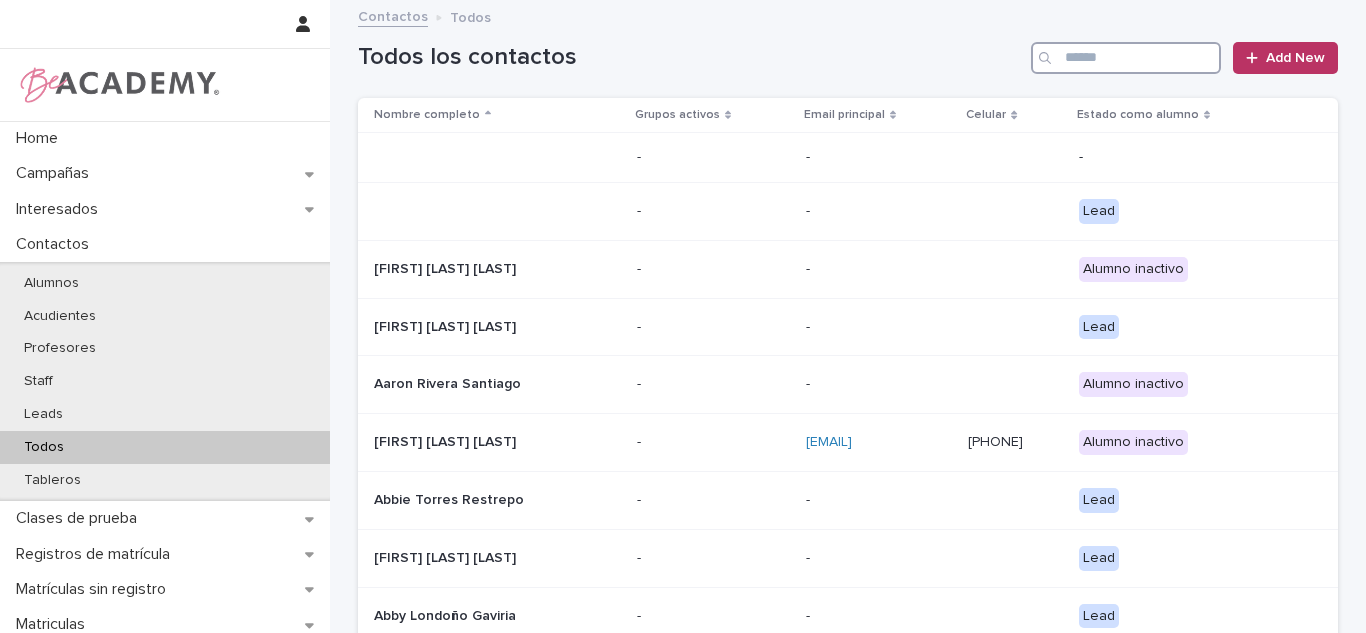 click at bounding box center [1126, 58] 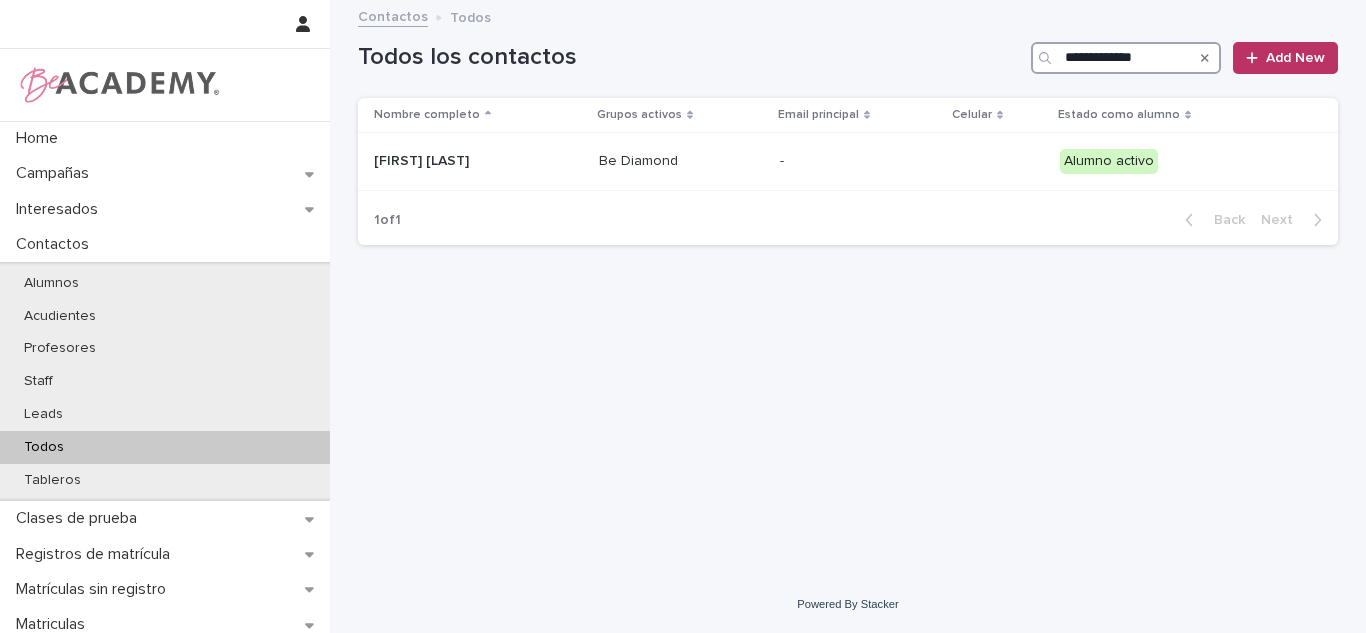 click on "**********" at bounding box center [1126, 58] 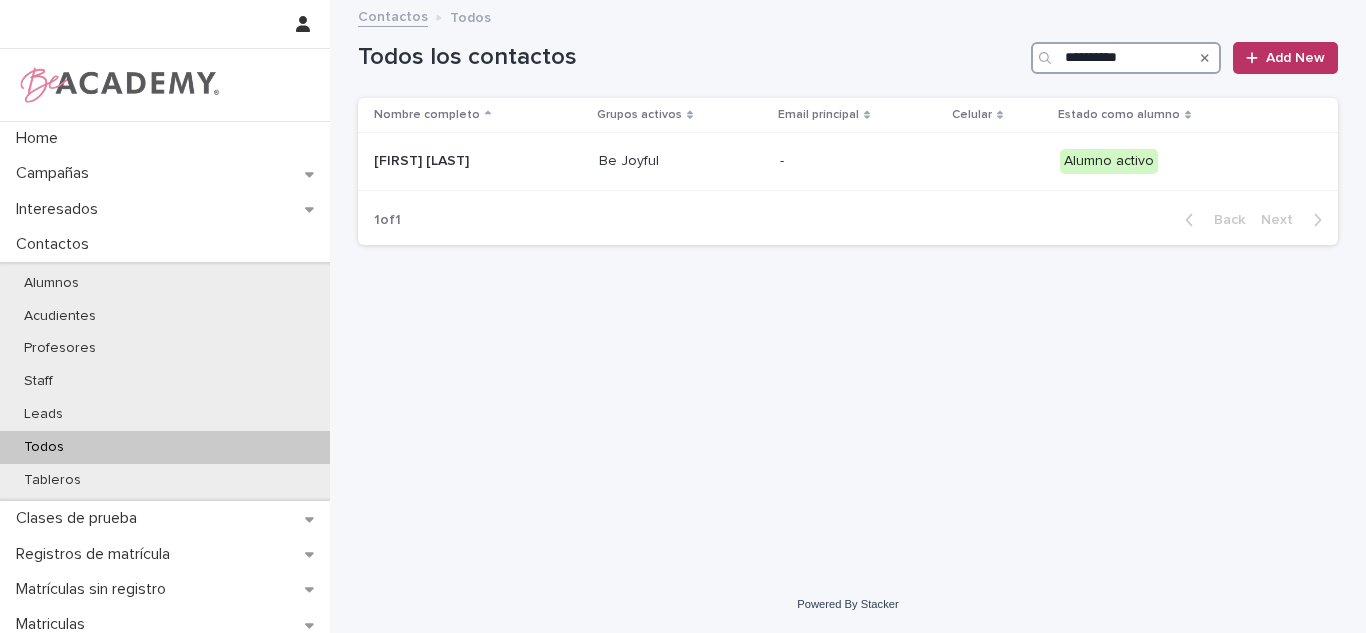 type on "**********" 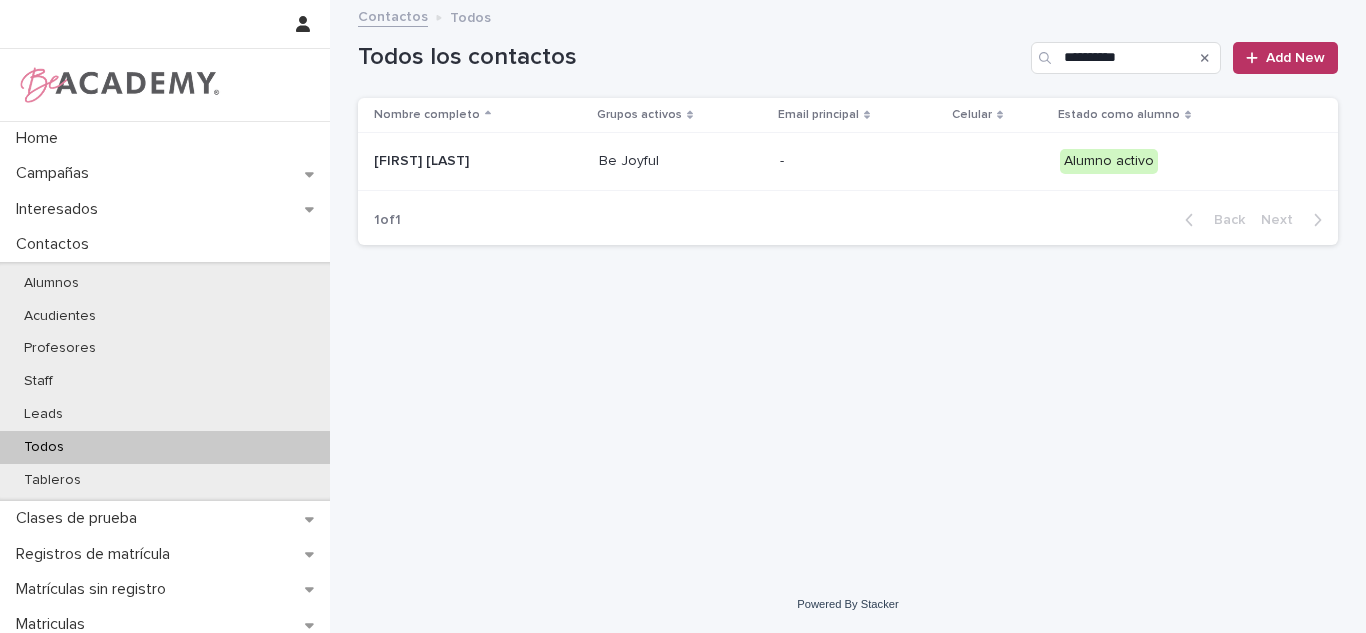 click on "Rebeca Salazar Laverde" at bounding box center [474, 162] 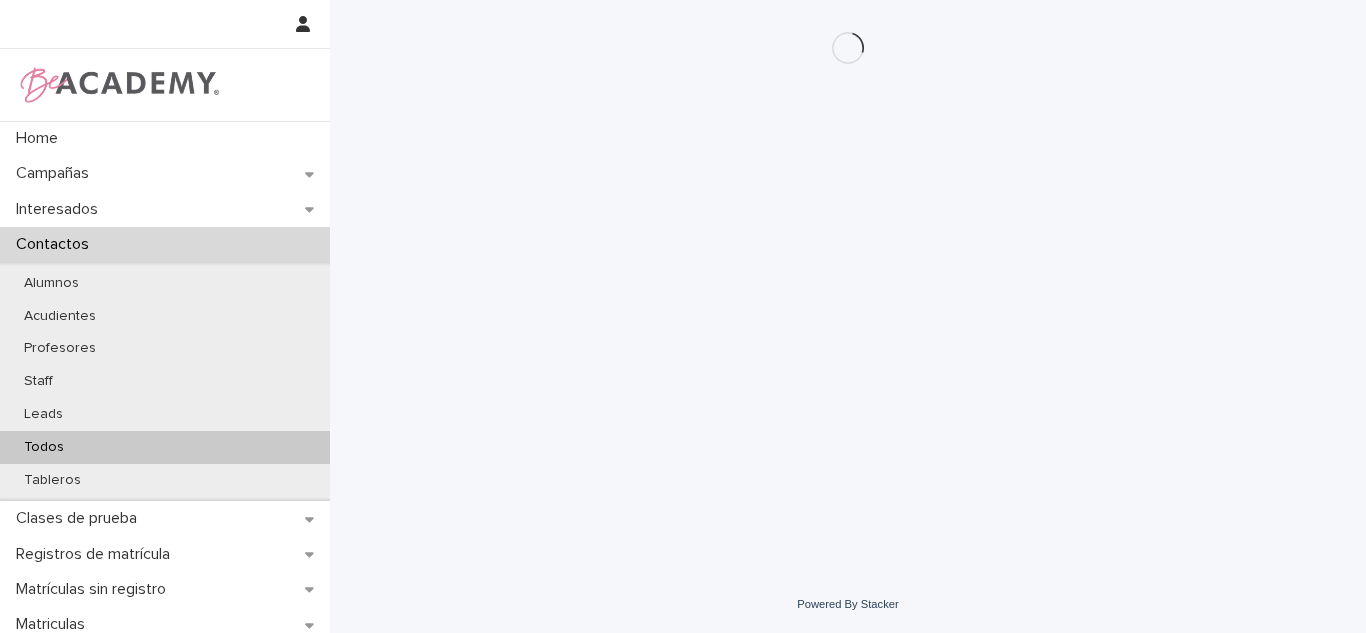 click on "Loading... Saving… Loading... Saving…" at bounding box center (848, 263) 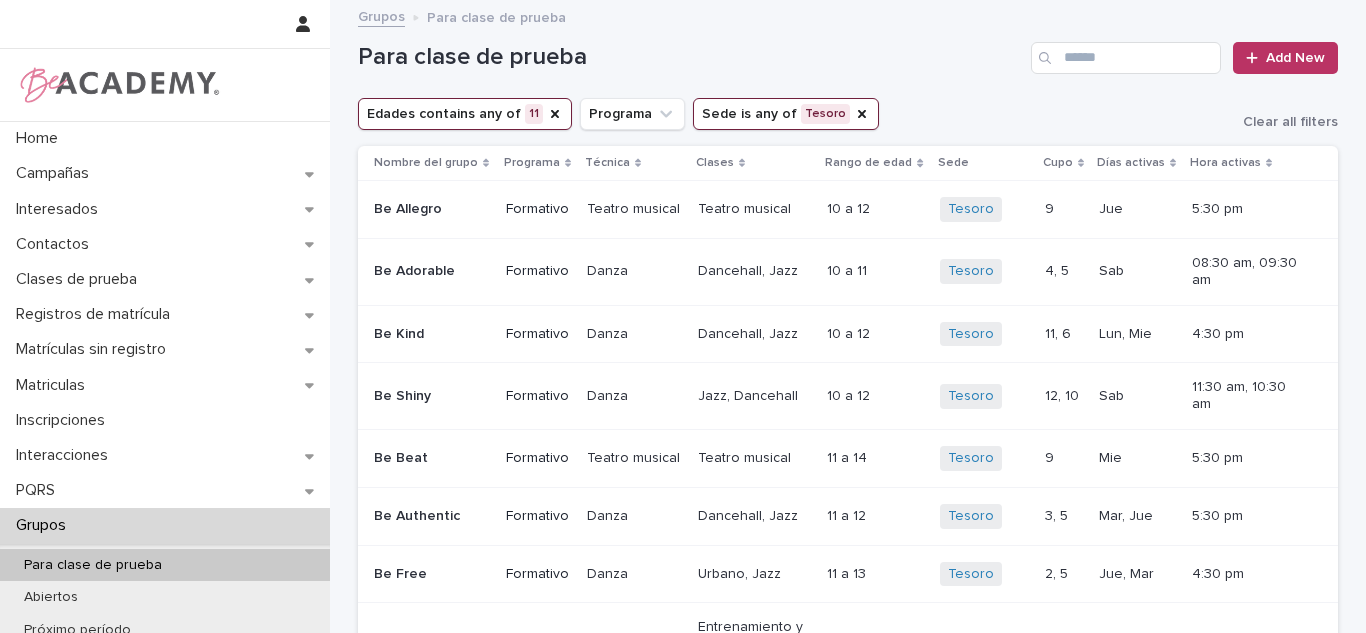 scroll, scrollTop: 0, scrollLeft: 0, axis: both 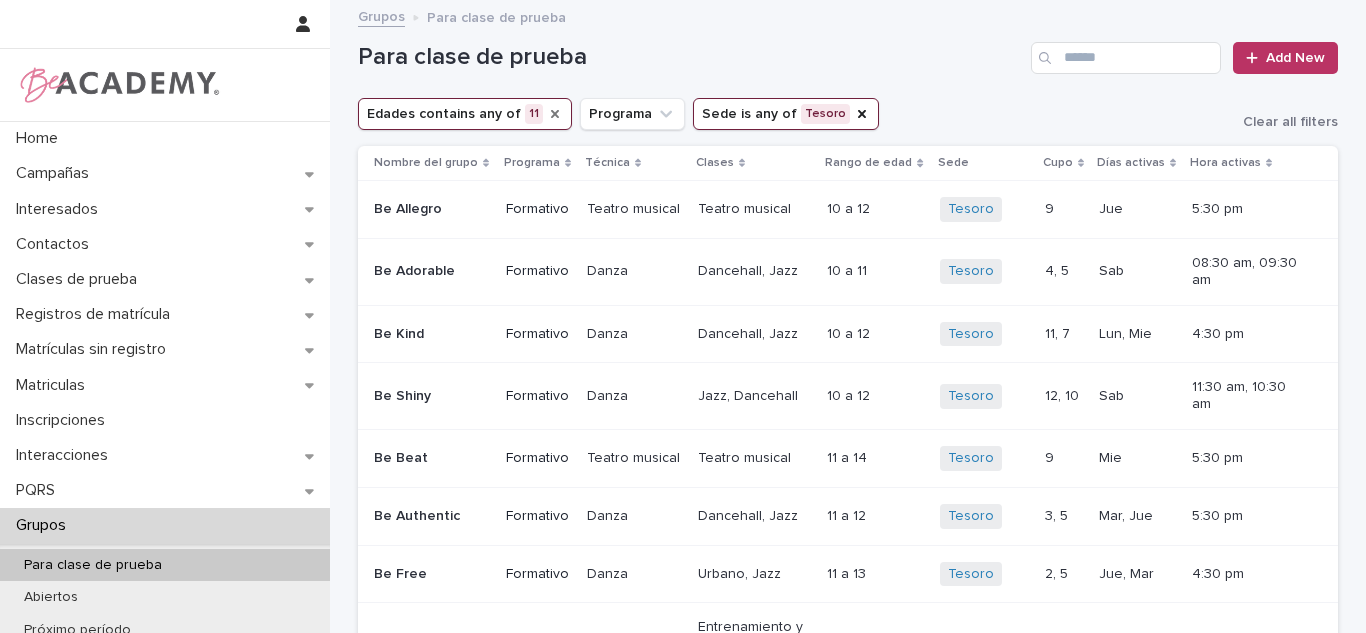 click 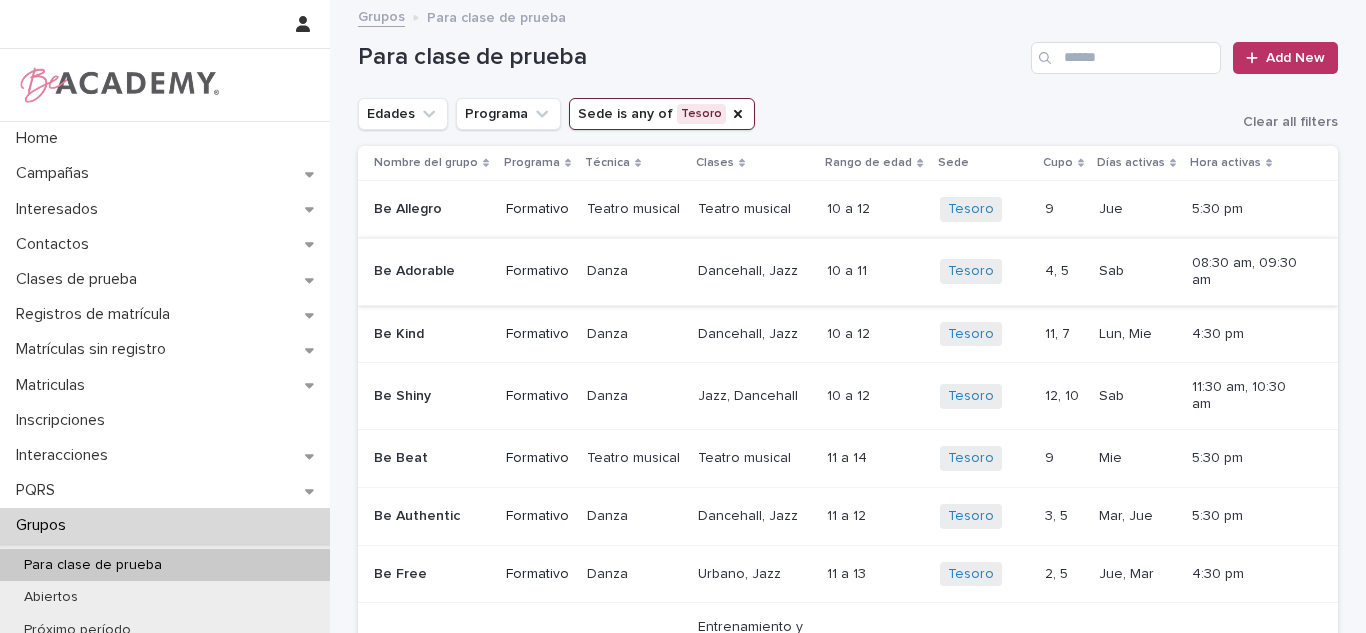 click on "Edades" at bounding box center (403, 114) 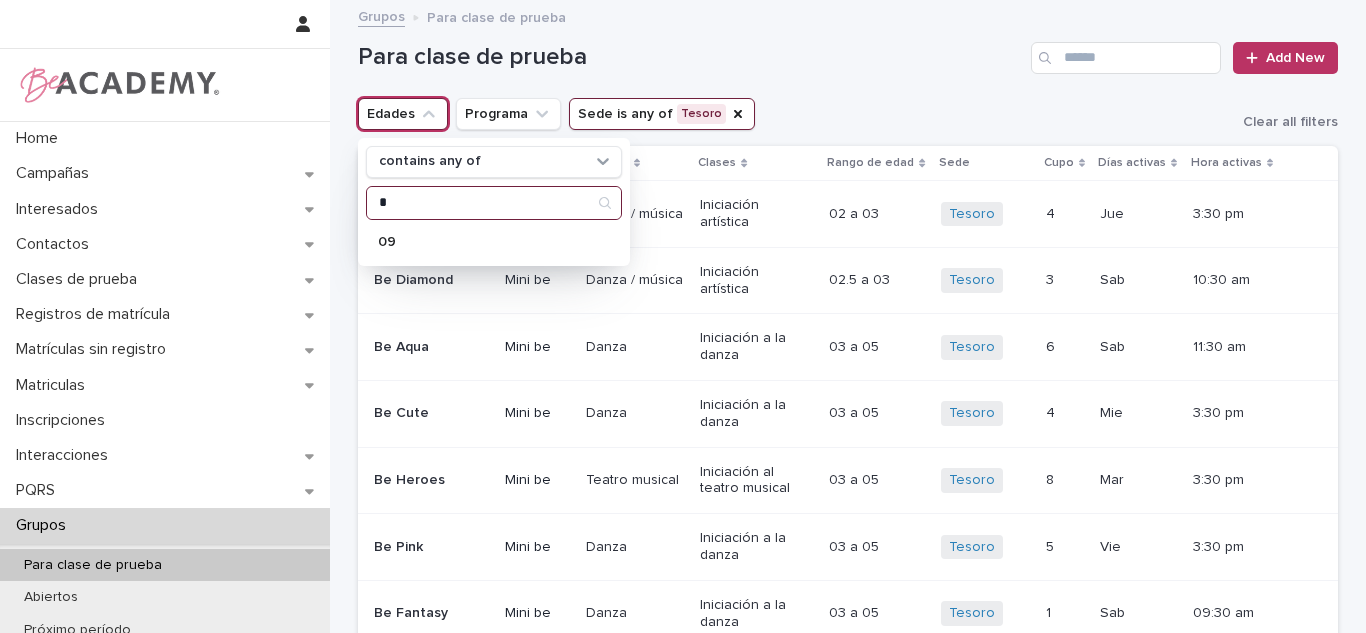 type on "*" 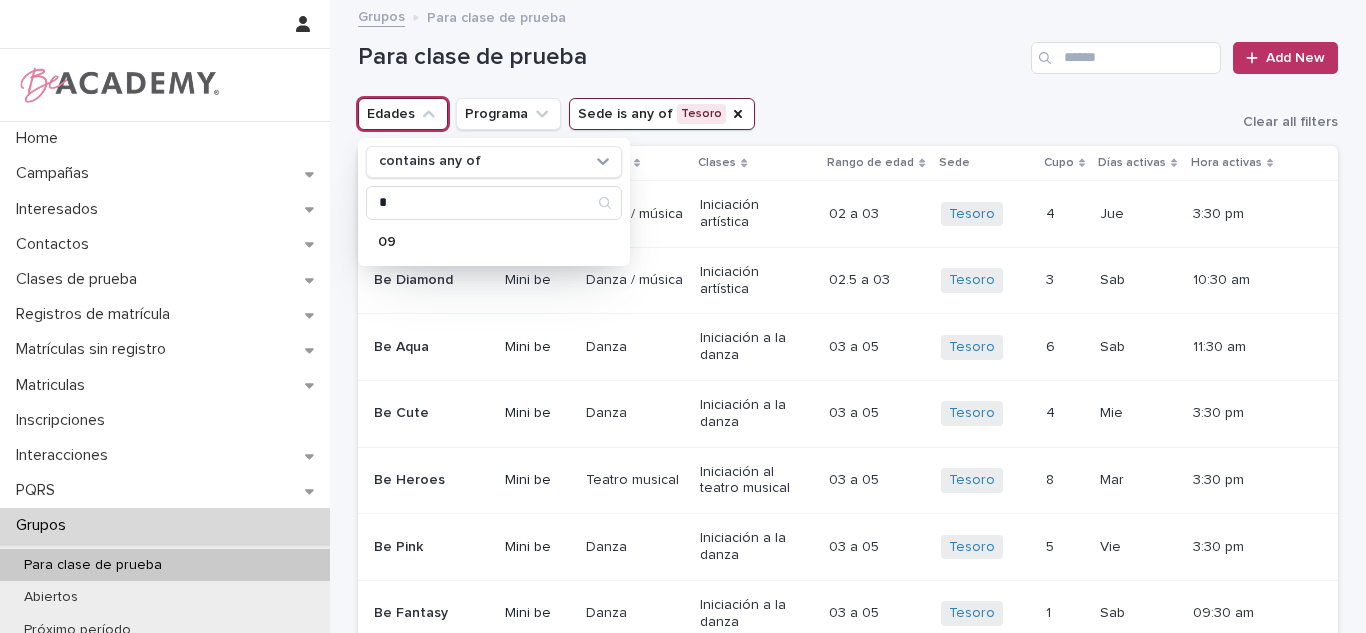click on "09" at bounding box center [484, 242] 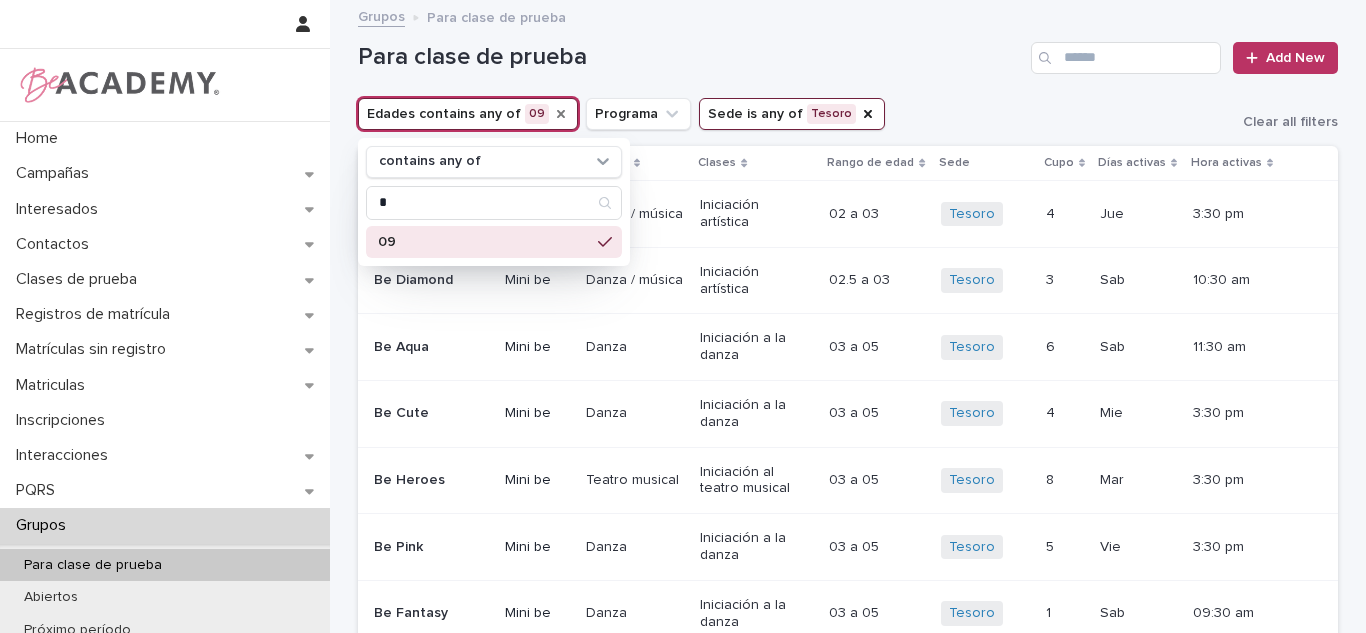 drag, startPoint x: 790, startPoint y: 99, endPoint x: 811, endPoint y: 97, distance: 21.095022 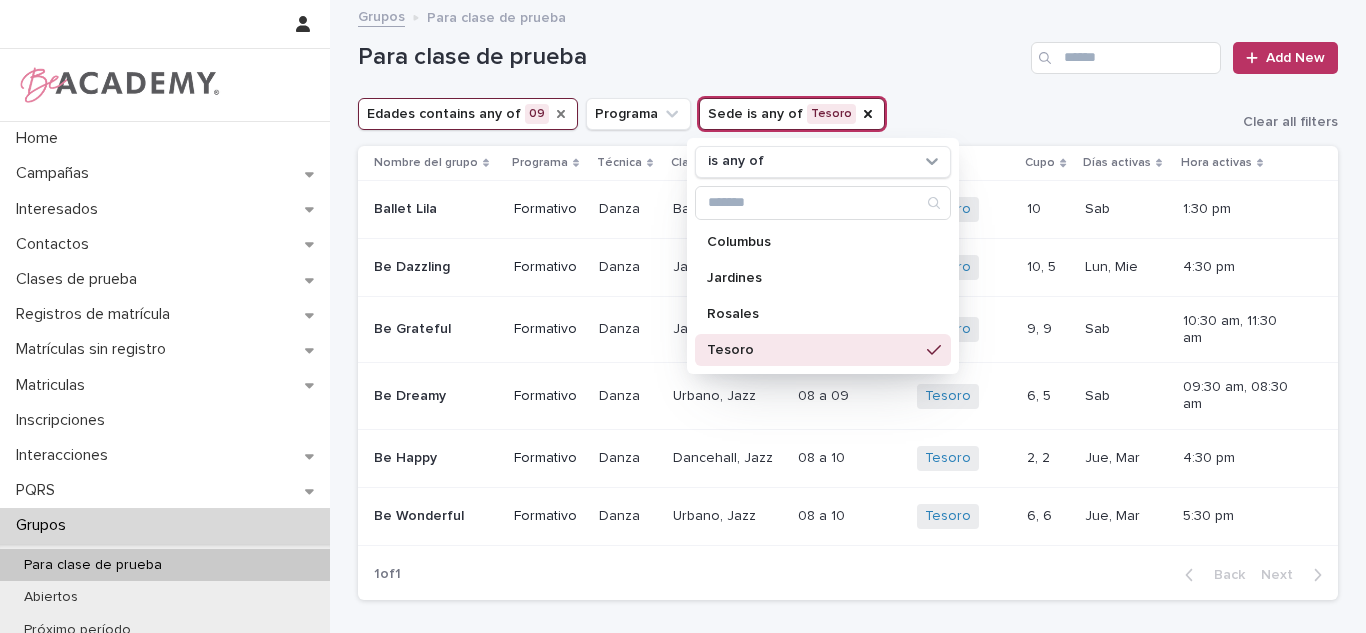 click on "Para clase de prueba Add New" at bounding box center (848, 50) 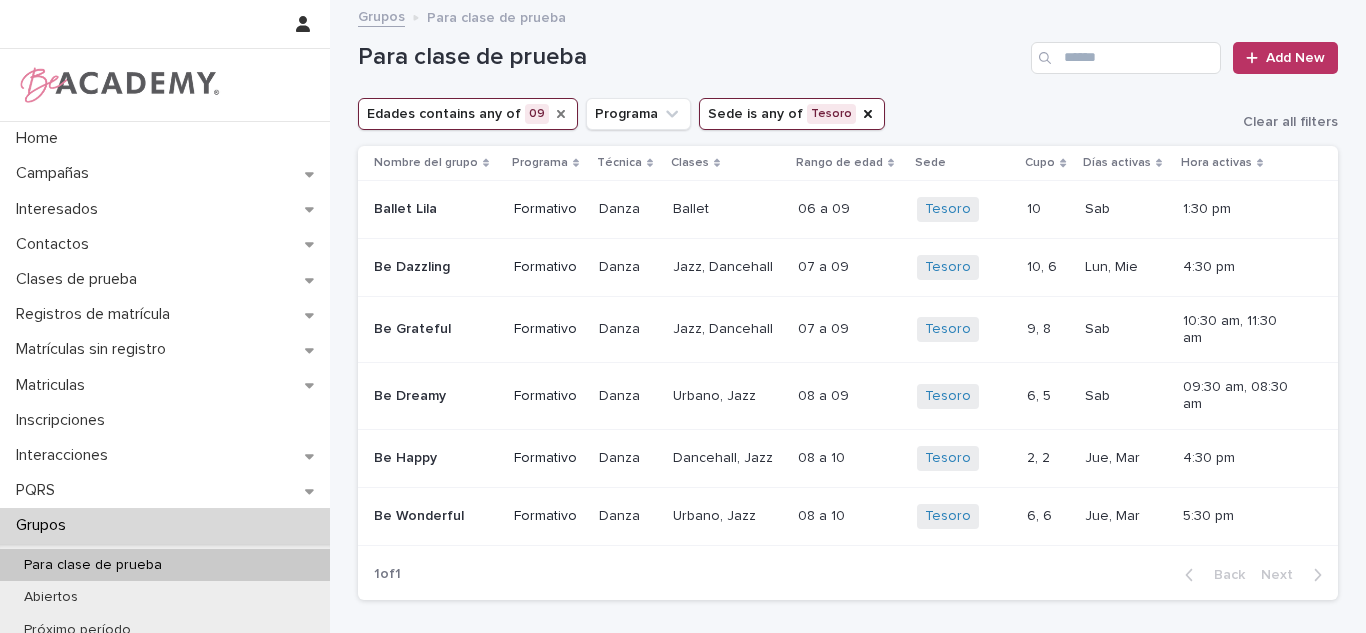 click on "Edades contains any of 09" at bounding box center (468, 114) 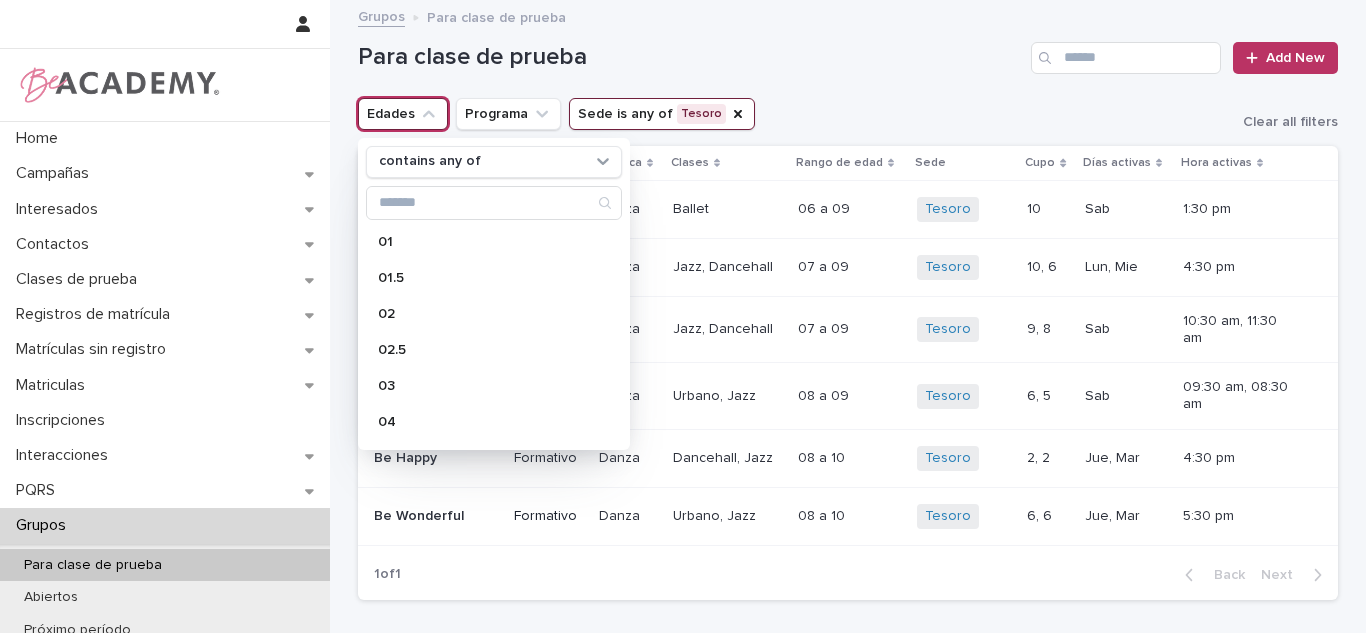 click on "Edades" at bounding box center [403, 114] 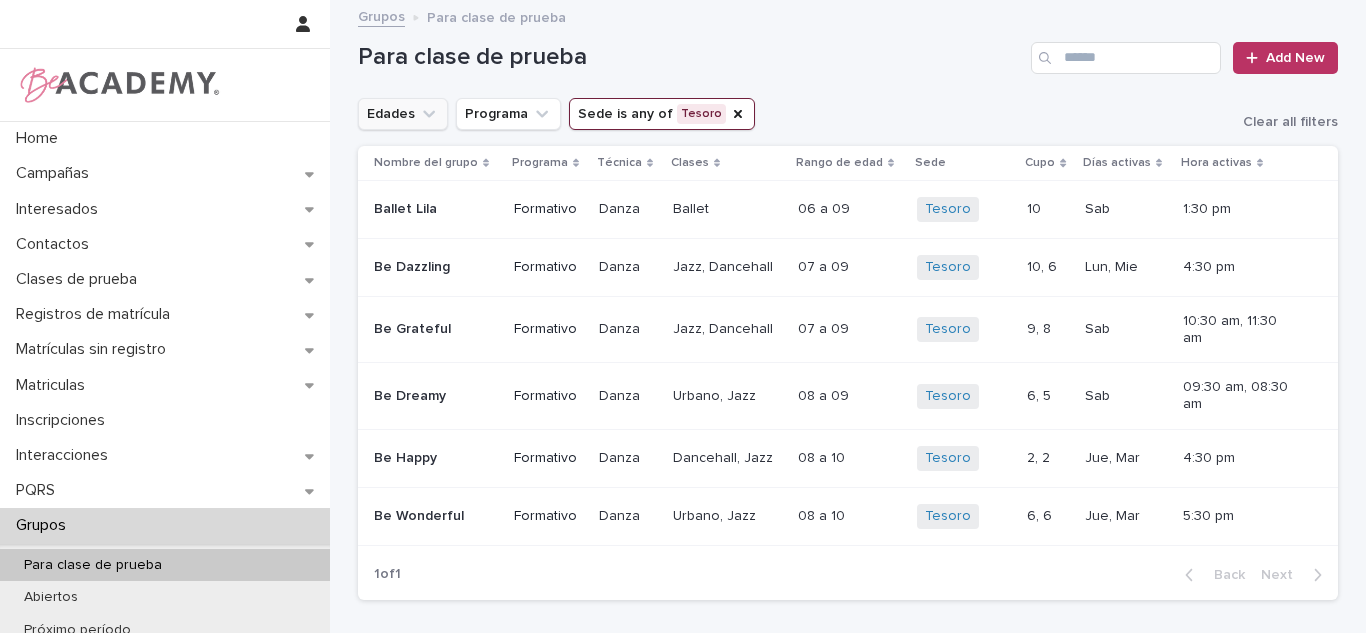 click on "Edades" at bounding box center (403, 114) 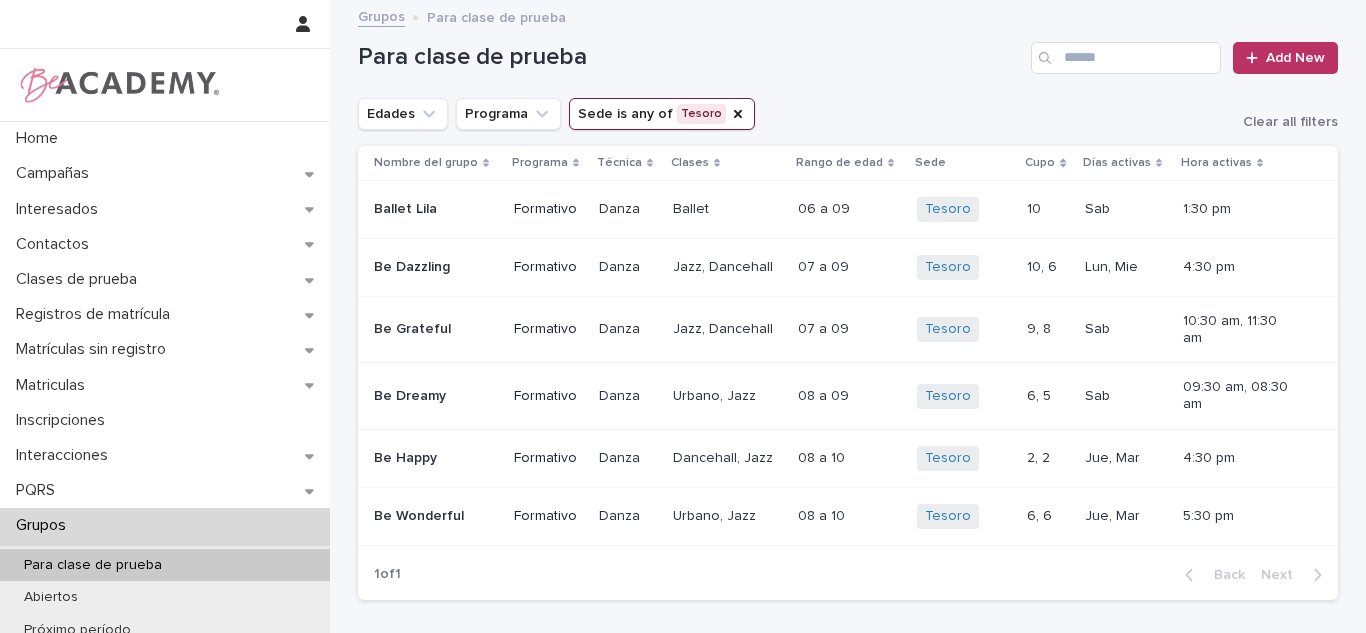 type 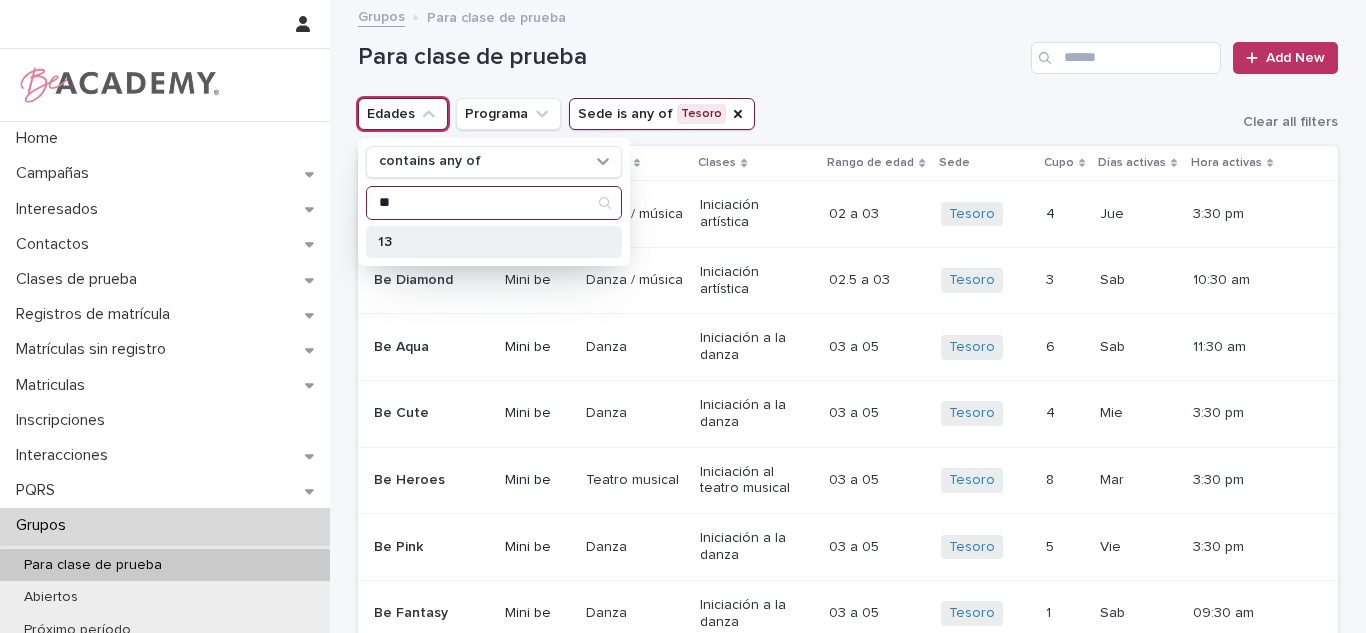 type on "**" 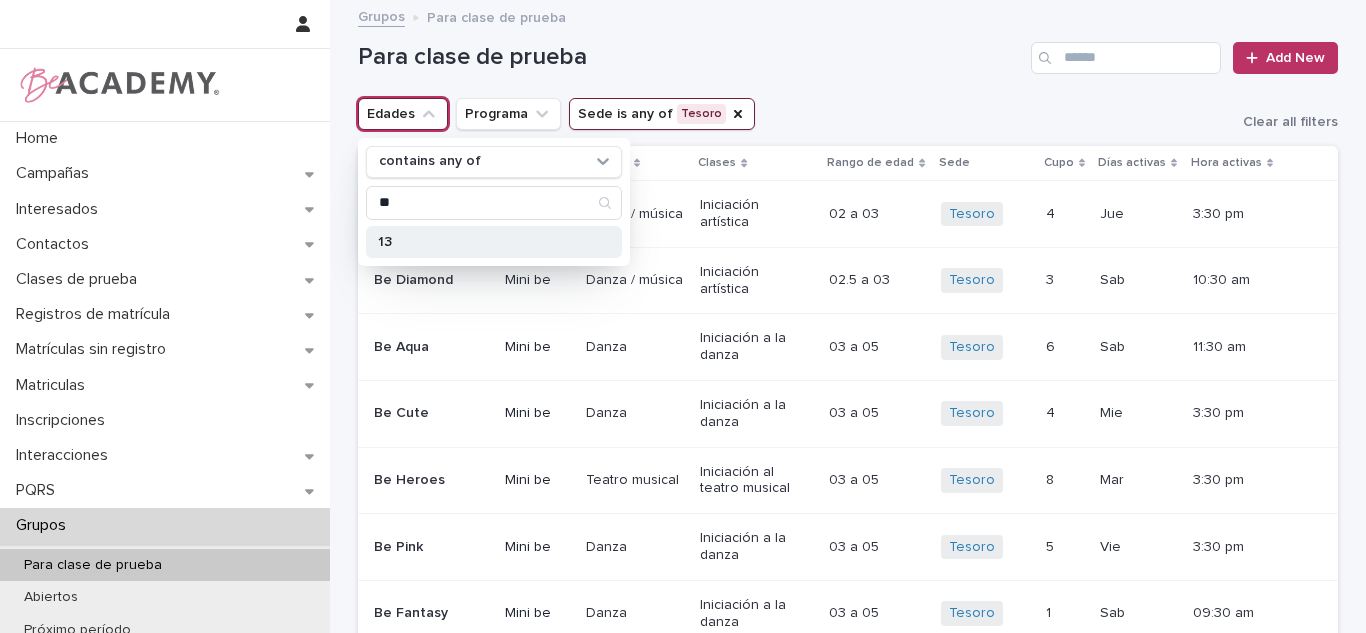 click on "13" at bounding box center (494, 242) 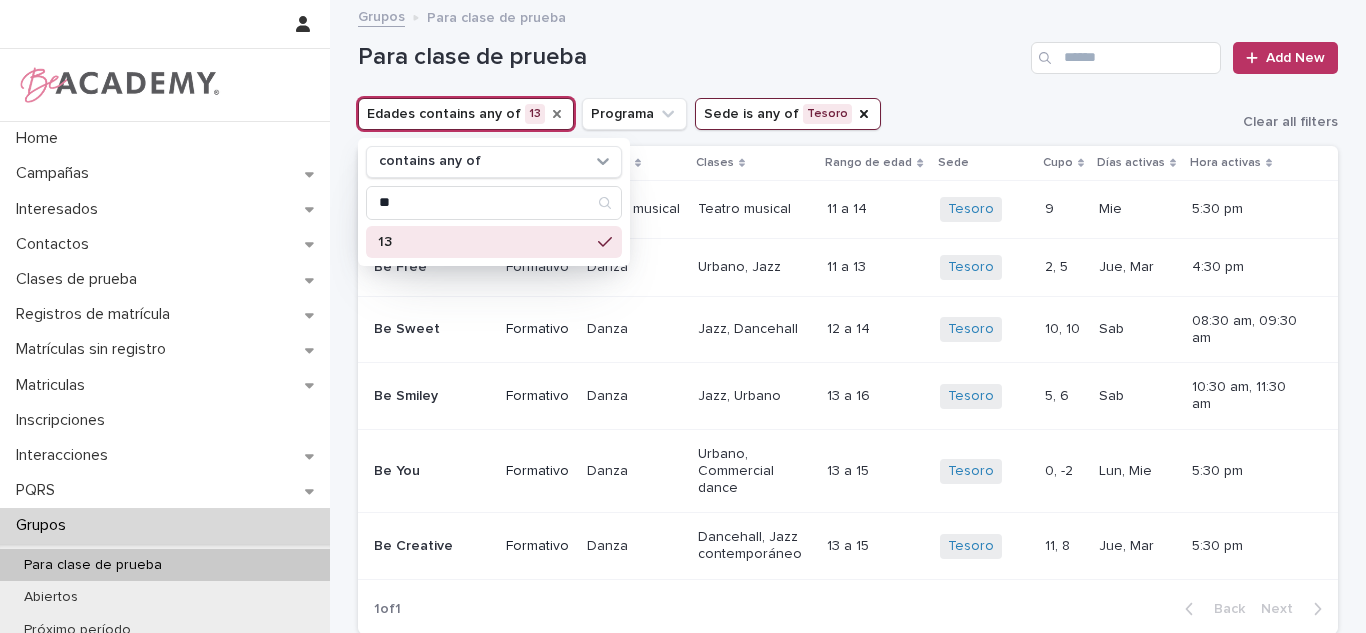 click on "Grupos Para clase de prueba" at bounding box center (848, 18) 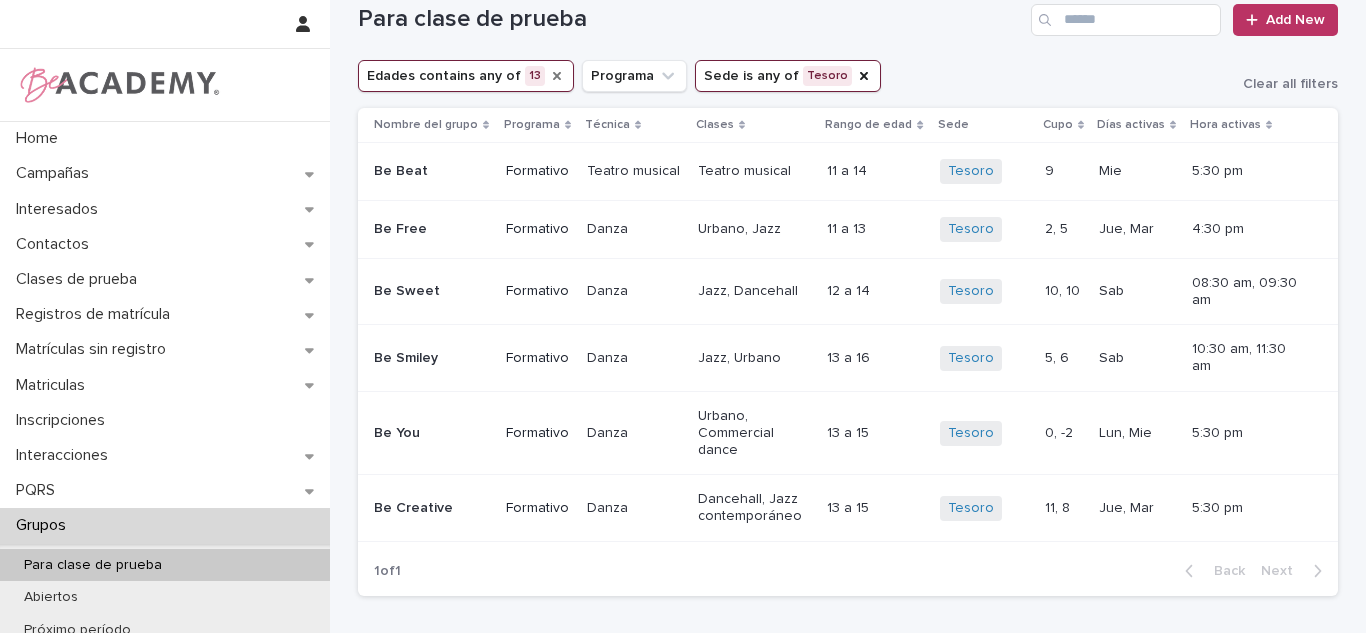 scroll, scrollTop: 65, scrollLeft: 0, axis: vertical 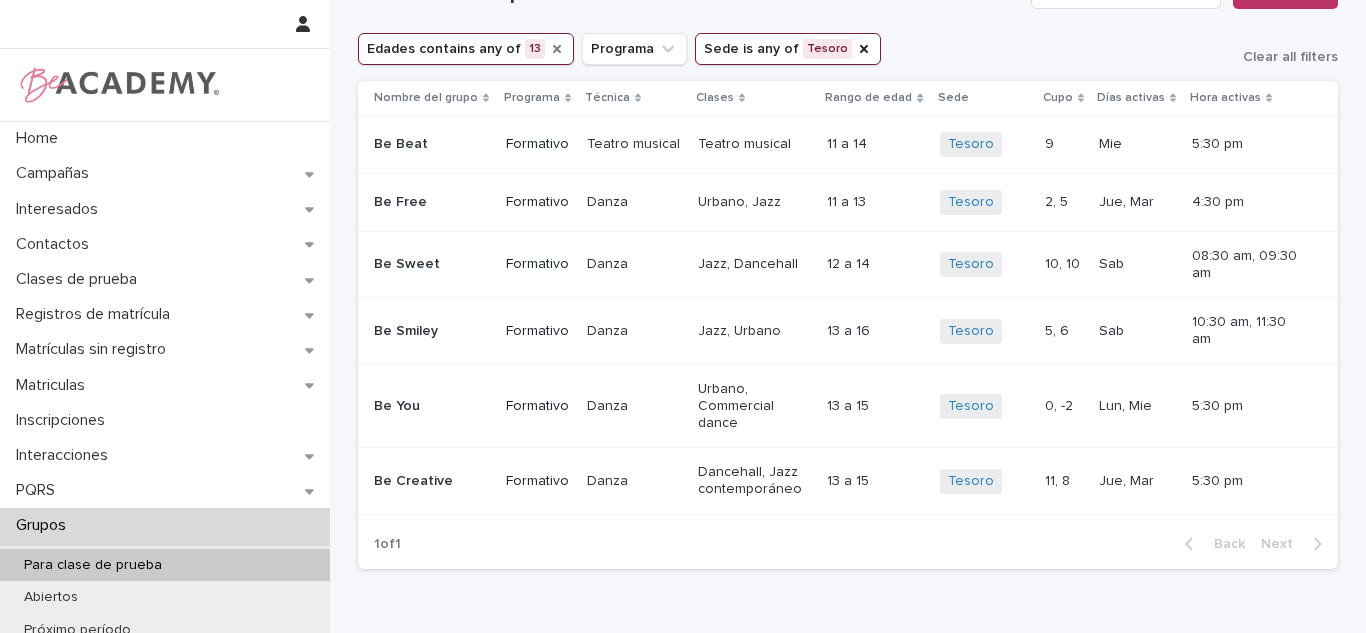 click 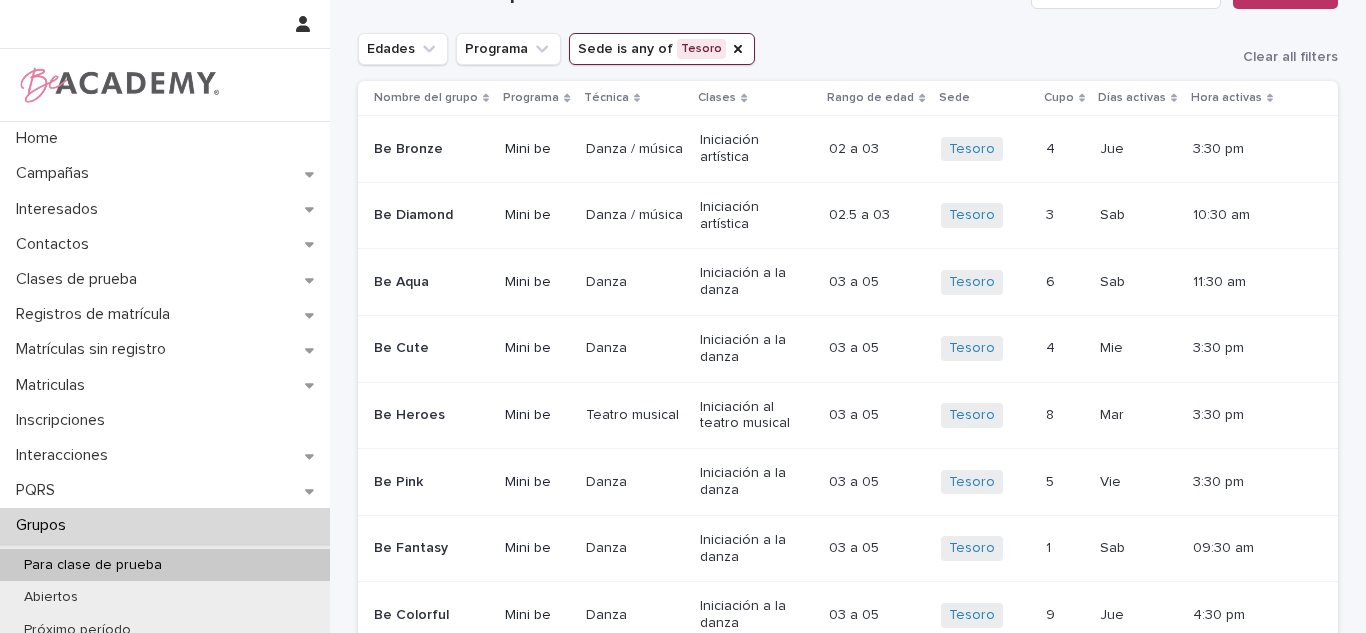 scroll, scrollTop: 746, scrollLeft: 0, axis: vertical 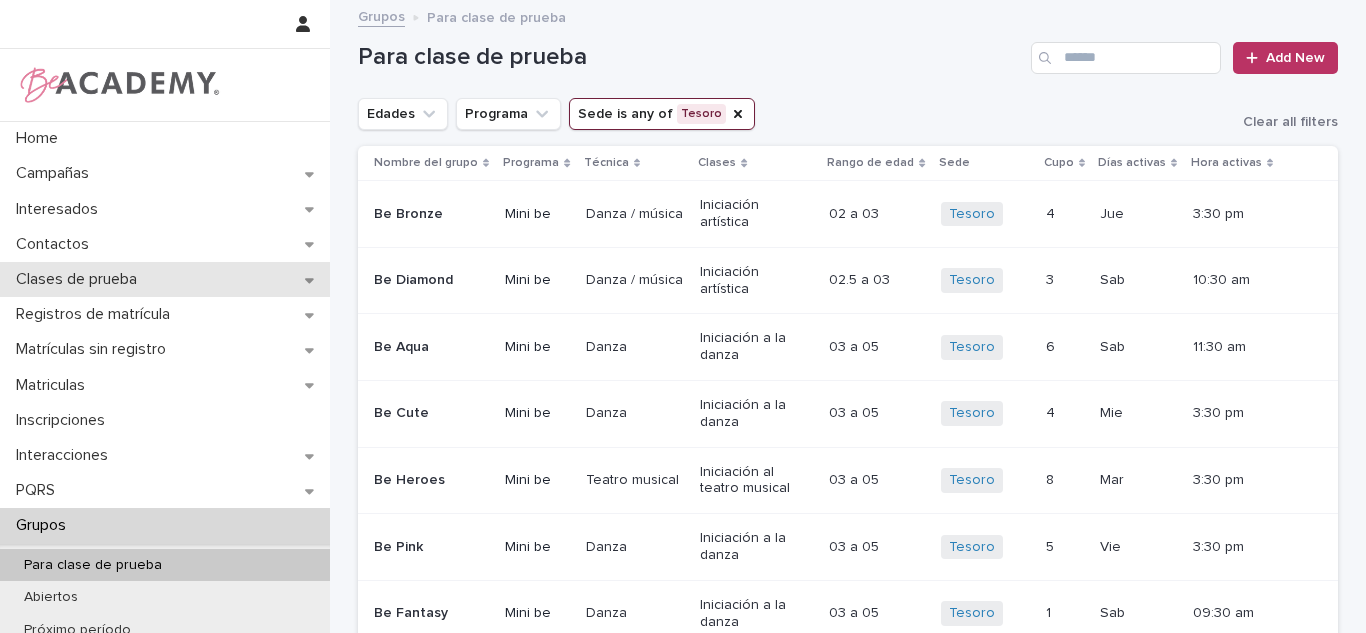 click on "Clases de prueba" at bounding box center [80, 279] 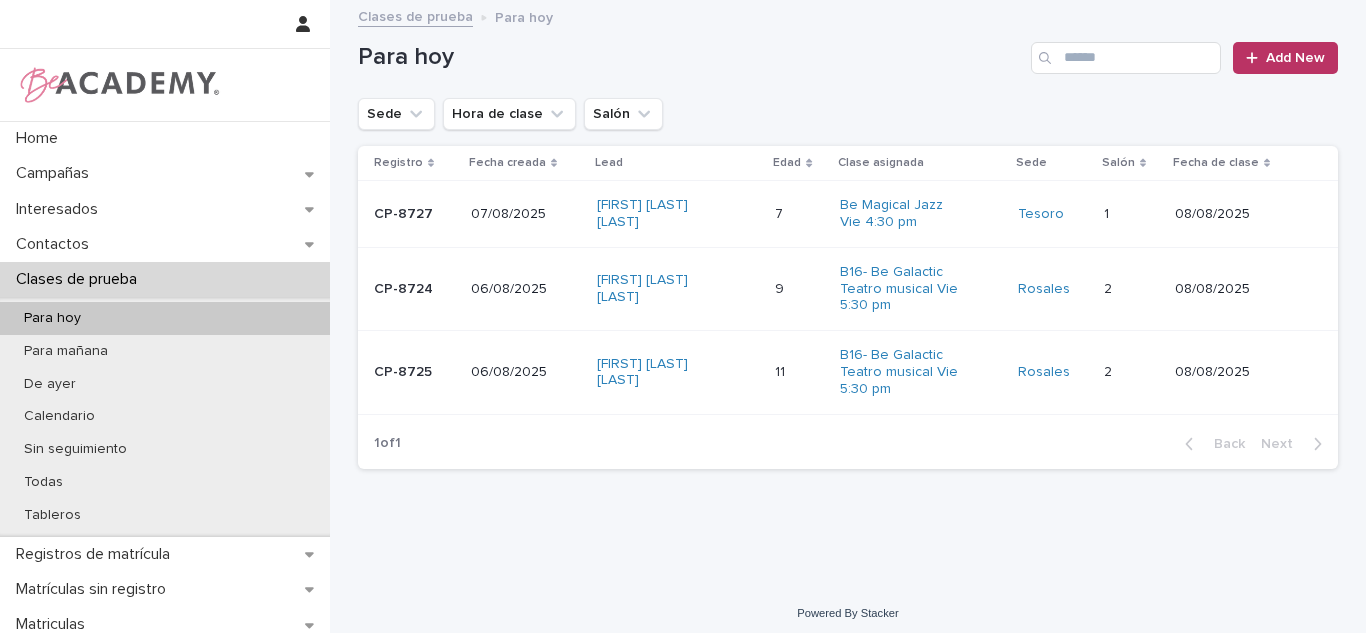 click at bounding box center [799, 214] 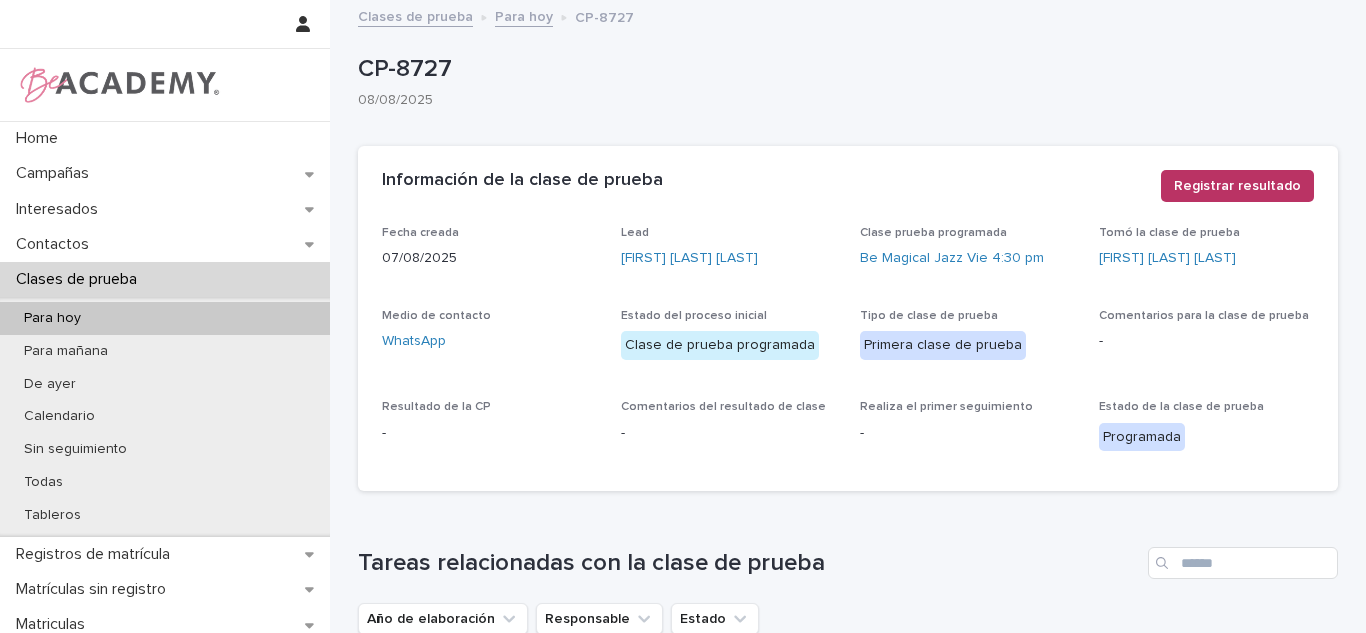 scroll, scrollTop: 19, scrollLeft: 0, axis: vertical 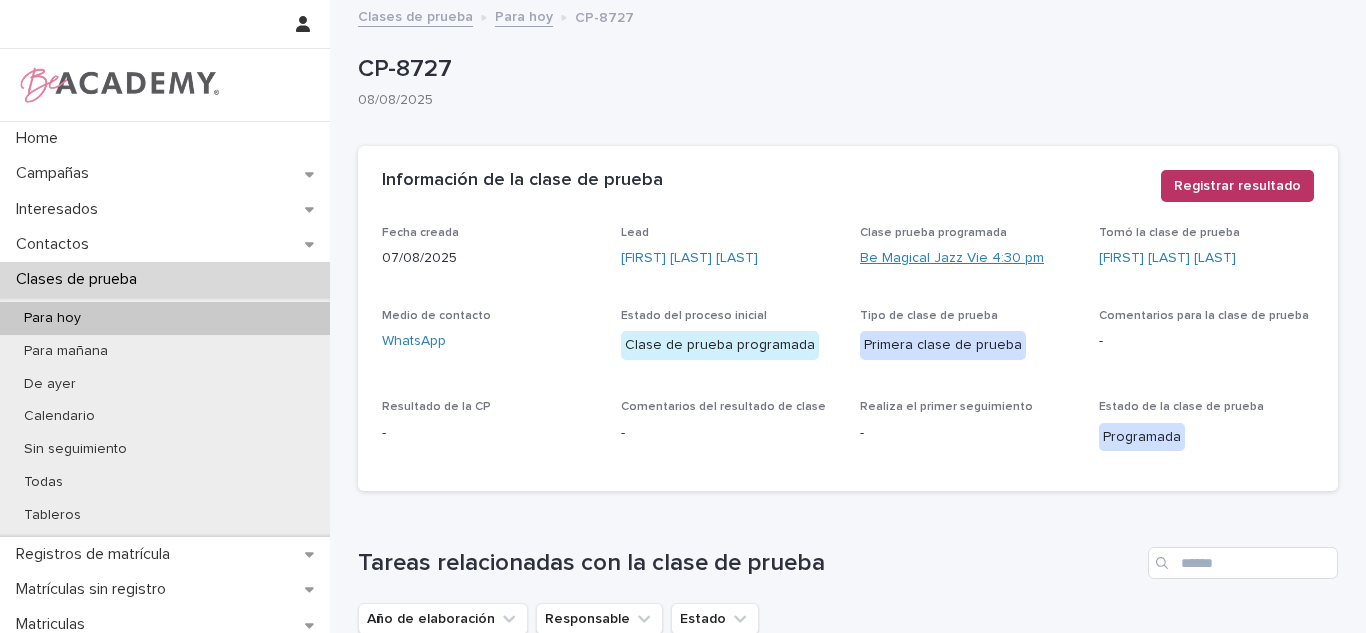 click on "Be Magical Jazz Vie 4:30 pm" at bounding box center (952, 258) 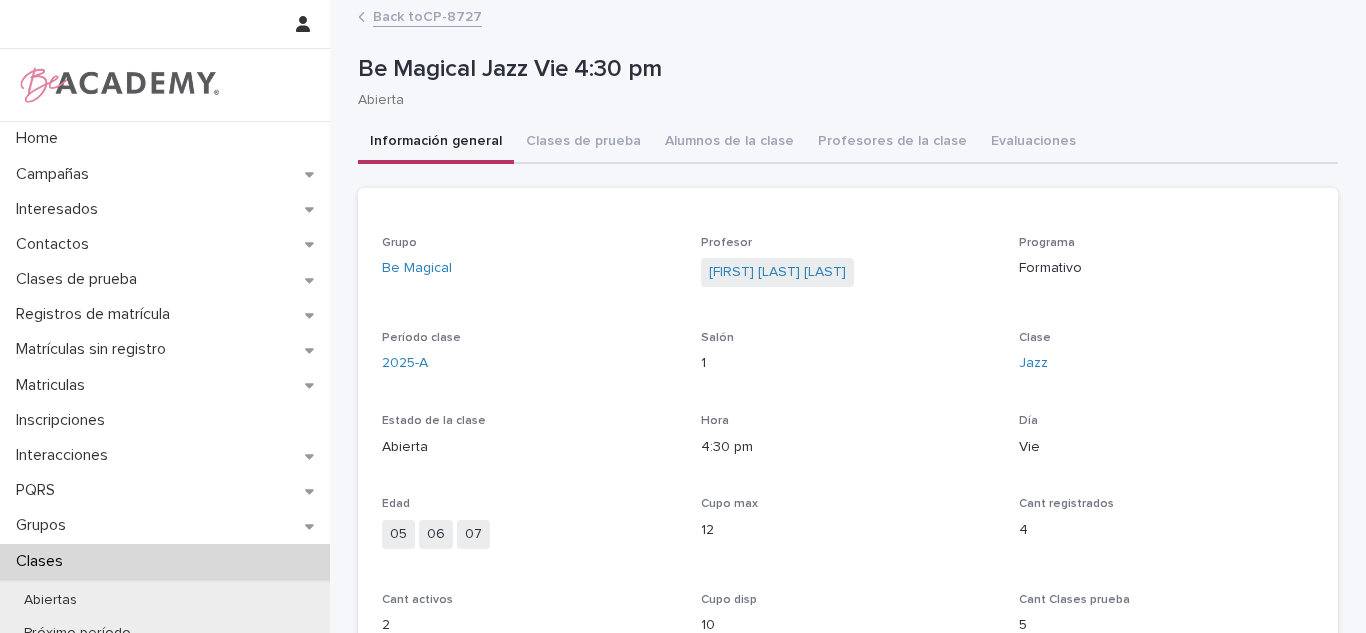 click on "Back to  CP-8727" at bounding box center (427, 15) 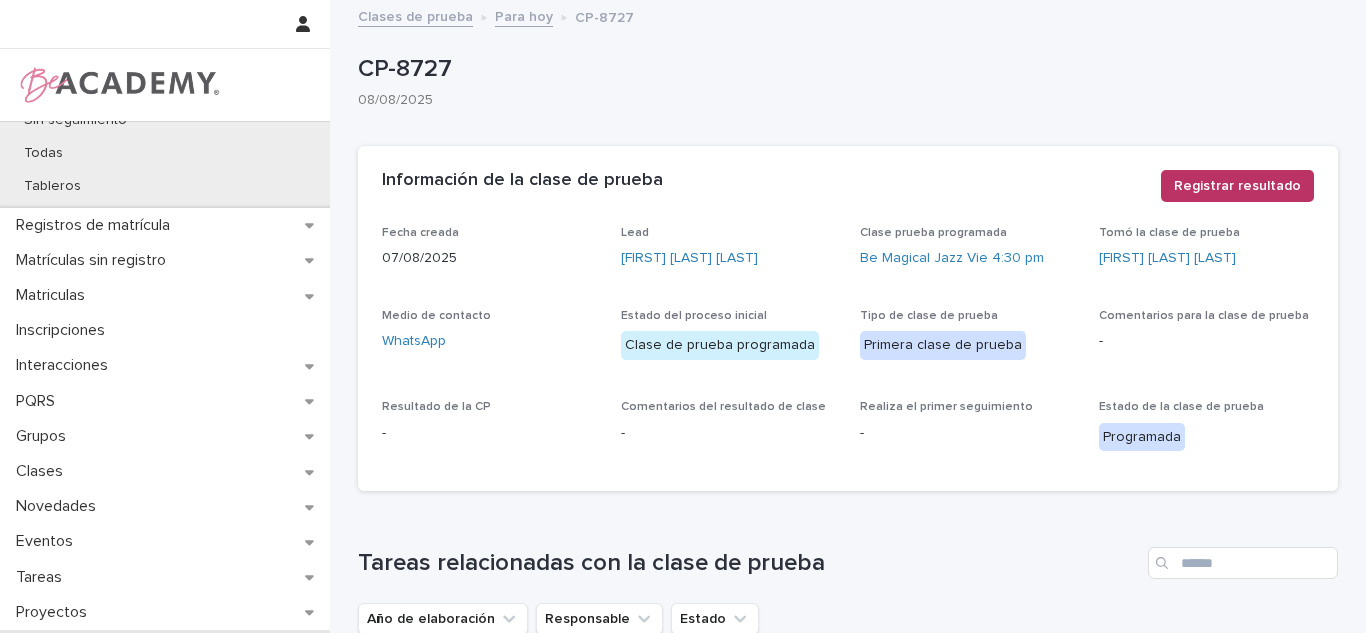 scroll, scrollTop: 396, scrollLeft: 0, axis: vertical 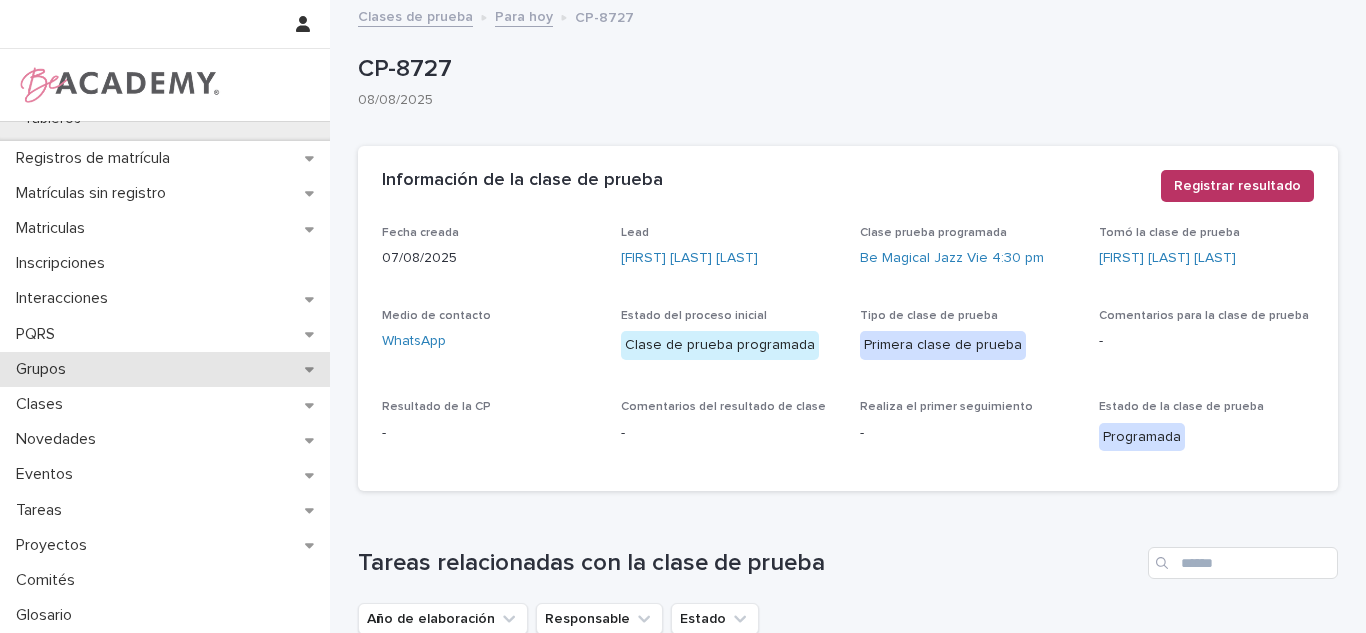 click on "Grupos" at bounding box center [45, 369] 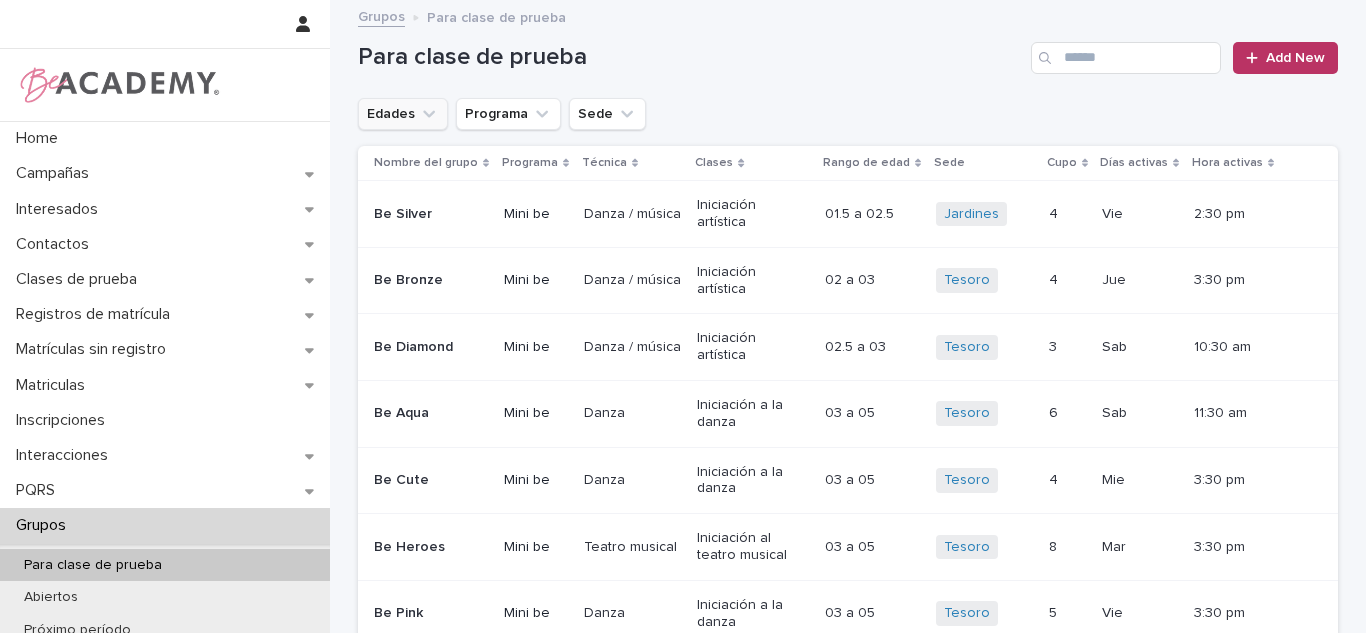 click 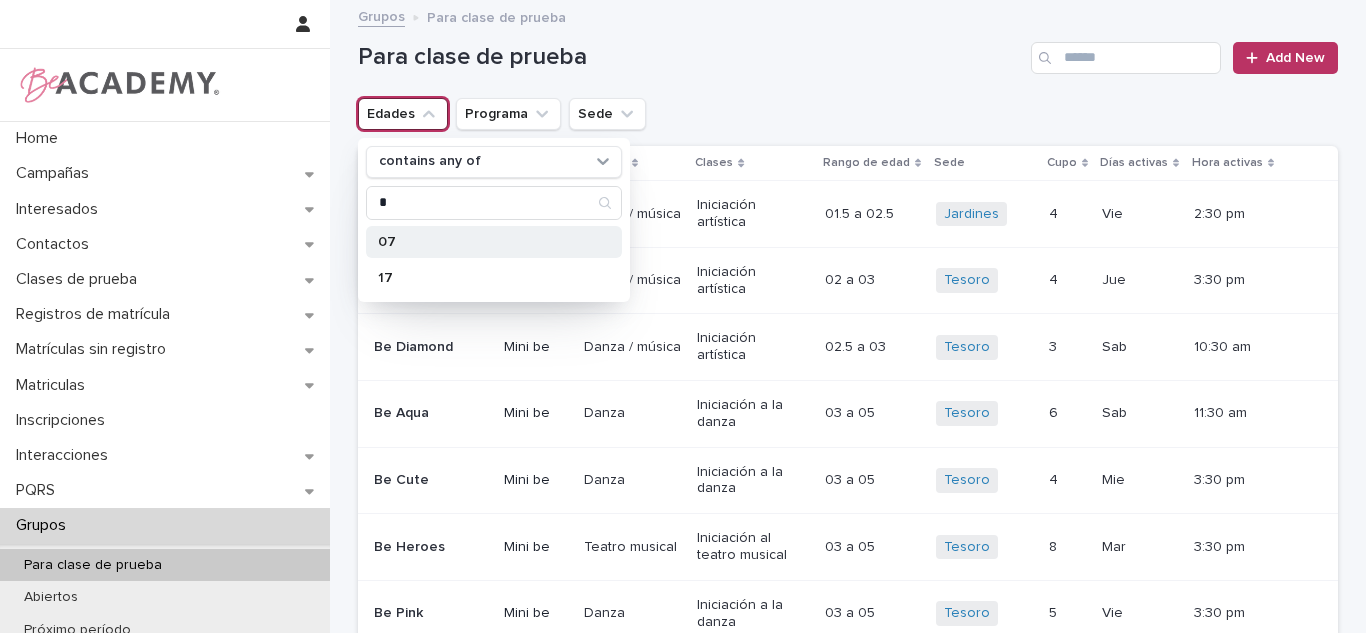 type on "*" 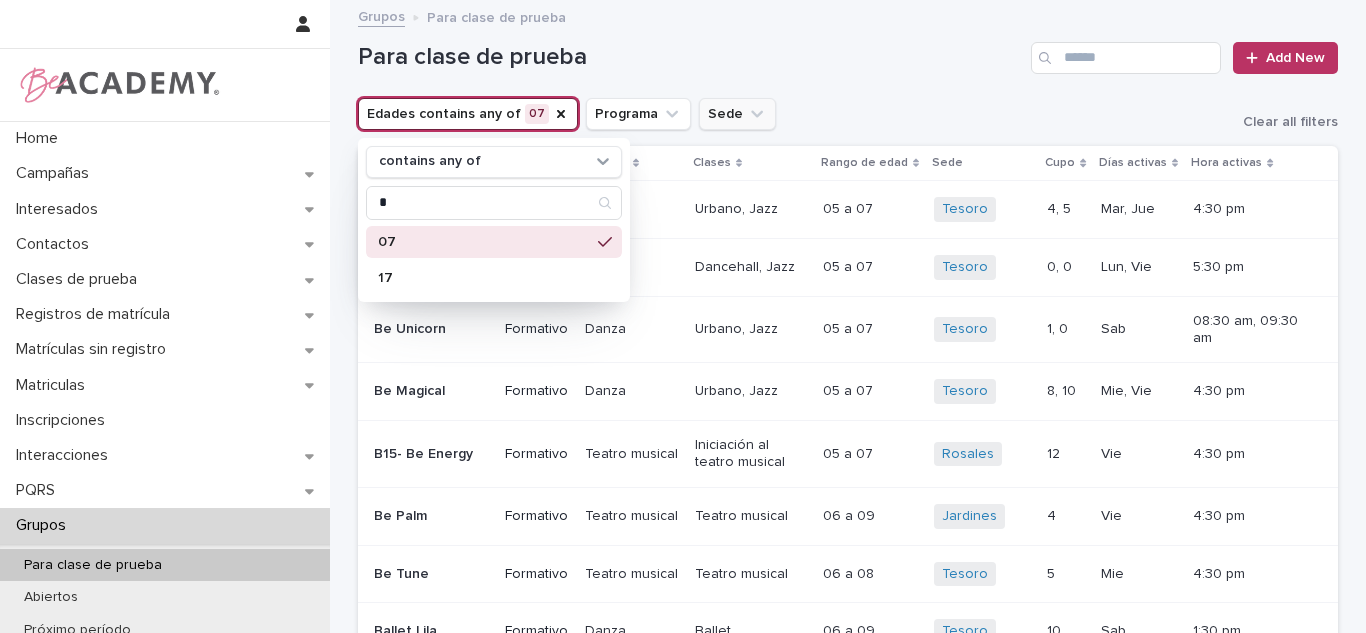 click 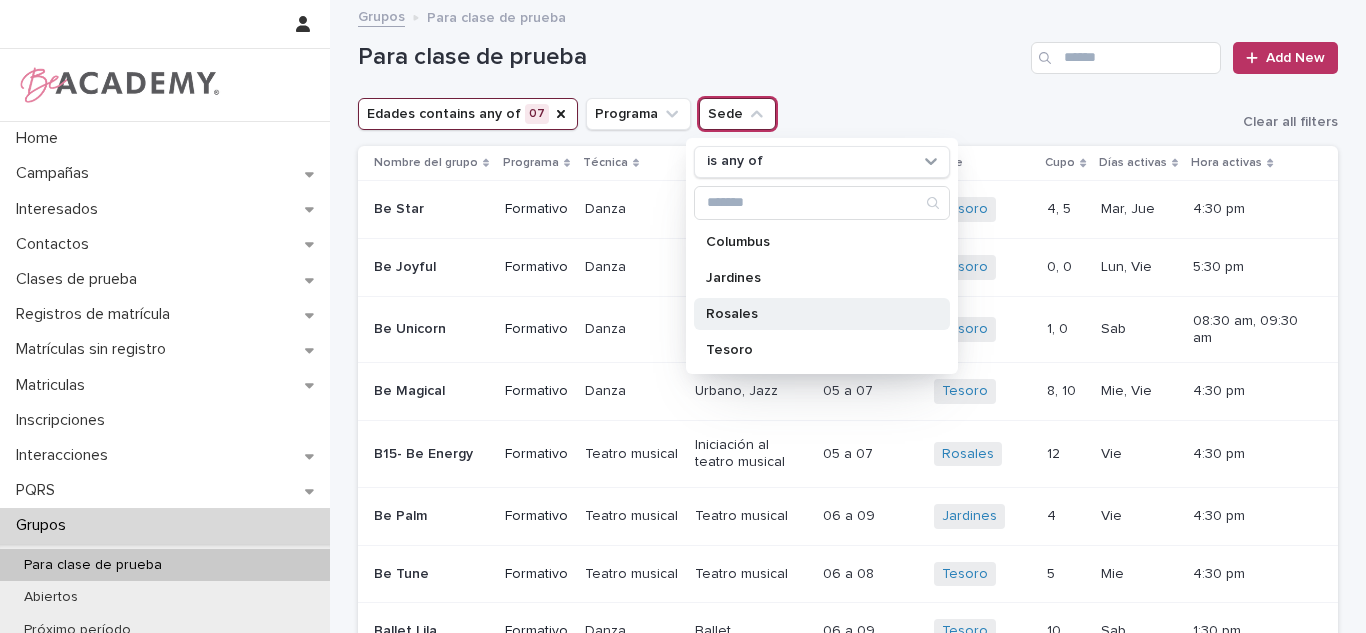 click on "Tesoro" at bounding box center [812, 350] 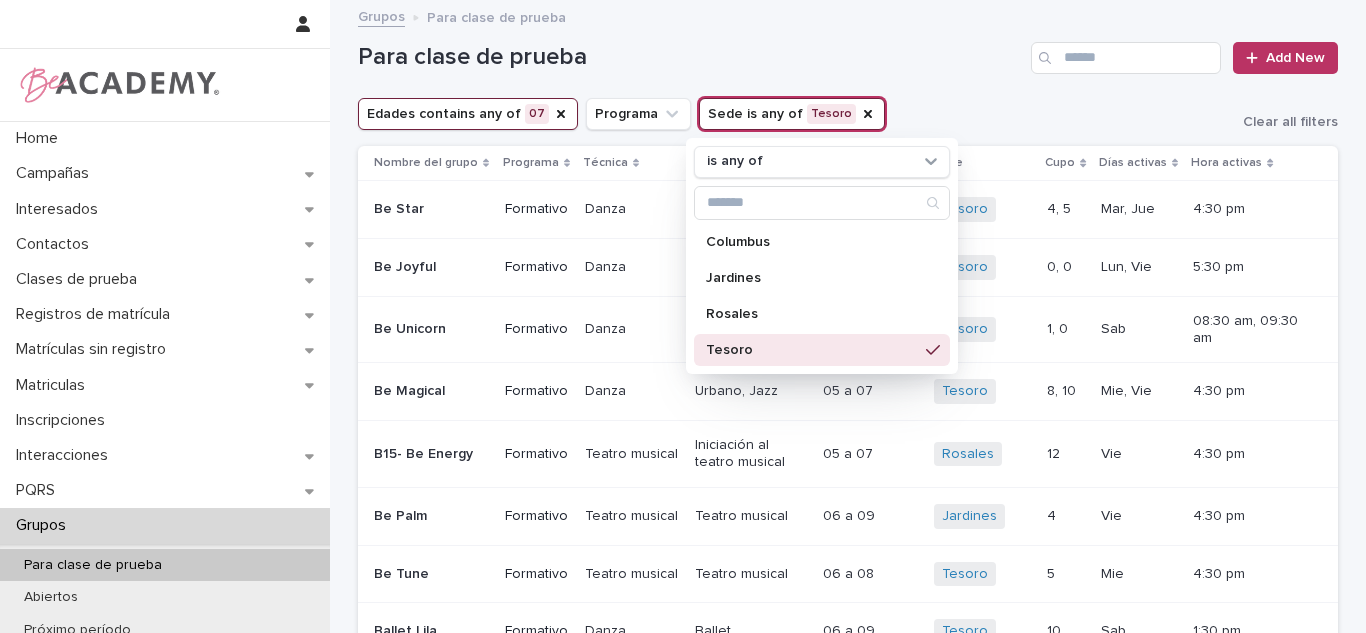 click on "Para clase de prueba Add New" at bounding box center [848, 50] 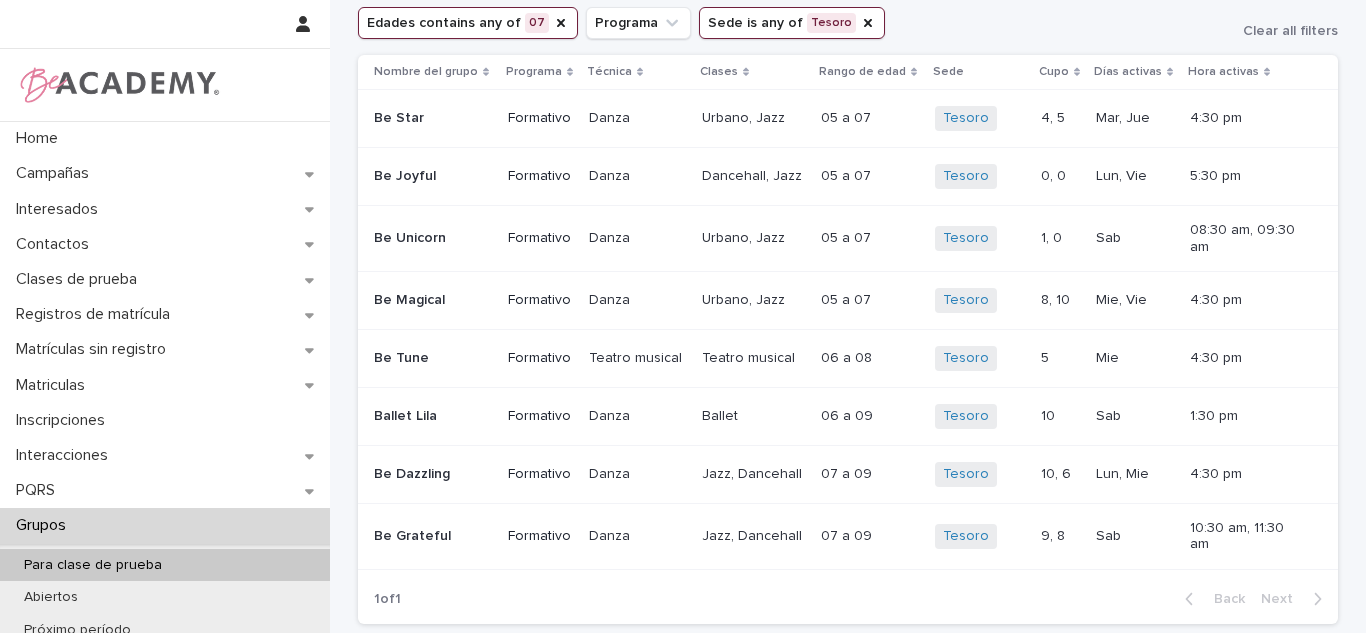 scroll, scrollTop: 89, scrollLeft: 0, axis: vertical 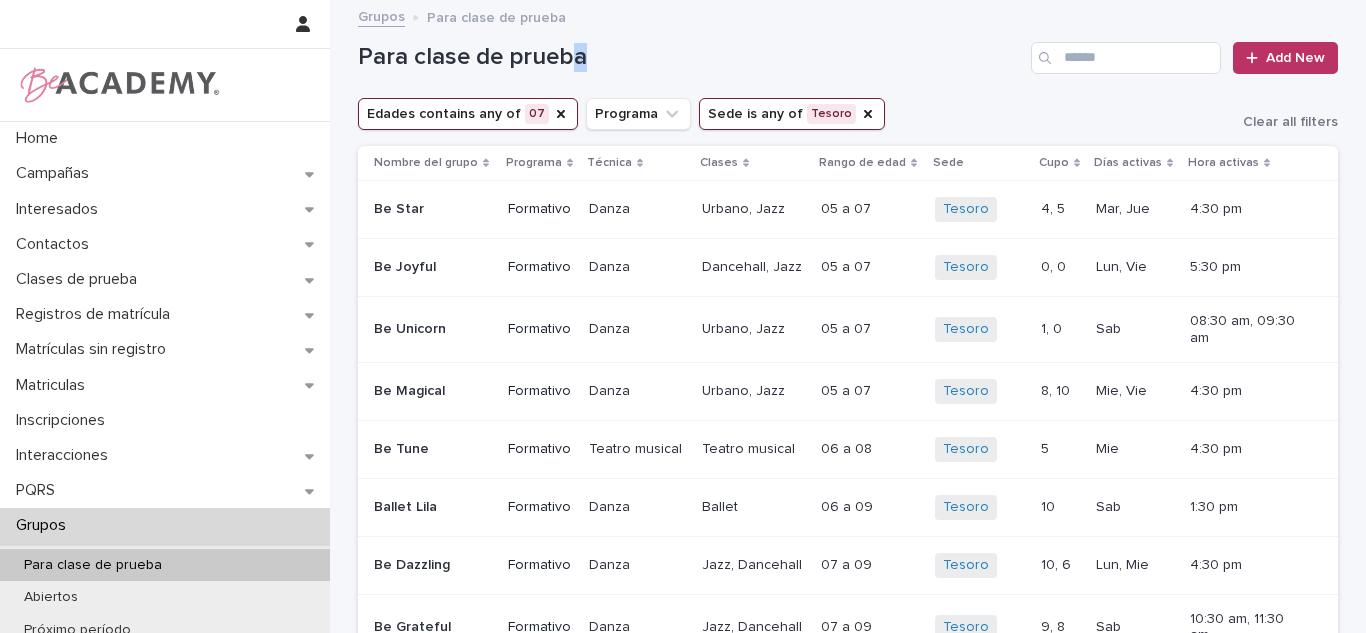 drag, startPoint x: 571, startPoint y: 76, endPoint x: 557, endPoint y: 81, distance: 14.866069 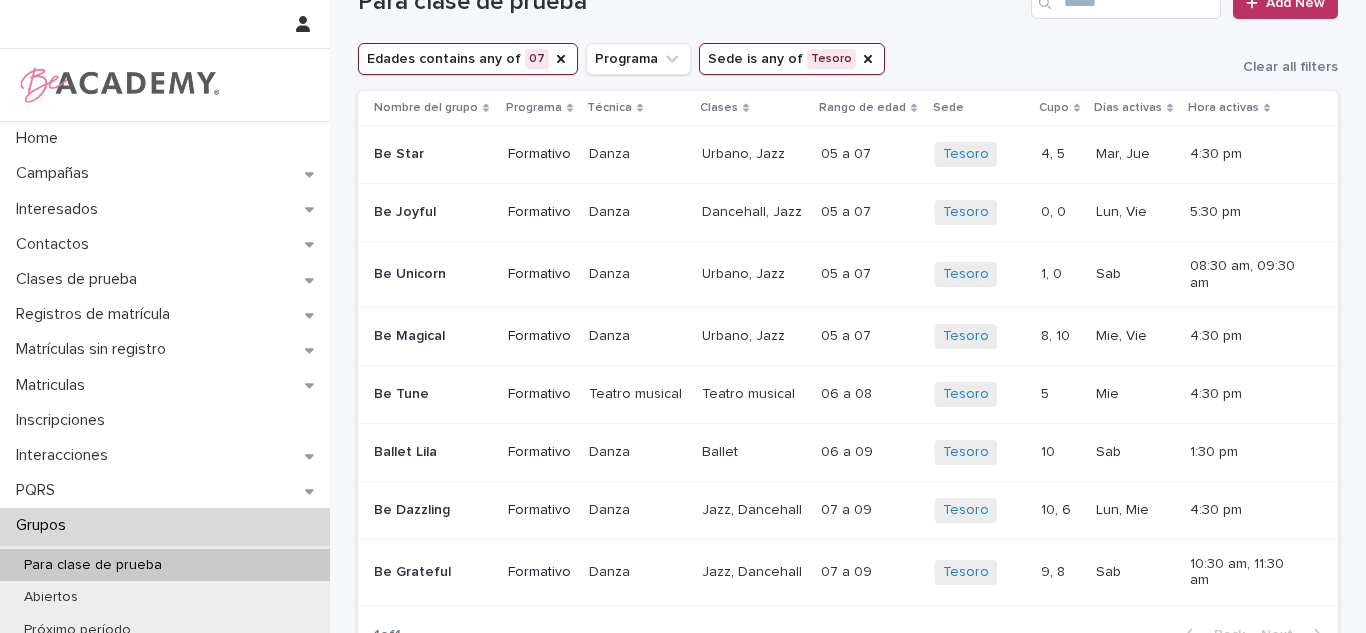 scroll, scrollTop: 75, scrollLeft: 0, axis: vertical 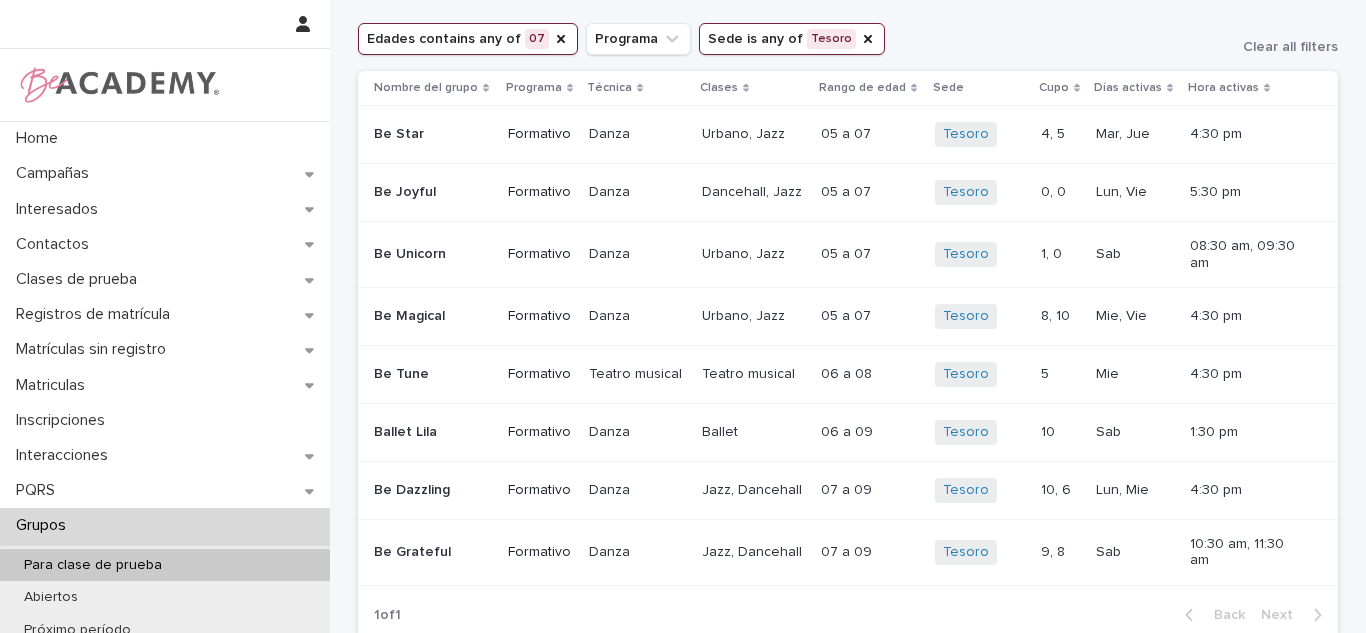 click on "Edades contains any of 07 Programa Sede is any of Tesoro Clear all filters" at bounding box center [848, 39] 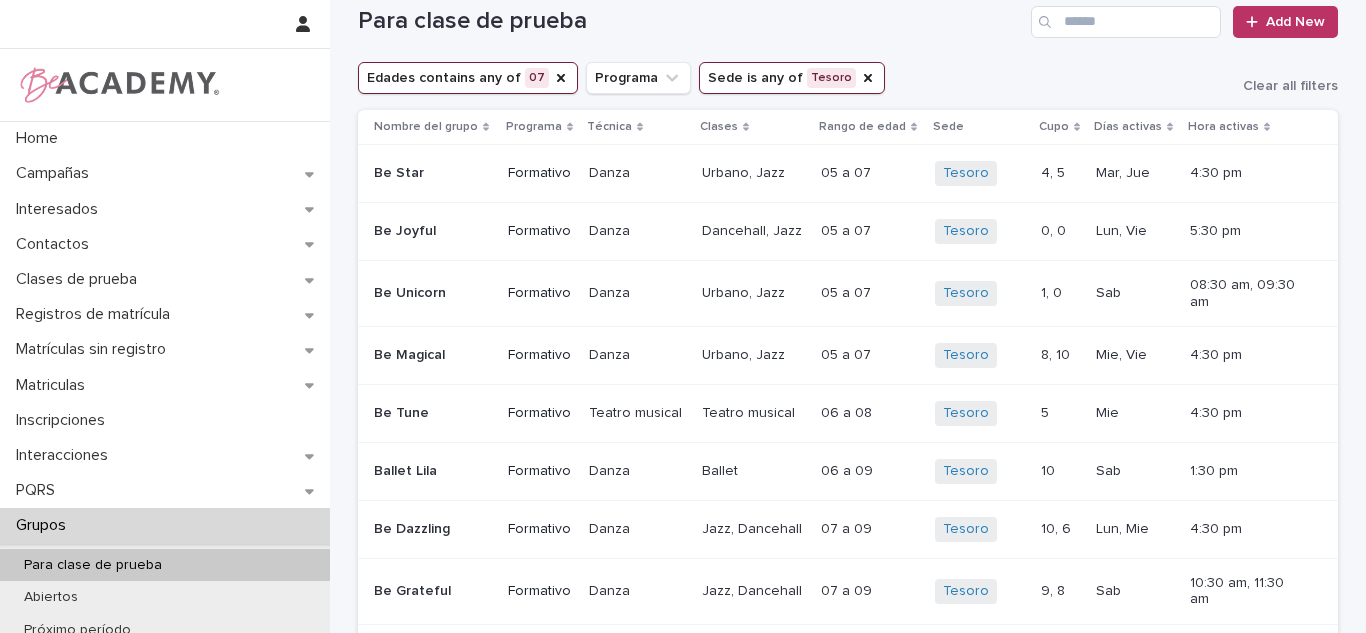 scroll, scrollTop: 0, scrollLeft: 0, axis: both 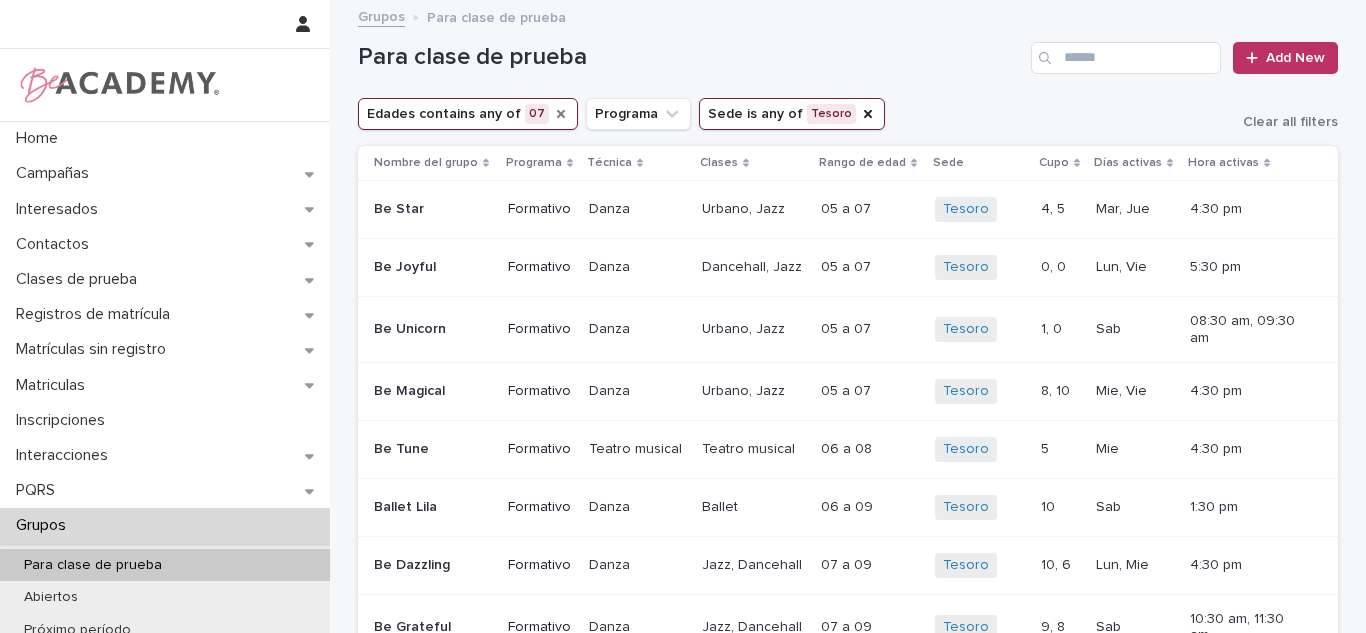 click 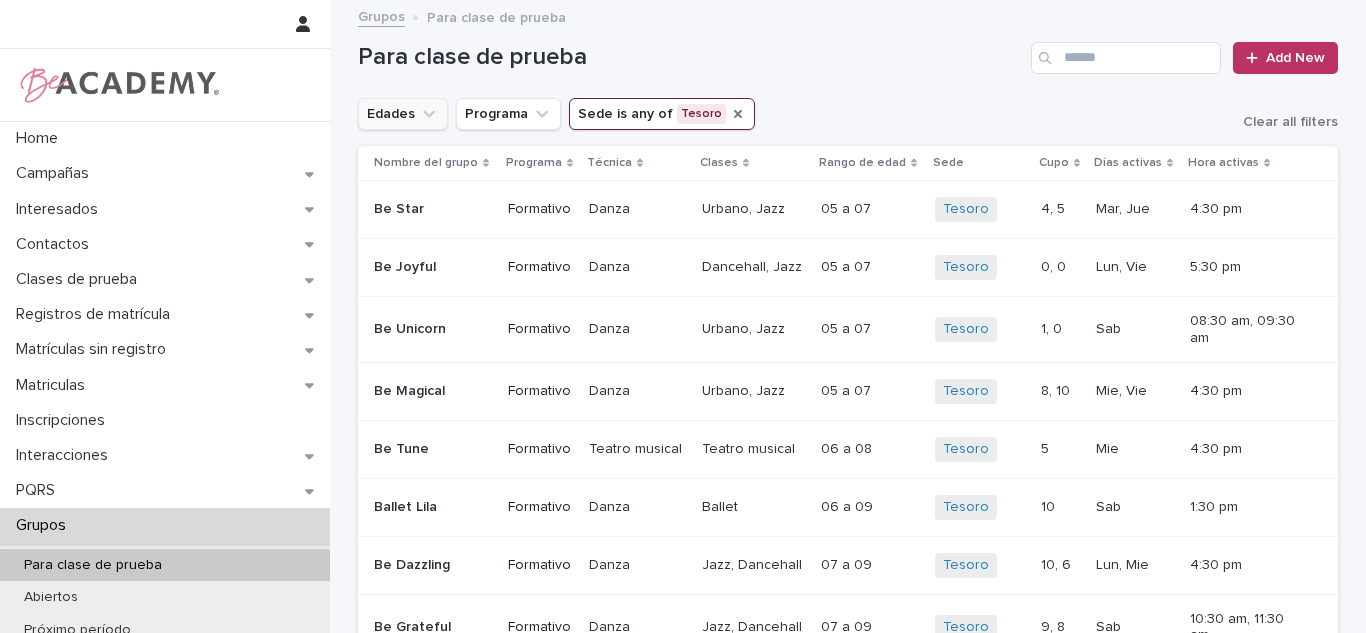 click 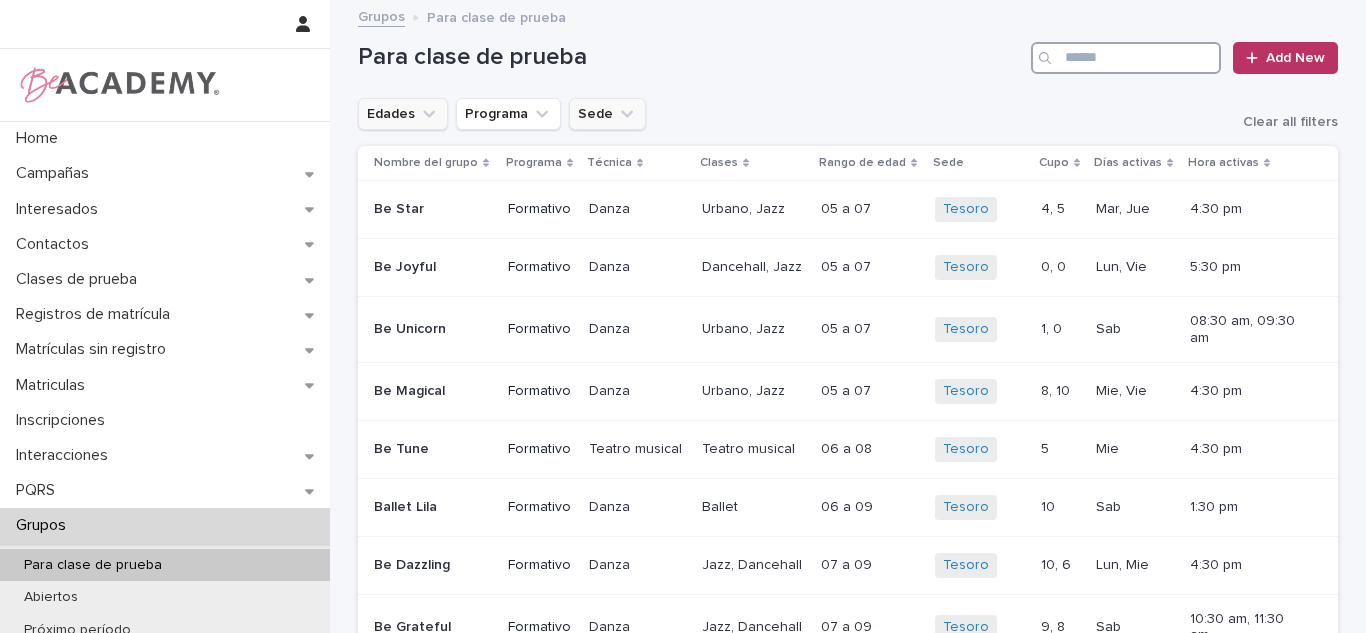 click at bounding box center (1126, 58) 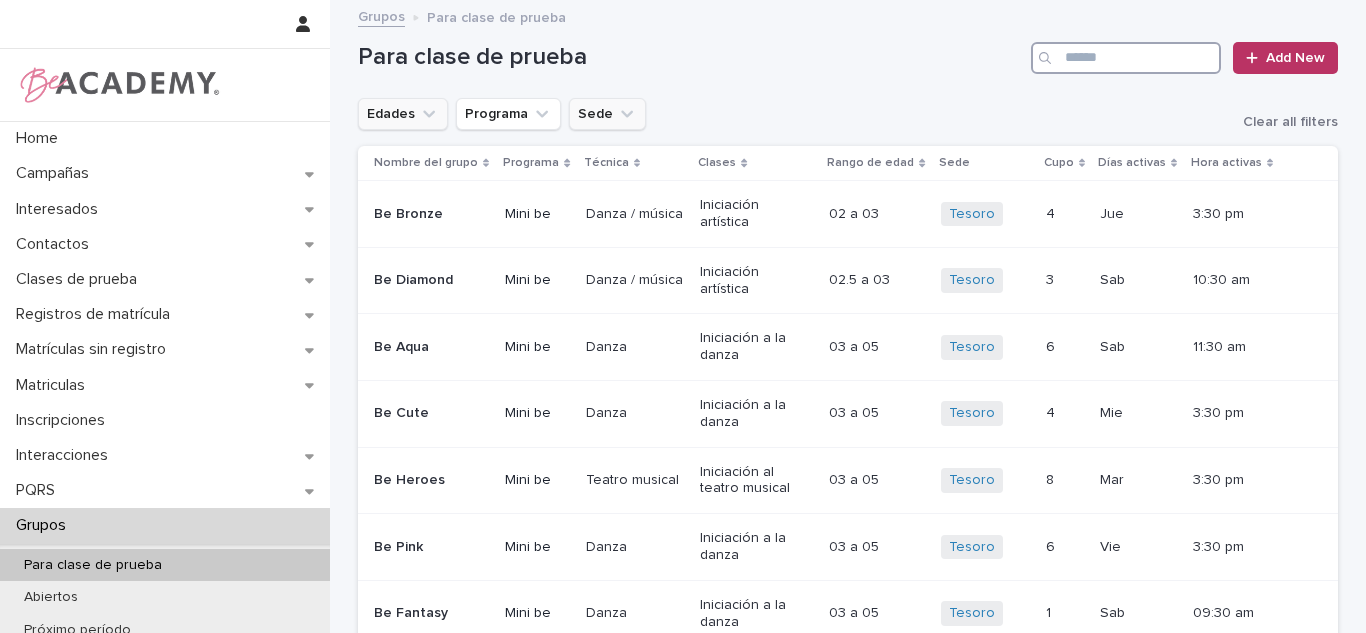 click at bounding box center [1126, 58] 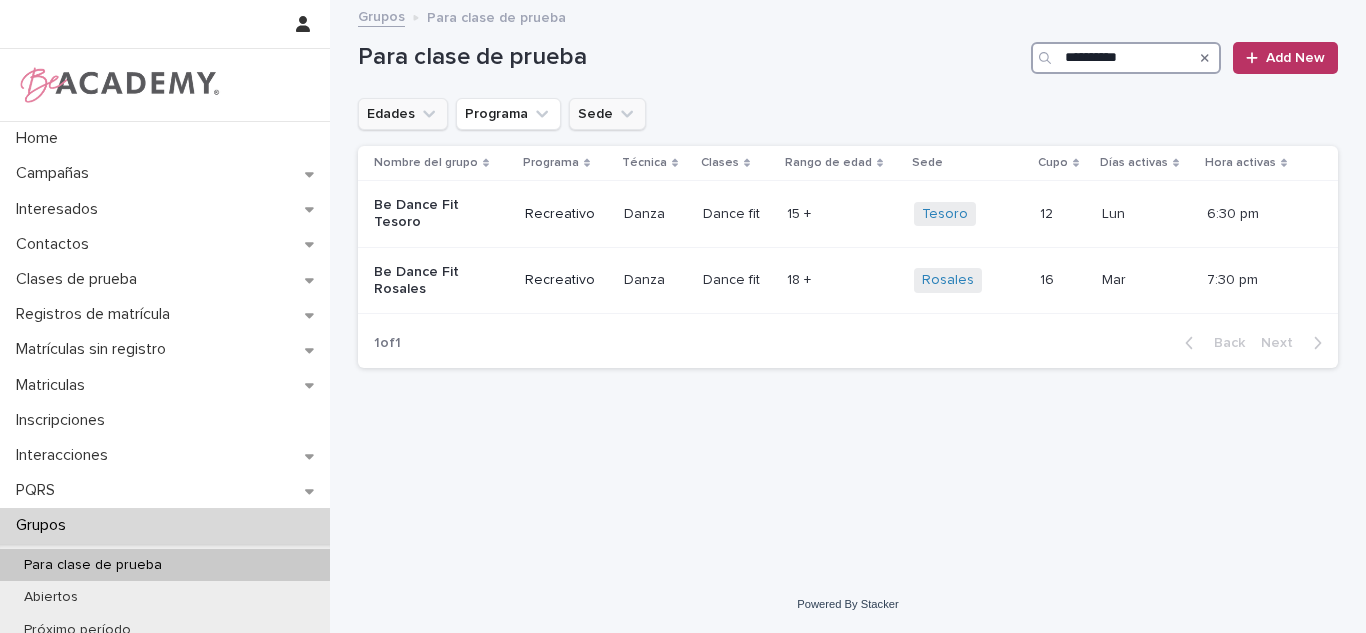 type on "**********" 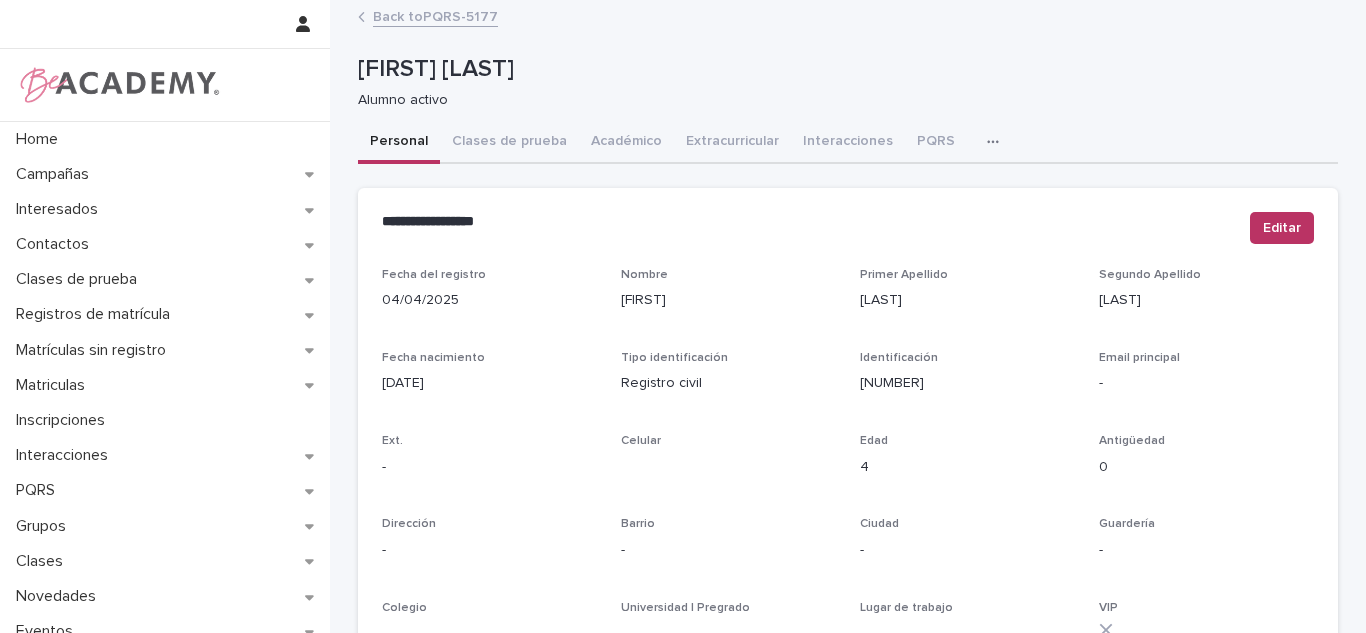 scroll, scrollTop: 0, scrollLeft: 0, axis: both 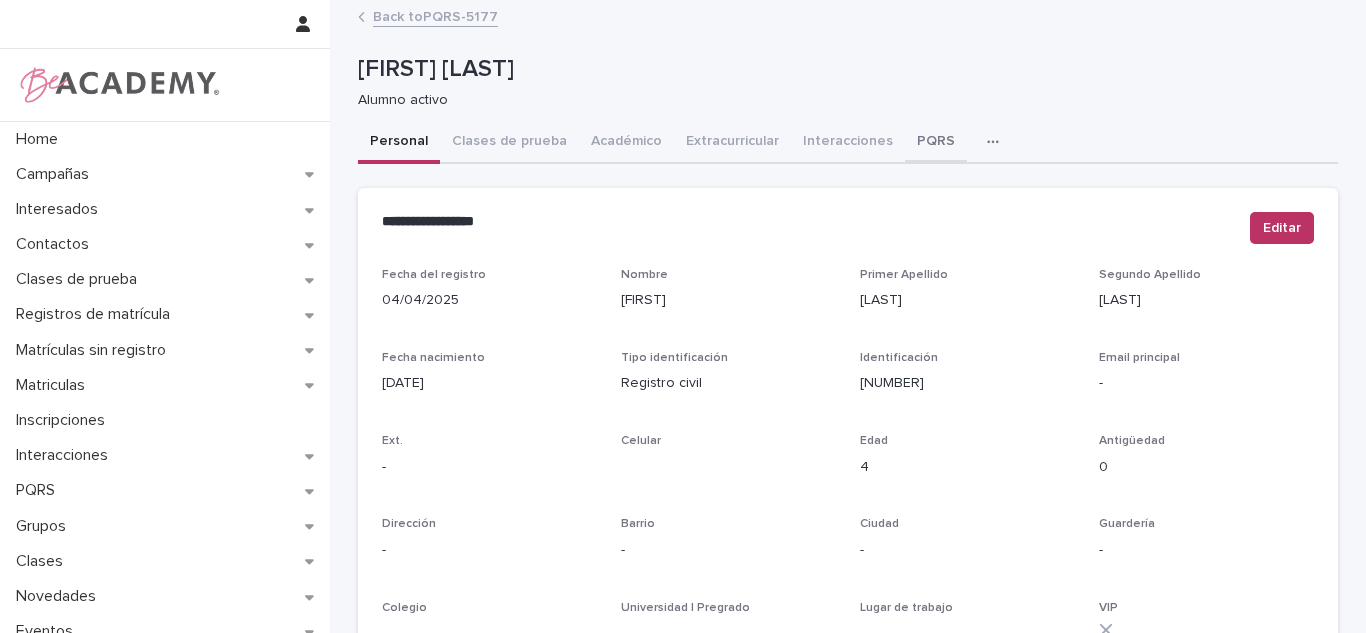 click on "PQRS" at bounding box center (936, 143) 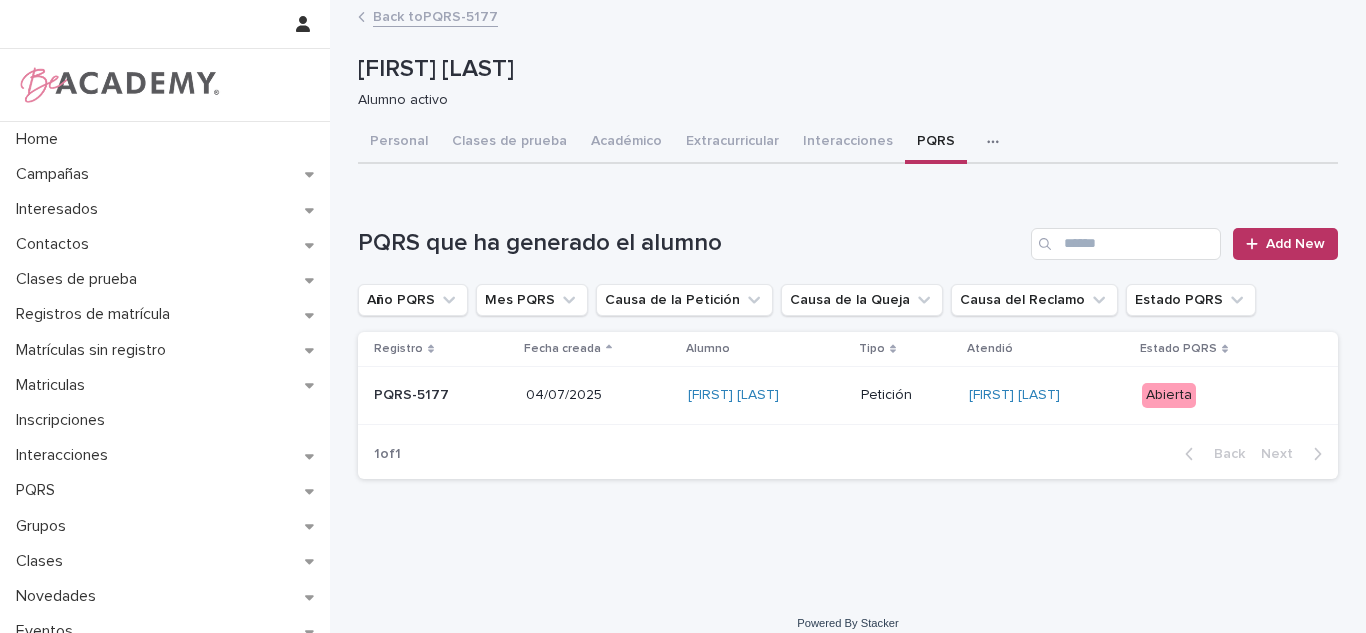 click on "Abierta" at bounding box center [1169, 395] 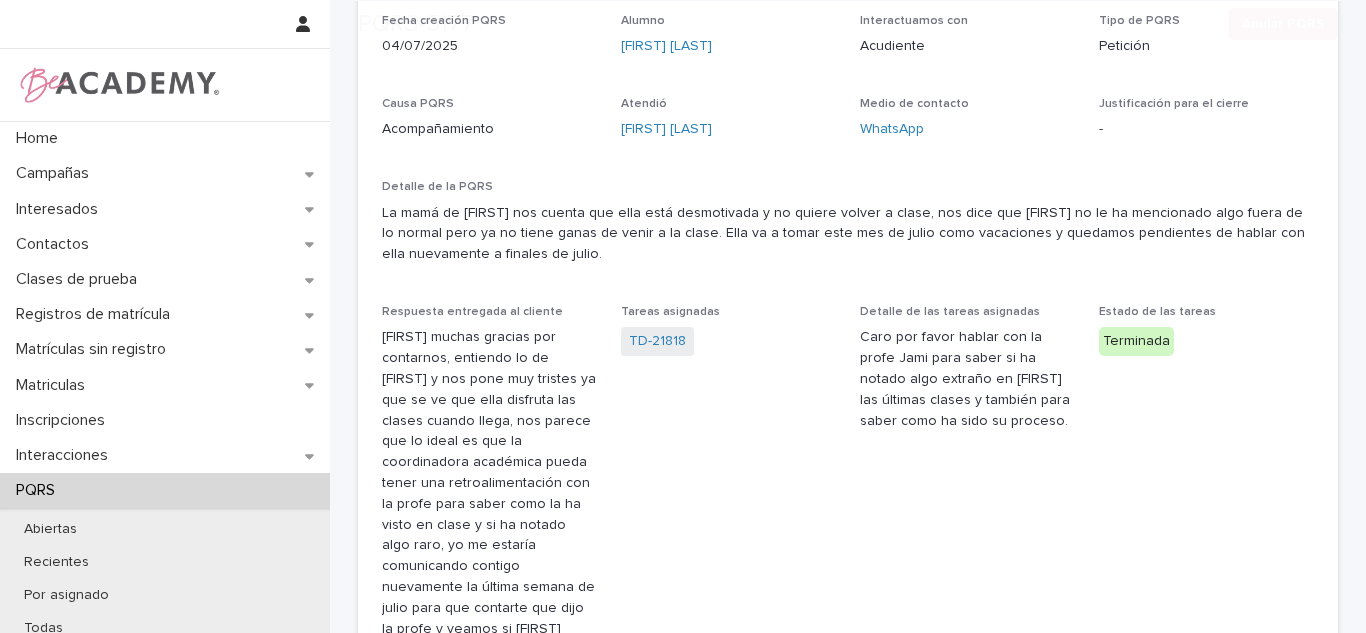 scroll, scrollTop: 186, scrollLeft: 0, axis: vertical 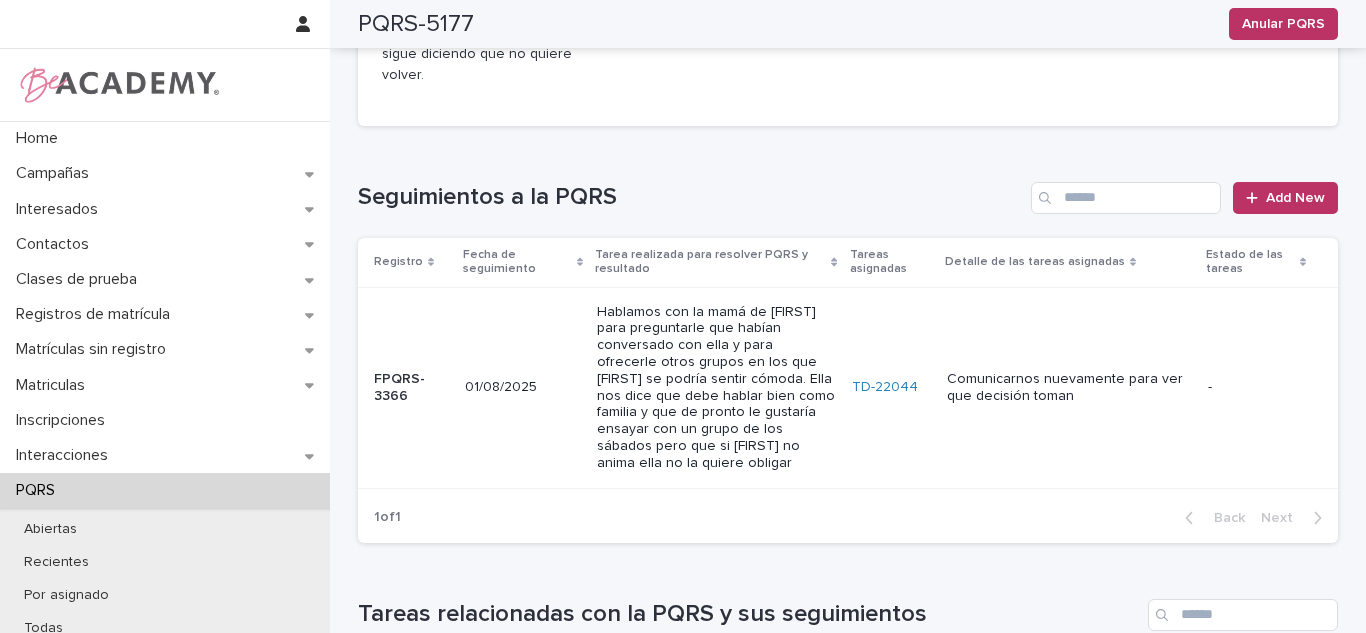 drag, startPoint x: 1287, startPoint y: 158, endPoint x: 1365, endPoint y: 349, distance: 206.31287 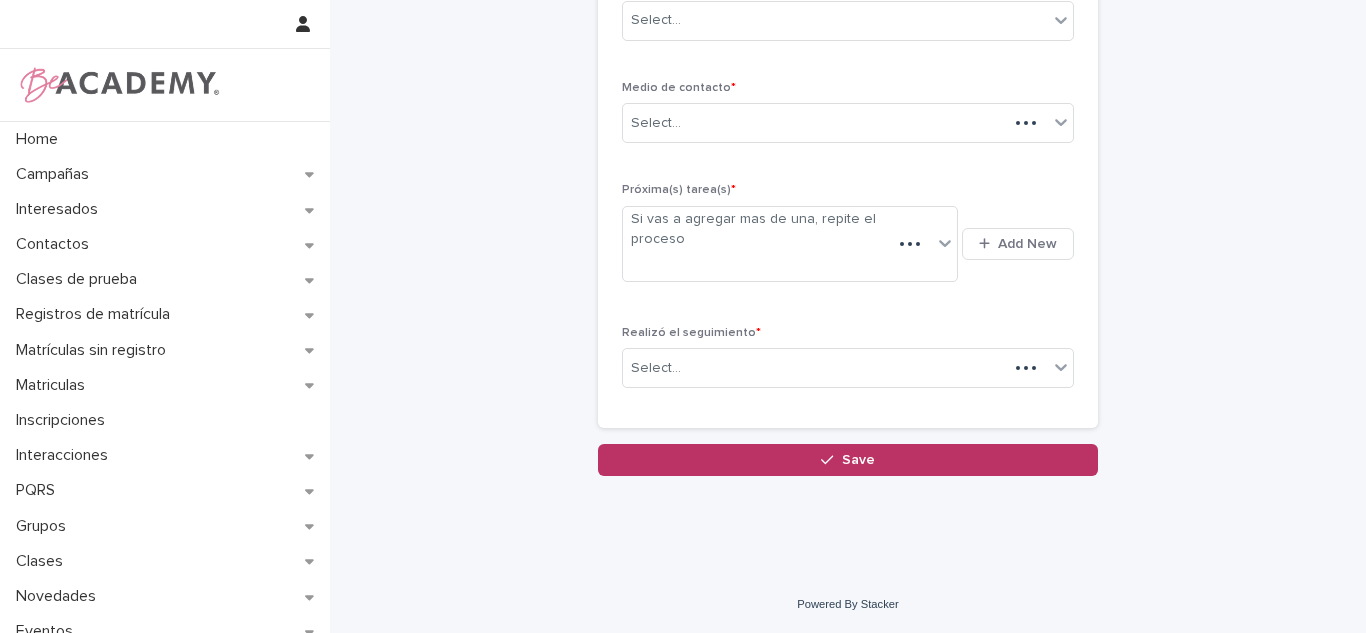 scroll, scrollTop: 368, scrollLeft: 0, axis: vertical 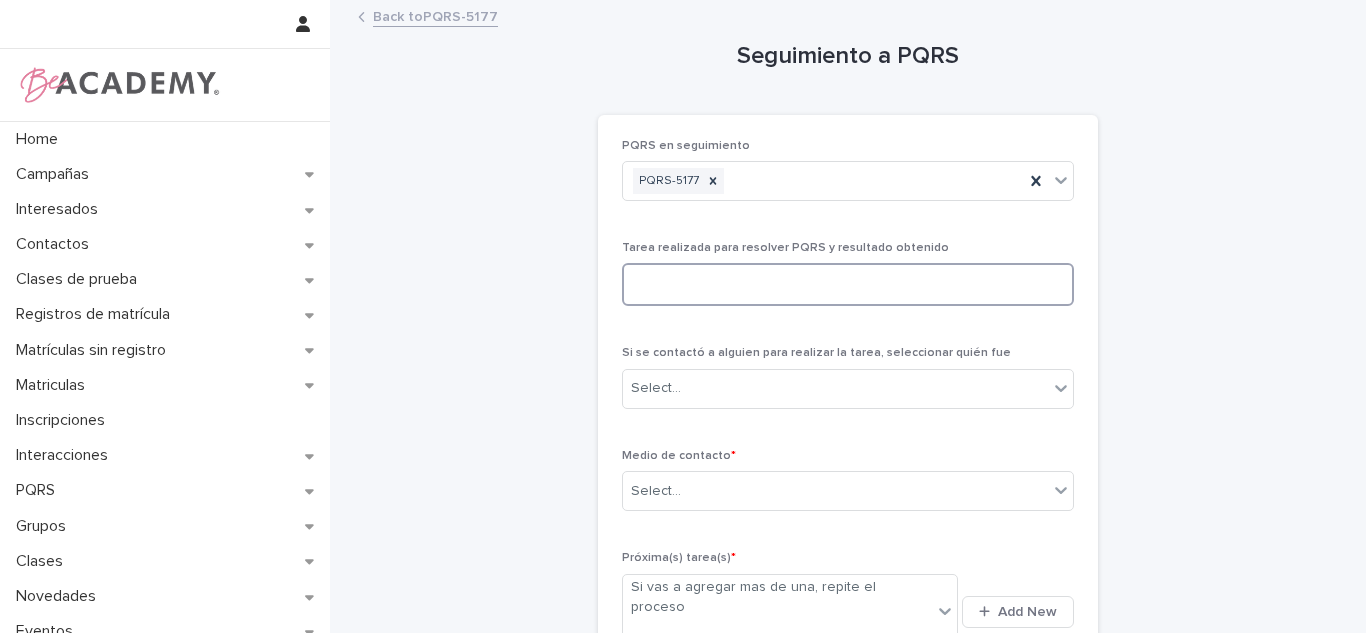 click at bounding box center [848, 284] 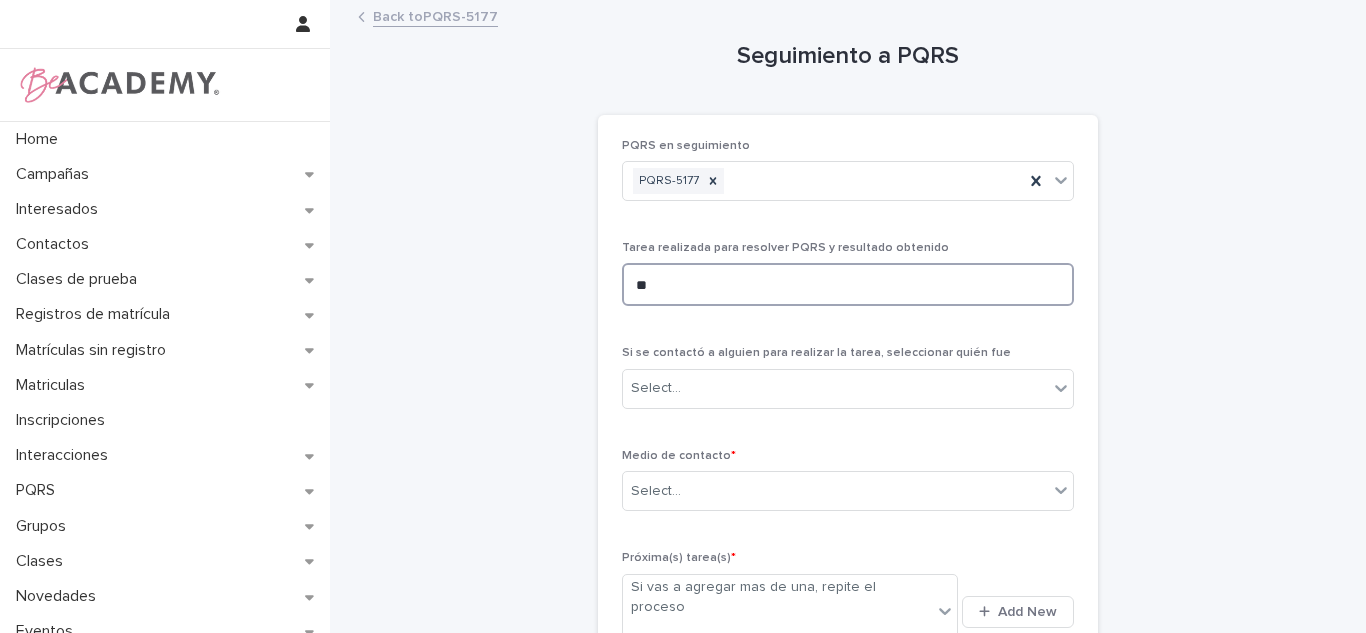 type on "*" 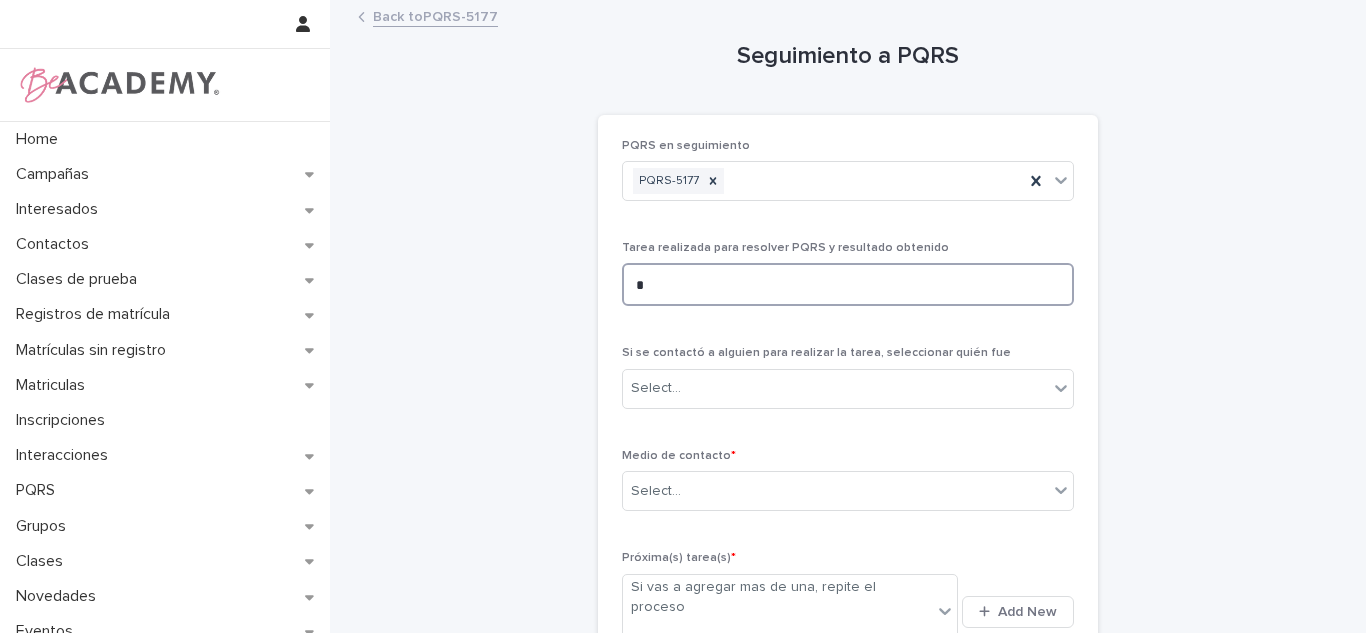 type 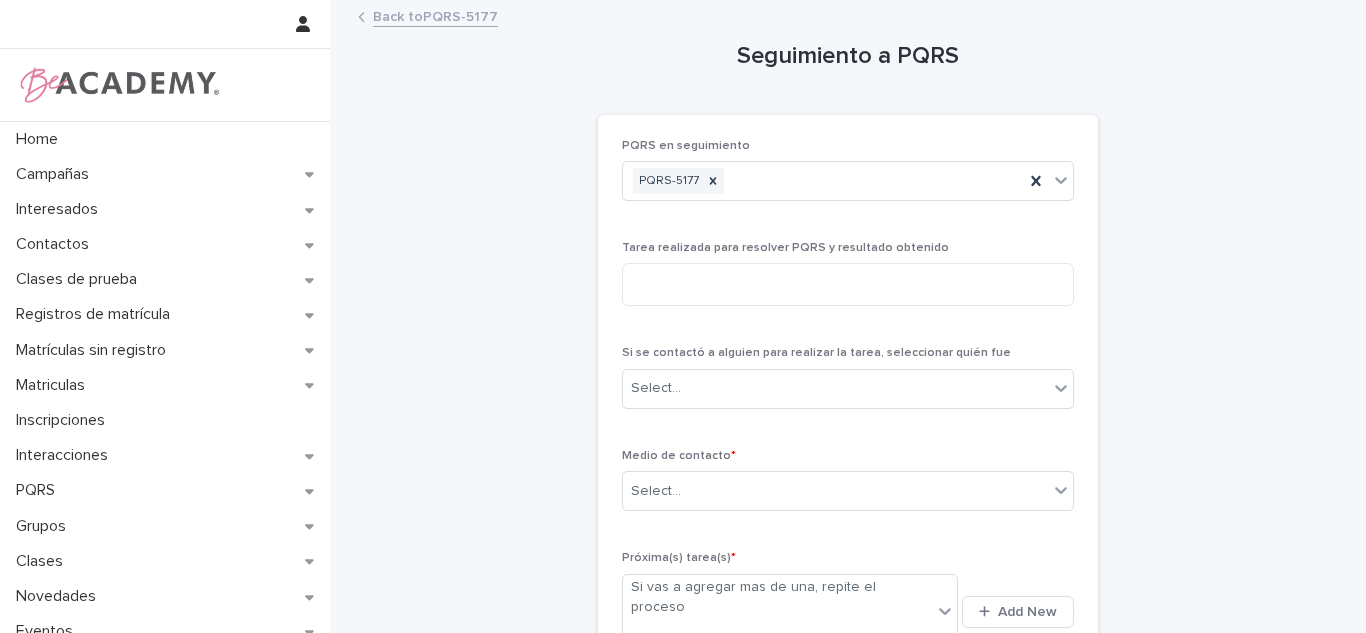 click on "Back to  PQRS-5177" at bounding box center [435, 15] 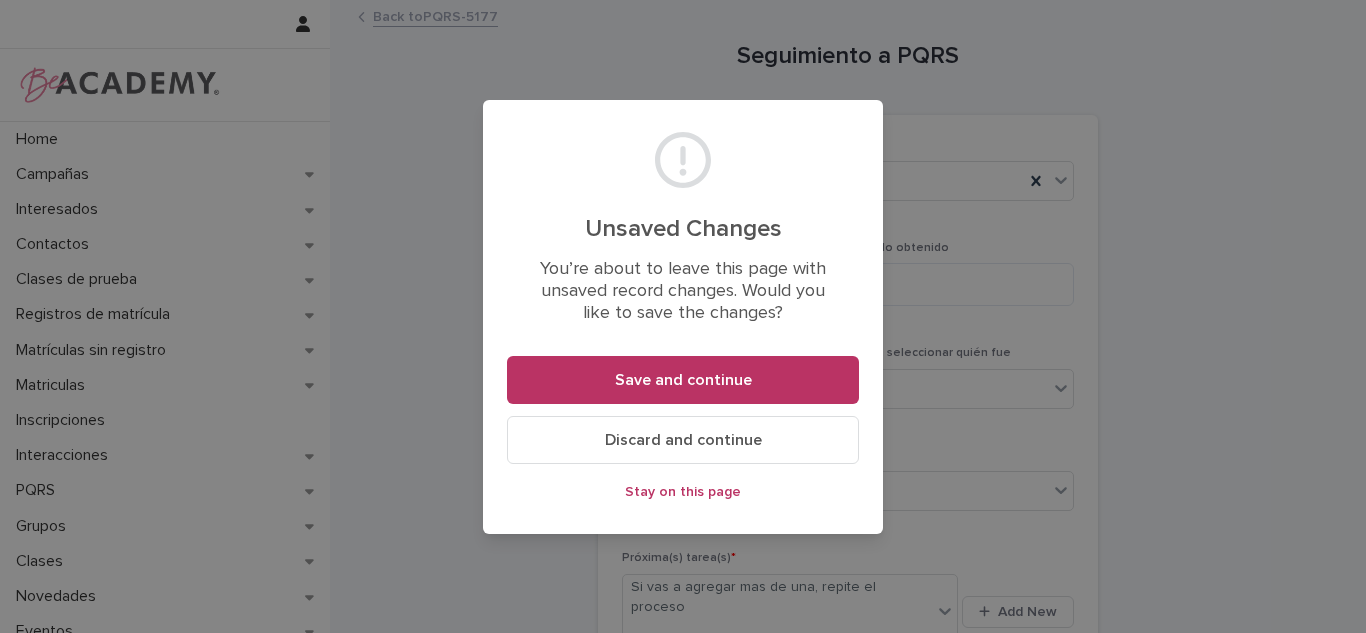 click on "Discard and continue" at bounding box center [683, 440] 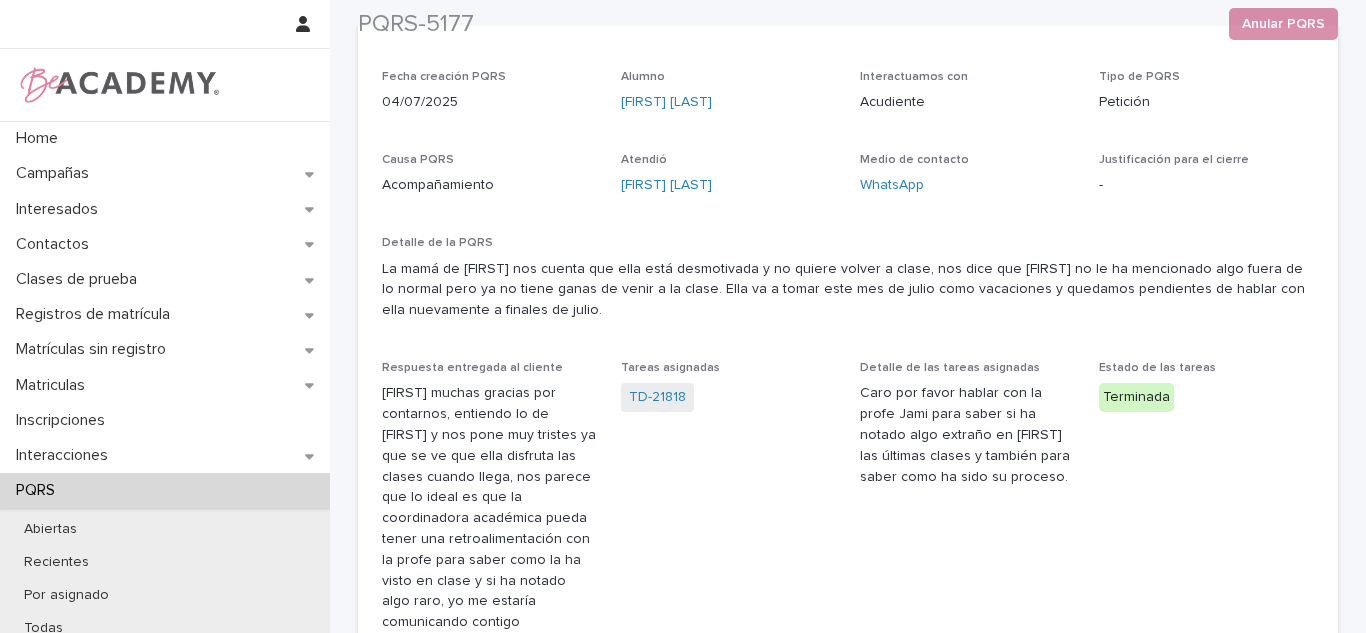 scroll, scrollTop: 646, scrollLeft: 0, axis: vertical 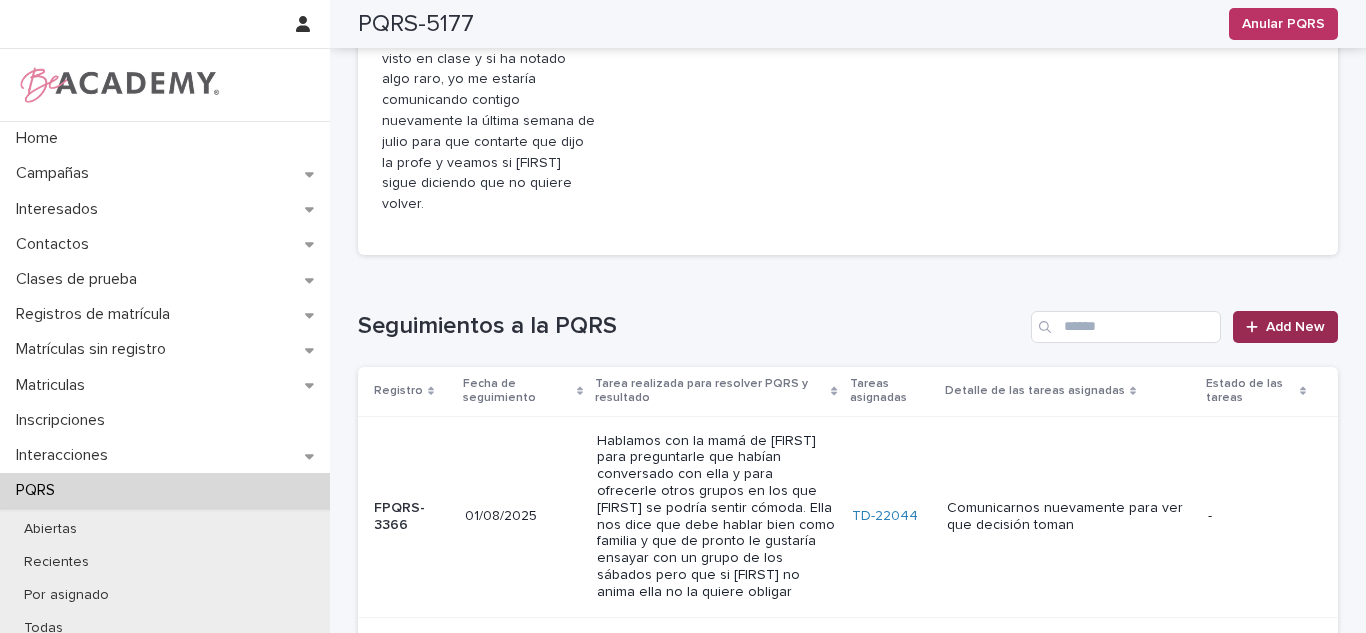 click on "Add New" at bounding box center [1295, 327] 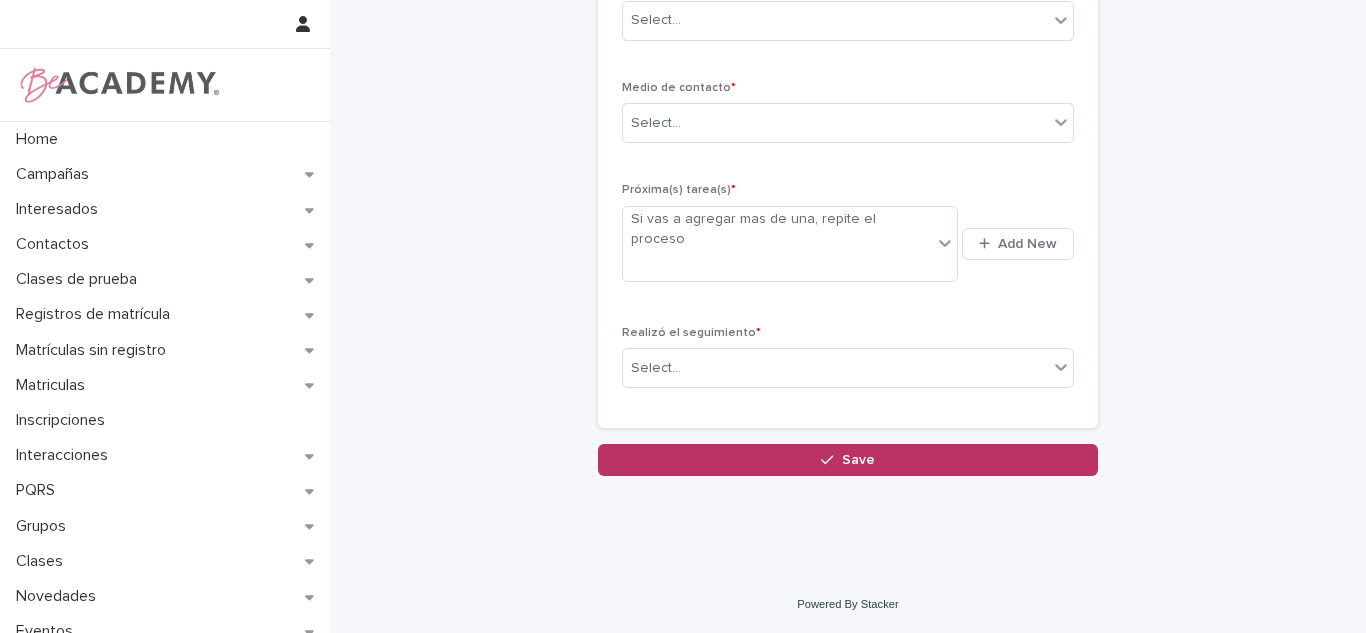 scroll, scrollTop: 332, scrollLeft: 0, axis: vertical 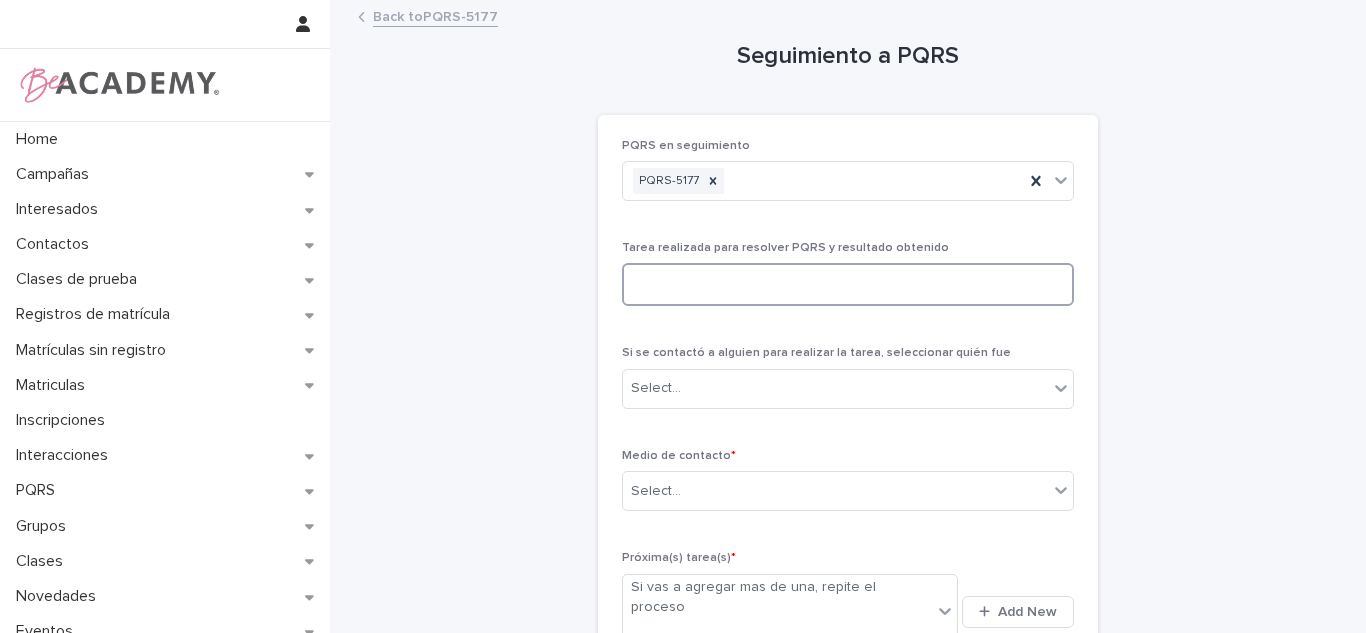 click at bounding box center (848, 284) 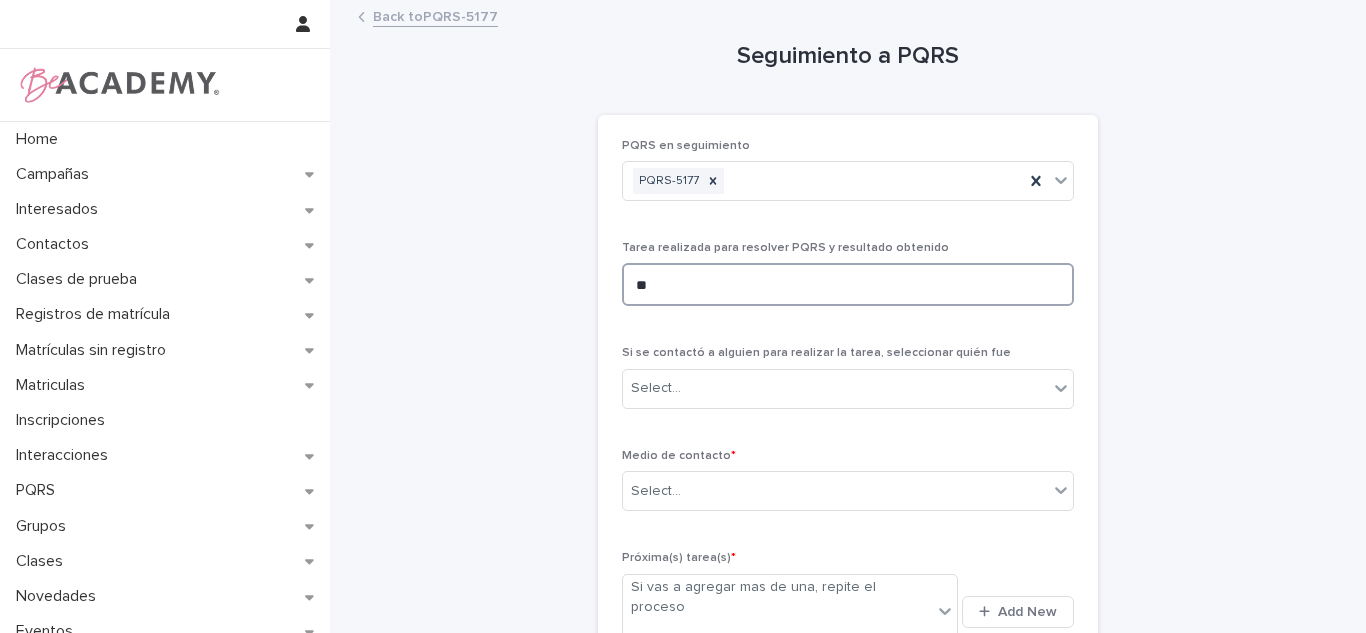 type on "*" 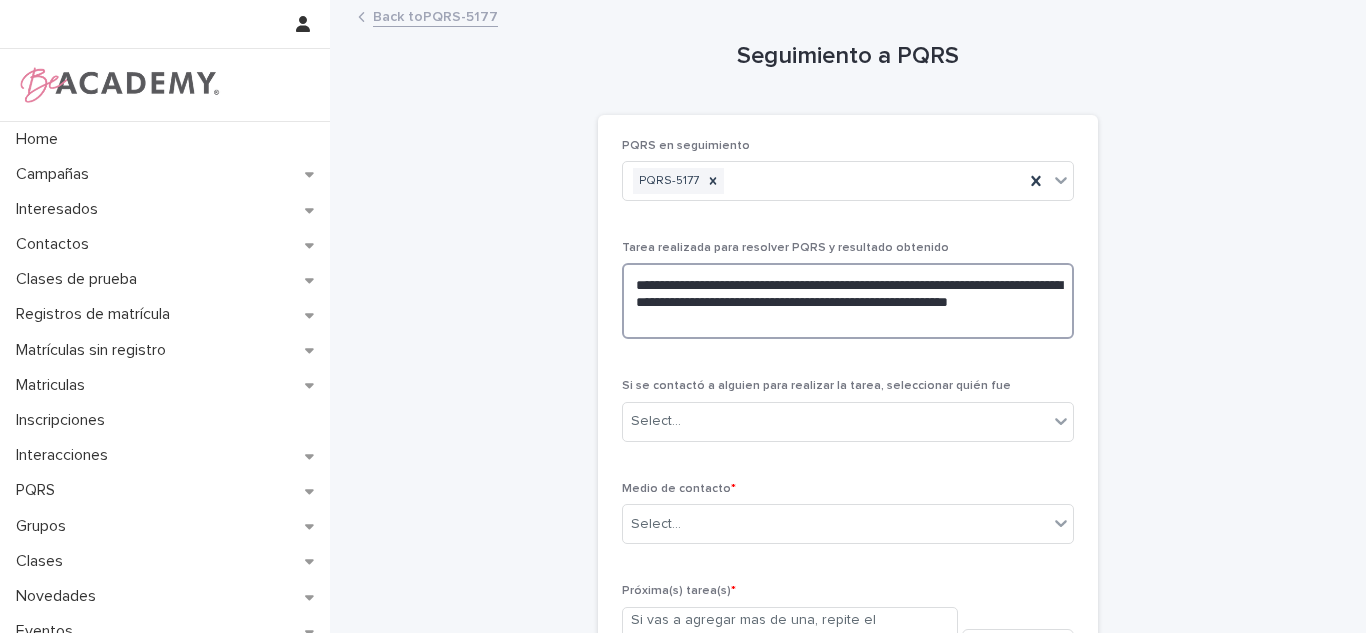 type on "**********" 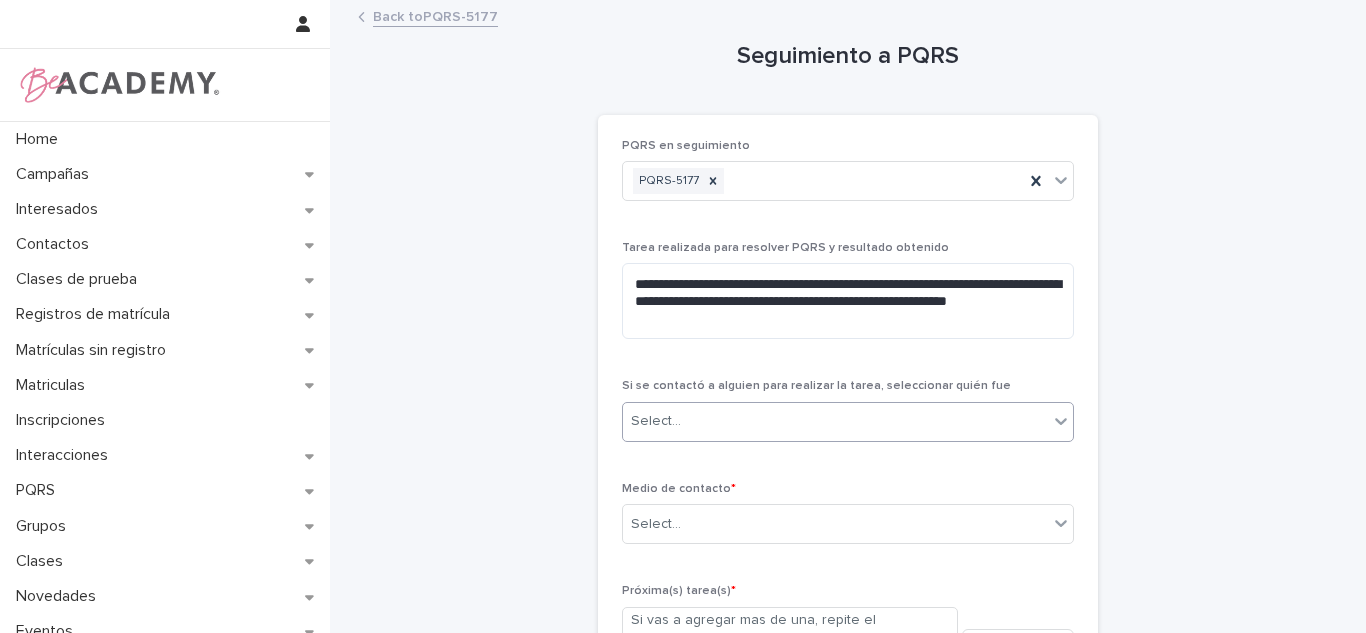 click on "Select..." at bounding box center (656, 421) 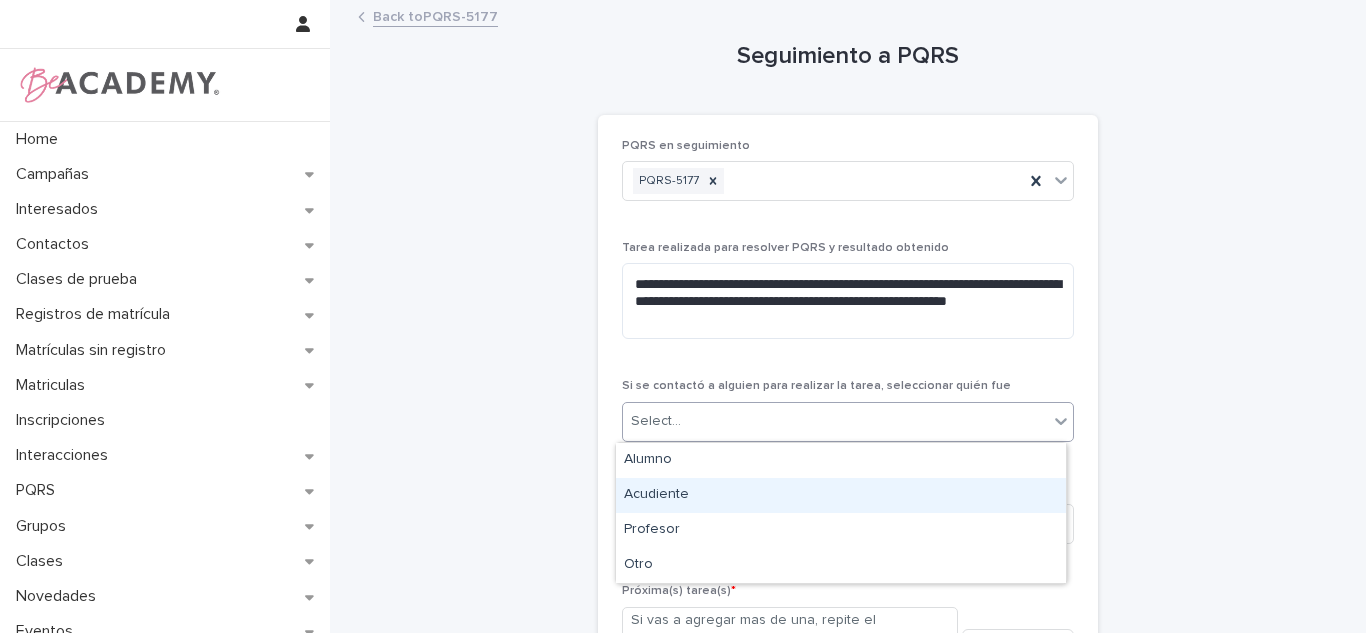 click on "Acudiente" at bounding box center [841, 495] 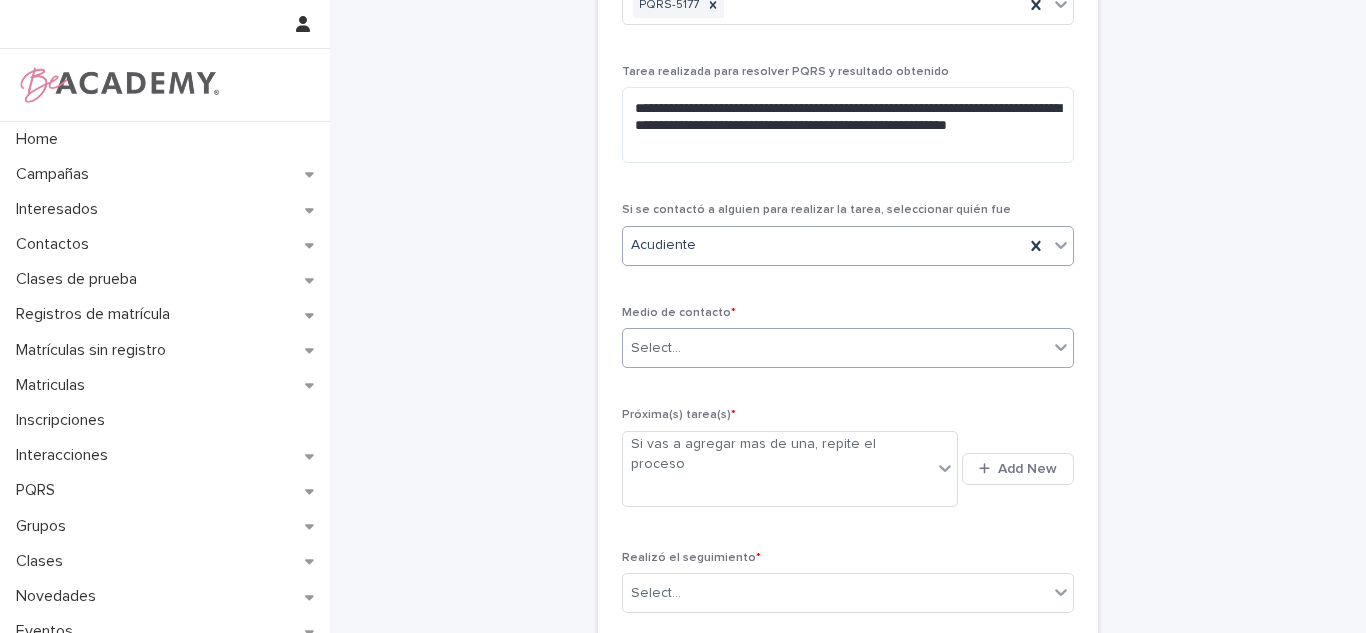 scroll, scrollTop: 208, scrollLeft: 0, axis: vertical 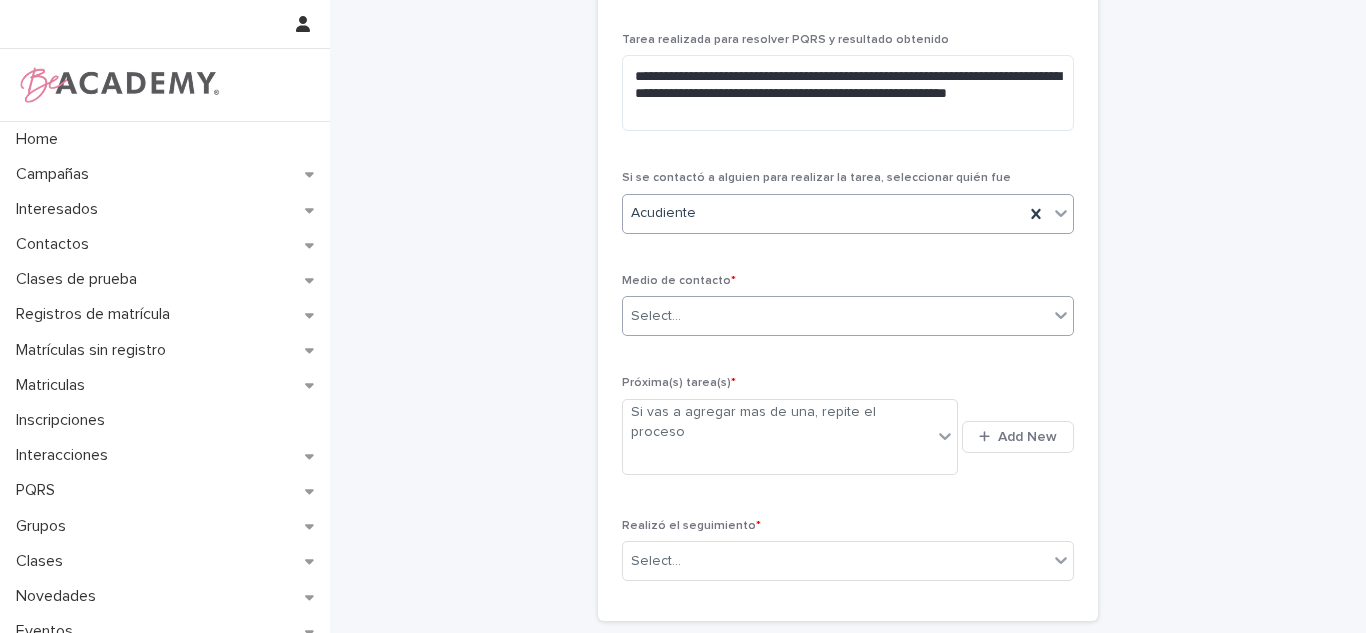 click on "Select..." at bounding box center [835, 316] 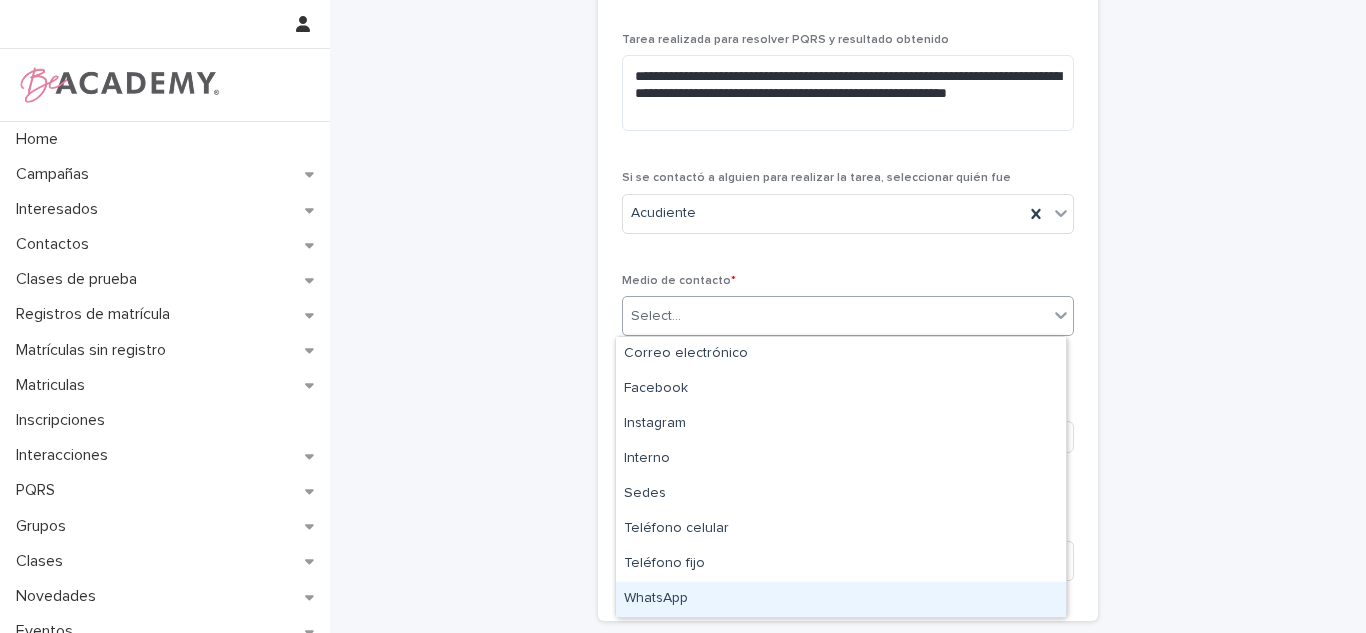 click on "WhatsApp" at bounding box center (841, 599) 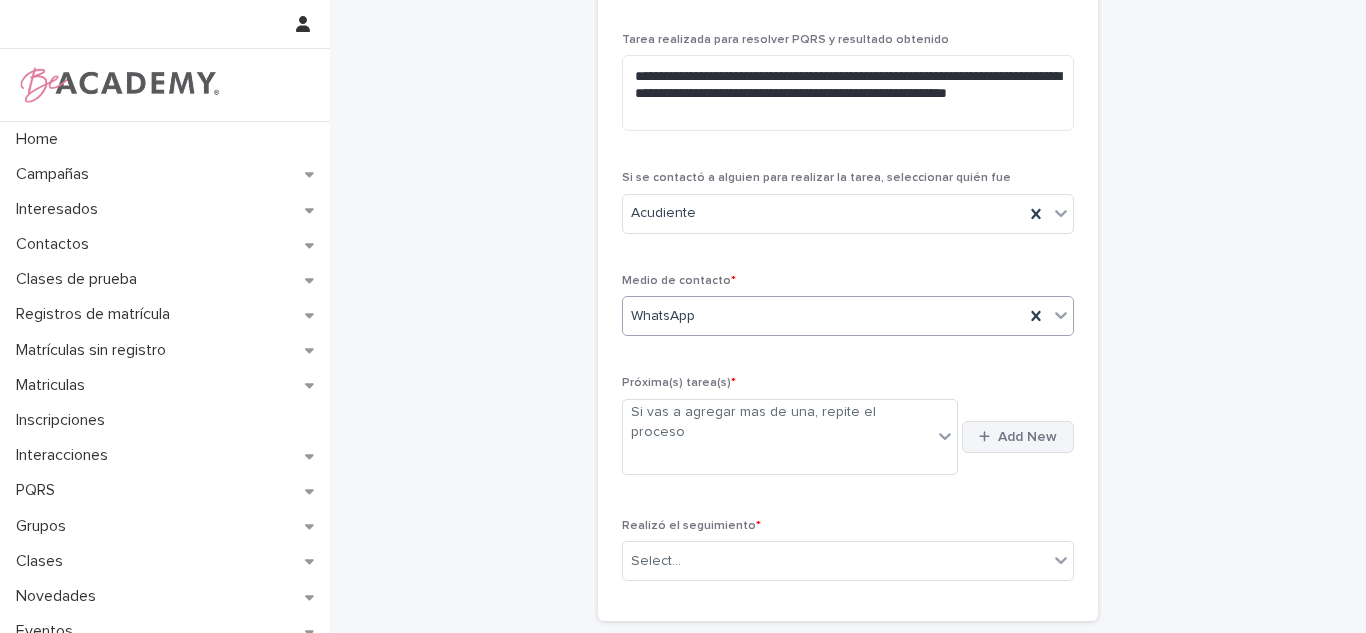 click on "Add New" at bounding box center (1027, 437) 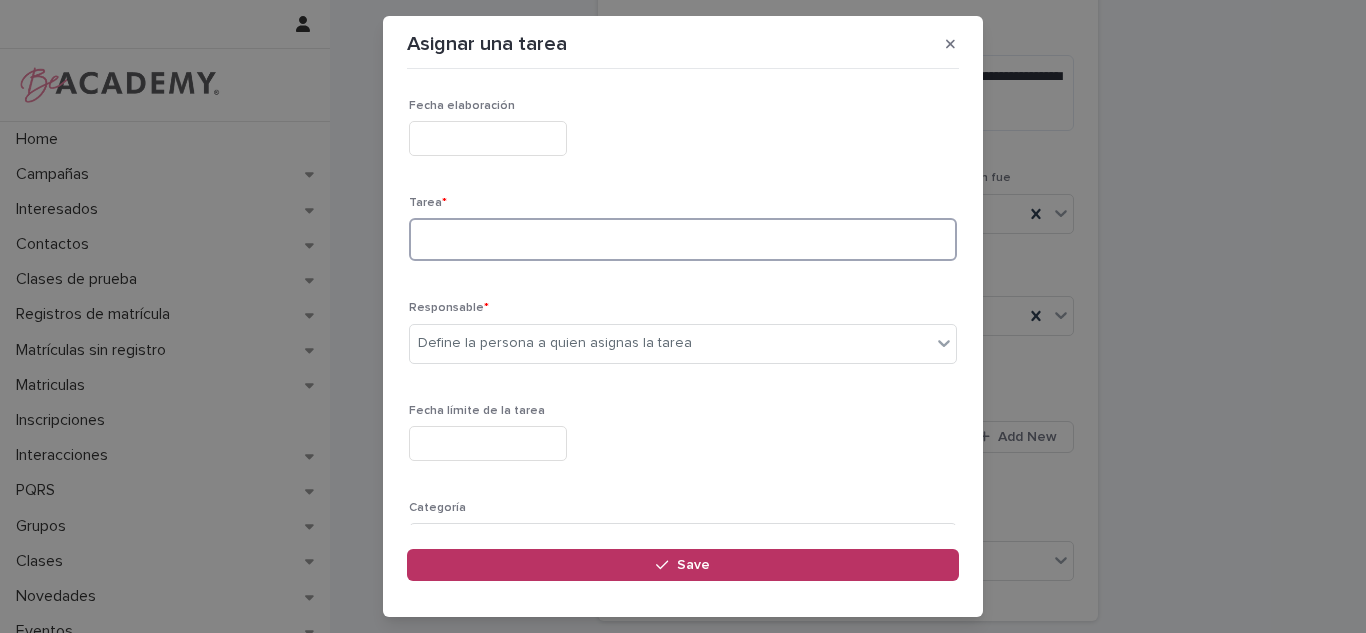 click at bounding box center (683, 239) 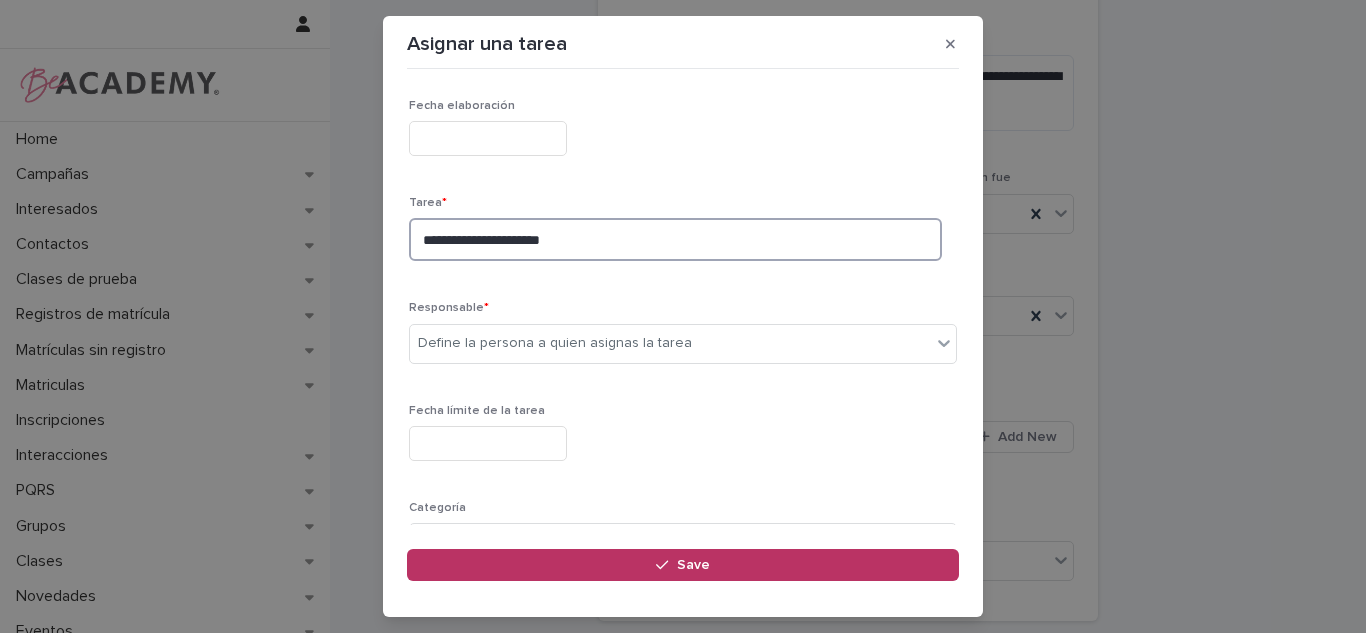 type on "**********" 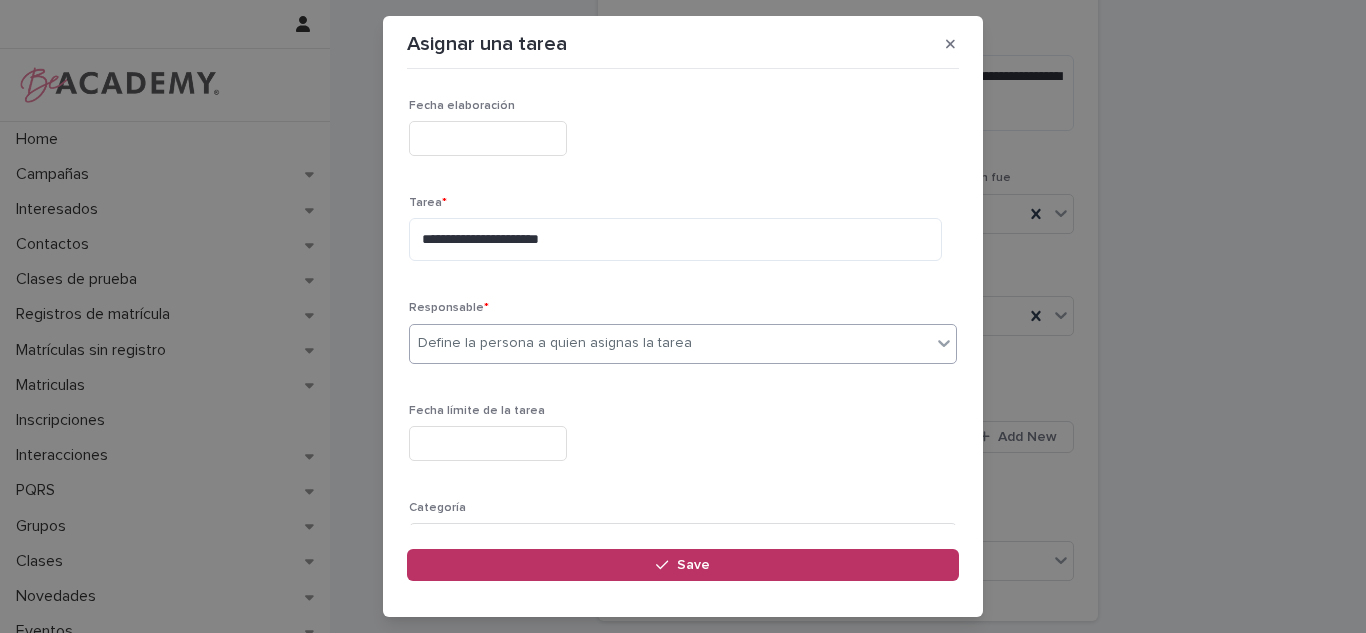 type on "*" 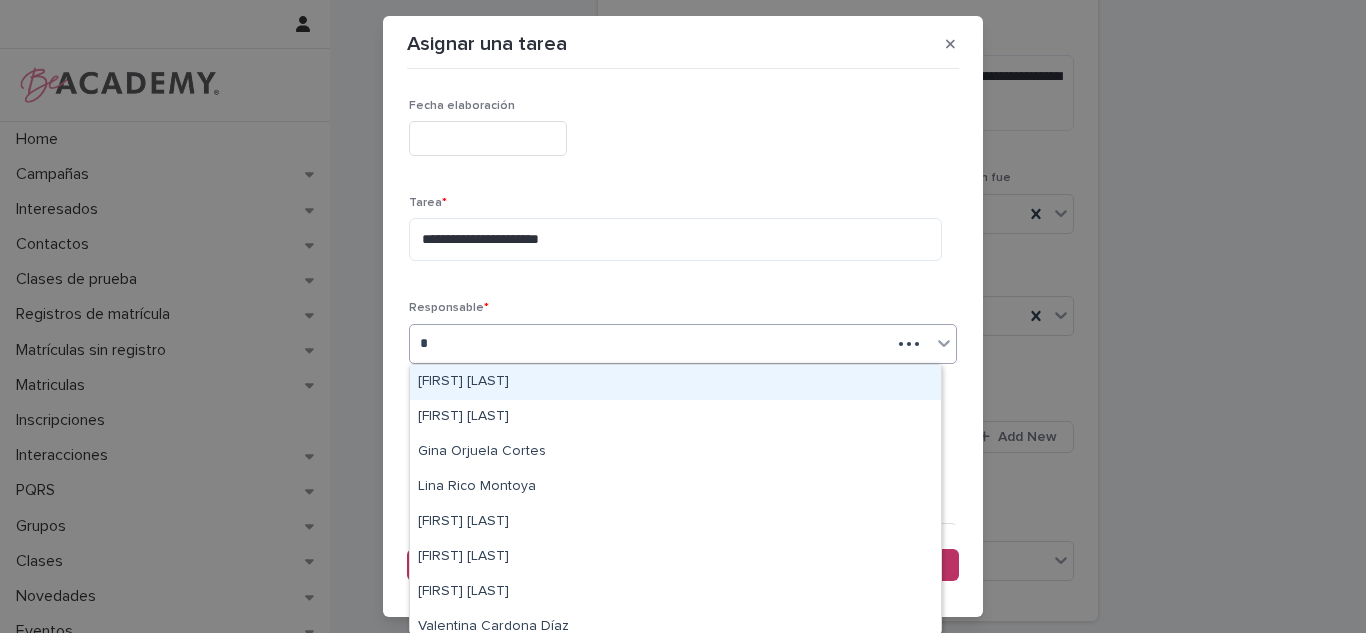 click on "[FIRST] [LAST]" at bounding box center [675, 382] 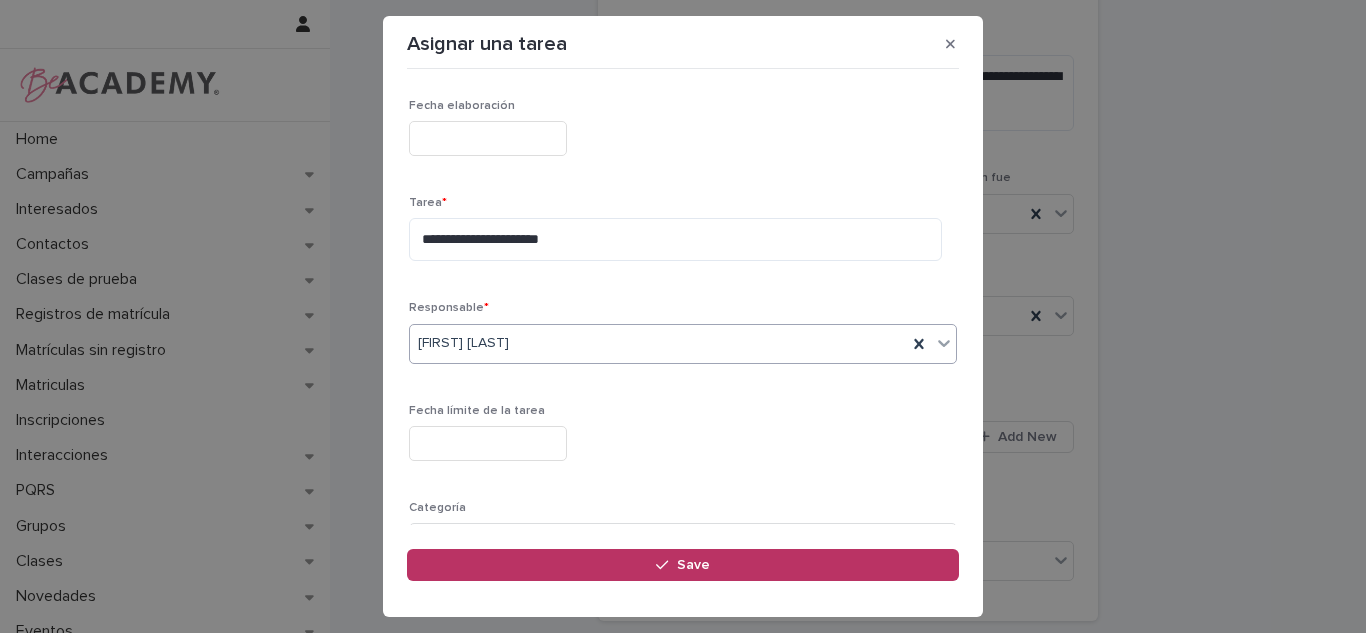 scroll, scrollTop: 203, scrollLeft: 0, axis: vertical 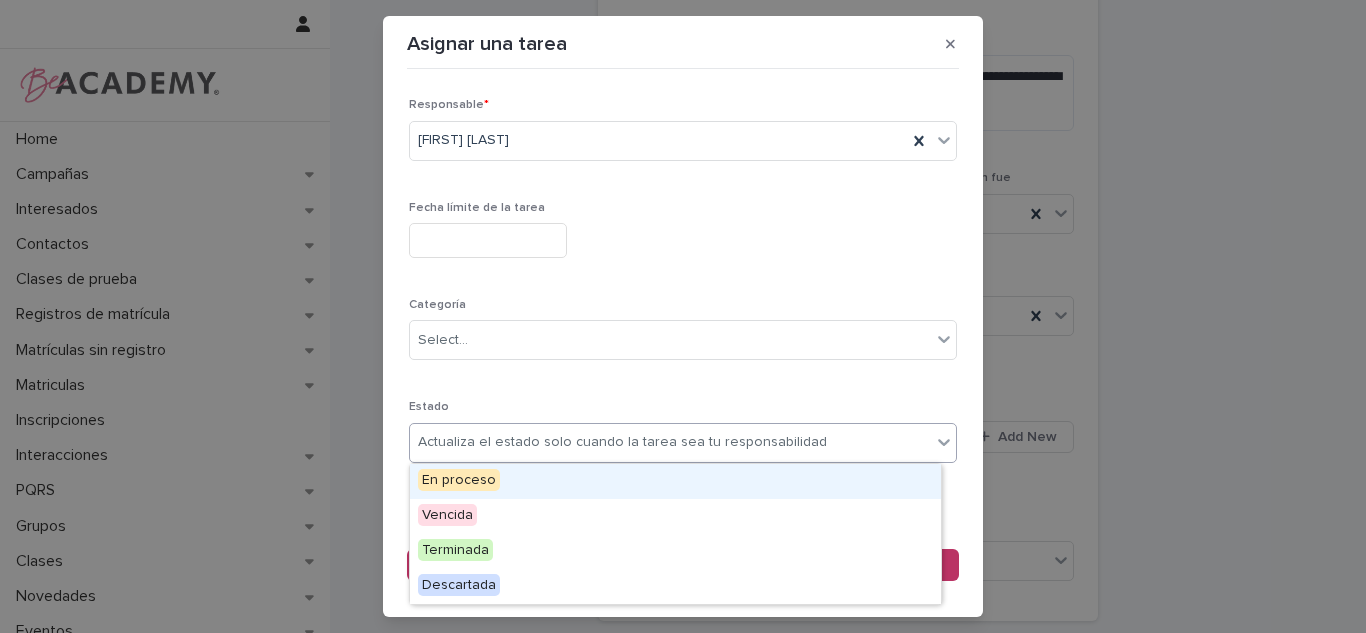 click on "Actualiza el estado solo cuando la tarea sea tu responsabilidad" at bounding box center (670, 442) 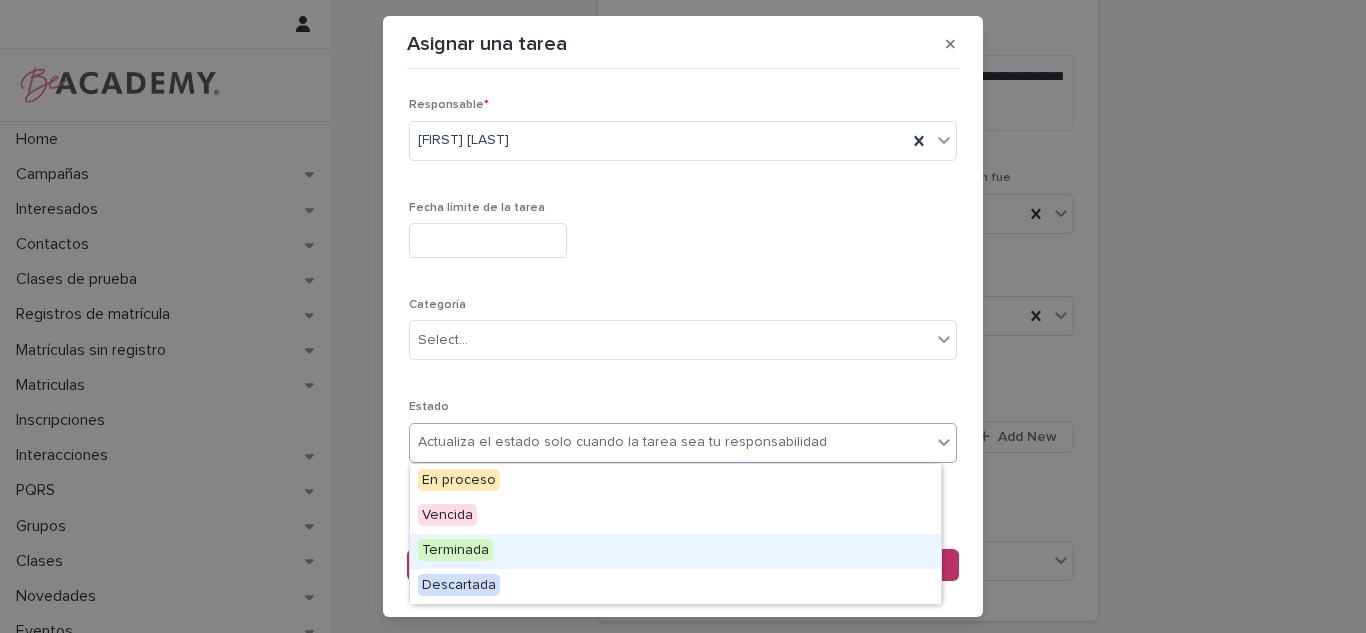 click on "Terminada" at bounding box center (675, 551) 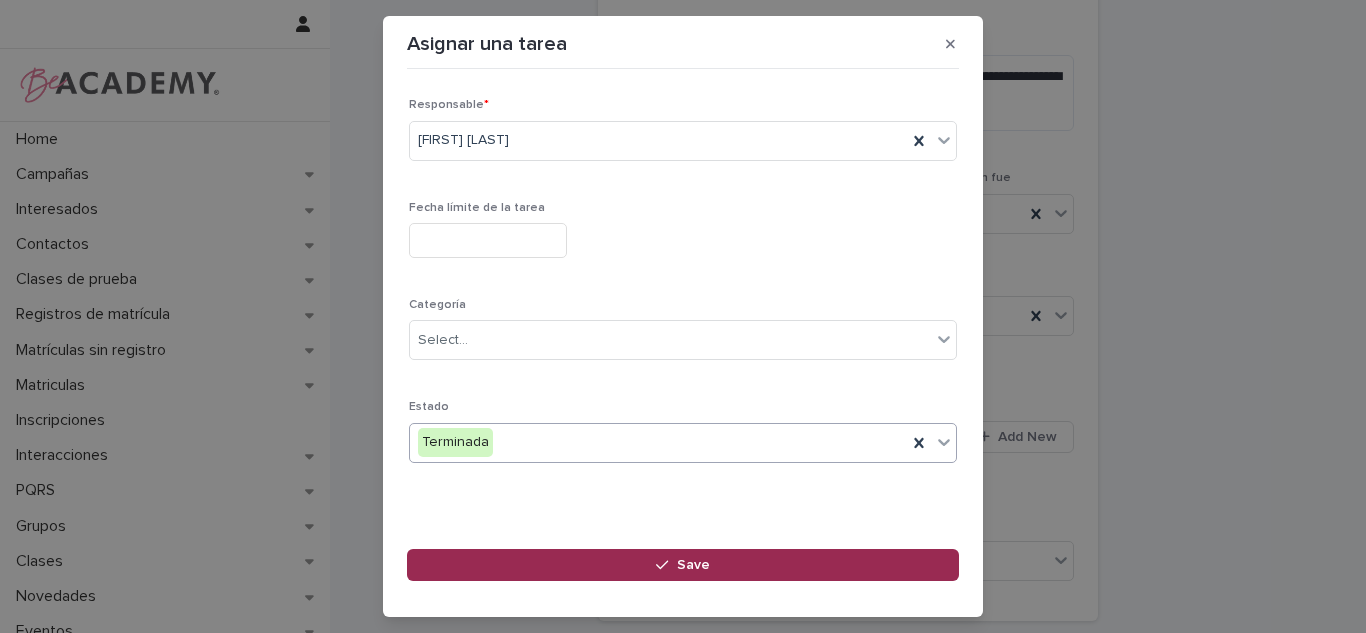 click on "Save" at bounding box center (683, 565) 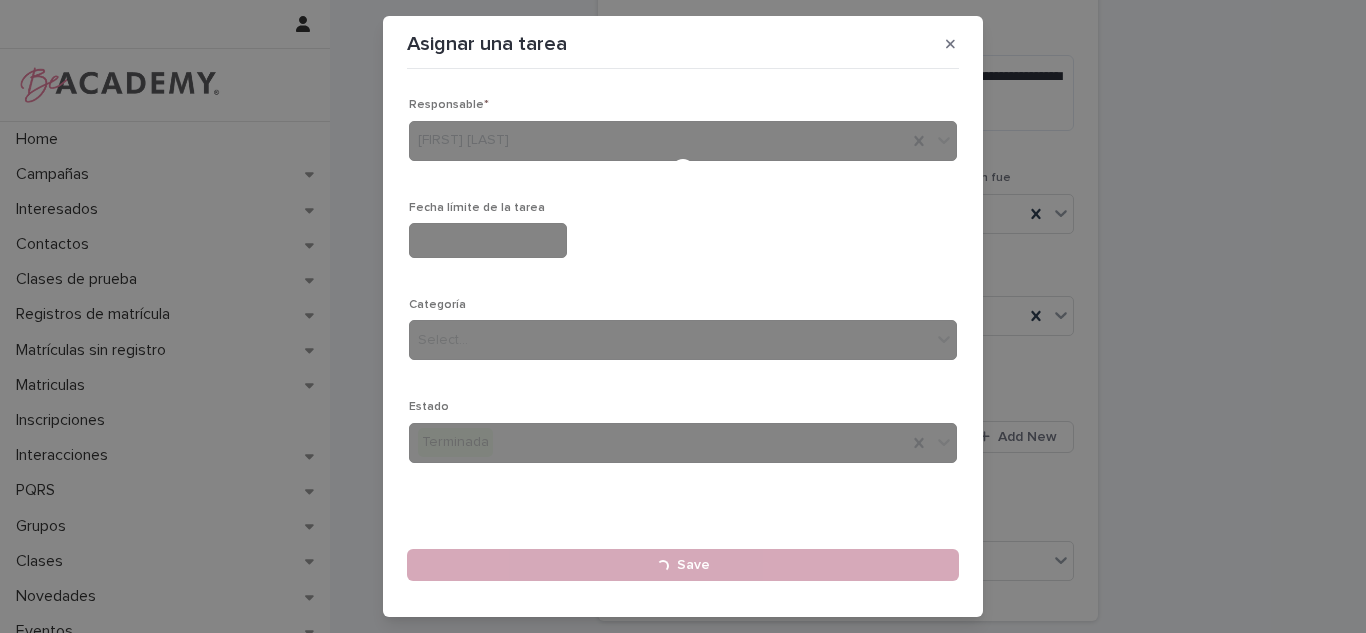 type 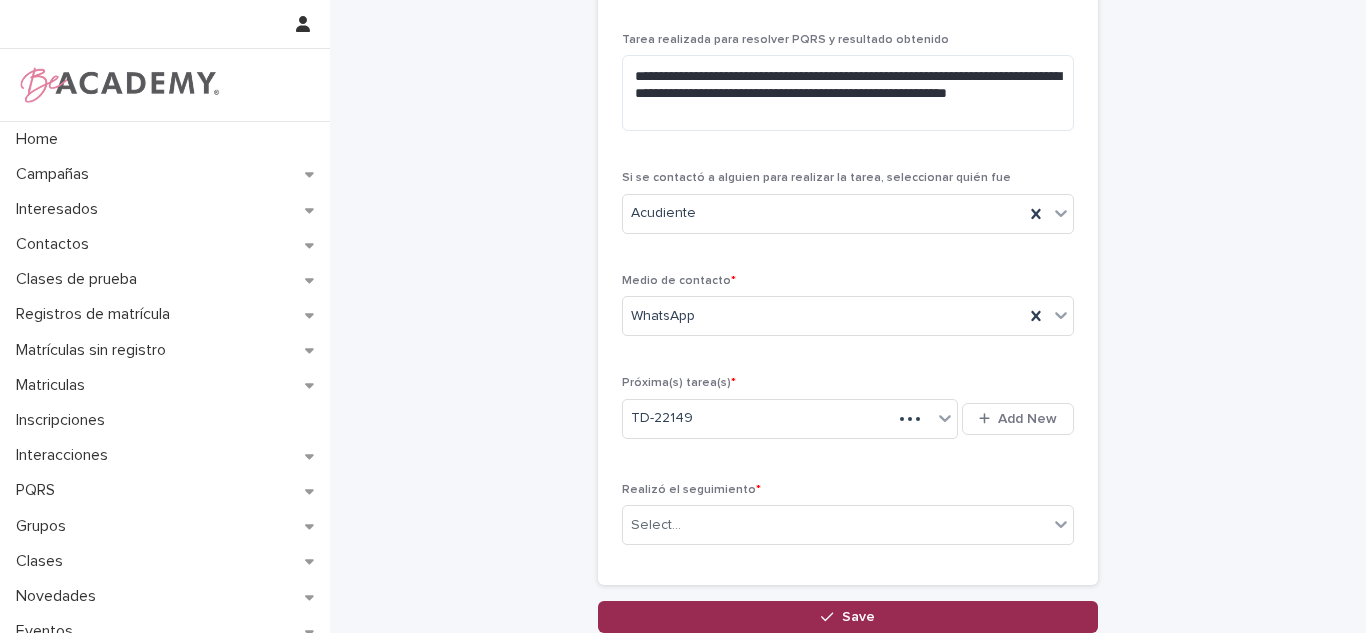 scroll, scrollTop: 208, scrollLeft: 0, axis: vertical 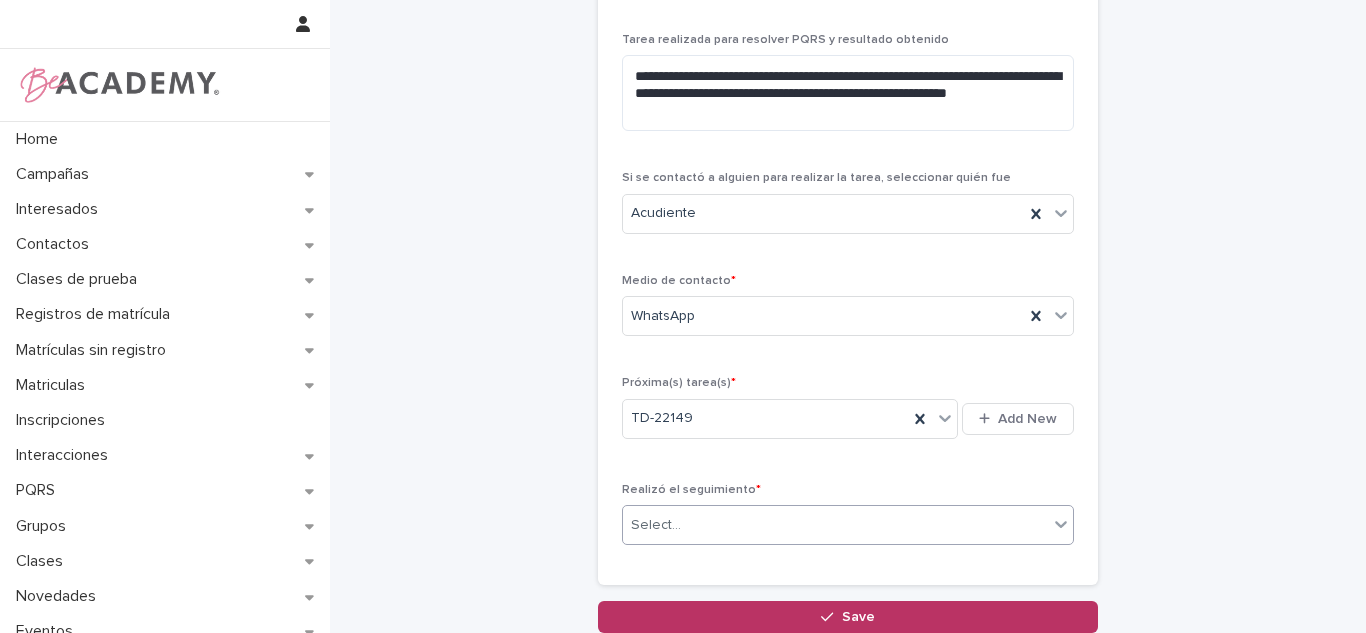 click on "Select..." at bounding box center [835, 525] 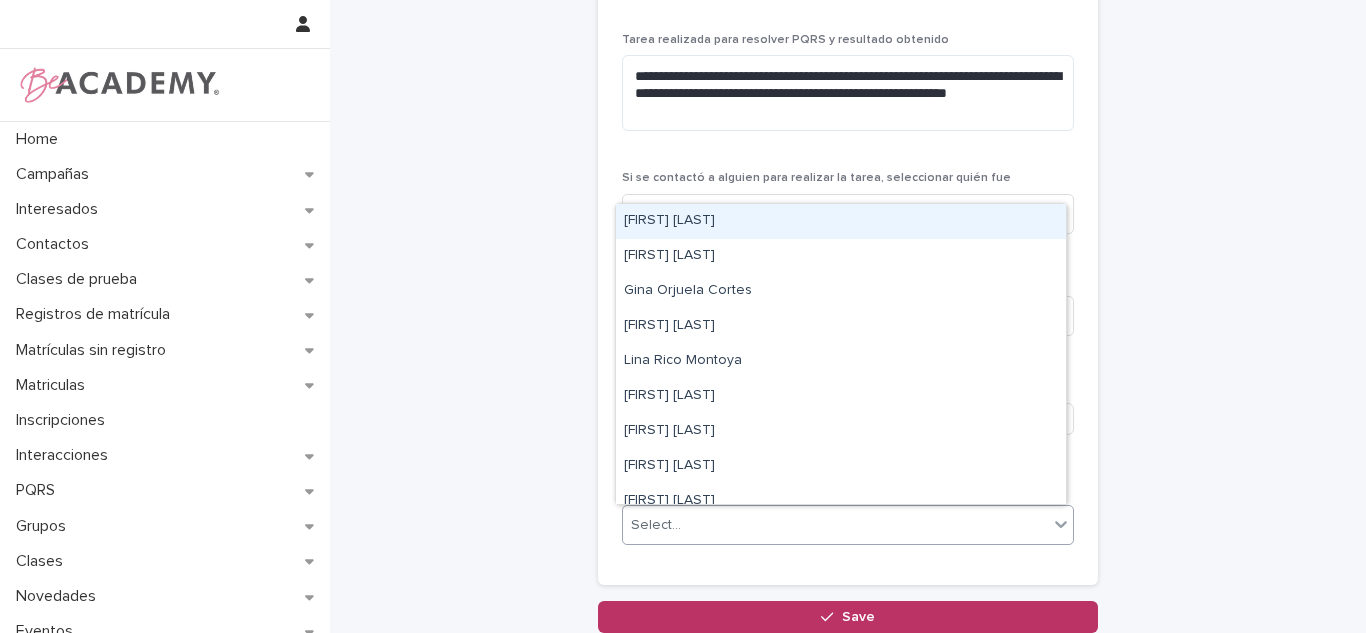 click on "[FIRST] [LAST]" at bounding box center (841, 221) 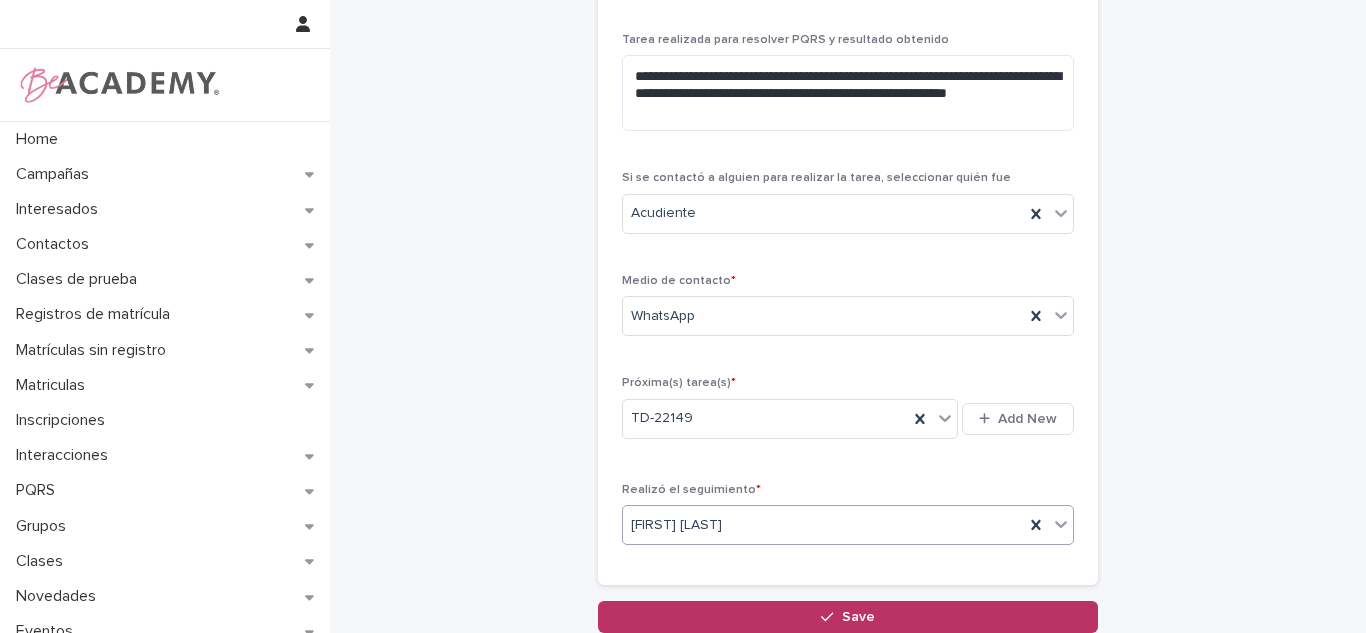 click on "**********" at bounding box center (848, 254) 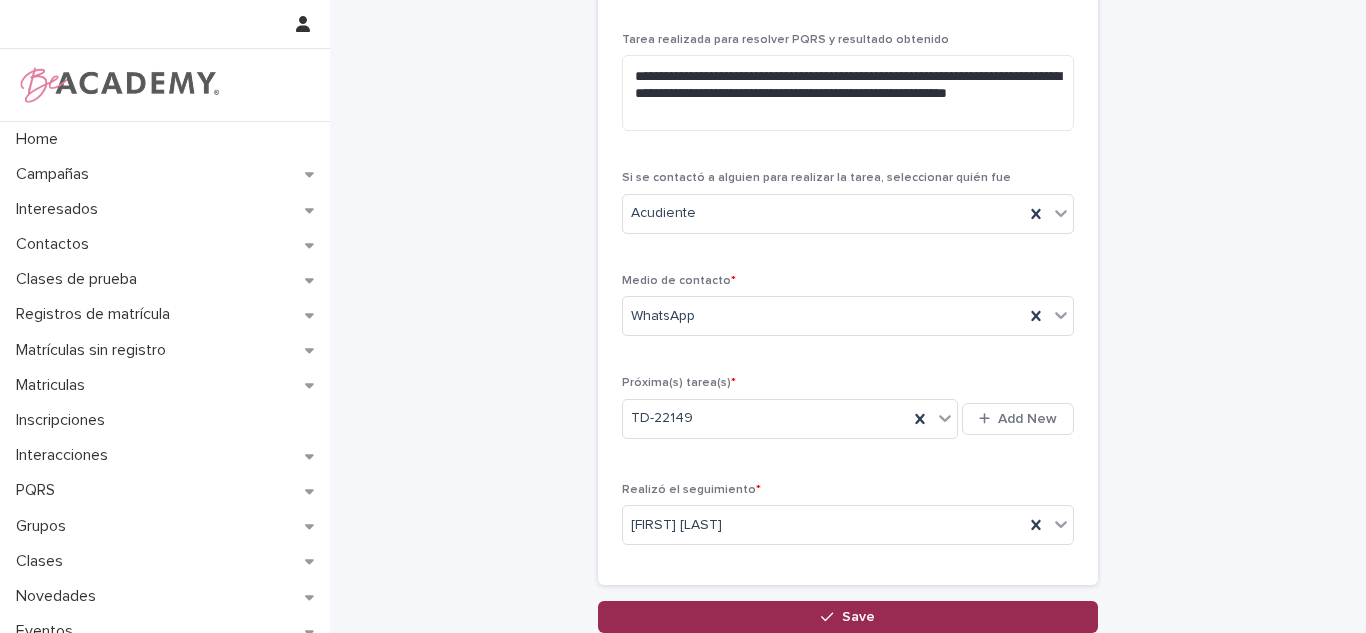 click on "Save" at bounding box center [848, 617] 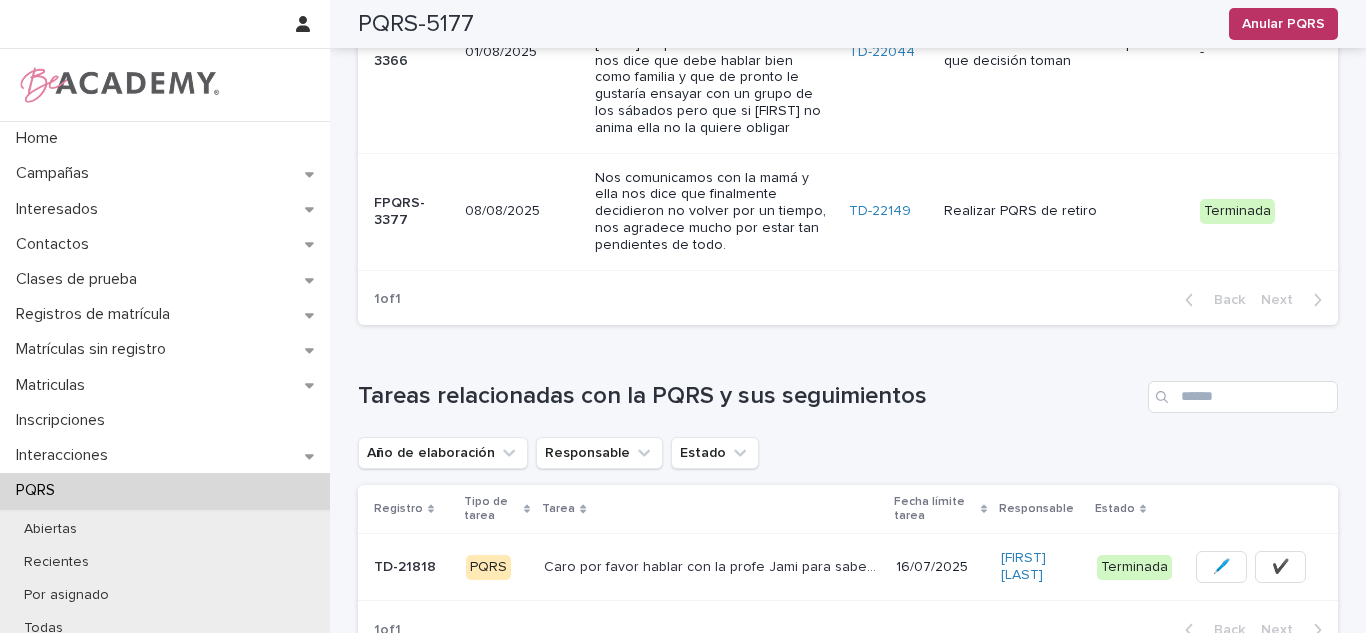 scroll, scrollTop: 1132, scrollLeft: 0, axis: vertical 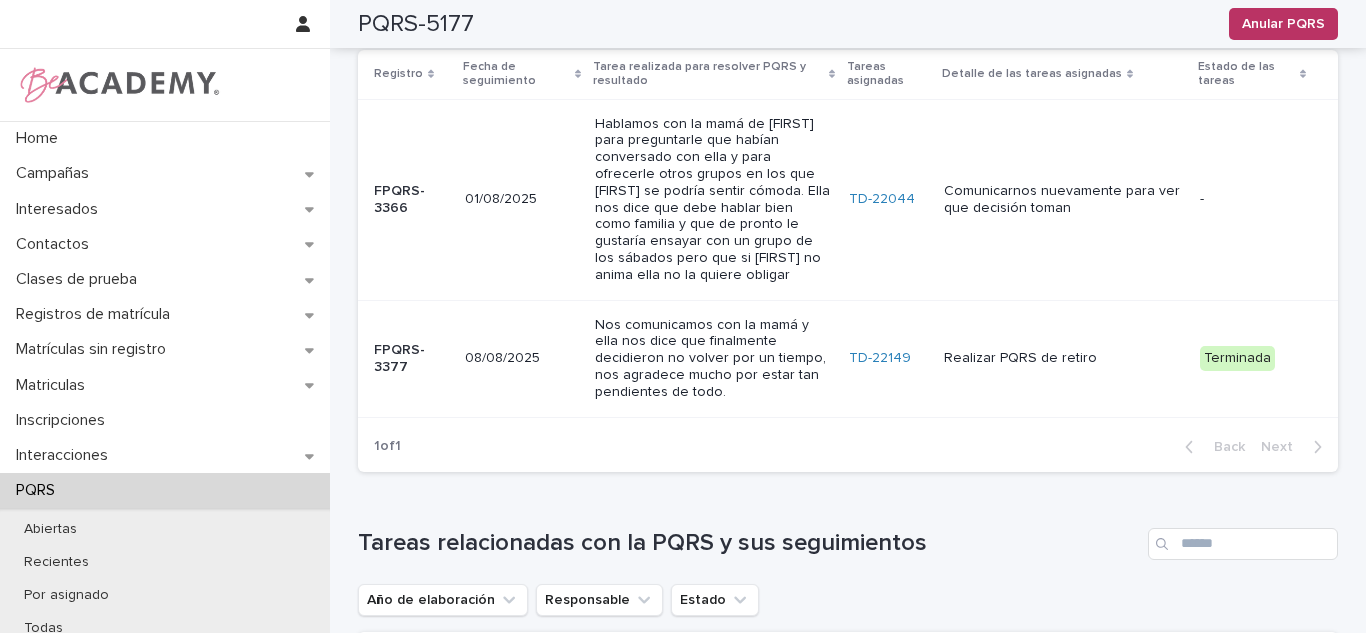 click on "Realizar PQRS de retiro" at bounding box center (1064, 358) 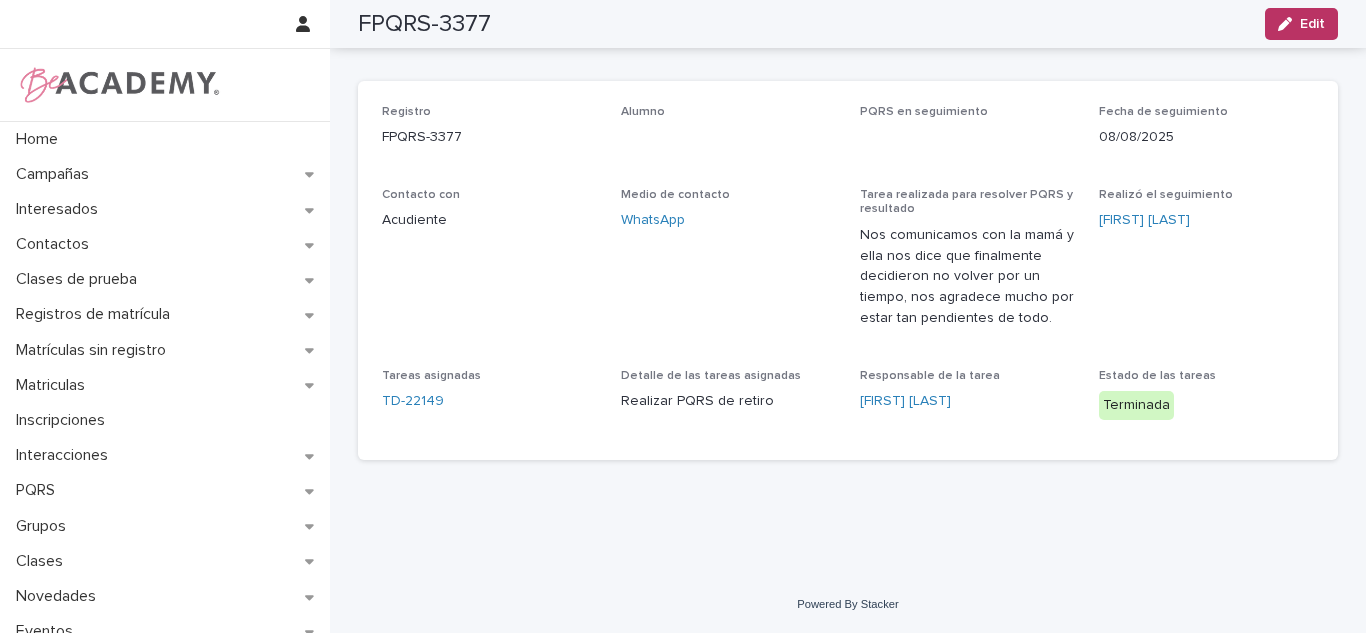 scroll, scrollTop: 65, scrollLeft: 0, axis: vertical 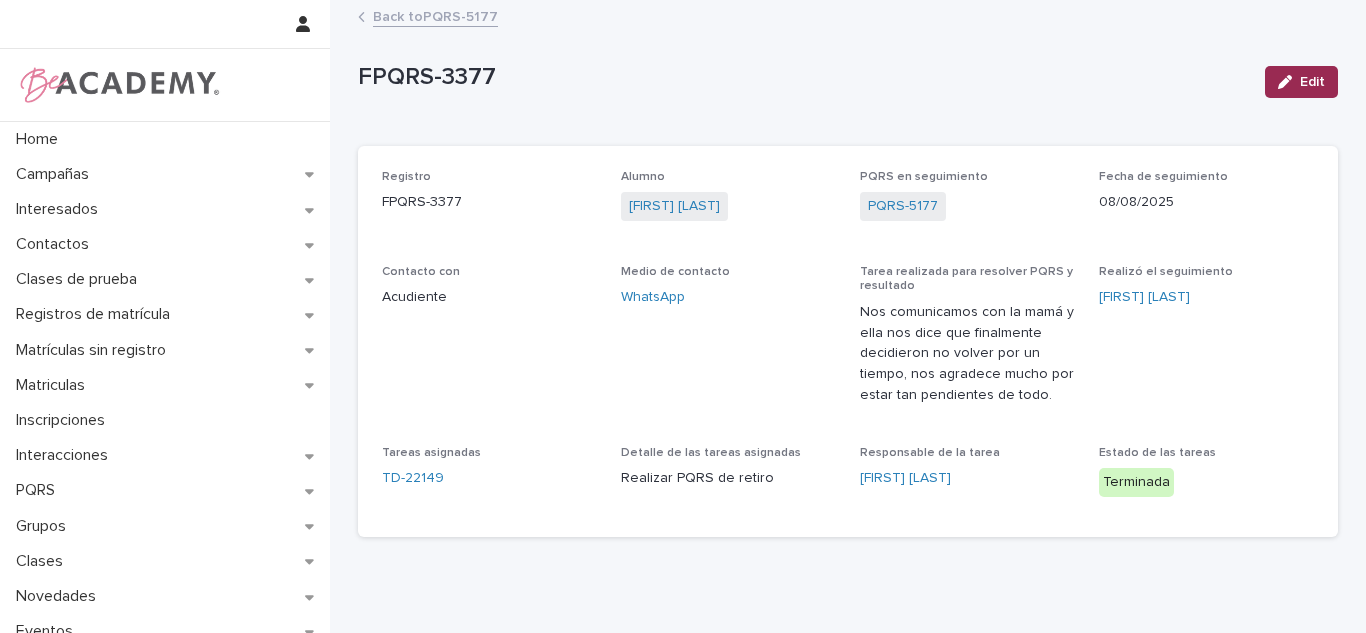 click on "Edit" at bounding box center [1301, 82] 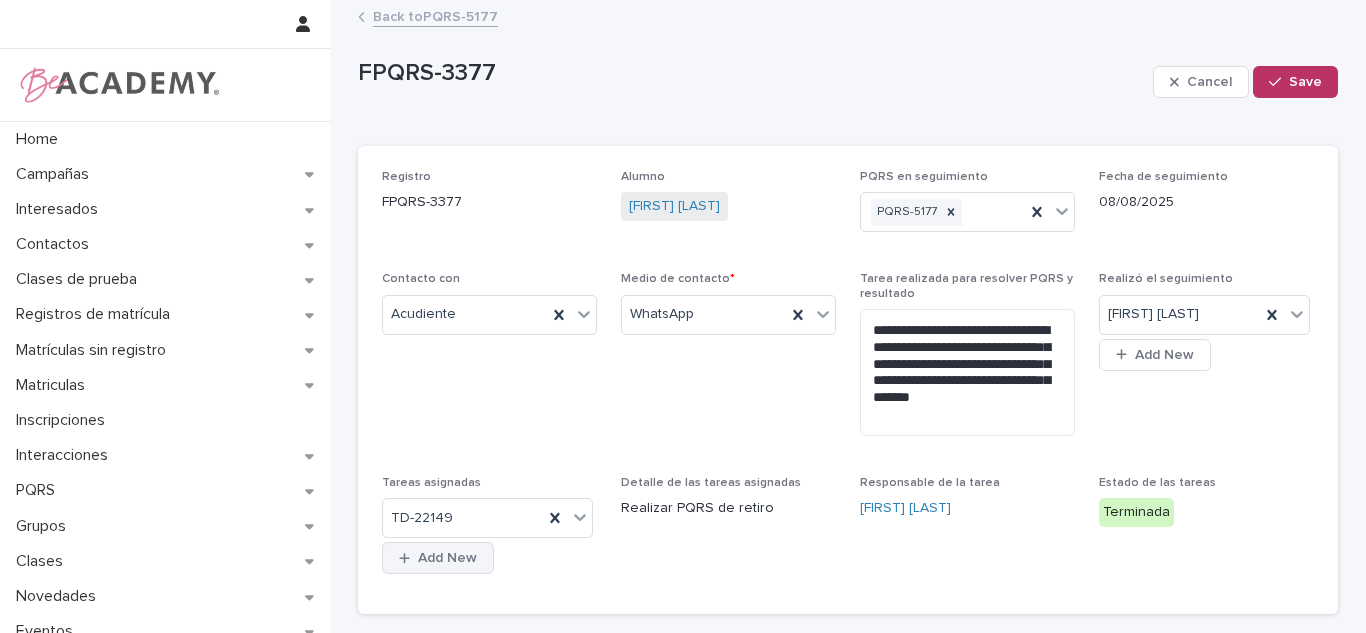 click on "Add New" at bounding box center (447, 558) 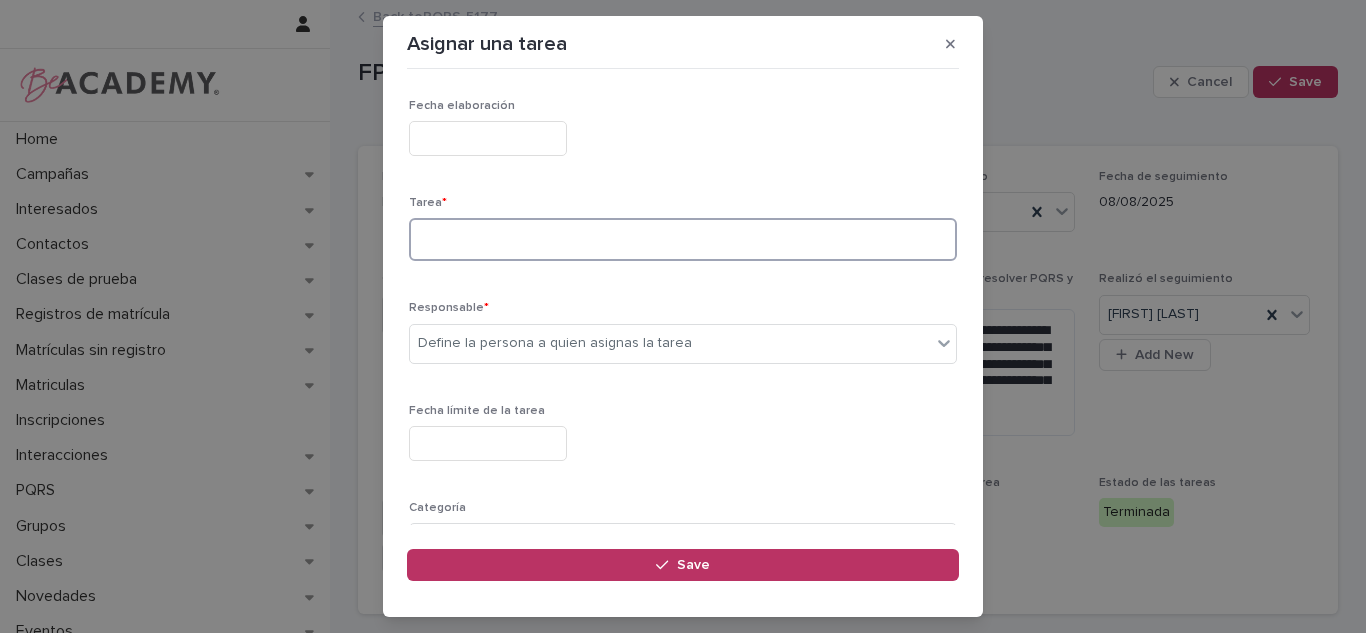click at bounding box center [683, 239] 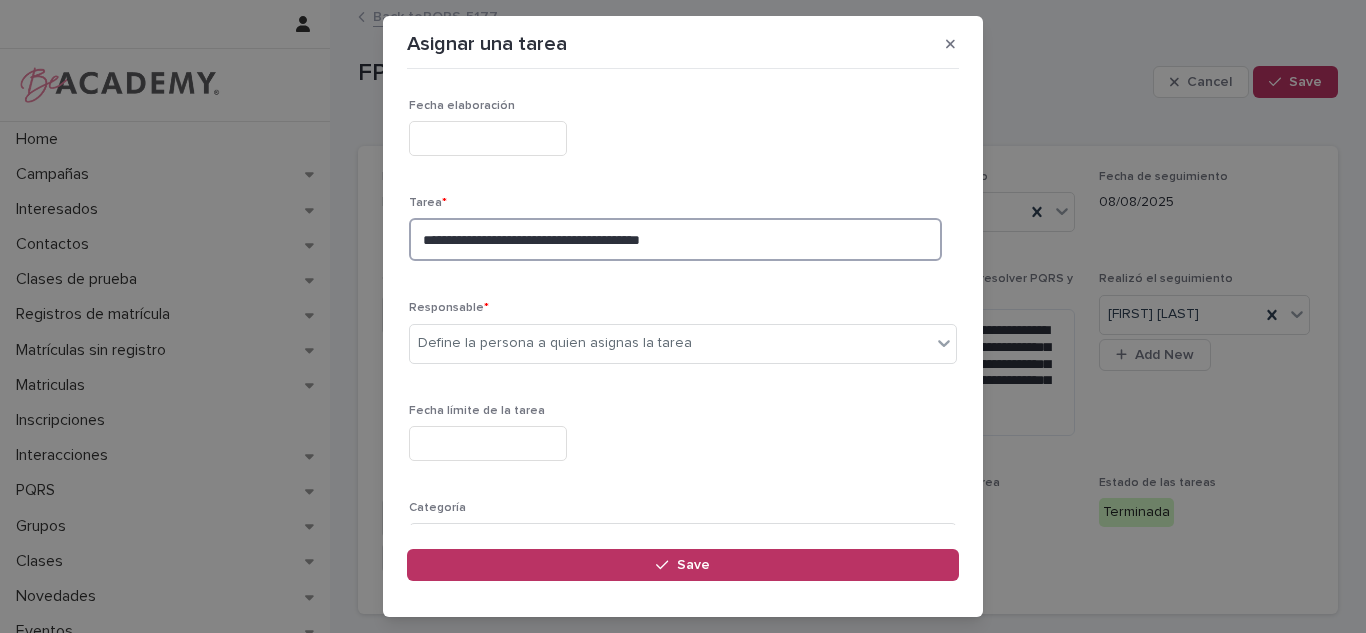 type on "**********" 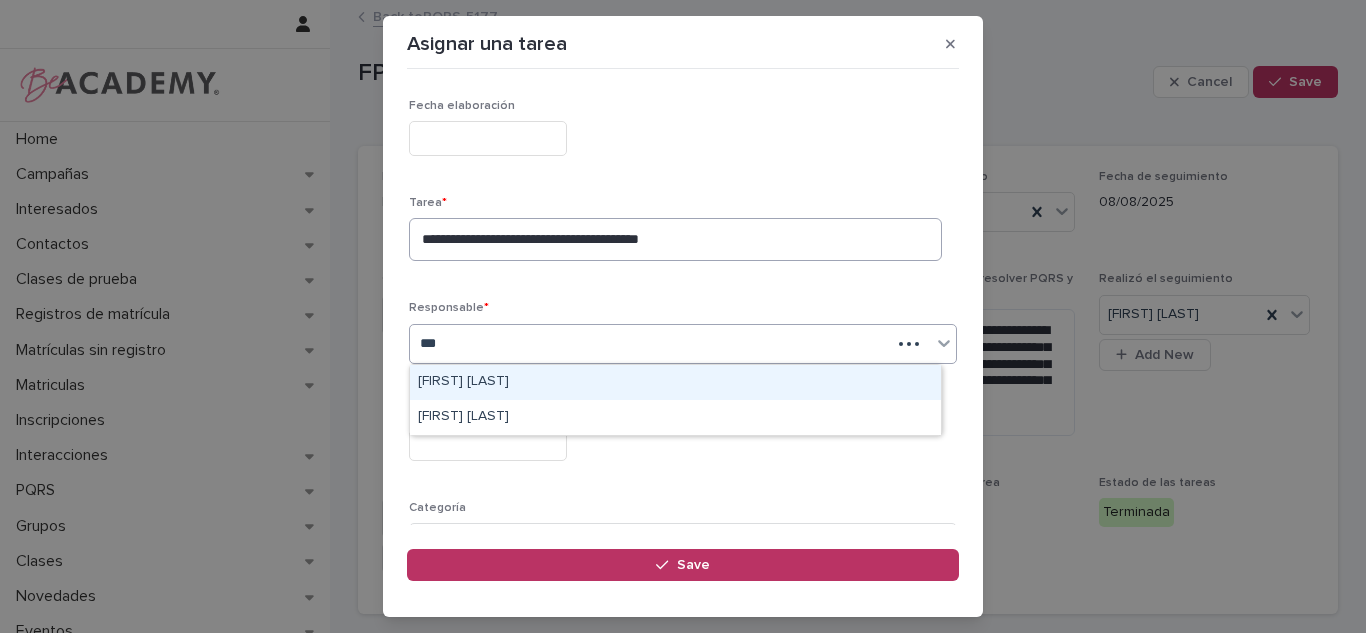 type on "***" 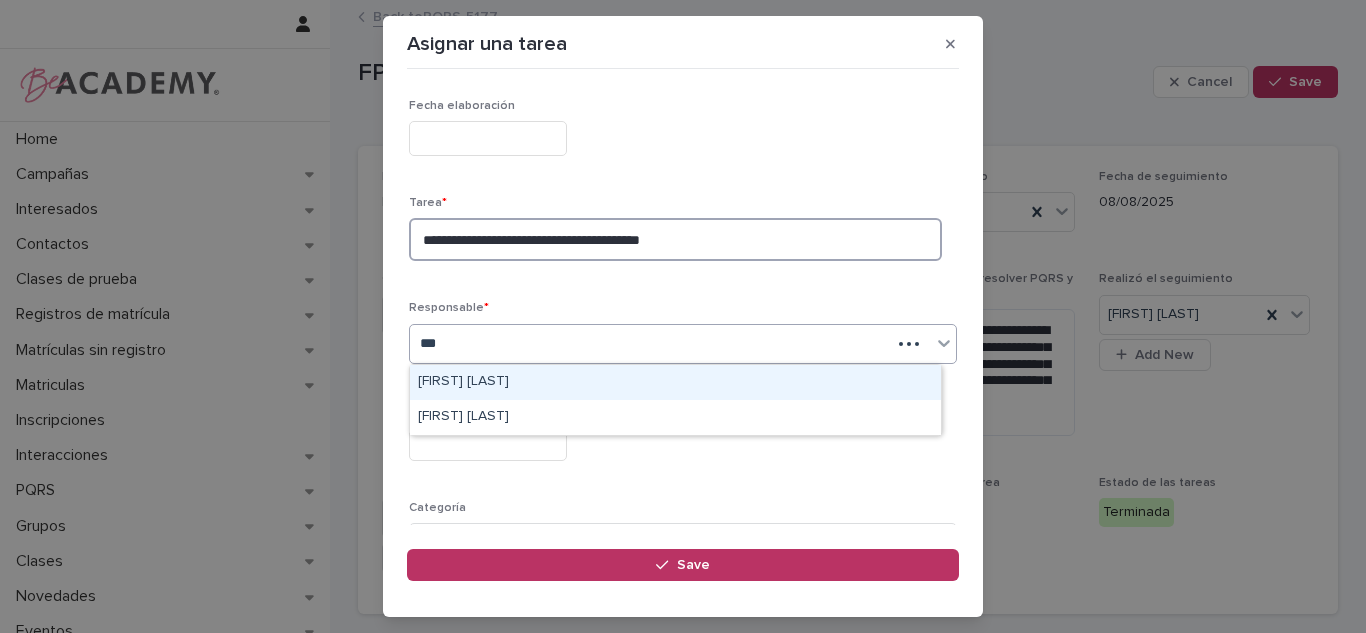 type 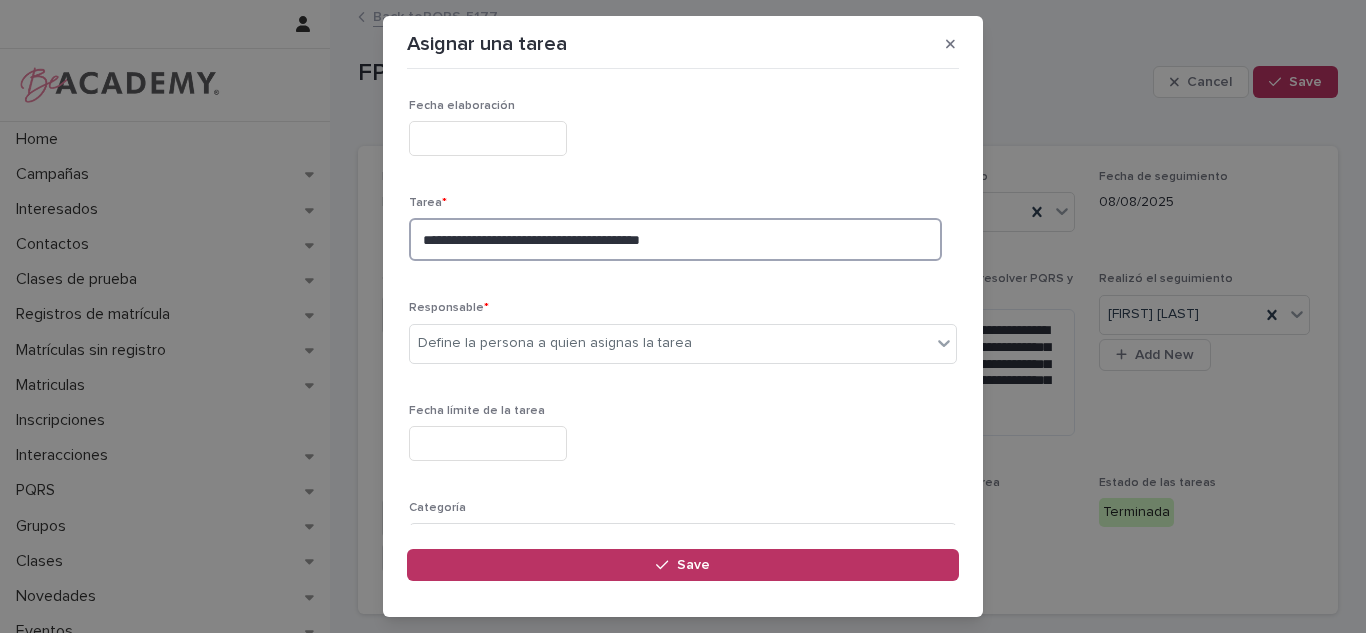 click on "**********" at bounding box center (675, 239) 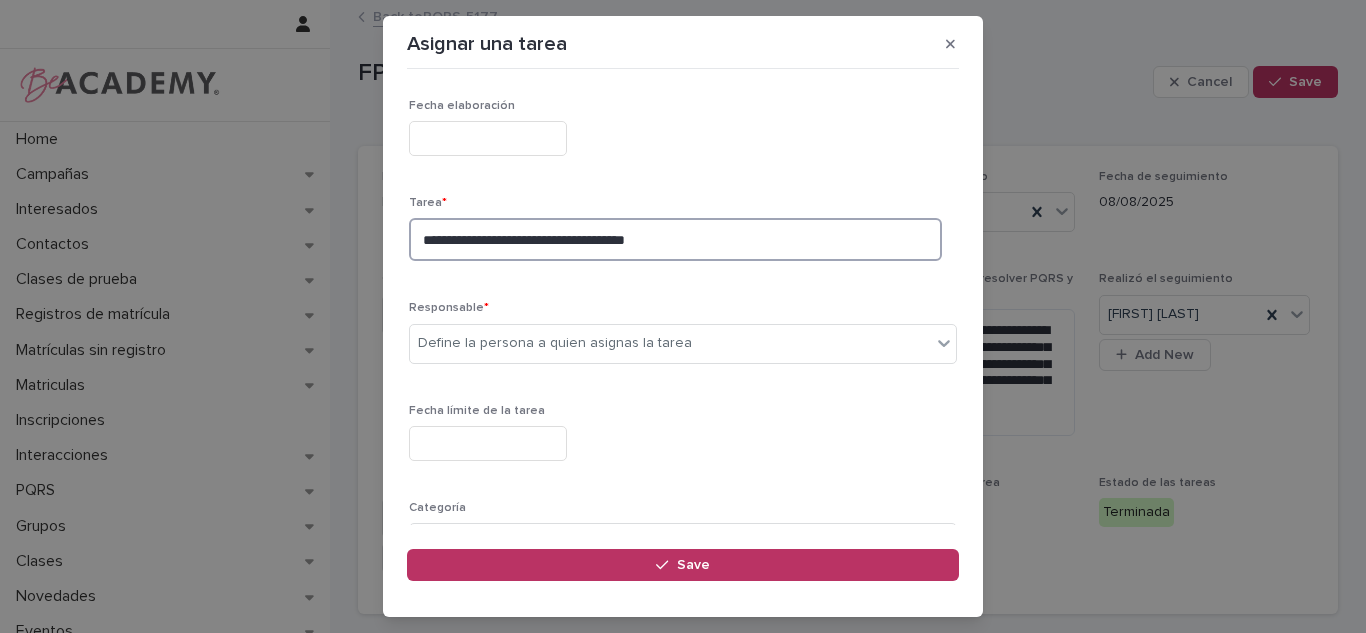 type on "**********" 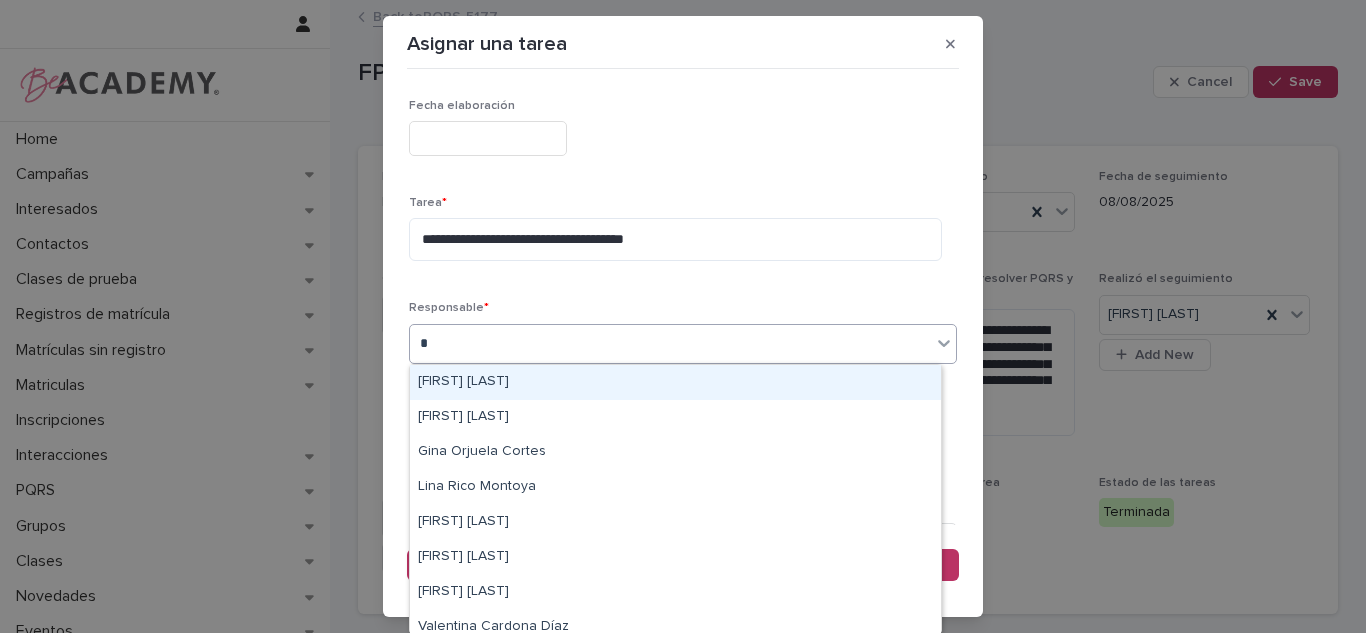 type on "**" 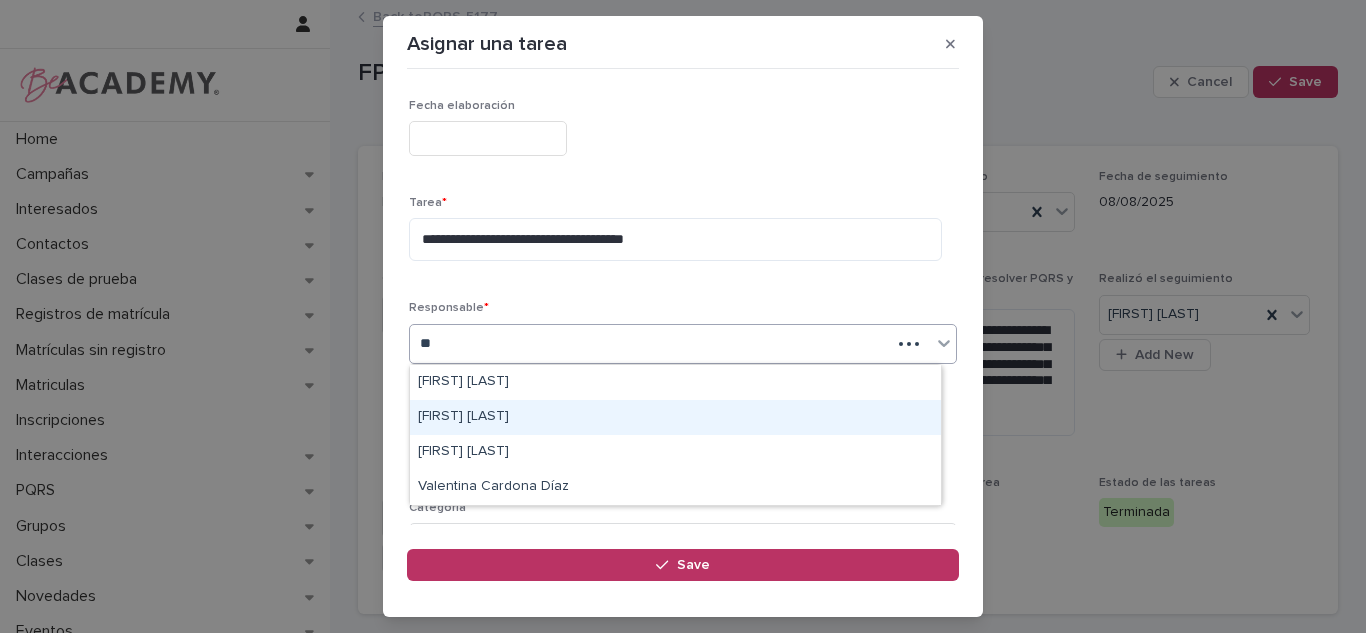 click on "[FIRST] [LAST]" at bounding box center [675, 417] 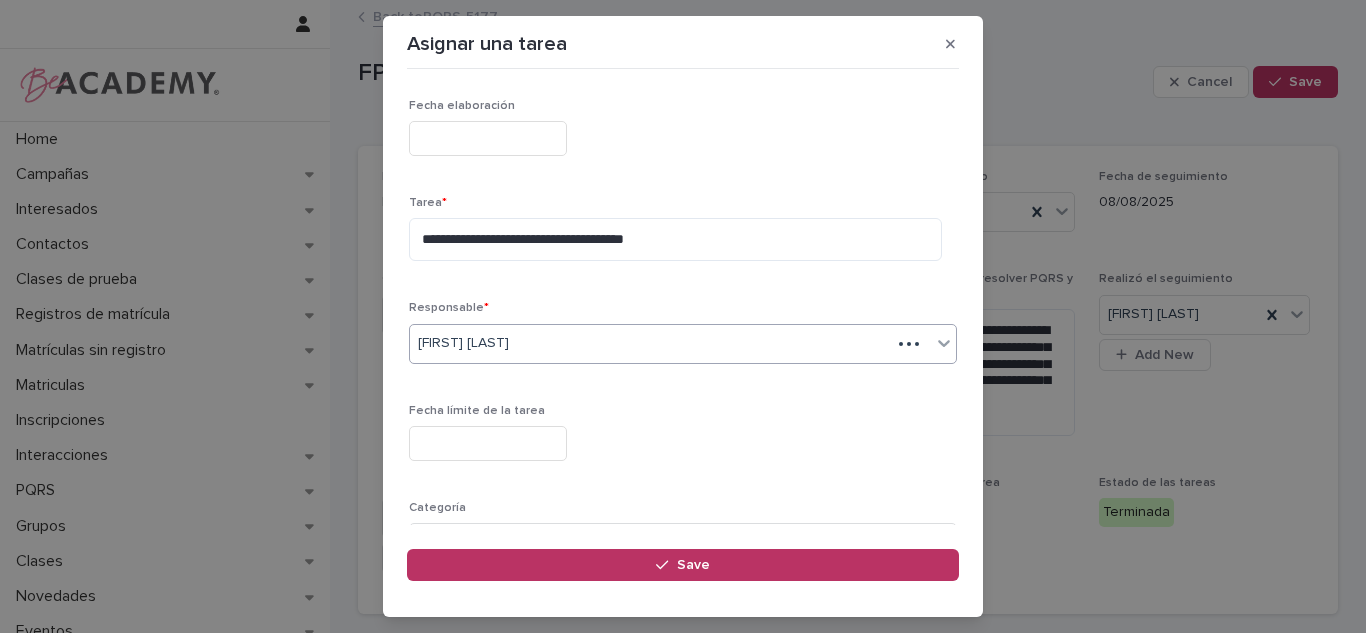 click at bounding box center [488, 443] 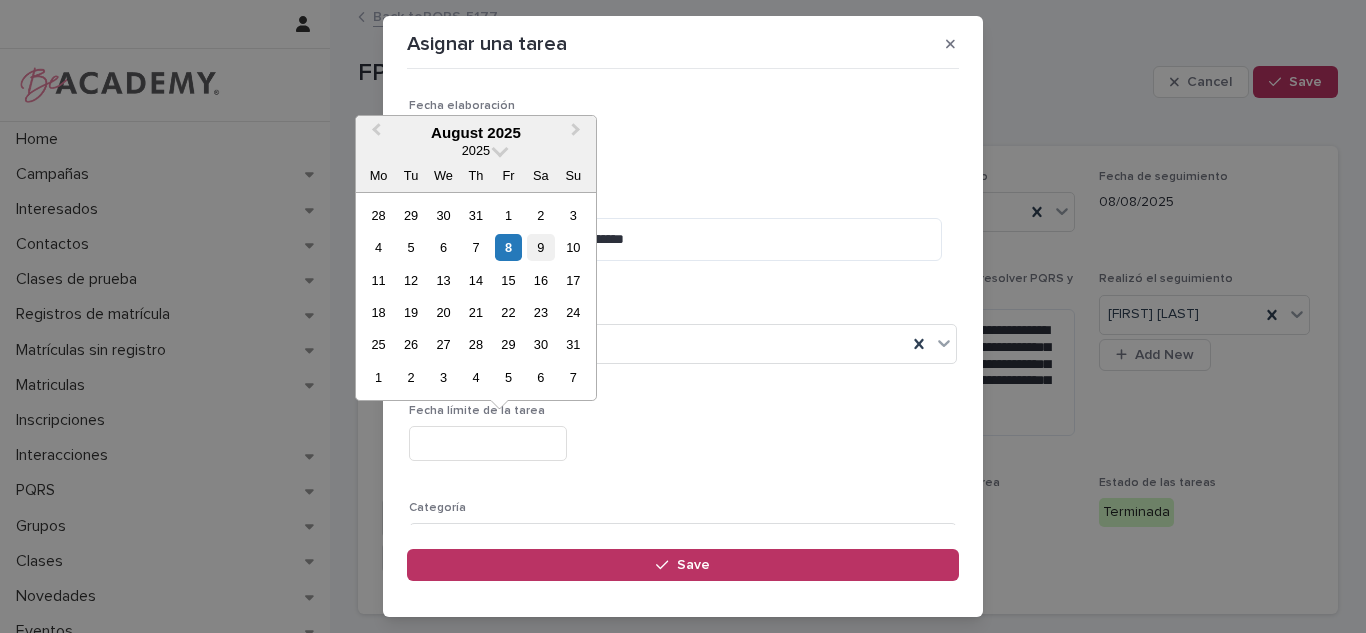 click on "9" at bounding box center [540, 247] 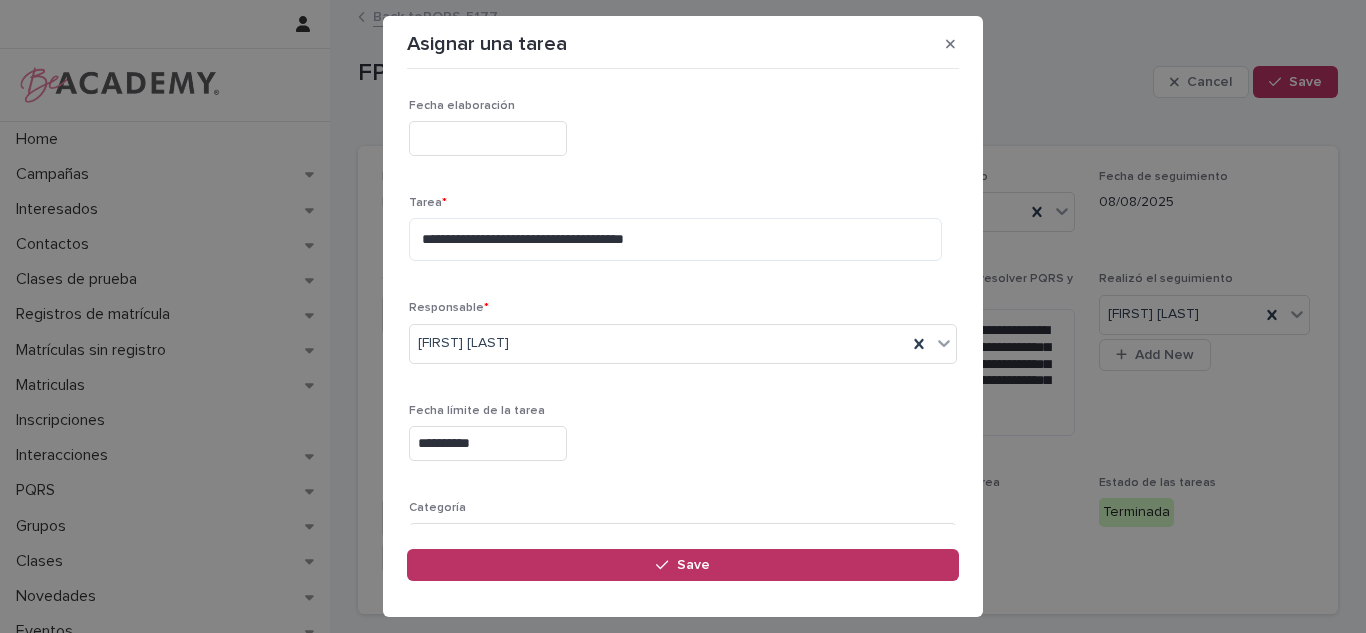 scroll, scrollTop: 191, scrollLeft: 0, axis: vertical 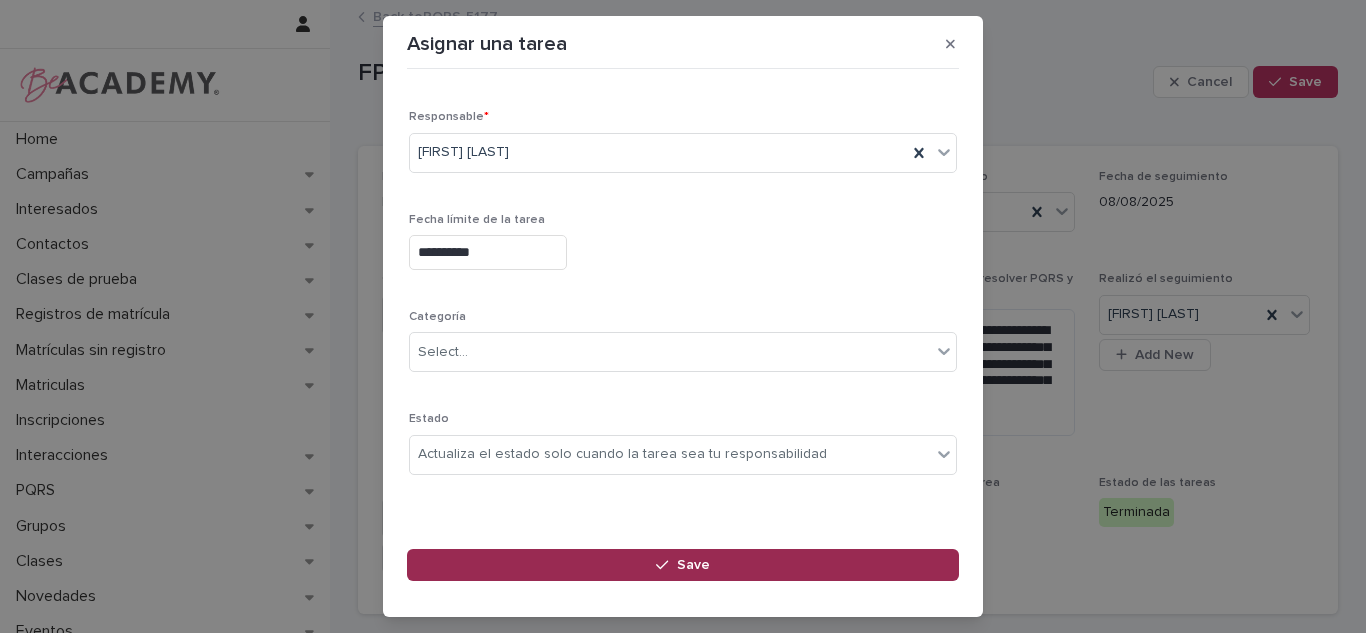 click on "Save" at bounding box center (683, 565) 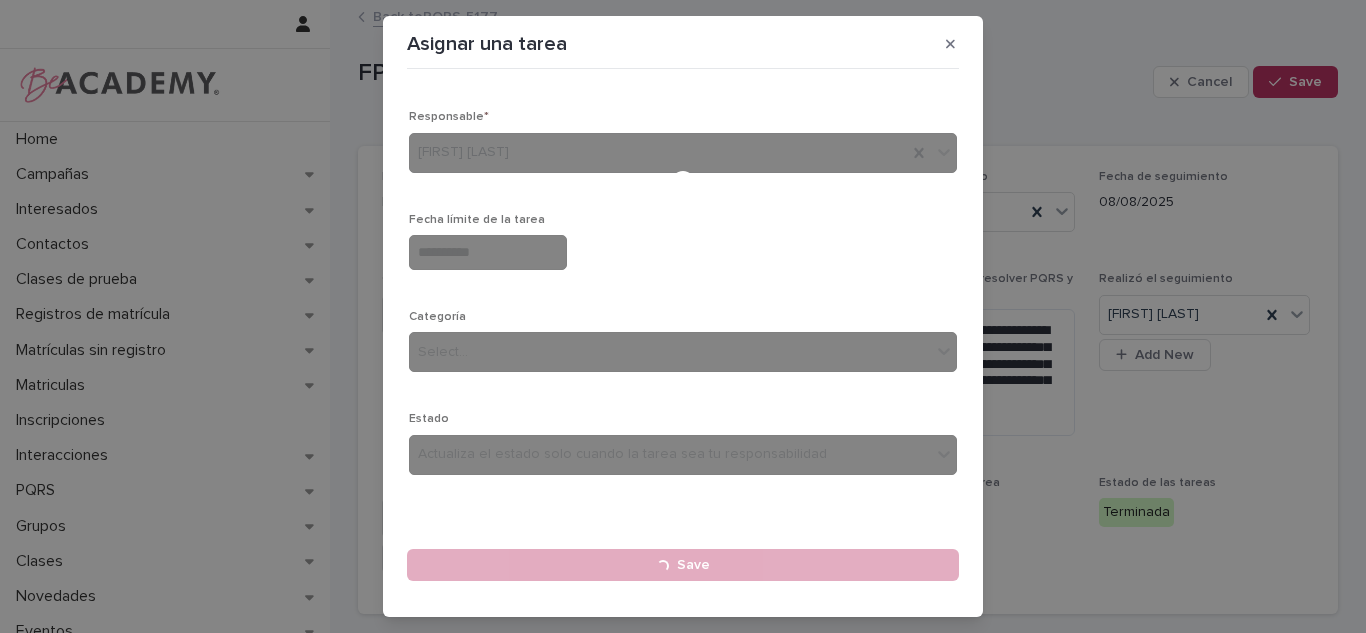 type 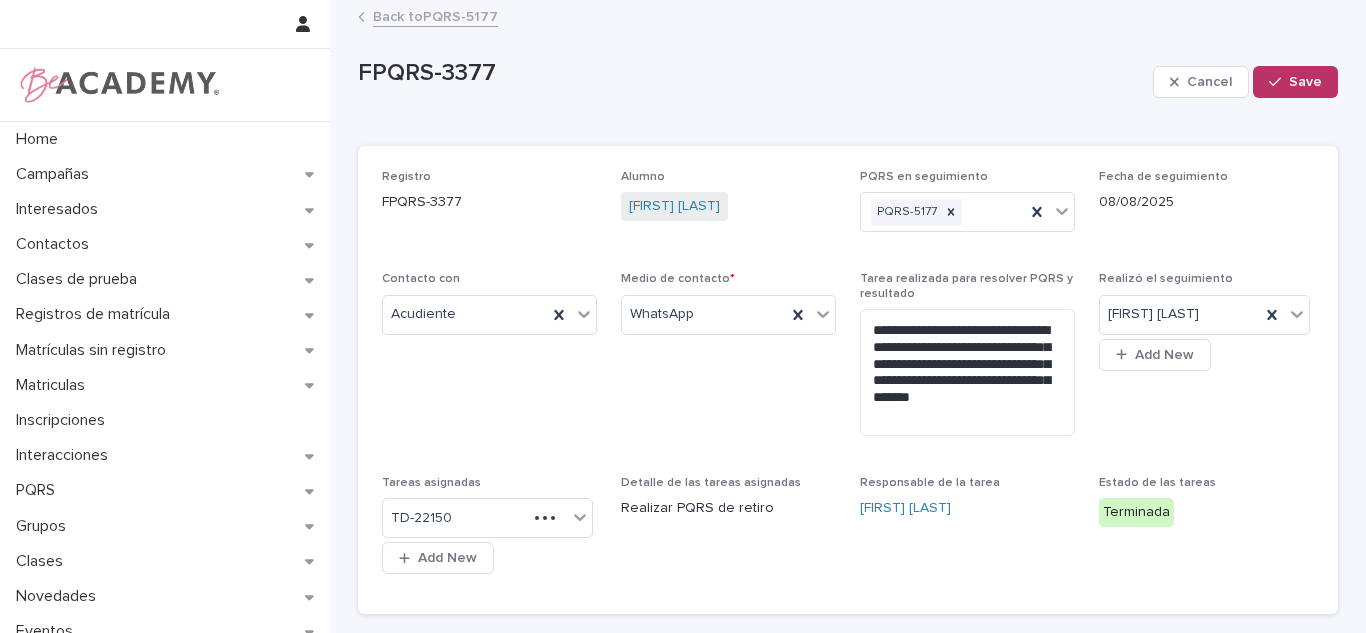 scroll, scrollTop: 154, scrollLeft: 0, axis: vertical 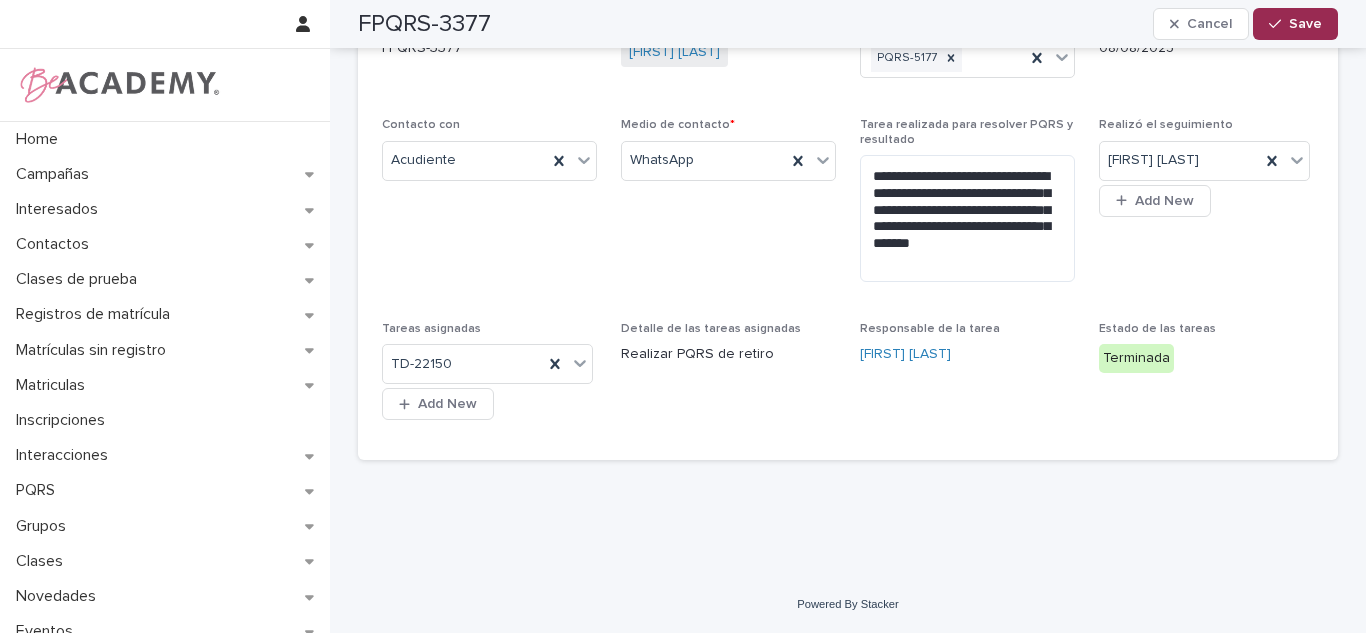 click on "Save" at bounding box center (1295, 24) 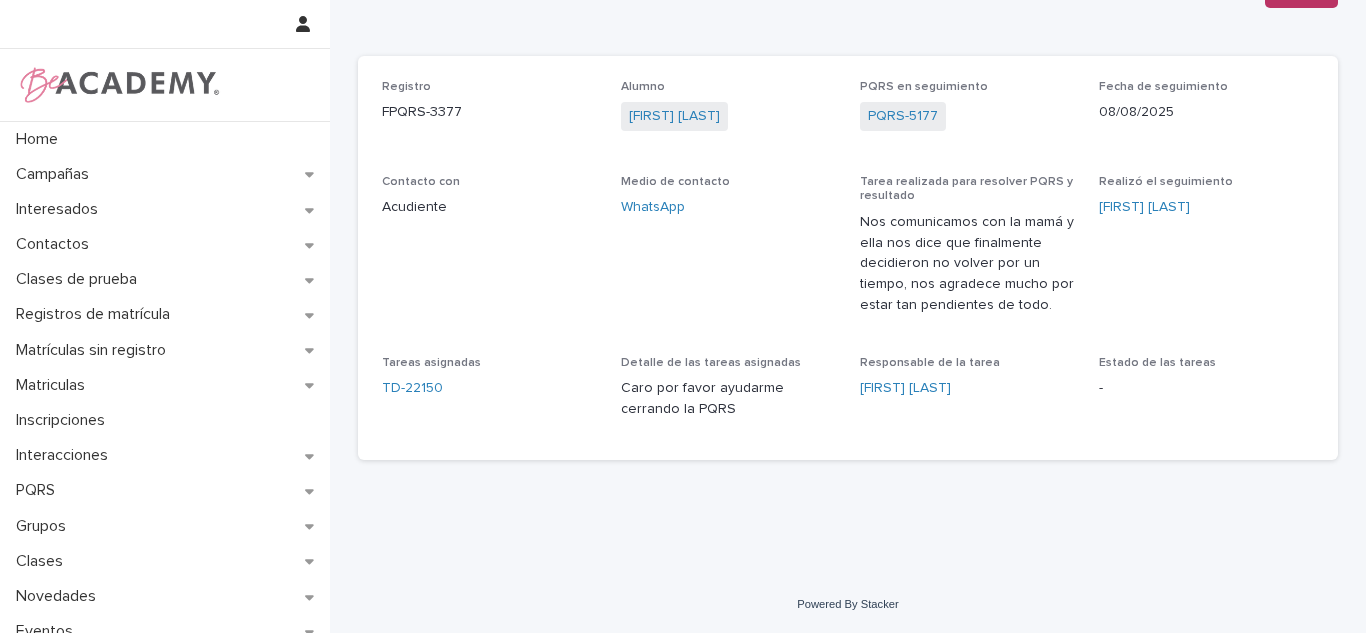 scroll, scrollTop: 0, scrollLeft: 0, axis: both 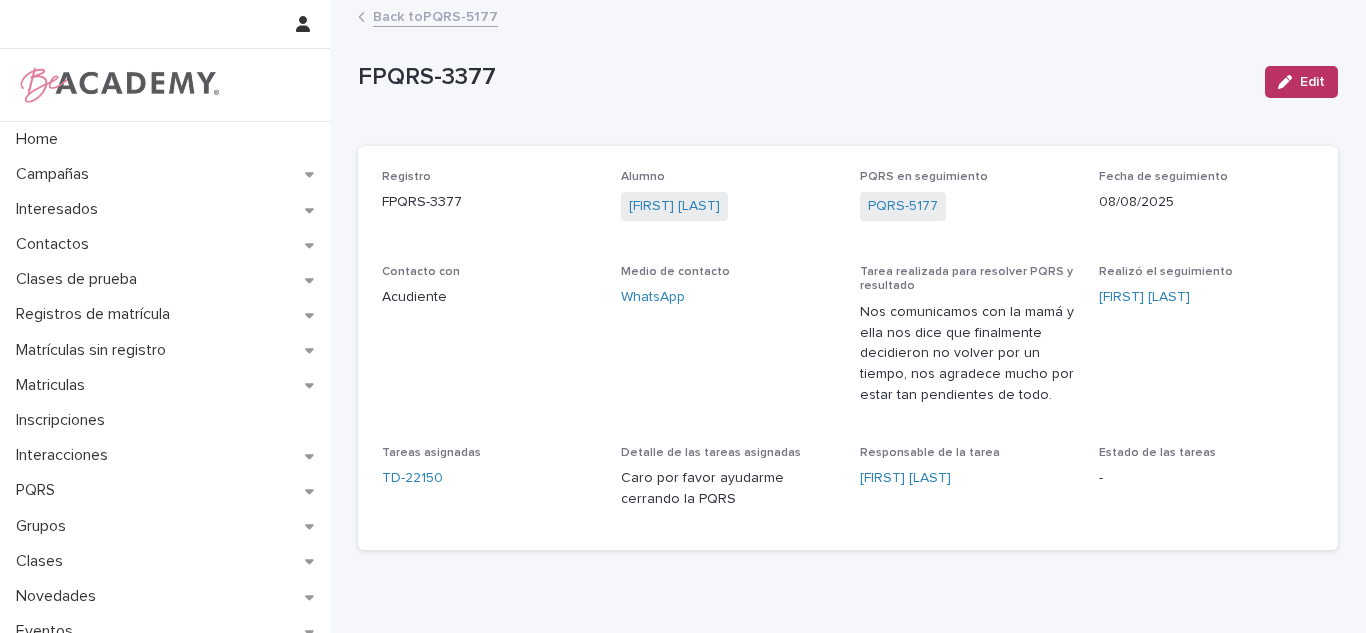 click on "Back to  PQRS-5177" at bounding box center [435, 15] 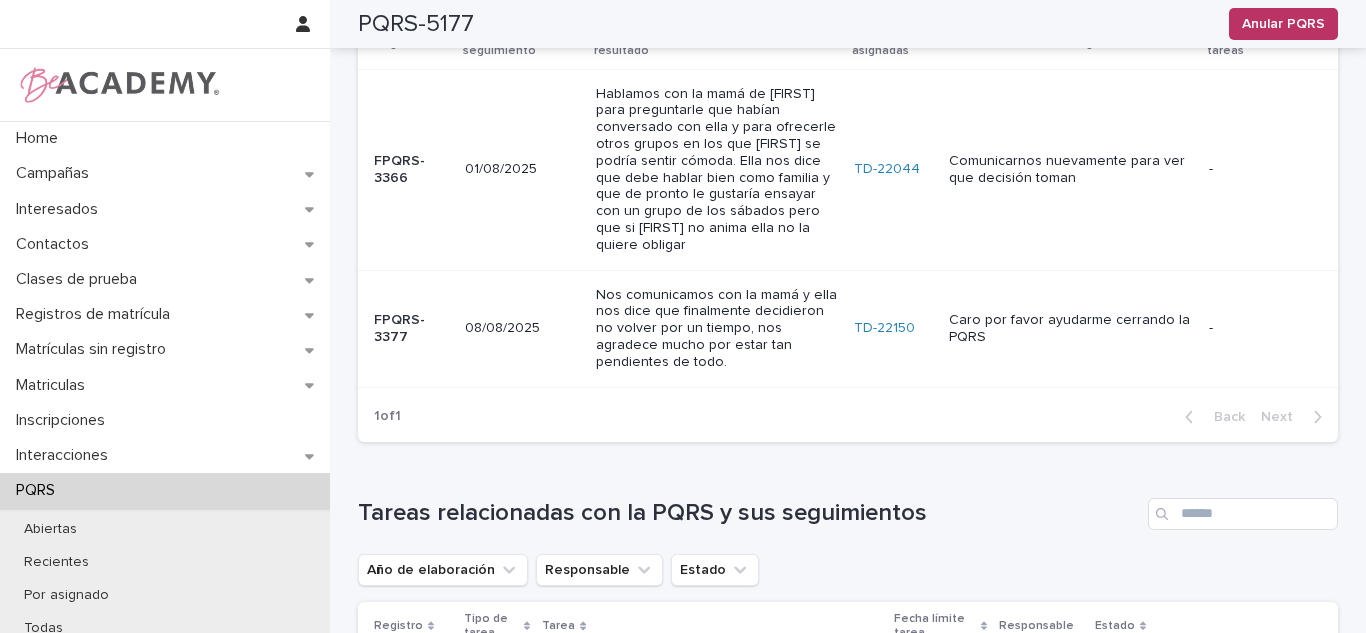 scroll, scrollTop: 983, scrollLeft: 0, axis: vertical 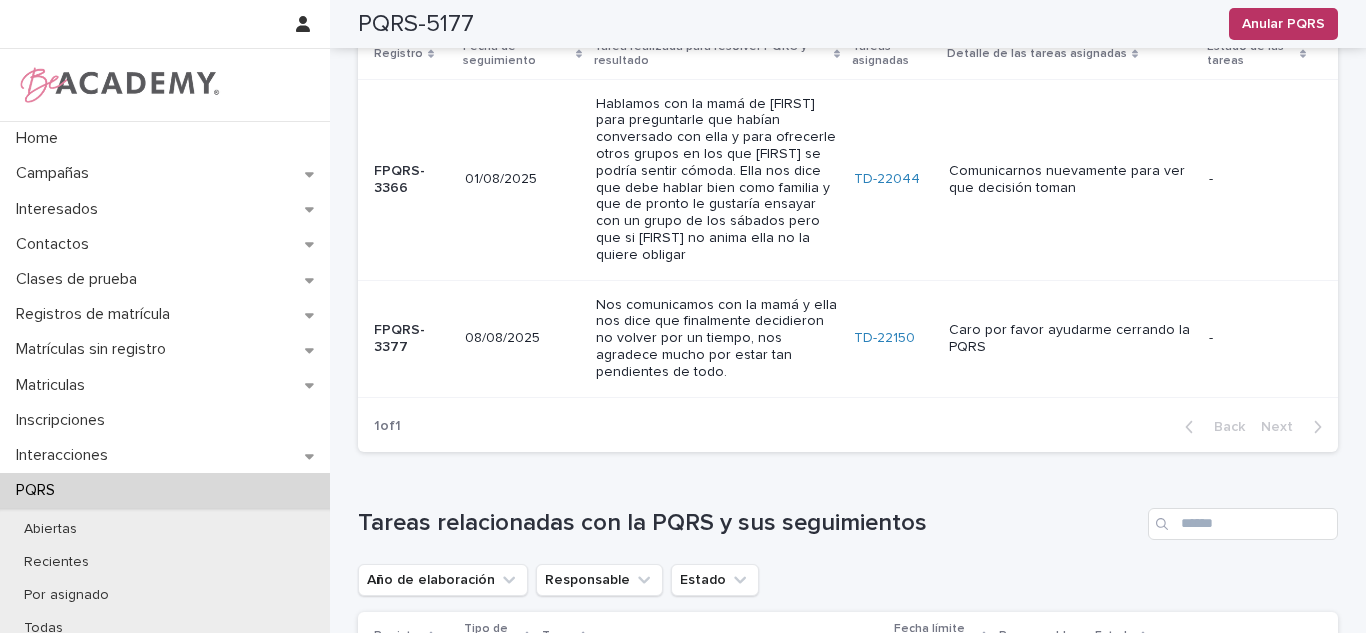 click on "Caro por favor ayudarme cerrando la PQRS" at bounding box center [1070, 339] 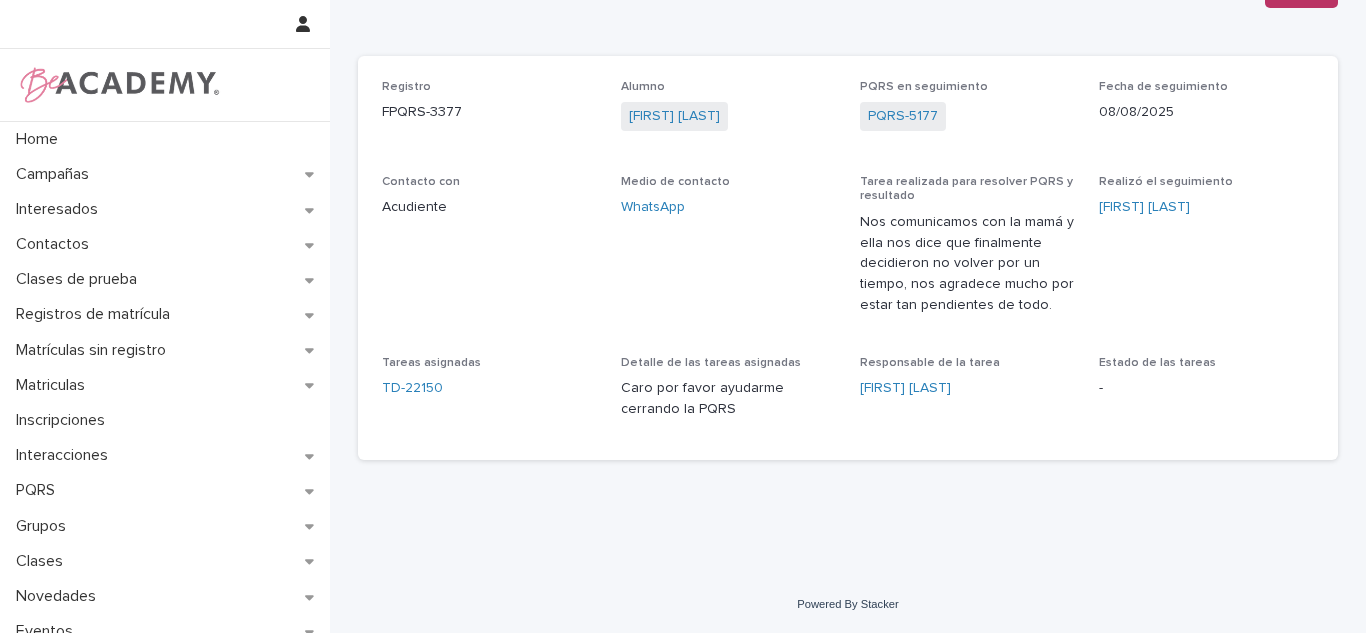 scroll, scrollTop: 0, scrollLeft: 0, axis: both 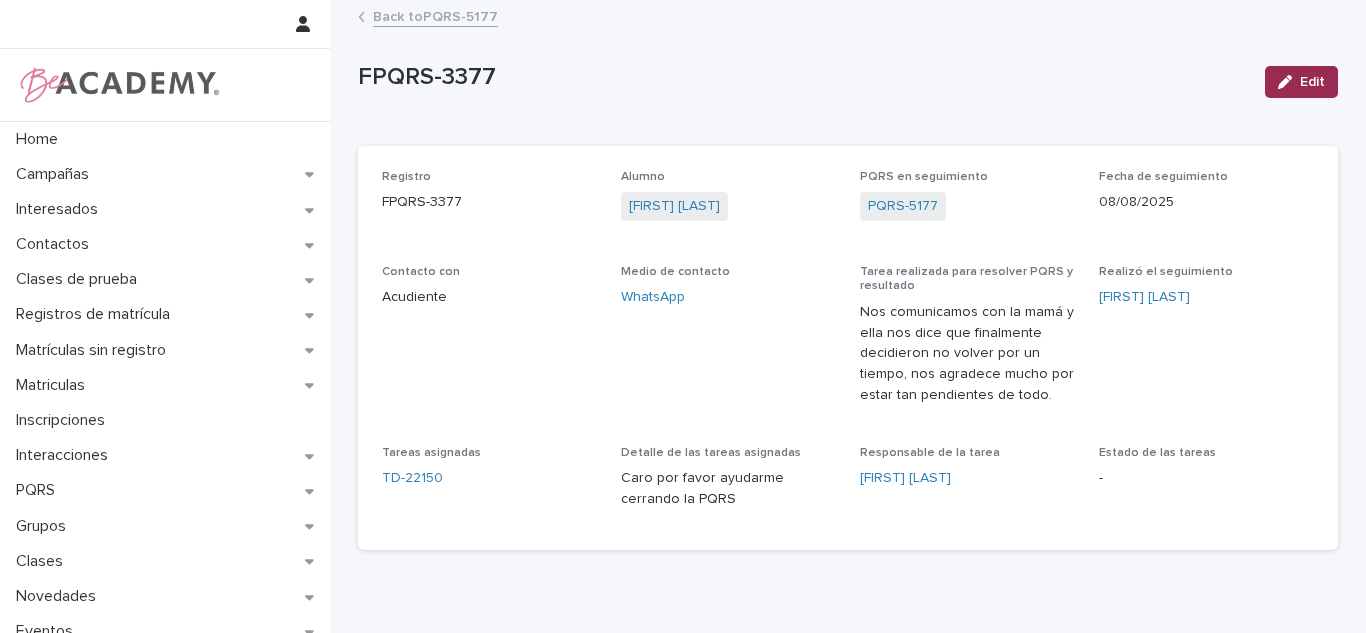 click on "Edit" at bounding box center (1301, 82) 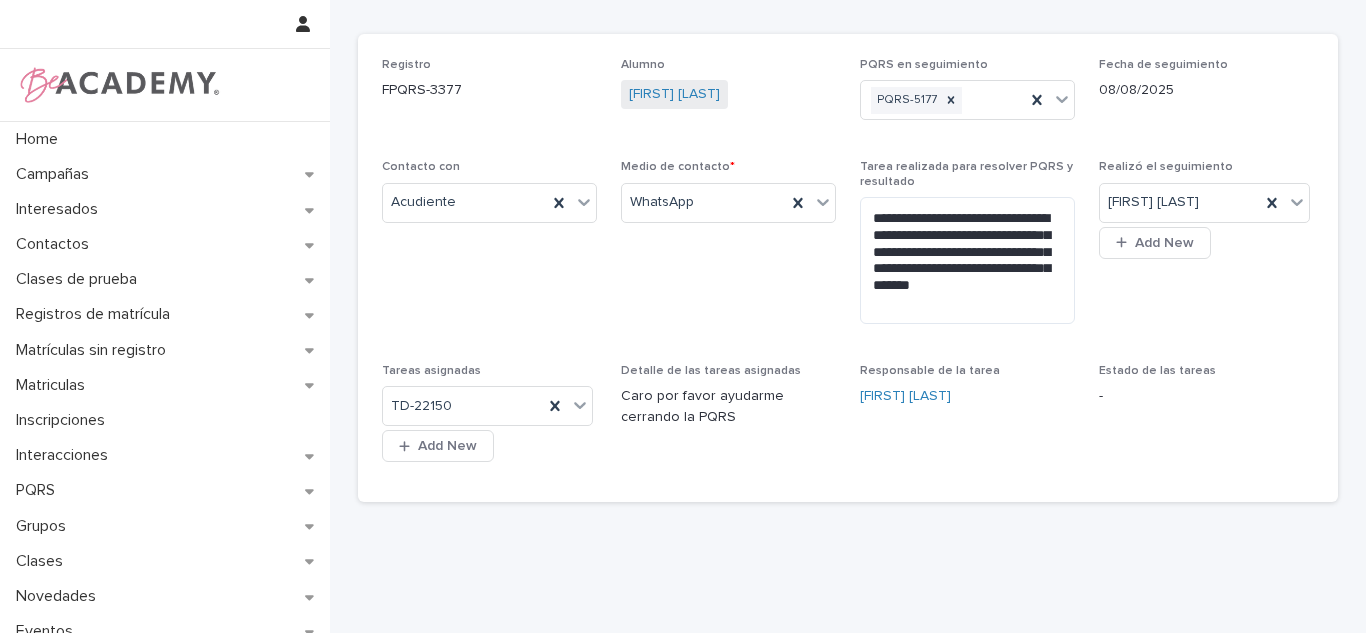 scroll, scrollTop: 113, scrollLeft: 0, axis: vertical 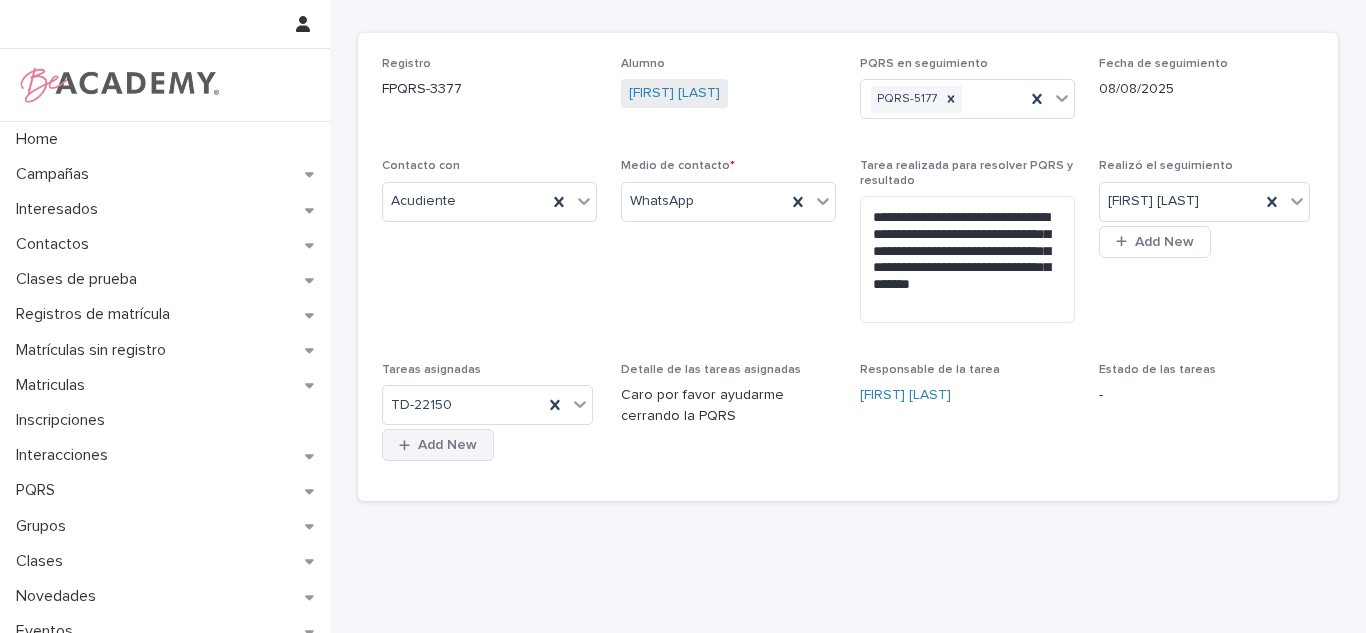 click on "Add New" at bounding box center (438, 445) 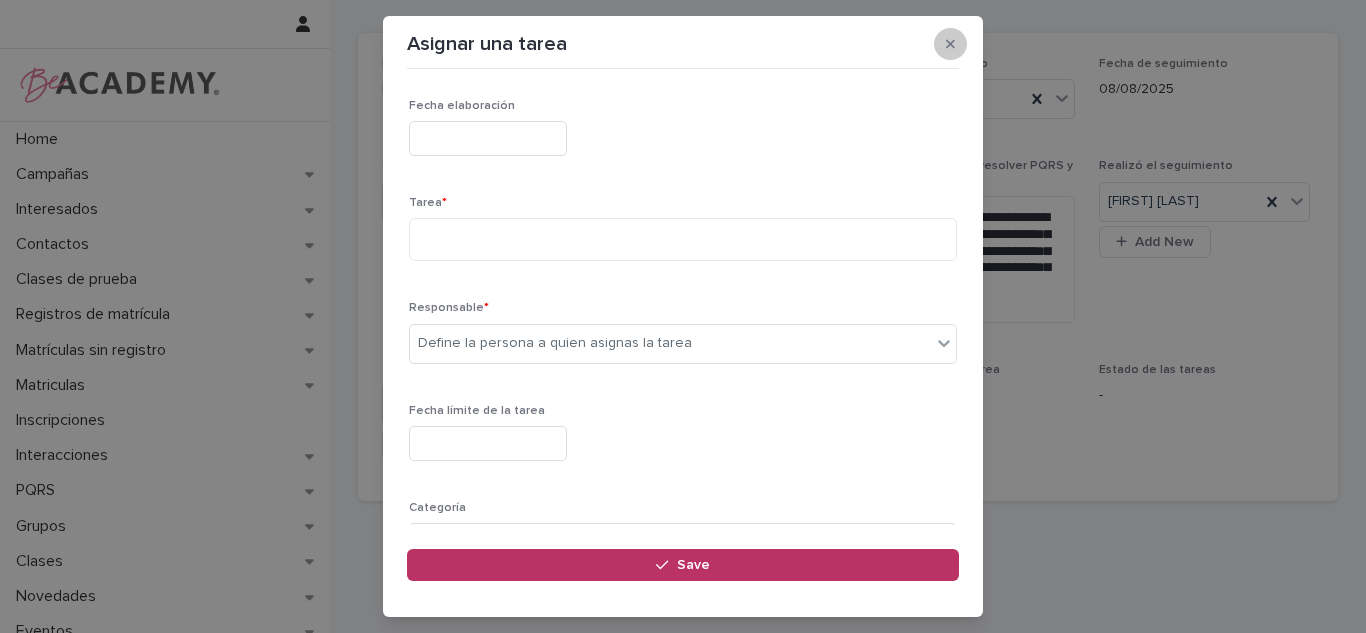 drag, startPoint x: 952, startPoint y: 42, endPoint x: 904, endPoint y: 120, distance: 91.58602 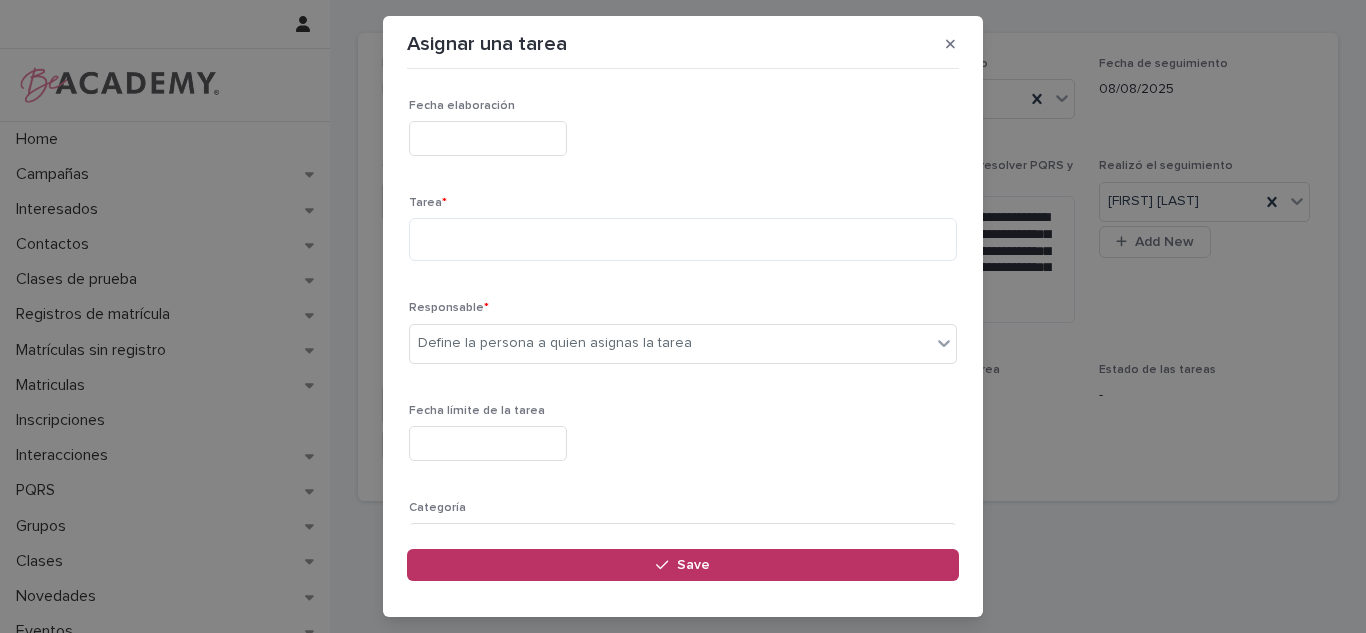 click 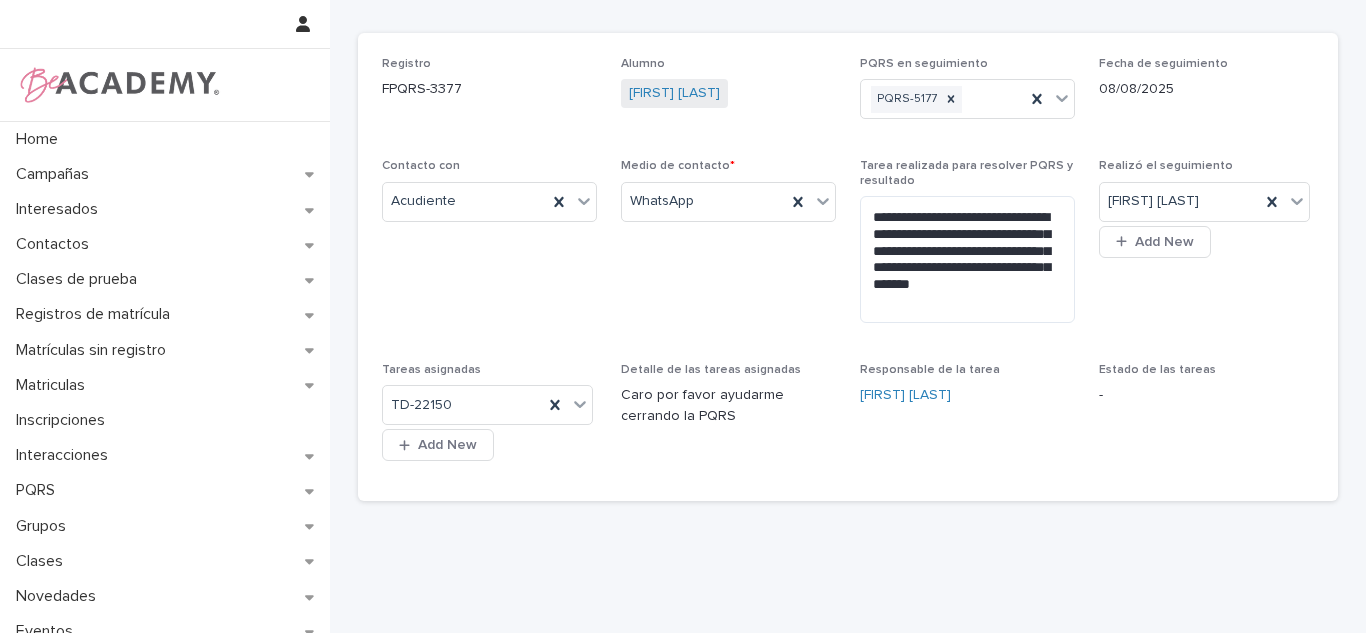 scroll, scrollTop: 0, scrollLeft: 0, axis: both 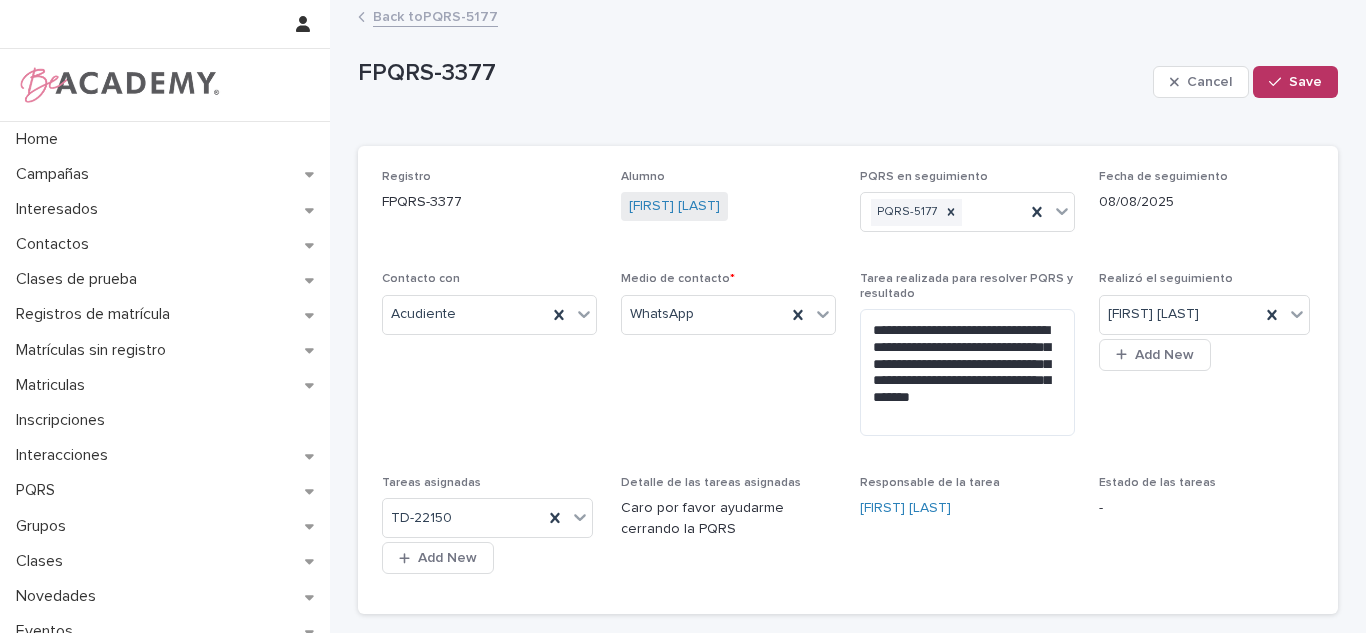 click on "Back to  PQRS-5177" at bounding box center (435, 15) 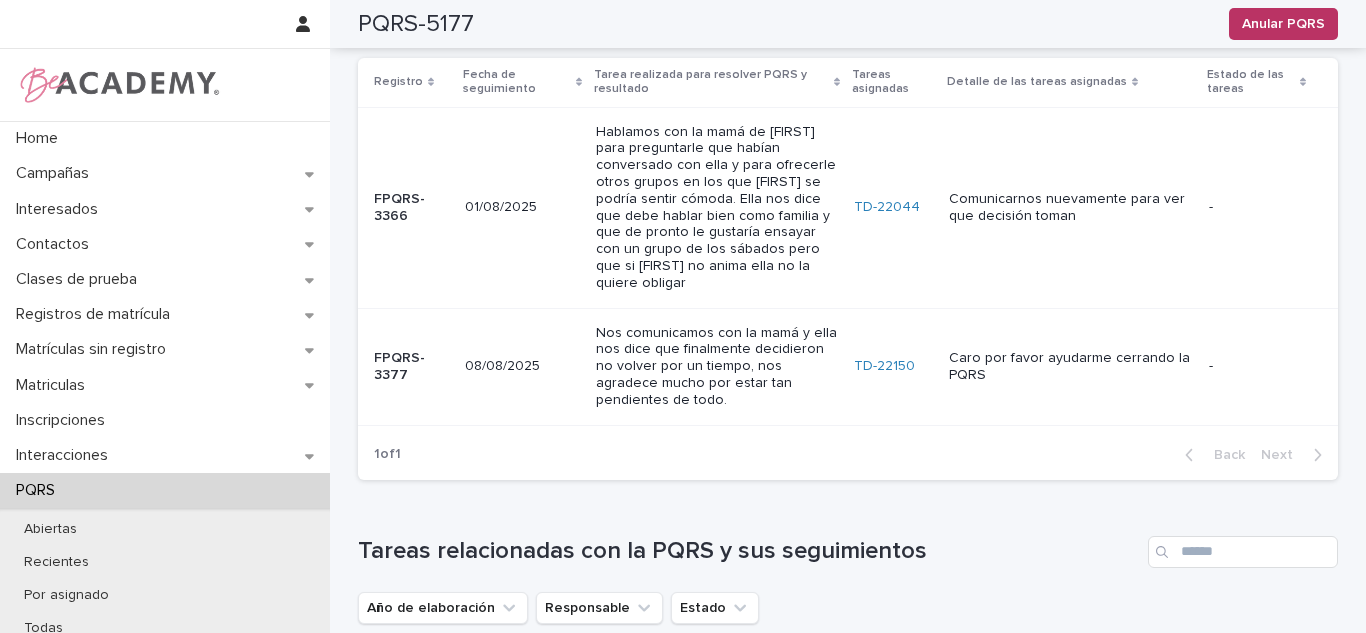scroll, scrollTop: 0, scrollLeft: 0, axis: both 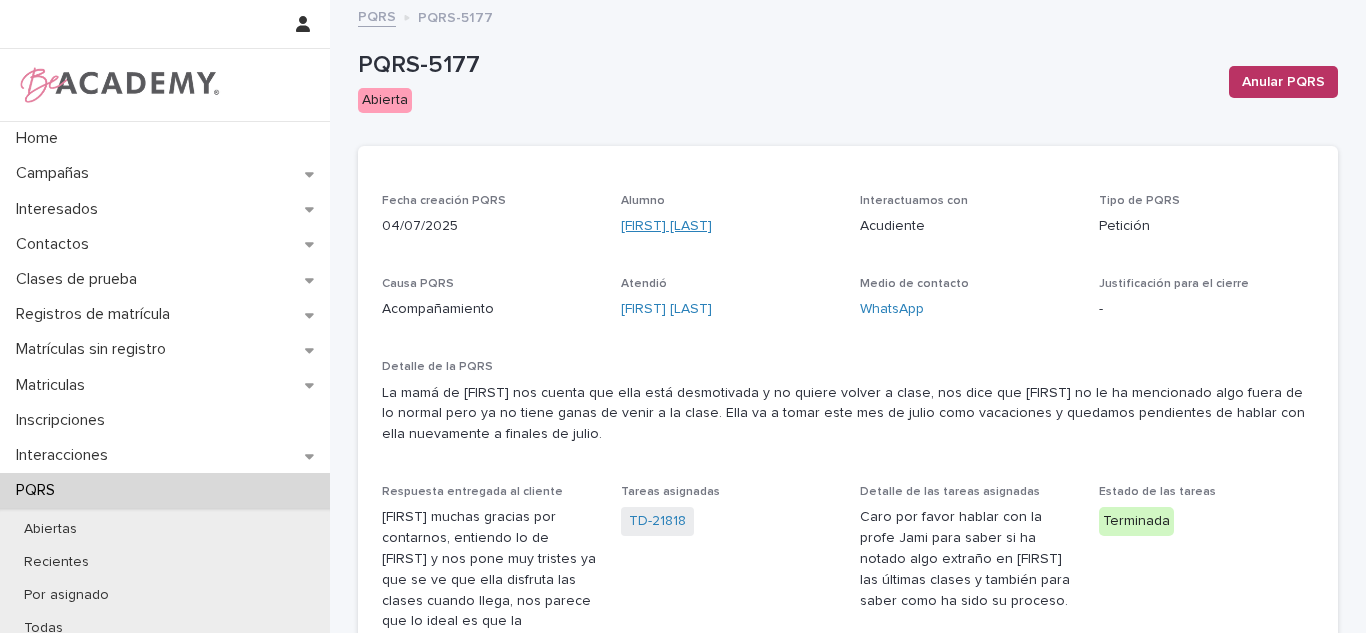 click on "[FIRST] [LAST]" at bounding box center [666, 226] 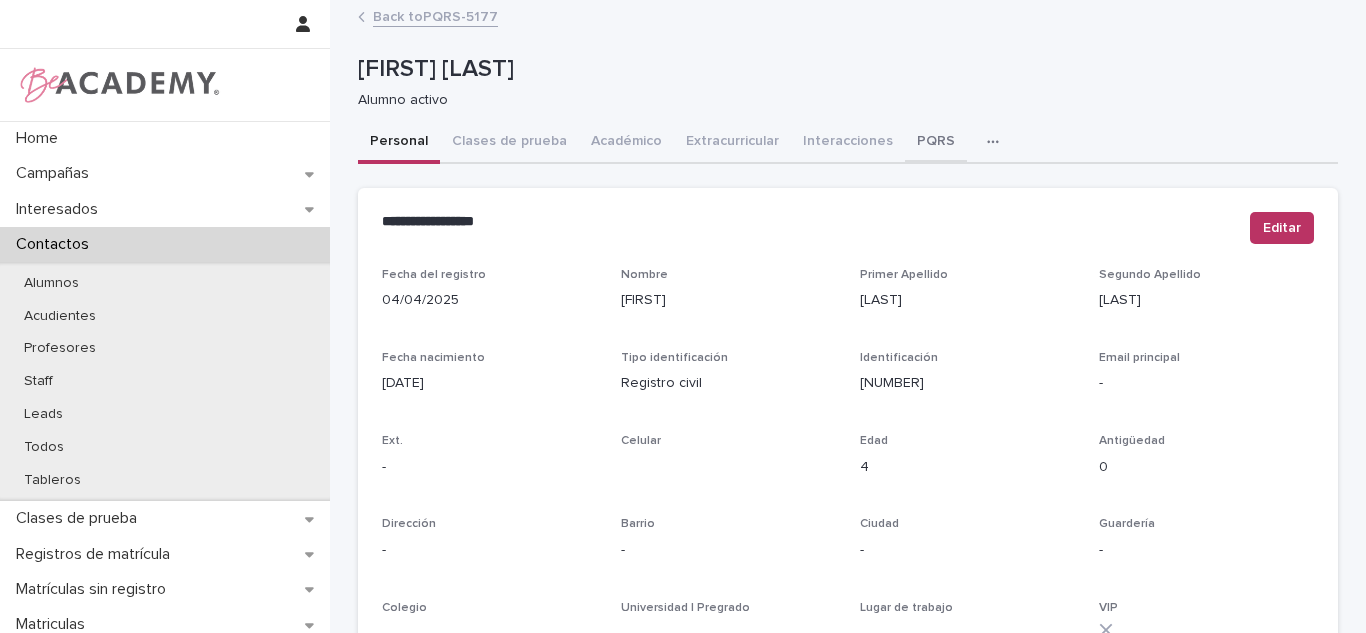 click on "PQRS" at bounding box center [936, 143] 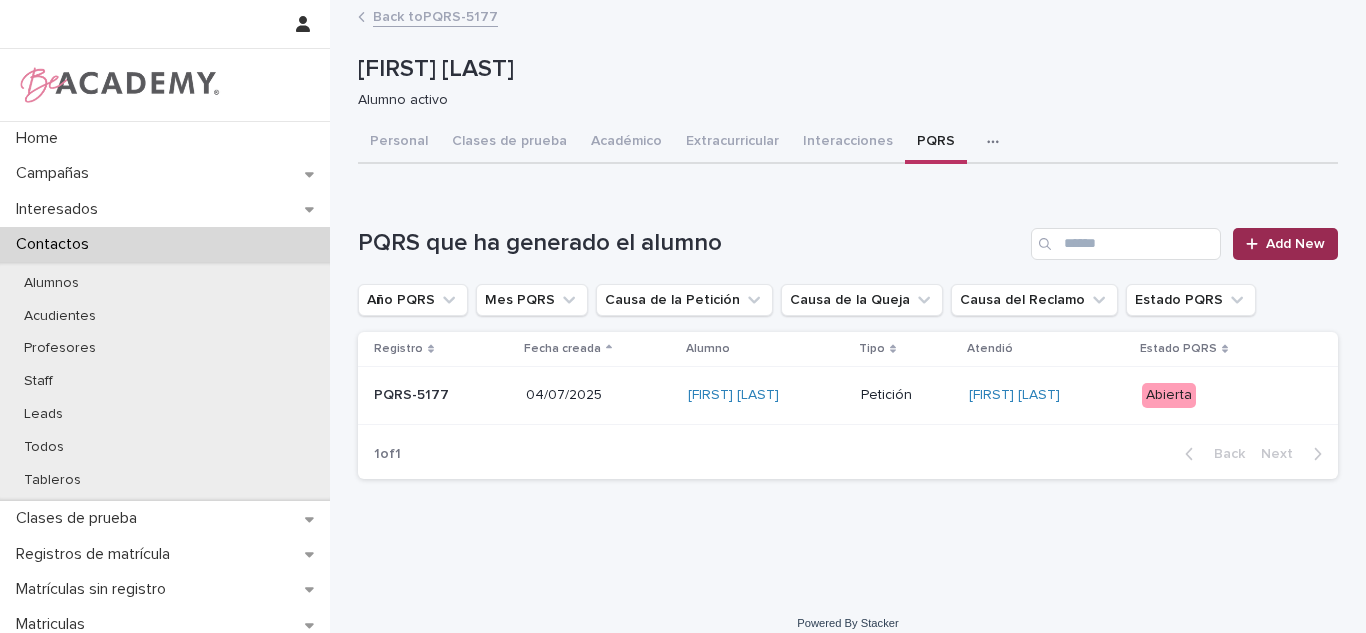 click on "Add New" at bounding box center (1295, 244) 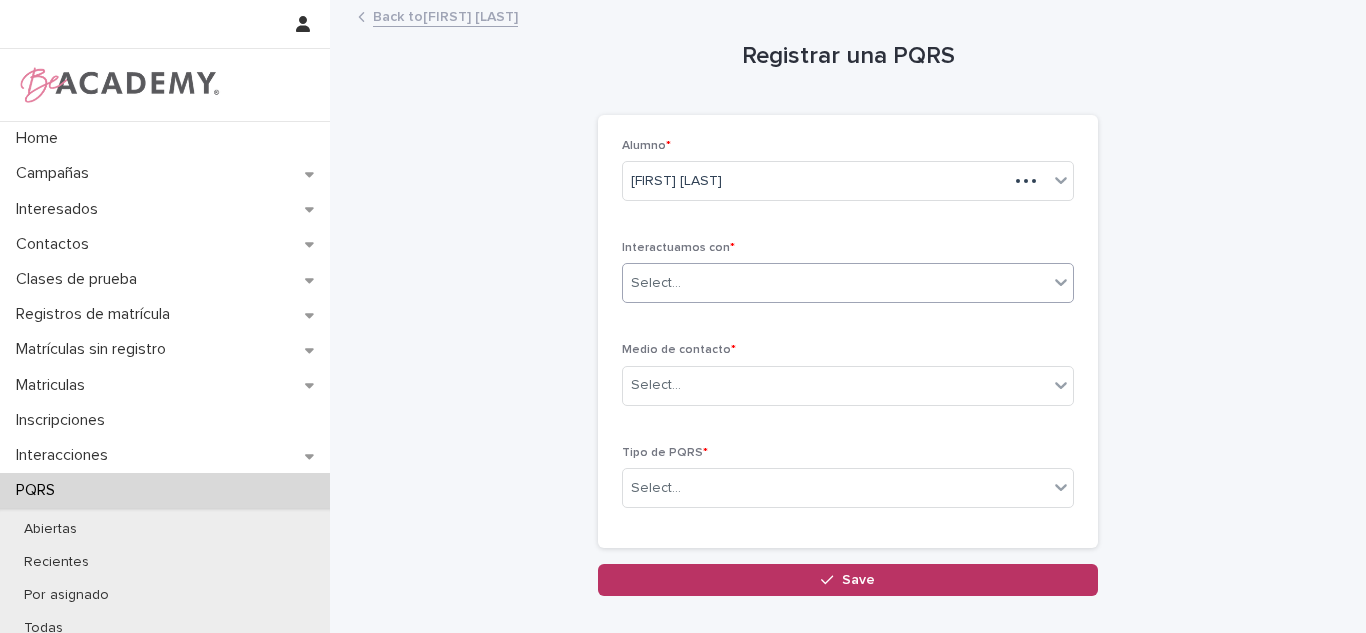 click on "Select..." at bounding box center [835, 283] 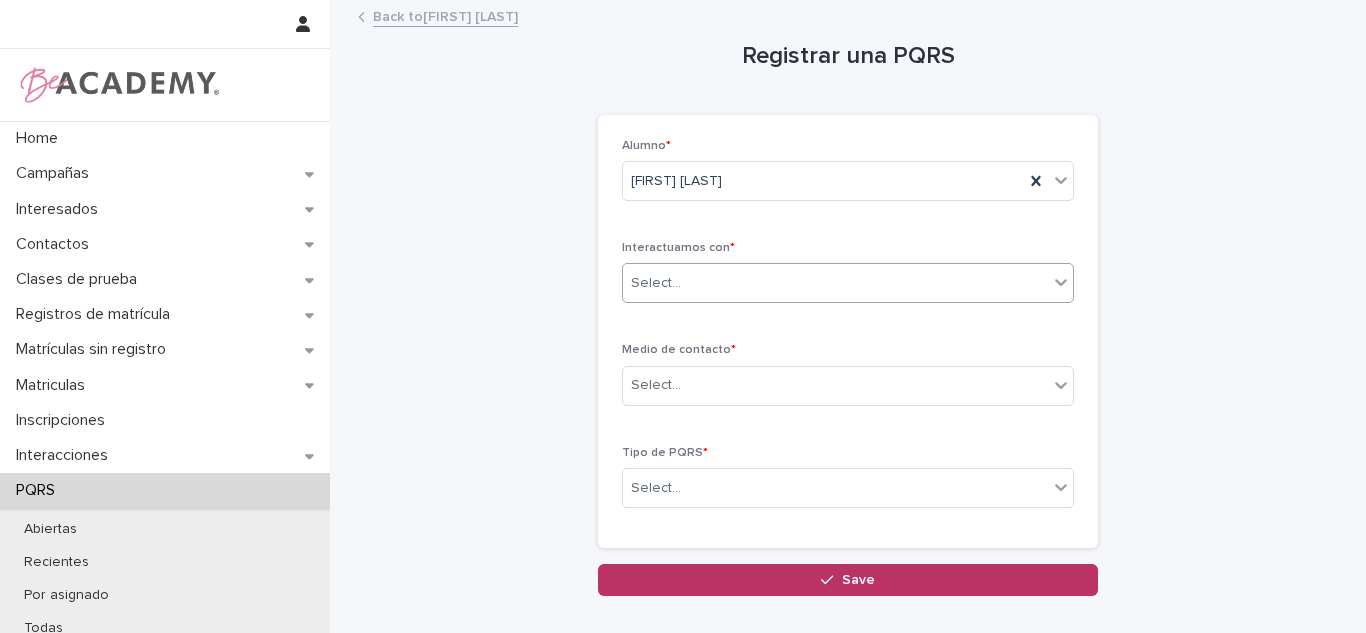 drag, startPoint x: 690, startPoint y: 373, endPoint x: 676, endPoint y: 397, distance: 27.784887 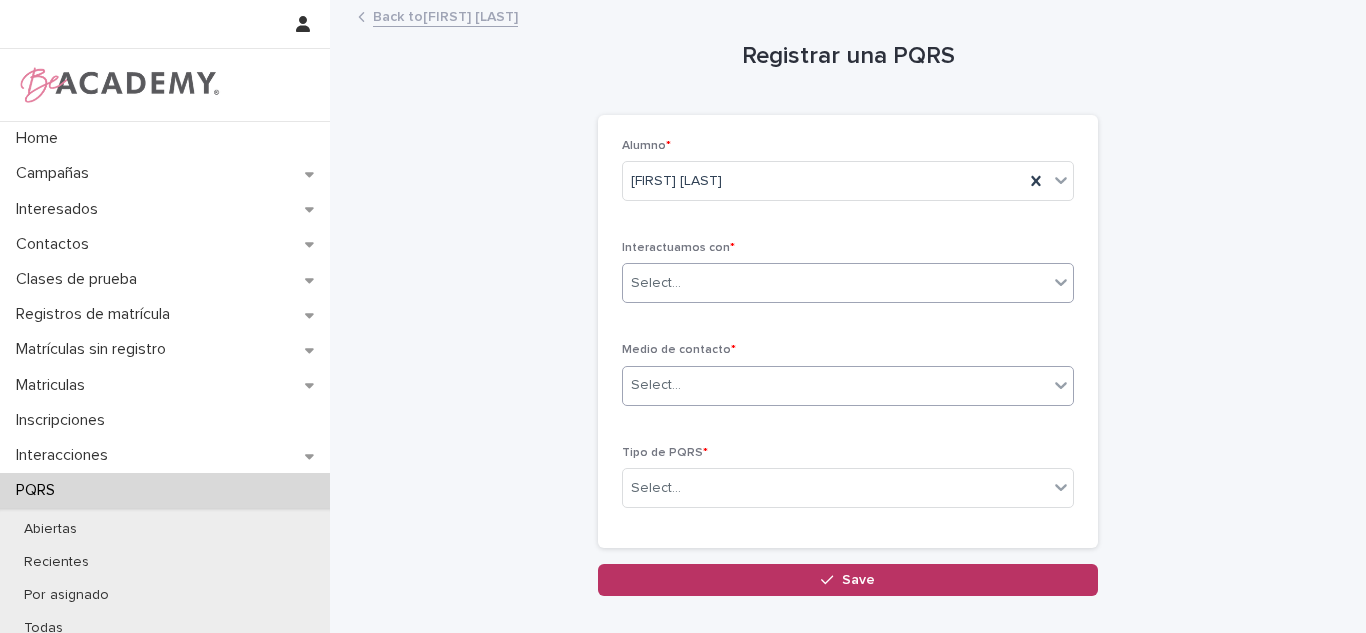 click on "Select..." at bounding box center (835, 385) 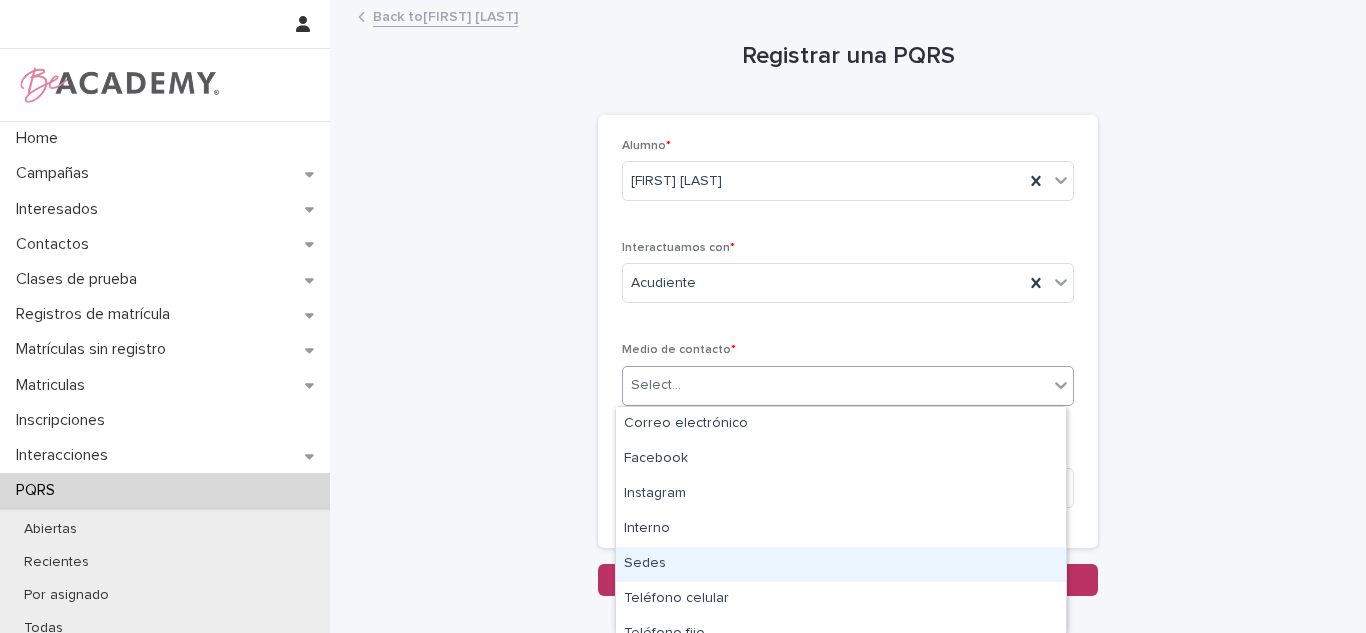 scroll, scrollTop: 53, scrollLeft: 0, axis: vertical 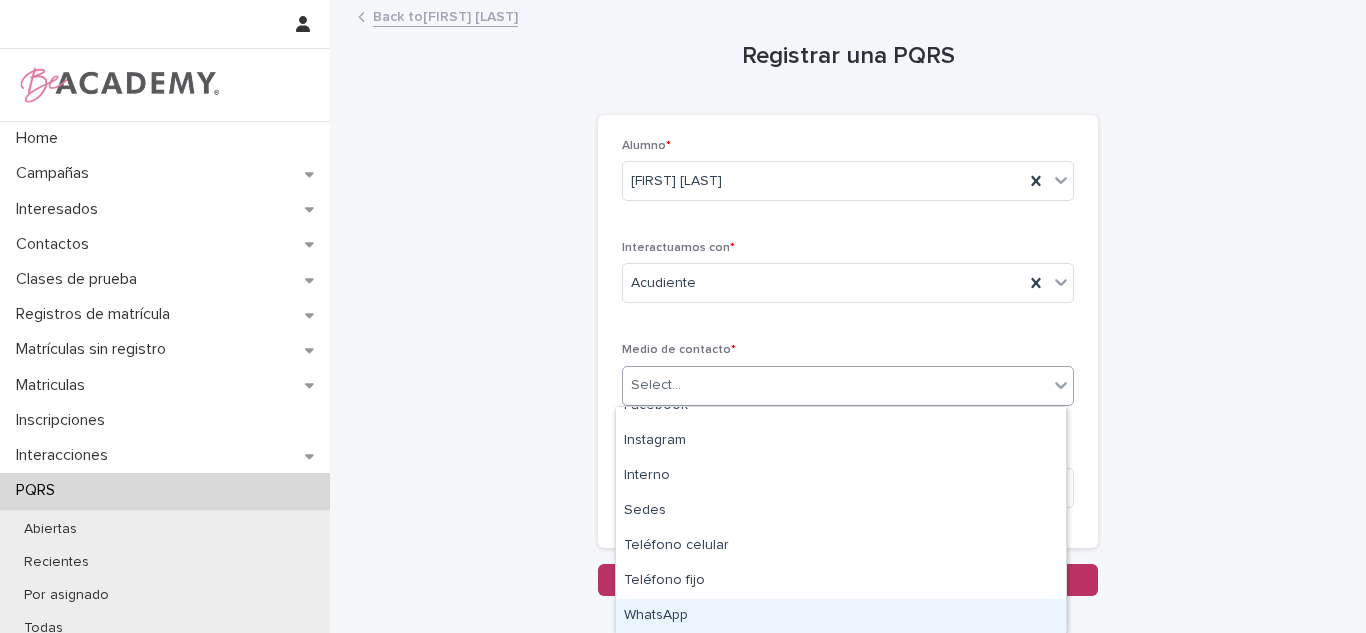 click on "WhatsApp" at bounding box center [841, 616] 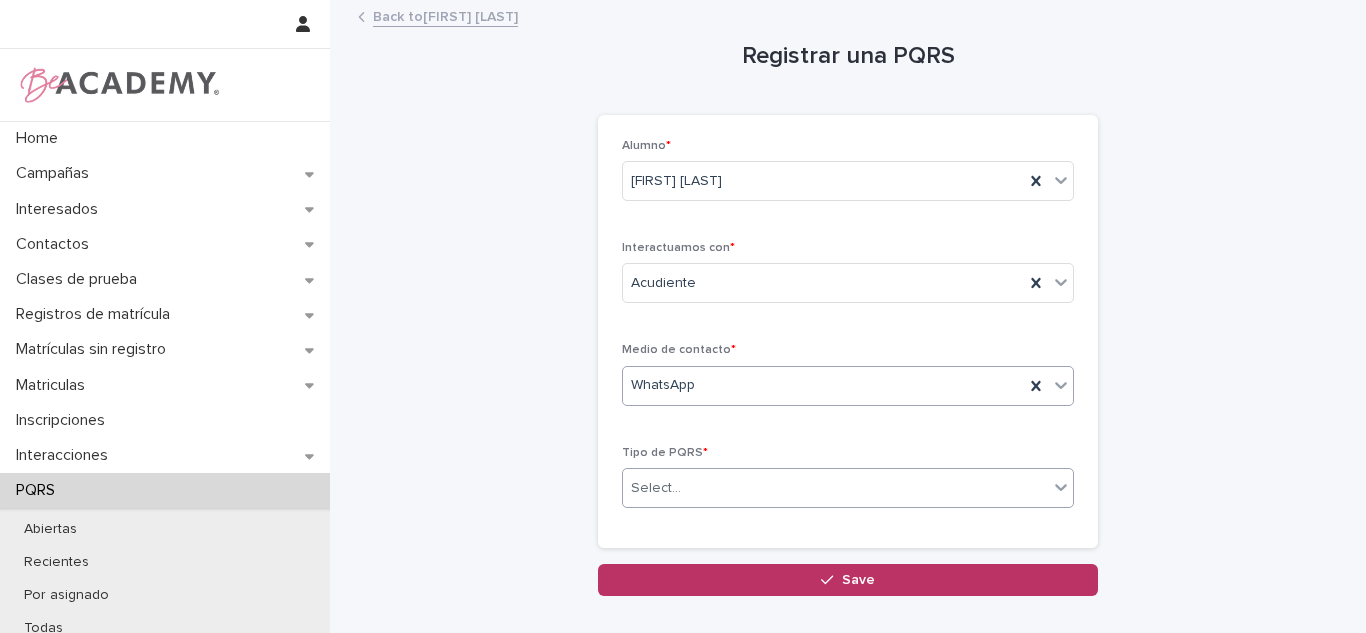 click on "Select..." at bounding box center [835, 488] 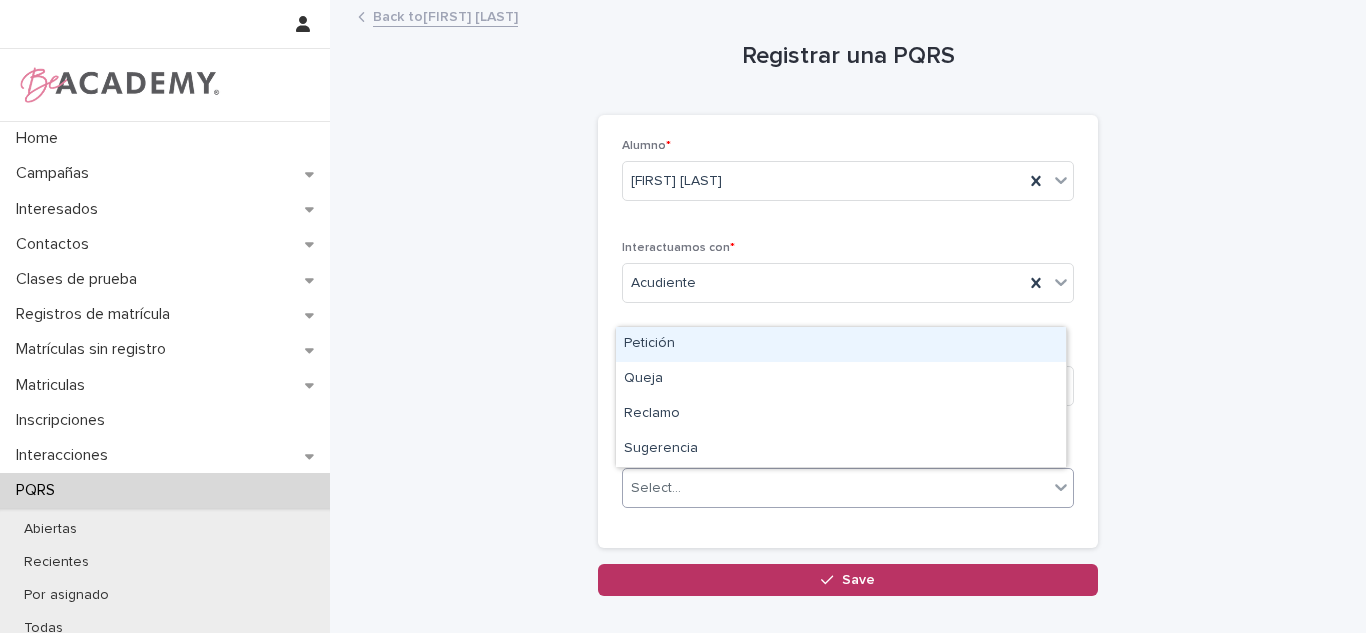 click on "Petición" at bounding box center (841, 344) 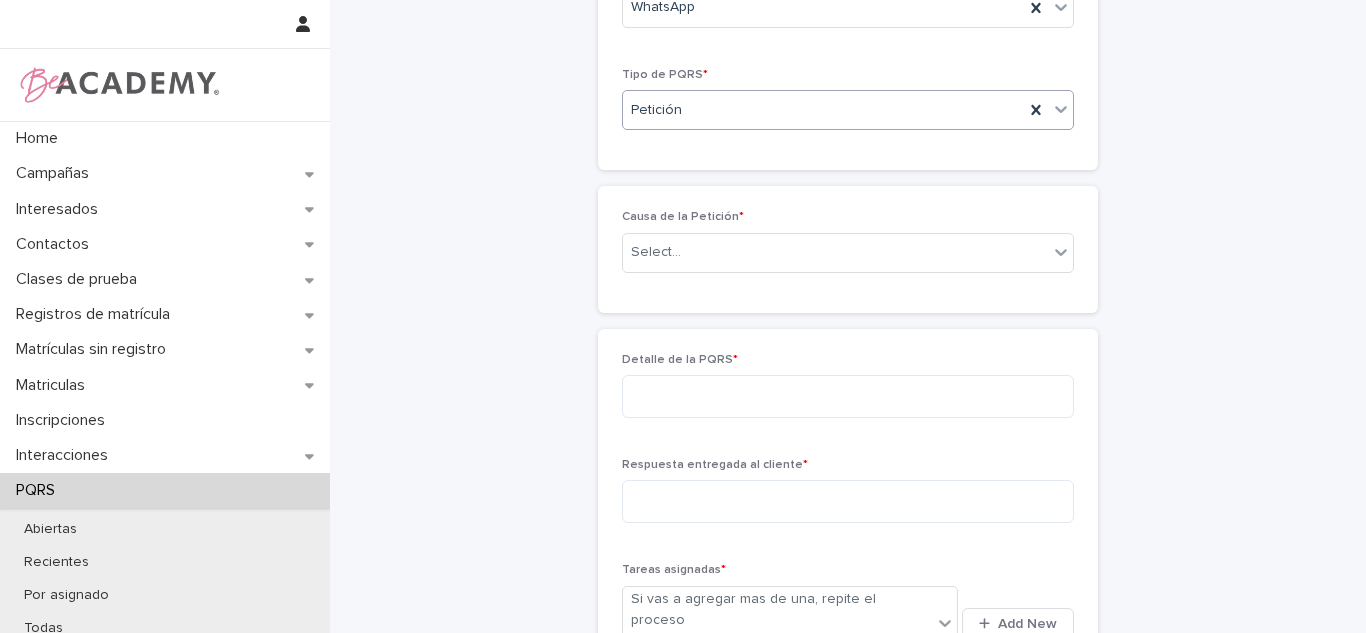 scroll, scrollTop: 381, scrollLeft: 0, axis: vertical 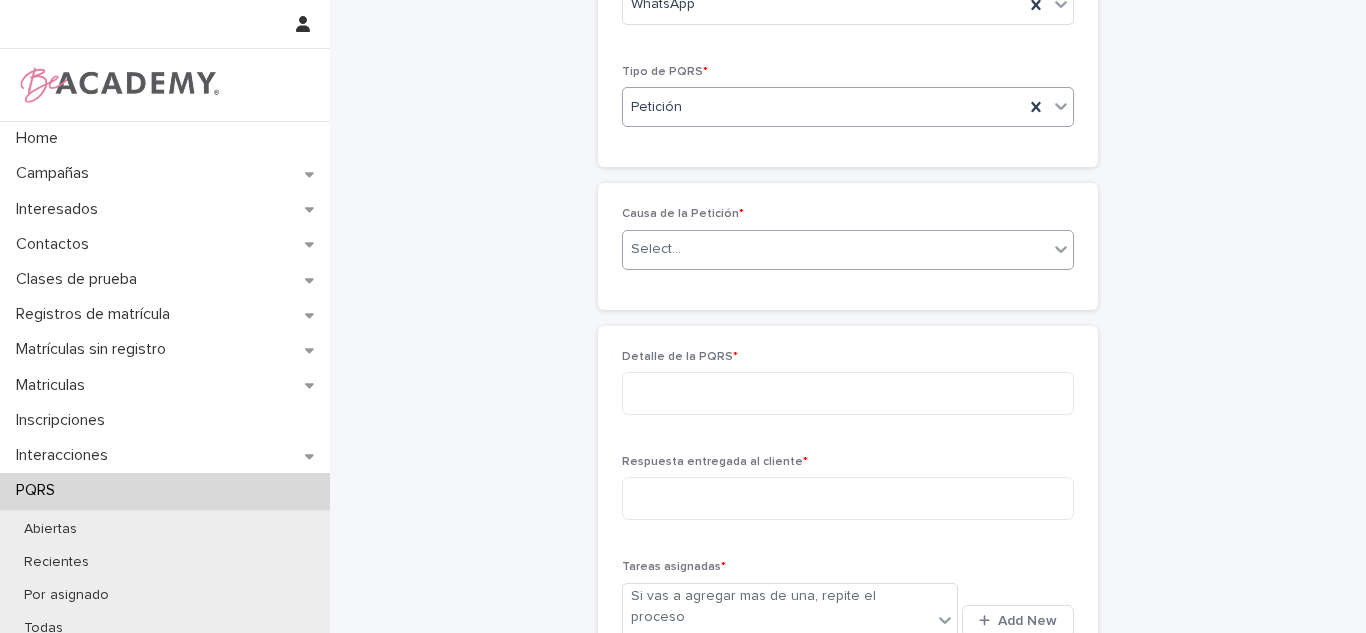 click on "Select..." at bounding box center [656, 249] 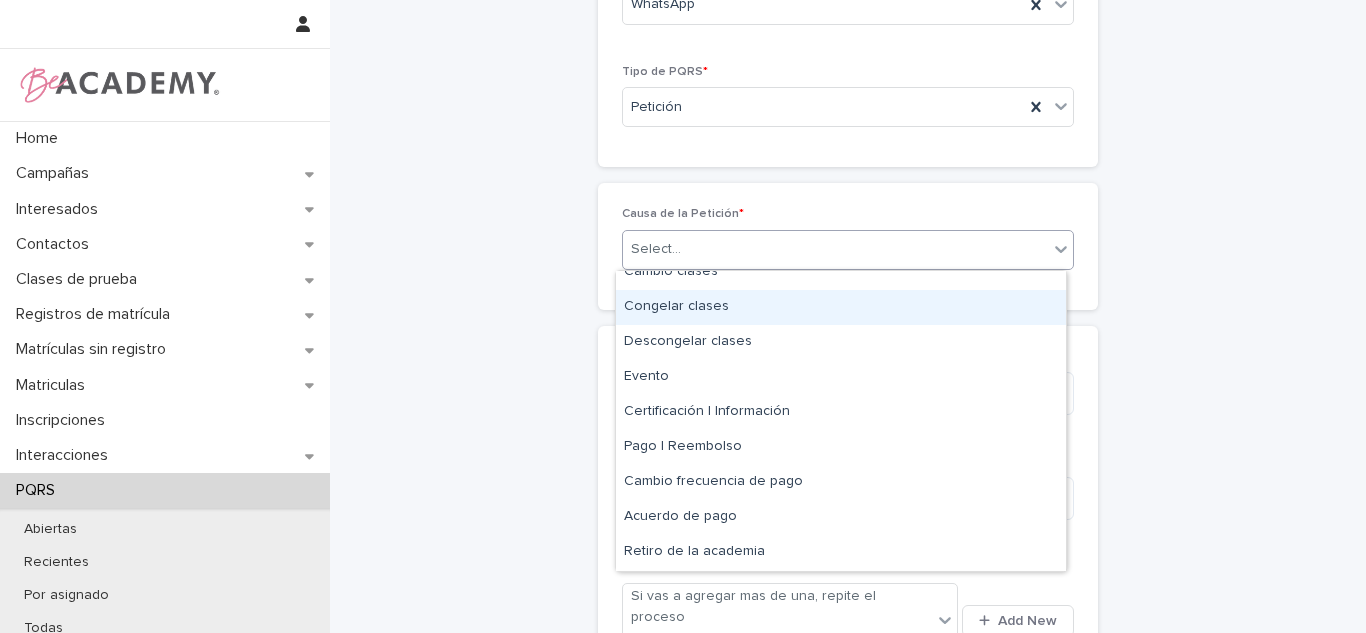 scroll, scrollTop: 91, scrollLeft: 0, axis: vertical 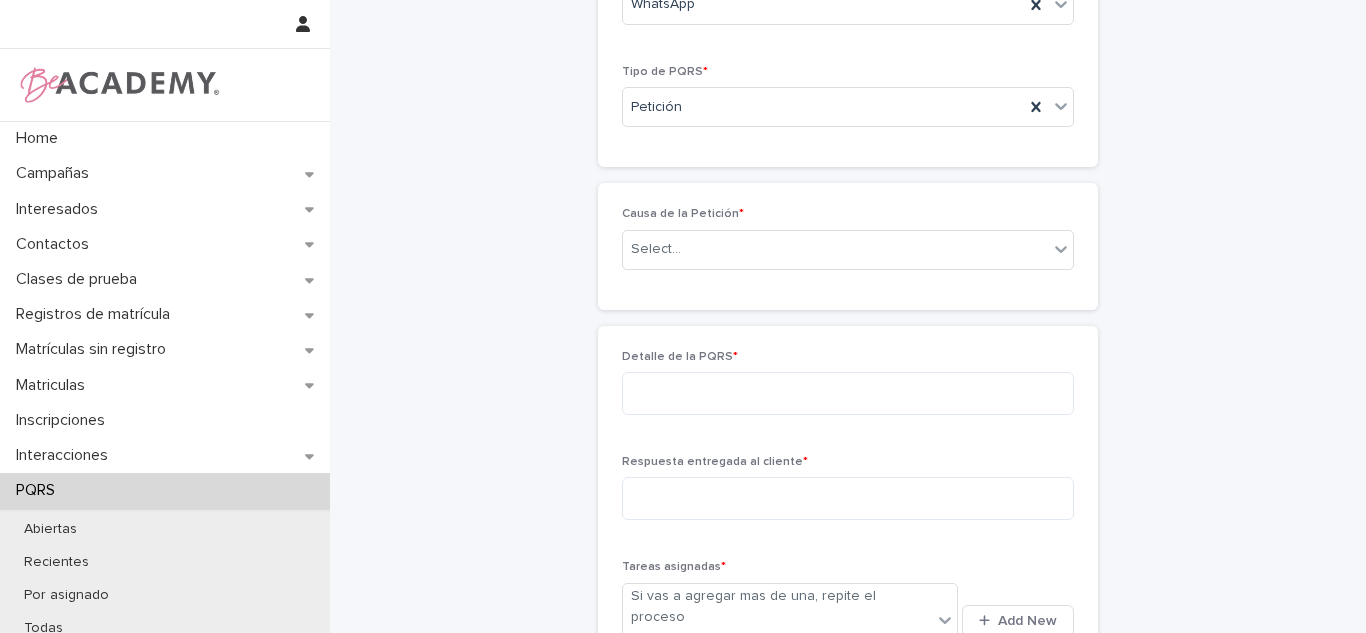 click on "Loading... Saving… Alumno * [FIRST] [LAST] Interactuamos con * Acudiente Medio de contacto * WhatsApp Tipo de PQRS * Petición" at bounding box center (848, -41) 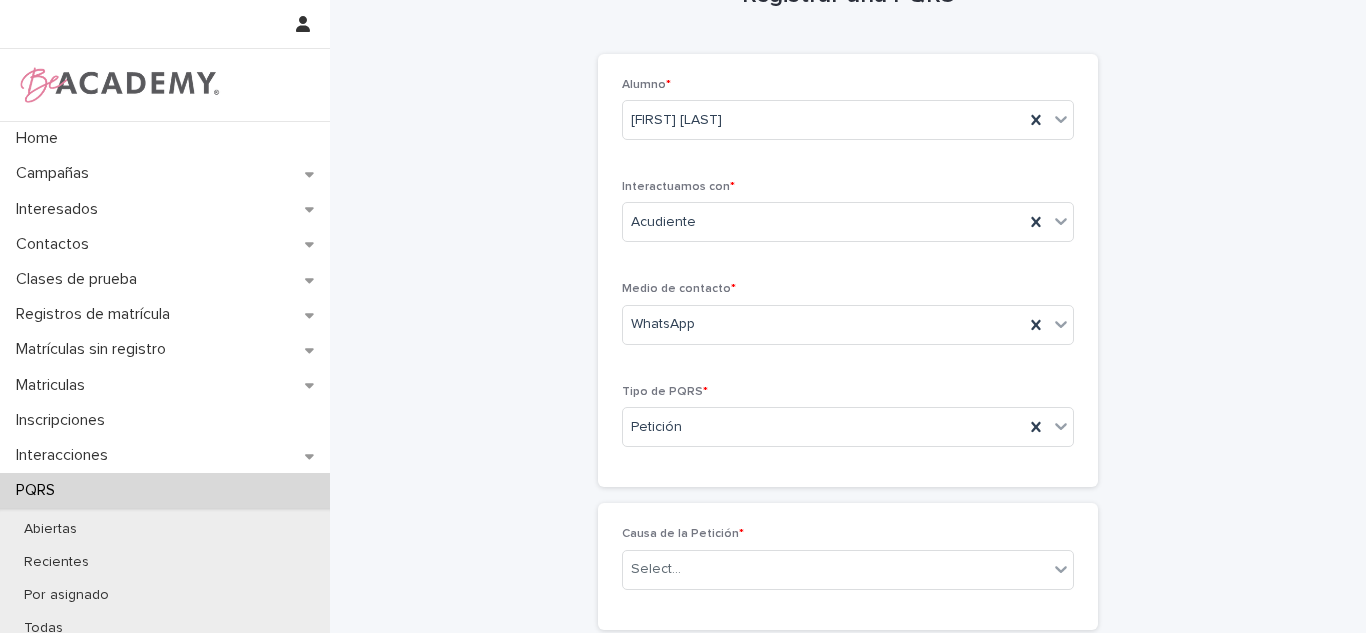 scroll, scrollTop: 0, scrollLeft: 0, axis: both 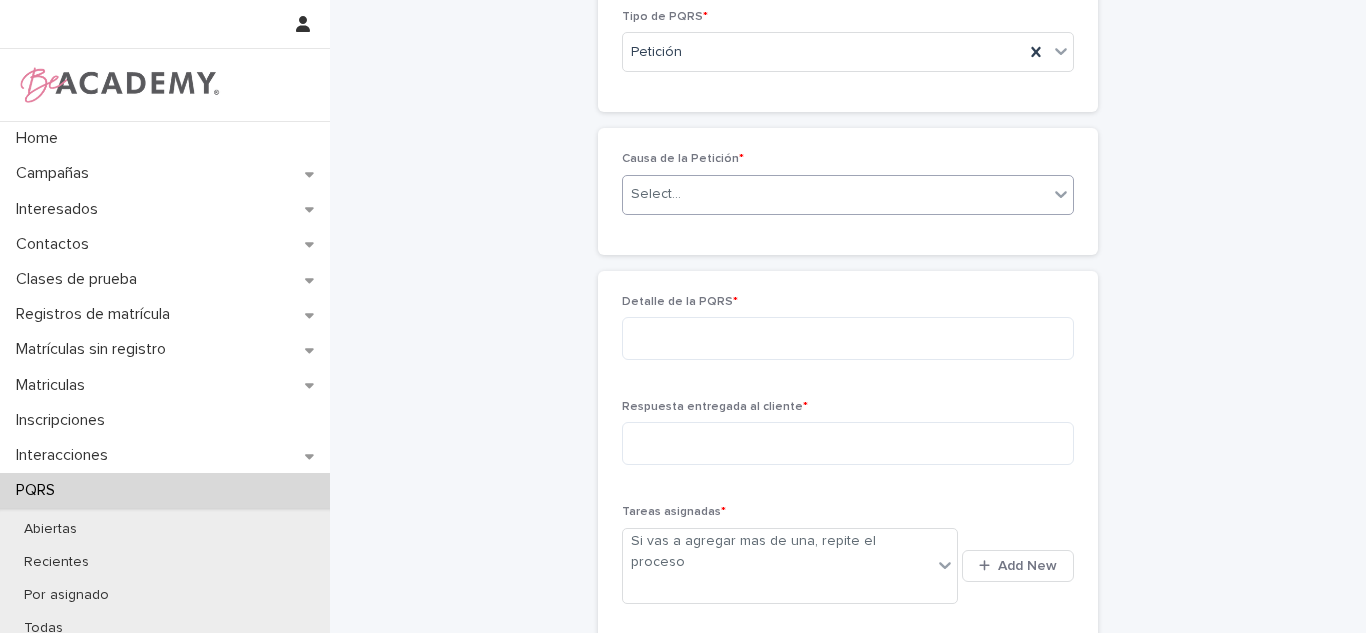 click on "Select..." at bounding box center (835, 194) 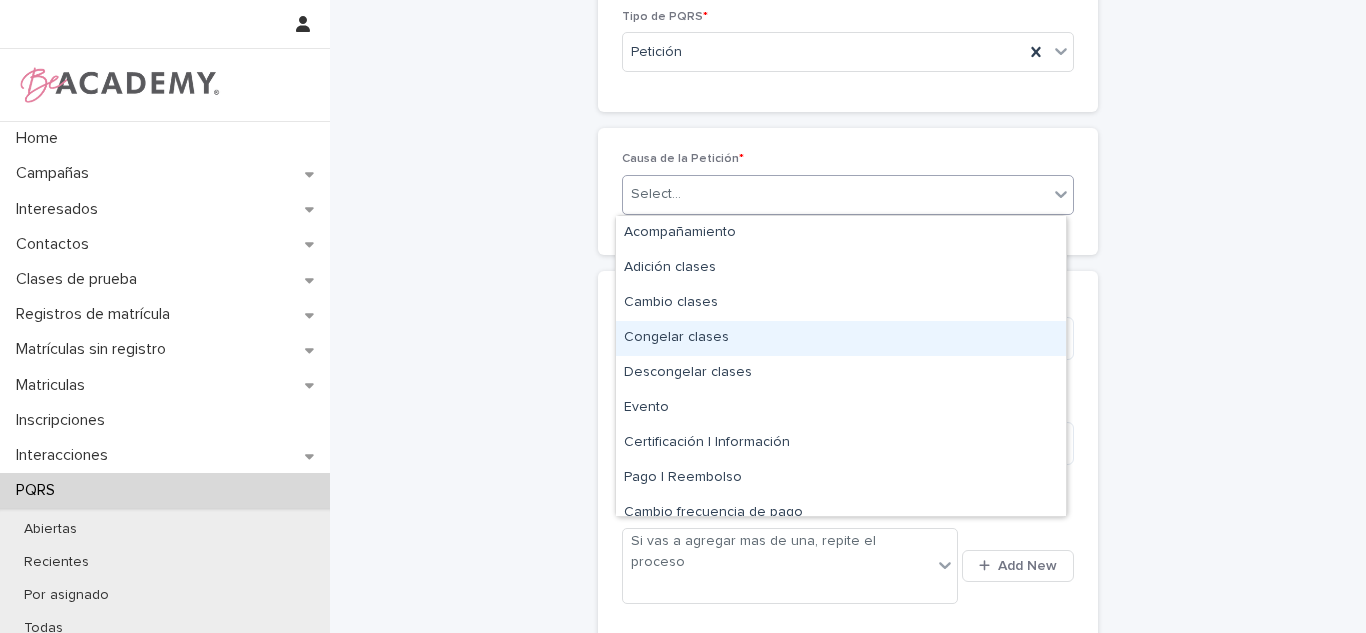 scroll, scrollTop: 120, scrollLeft: 0, axis: vertical 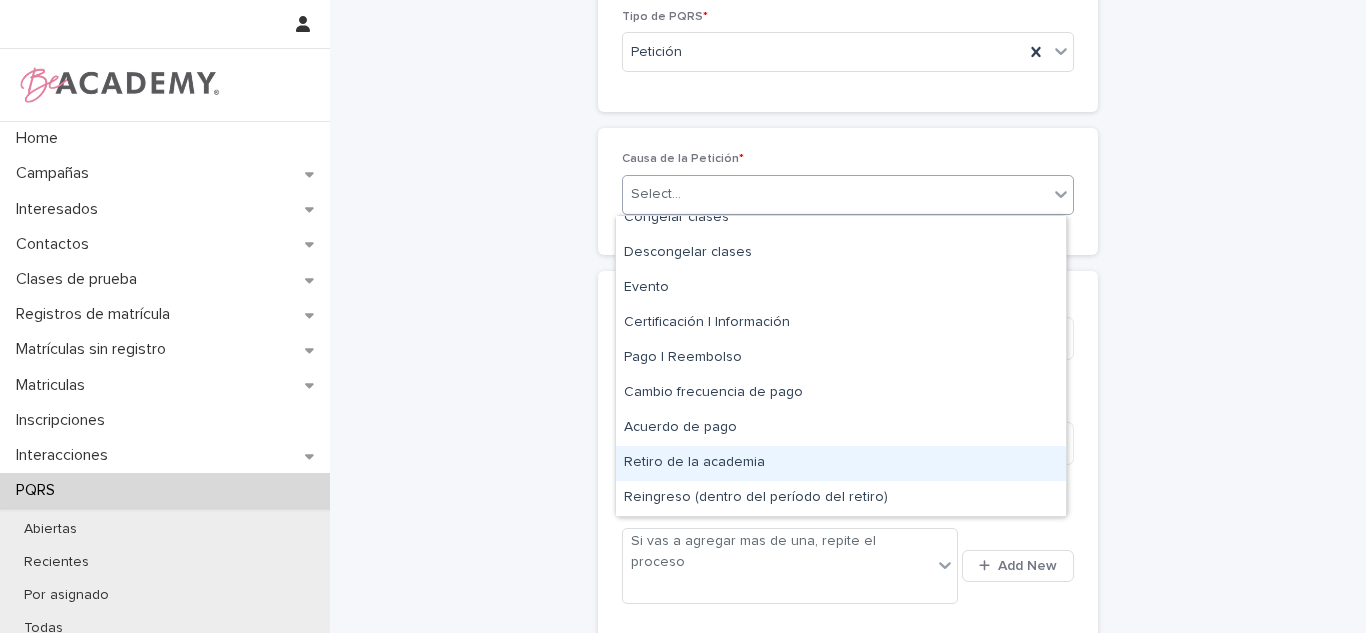 click on "Retiro de la academia" at bounding box center (841, 463) 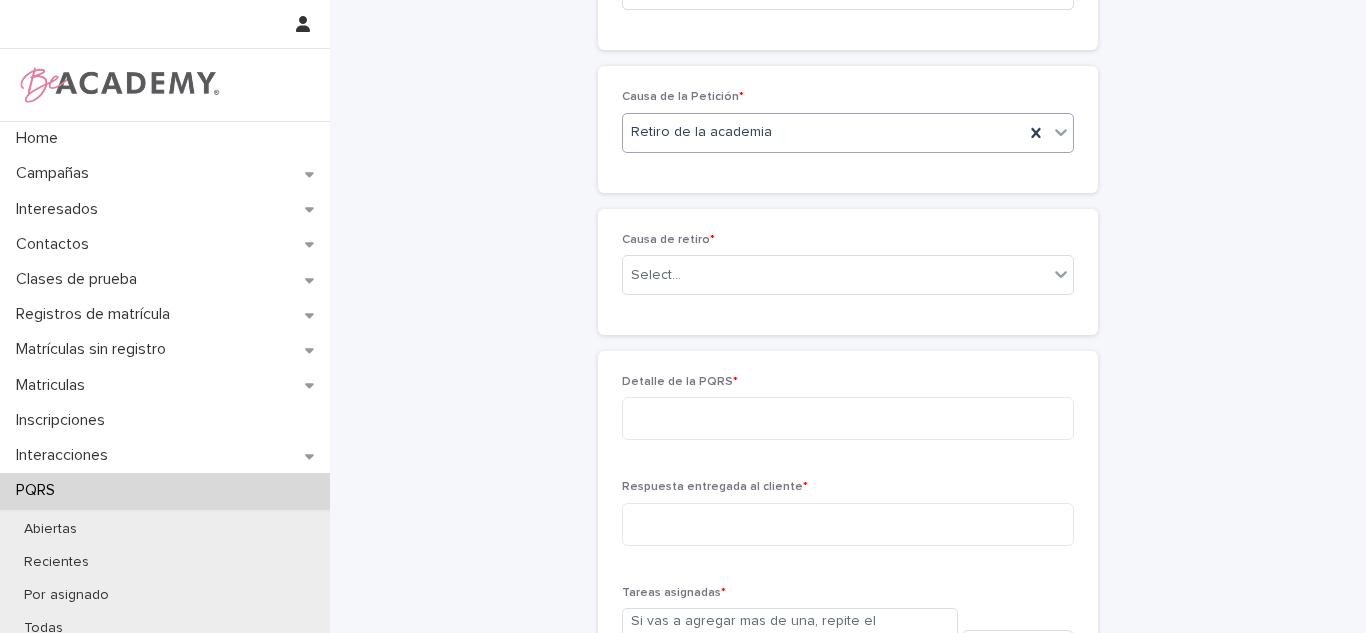 scroll, scrollTop: 507, scrollLeft: 0, axis: vertical 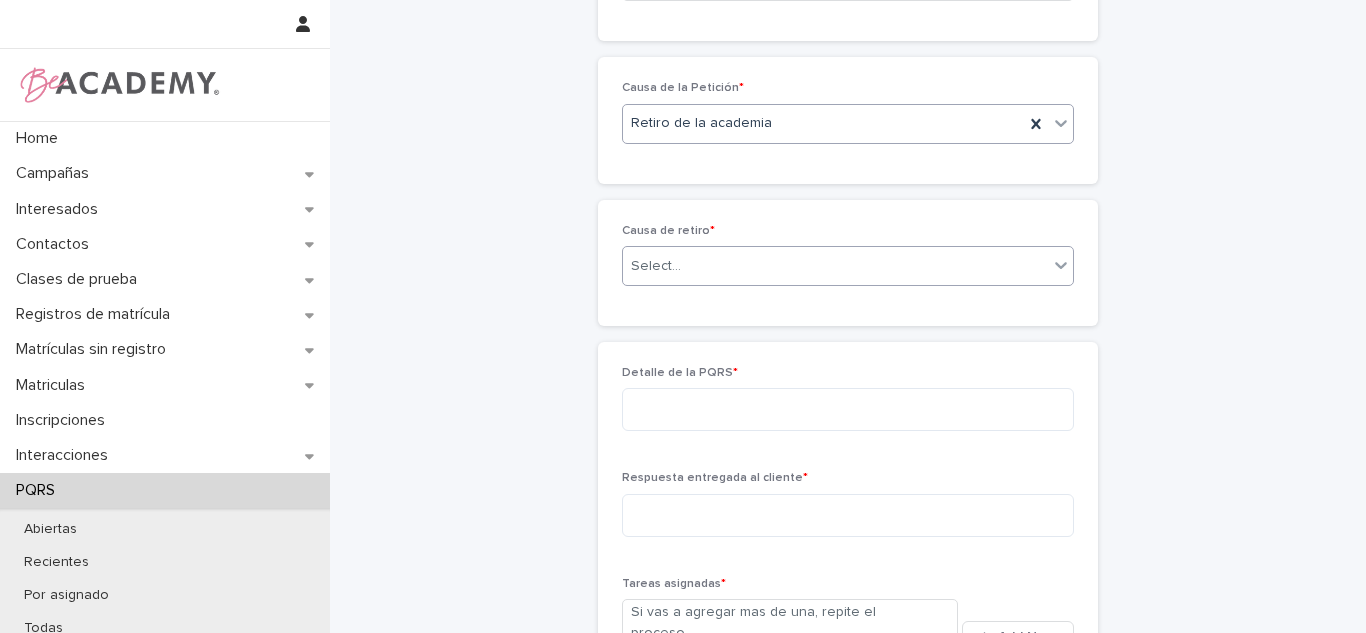 click on "Select..." at bounding box center [835, 266] 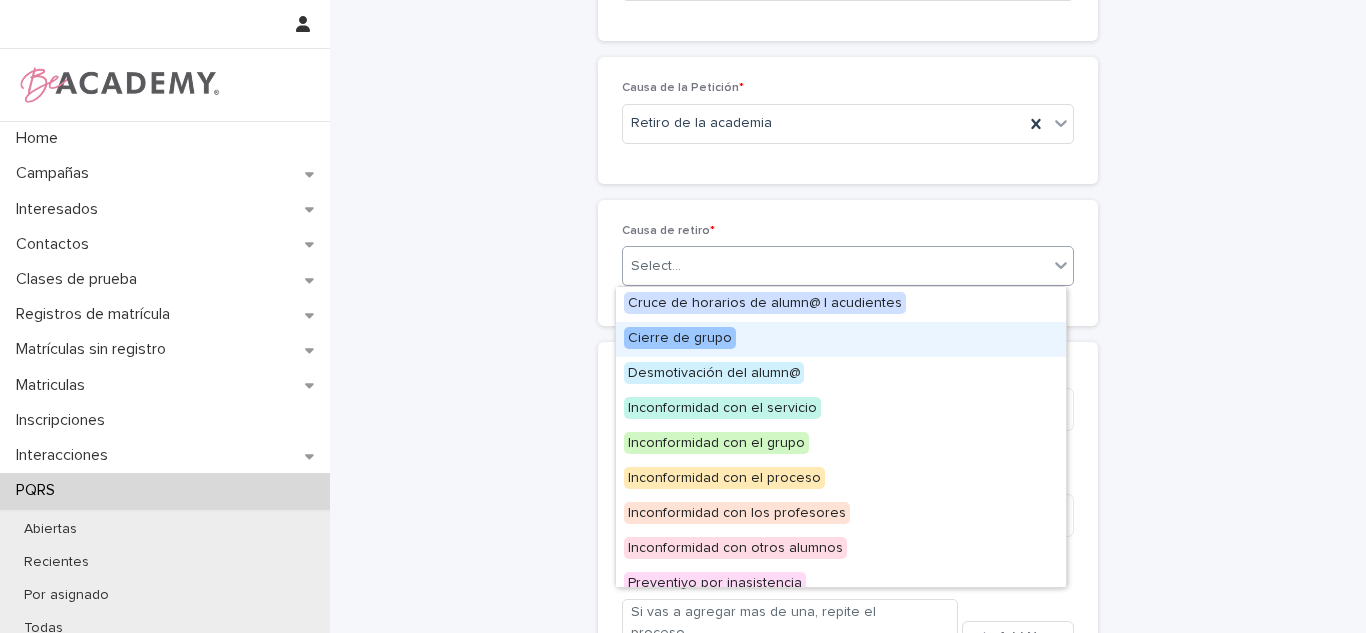scroll, scrollTop: 85, scrollLeft: 0, axis: vertical 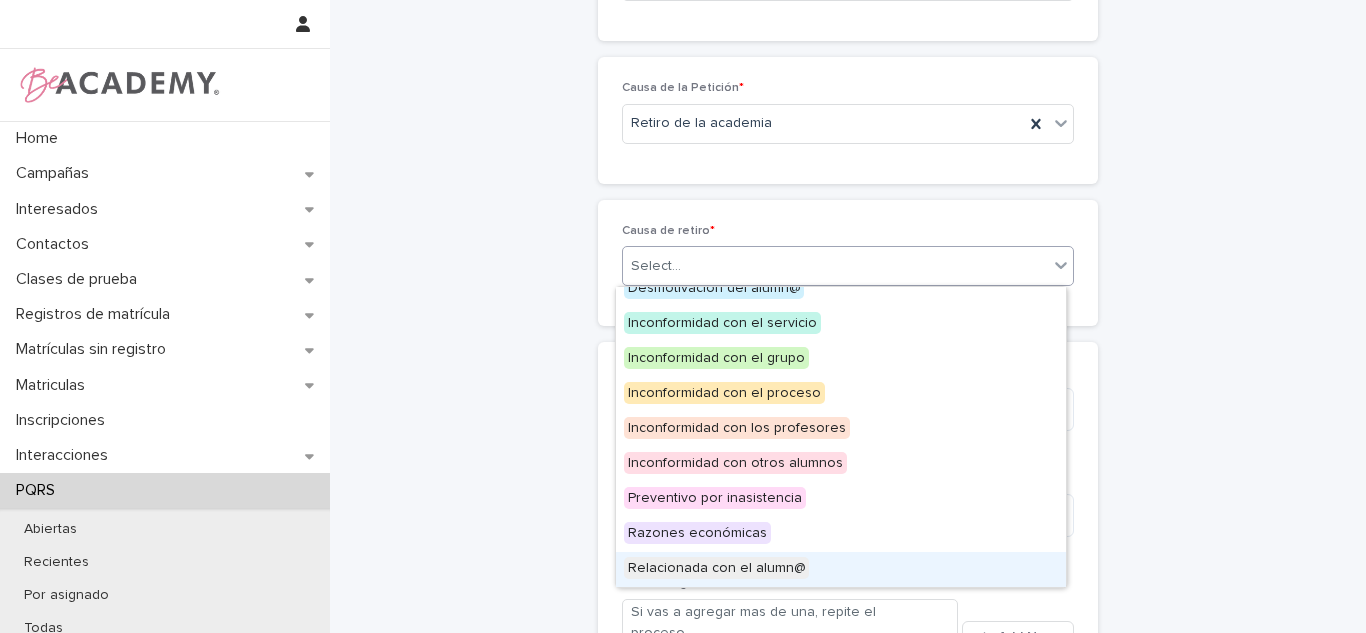 click on "Relacionada con el alumn@" at bounding box center [716, 568] 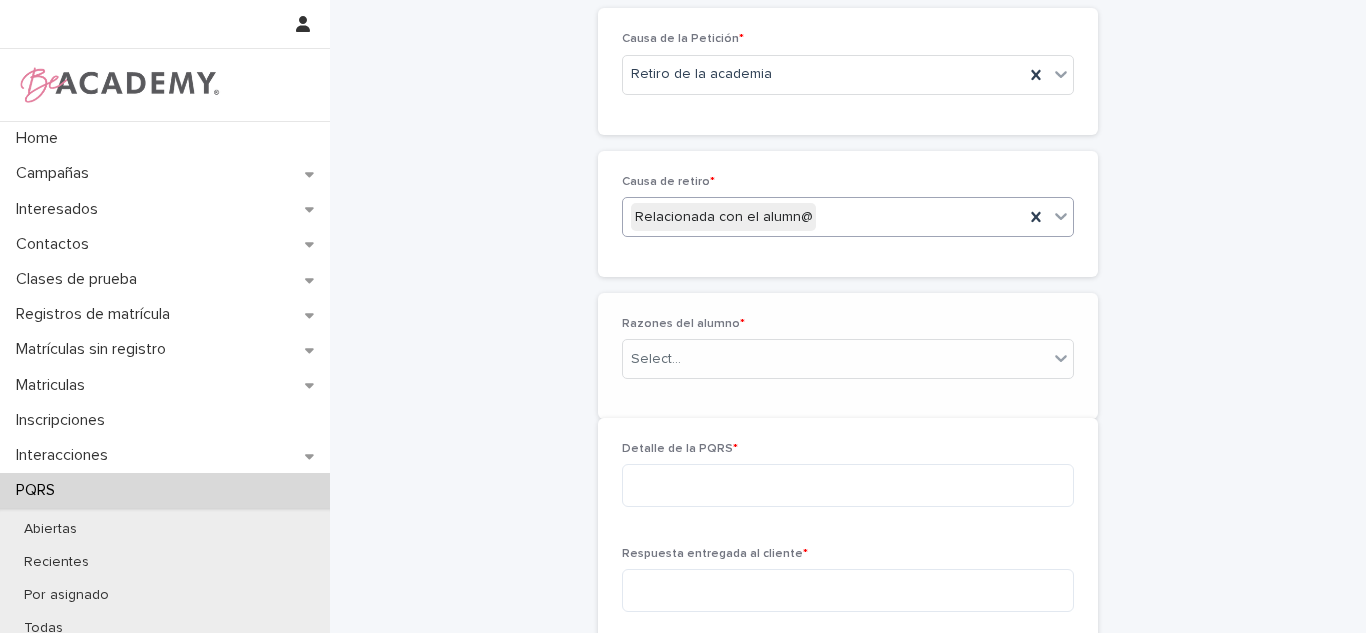 scroll, scrollTop: 578, scrollLeft: 0, axis: vertical 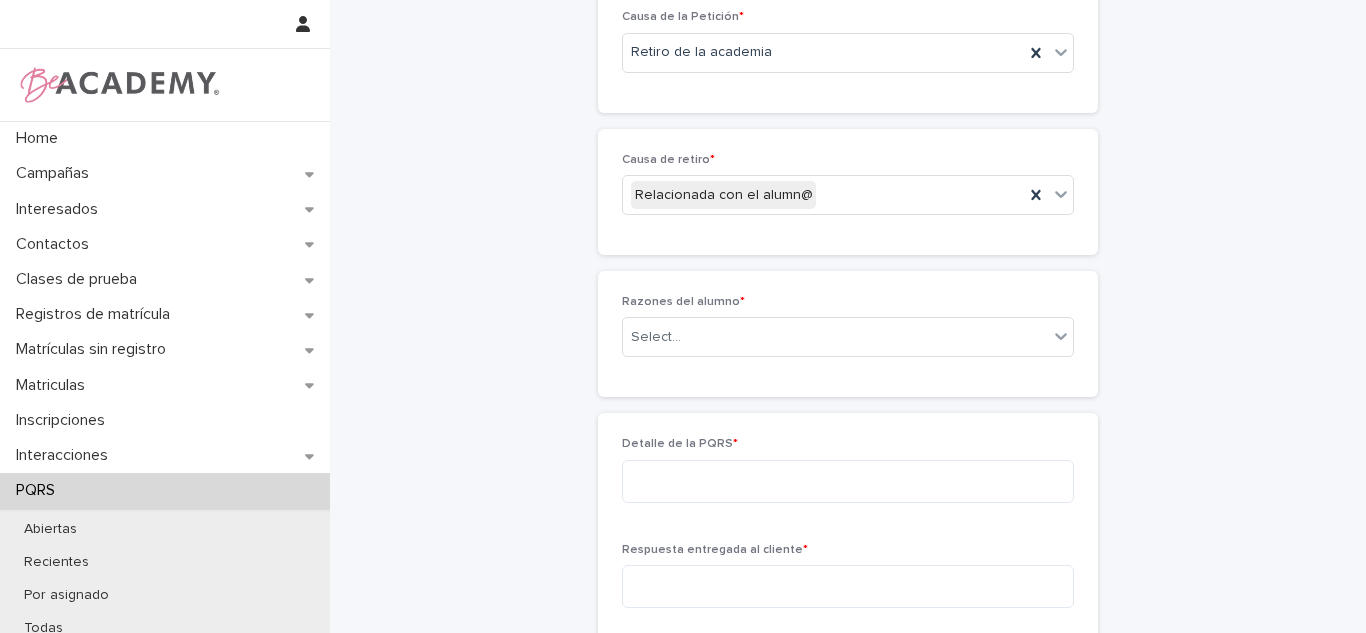 click on "Razones del alumno * Select..." at bounding box center (848, 334) 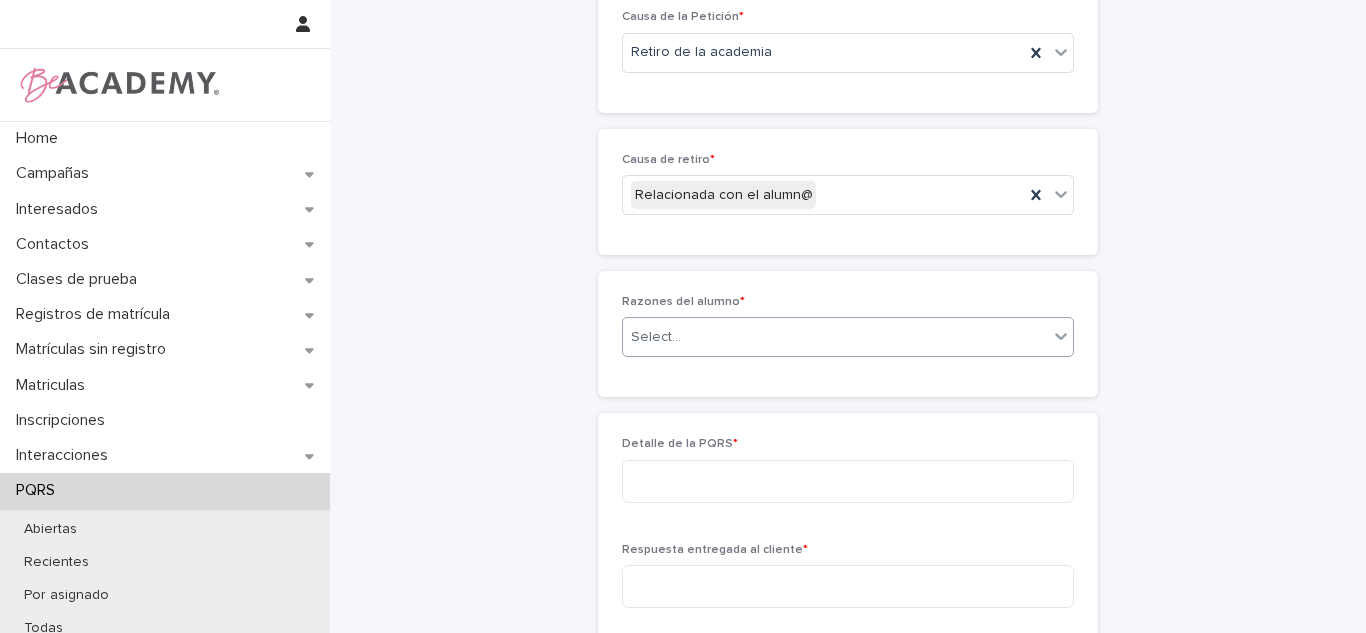 click on "Razones del alumno * Select..." at bounding box center [848, 334] 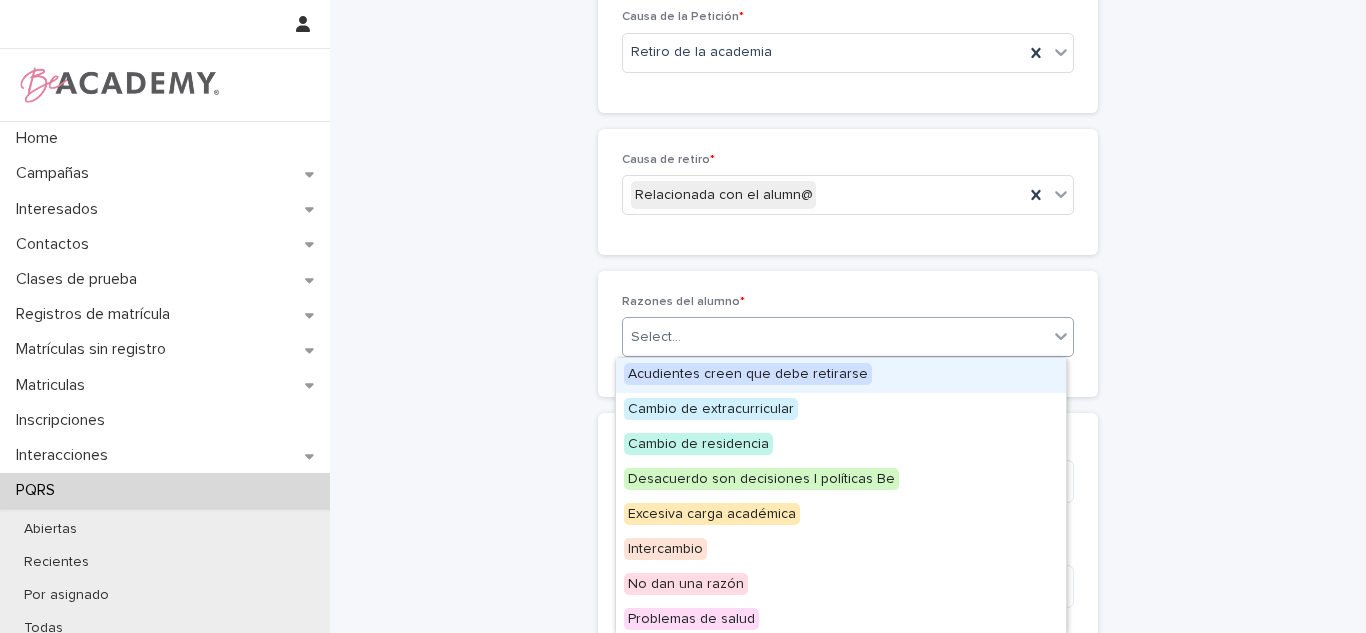 click on "Select..." at bounding box center (835, 337) 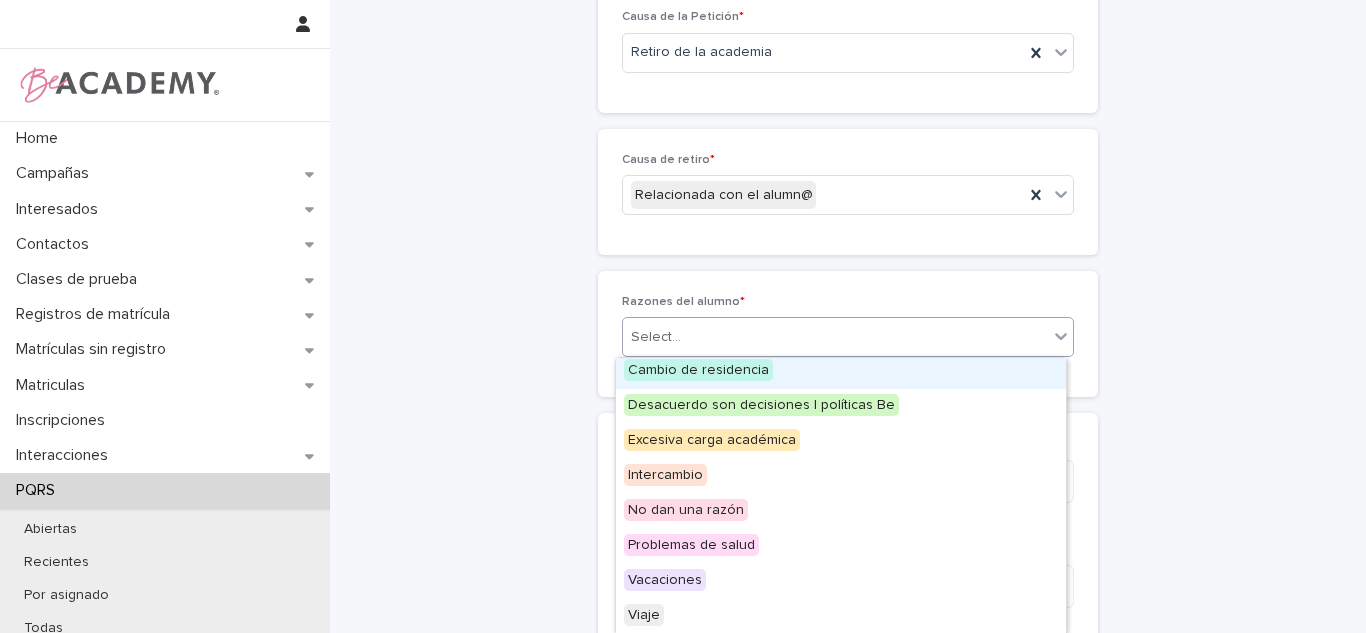 scroll, scrollTop: 0, scrollLeft: 0, axis: both 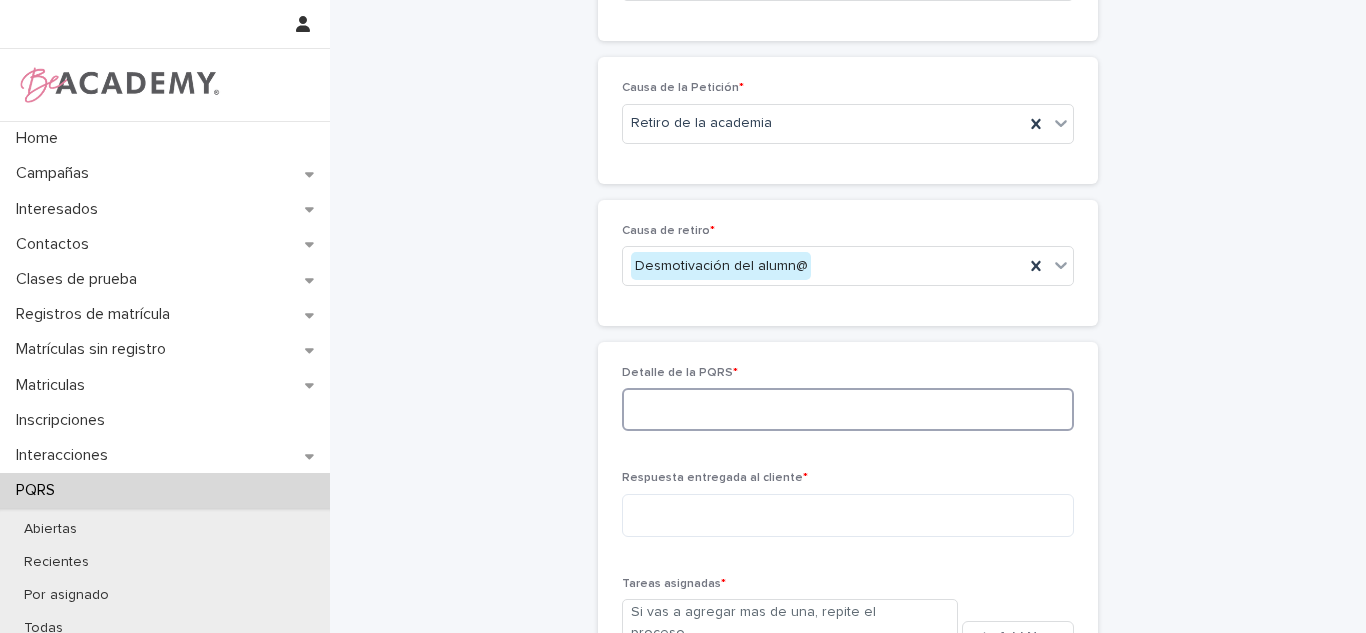 click at bounding box center [848, 409] 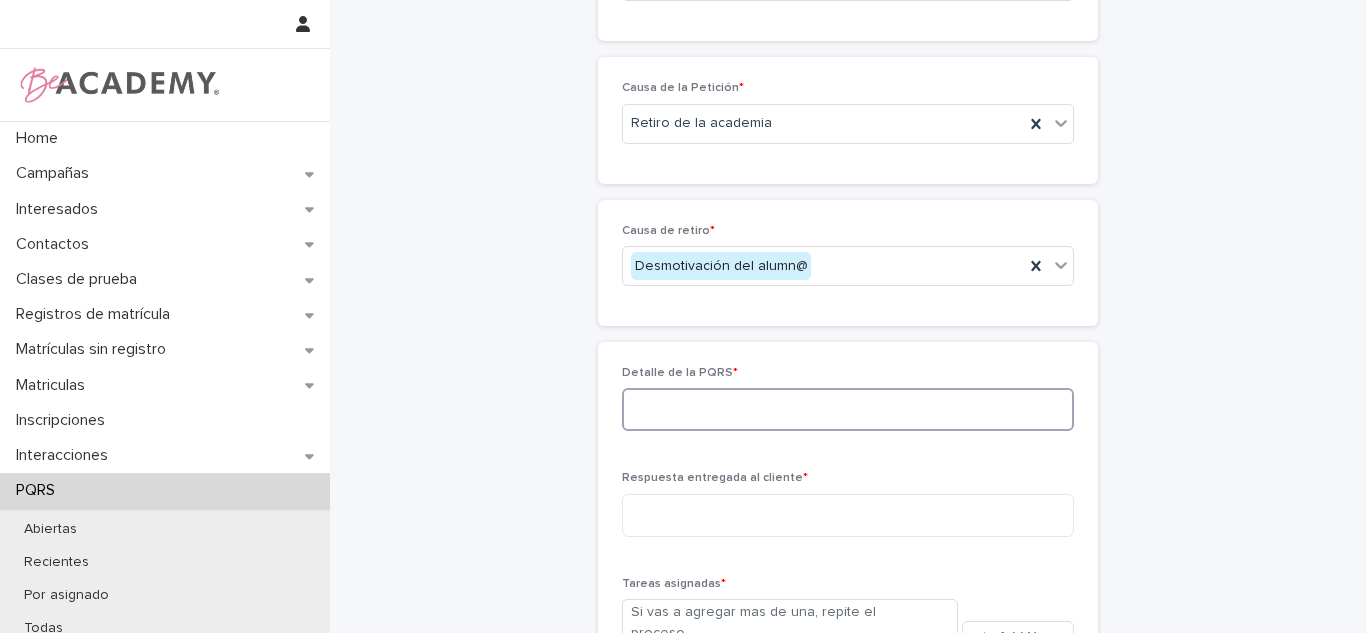 click at bounding box center [848, 409] 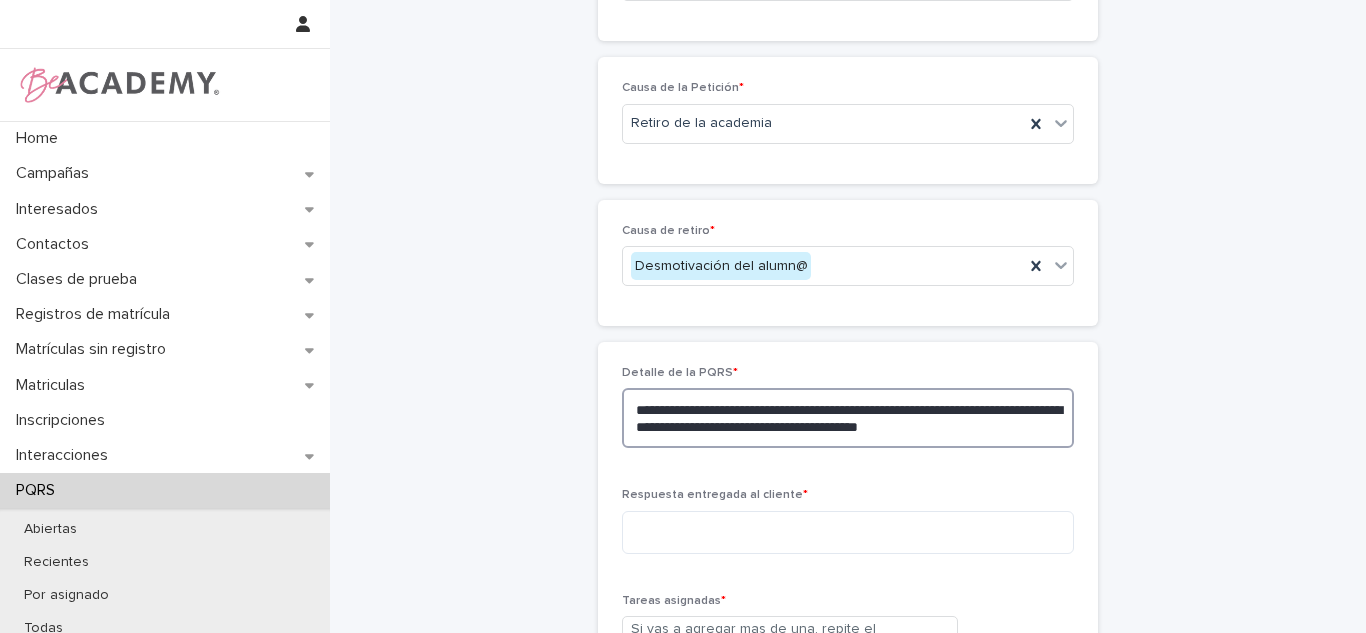 click on "**********" at bounding box center (848, 418) 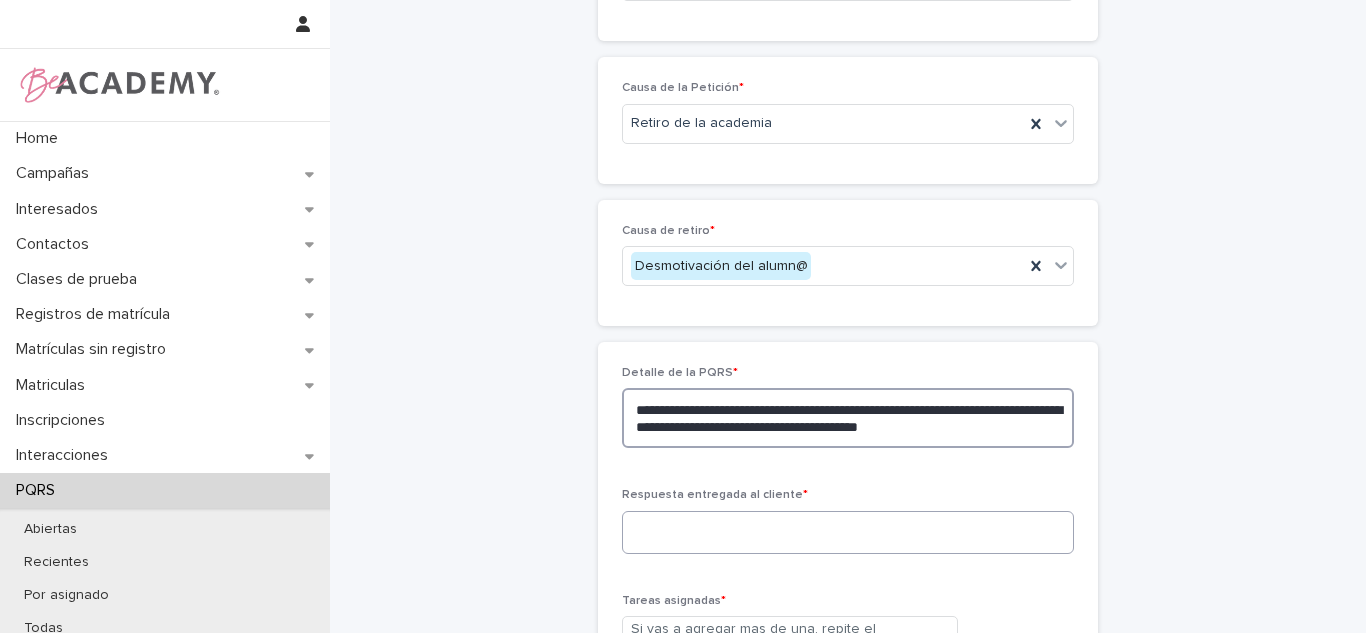 drag, startPoint x: 869, startPoint y: 407, endPoint x: 759, endPoint y: 526, distance: 162.05246 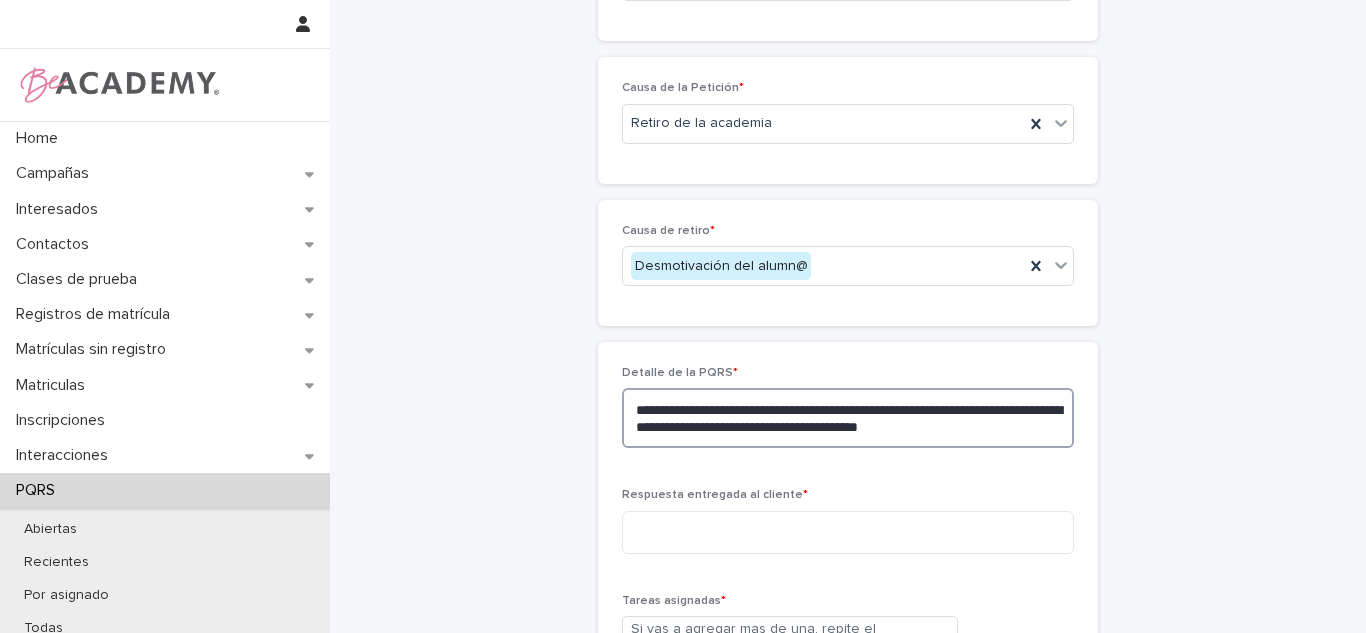 click on "**********" at bounding box center [848, 418] 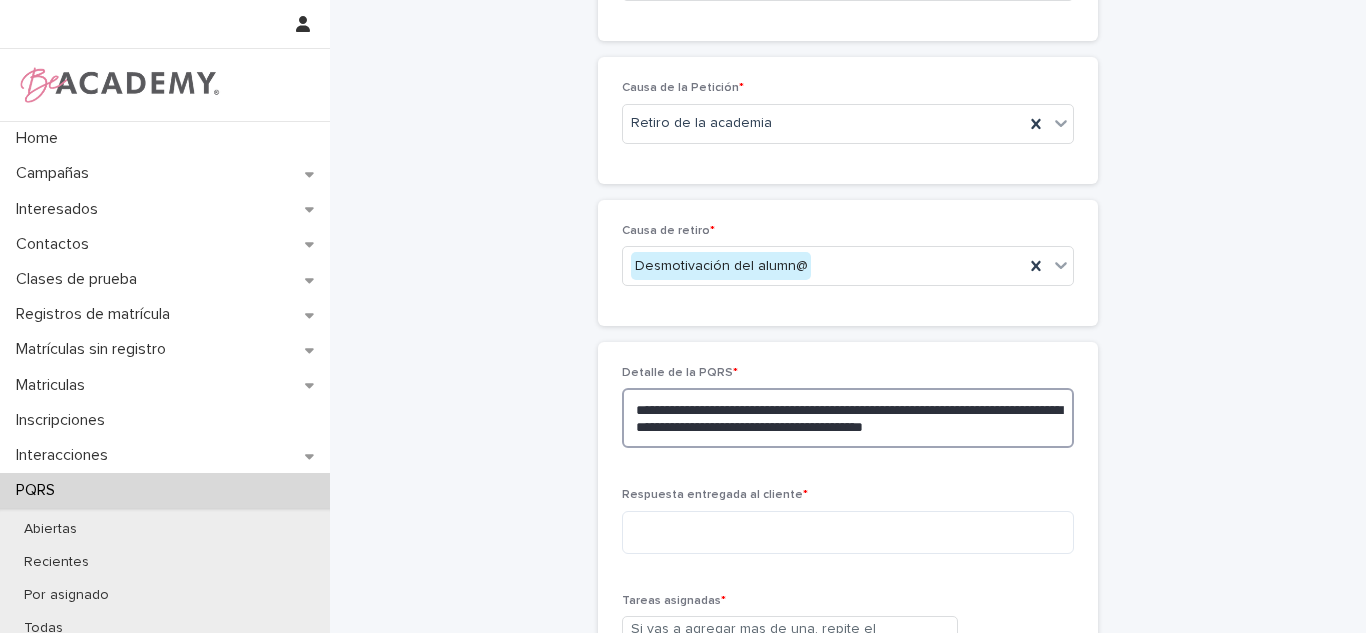 click on "**********" at bounding box center (848, 418) 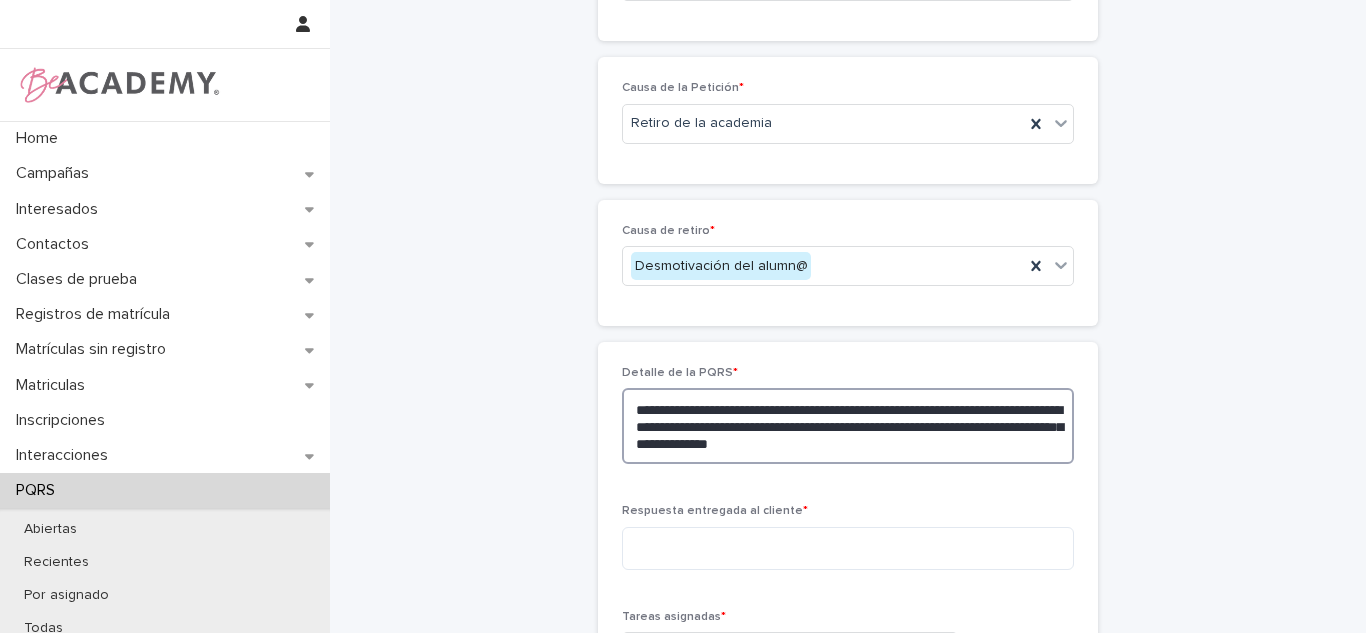 scroll, scrollTop: 551, scrollLeft: 0, axis: vertical 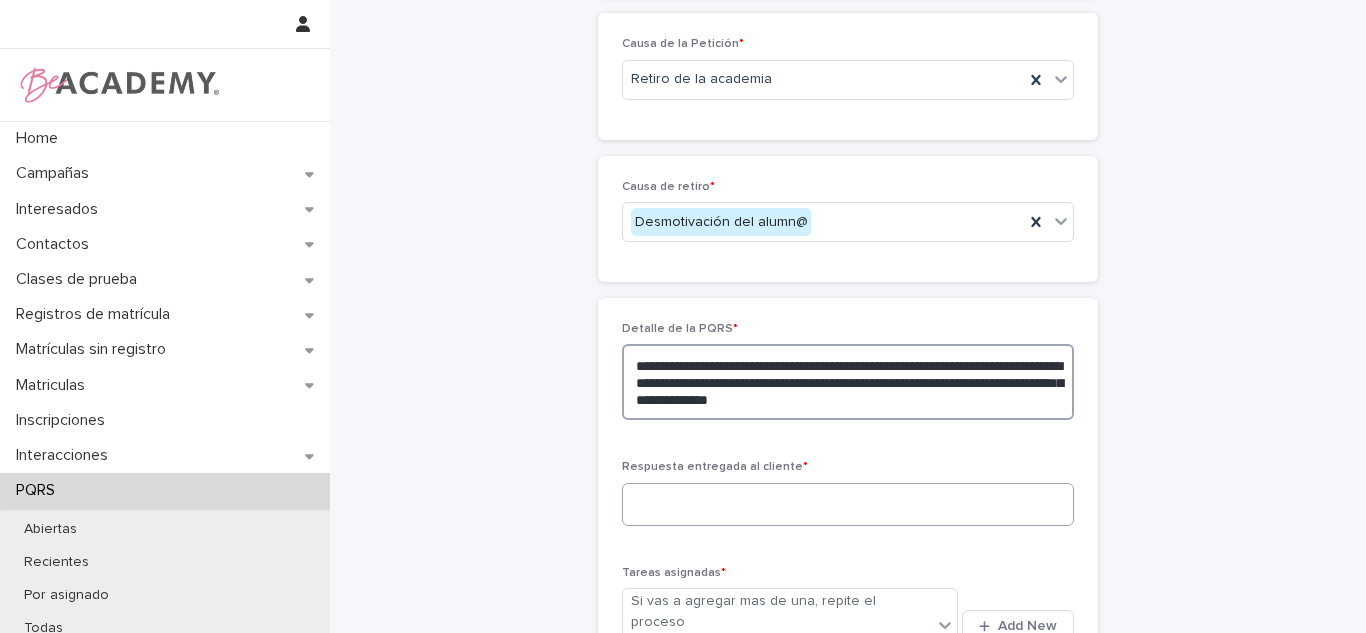 type on "**********" 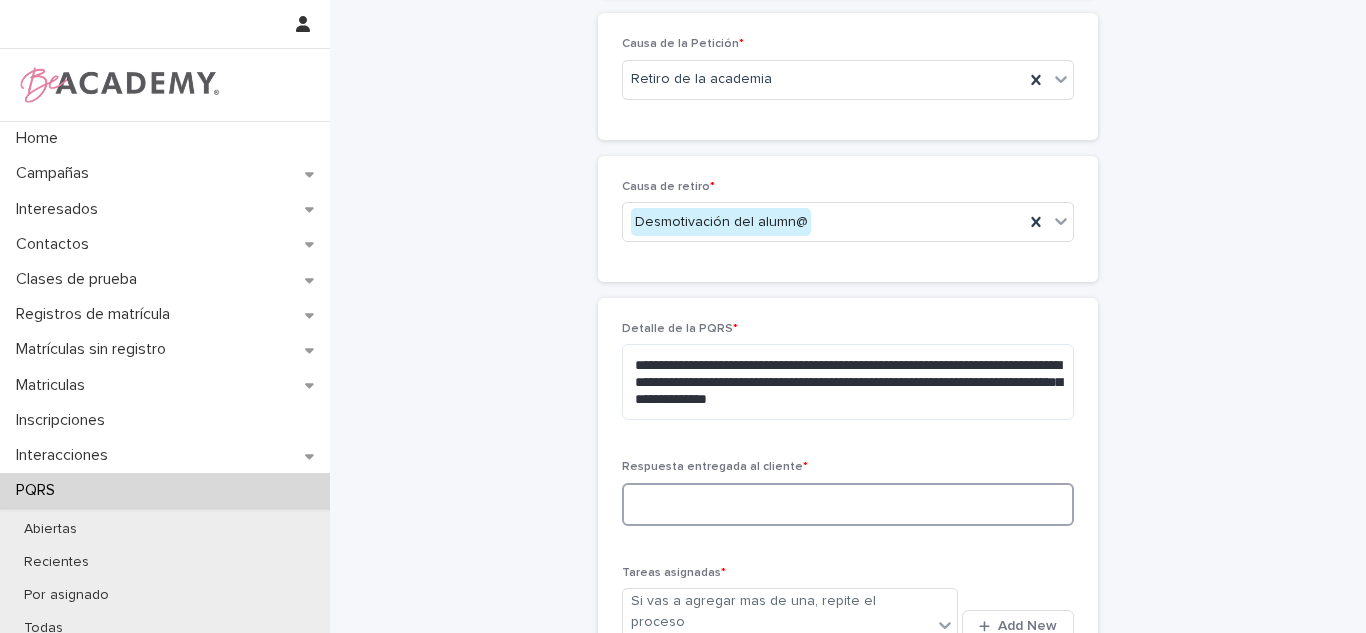 click at bounding box center [848, 504] 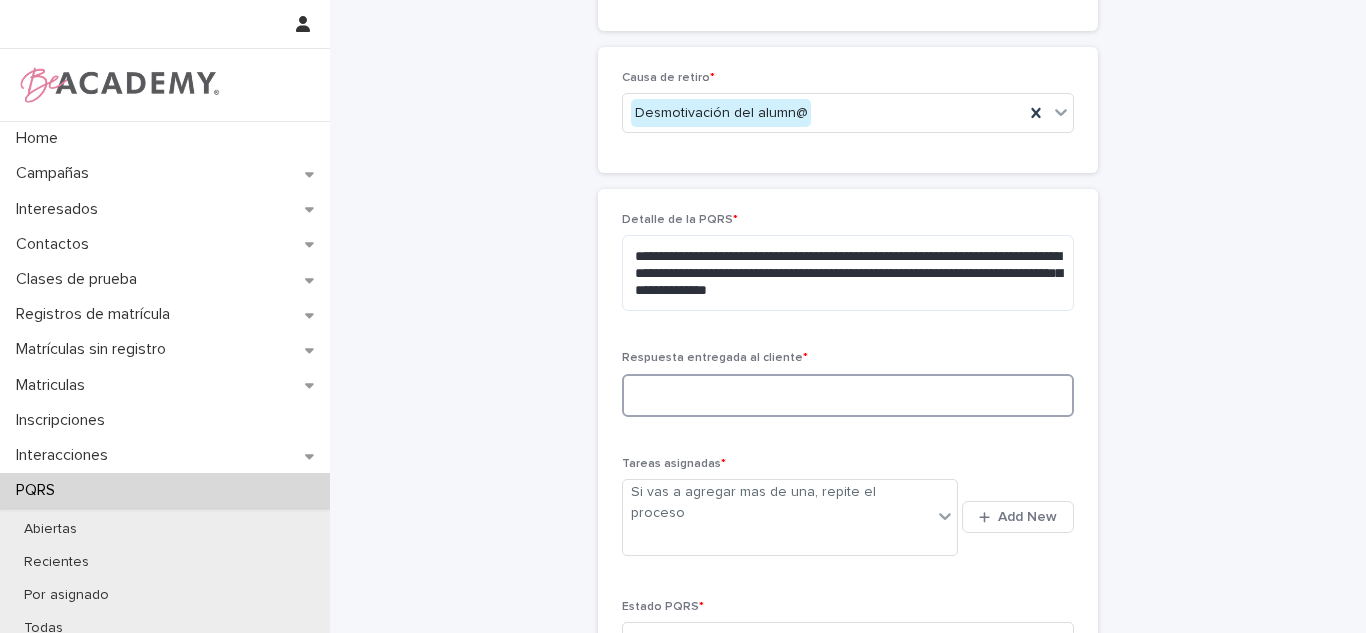 paste on "**********" 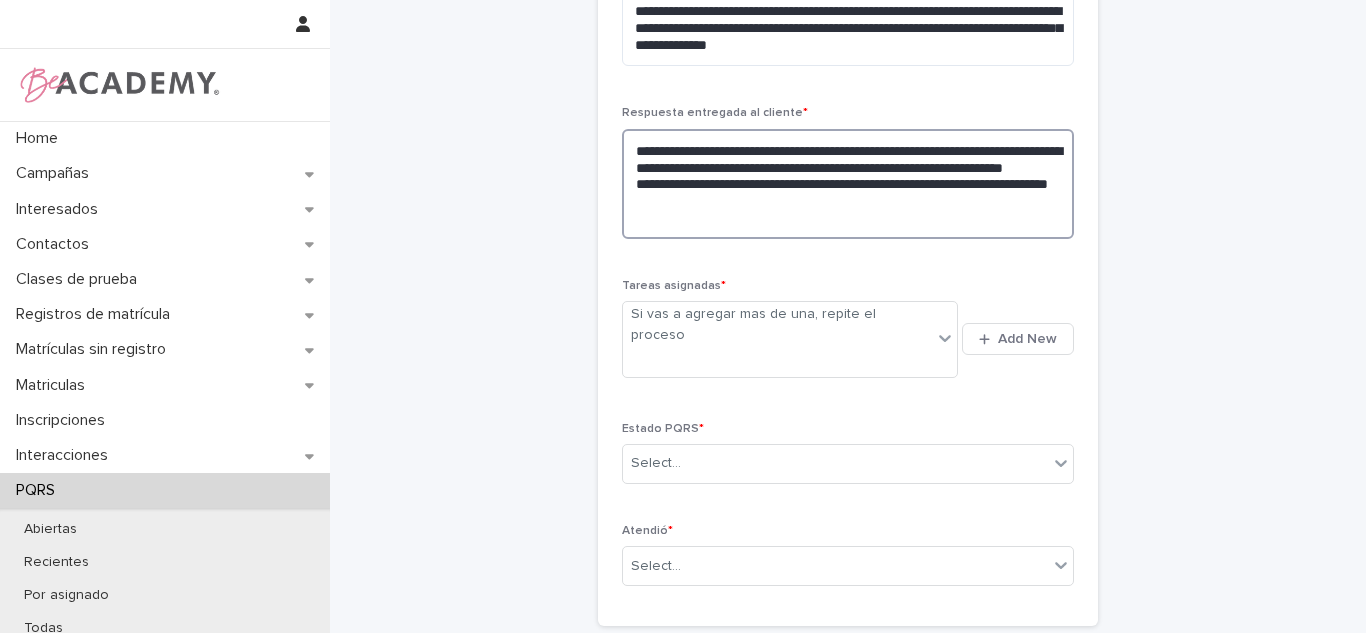scroll, scrollTop: 982, scrollLeft: 0, axis: vertical 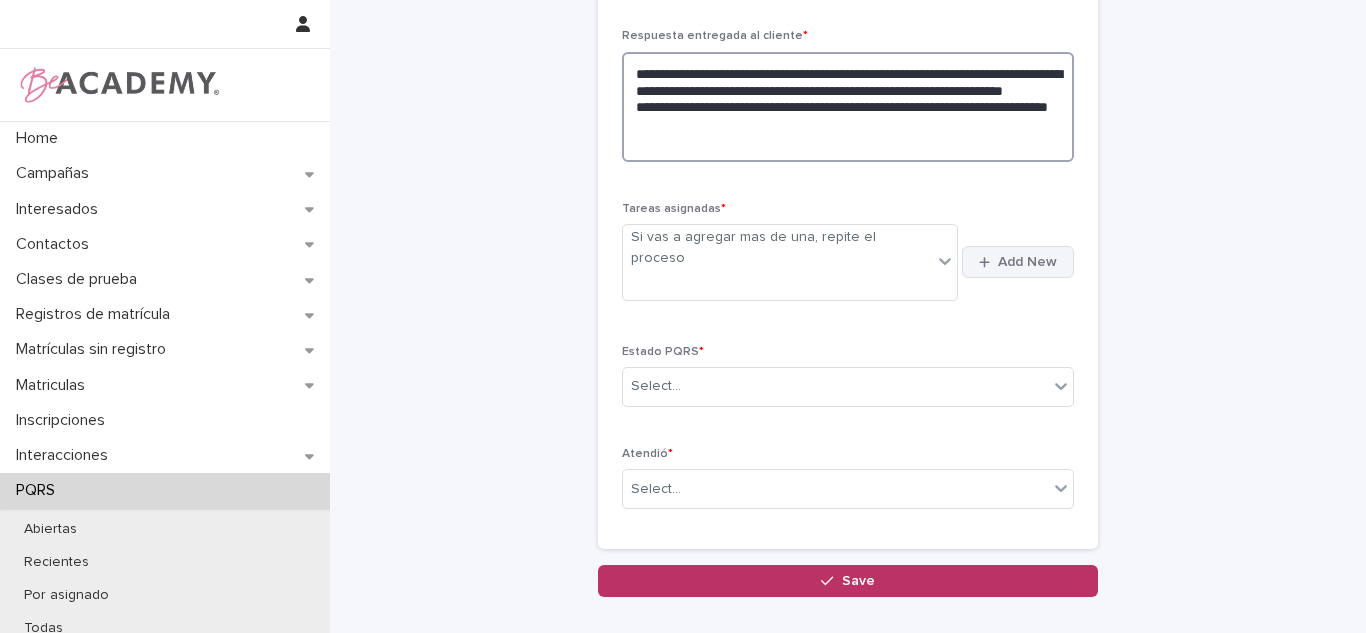 type on "**********" 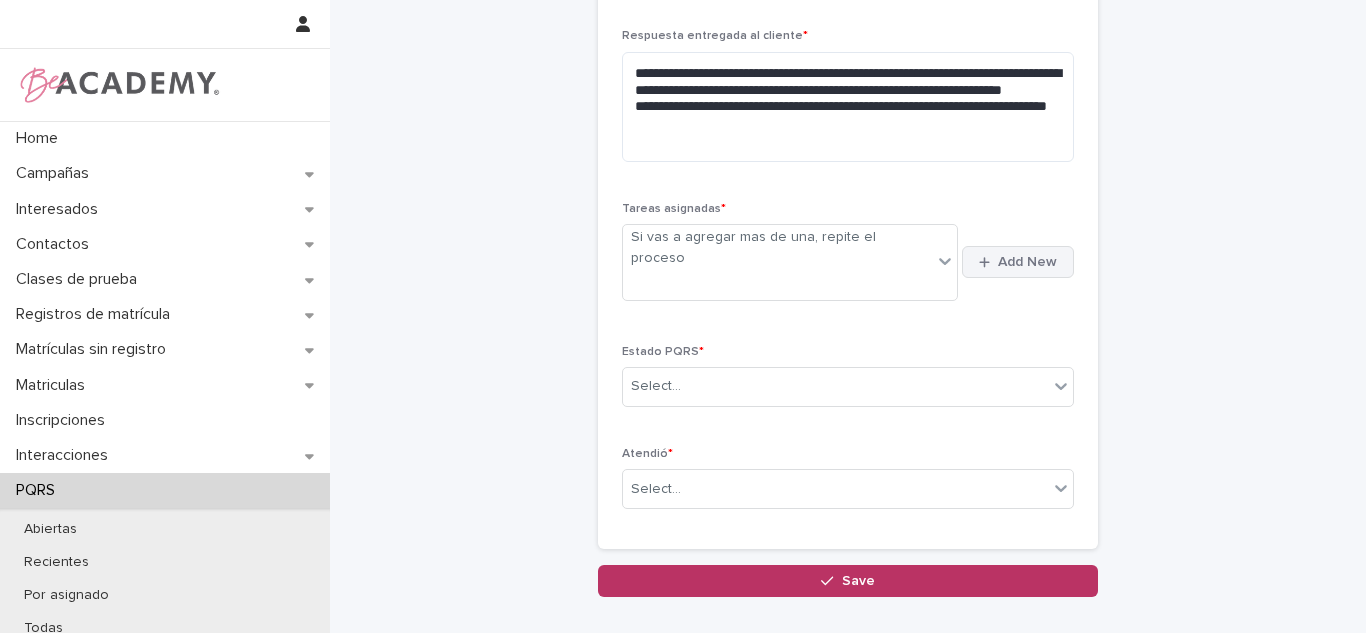 click on "Add New" at bounding box center (1018, 262) 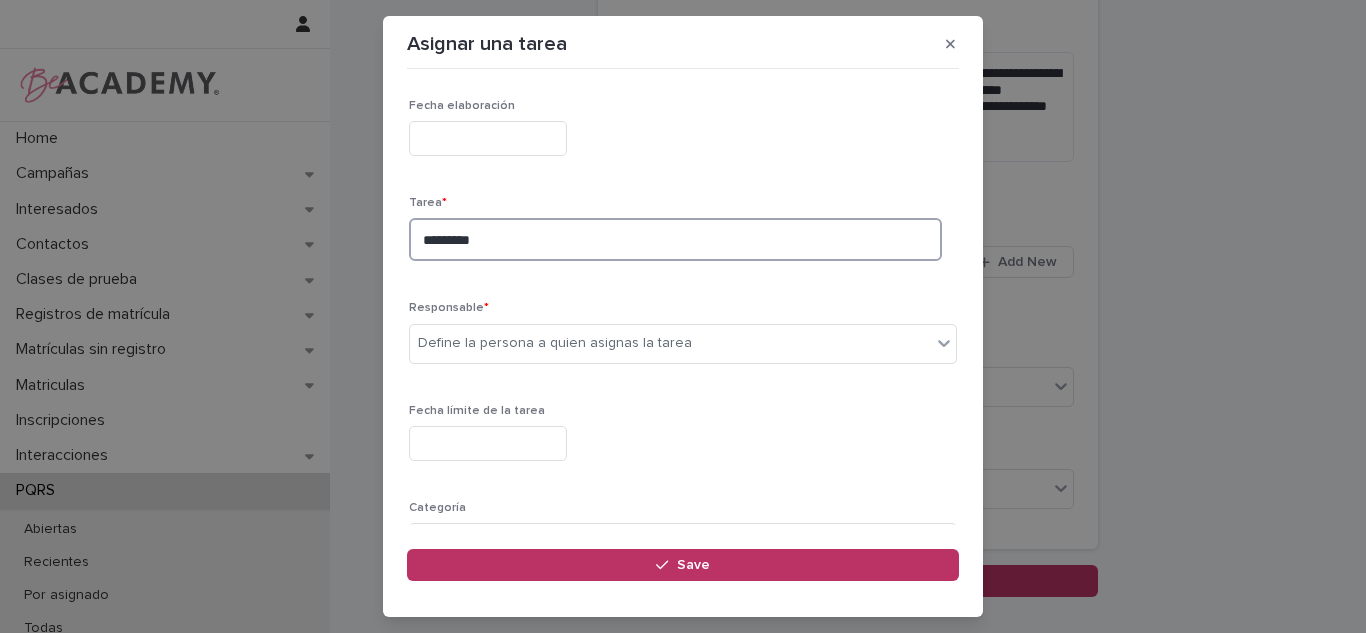 click on "*********" at bounding box center [675, 239] 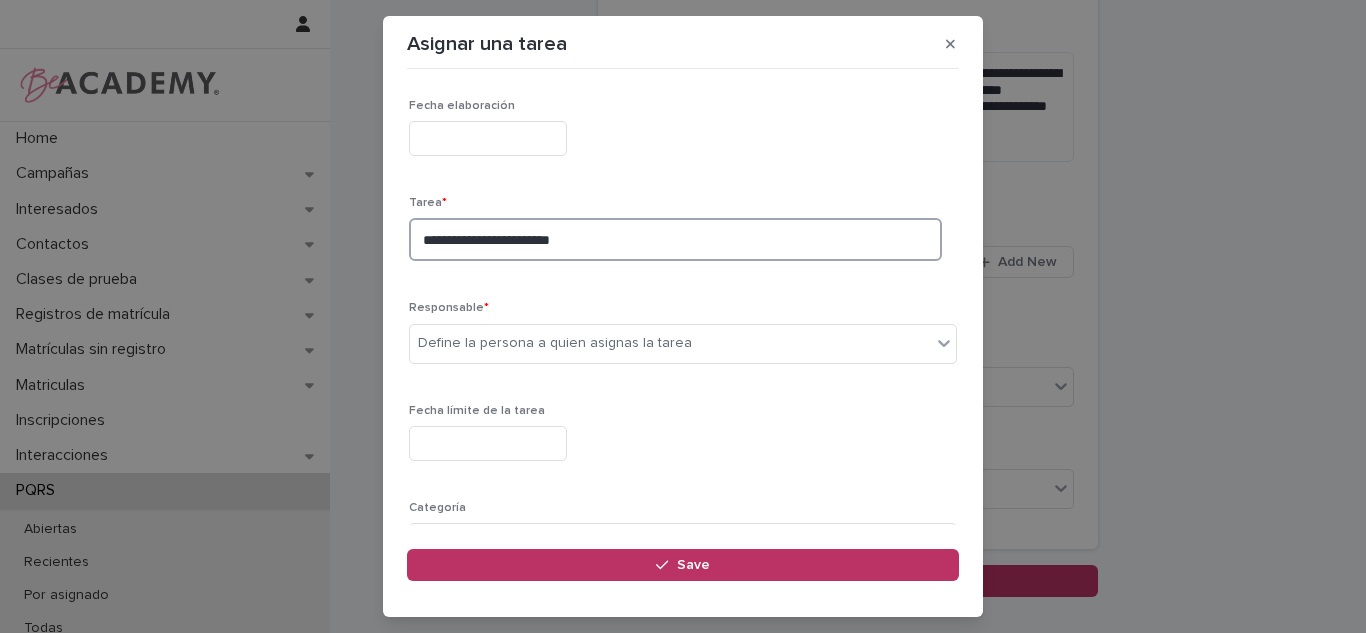 type on "**********" 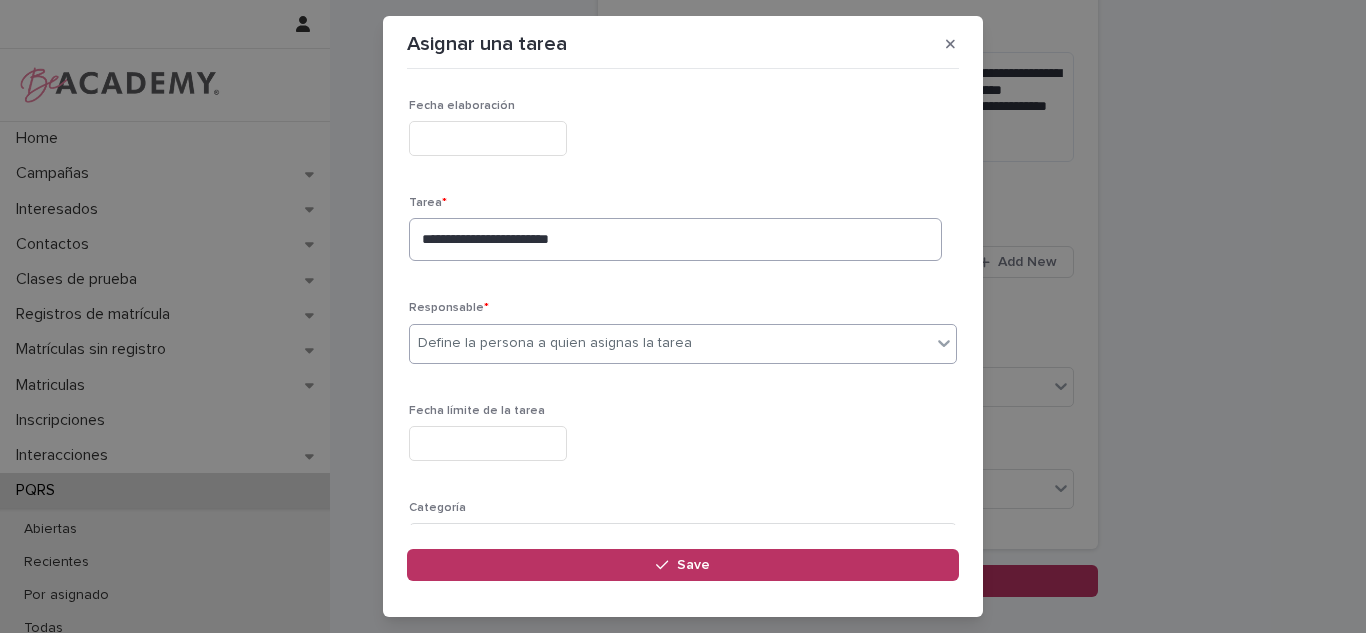 type on "*" 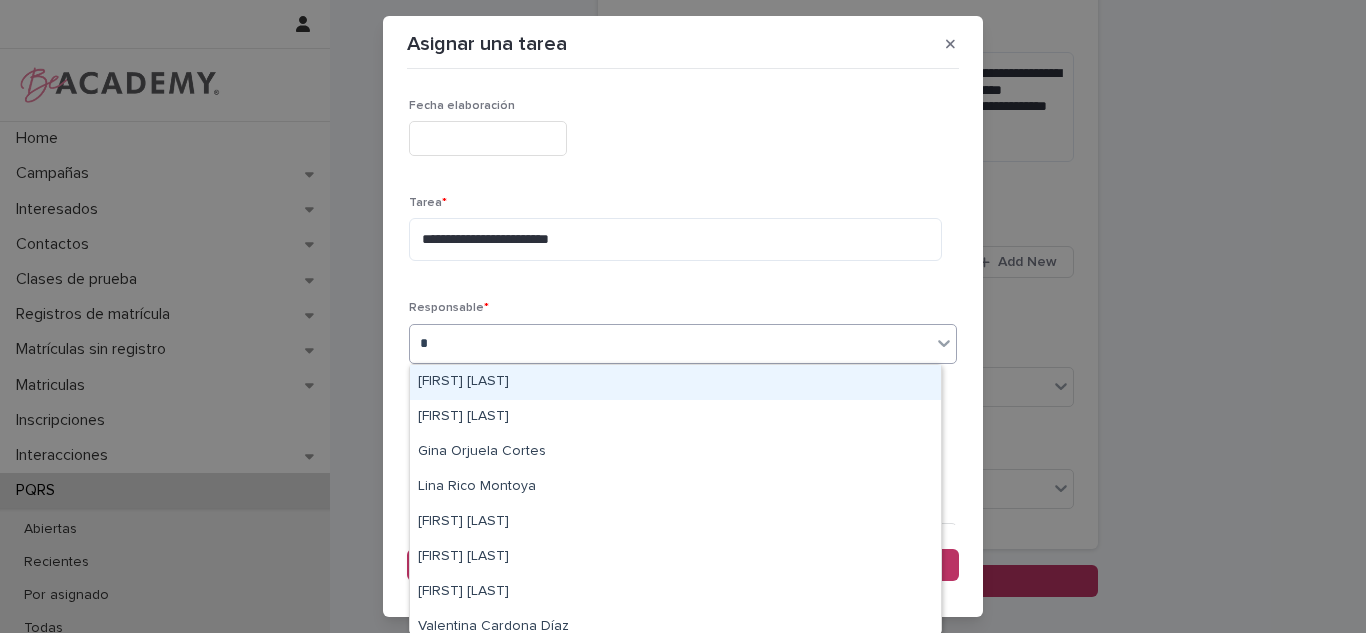 click on "[FIRST] [LAST]" at bounding box center (675, 382) 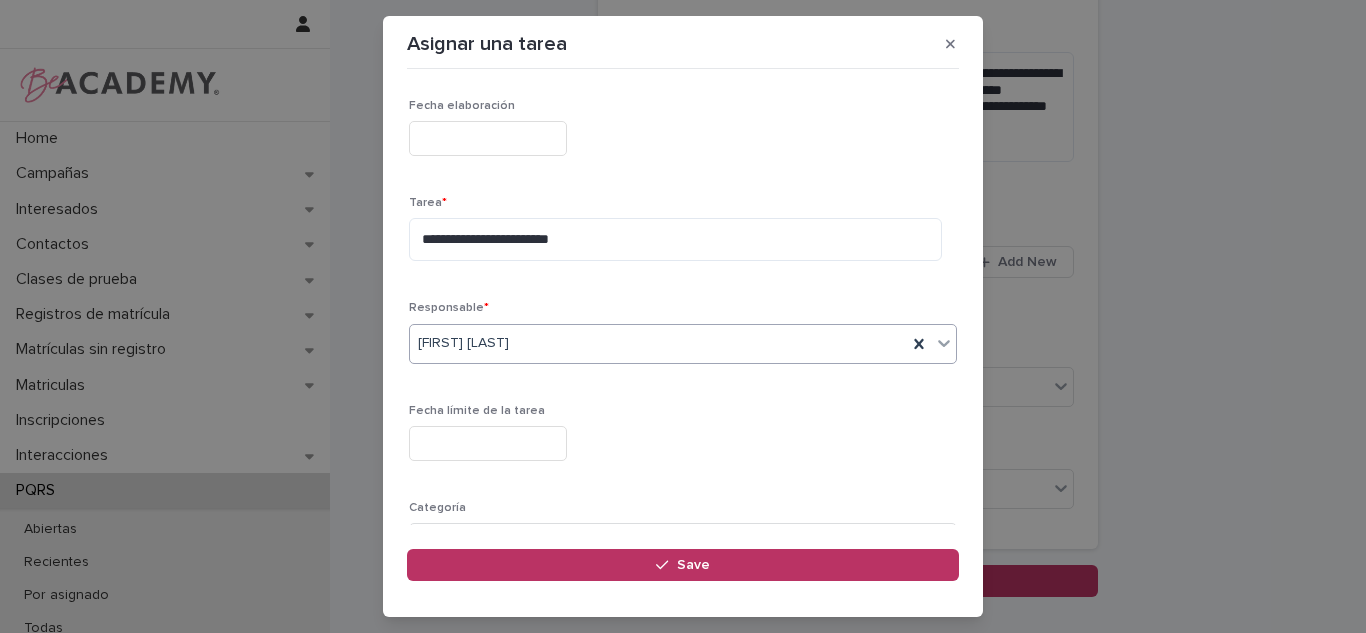 click at bounding box center [488, 443] 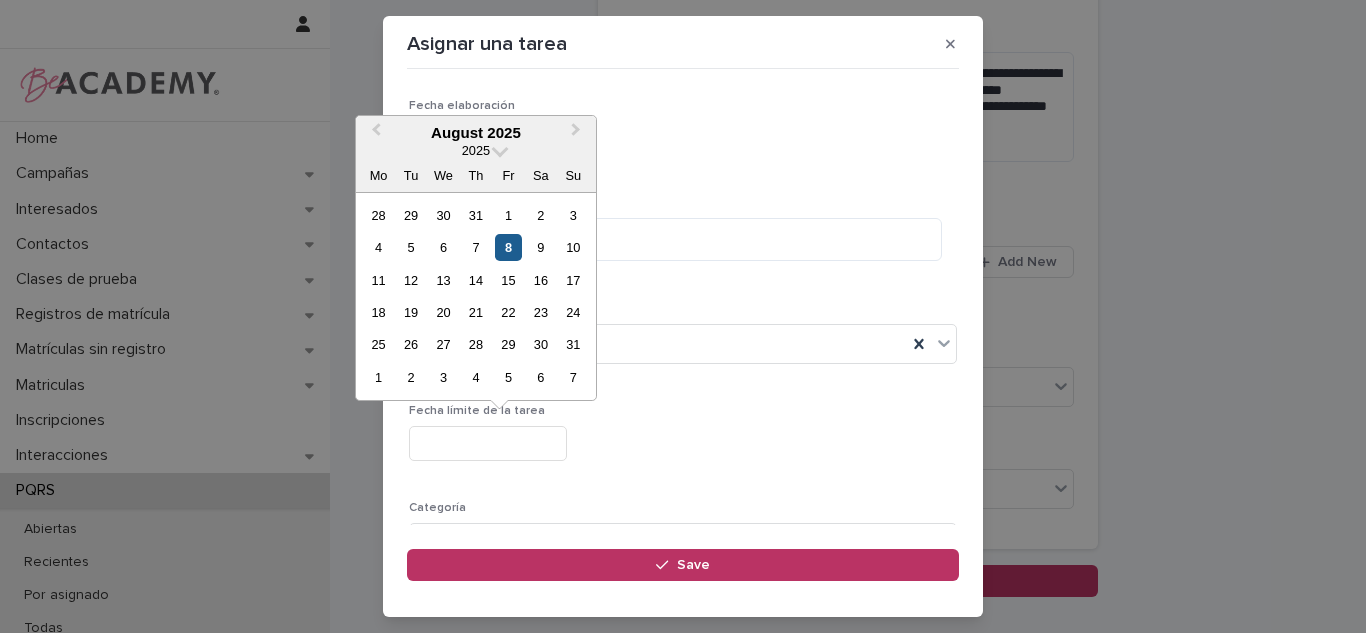 click on "8" at bounding box center (508, 247) 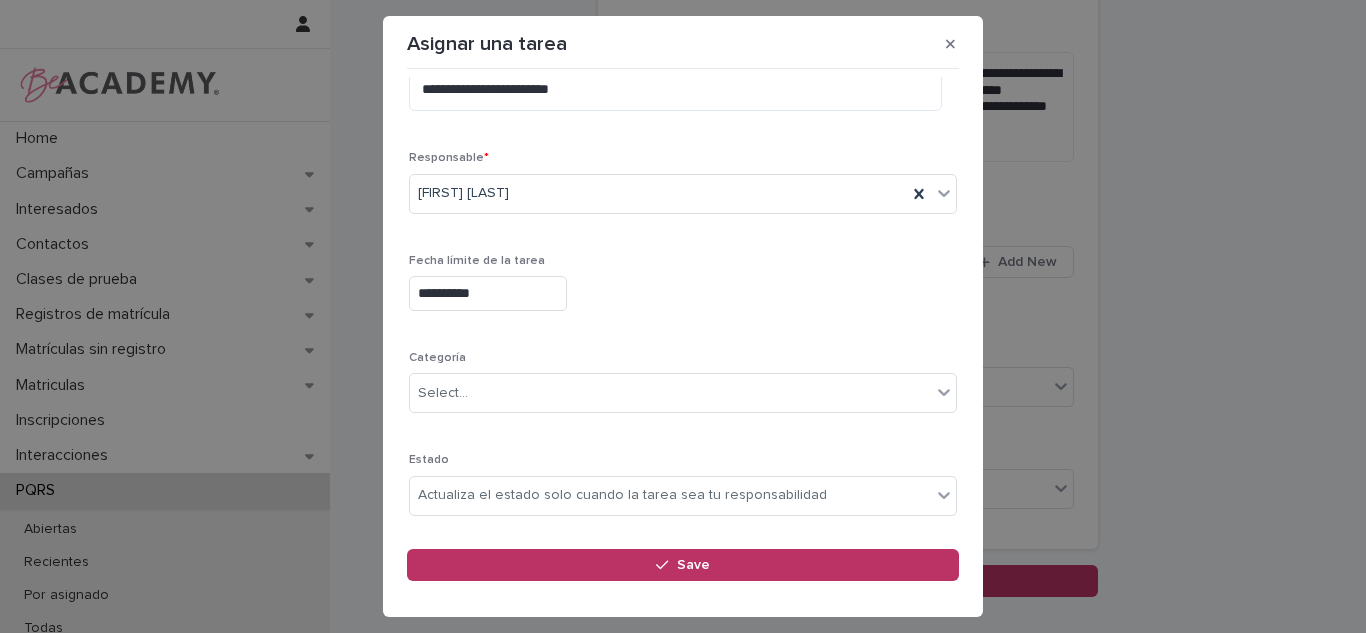 scroll, scrollTop: 171, scrollLeft: 0, axis: vertical 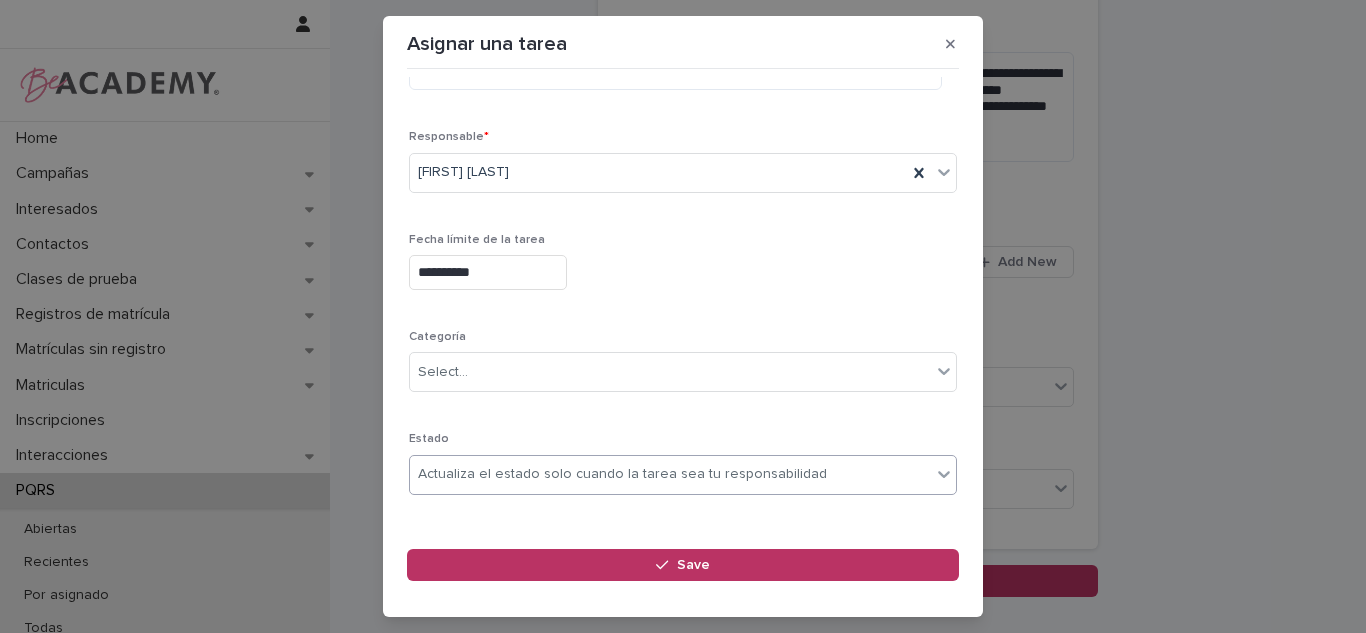 click on "Actualiza el estado solo cuando la tarea sea tu responsabilidad" at bounding box center (622, 474) 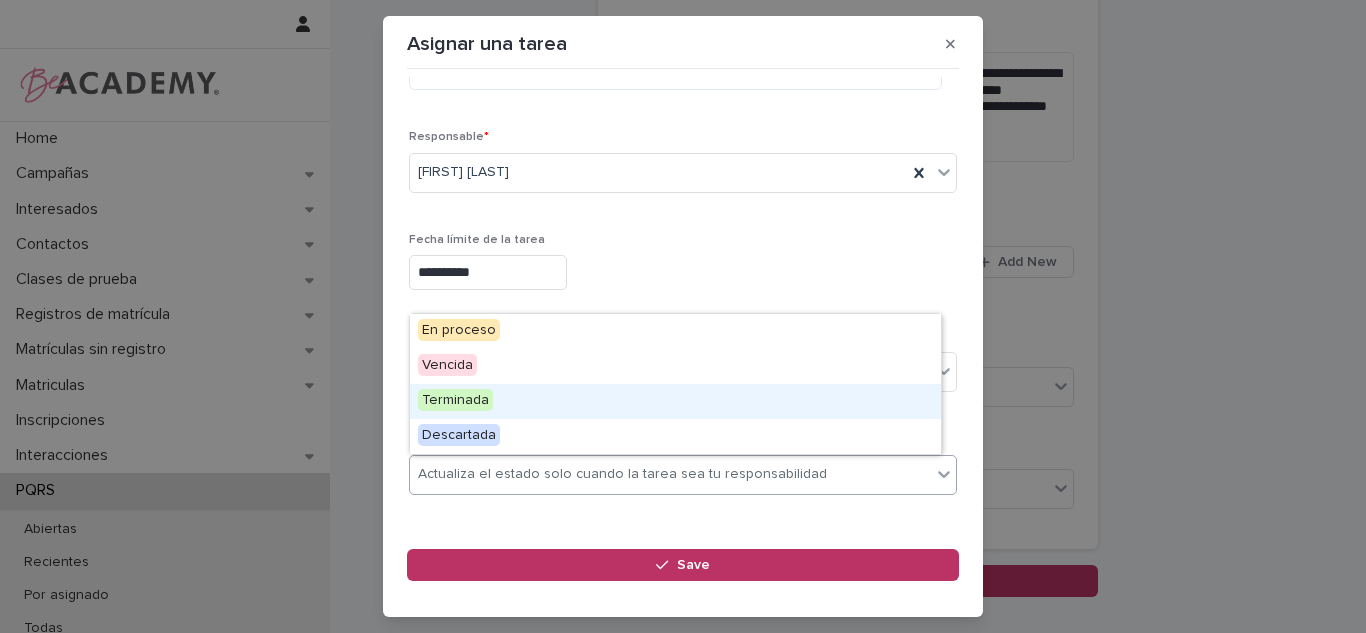 click on "Terminada" at bounding box center (455, 400) 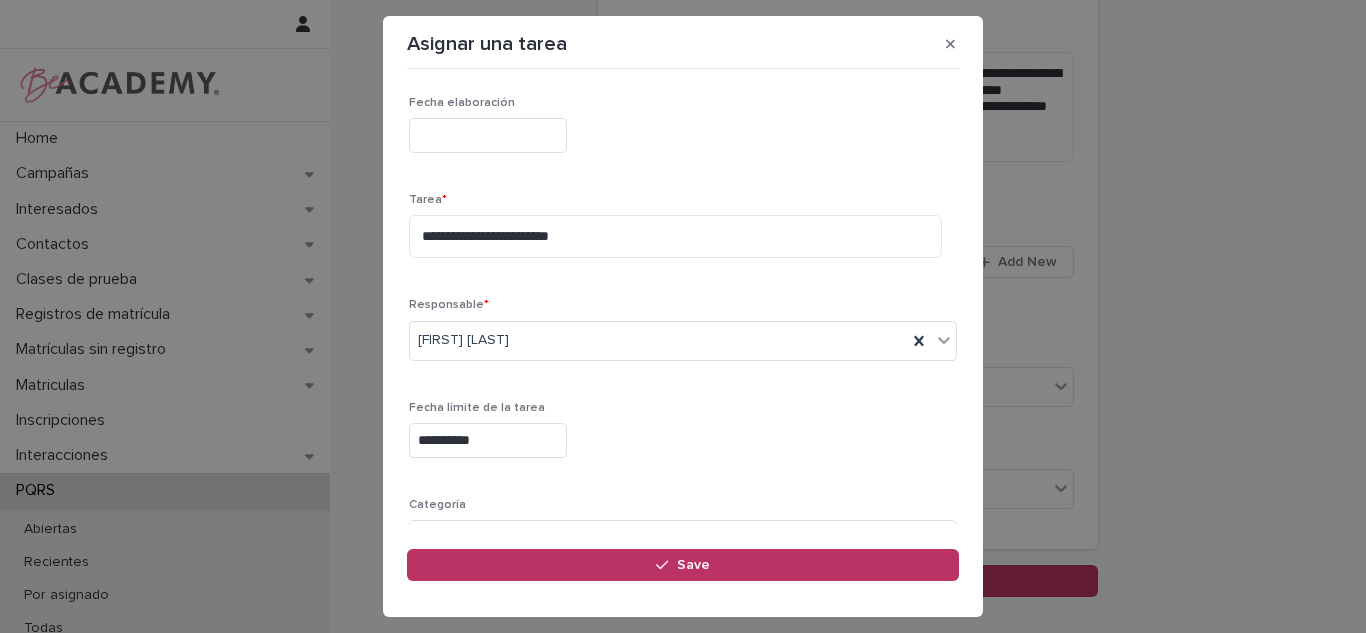 scroll, scrollTop: 0, scrollLeft: 0, axis: both 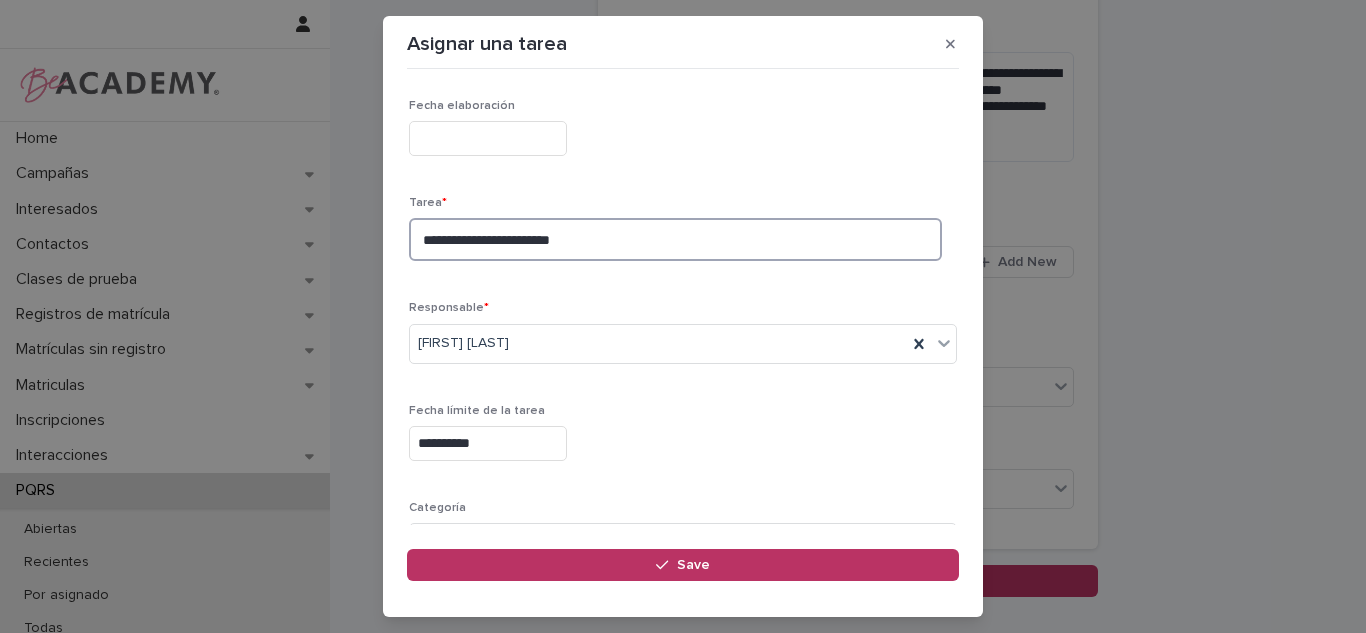 drag, startPoint x: 934, startPoint y: 227, endPoint x: 938, endPoint y: 180, distance: 47.169907 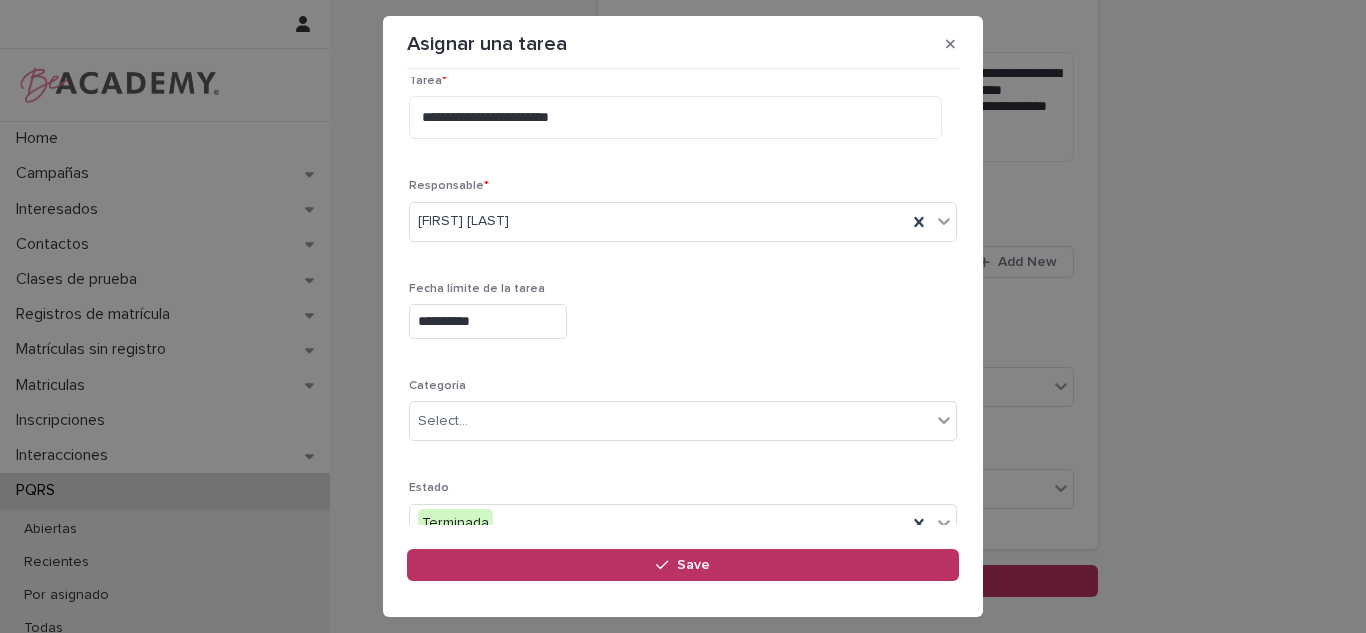 scroll, scrollTop: 203, scrollLeft: 0, axis: vertical 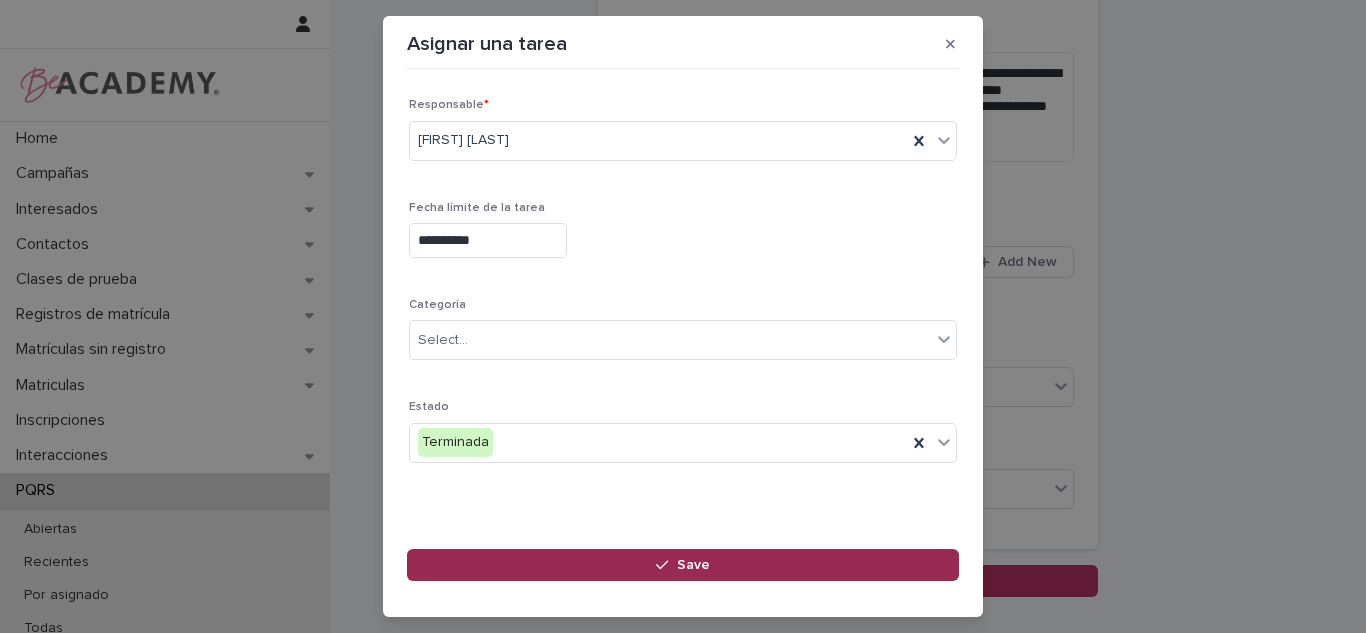 drag, startPoint x: 641, startPoint y: 560, endPoint x: 617, endPoint y: 561, distance: 24.020824 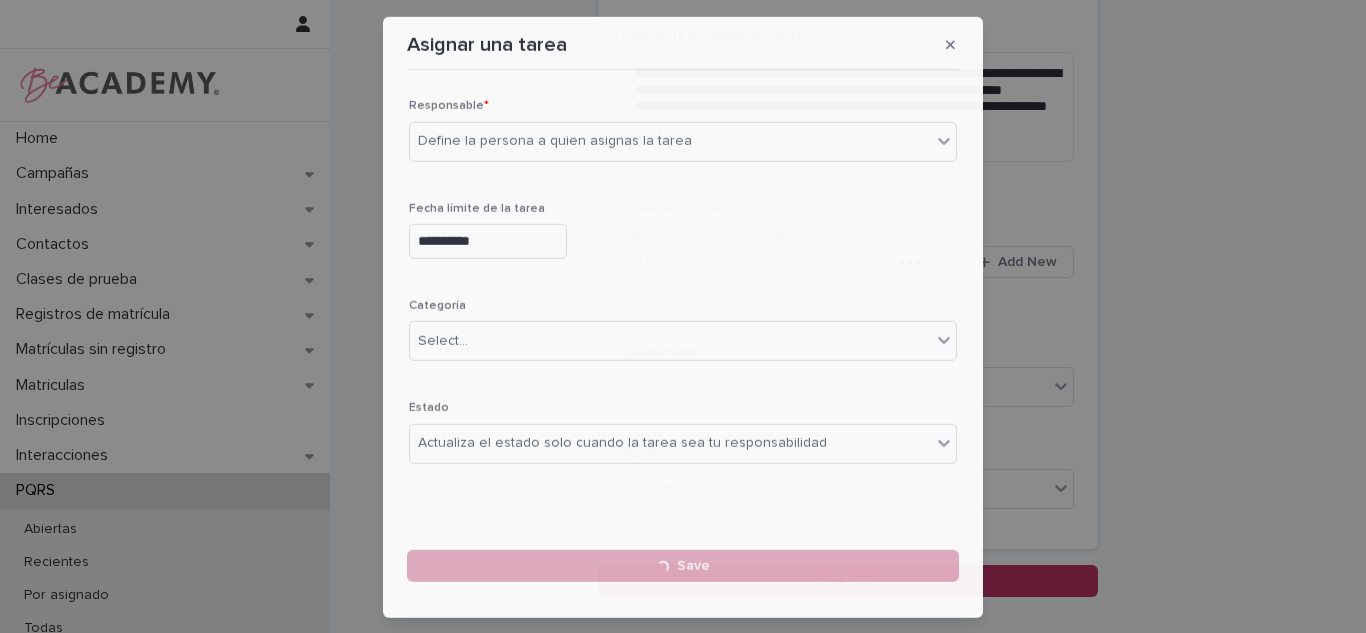 type 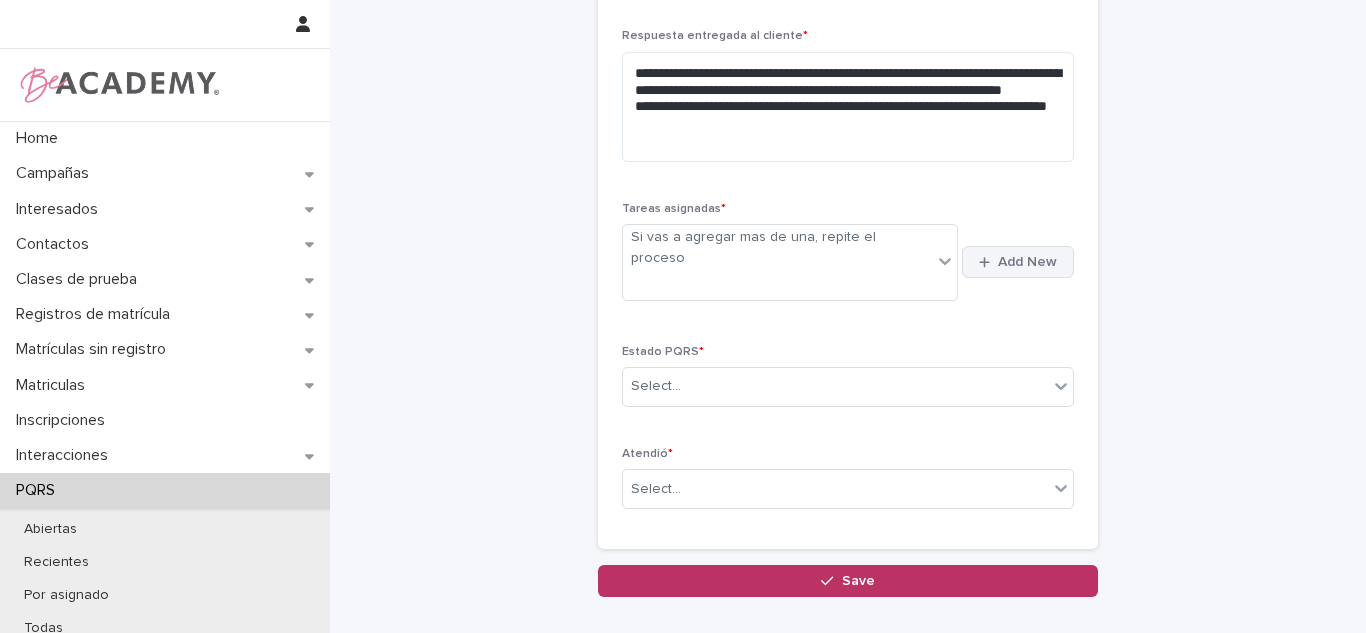 click on "Add New" at bounding box center (1027, 262) 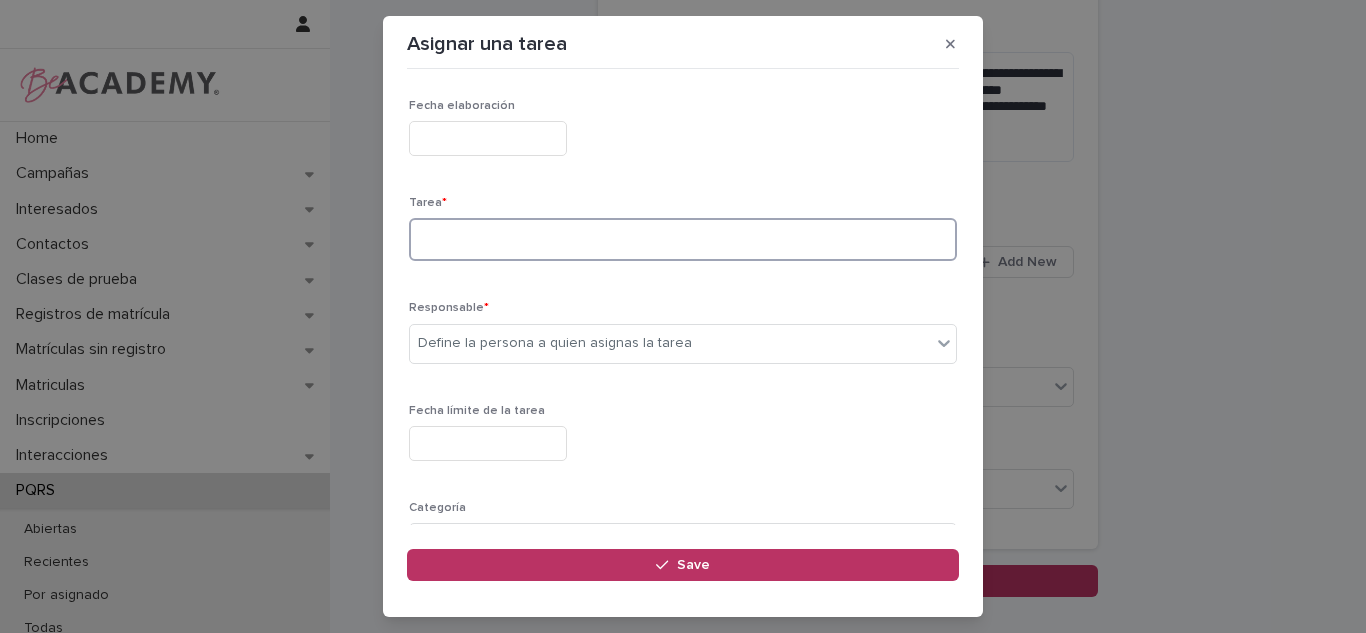 click at bounding box center [683, 239] 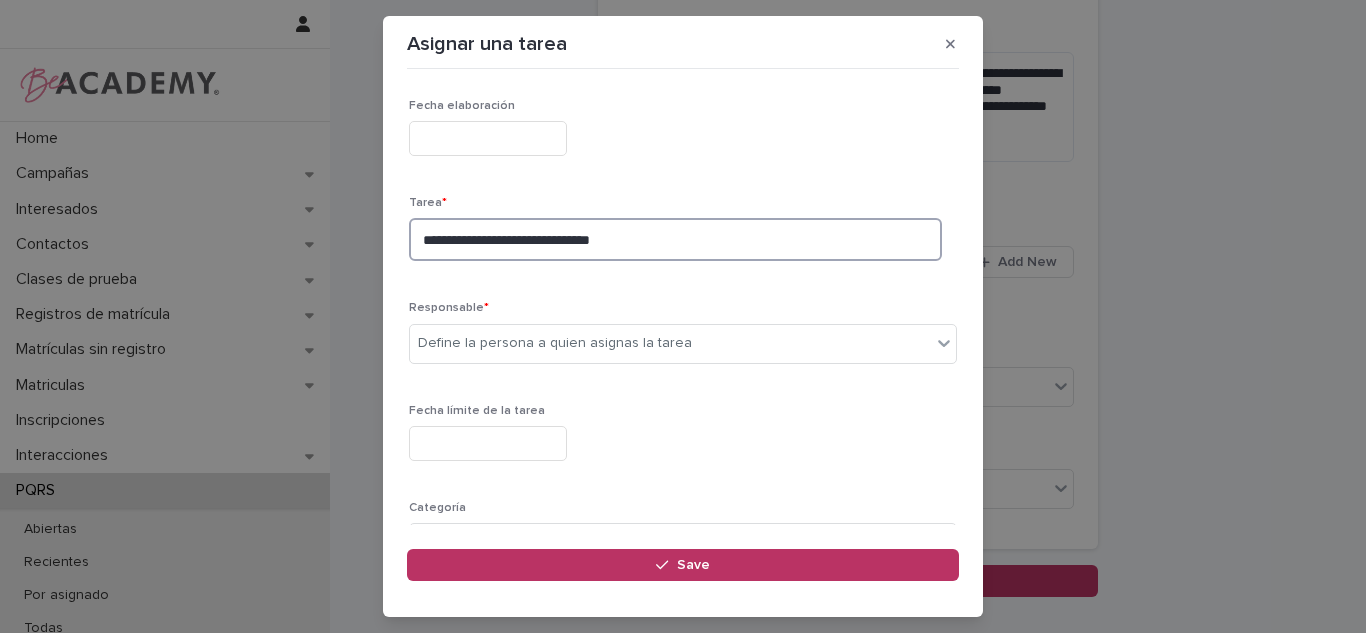 type on "**********" 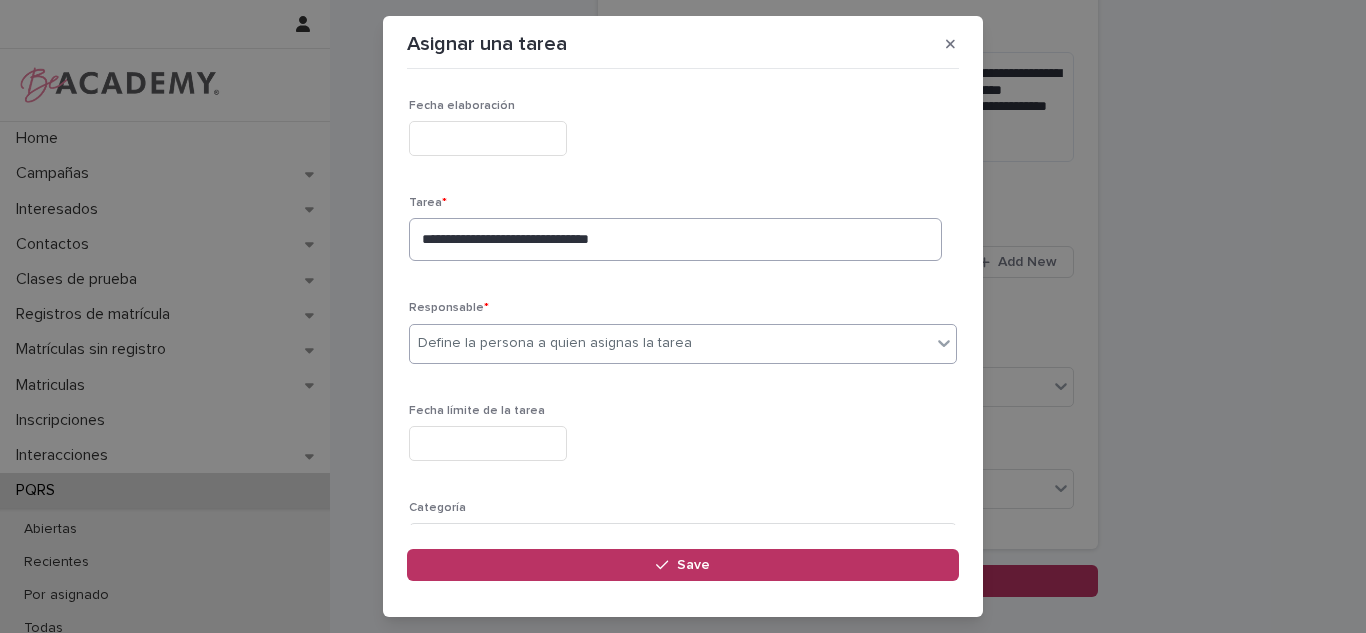 type on "*" 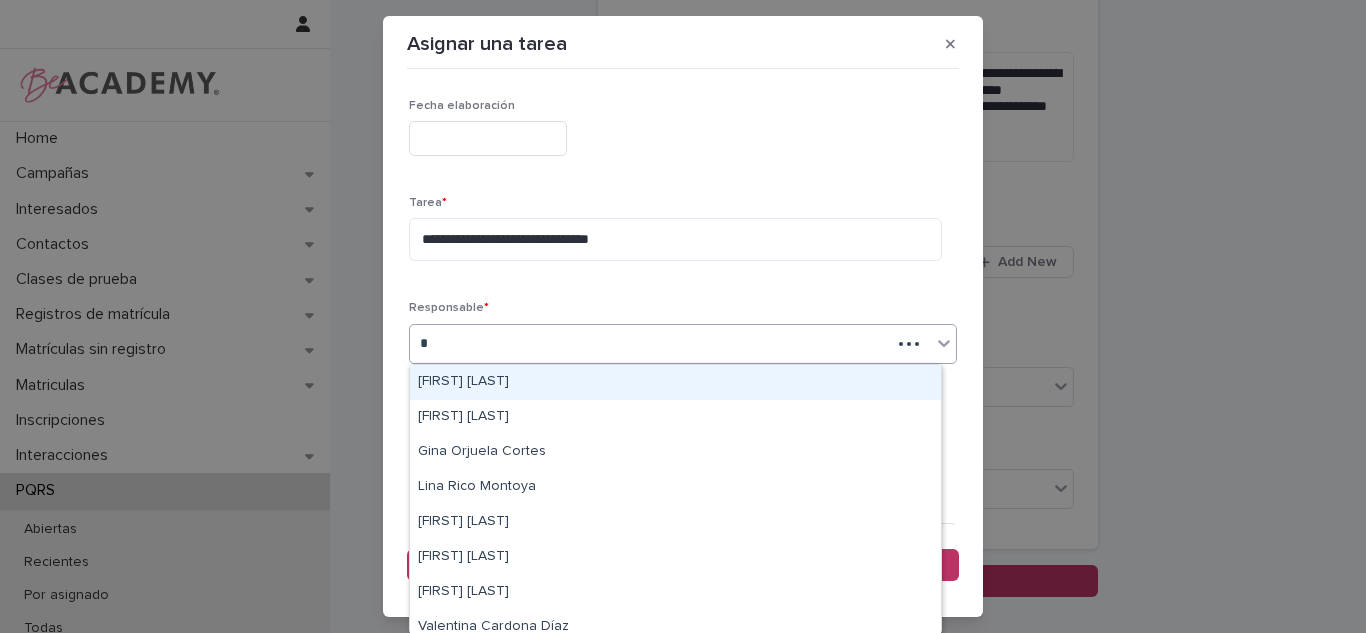 click on "[FIRST] [LAST]" at bounding box center (675, 382) 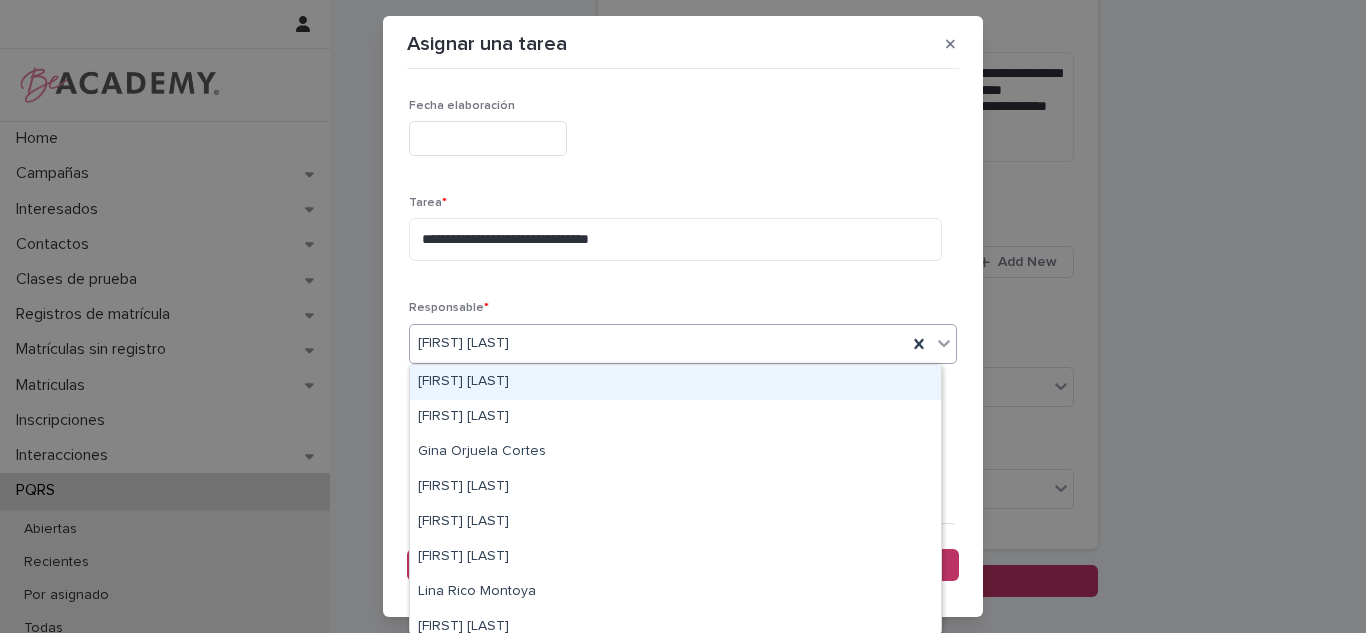 drag, startPoint x: 544, startPoint y: 348, endPoint x: 558, endPoint y: 351, distance: 14.3178215 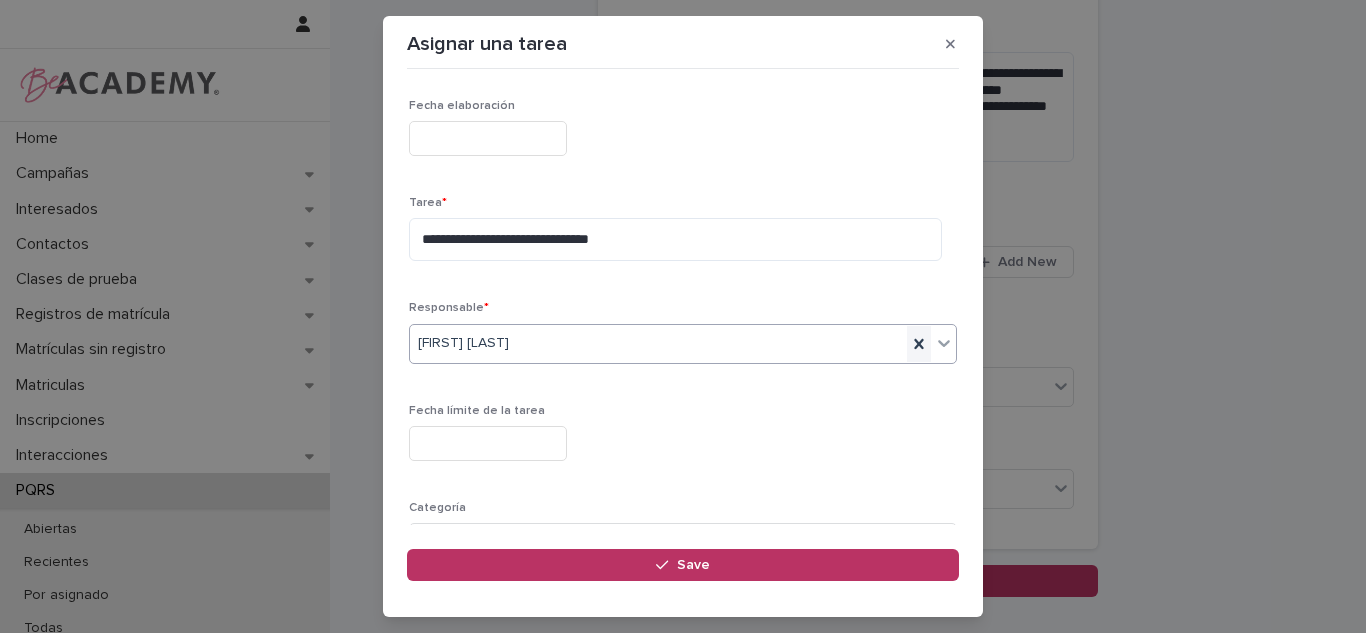 click 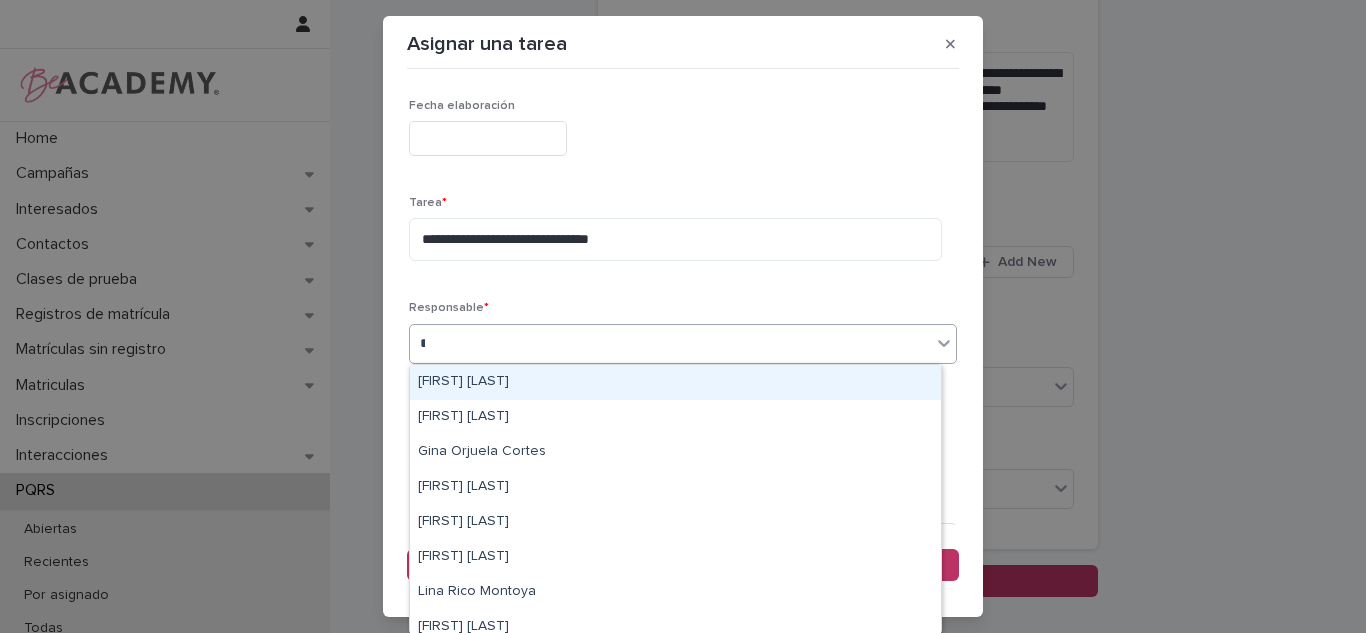 type on "***" 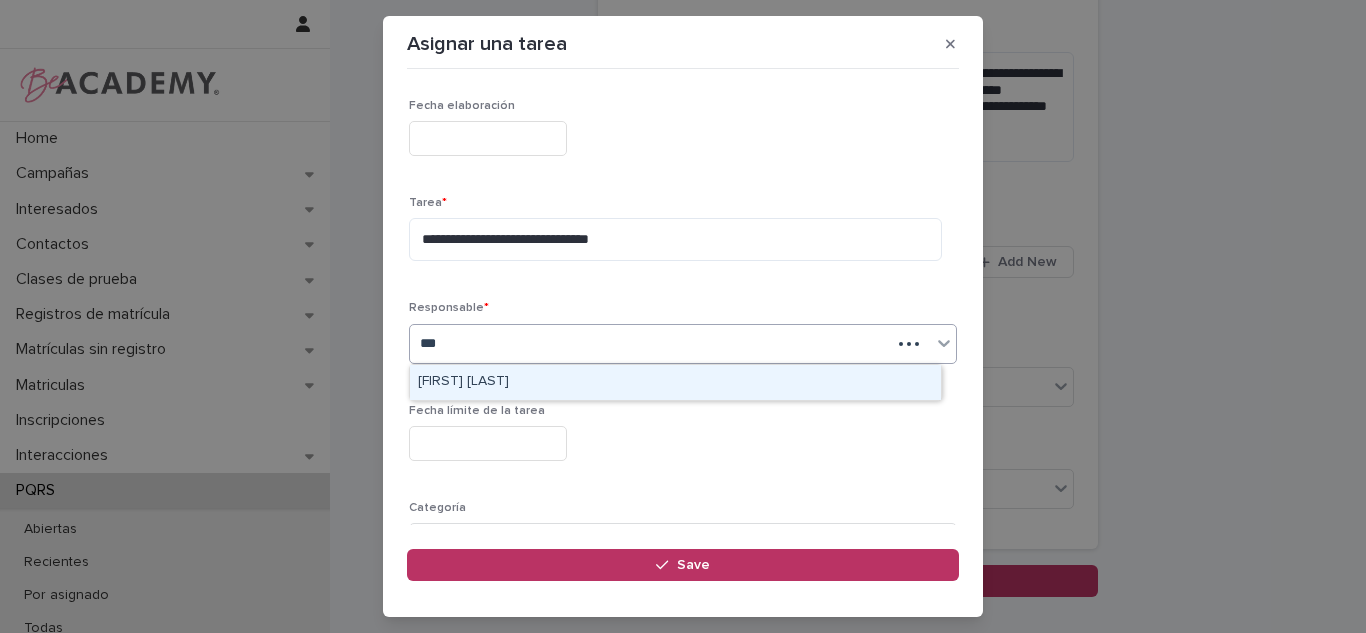 type 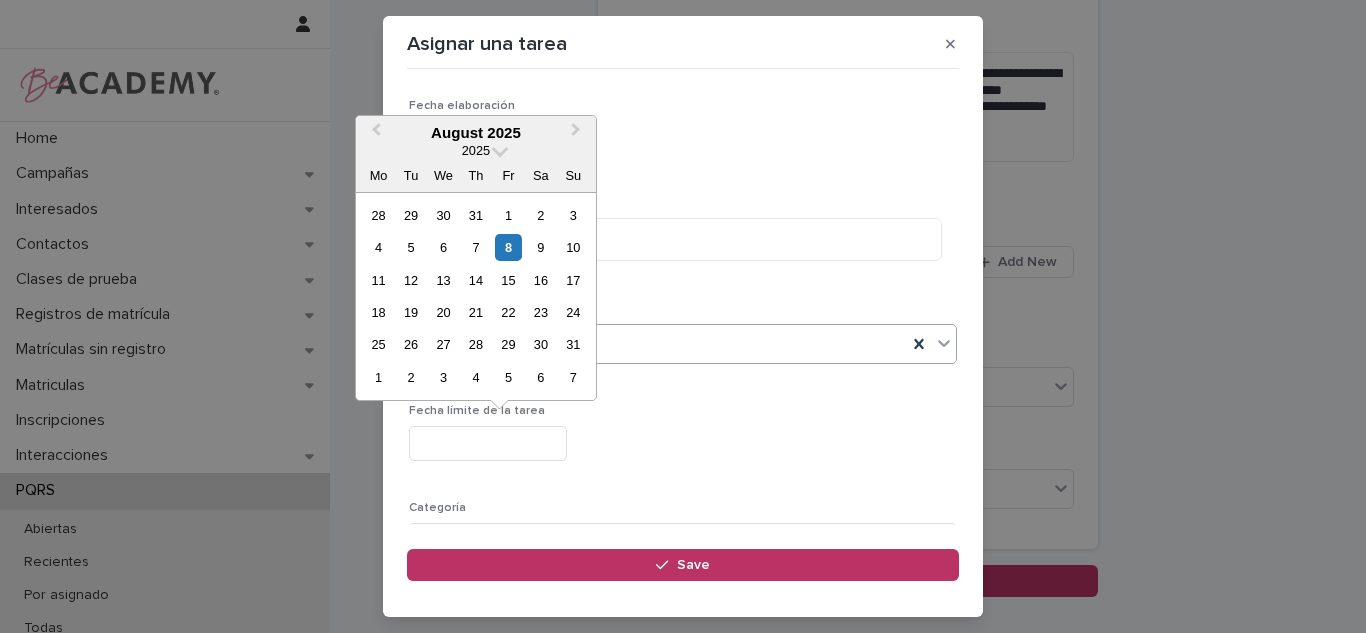 click at bounding box center [488, 443] 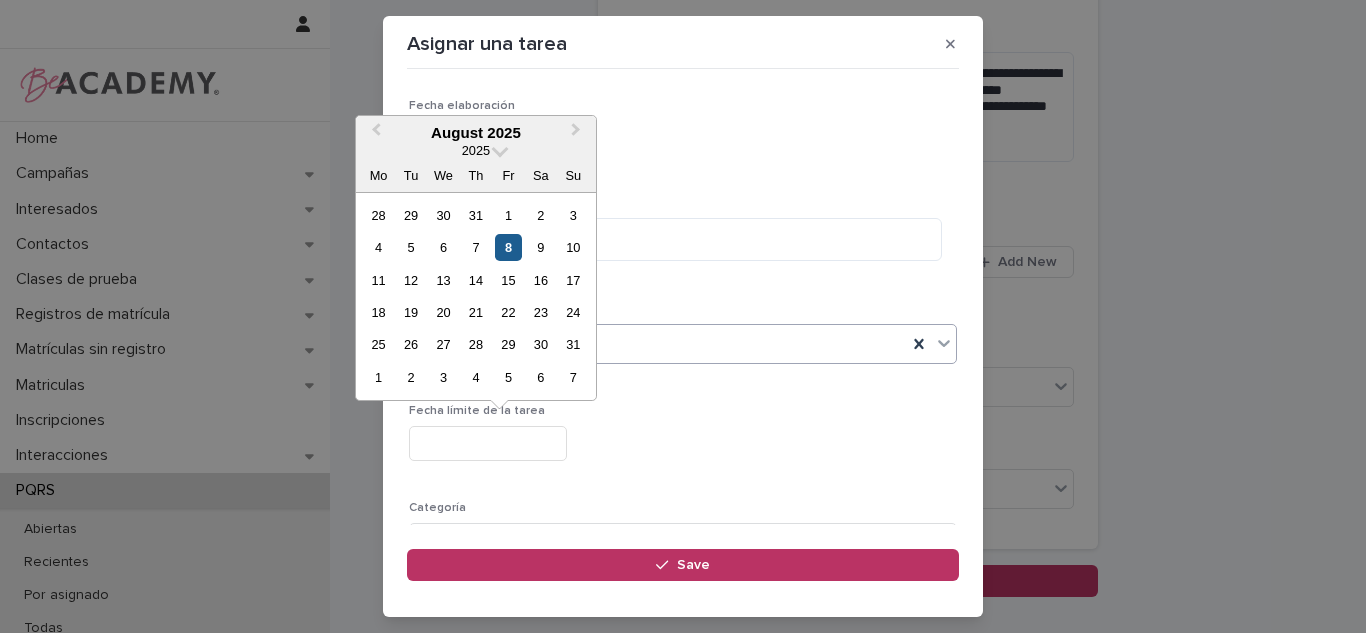 click on "8" at bounding box center [508, 247] 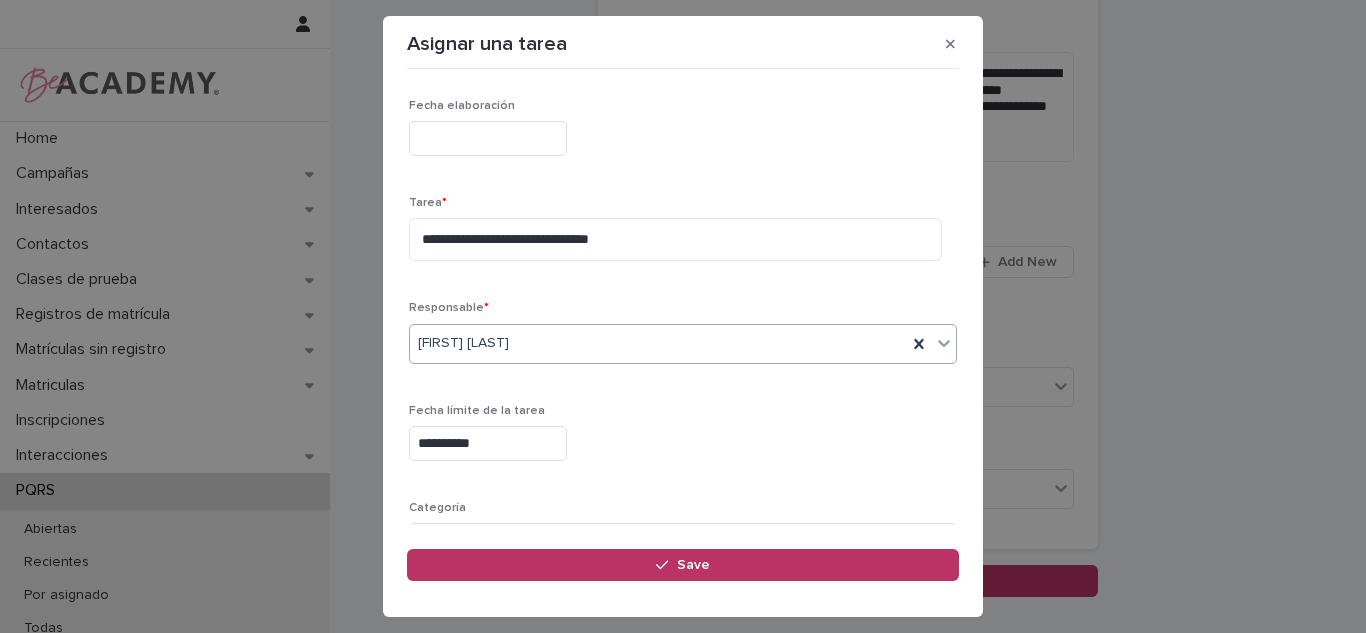 scroll, scrollTop: 203, scrollLeft: 0, axis: vertical 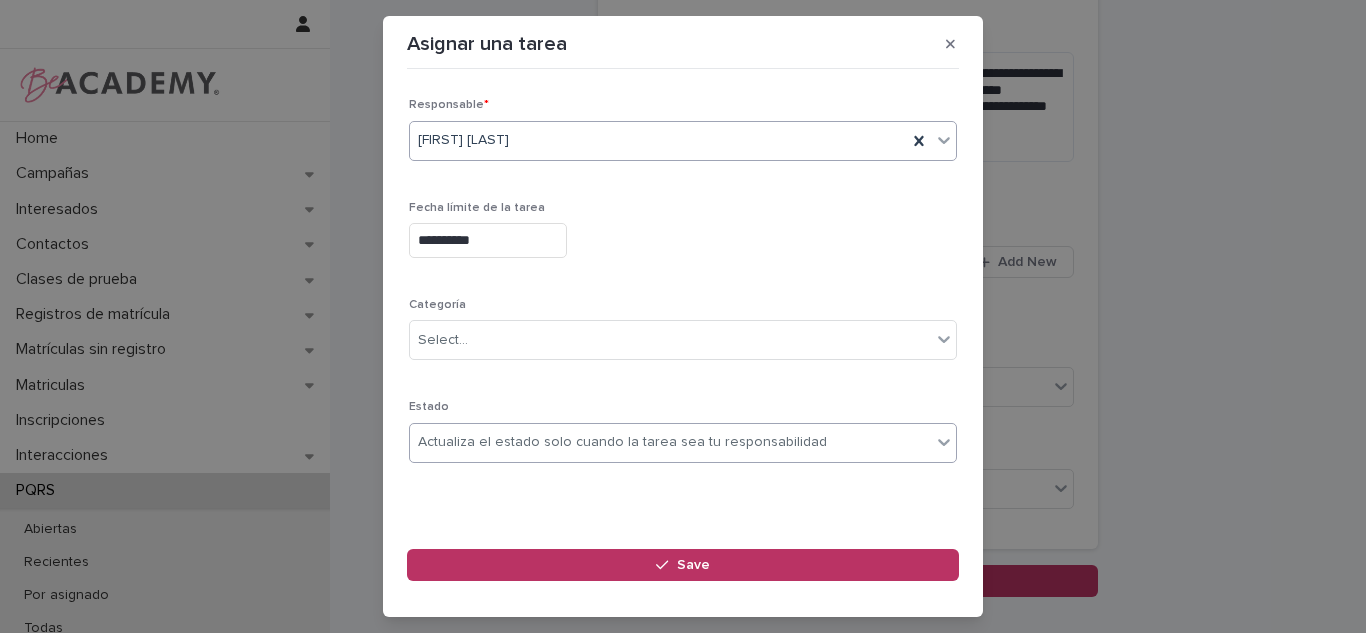 click on "Actualiza el estado solo cuando la tarea sea tu responsabilidad" at bounding box center [622, 442] 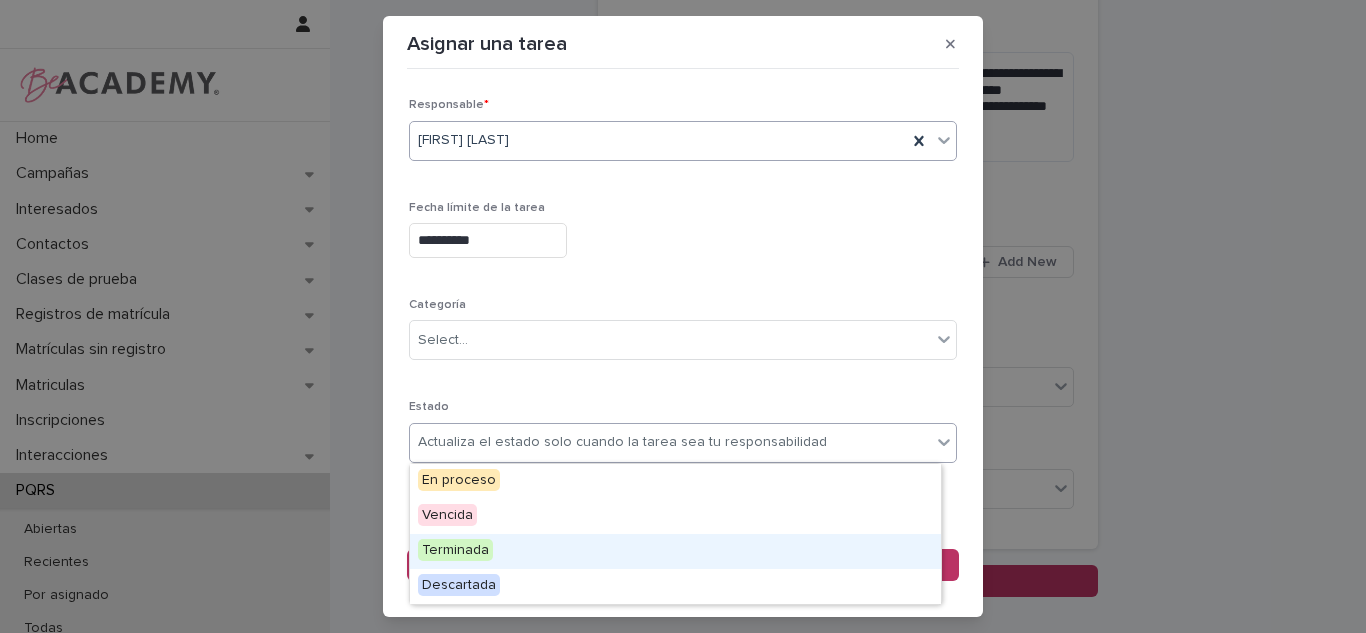 click on "Terminada" at bounding box center [455, 550] 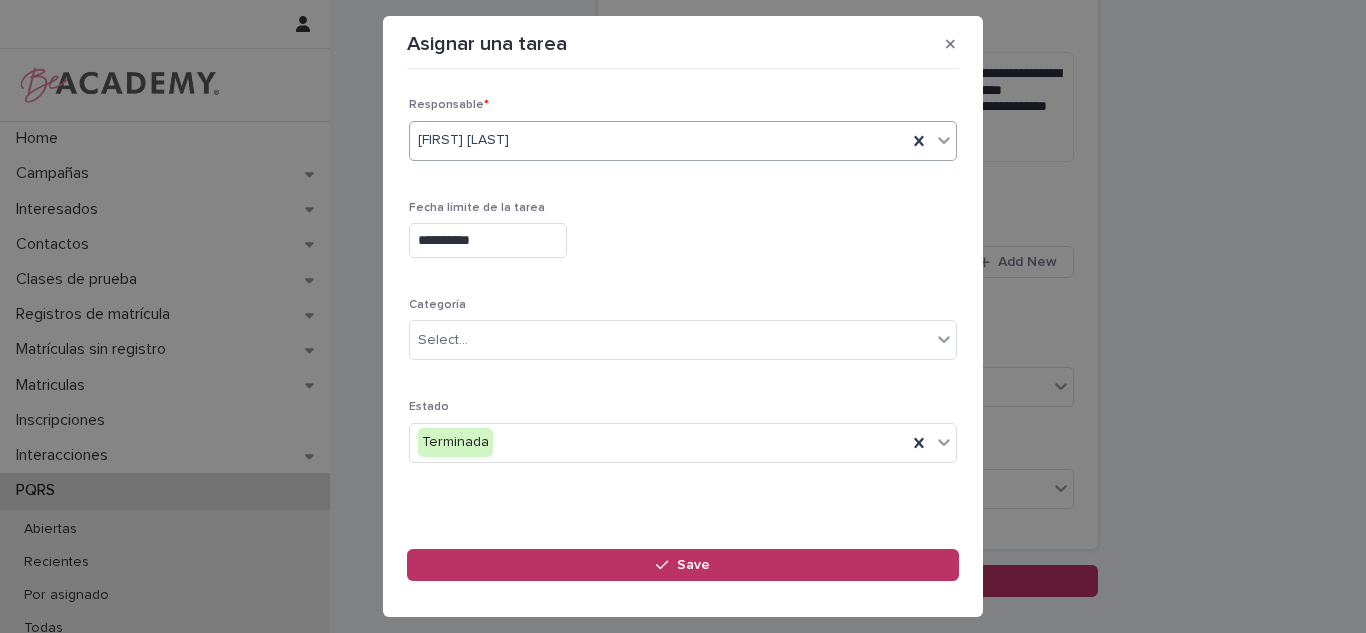 scroll, scrollTop: 0, scrollLeft: 0, axis: both 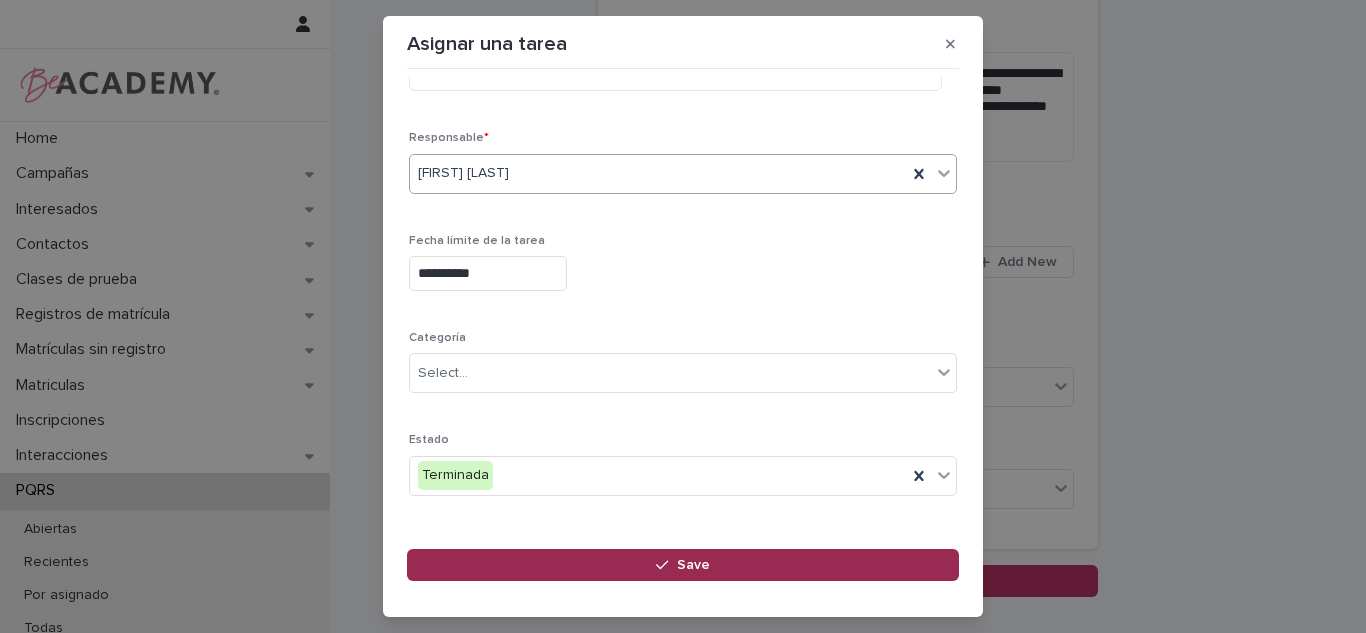 click on "Save" at bounding box center (683, 565) 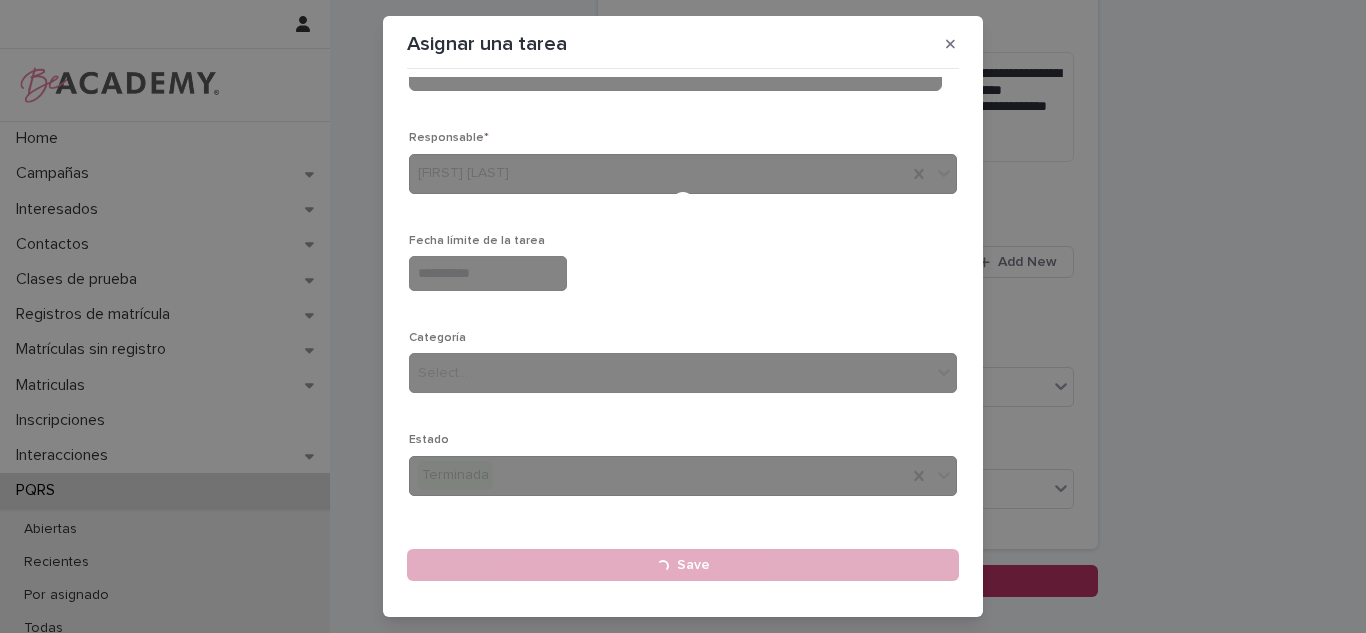 type 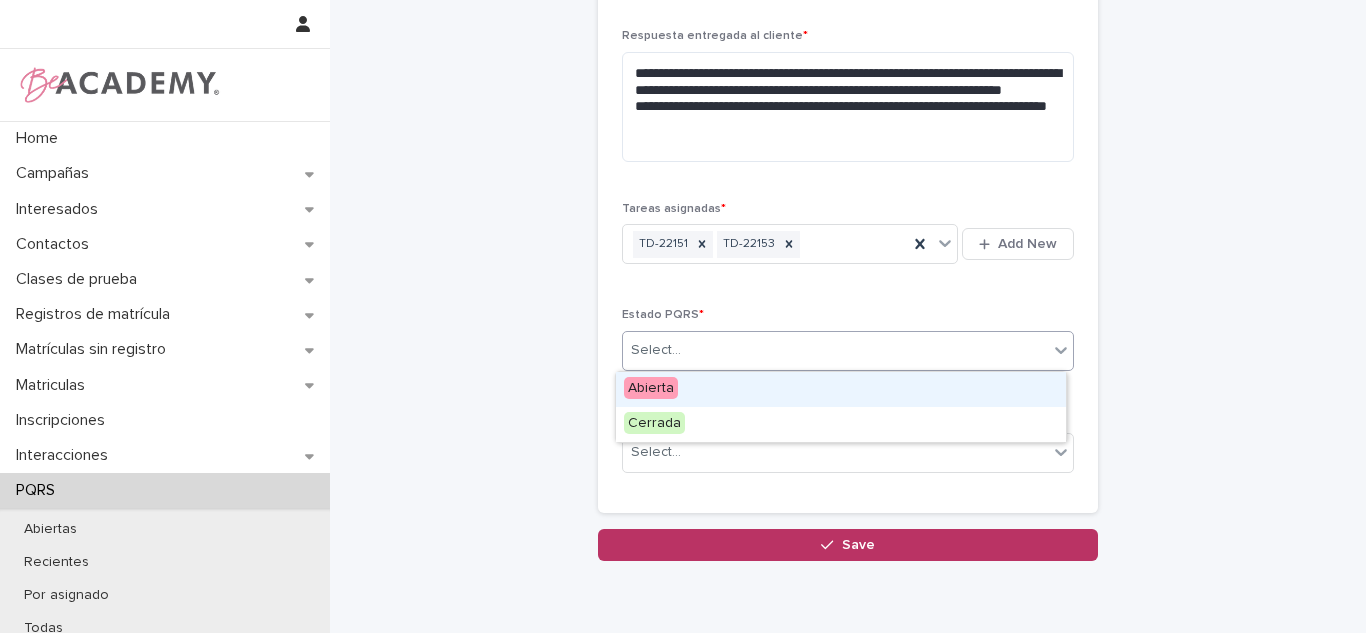 drag, startPoint x: 741, startPoint y: 369, endPoint x: 729, endPoint y: 374, distance: 13 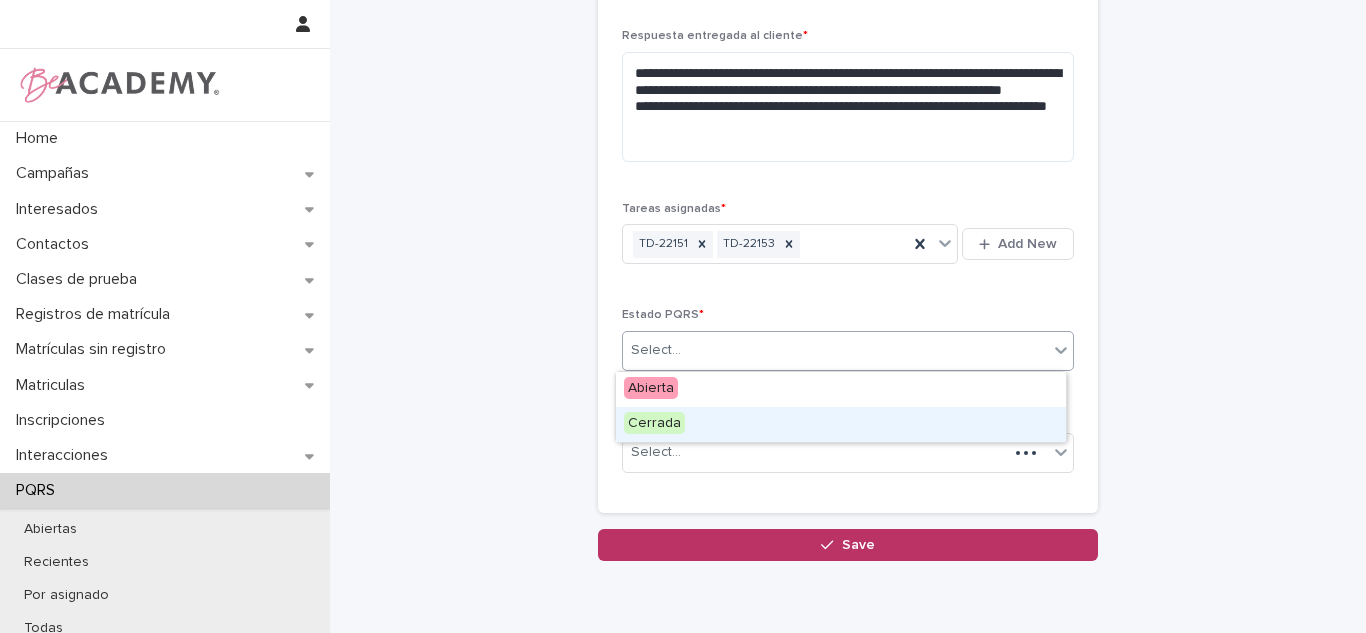click on "Cerrada" at bounding box center (841, 424) 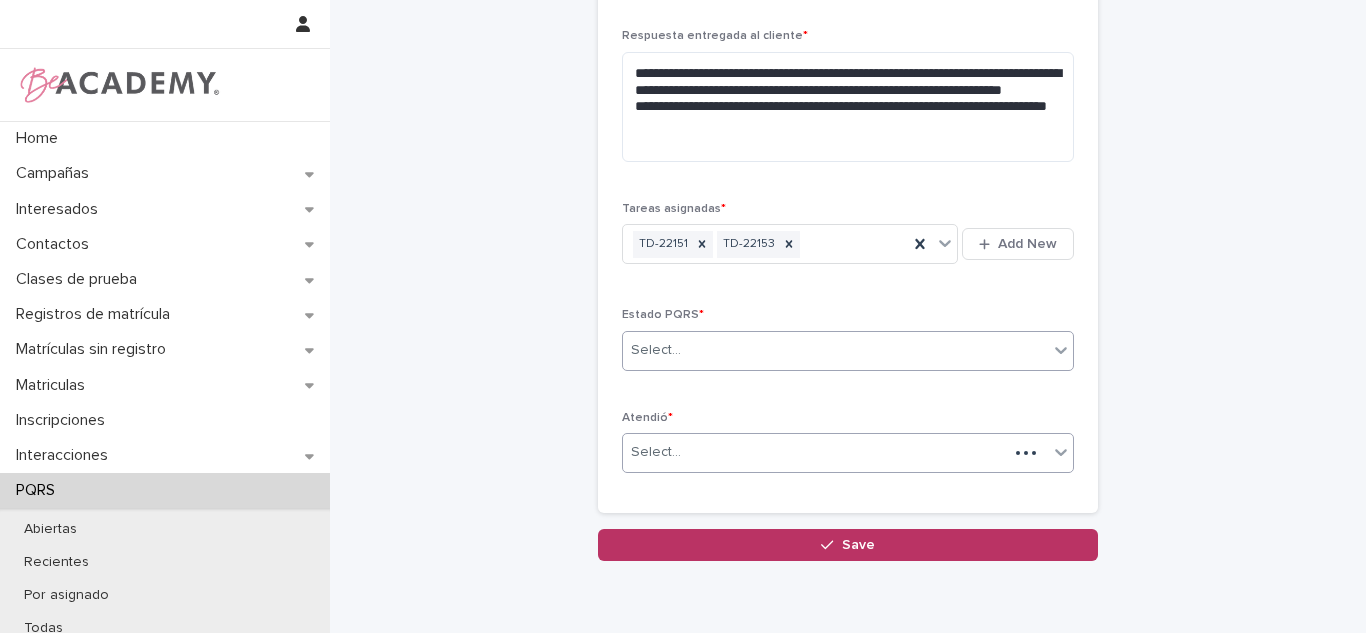 click on "Select..." at bounding box center (815, 452) 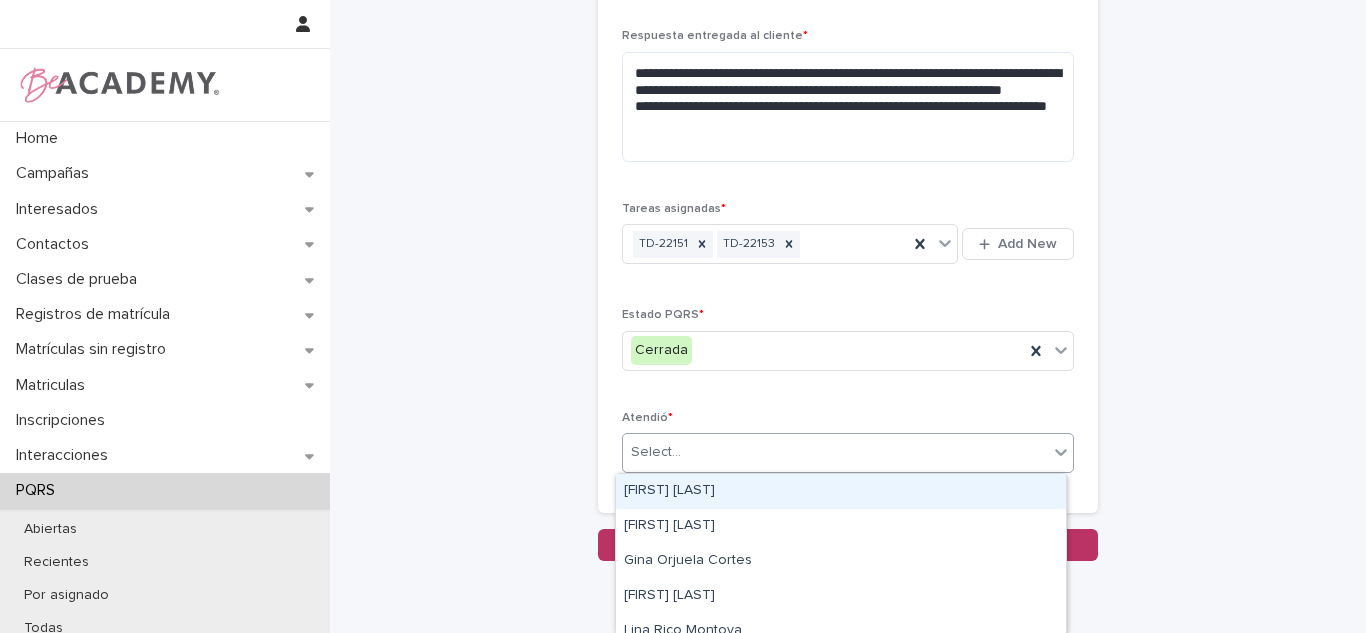 drag, startPoint x: 689, startPoint y: 487, endPoint x: 699, endPoint y: 488, distance: 10.049875 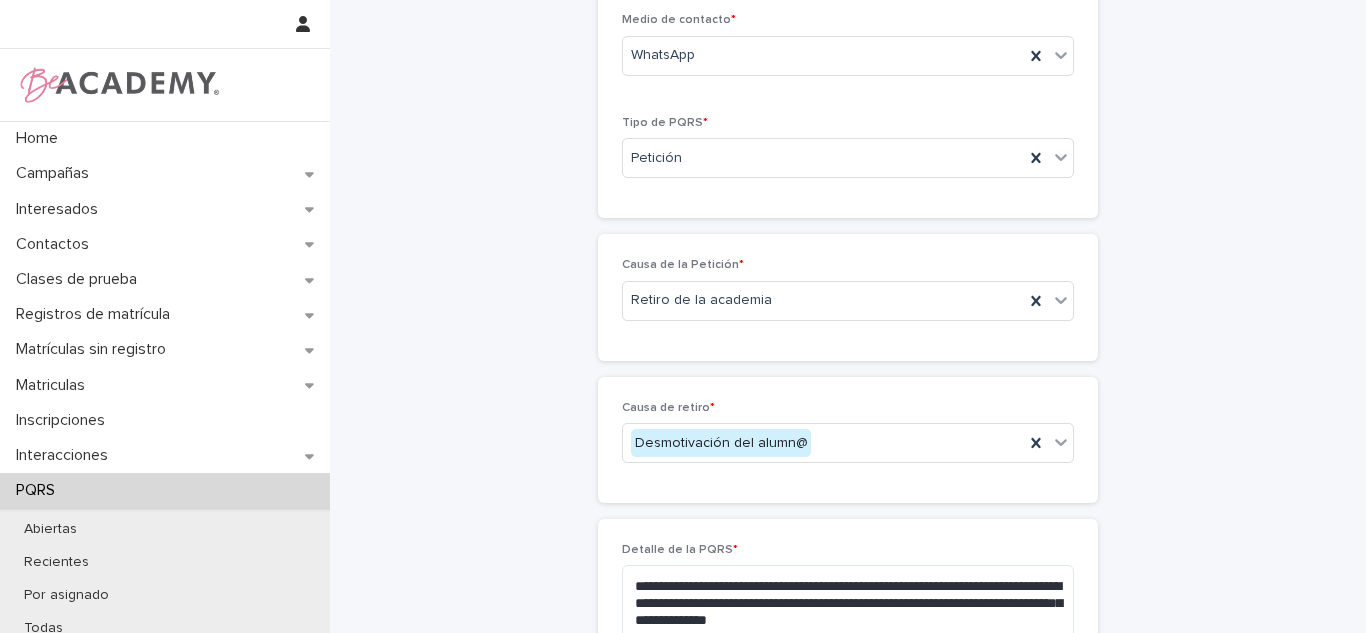 scroll, scrollTop: 985, scrollLeft: 0, axis: vertical 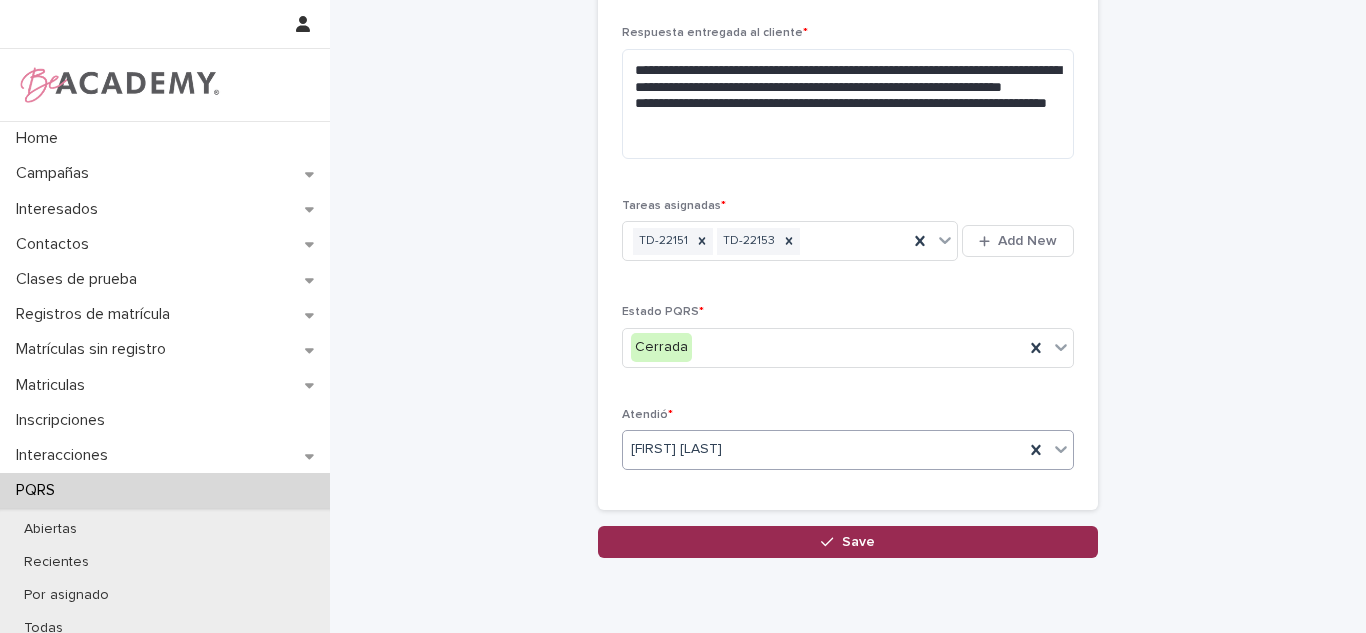 click on "Save" at bounding box center (848, 542) 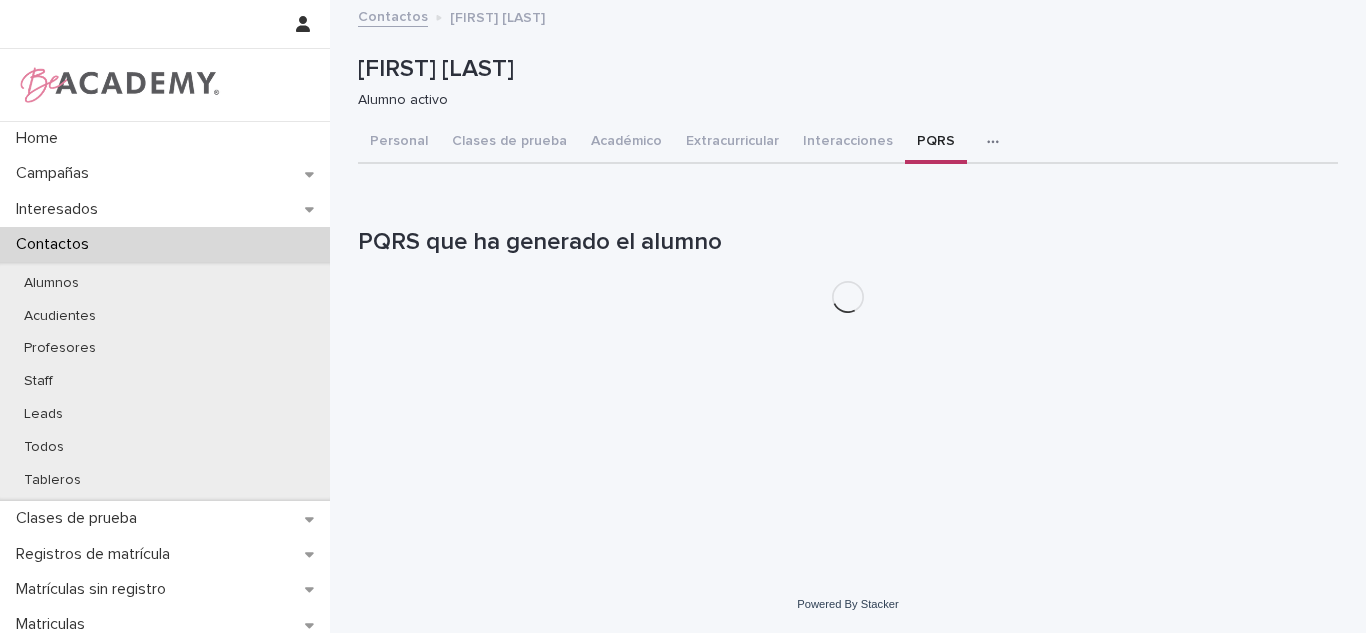 scroll, scrollTop: 0, scrollLeft: 0, axis: both 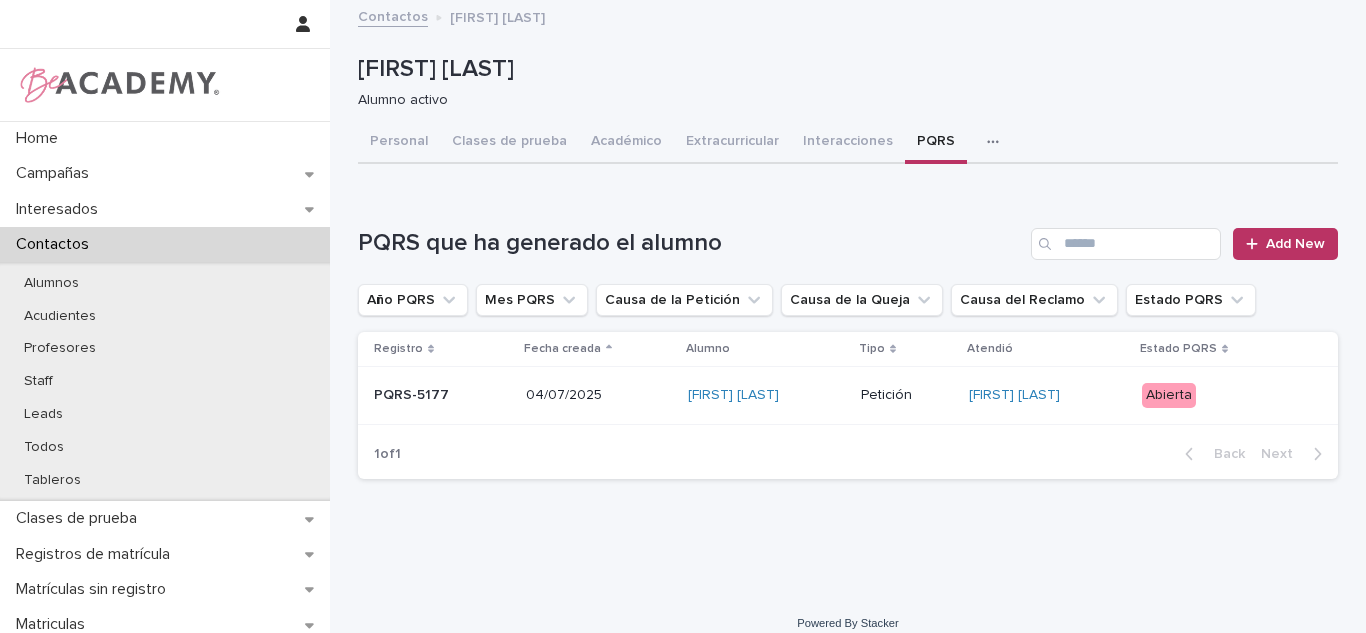 click on "Académico" at bounding box center (626, 143) 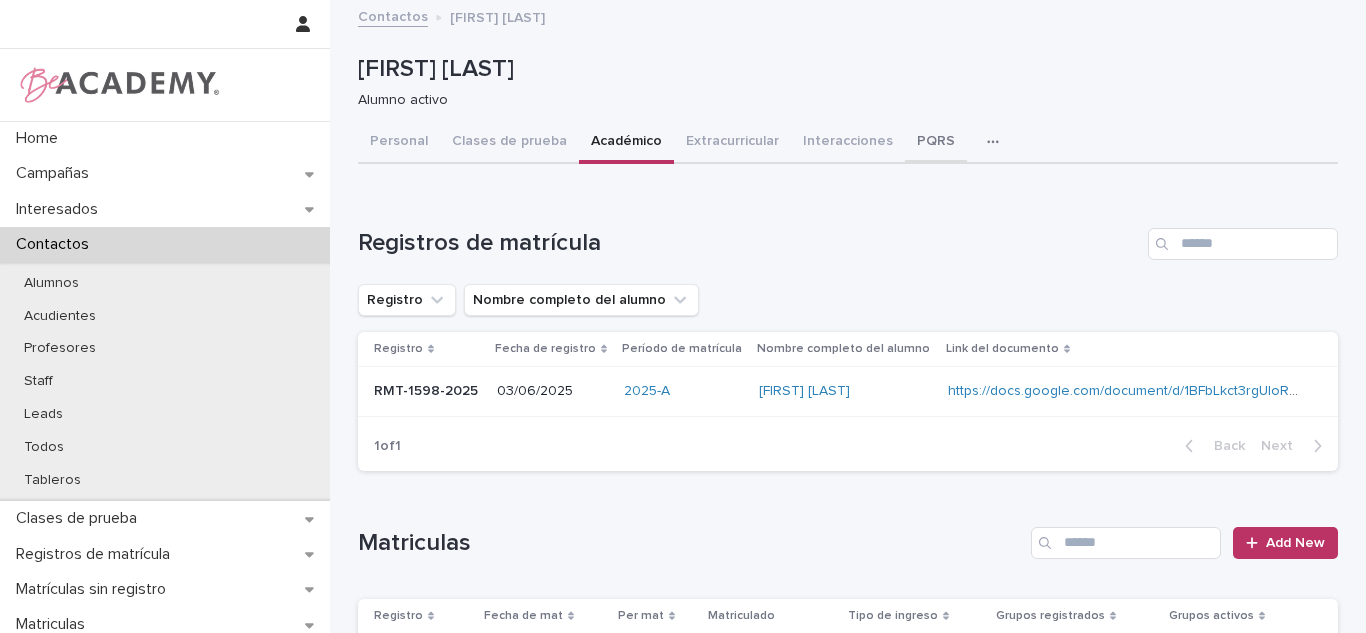 click on "PQRS" at bounding box center (936, 143) 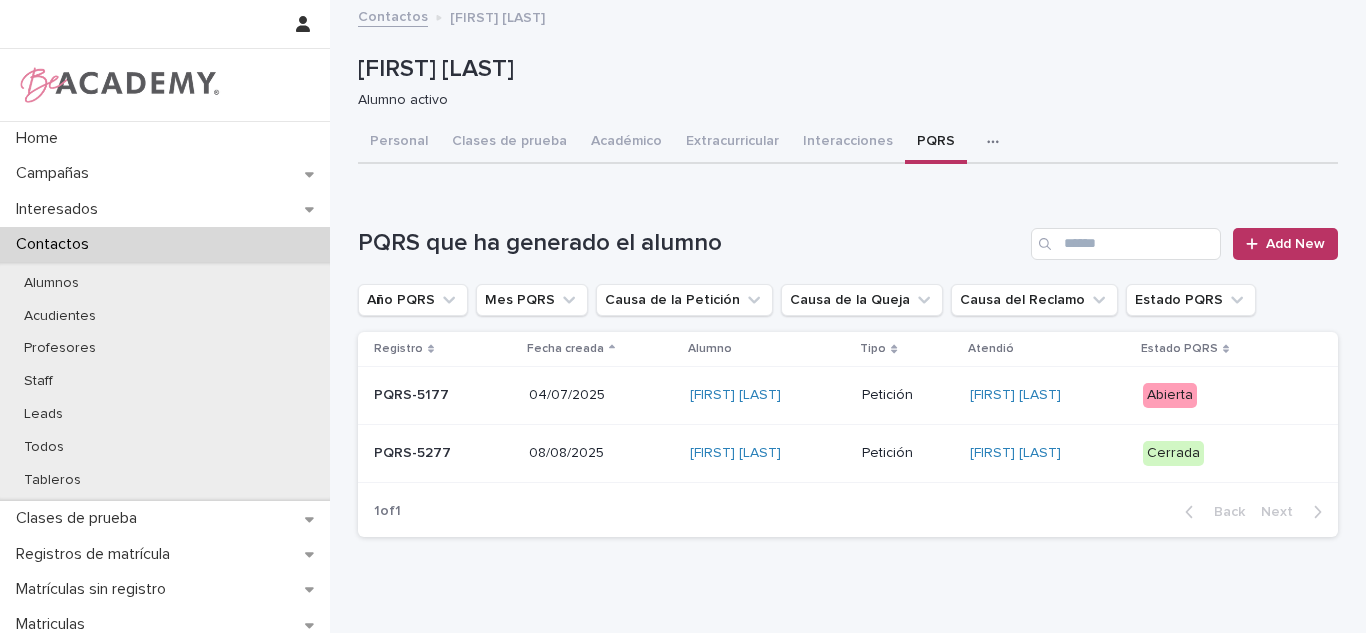 click on "Académico" at bounding box center (626, 143) 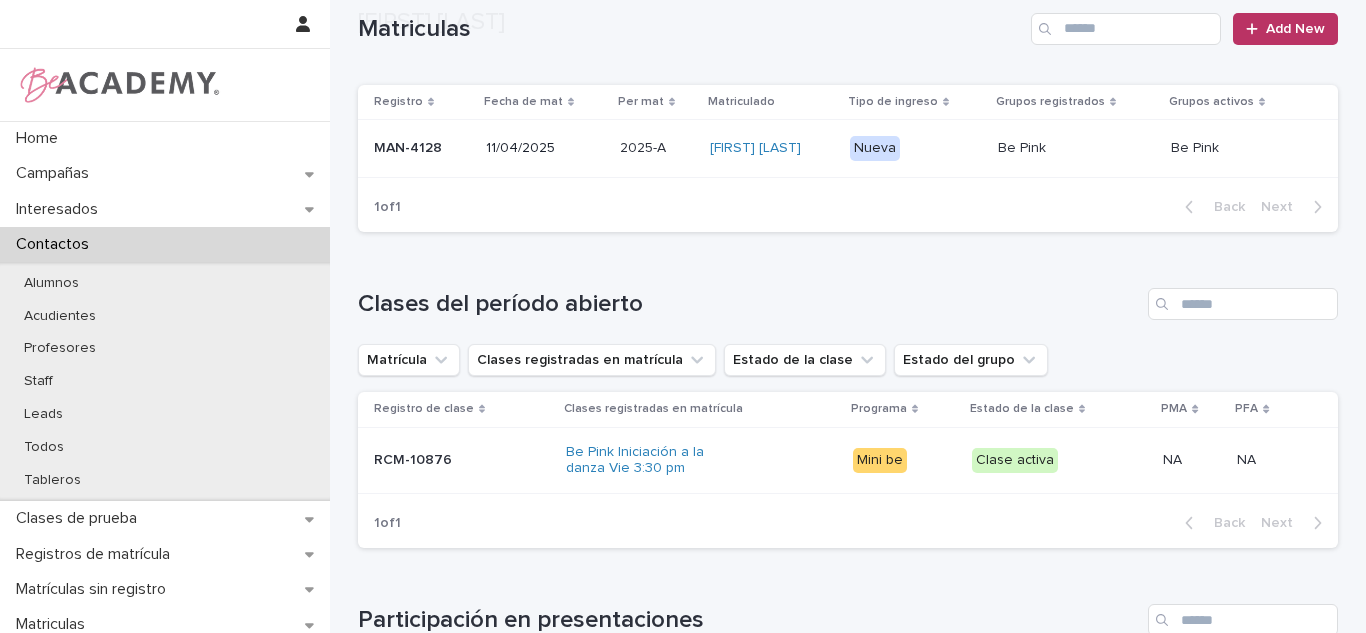 scroll, scrollTop: 591, scrollLeft: 0, axis: vertical 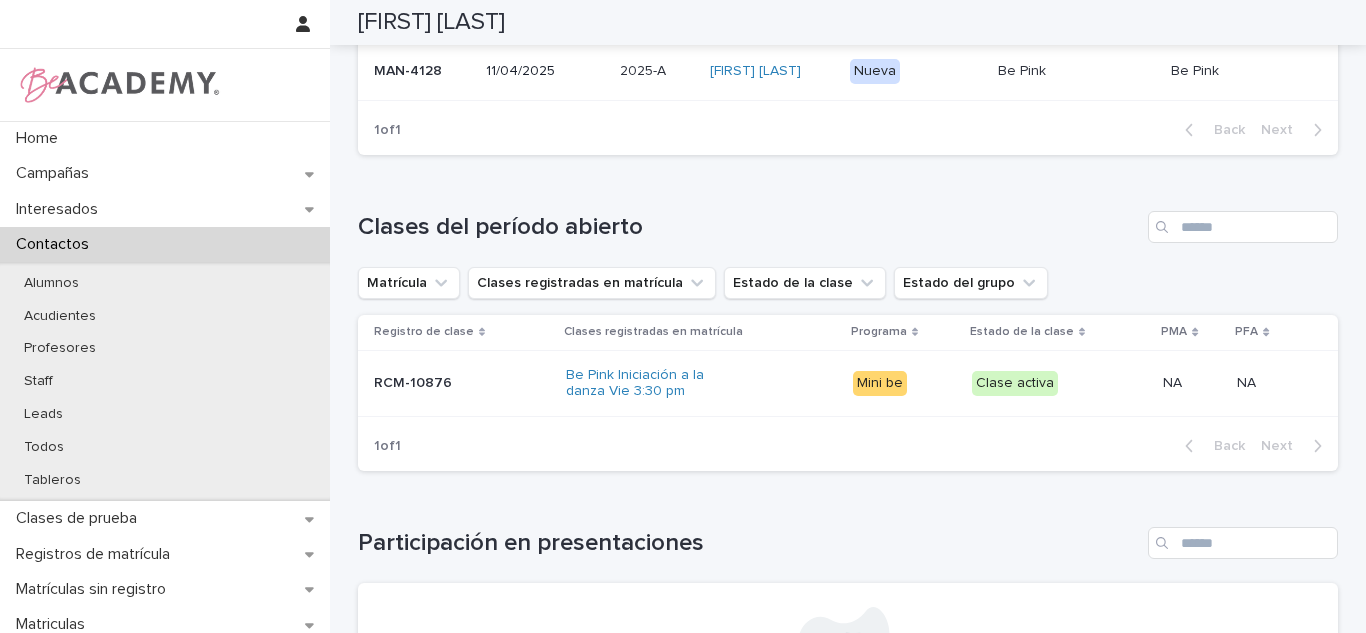 click on "Be Pink Iniciación a la danza Vie 3:30 pm" at bounding box center (701, 384) 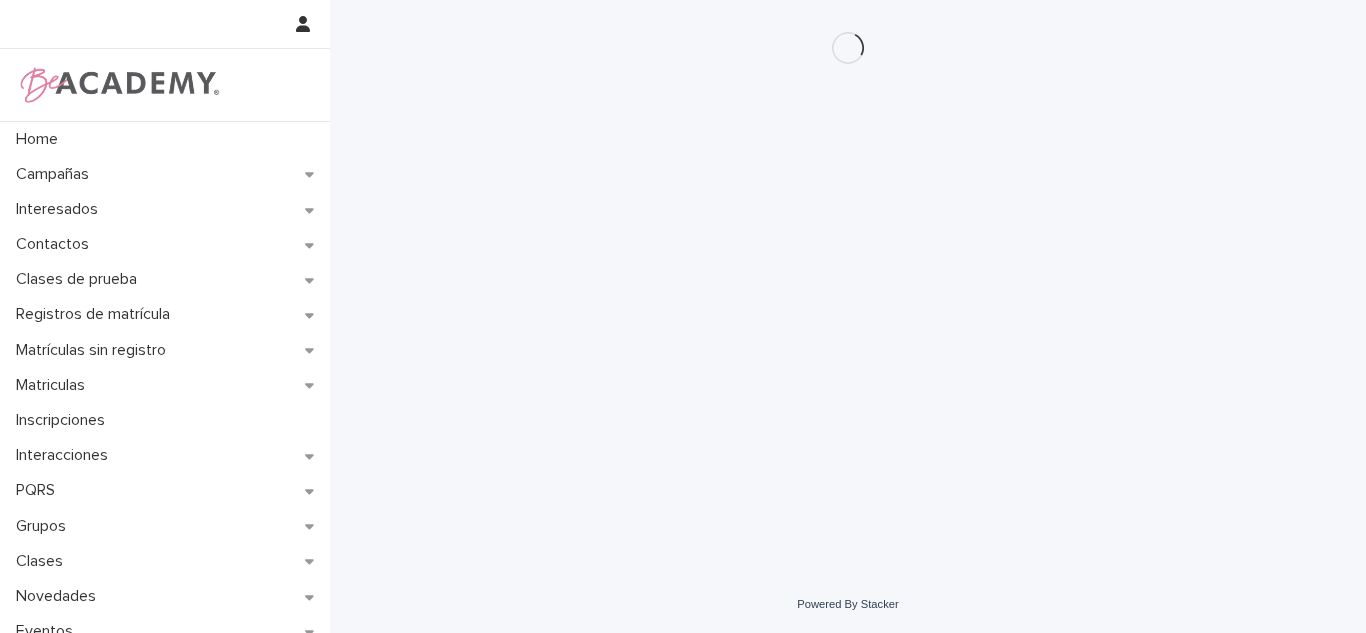 scroll, scrollTop: 0, scrollLeft: 0, axis: both 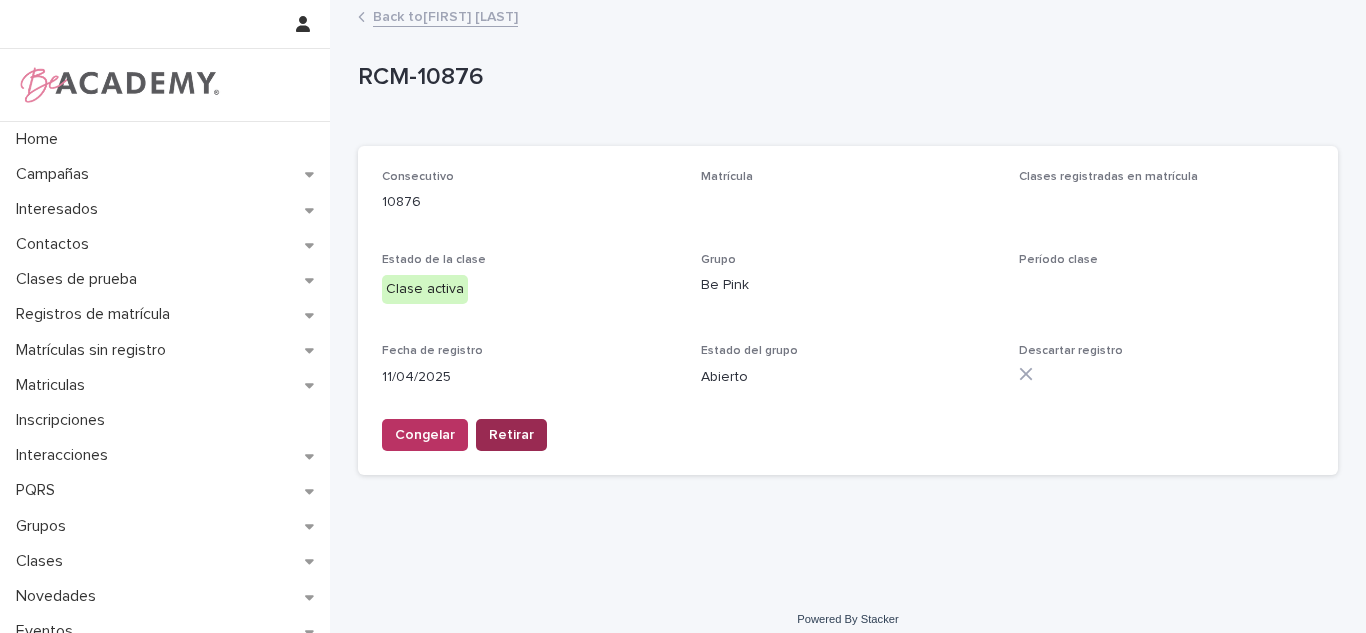 click on "Retirar" at bounding box center (511, 435) 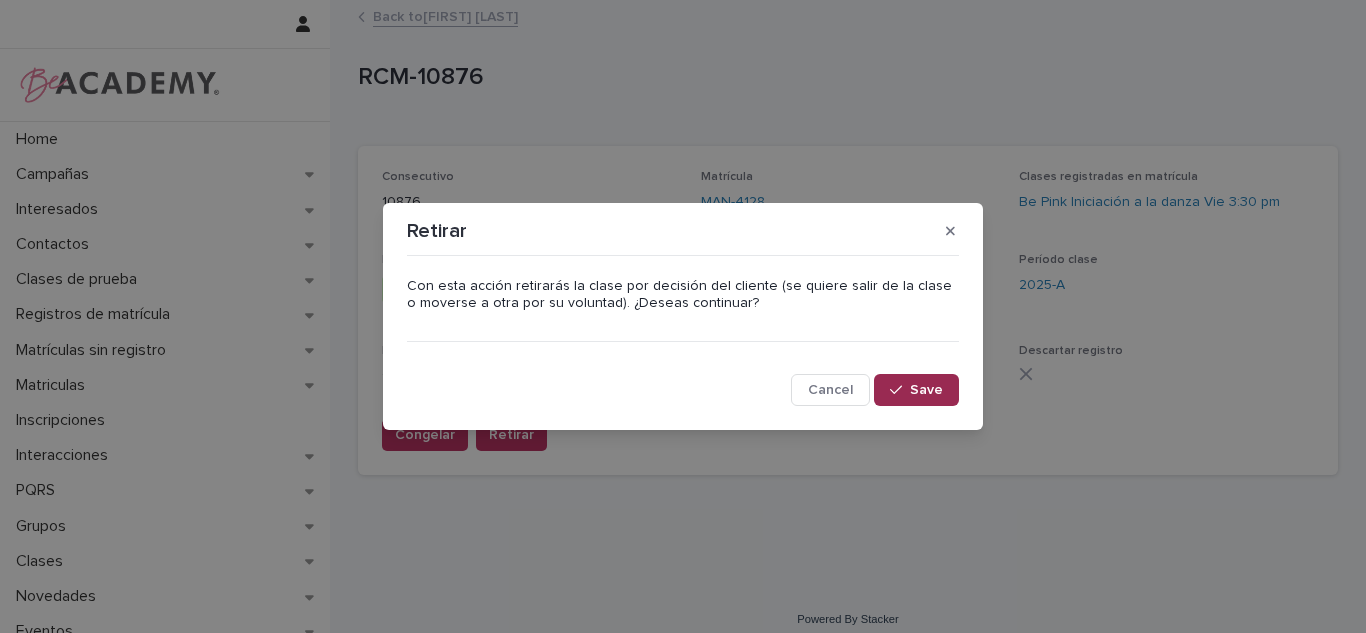 click on "Save" at bounding box center (926, 390) 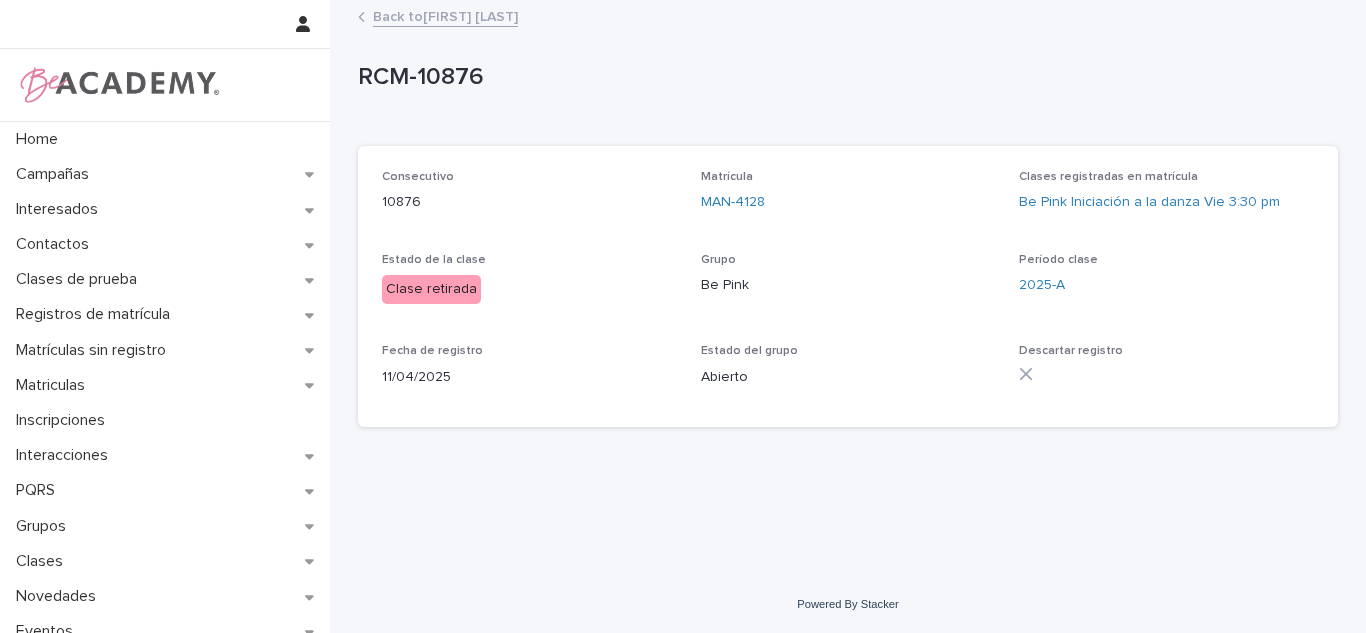 click on "Back to  [FIRST] [LAST]" at bounding box center [445, 15] 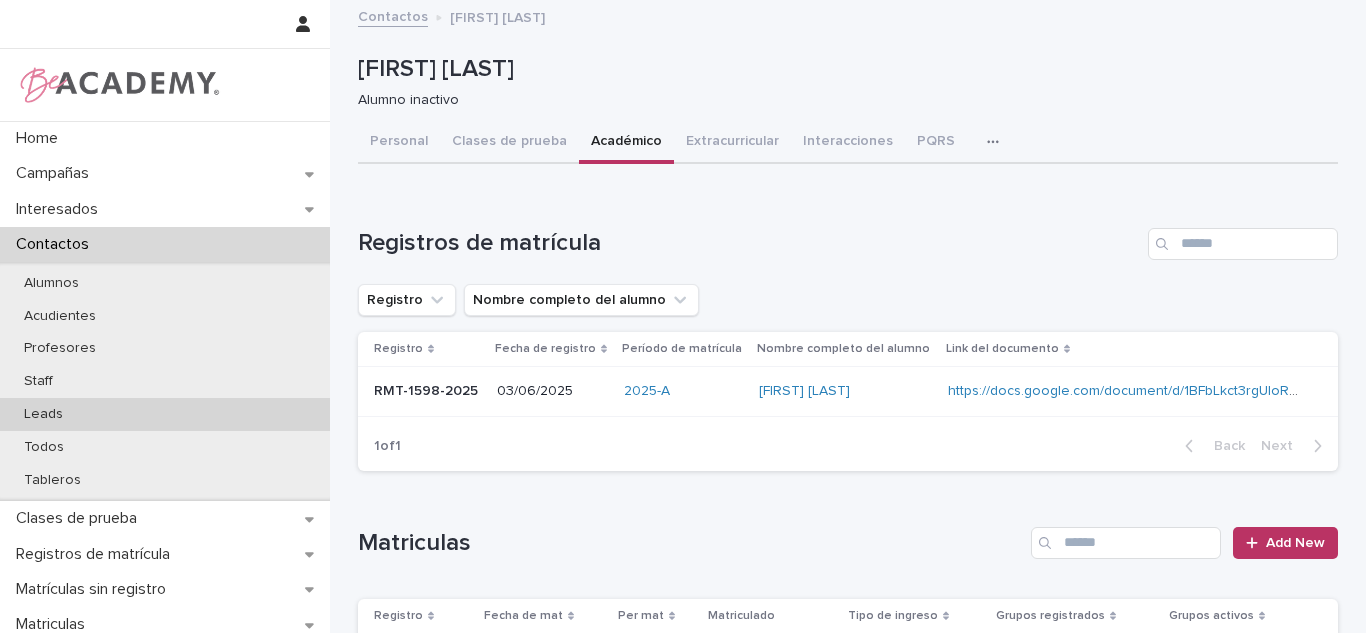 scroll, scrollTop: 100, scrollLeft: 0, axis: vertical 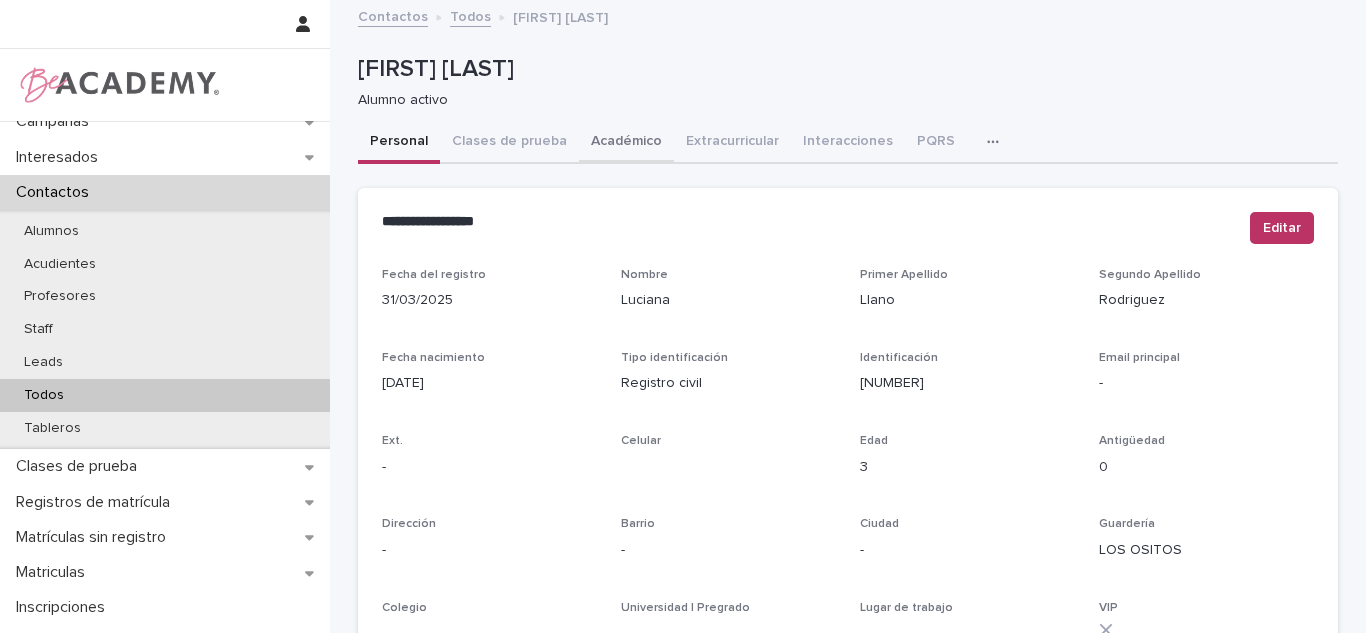 click on "Personal Clases de prueba Académico Extracurricular Interacciones PQRS Tareas" at bounding box center (848, 143) 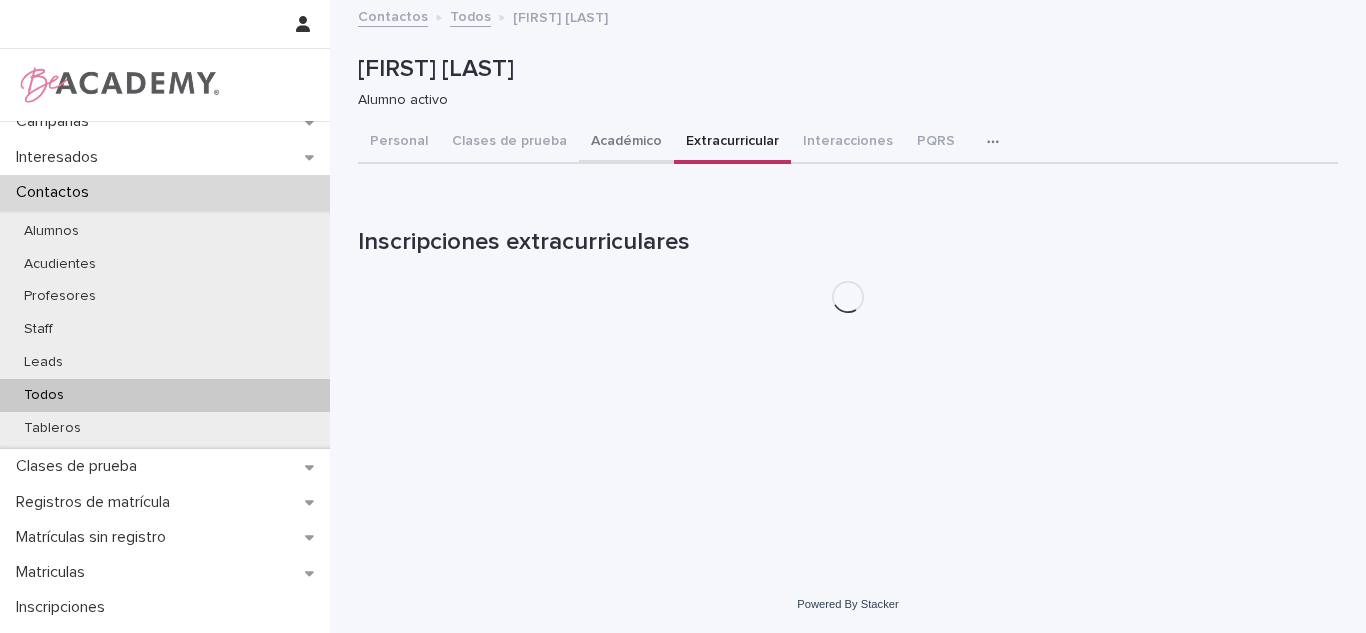 click on "Académico" at bounding box center (626, 143) 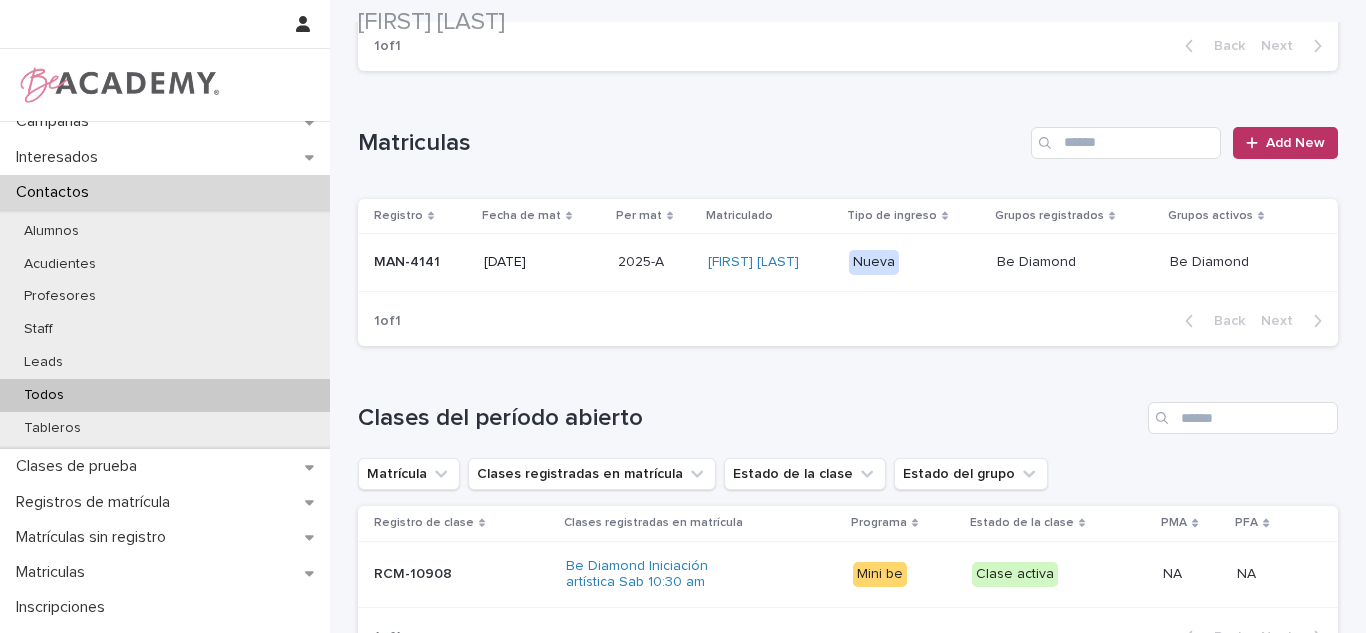 scroll, scrollTop: 464, scrollLeft: 0, axis: vertical 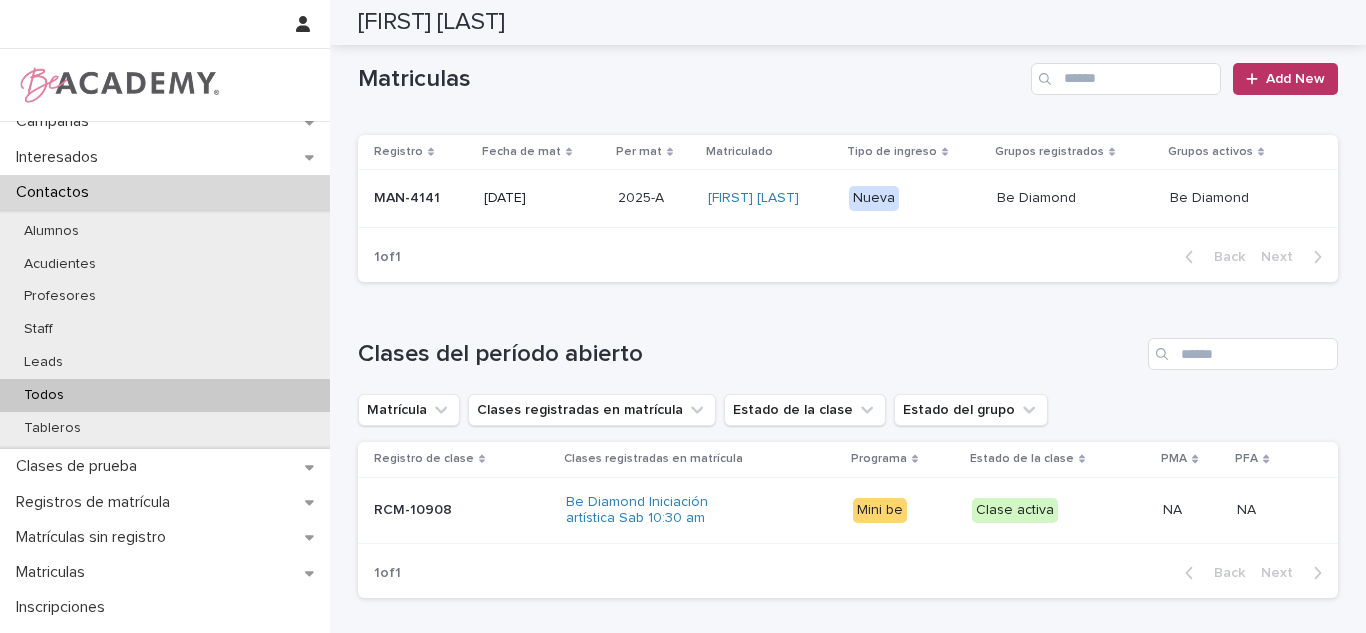 click on "Todos" at bounding box center [165, 395] 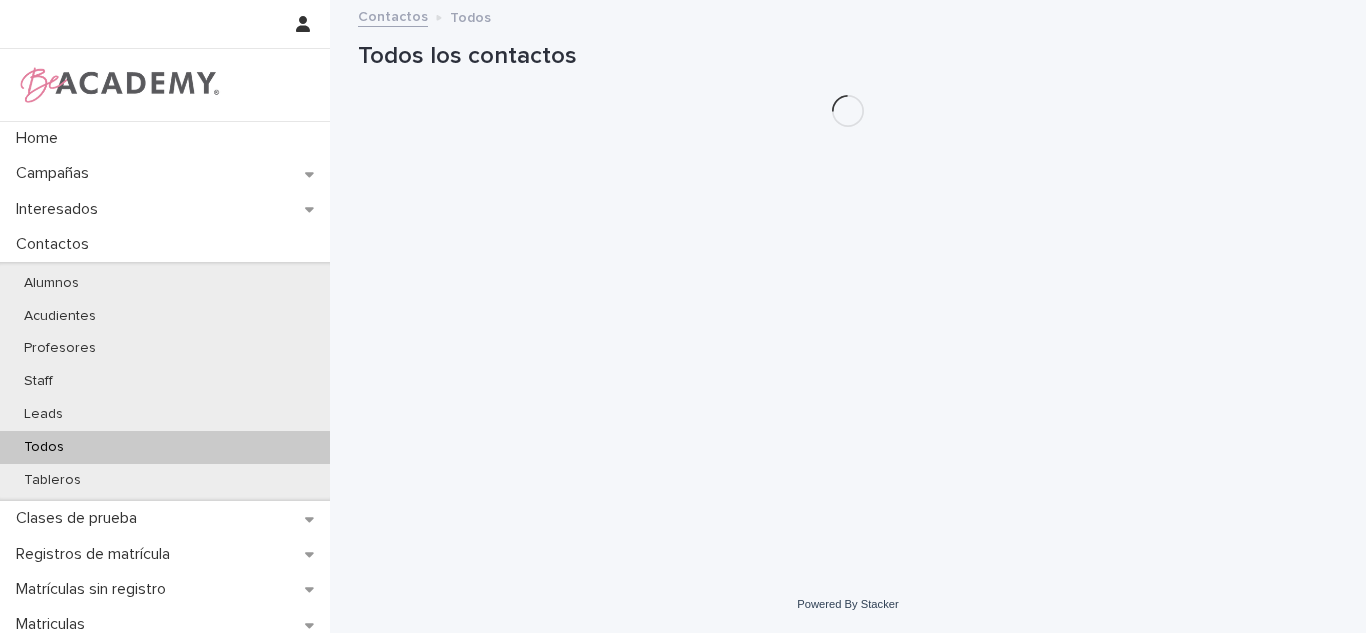 scroll, scrollTop: 0, scrollLeft: 0, axis: both 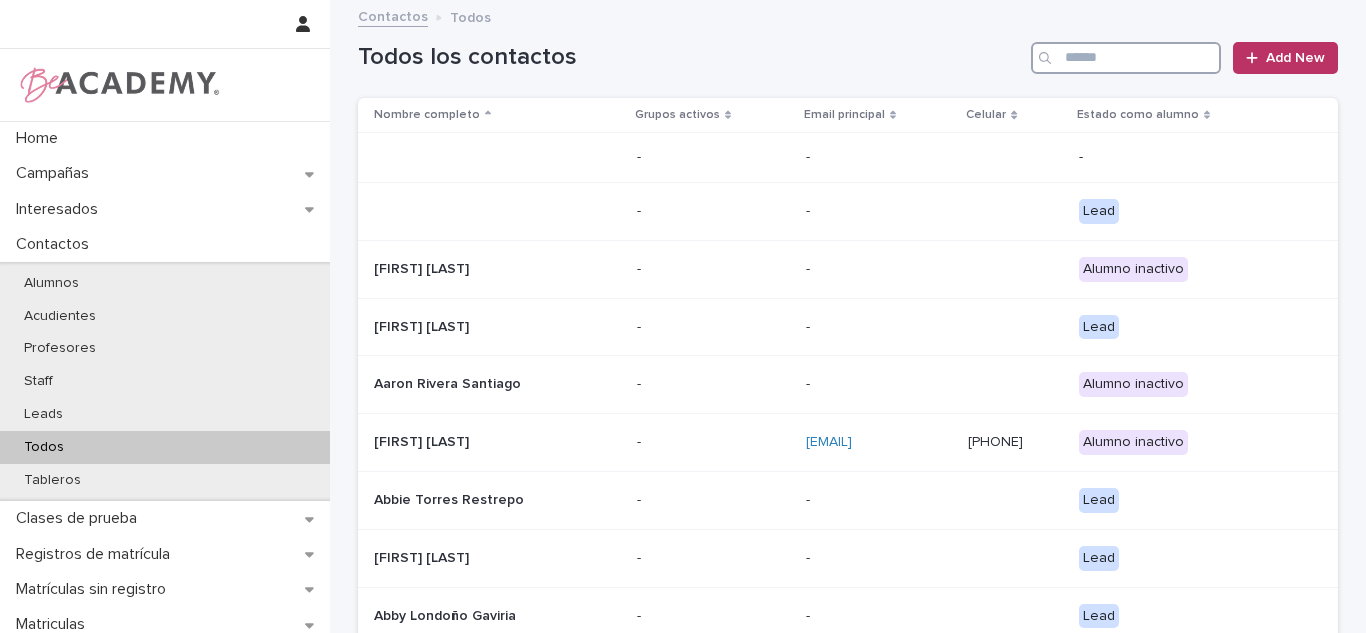 click at bounding box center [1126, 58] 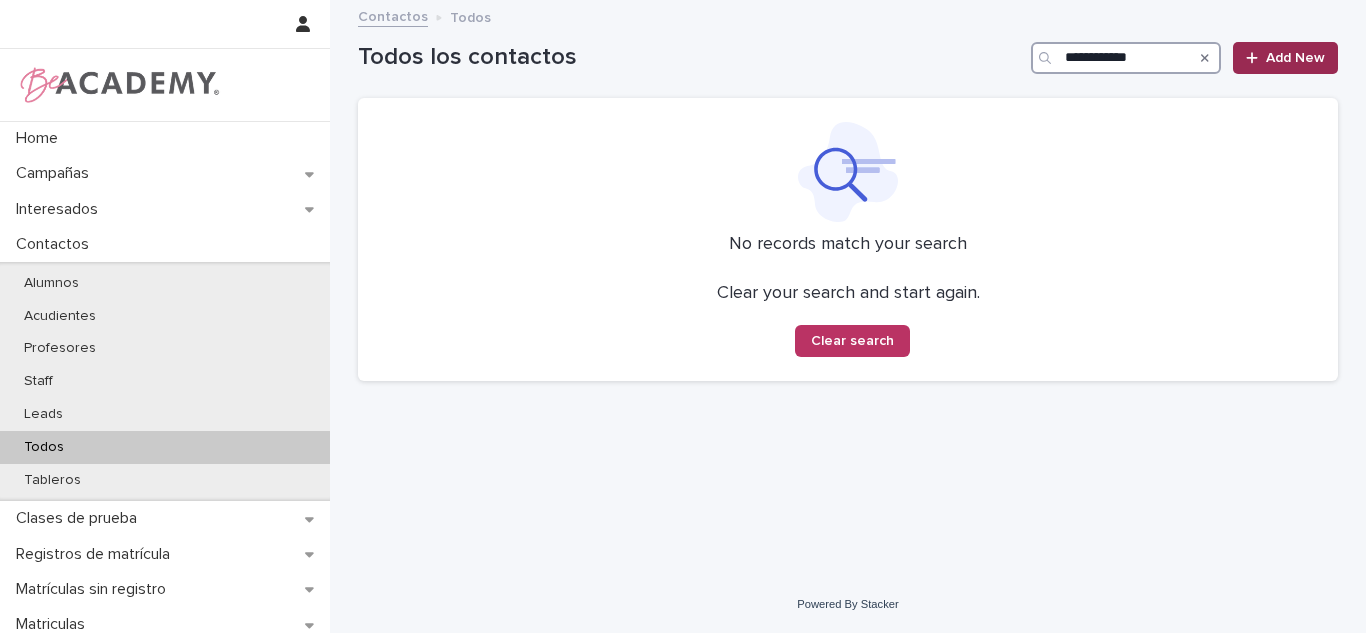 type on "**********" 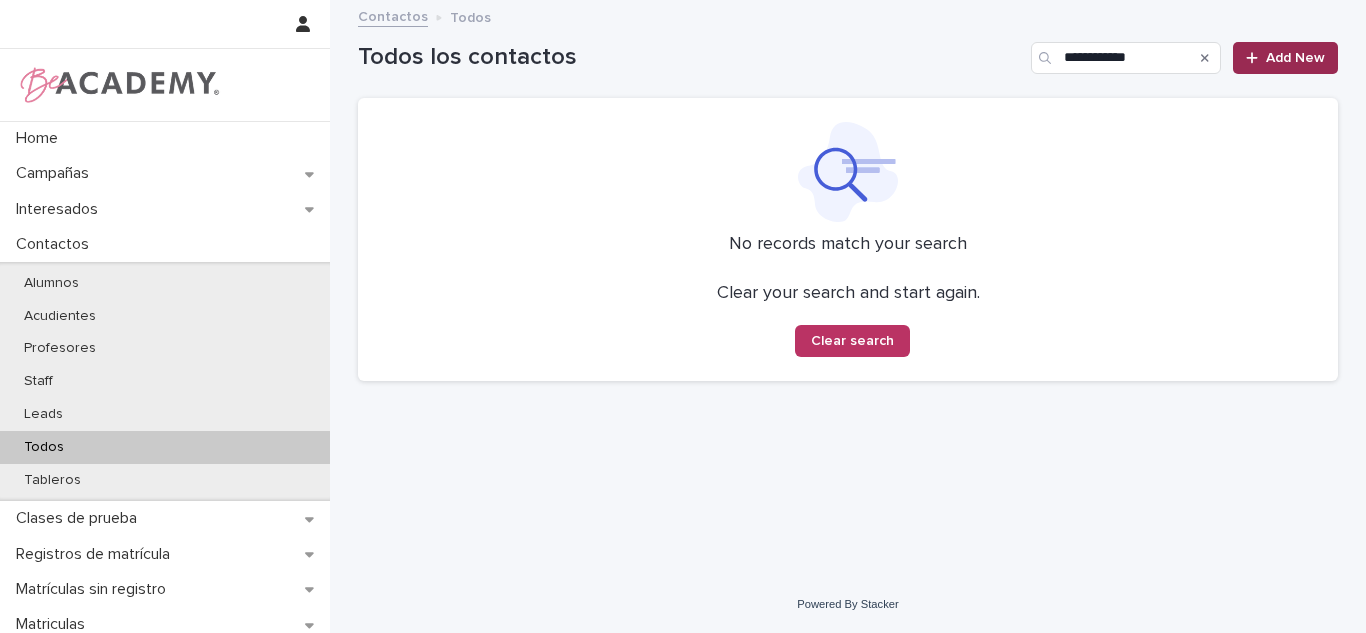 click on "Add New" at bounding box center (1285, 58) 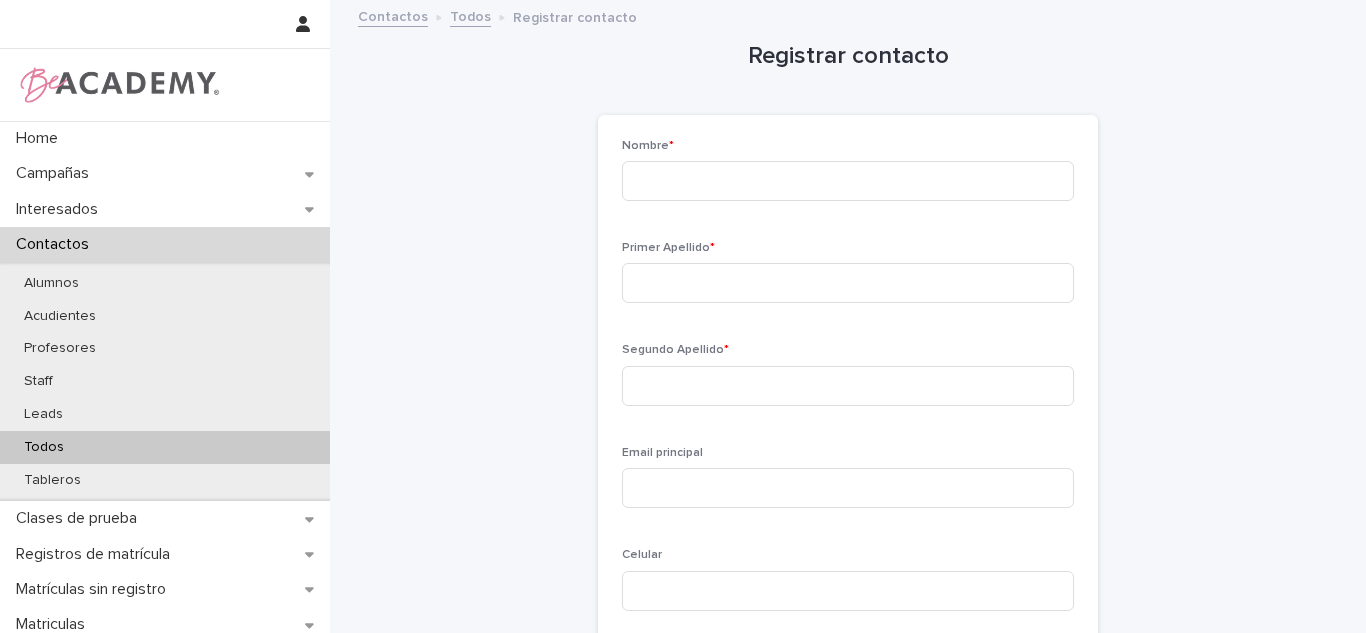 click on "Nombre *" at bounding box center (848, 178) 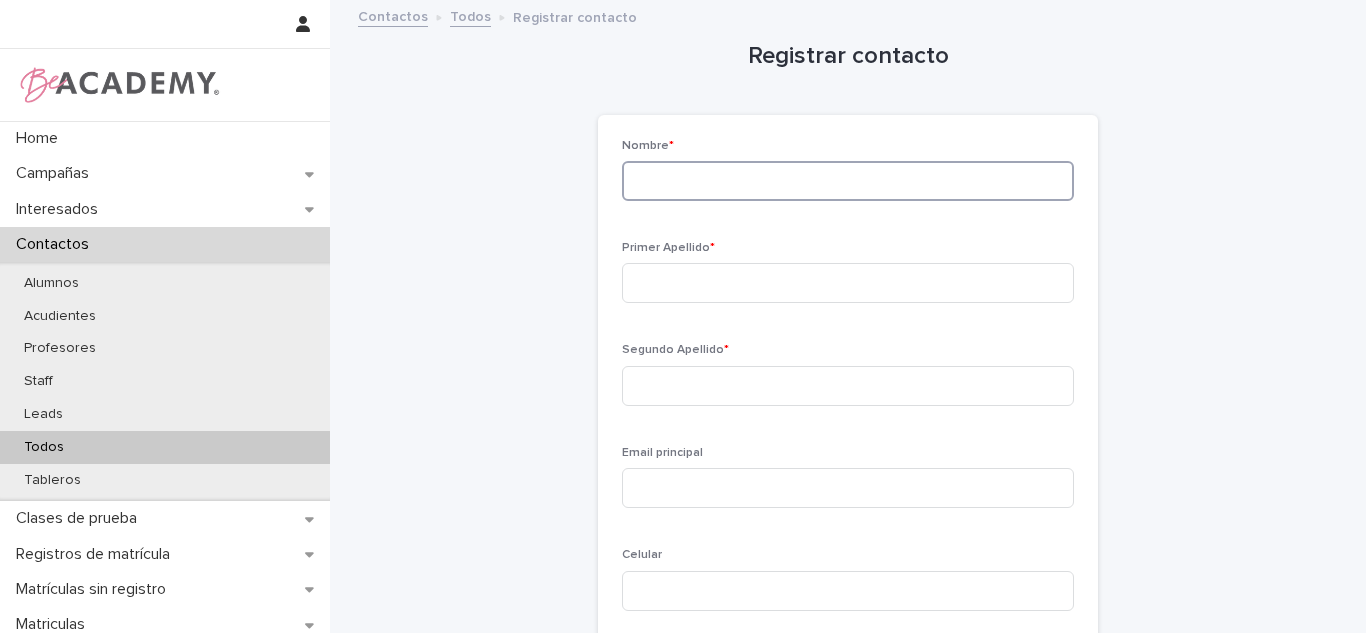 click at bounding box center [848, 181] 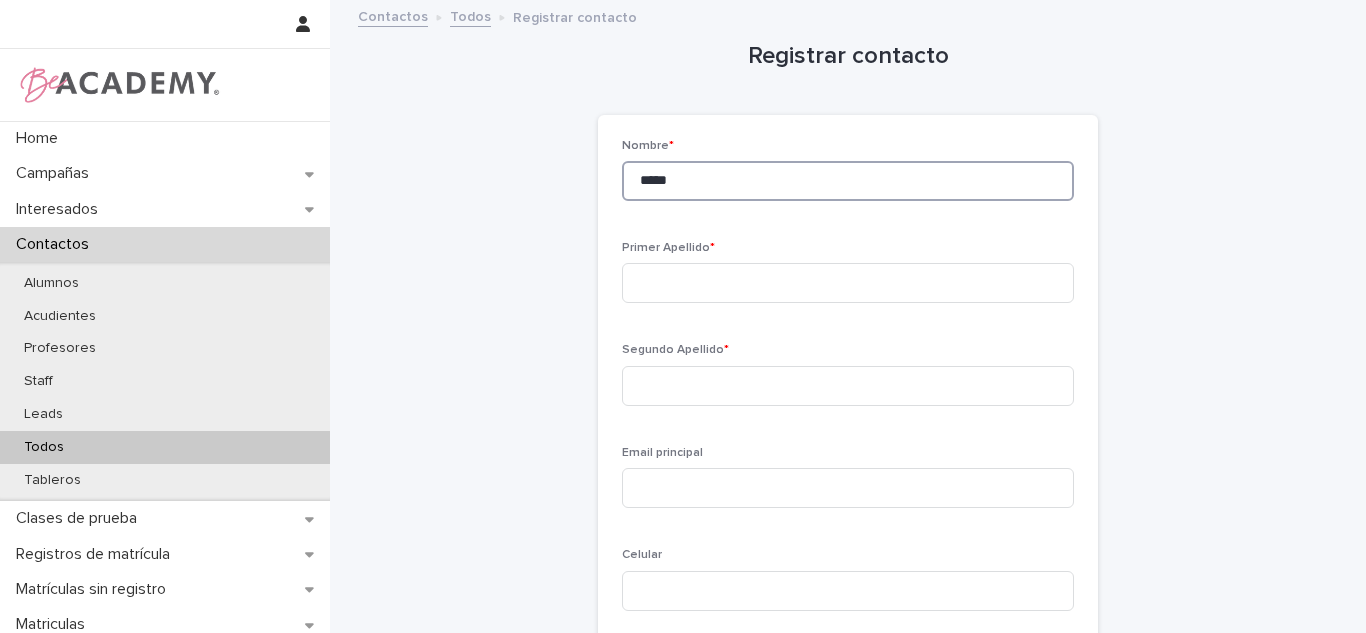 type on "*****" 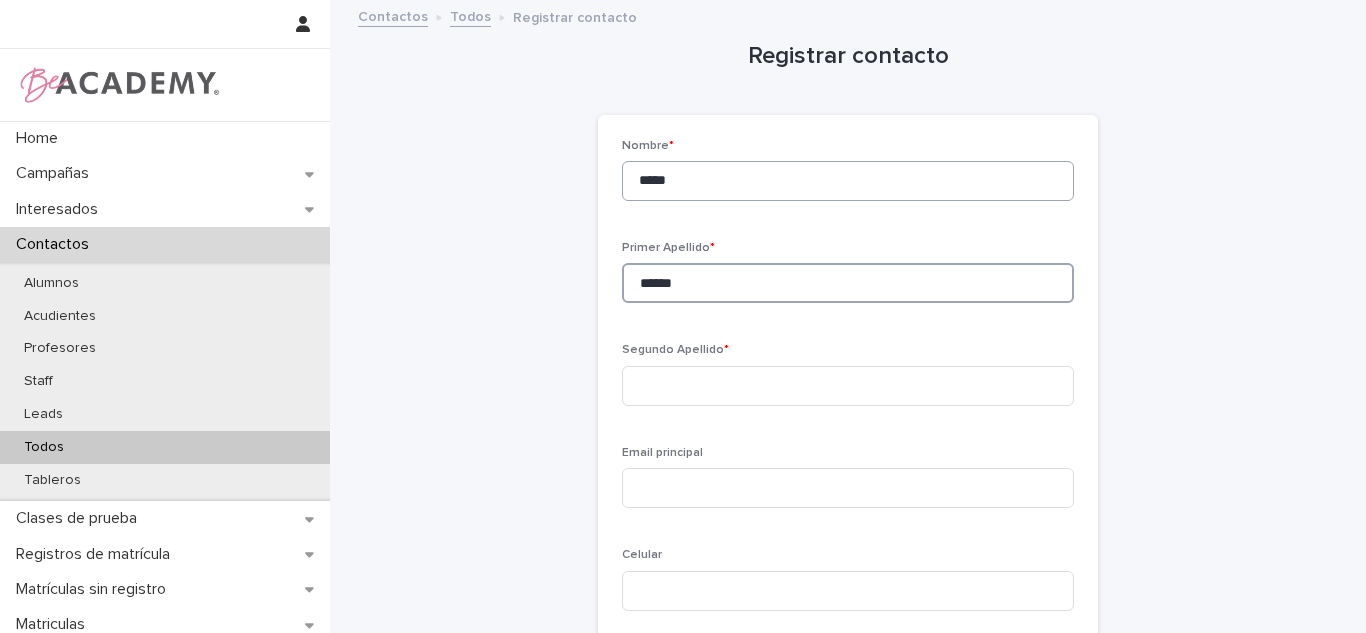 type on "******" 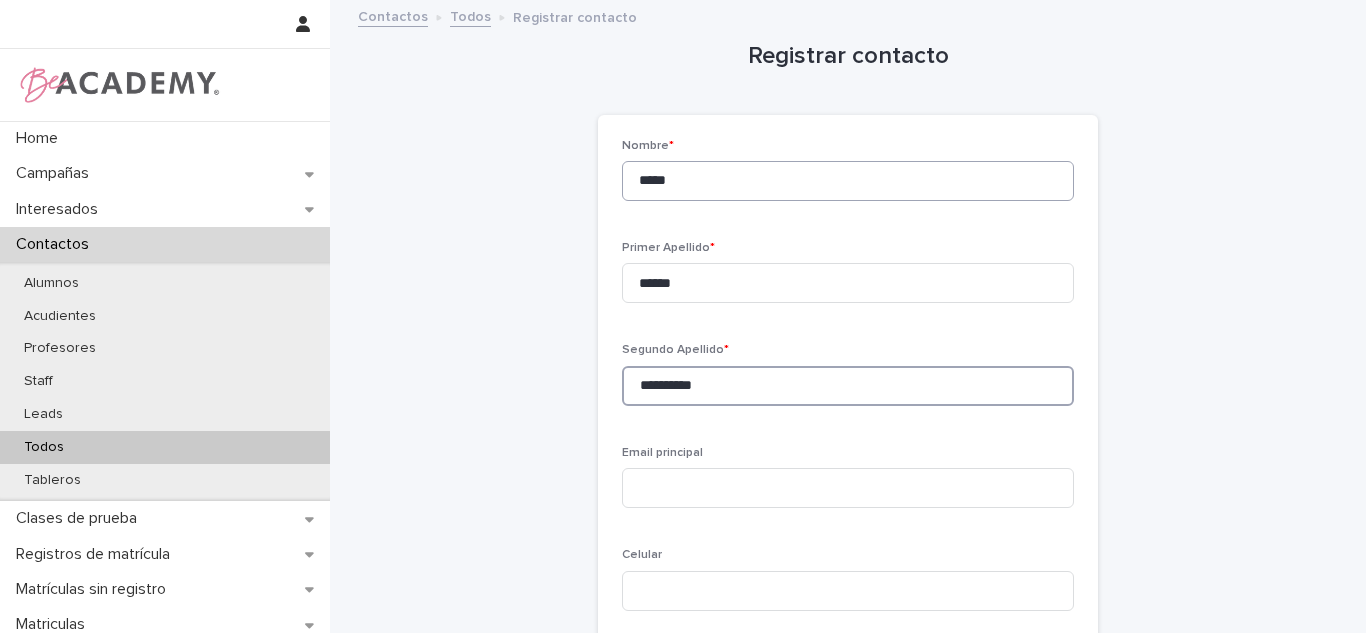 type on "**********" 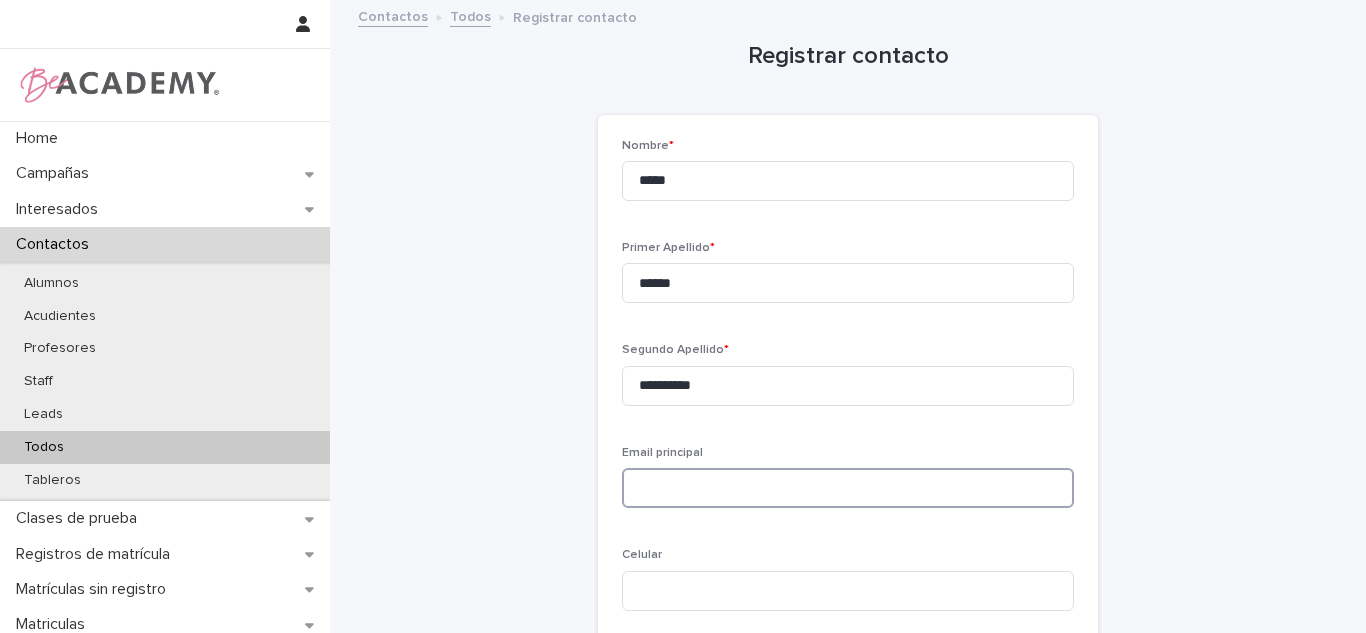 scroll, scrollTop: 251, scrollLeft: 0, axis: vertical 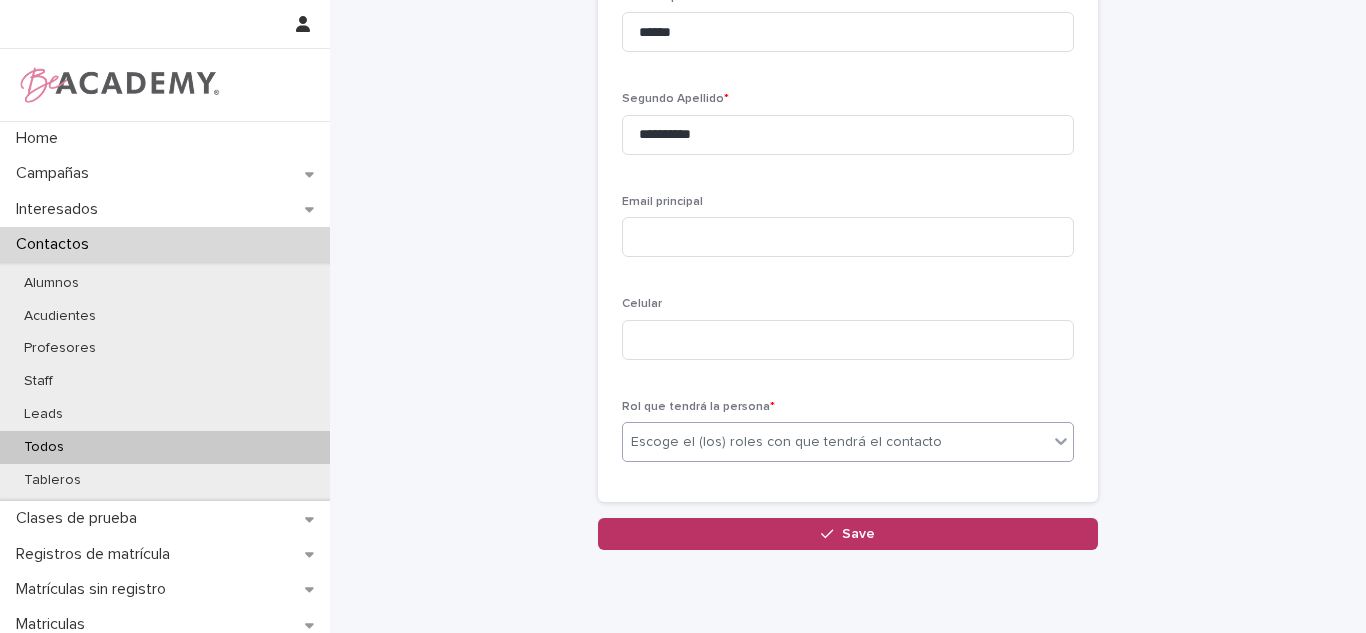 click on "Escoge el (los) roles con que tendrá el contacto" at bounding box center (848, 442) 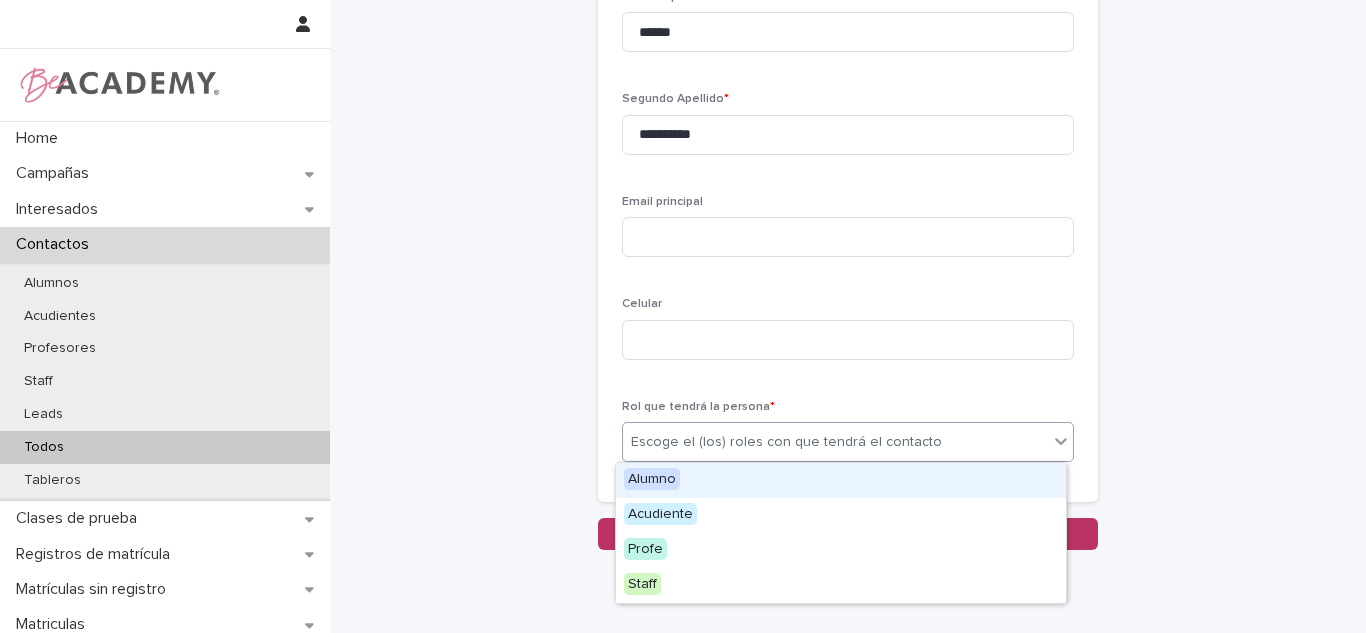 click on "Alumno" at bounding box center [841, 480] 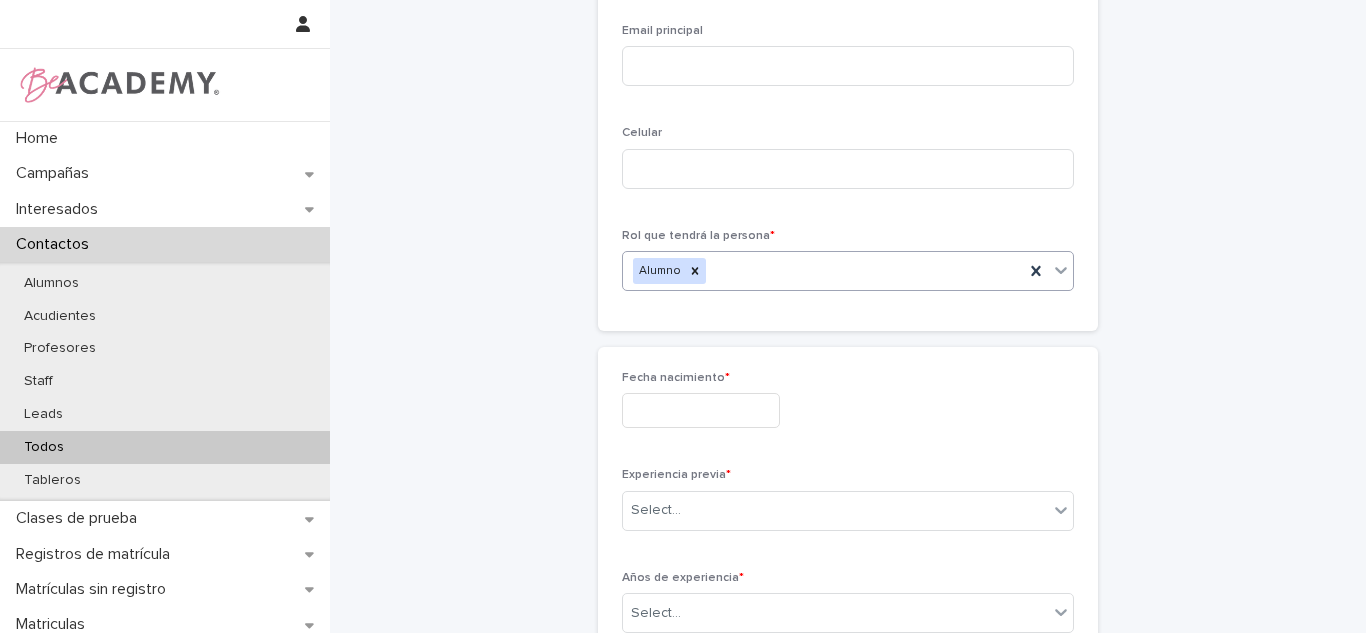 scroll, scrollTop: 473, scrollLeft: 0, axis: vertical 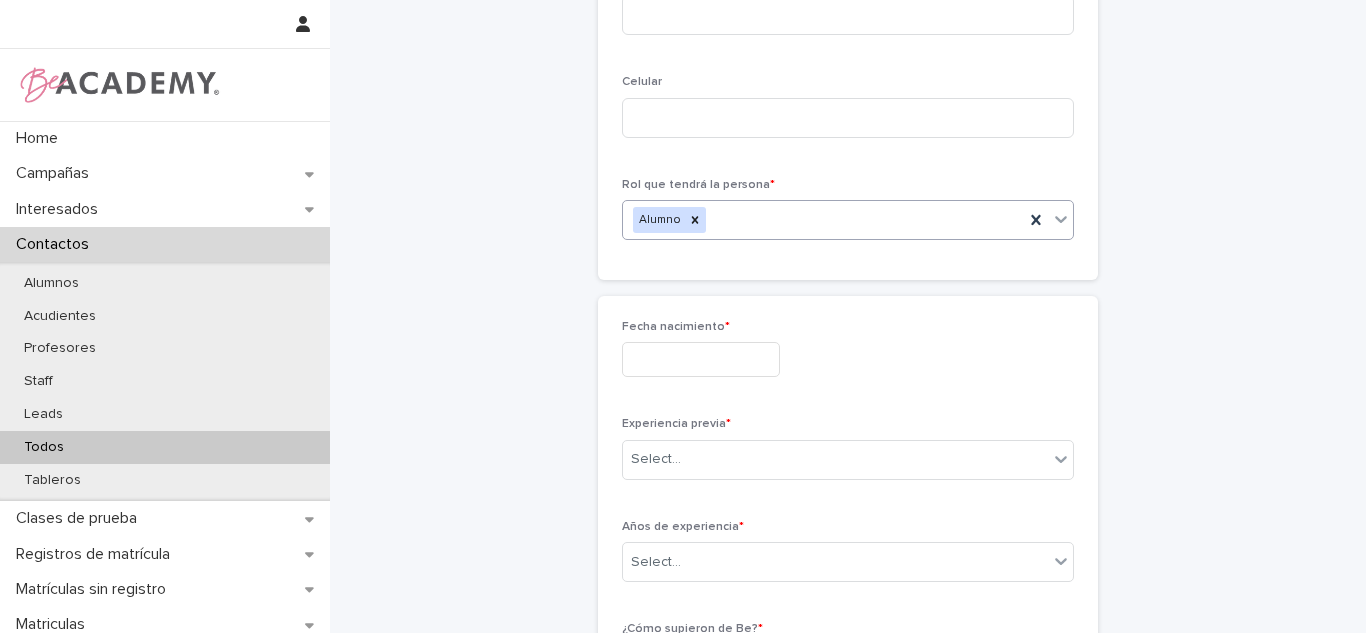 click at bounding box center (701, 359) 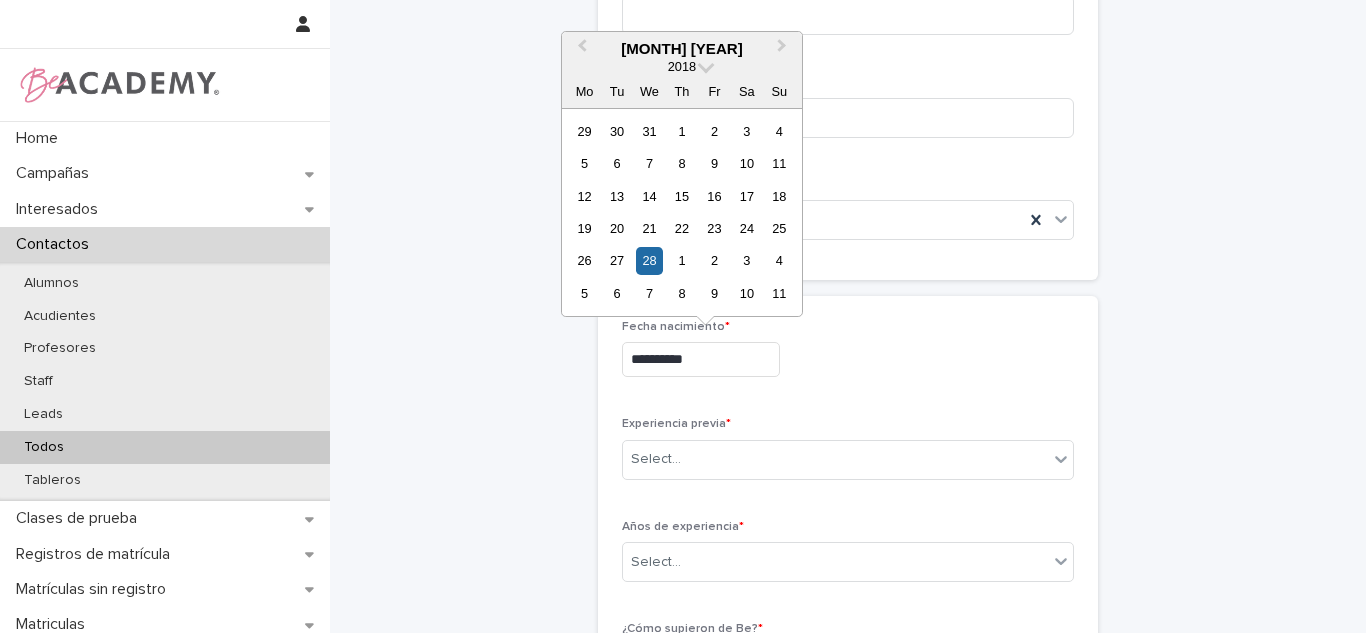 type on "**********" 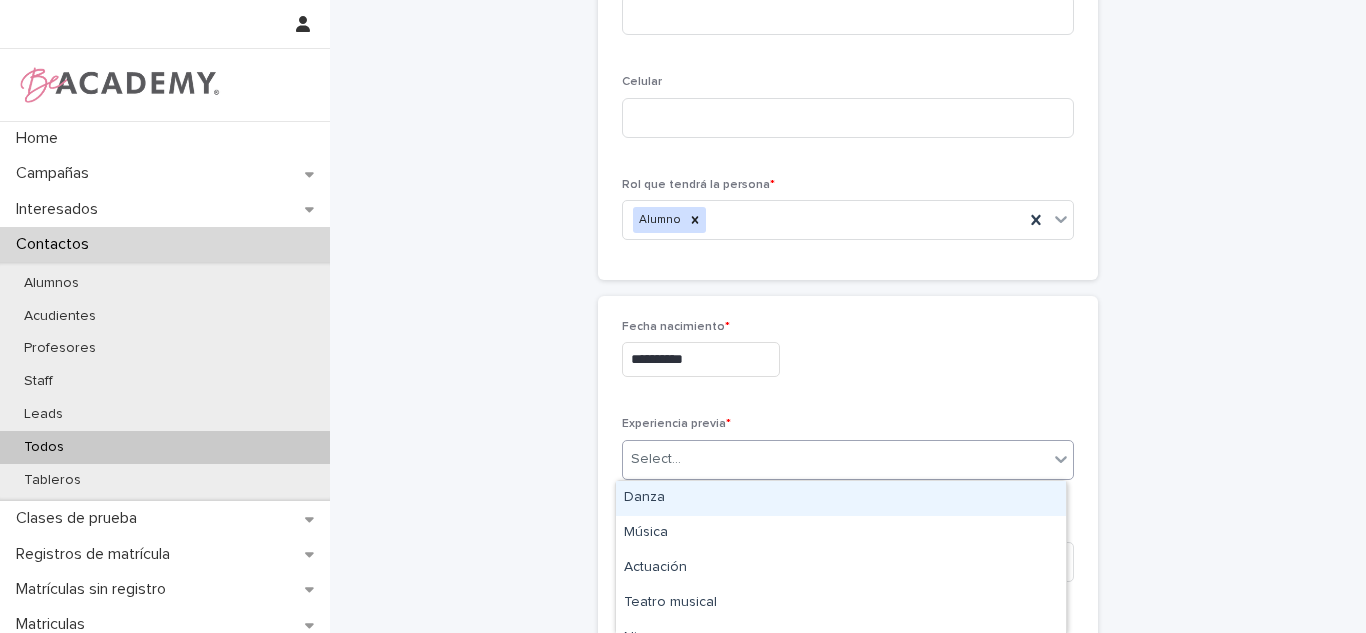 click on "Select..." at bounding box center (835, 459) 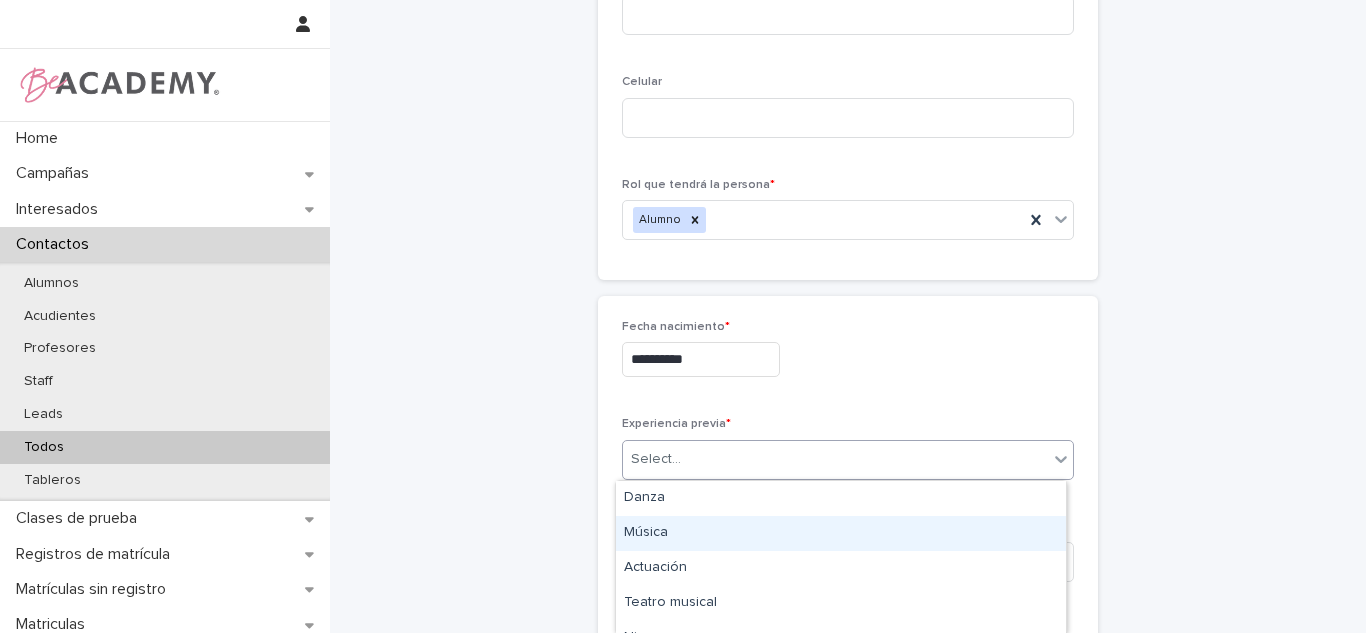 scroll, scrollTop: 22, scrollLeft: 0, axis: vertical 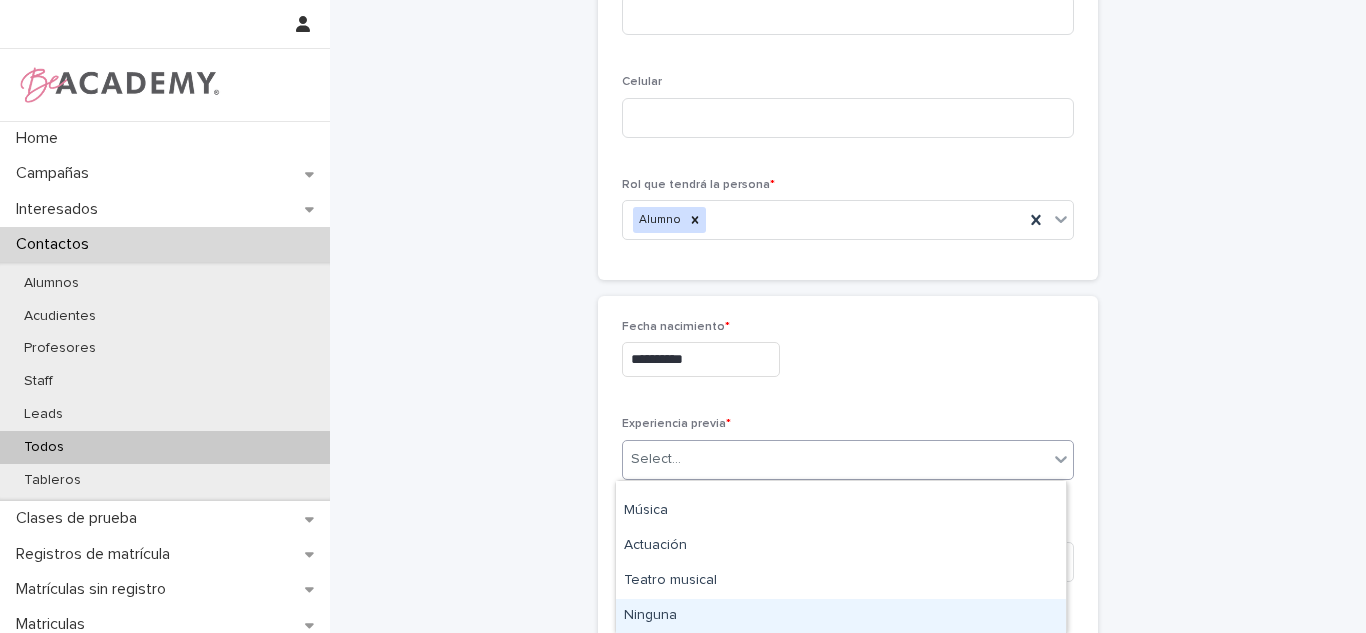 click on "Ninguna" at bounding box center (841, 616) 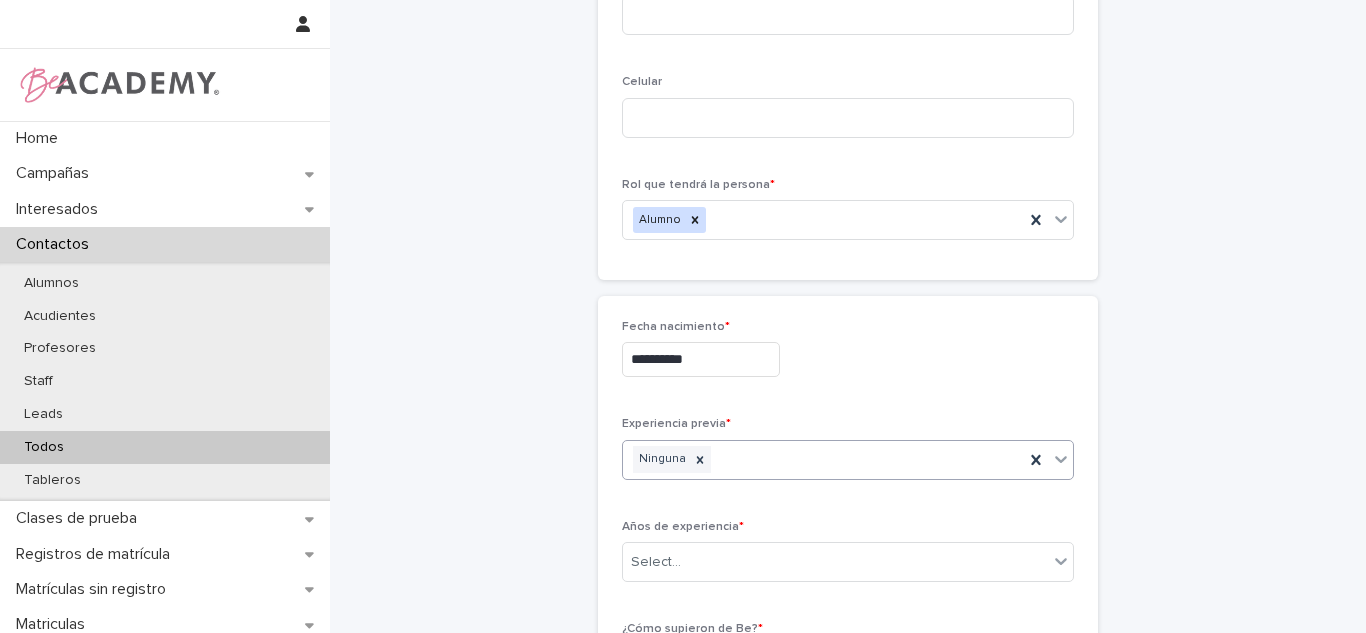 scroll, scrollTop: 699, scrollLeft: 0, axis: vertical 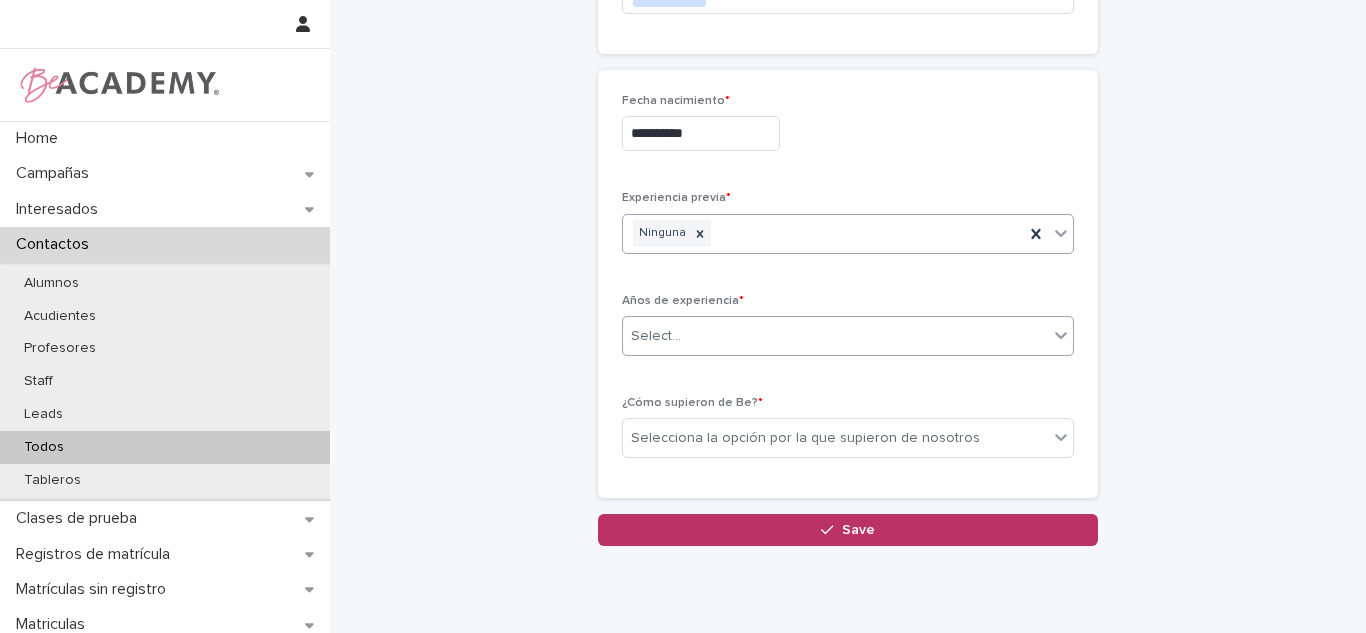 click on "Select..." at bounding box center (835, 336) 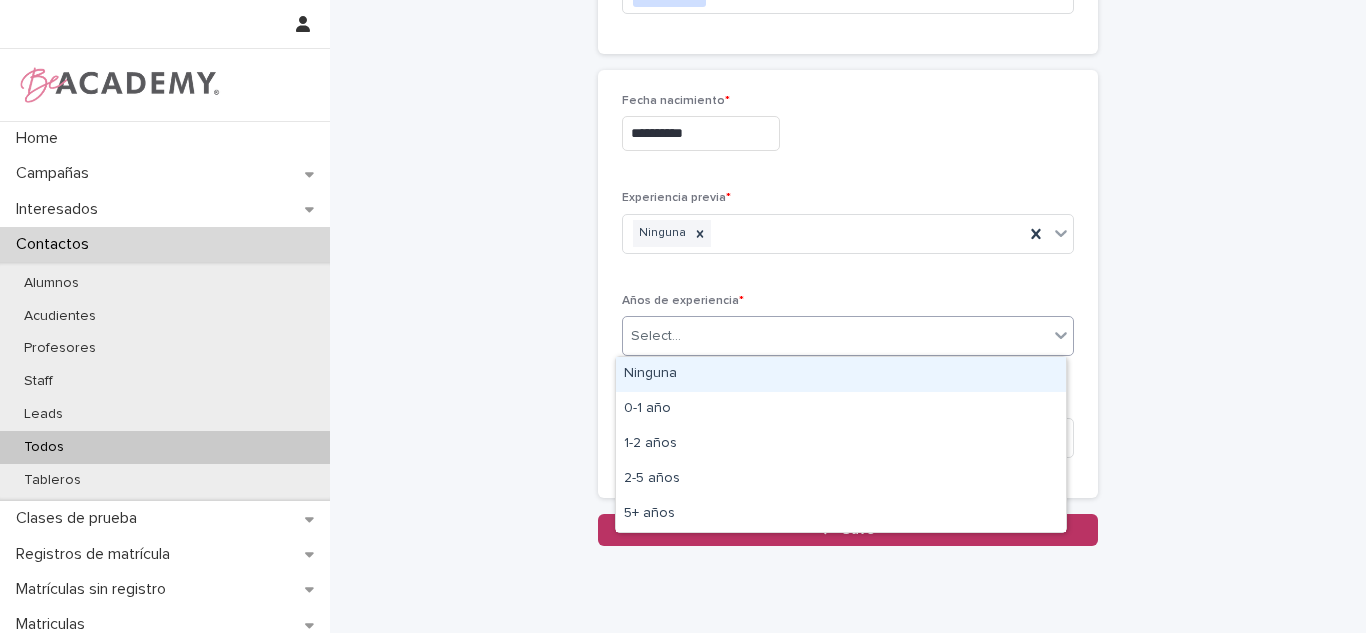 click on "Ninguna" at bounding box center [841, 374] 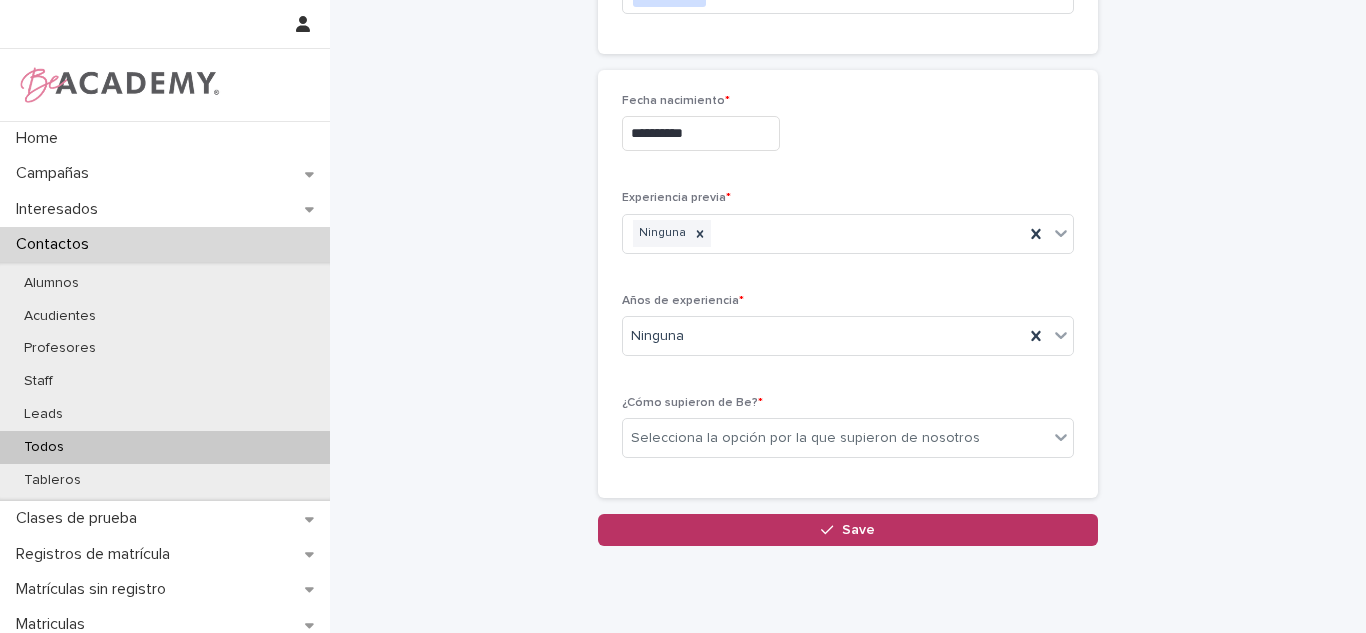 click on "¿Cómo supieron de Be? * Selecciona la opción por la que supieron de nosotros" at bounding box center [848, 435] 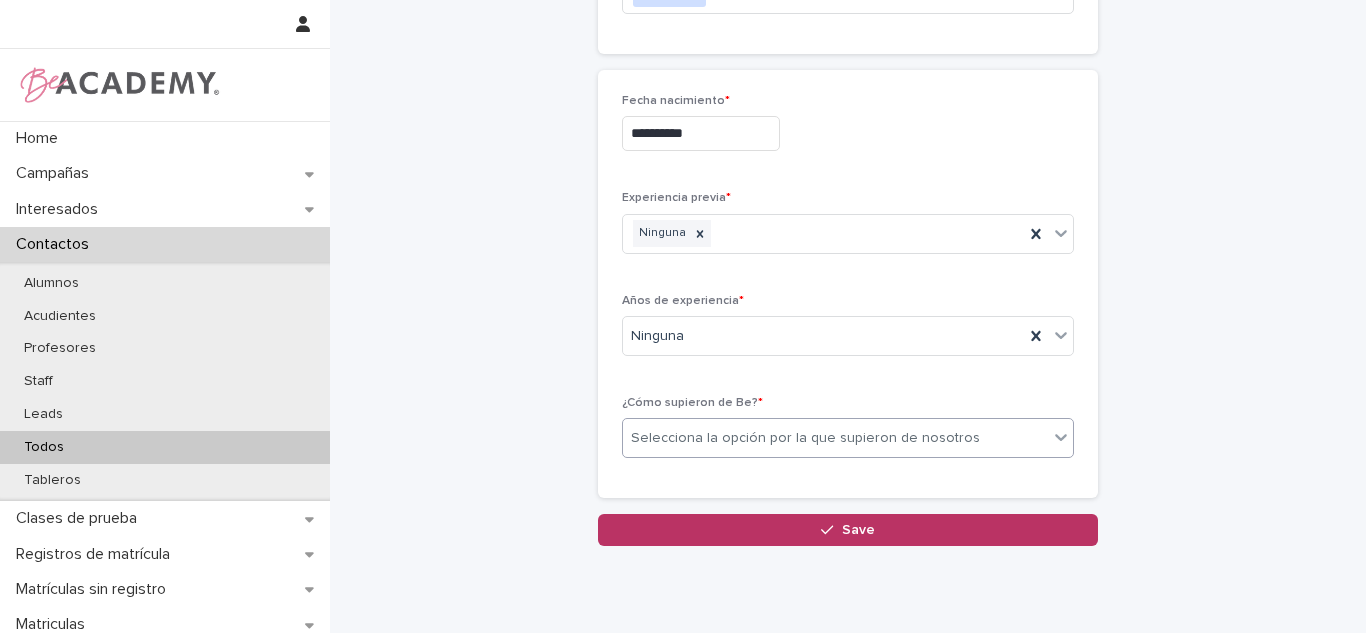 click on "Selecciona la opción por la que supieron de nosotros" at bounding box center (835, 438) 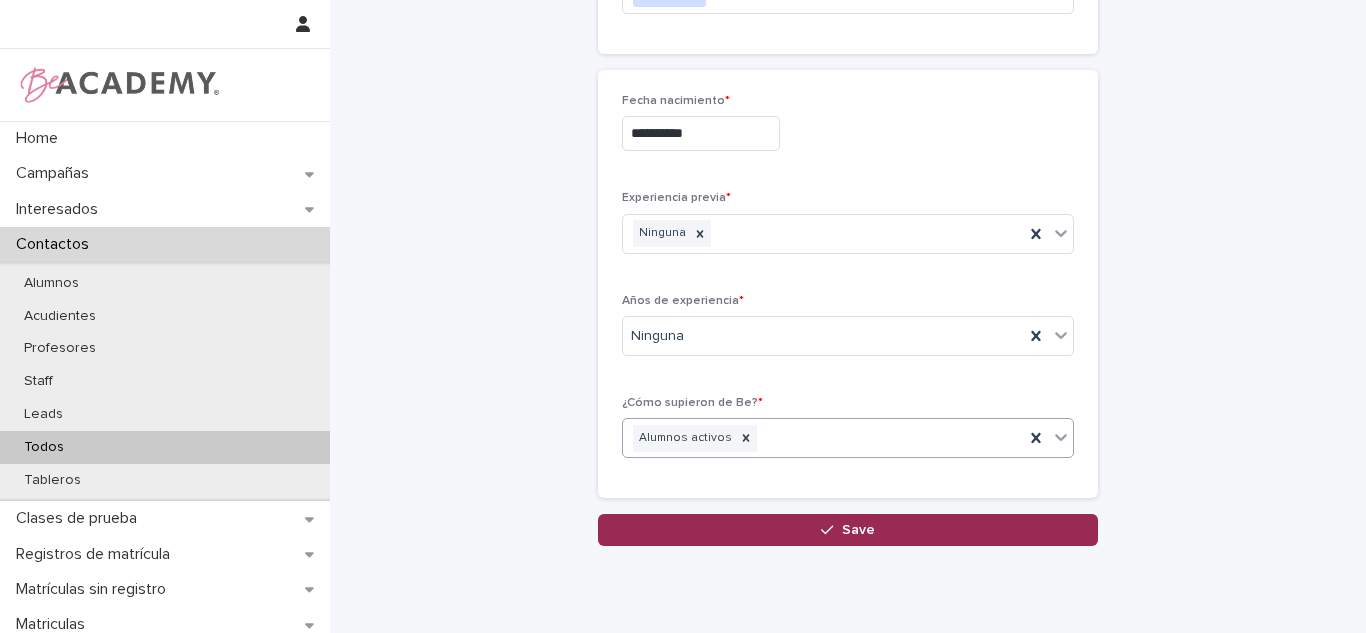 click on "Save" at bounding box center (848, 530) 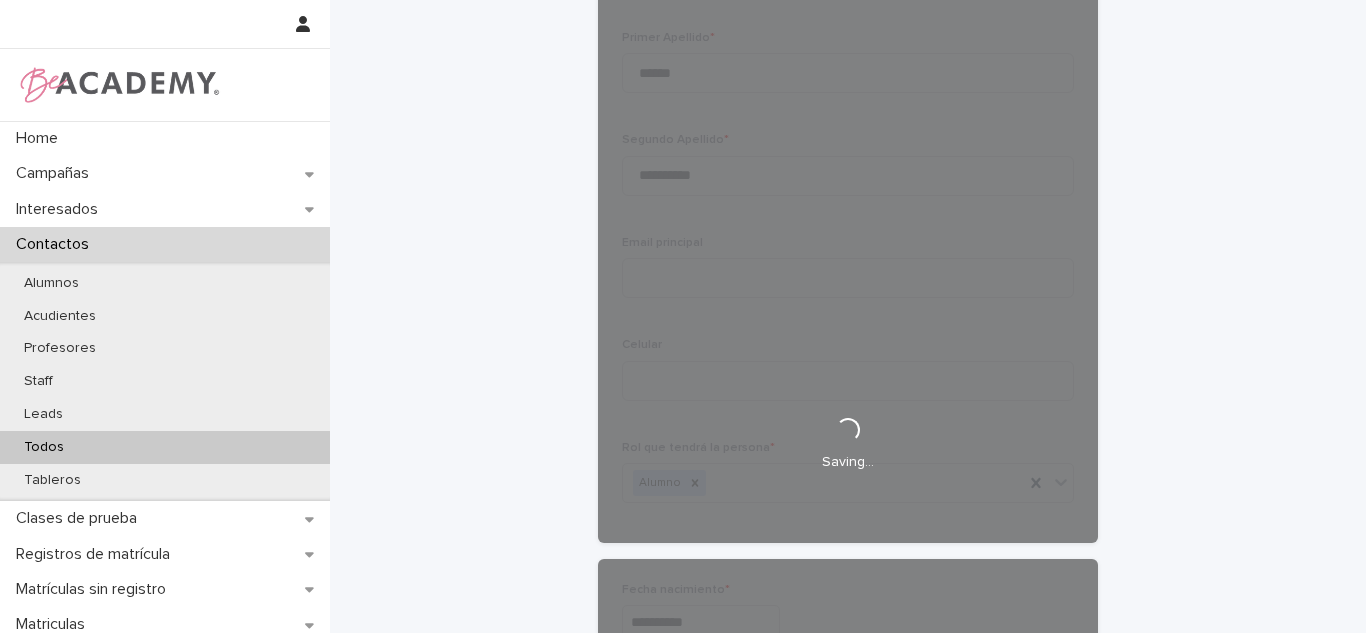 scroll, scrollTop: 69, scrollLeft: 0, axis: vertical 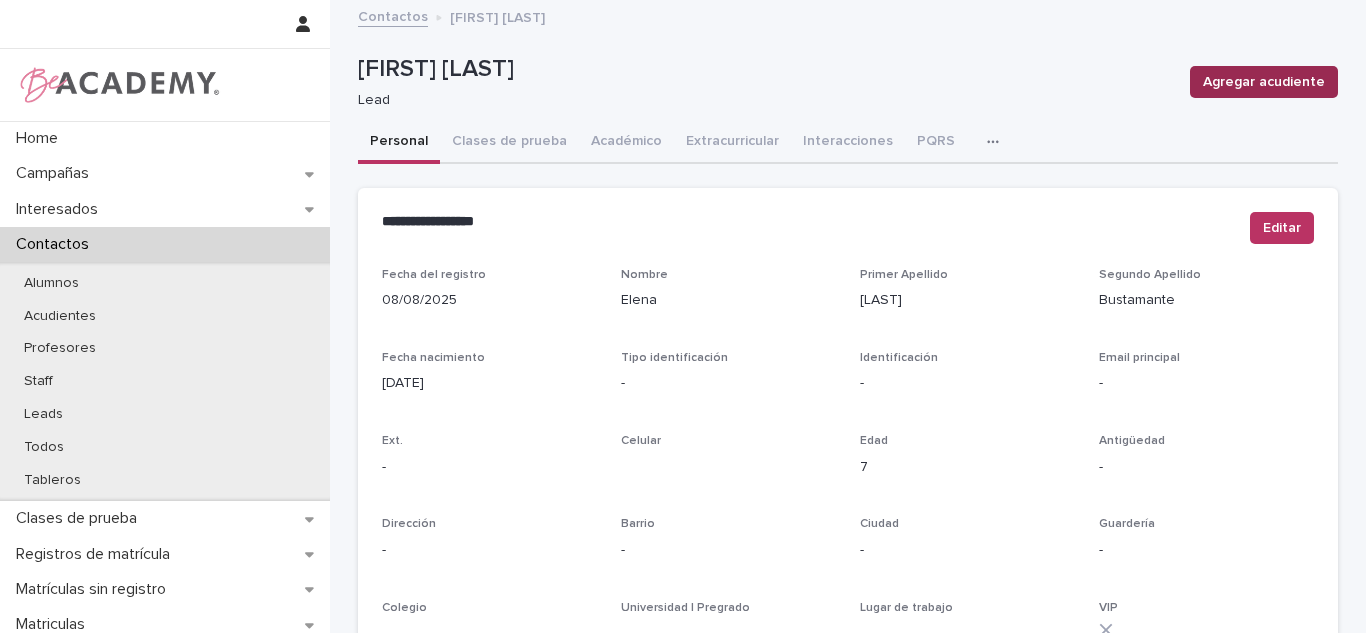 click on "Agregar acudiente" at bounding box center [1264, 82] 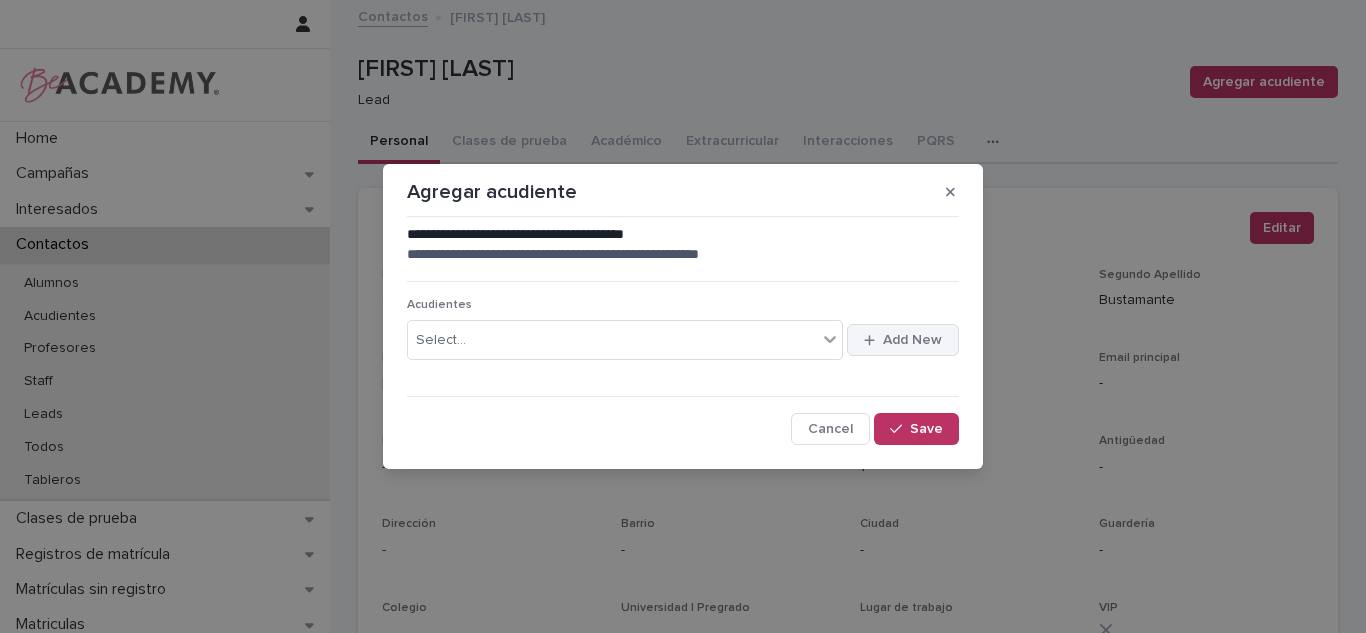 click on "Add New" at bounding box center (912, 340) 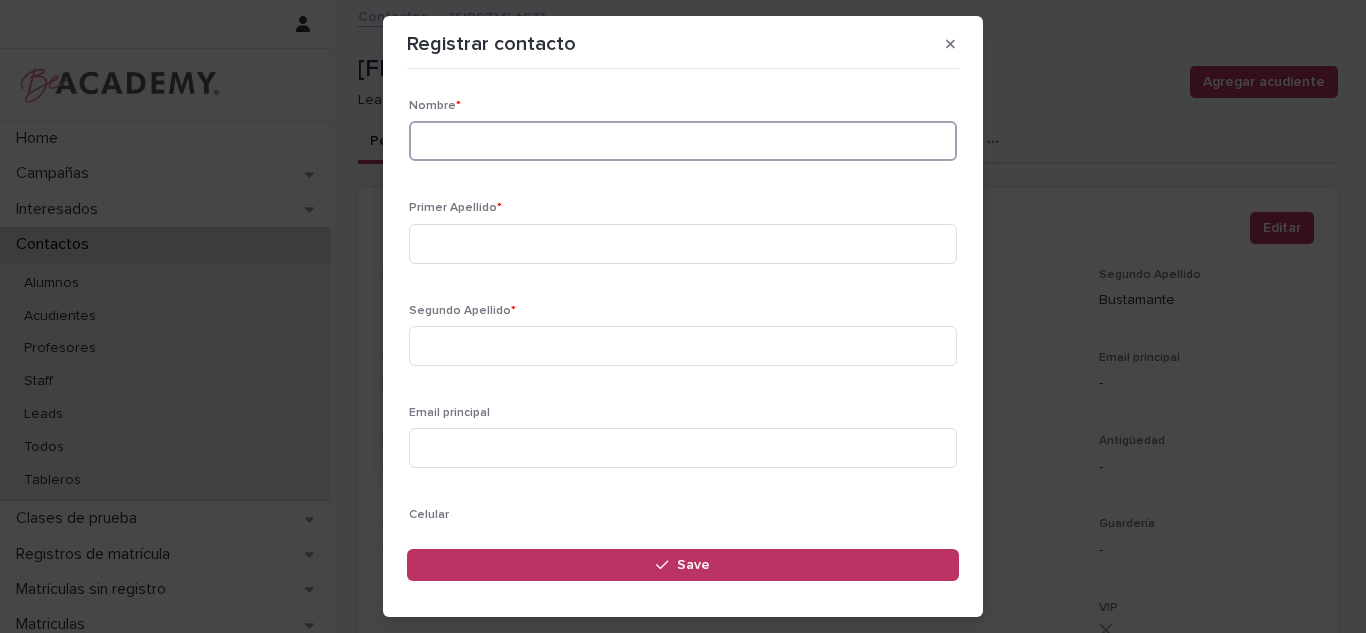 click at bounding box center (683, 141) 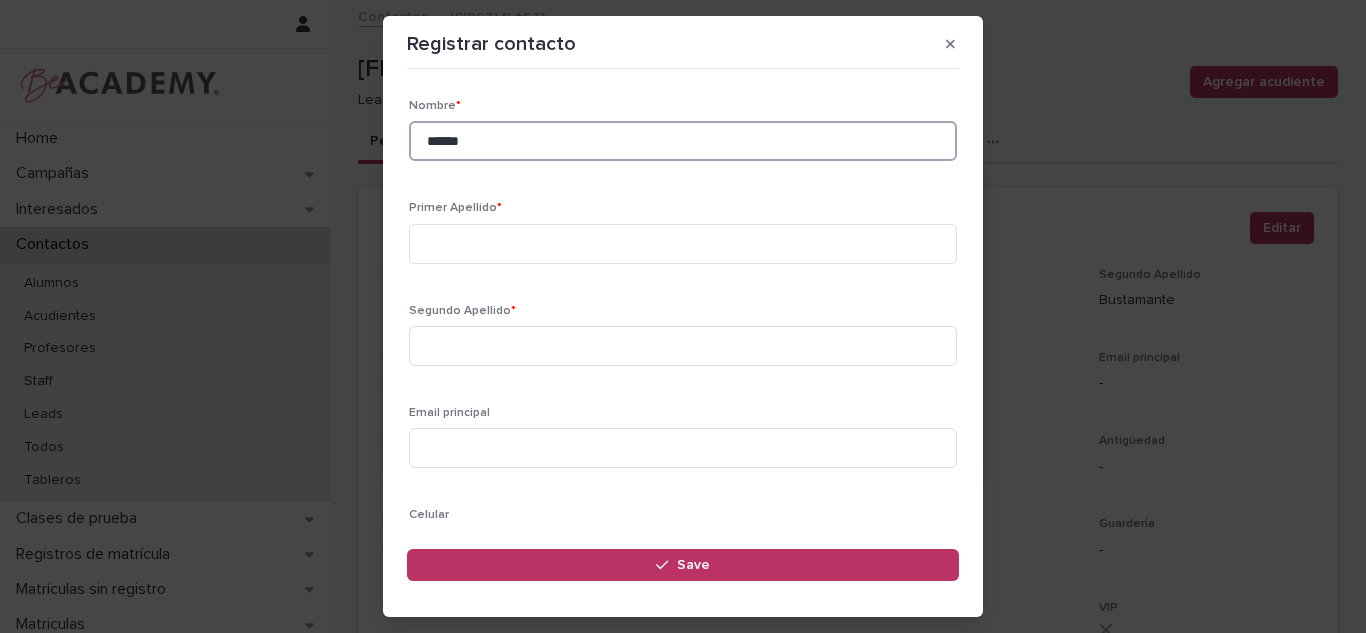 type on "******" 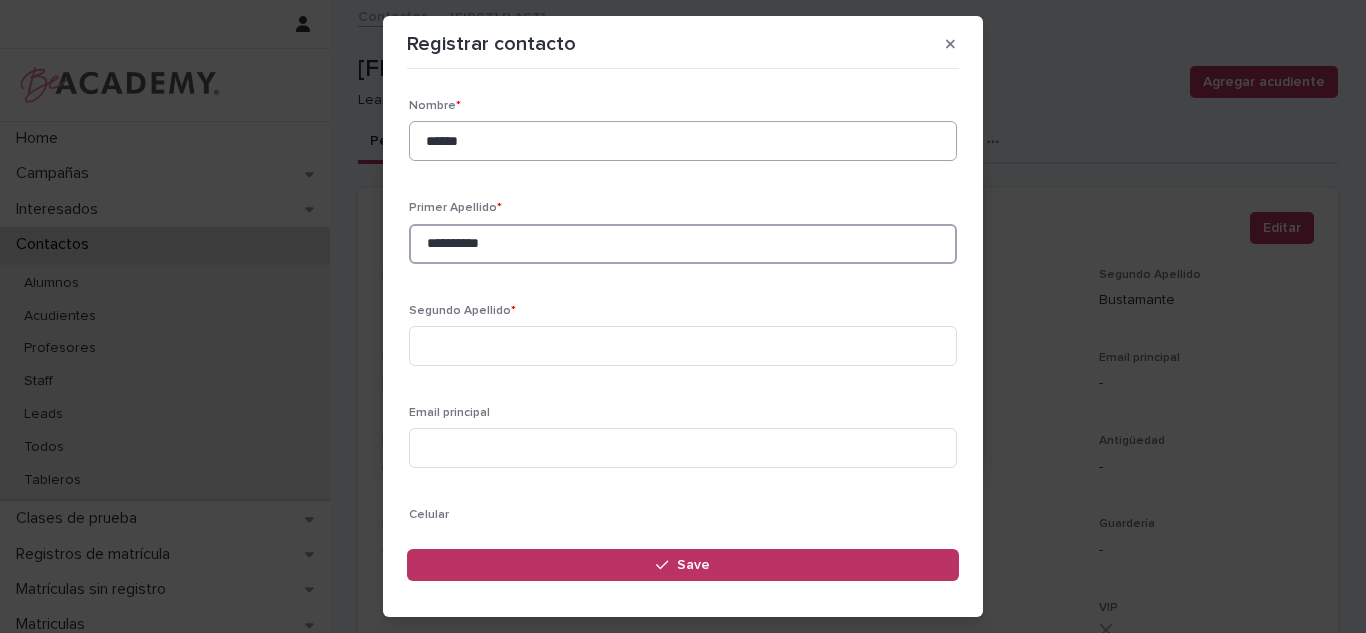 type on "**********" 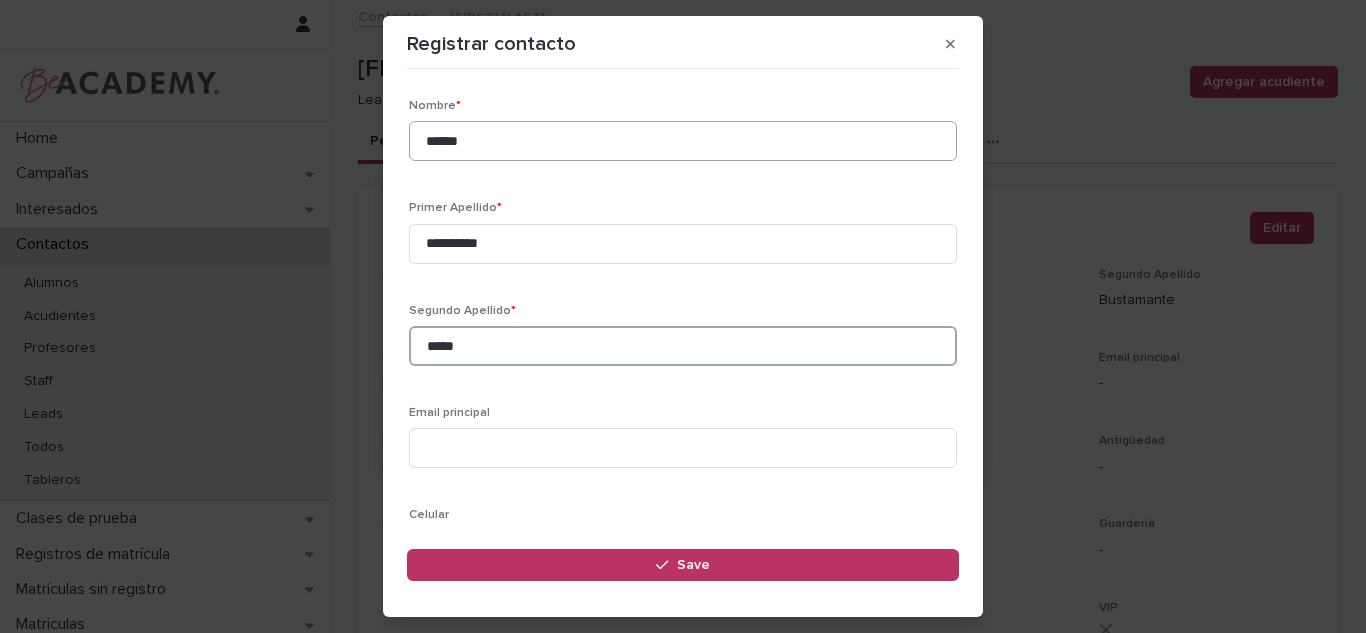 type on "*****" 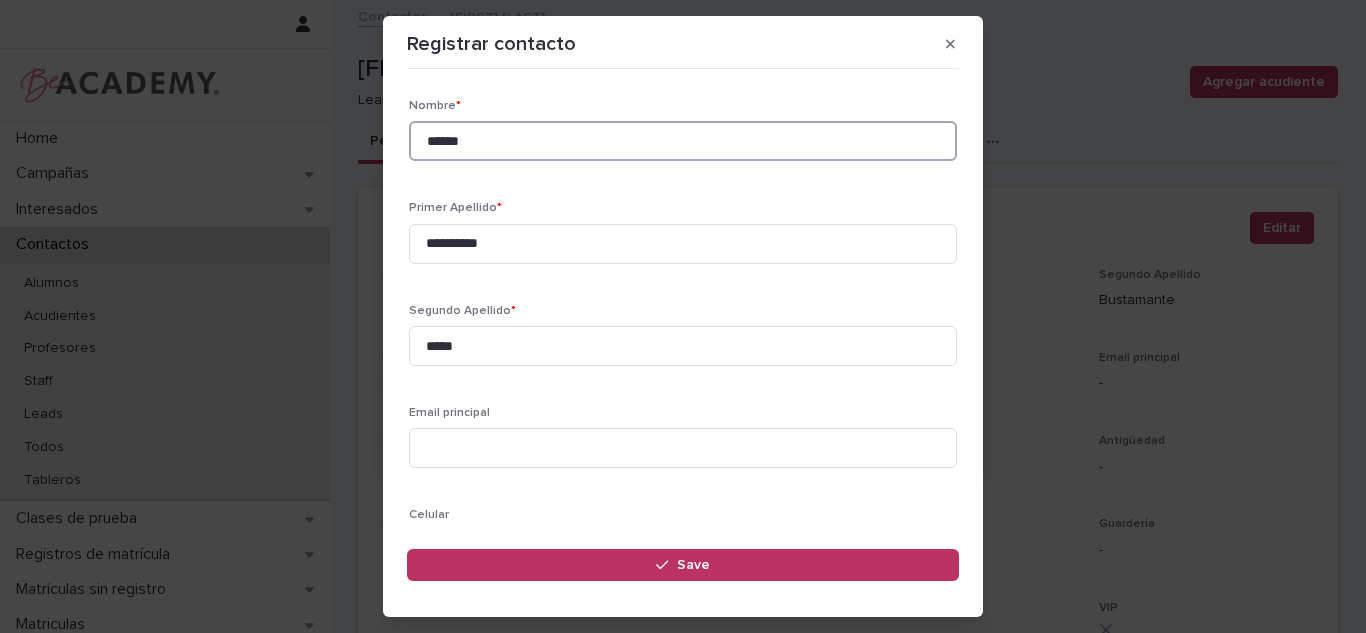drag, startPoint x: 516, startPoint y: 160, endPoint x: 238, endPoint y: 166, distance: 278.06473 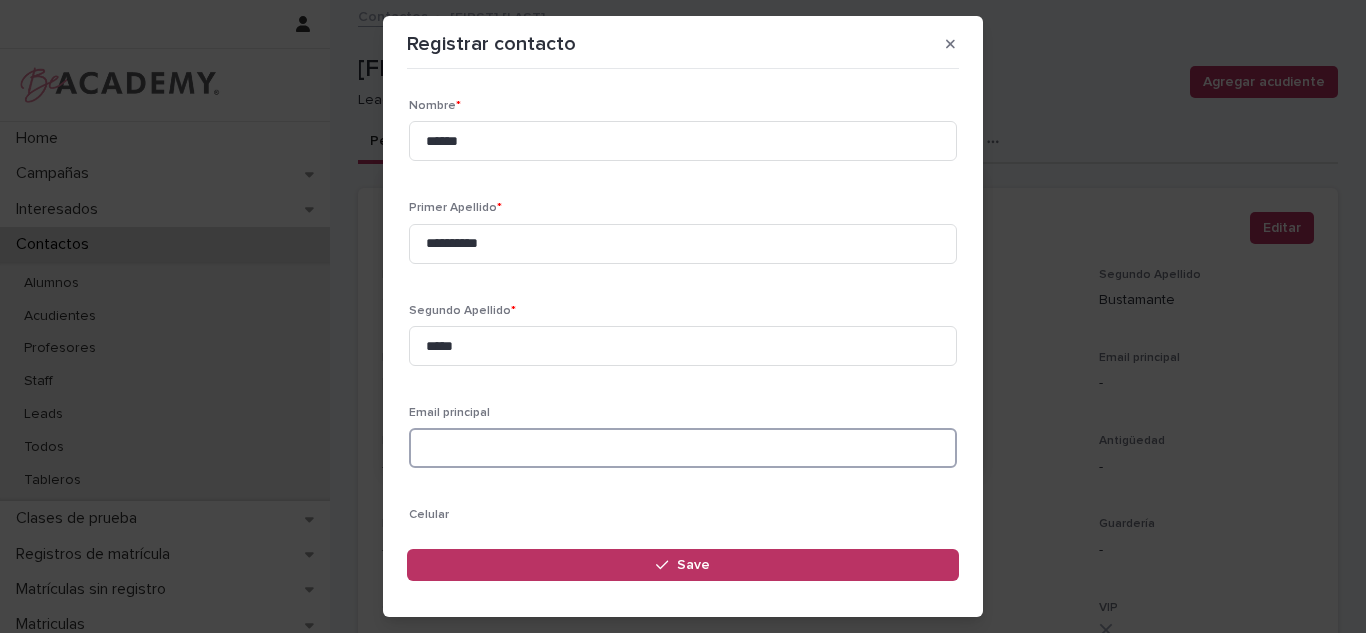 click at bounding box center [683, 448] 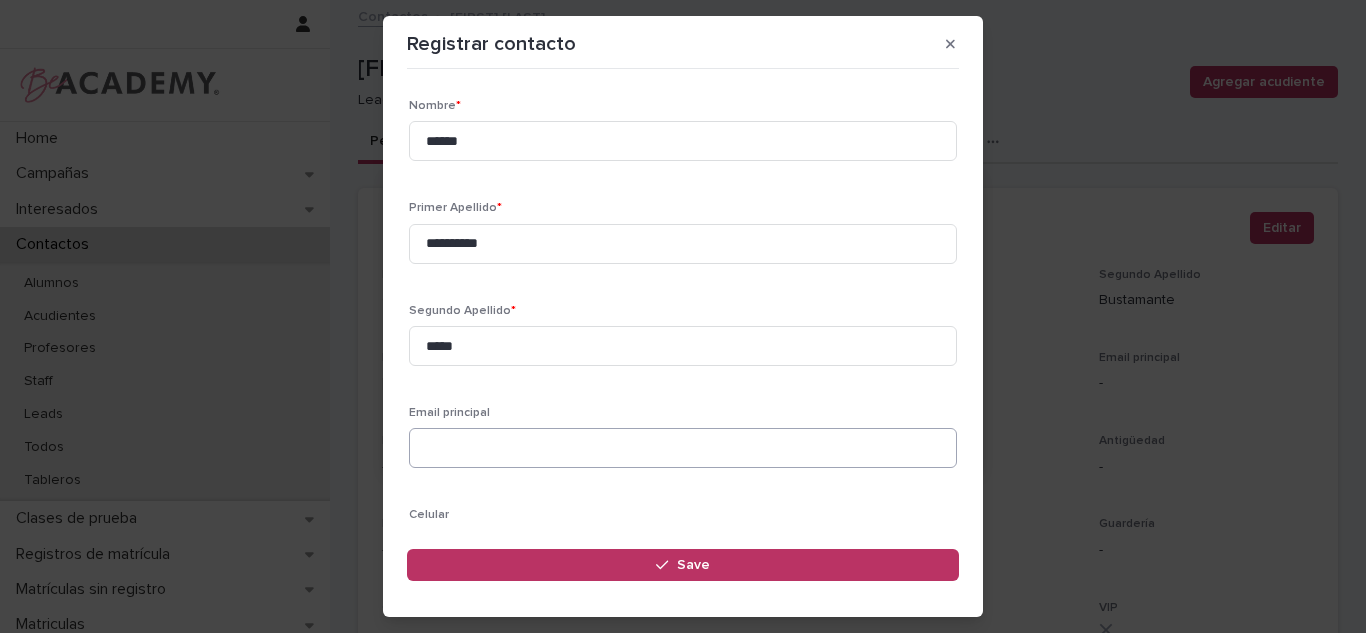 scroll, scrollTop: 237, scrollLeft: 0, axis: vertical 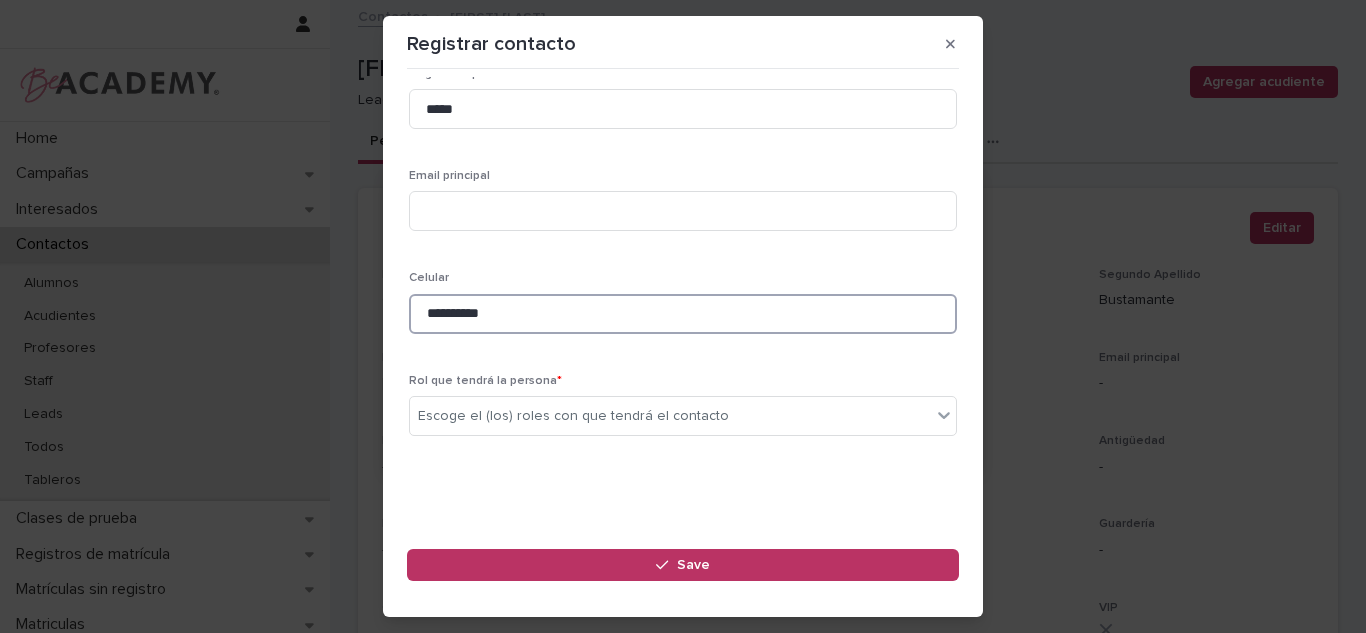 click on "**********" at bounding box center [683, 314] 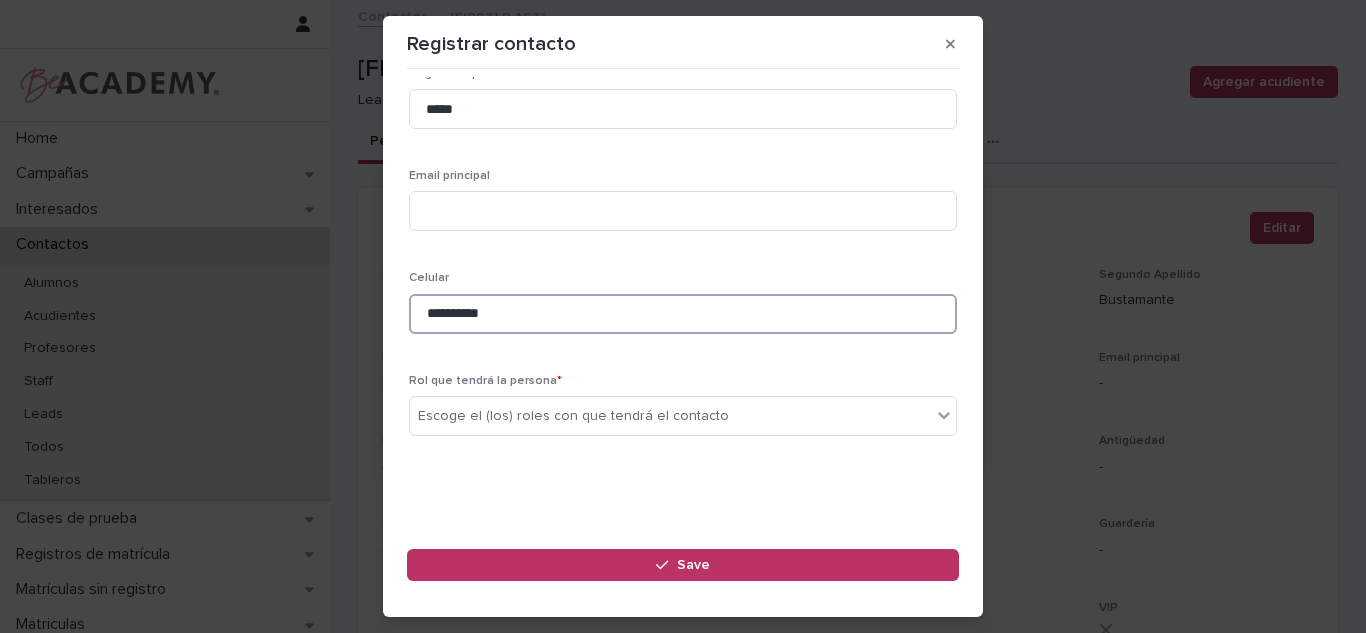 click on "**********" at bounding box center (683, 314) 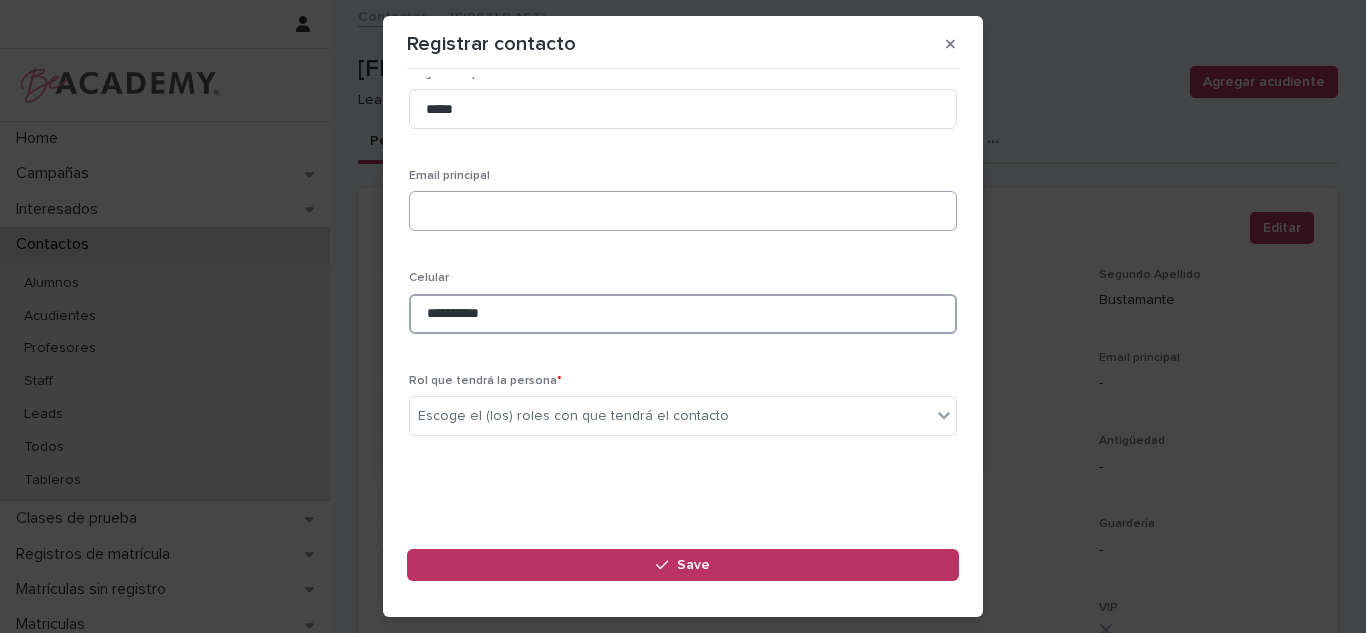 type on "**********" 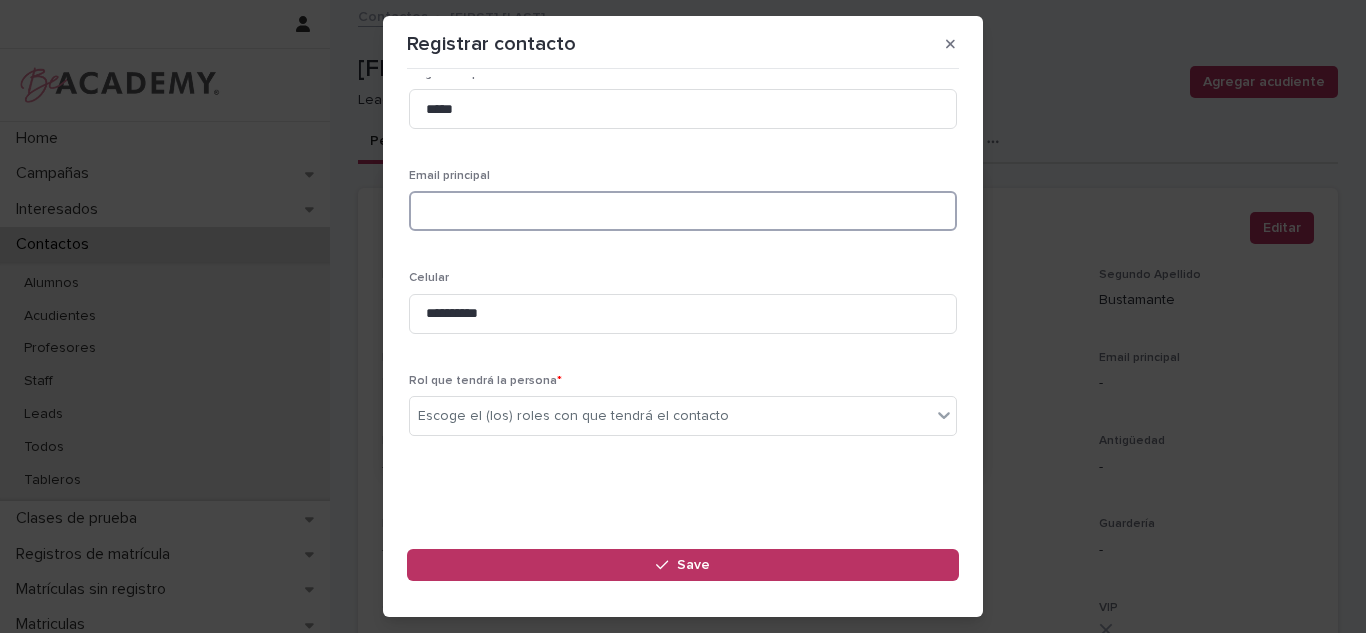 click at bounding box center [683, 211] 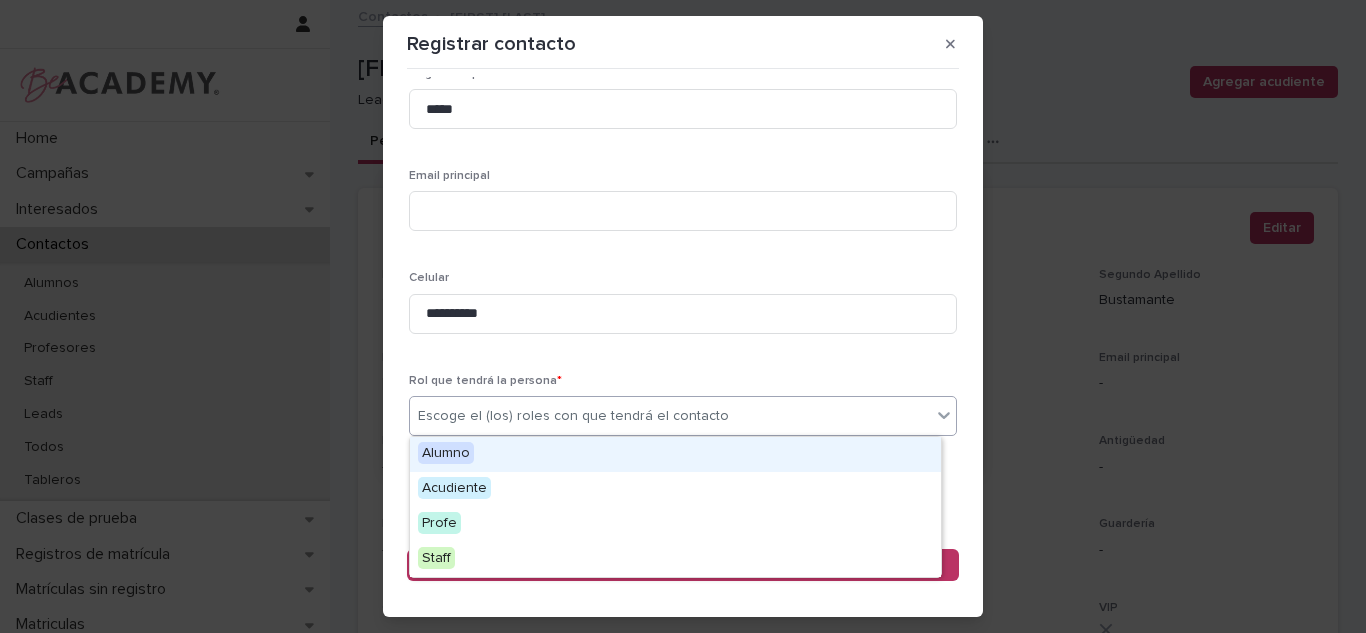 click on "Escoge el (los) roles con que tendrá el contacto" at bounding box center (573, 416) 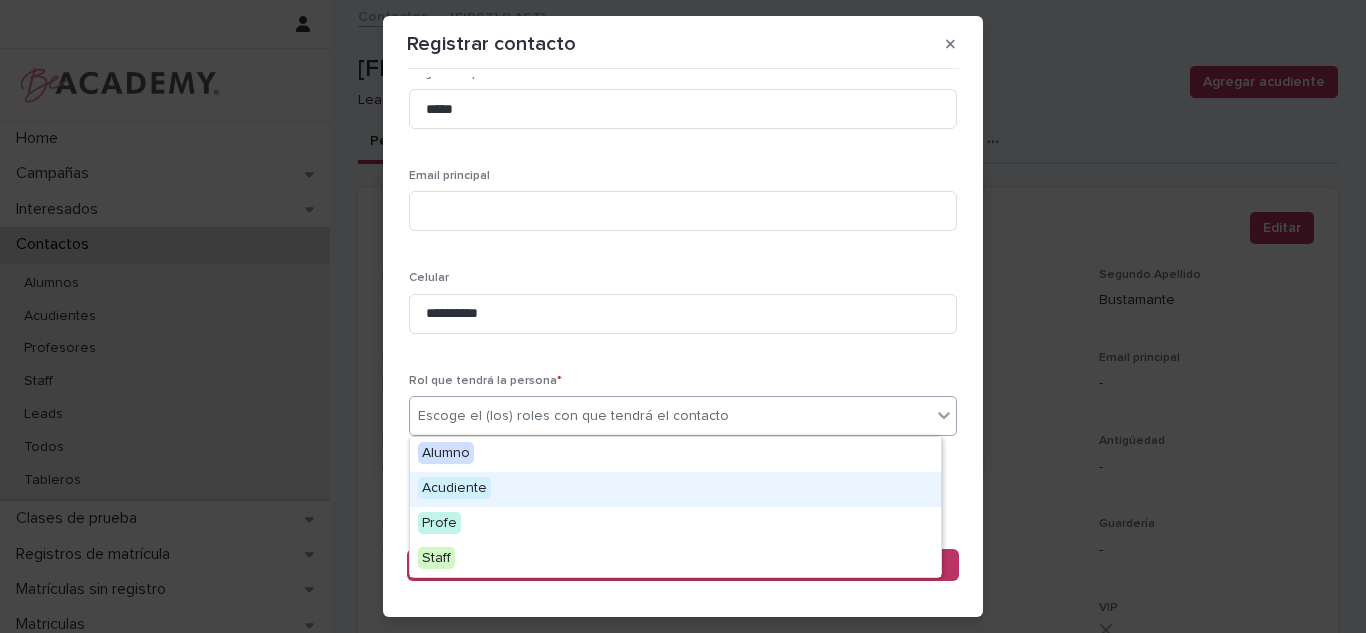 click on "Acudiente" at bounding box center (454, 488) 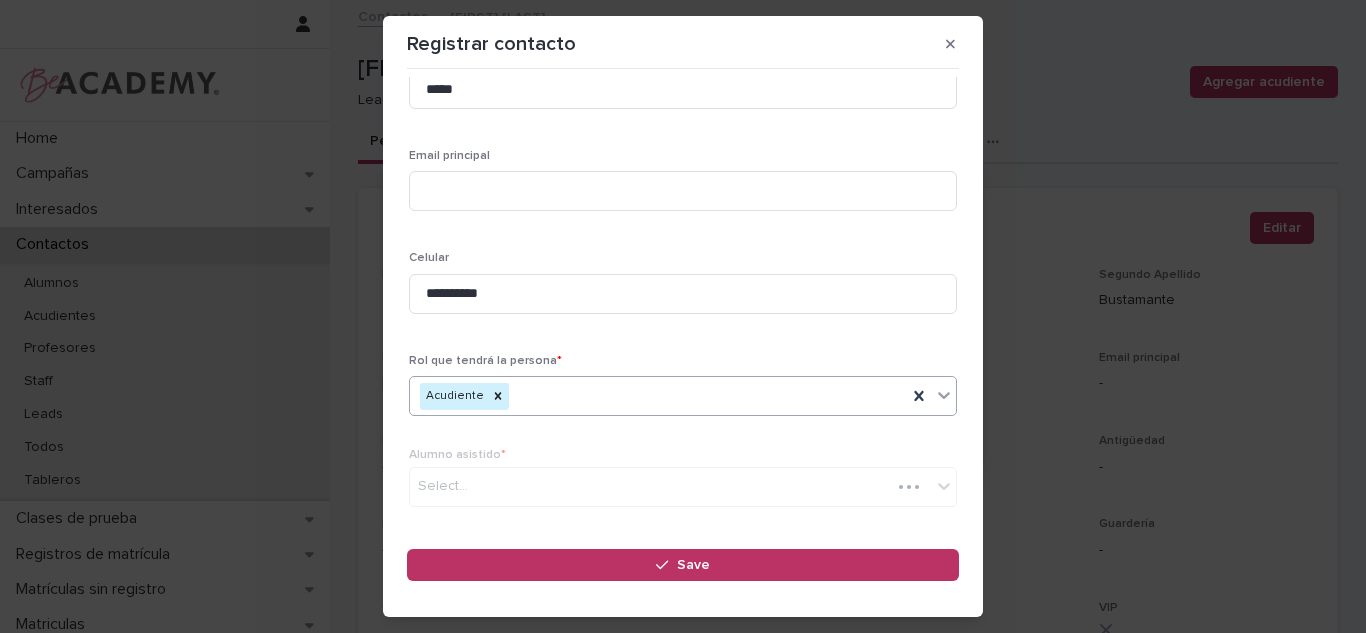 scroll, scrollTop: 333, scrollLeft: 0, axis: vertical 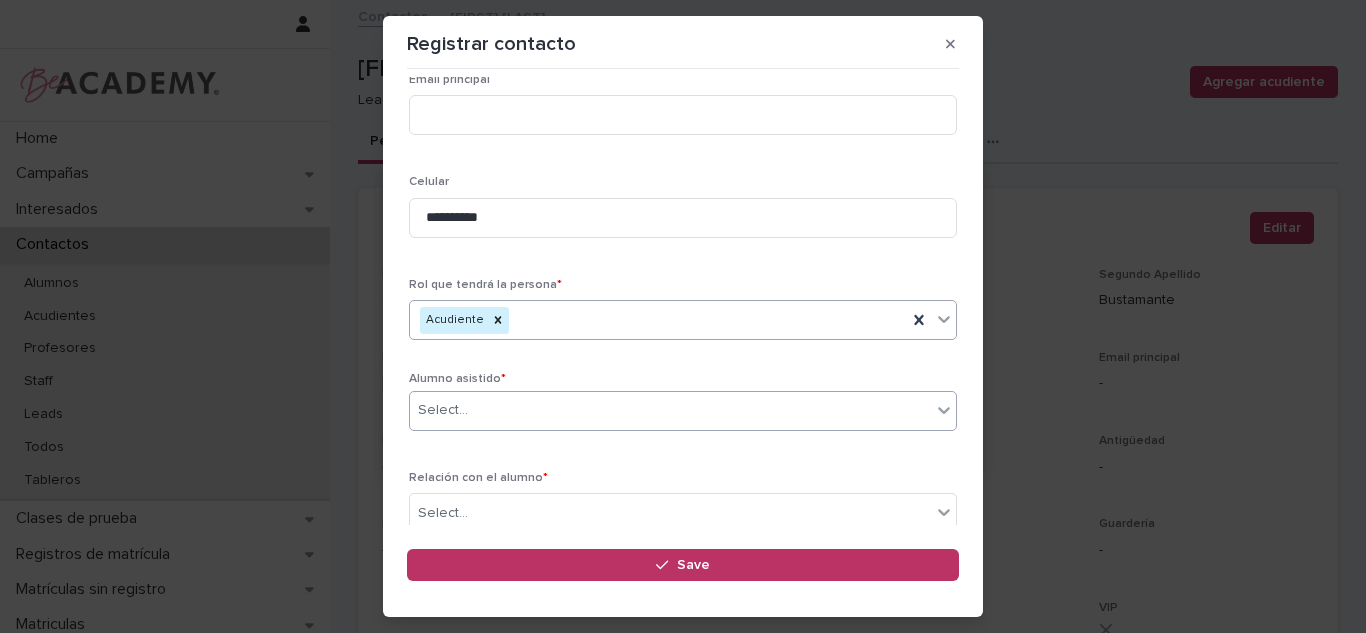 click on "Select..." at bounding box center (670, 410) 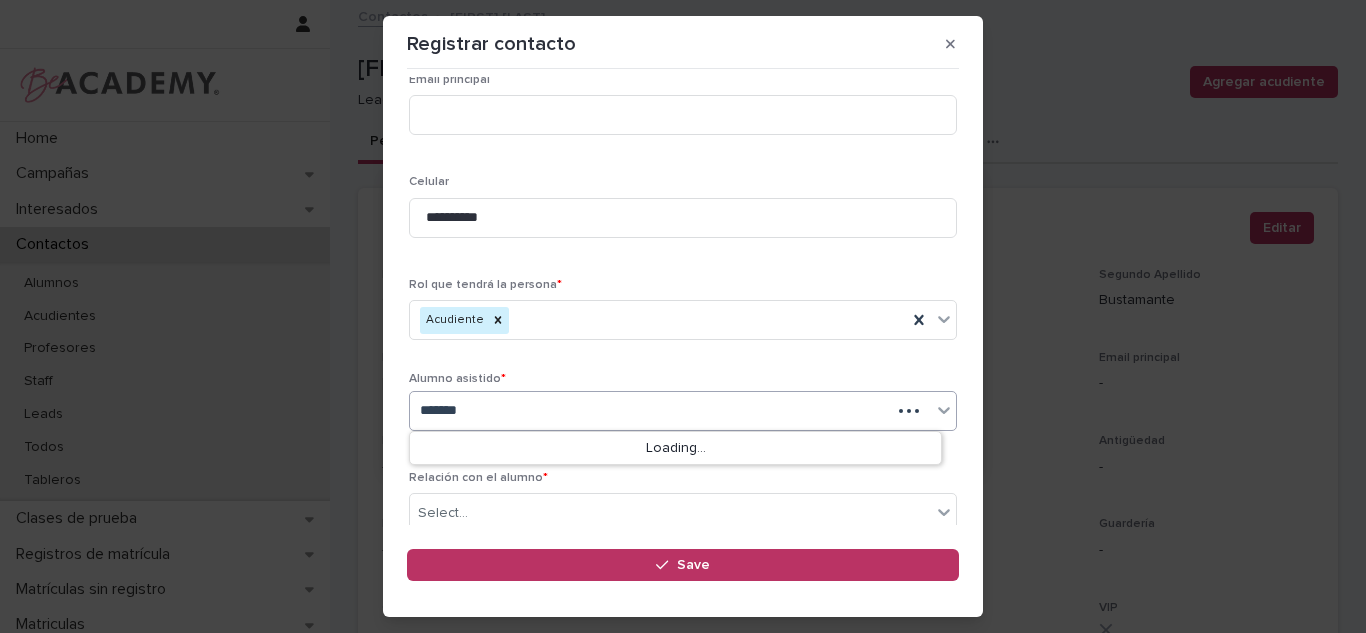 type on "********" 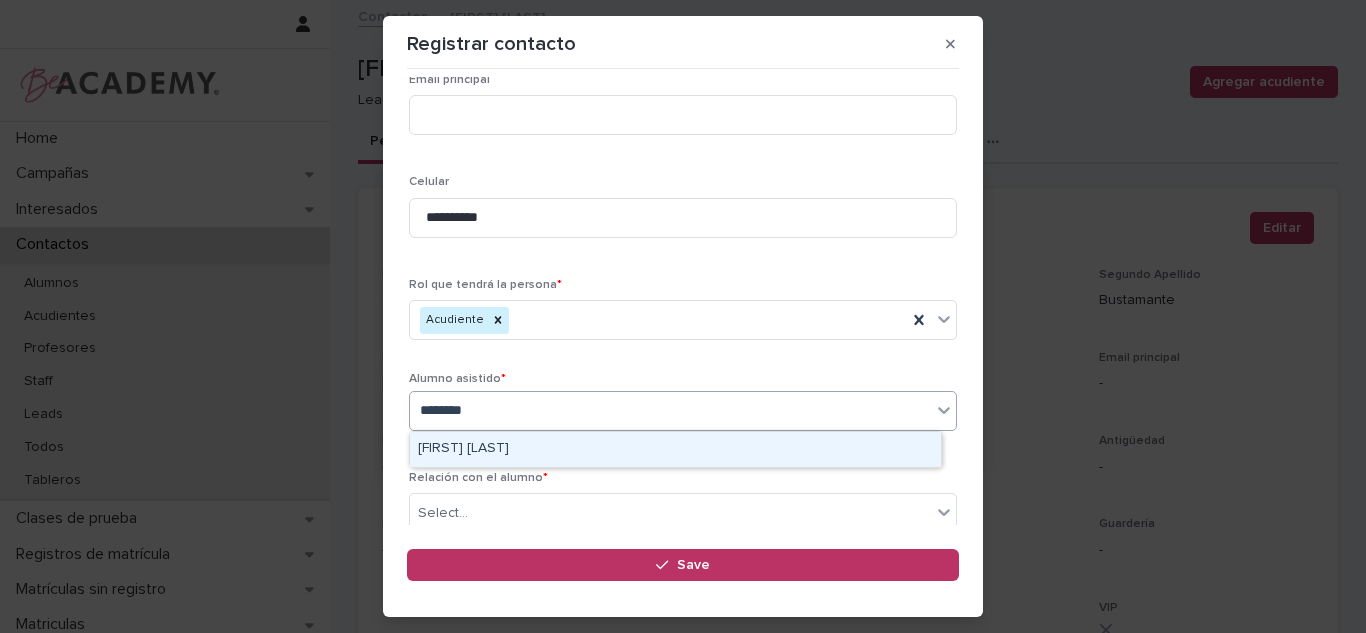 click on "[FIRST] [LAST]" at bounding box center [675, 449] 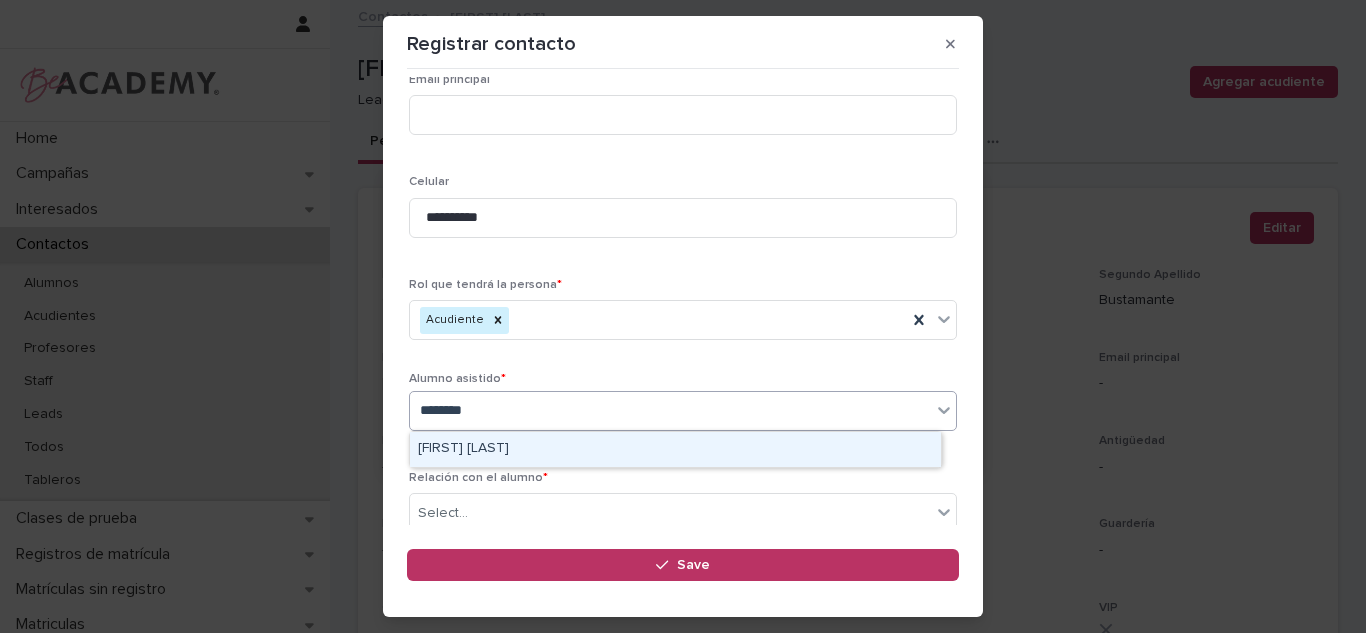 type 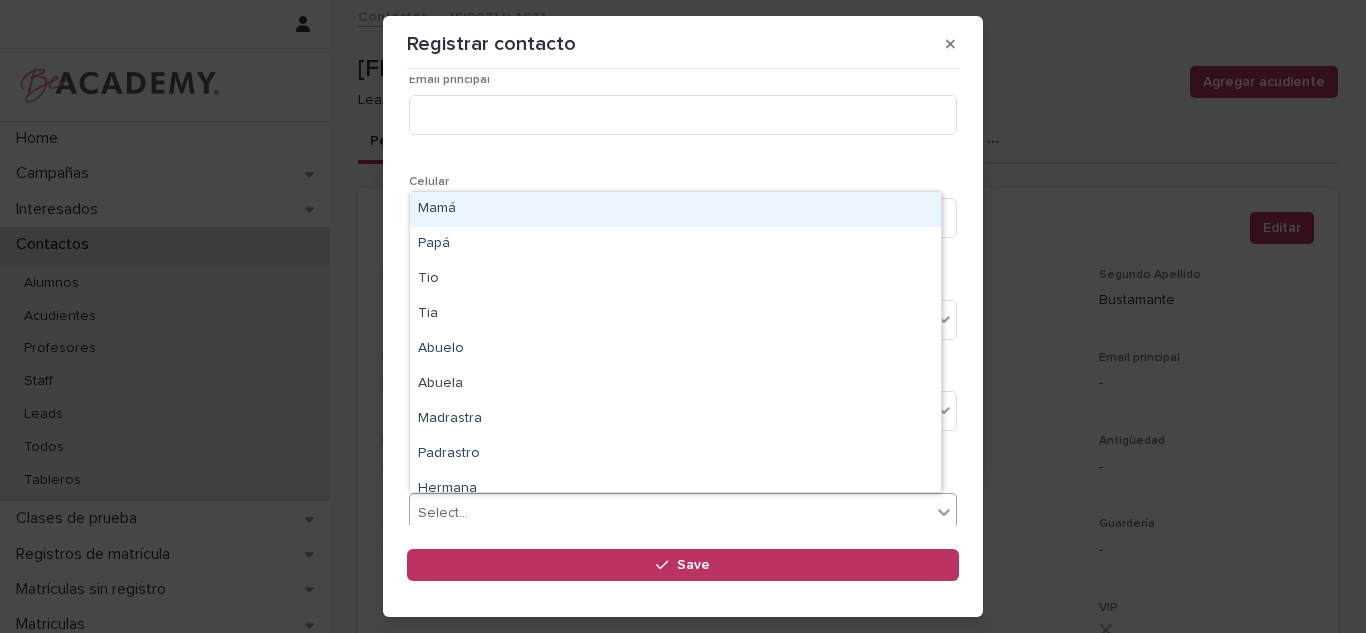 click on "Select..." at bounding box center [670, 513] 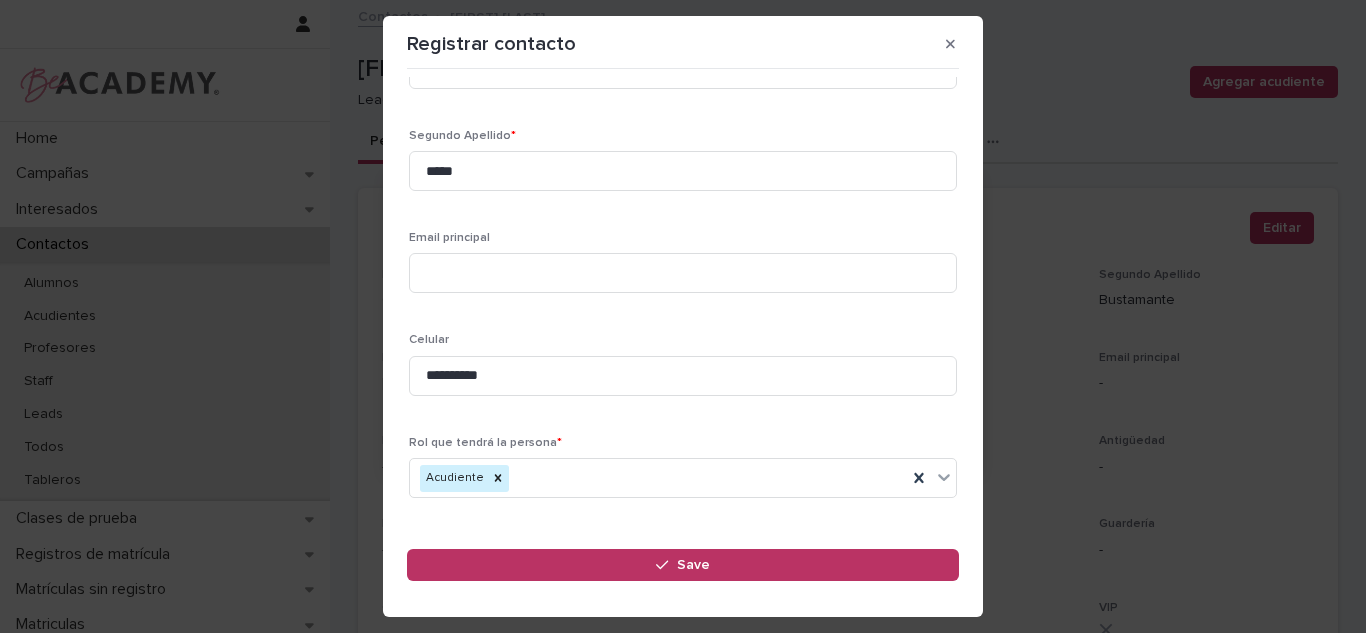 scroll, scrollTop: 211, scrollLeft: 0, axis: vertical 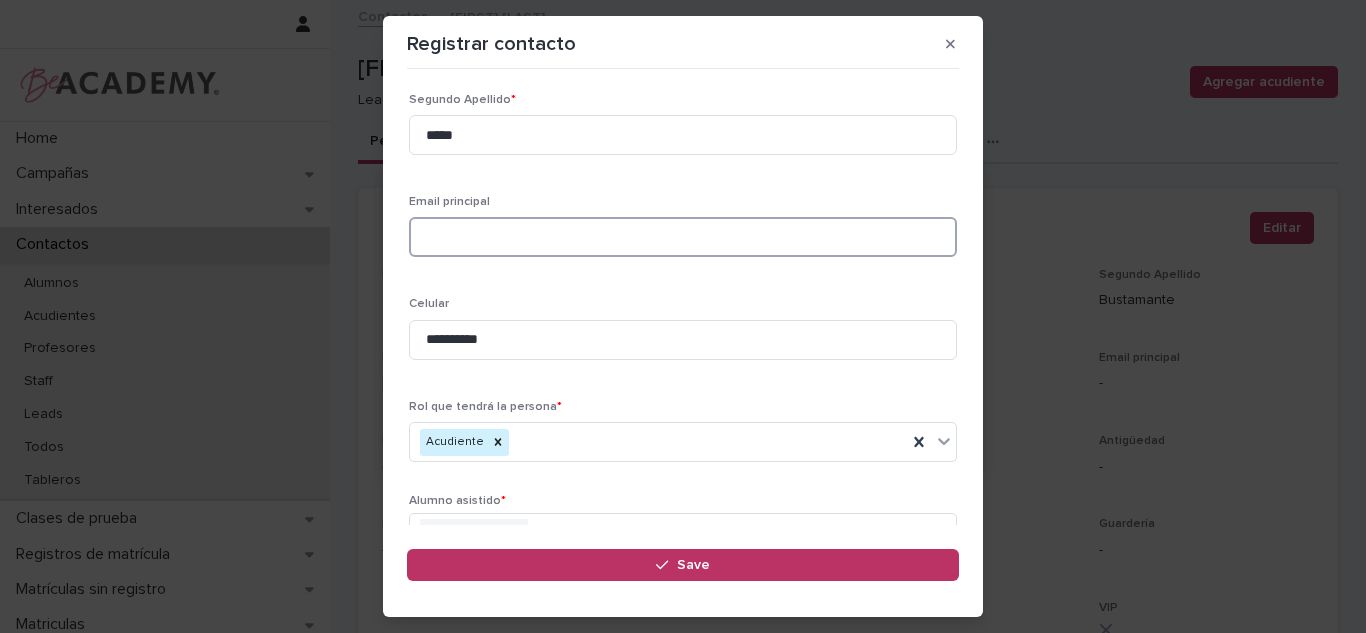 click at bounding box center (683, 237) 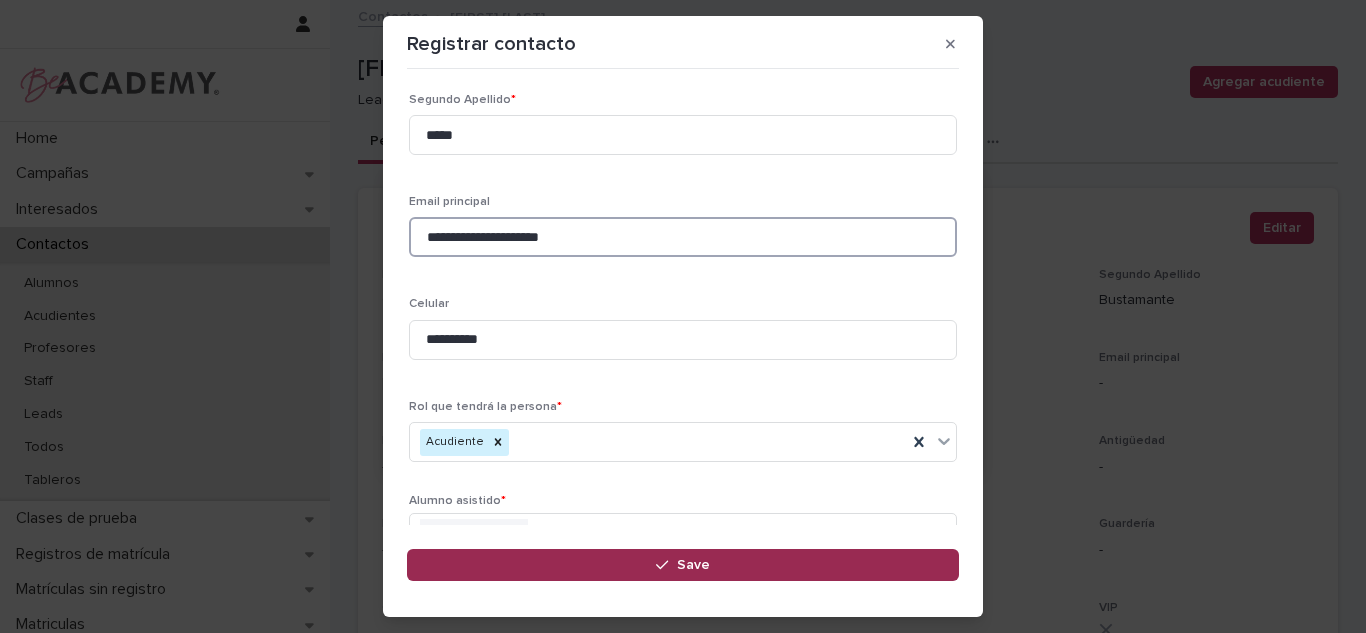 type on "**********" 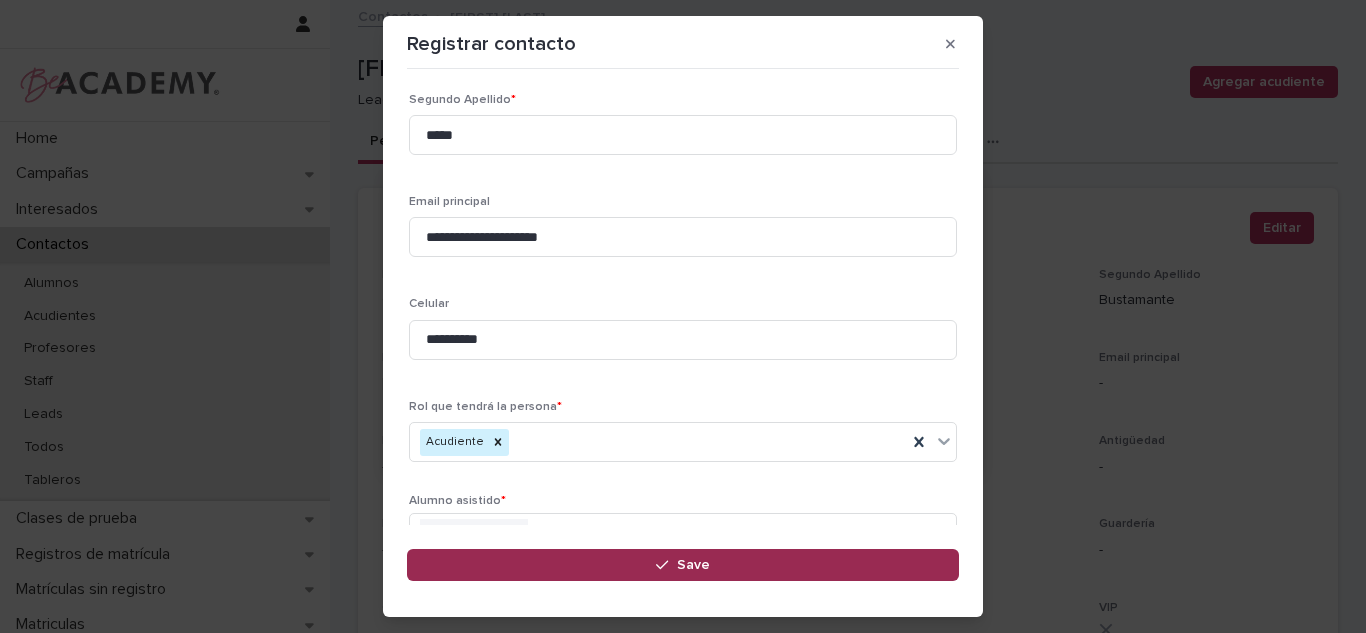 click on "Save" at bounding box center [693, 565] 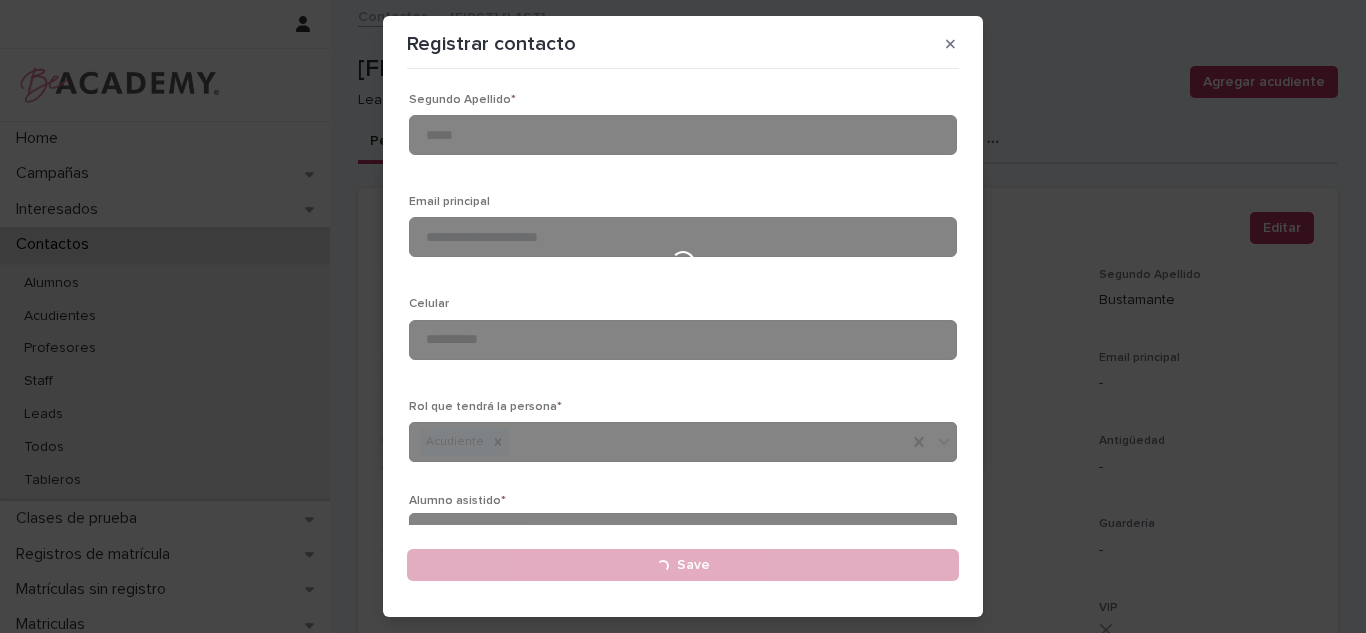 type 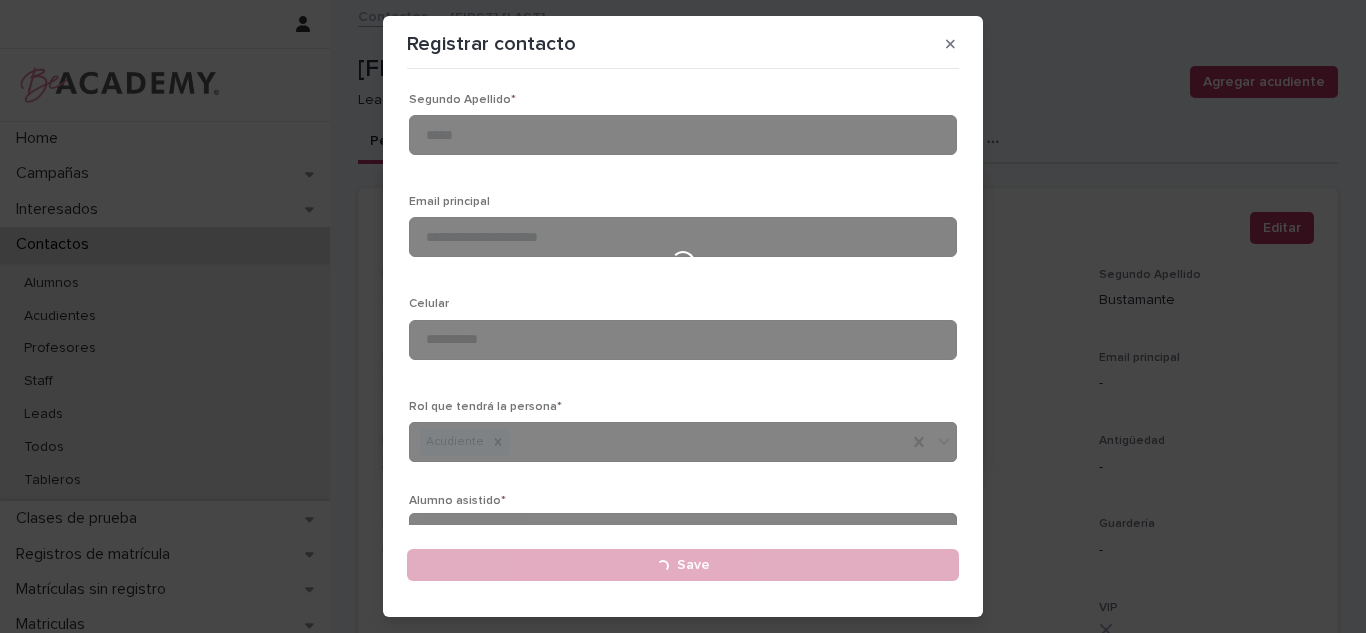 type 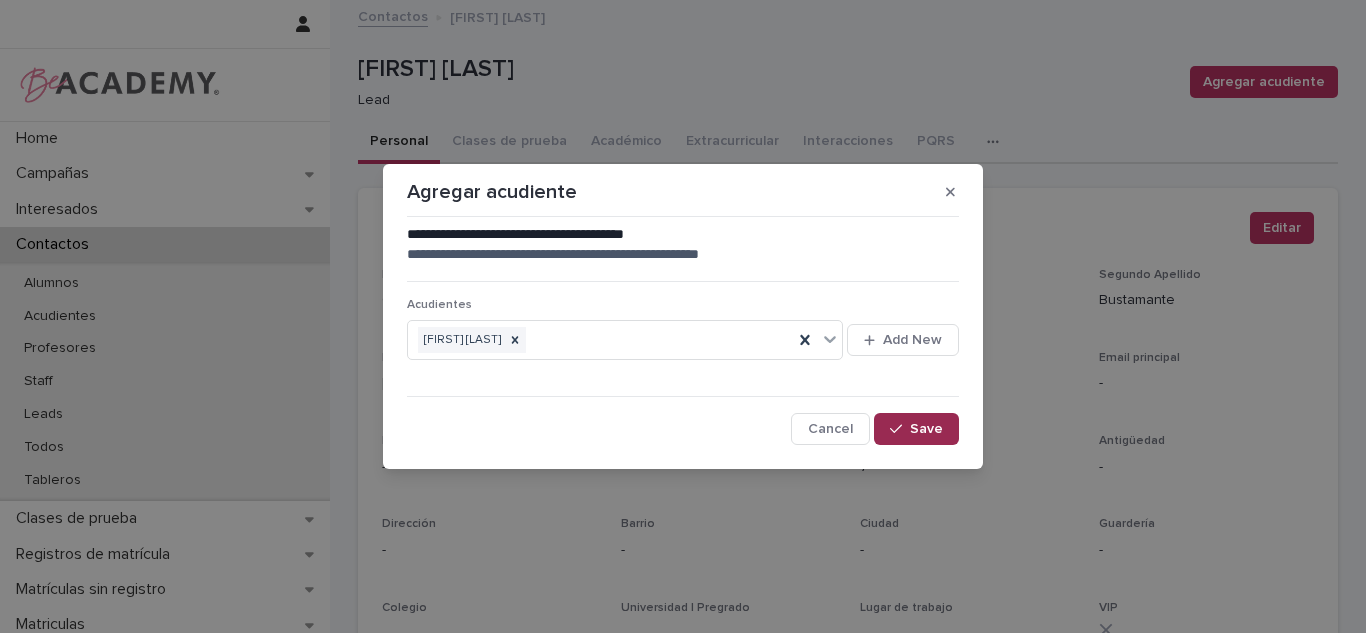 click 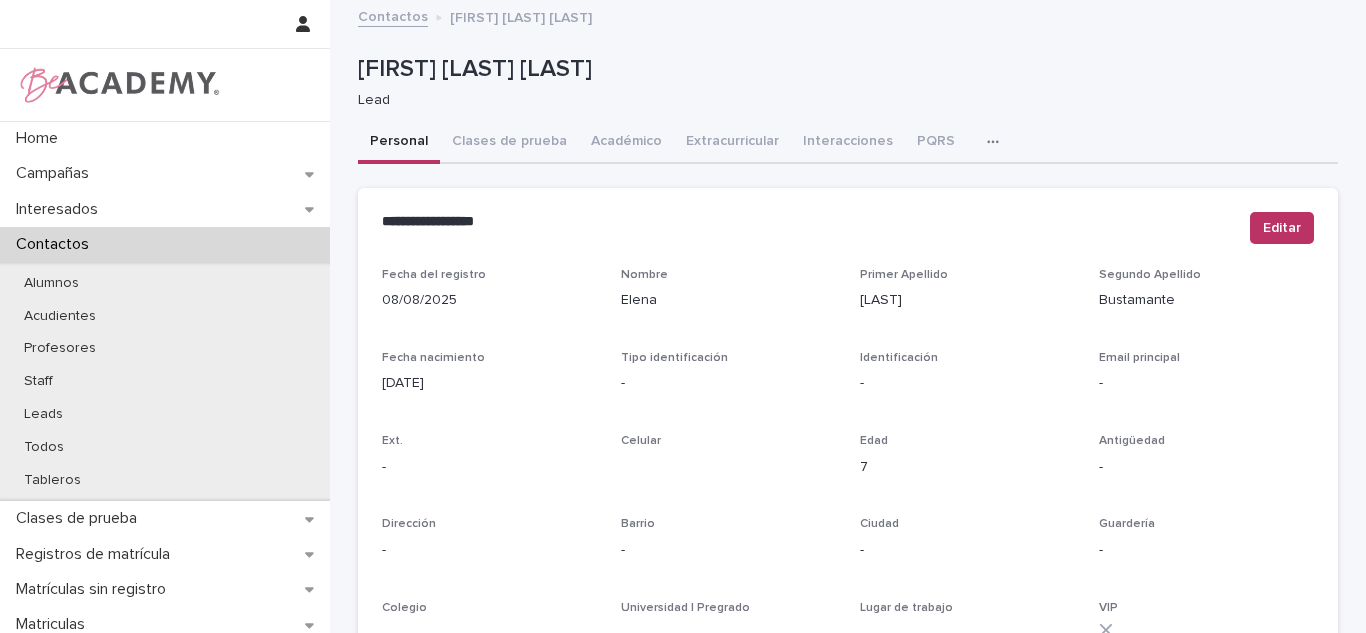 scroll, scrollTop: 0, scrollLeft: 0, axis: both 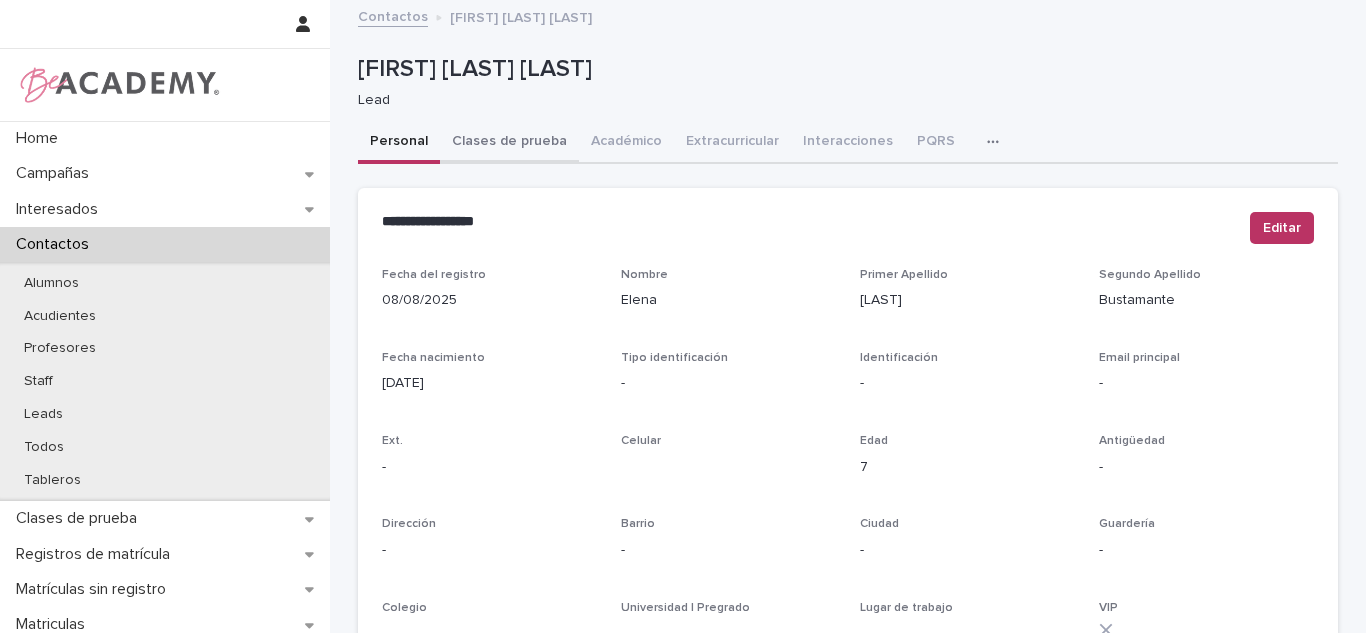 click on "Clases de prueba" at bounding box center (509, 143) 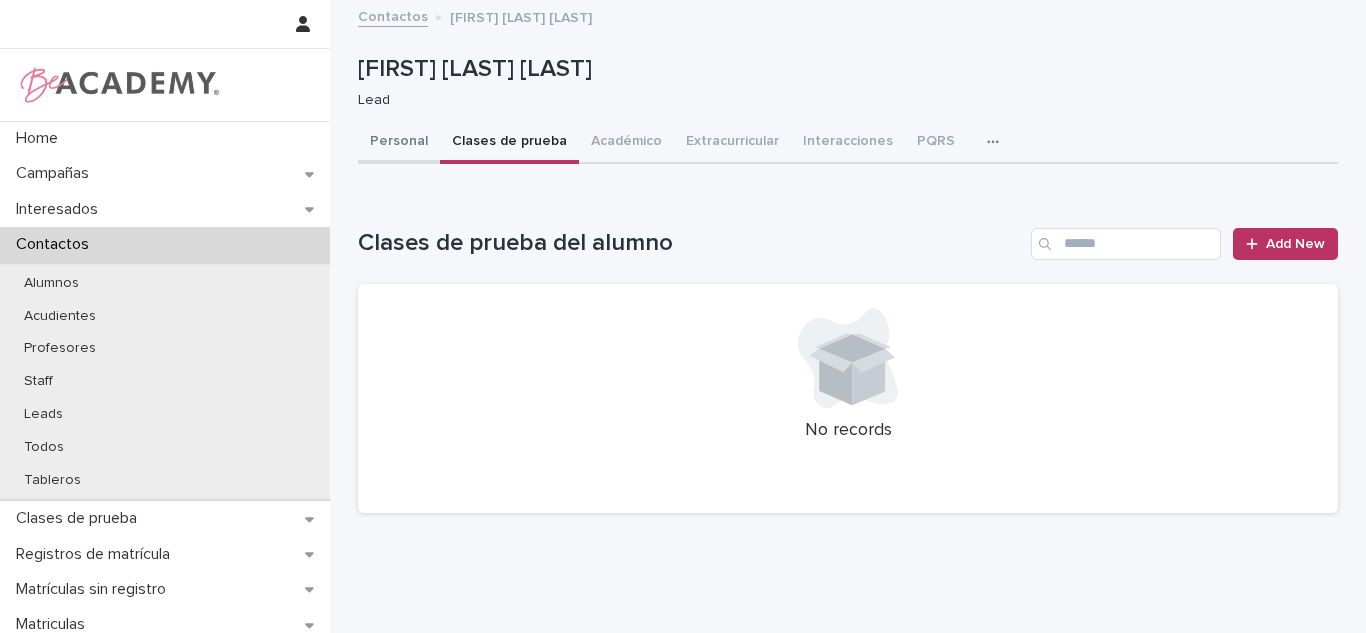 click on "Personal" at bounding box center [399, 143] 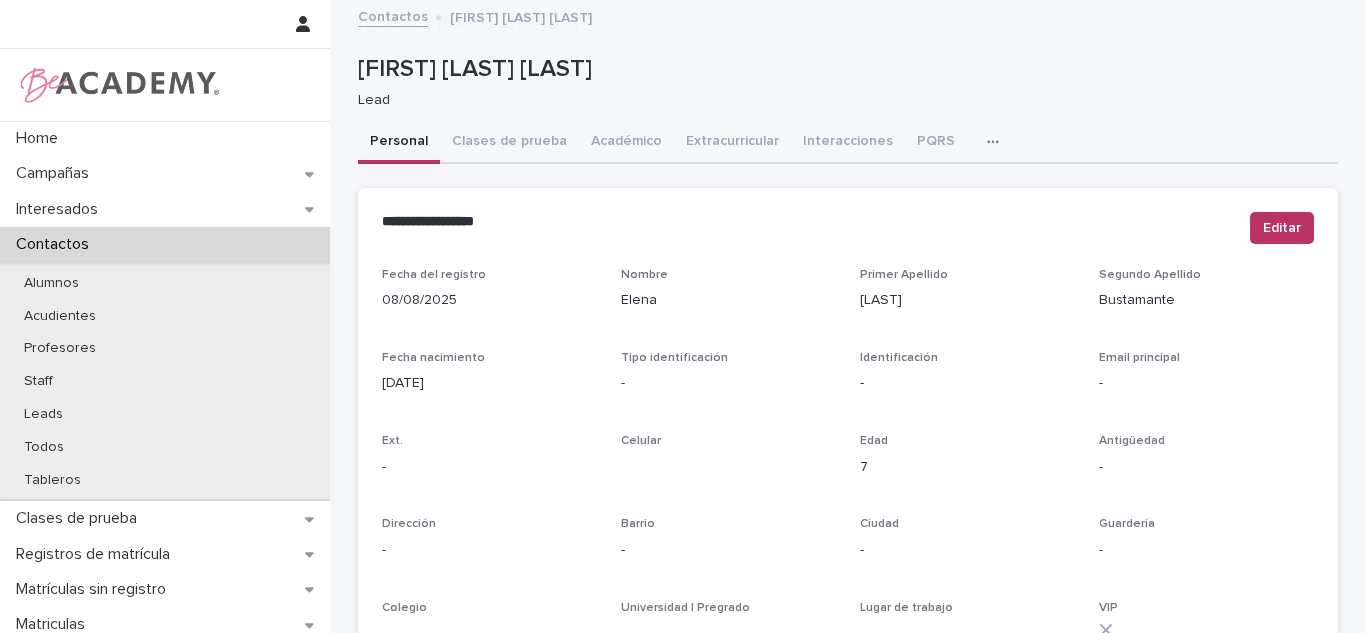 scroll, scrollTop: 855, scrollLeft: 0, axis: vertical 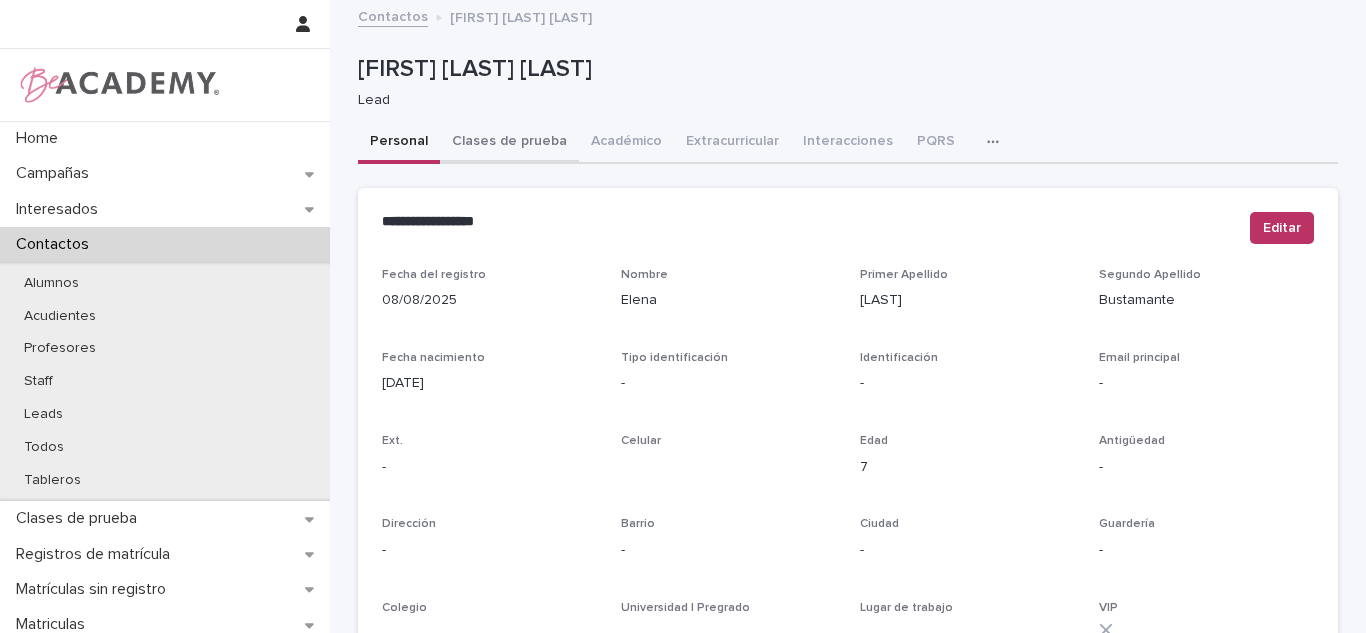 click on "Clases de prueba" at bounding box center (509, 143) 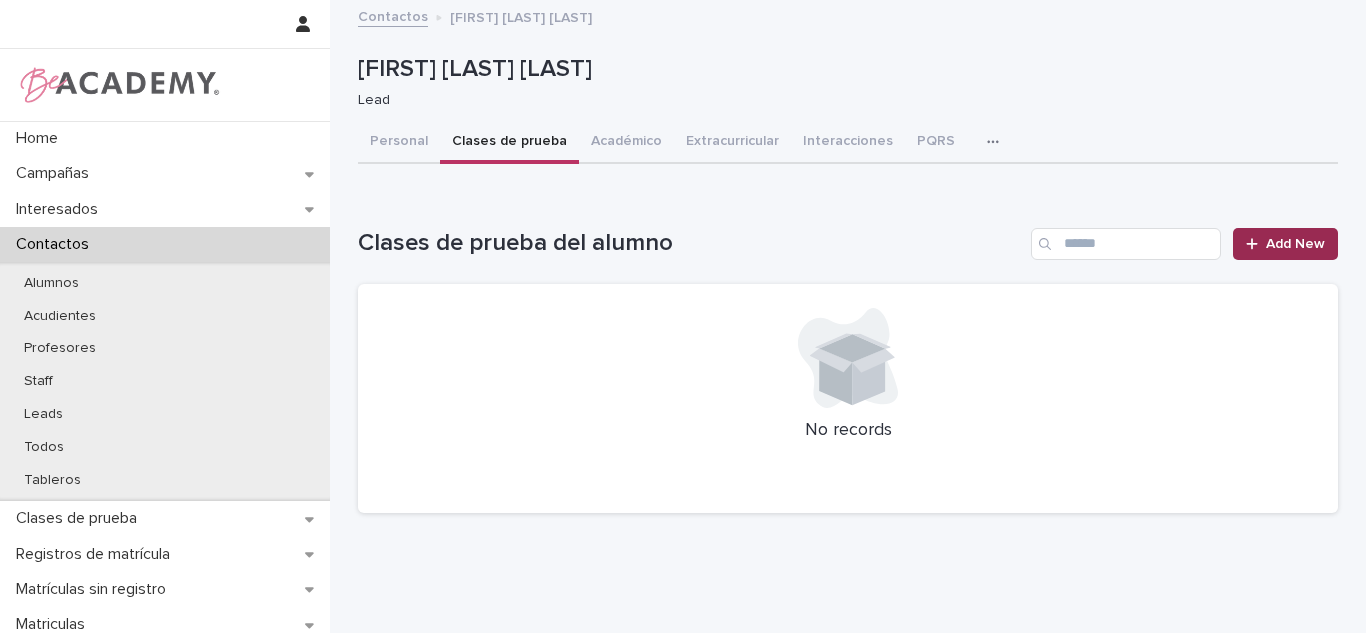 click on "Add New" at bounding box center (1295, 244) 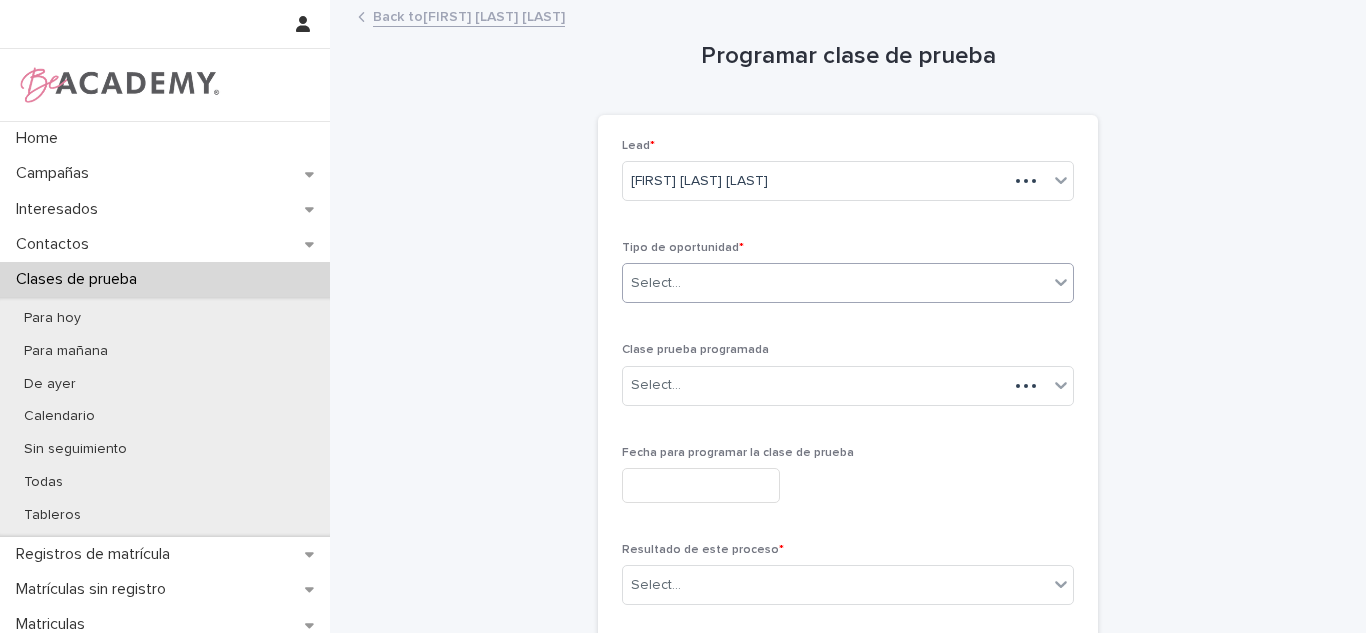 click on "Select..." at bounding box center [835, 283] 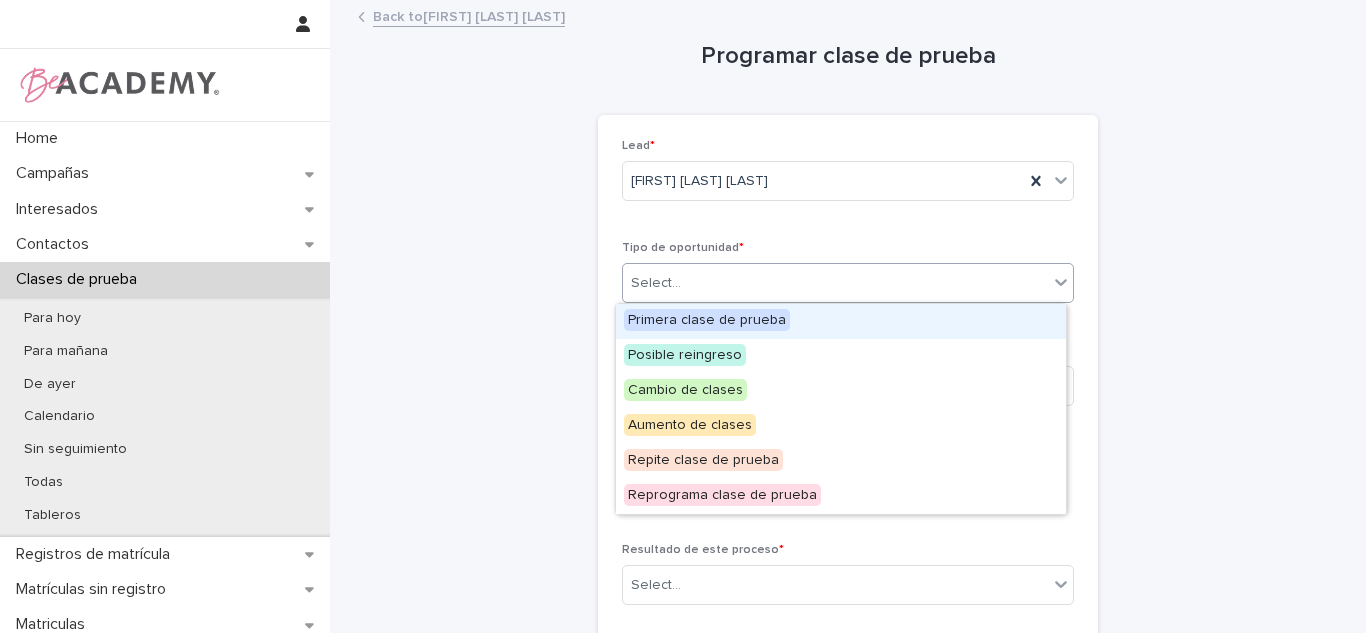 click on "Primera clase de prueba" at bounding box center [841, 321] 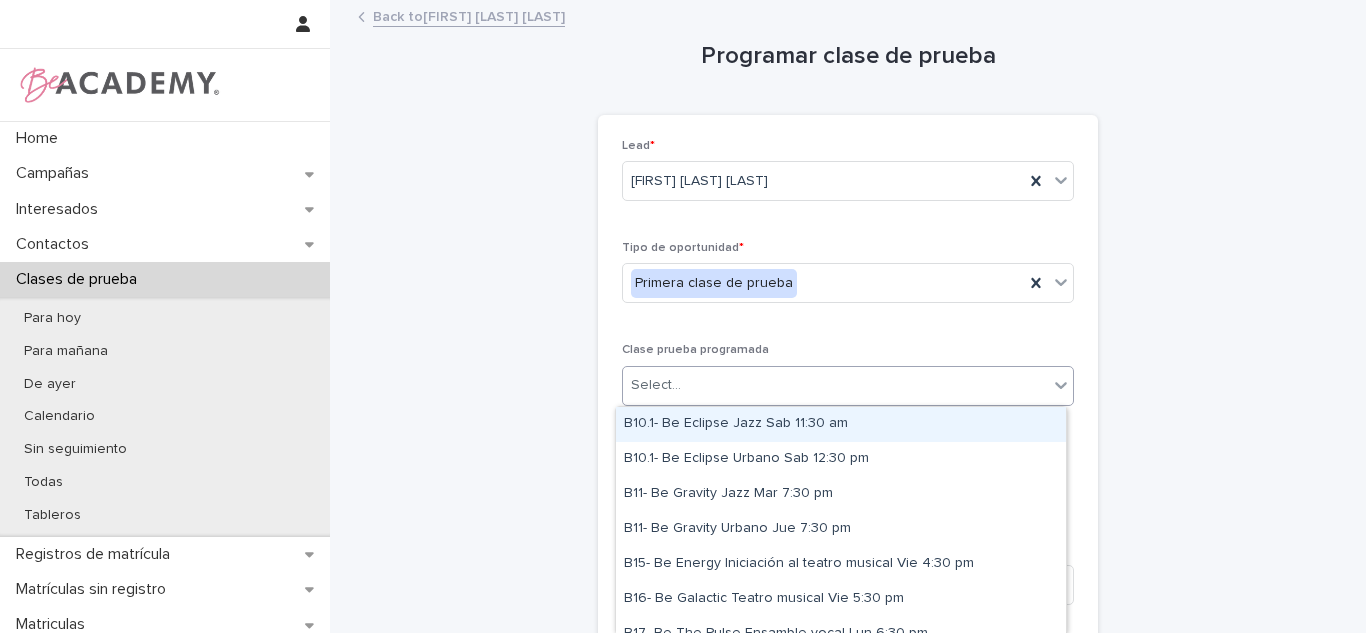 drag, startPoint x: 707, startPoint y: 369, endPoint x: 695, endPoint y: 372, distance: 12.369317 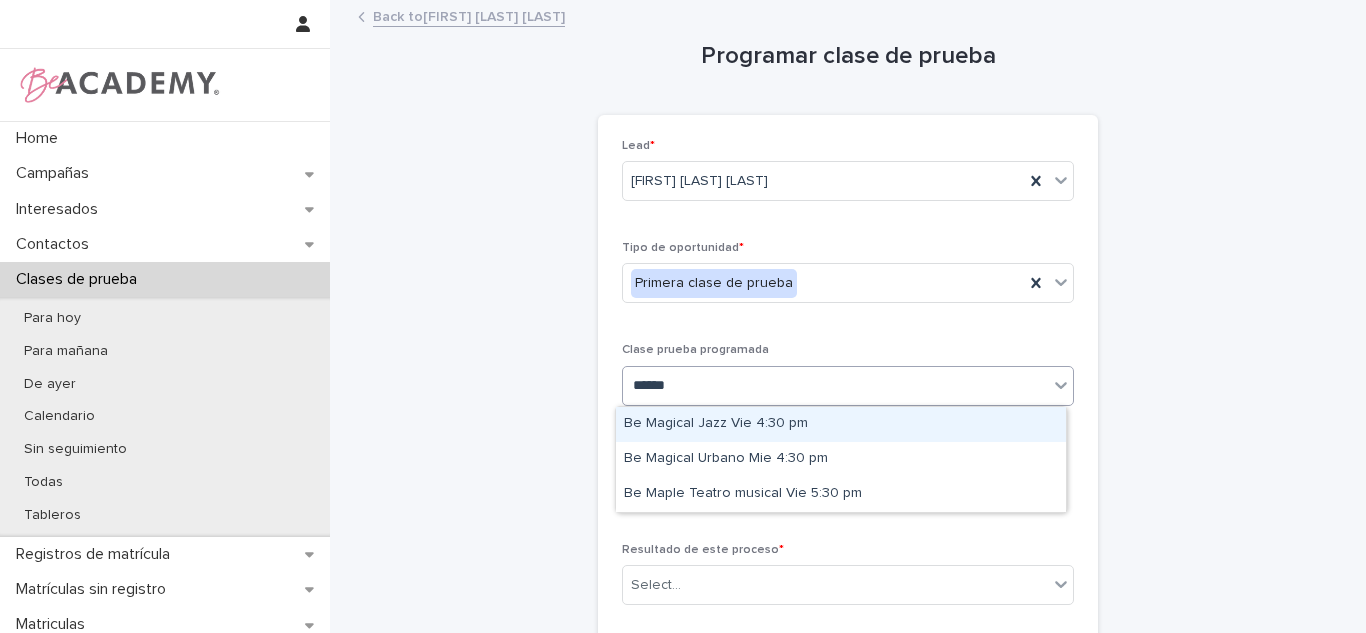 type on "*******" 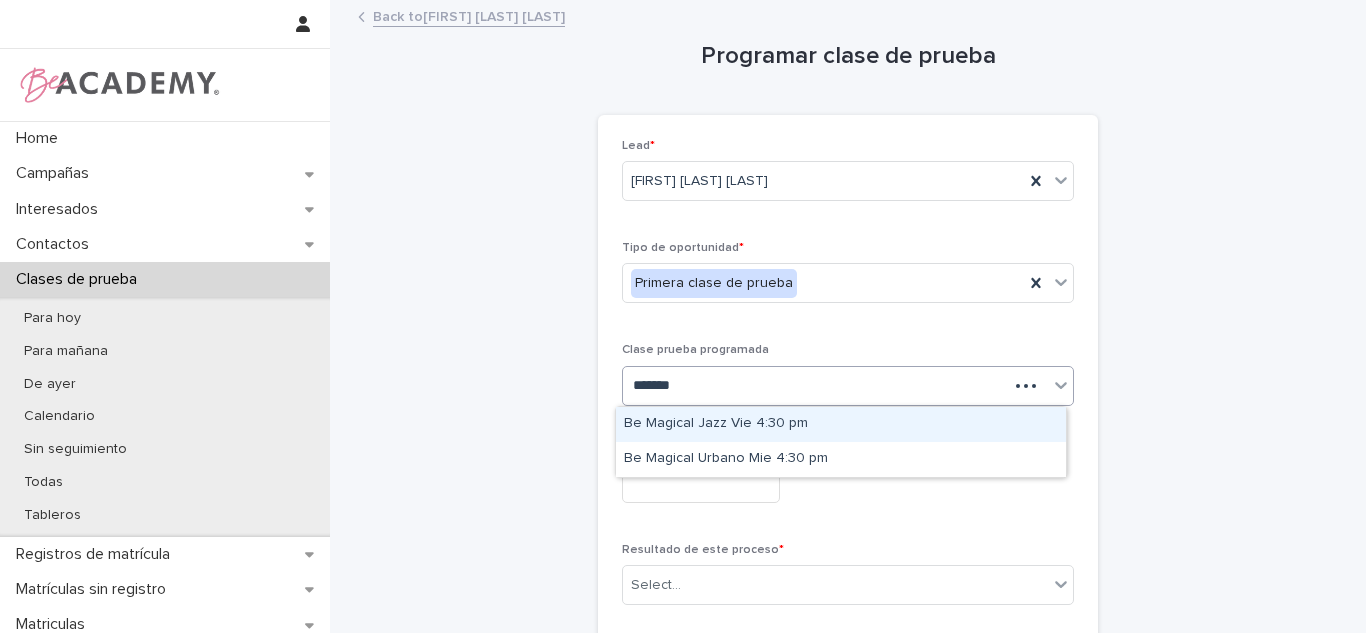 click on "Be Magical Jazz Vie 4:30 pm" at bounding box center [841, 424] 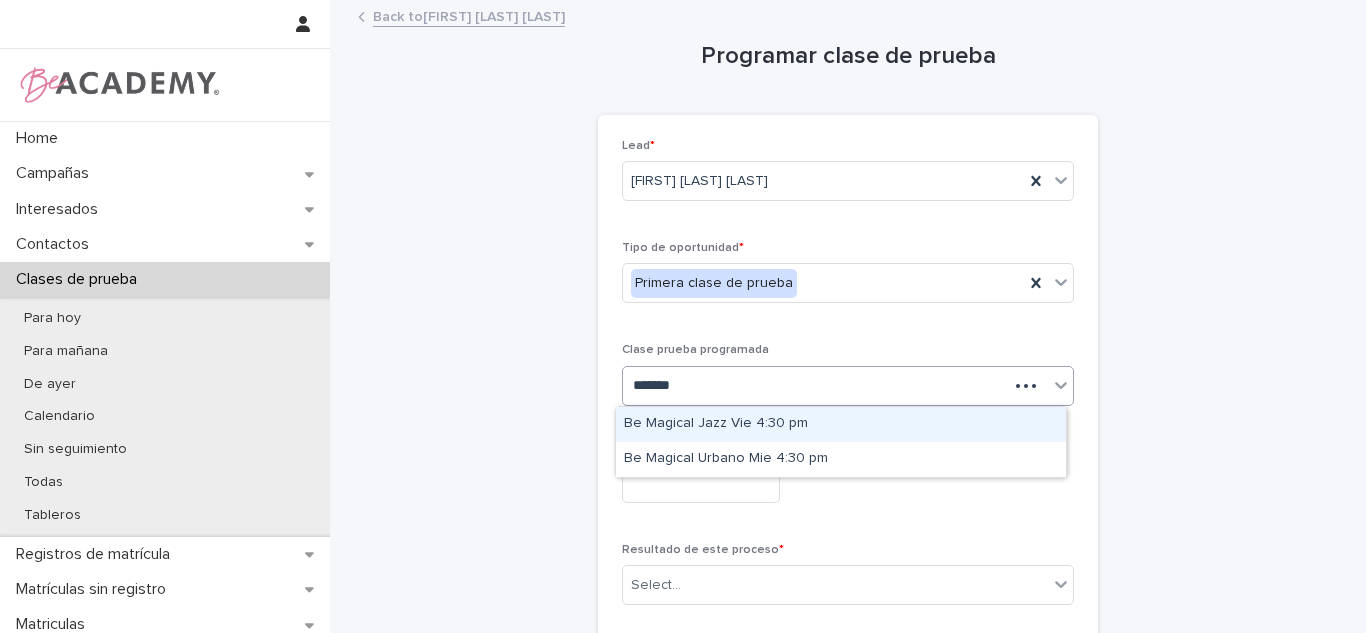 type 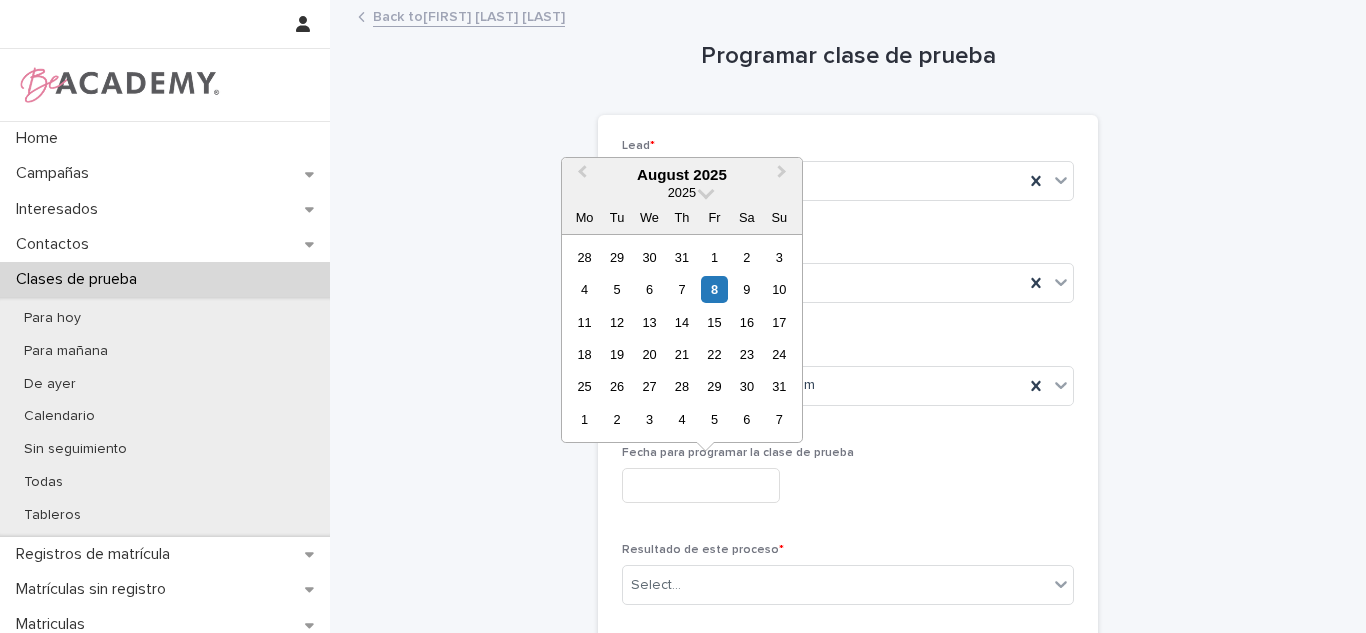 click at bounding box center [701, 485] 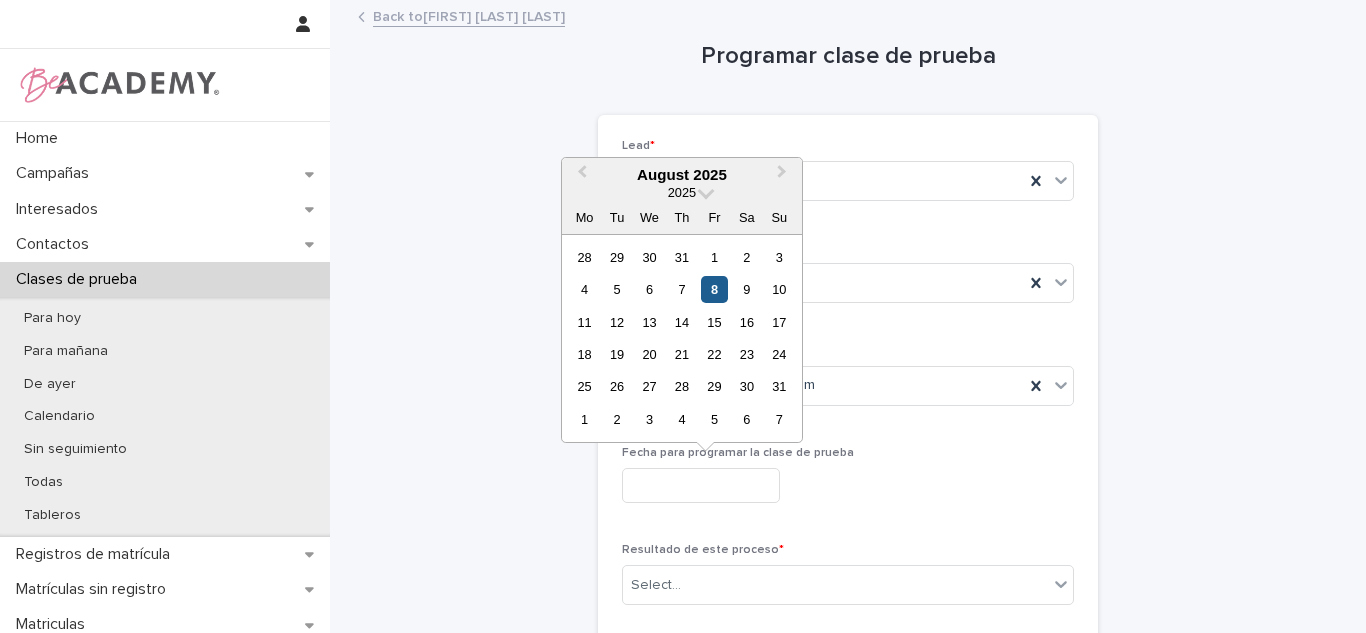 click on "8" at bounding box center (714, 289) 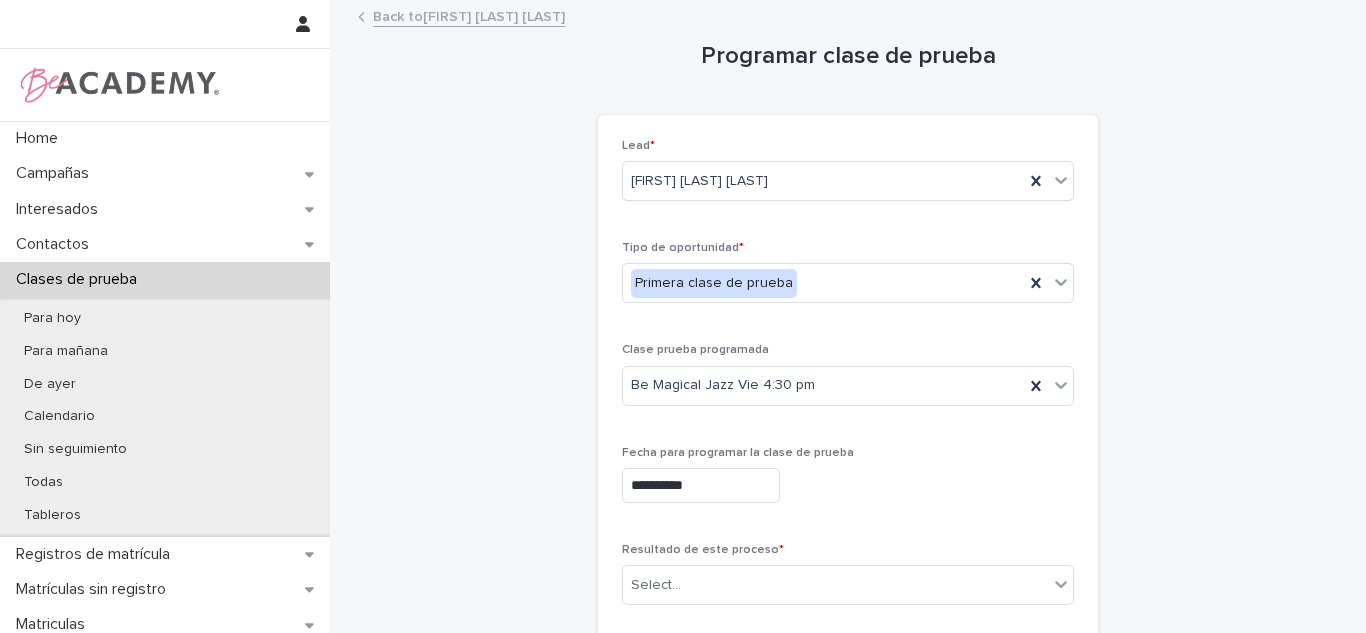 scroll, scrollTop: 152, scrollLeft: 0, axis: vertical 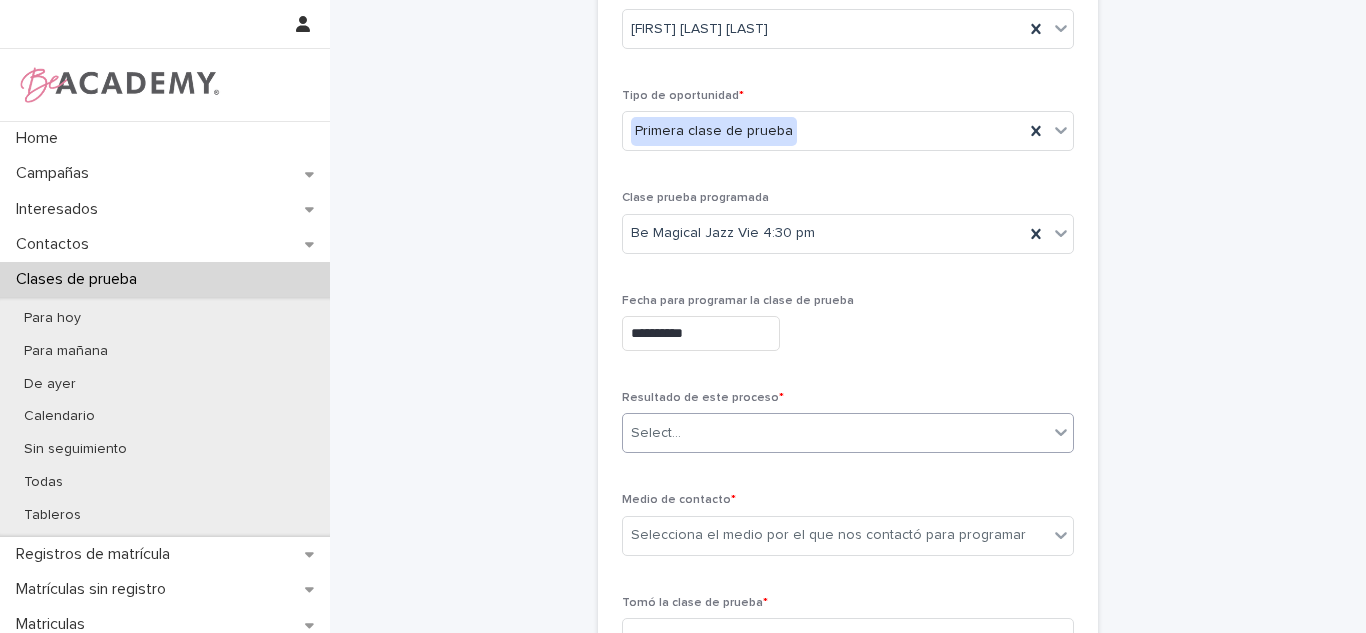 click on "Select..." at bounding box center (835, 433) 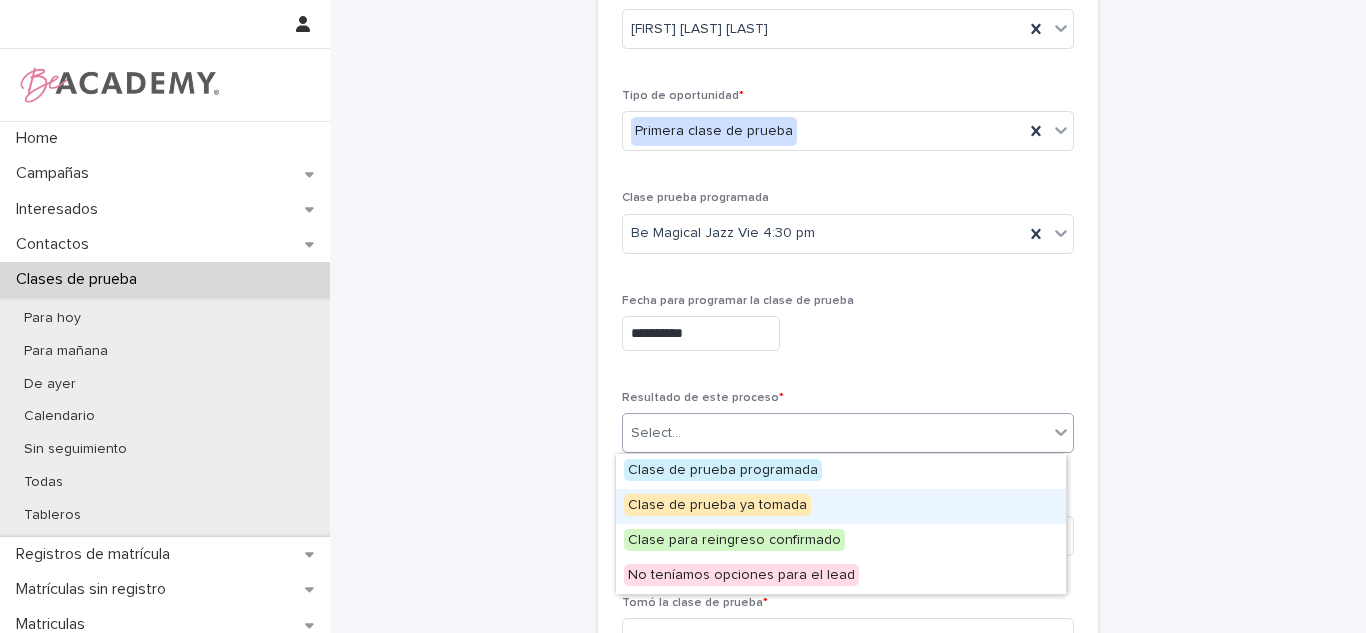 click on "Clase de prueba ya tomada" at bounding box center [717, 505] 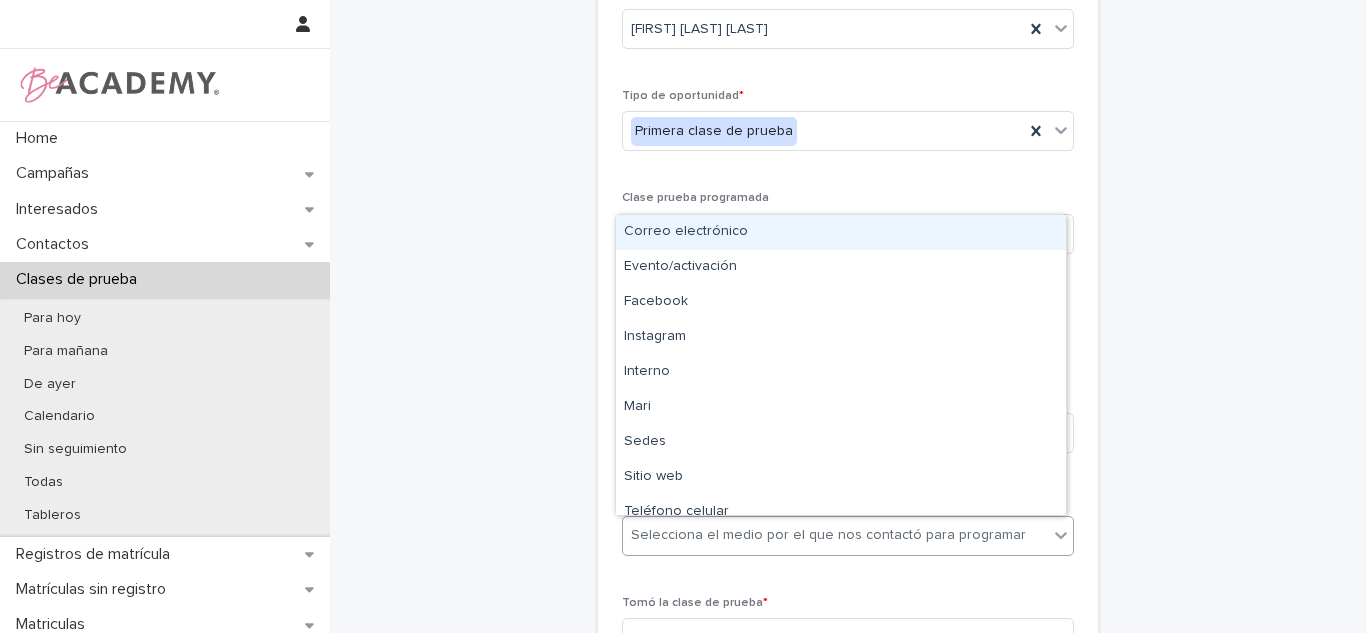 click on "Selecciona el medio por el que nos contactó para programar" at bounding box center [828, 535] 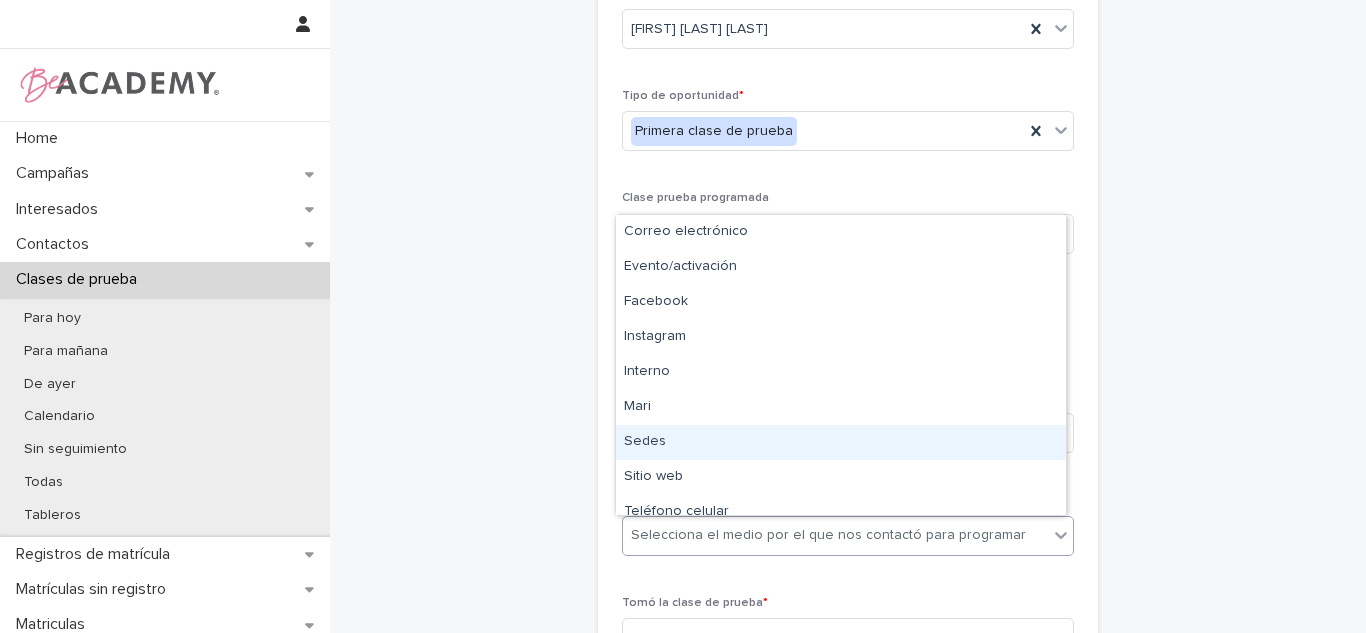 click on "Sedes" at bounding box center (841, 442) 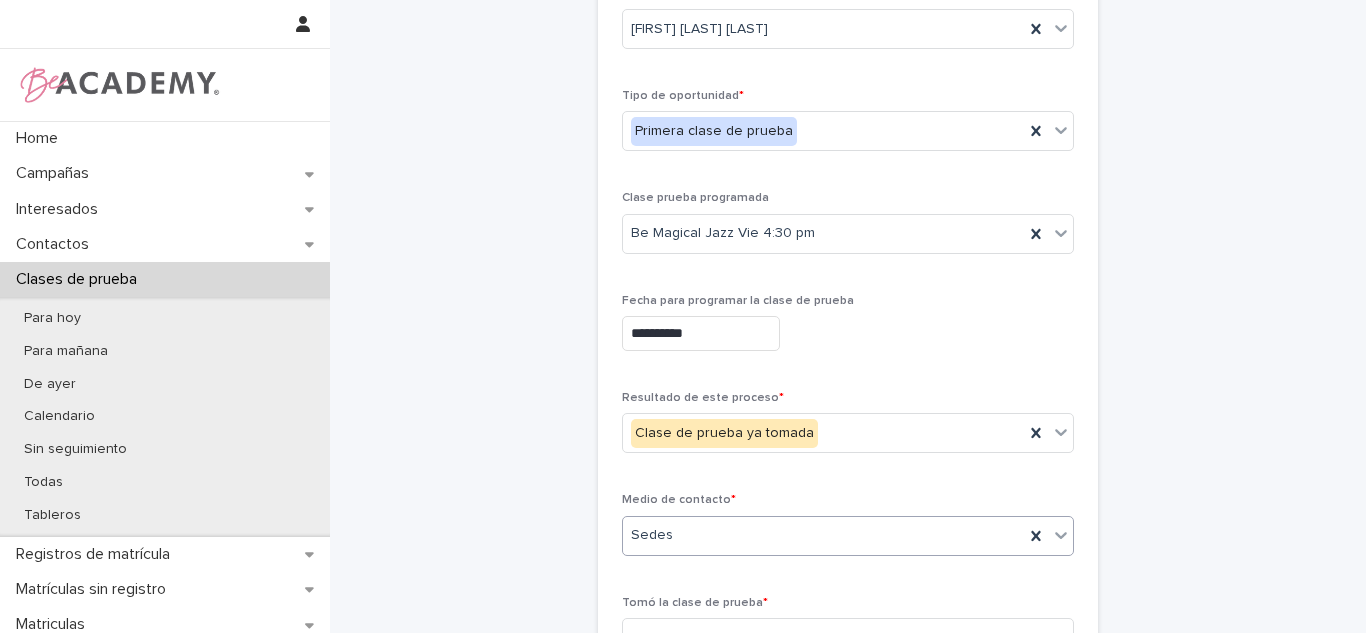 scroll, scrollTop: 496, scrollLeft: 0, axis: vertical 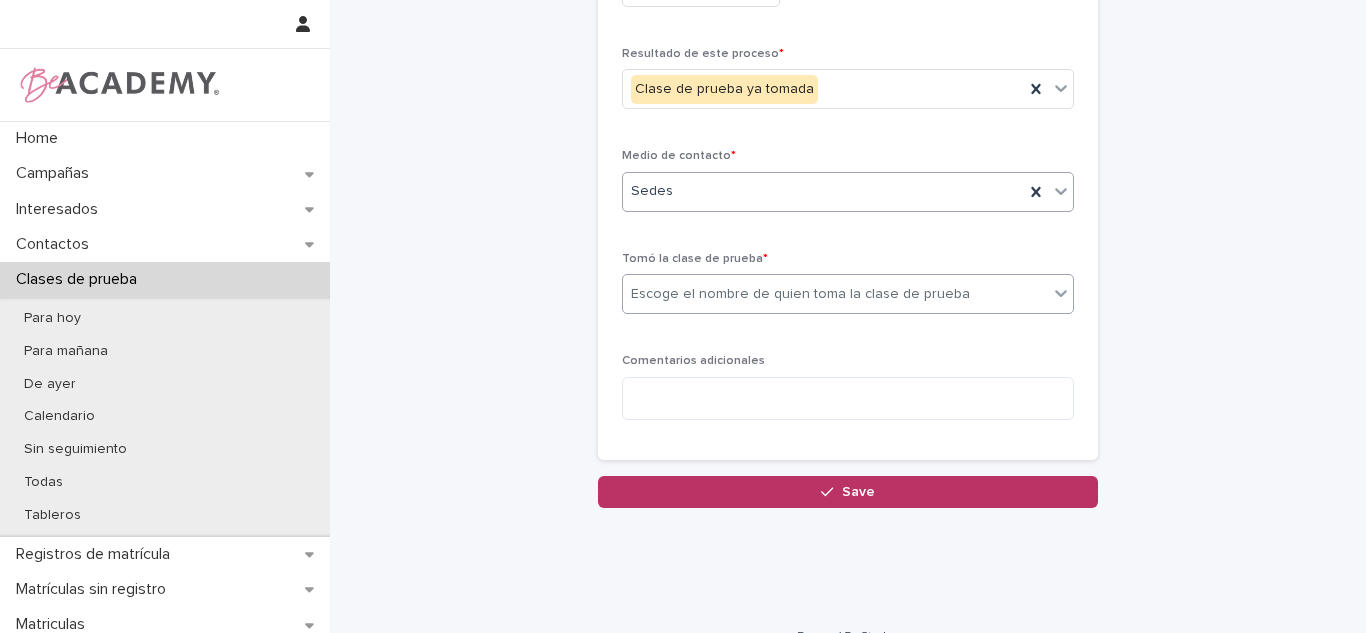 click on "Escoge el nombre de quien toma la clase de prueba" at bounding box center (835, 294) 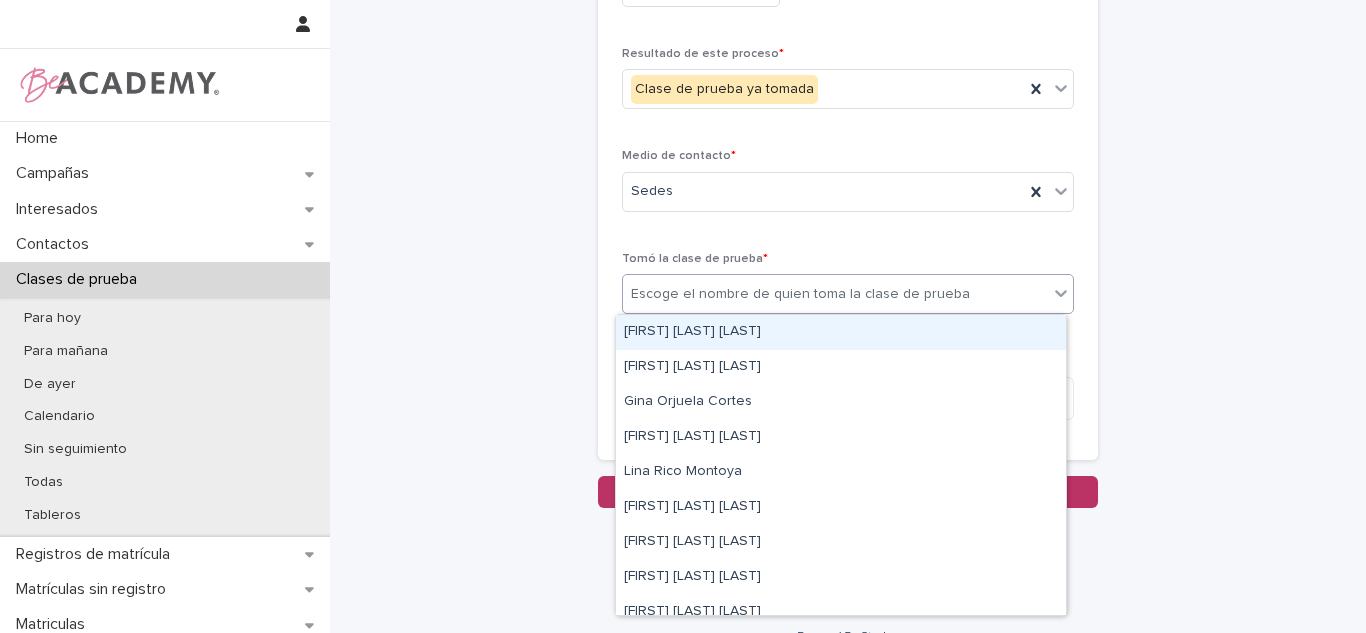 click on "[FIRST] [LAST] [LAST]" at bounding box center (841, 332) 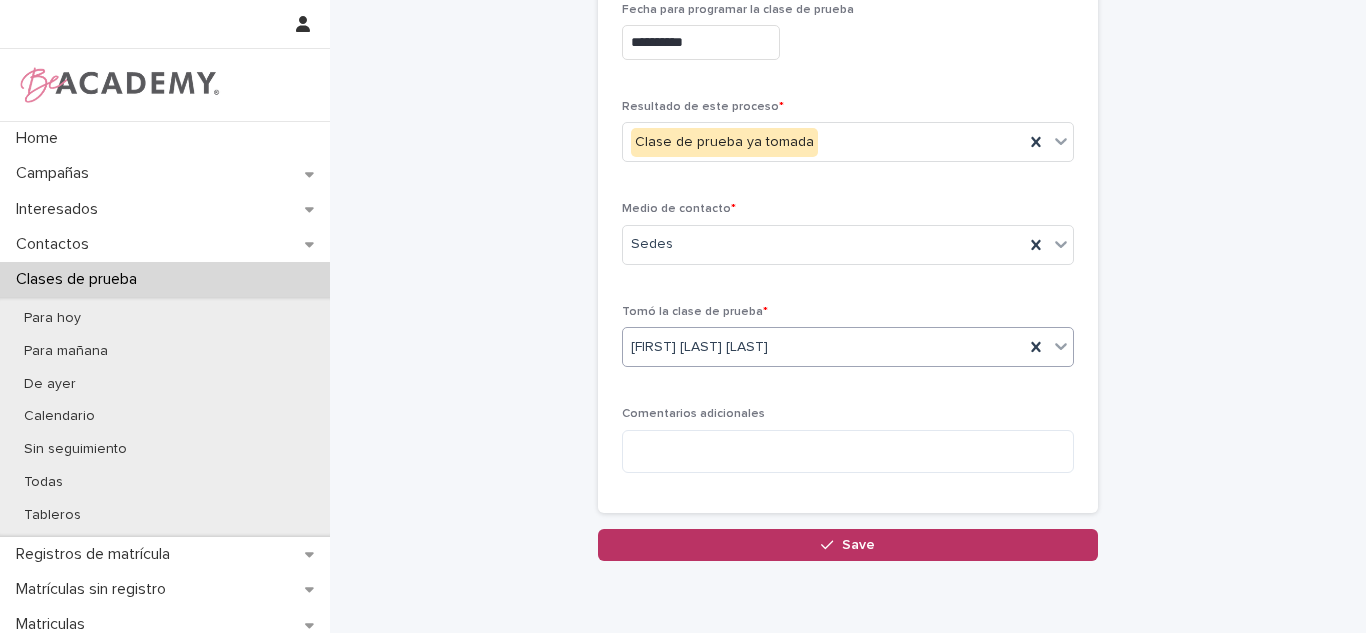 scroll, scrollTop: 527, scrollLeft: 0, axis: vertical 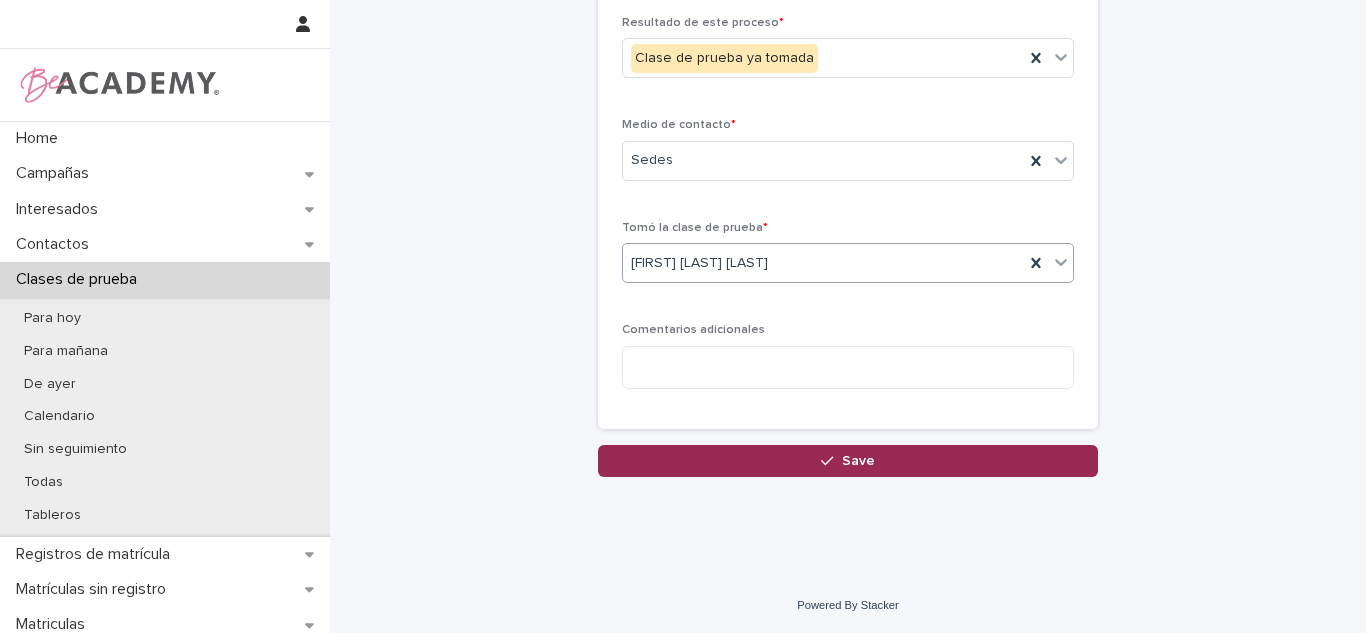 click on "Save" at bounding box center (848, 461) 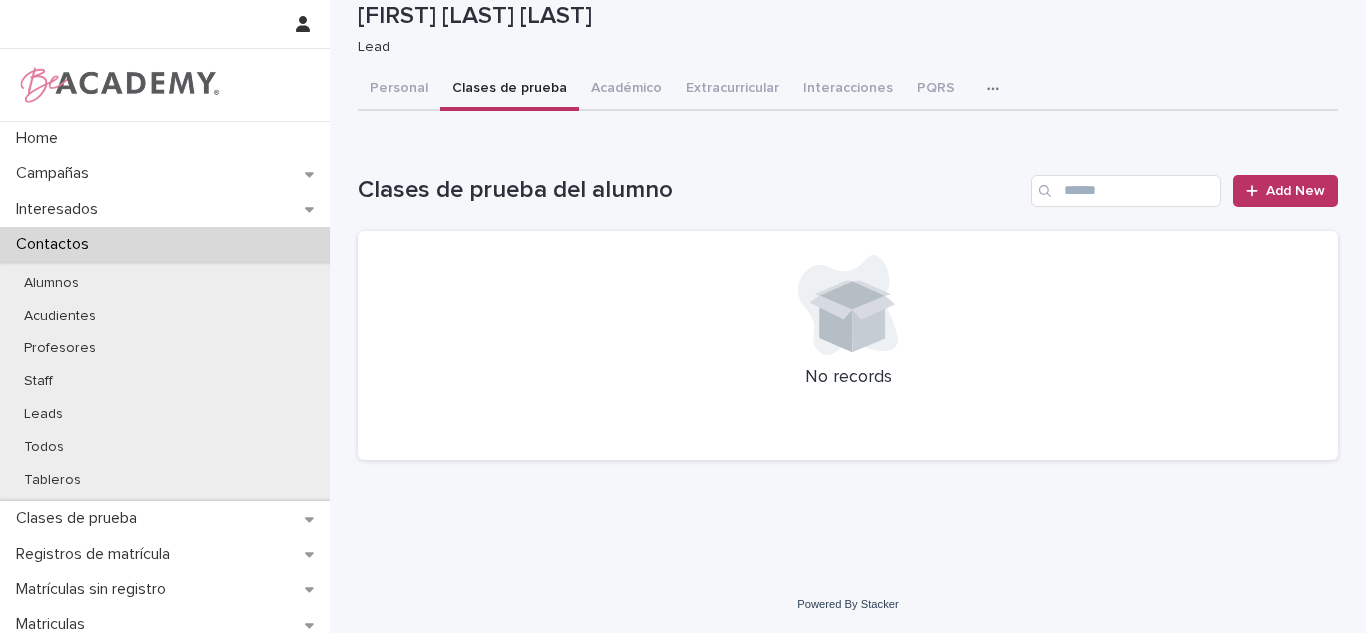 scroll, scrollTop: 0, scrollLeft: 0, axis: both 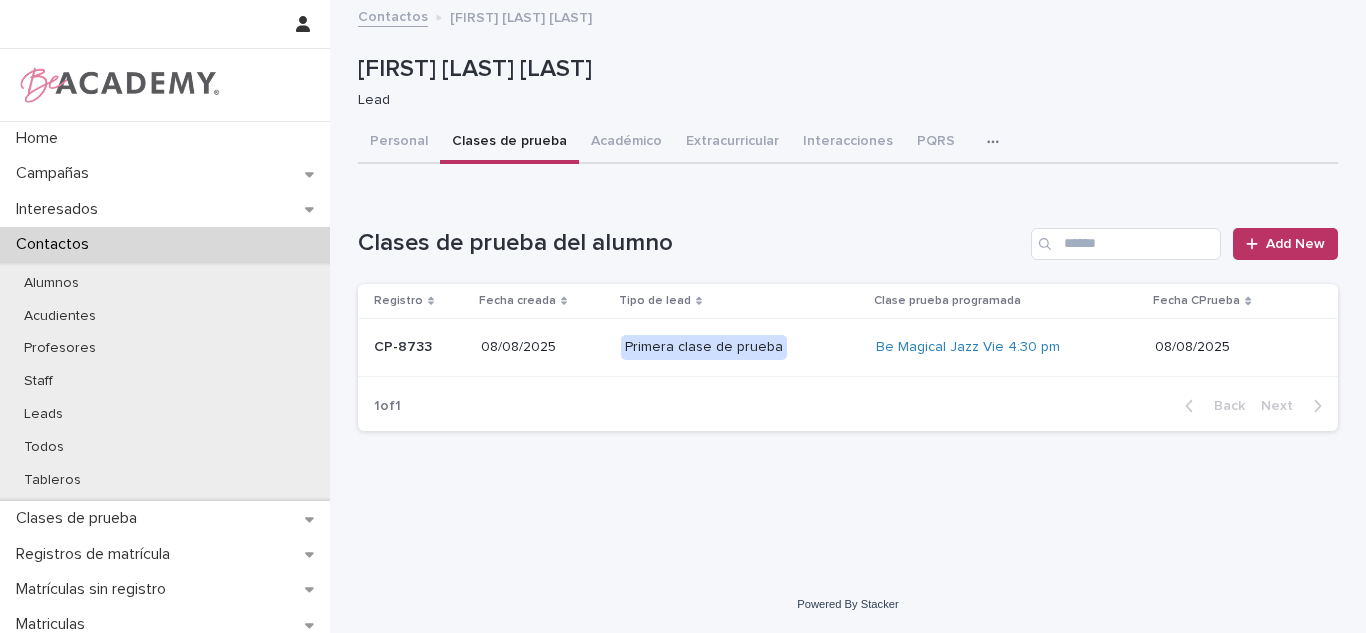 click on "Be Magical Jazz Vie 4:30 pm" at bounding box center (1008, 348) 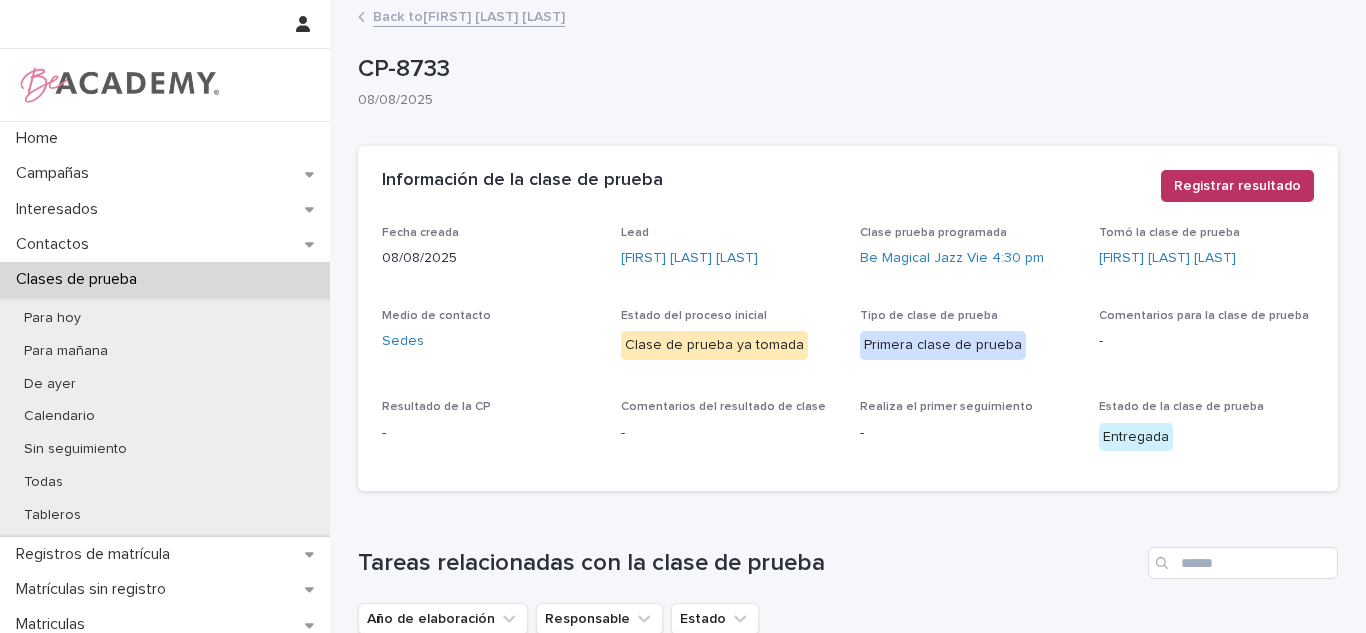 scroll, scrollTop: 129, scrollLeft: 0, axis: vertical 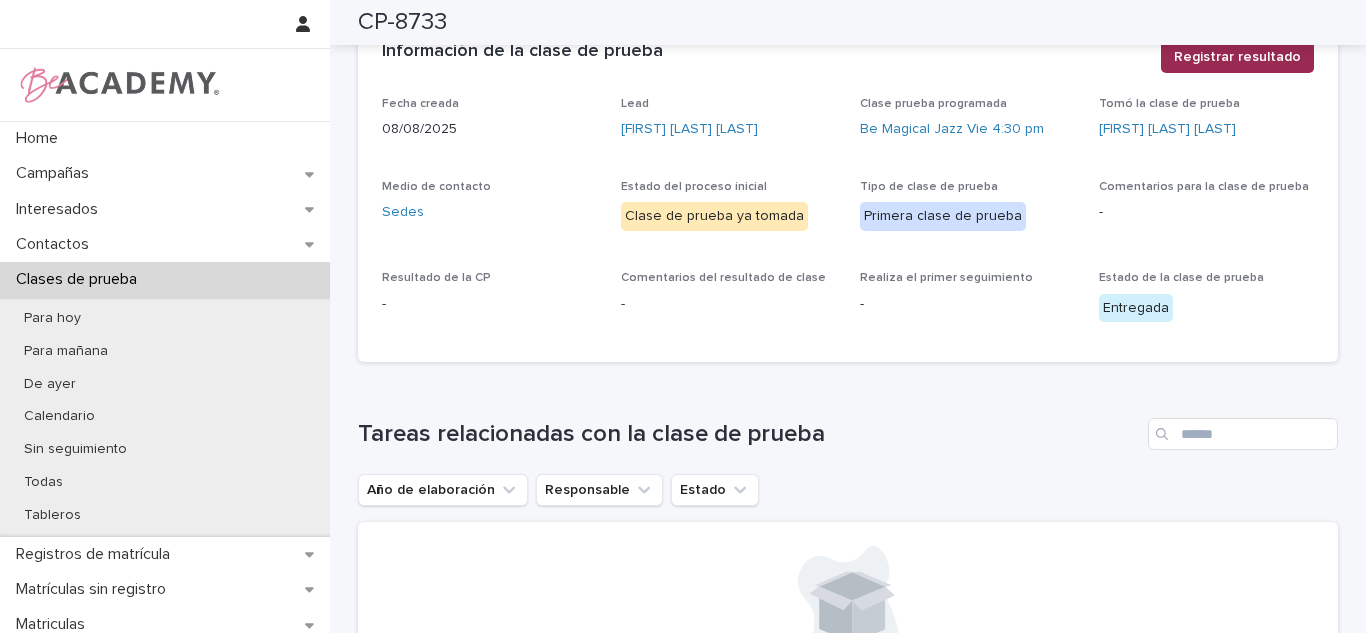 click on "Registrar resultado" at bounding box center [1237, 57] 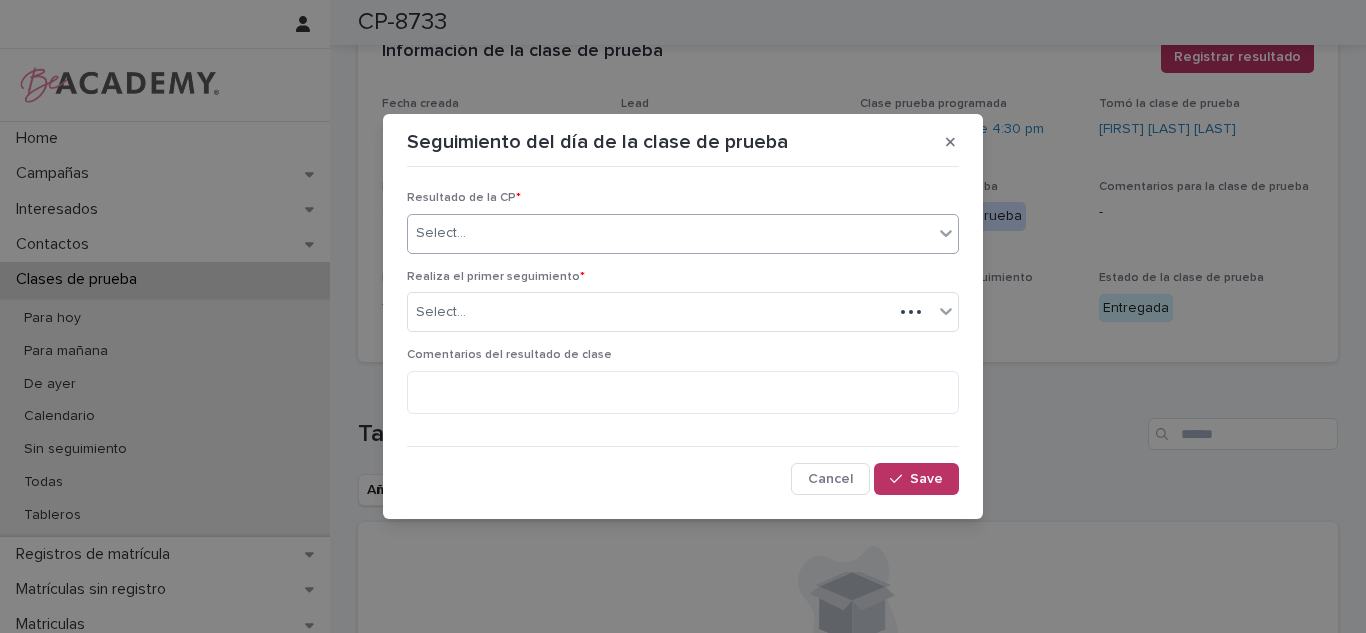 click on "Select..." at bounding box center [670, 233] 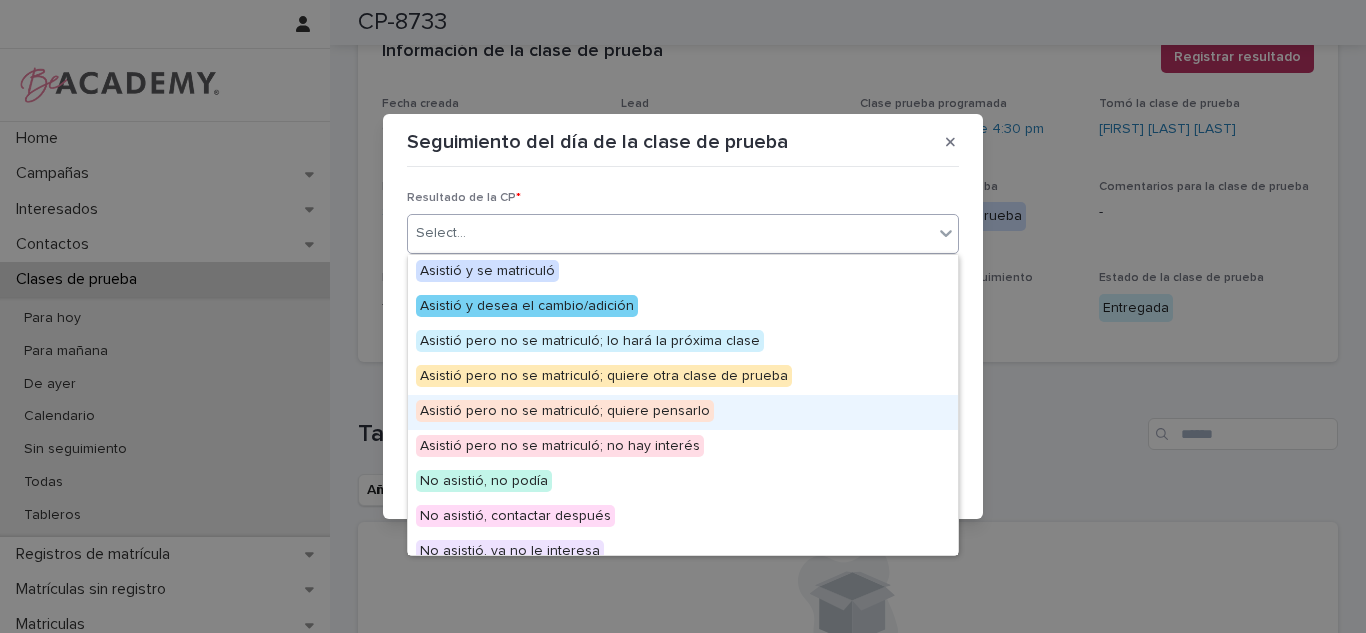 click on "Asistió pero no se matriculó; quiere pensarlo" at bounding box center (565, 411) 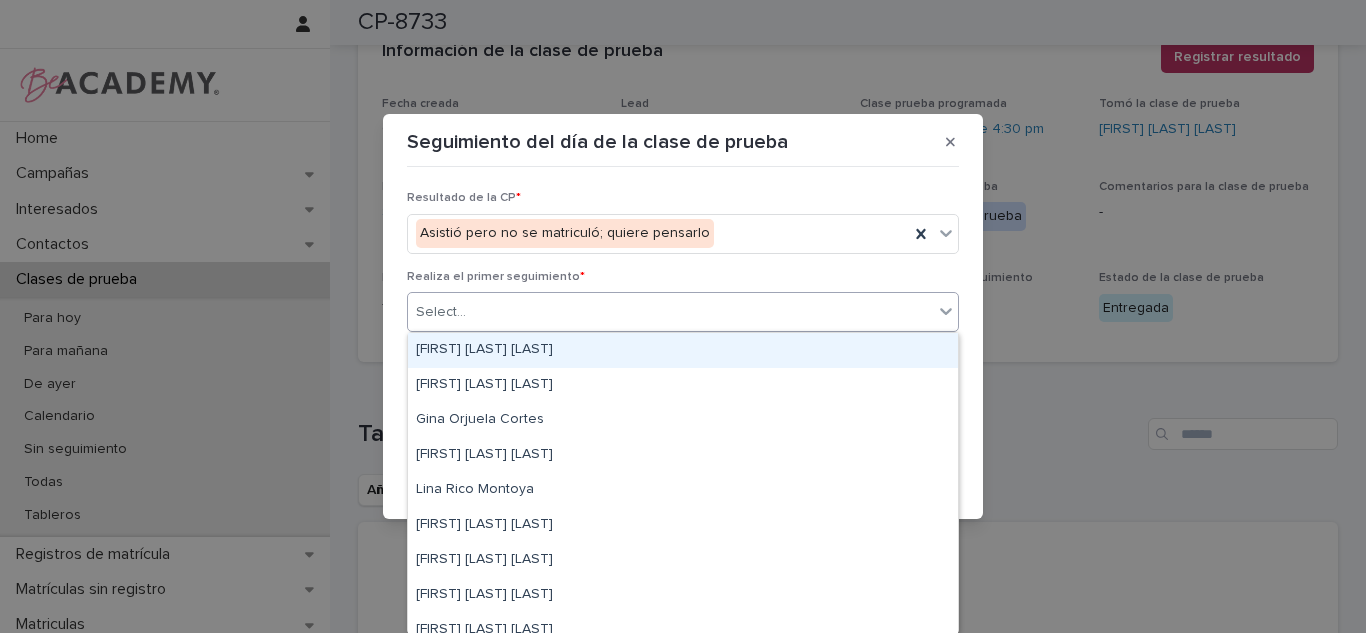 click on "Select..." at bounding box center [683, 312] 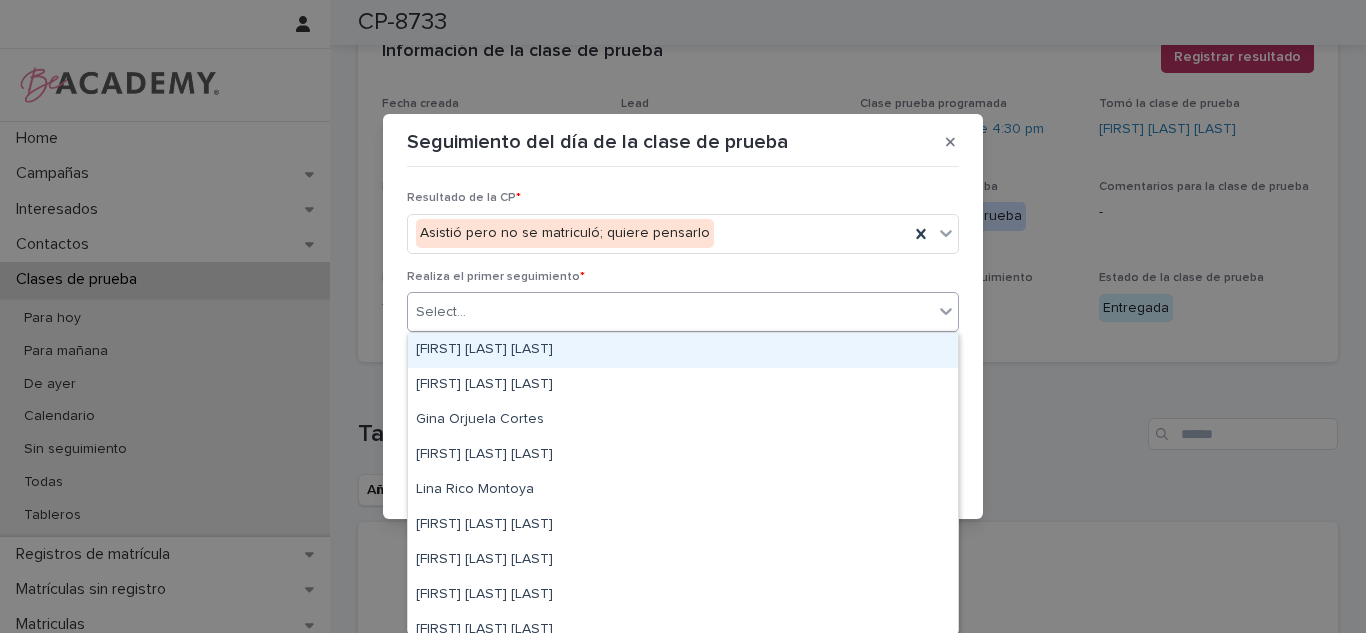 click on "[FIRST] [LAST] [LAST]" at bounding box center [683, 350] 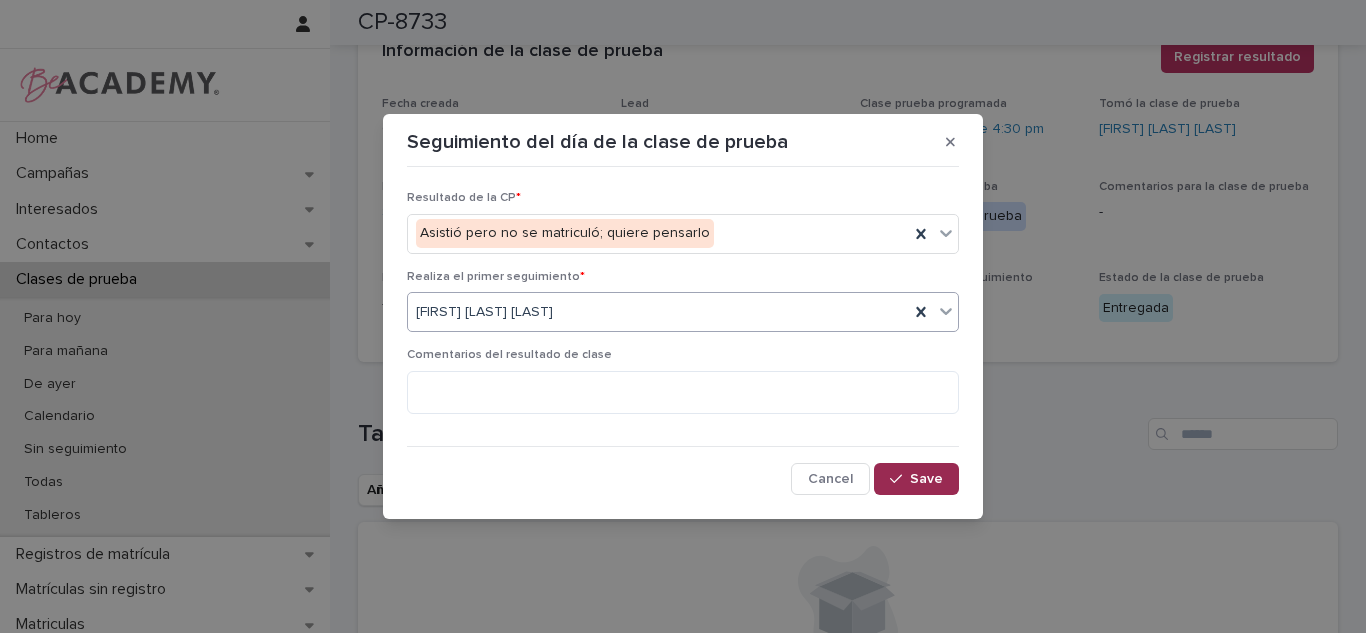 click at bounding box center (900, 479) 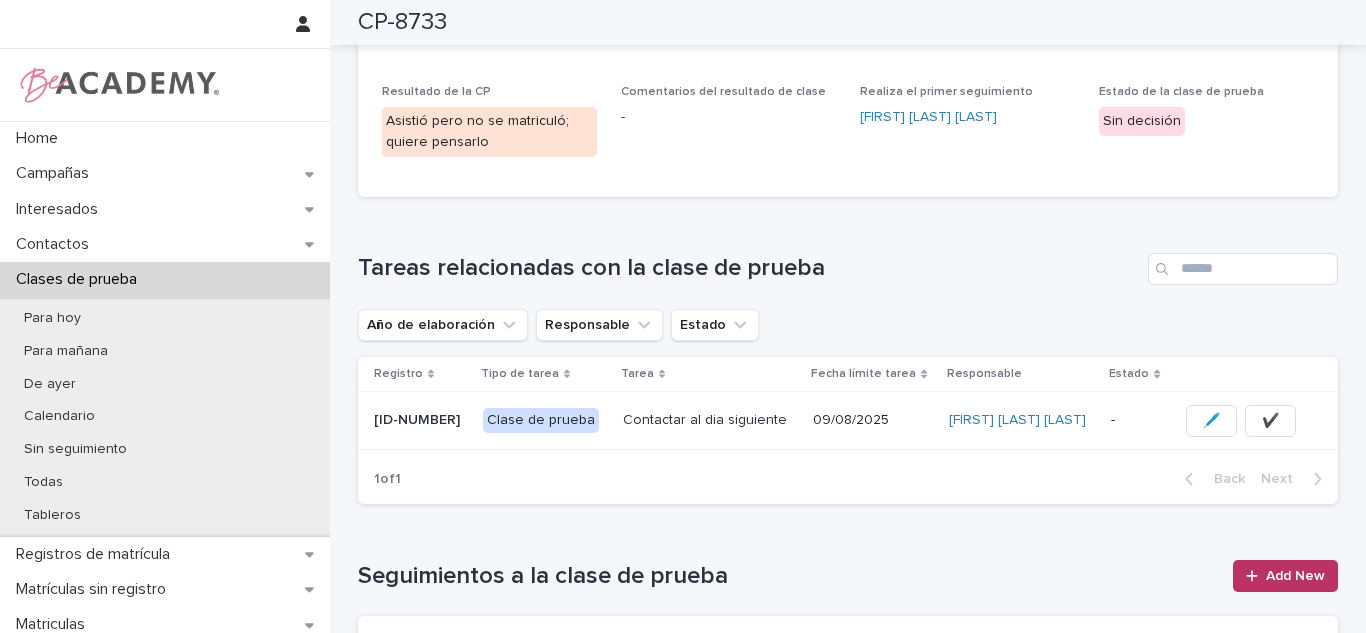 scroll, scrollTop: 264, scrollLeft: 0, axis: vertical 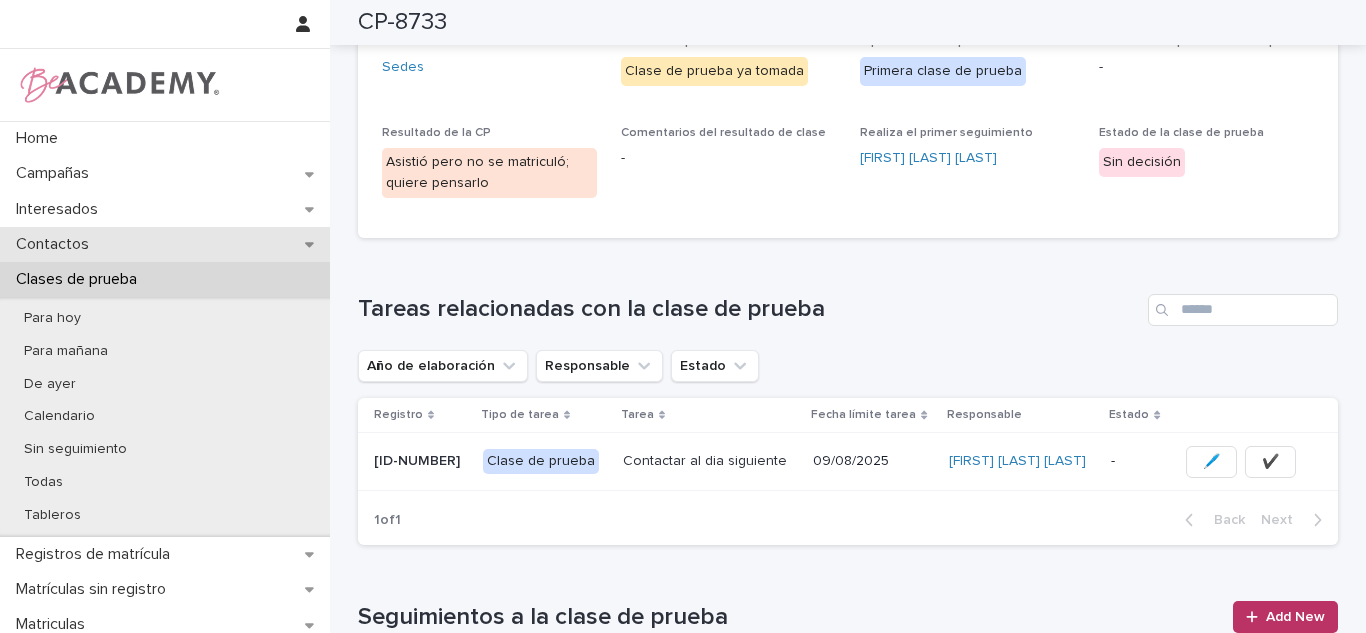 click on "Contactos" at bounding box center [165, 244] 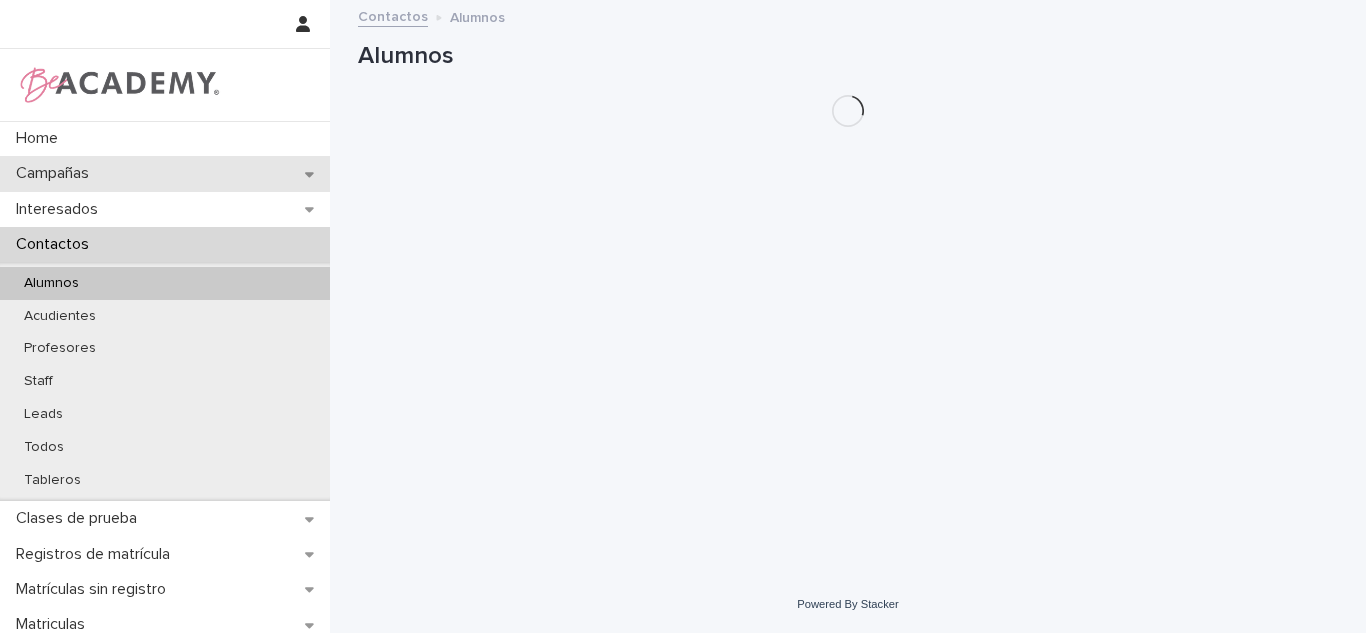 scroll, scrollTop: 0, scrollLeft: 0, axis: both 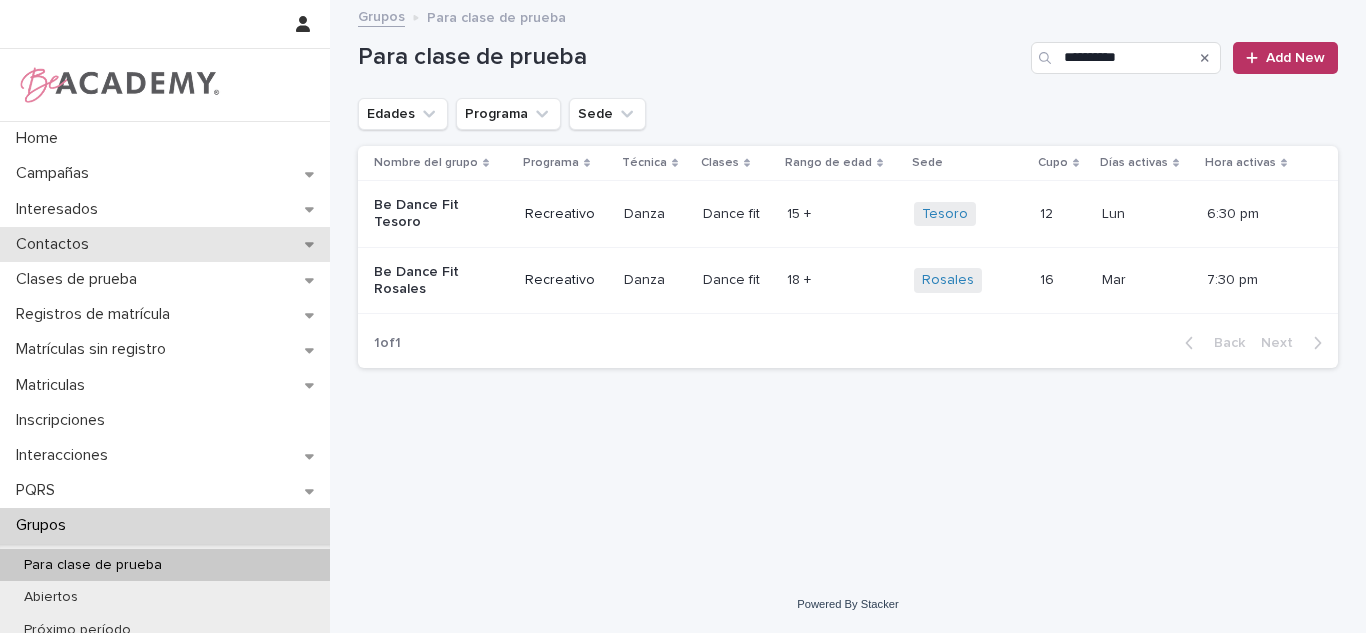 click on "Contactos" at bounding box center [56, 244] 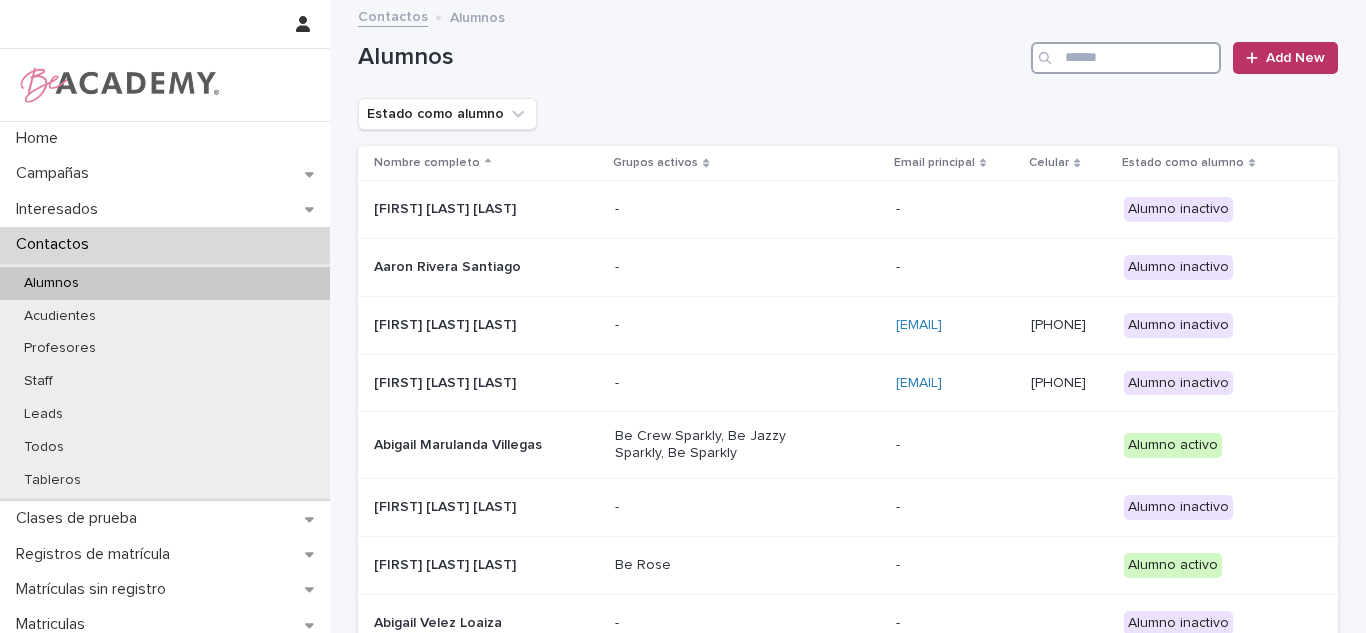 click at bounding box center (1126, 58) 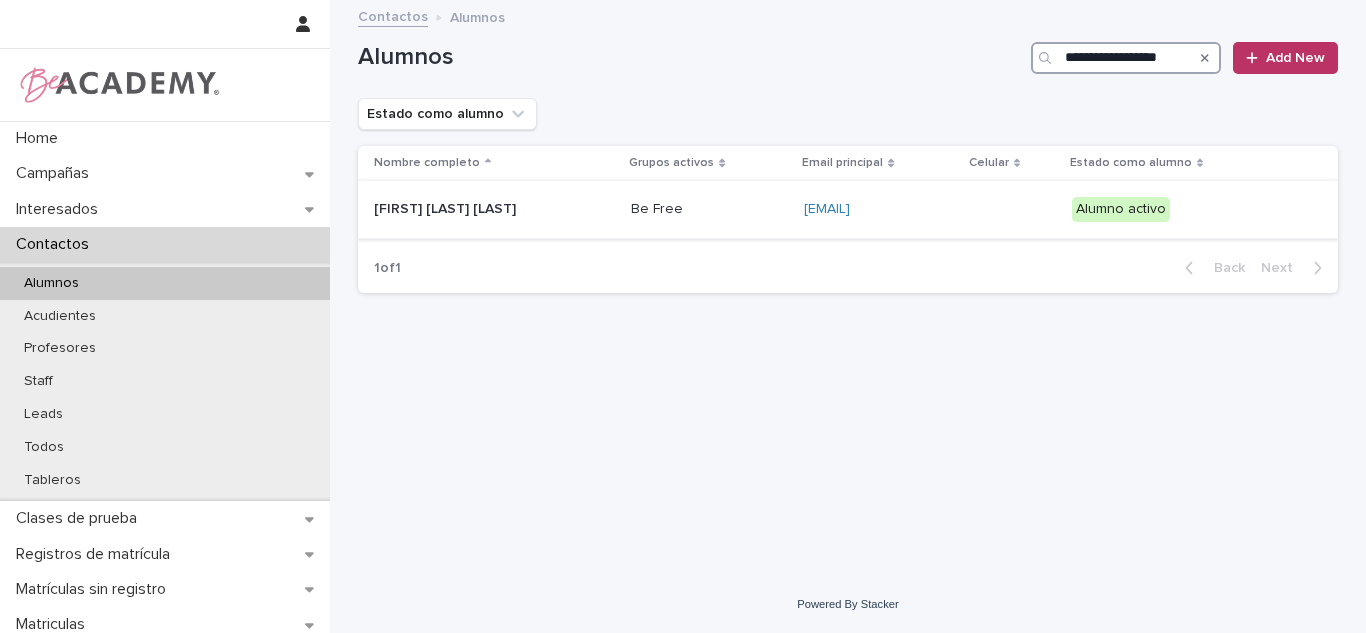 type on "**********" 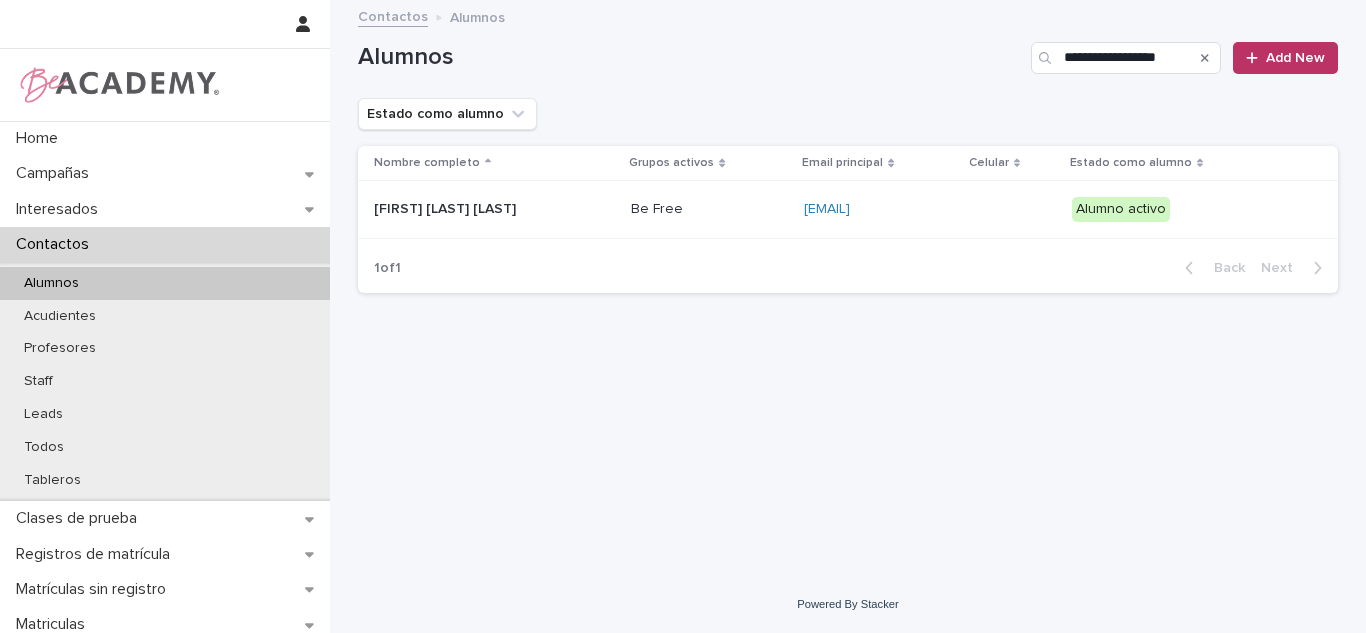 click on "Be Free" at bounding box center (709, 209) 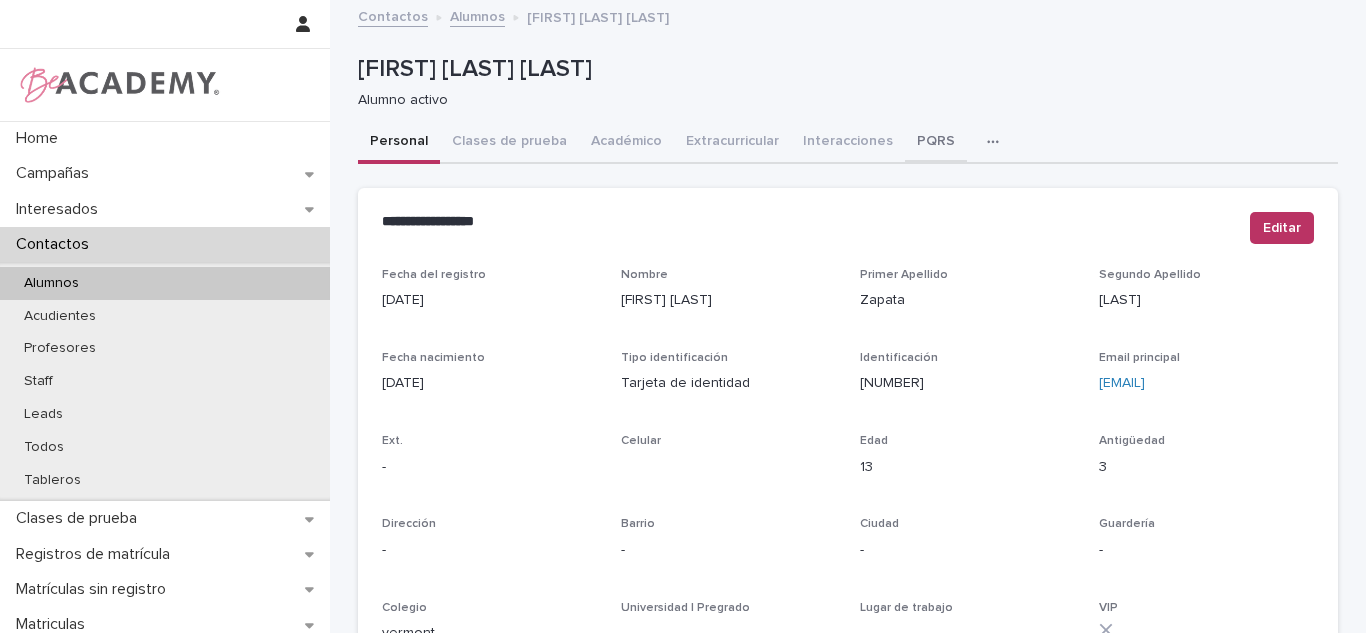 click on "PQRS" at bounding box center [936, 143] 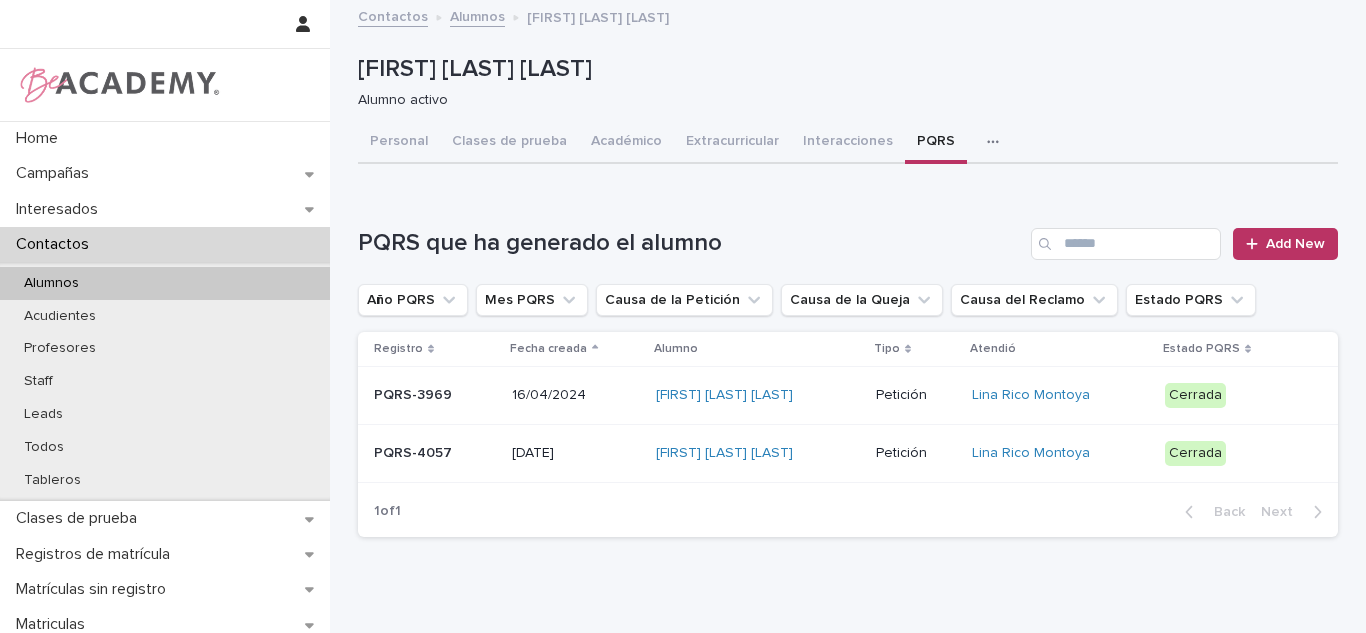 scroll, scrollTop: 94, scrollLeft: 0, axis: vertical 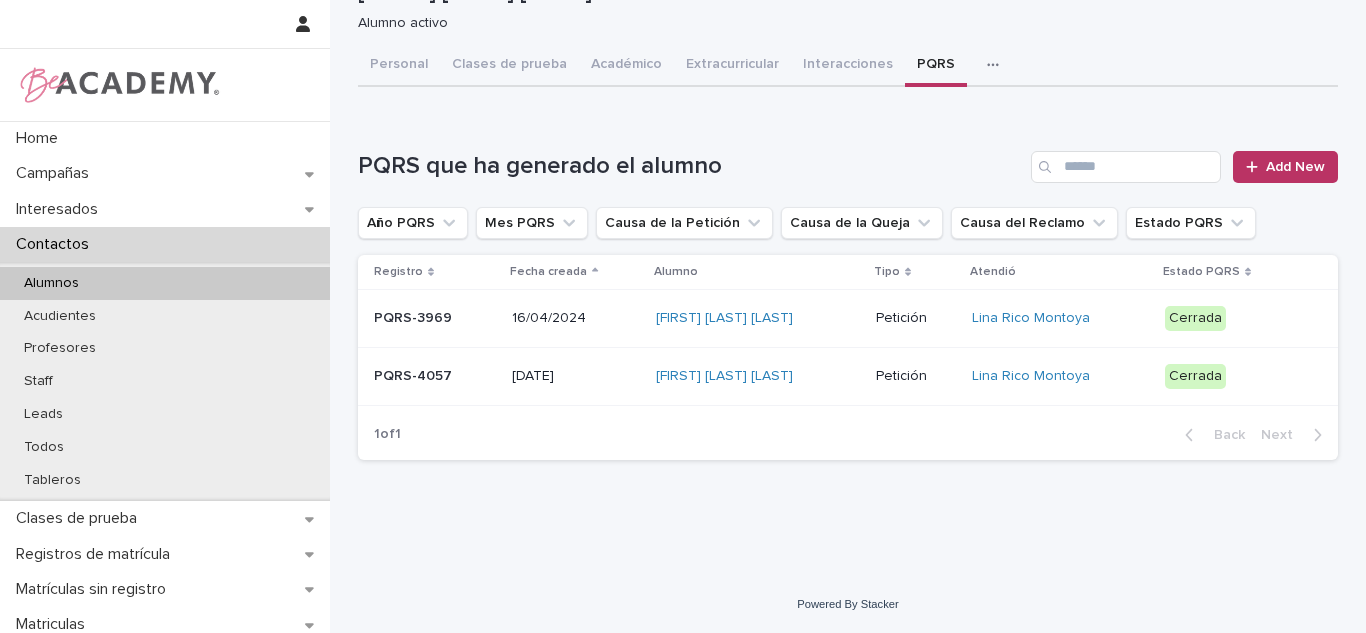 click on "[FIRST] [LAST] [LAST] [FIRST] [LAST] [LAST] Alumno activo Sorry, there was an error saving your record. Please try again. Please fill out the required fields below. Personal Clases de prueba Académico Extracurricular Interacciones PQRS Tareas Can't display tree at index  0 Can't display tree at index  2 Can't display tree at index  1 Can't display tree at index  5 Can't display tree at index  4 Loading... Saving… Loading... Saving… Loading... Saving… PQRS que ha generado el alumno Add New Año PQRS Mes PQRS Causa de la Petición Causa de la Queja Causa del Reclamo Estado PQRS Registro Fecha creada Alumno Tipo Atendió Estado PQRS PQRS-3969 [DATE] [FIRST] [LAST]   Petición [FIRST] [LAST]   Cerrada PQRS-4057 [DATE] [FIRST] [LAST]   Petición [FIRST] [LAST]   Cerrada 1  of  1 Back Next" at bounding box center (848, 200) 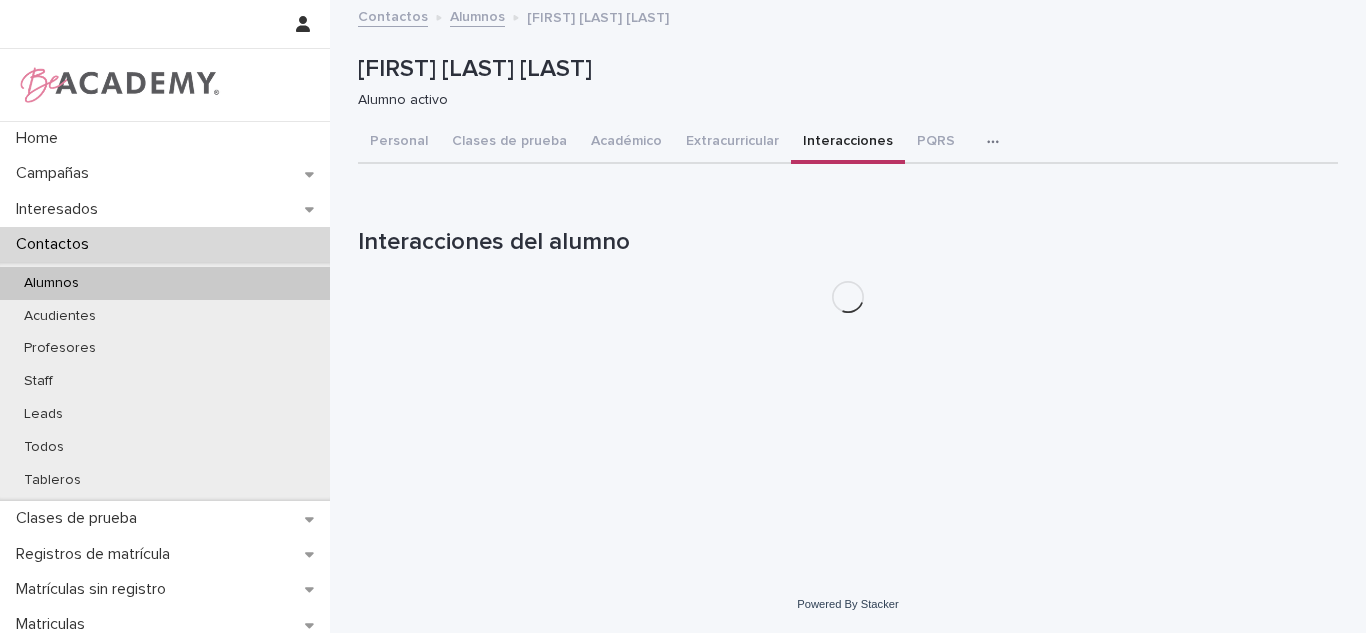 scroll, scrollTop: 0, scrollLeft: 0, axis: both 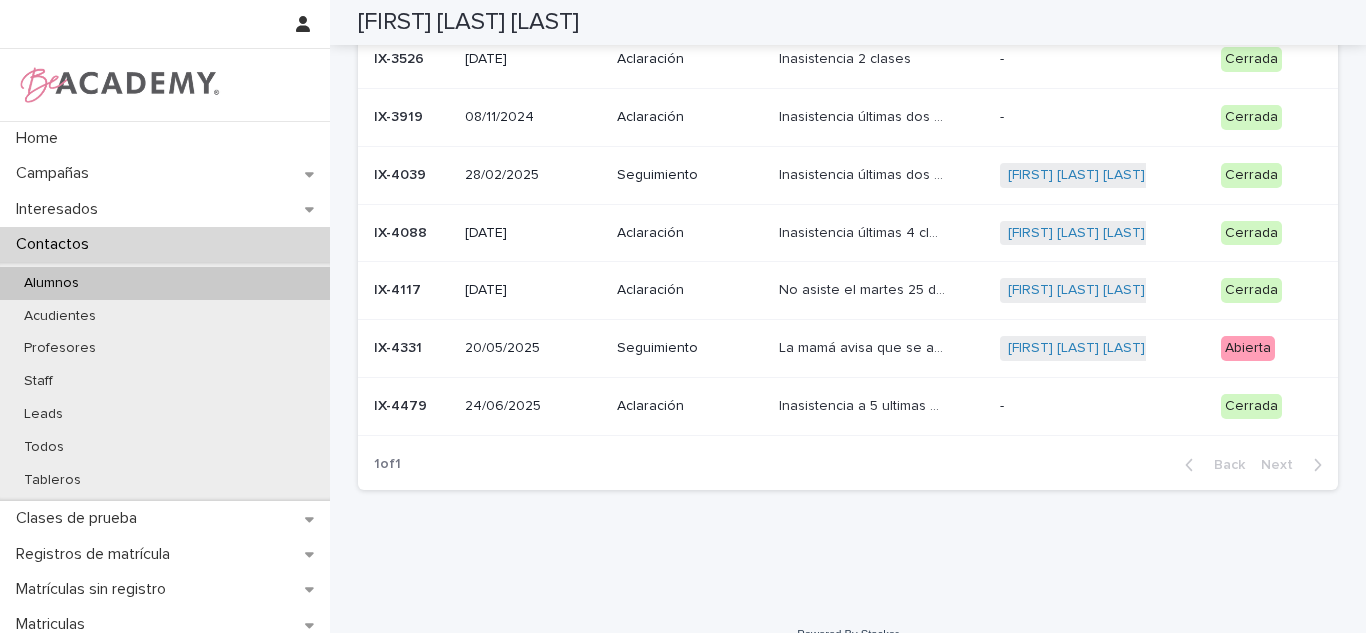 click on "Abierta" at bounding box center [1248, 348] 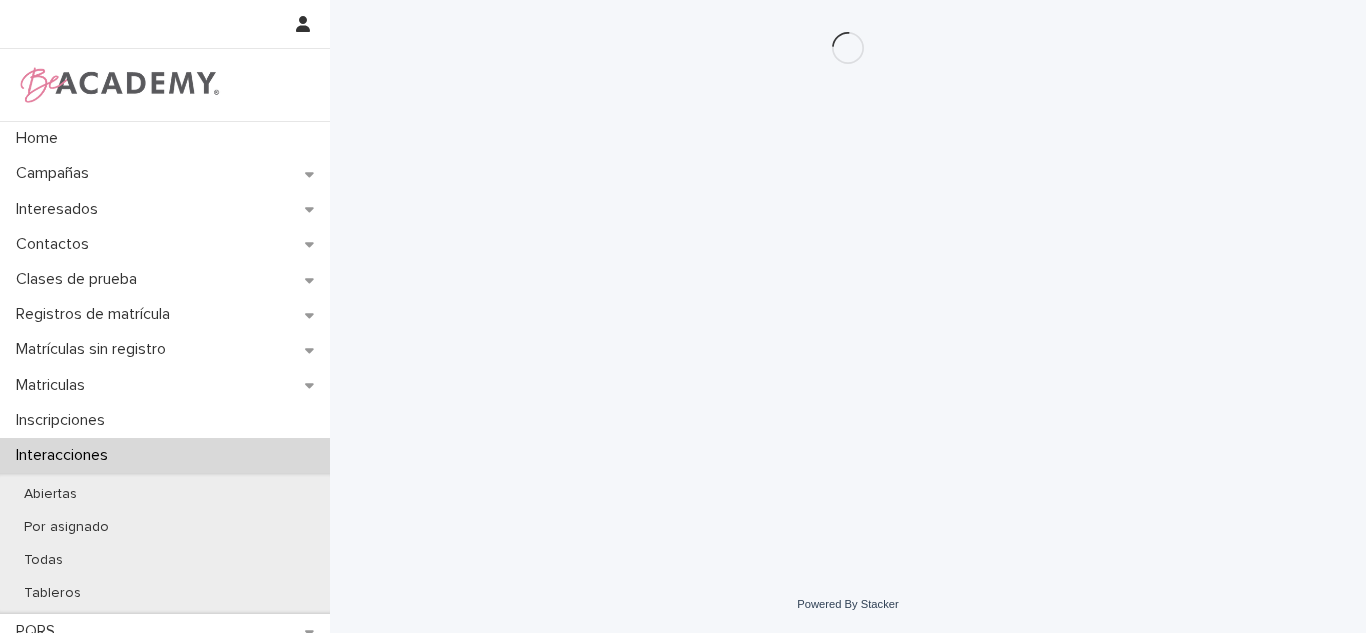 scroll, scrollTop: 0, scrollLeft: 0, axis: both 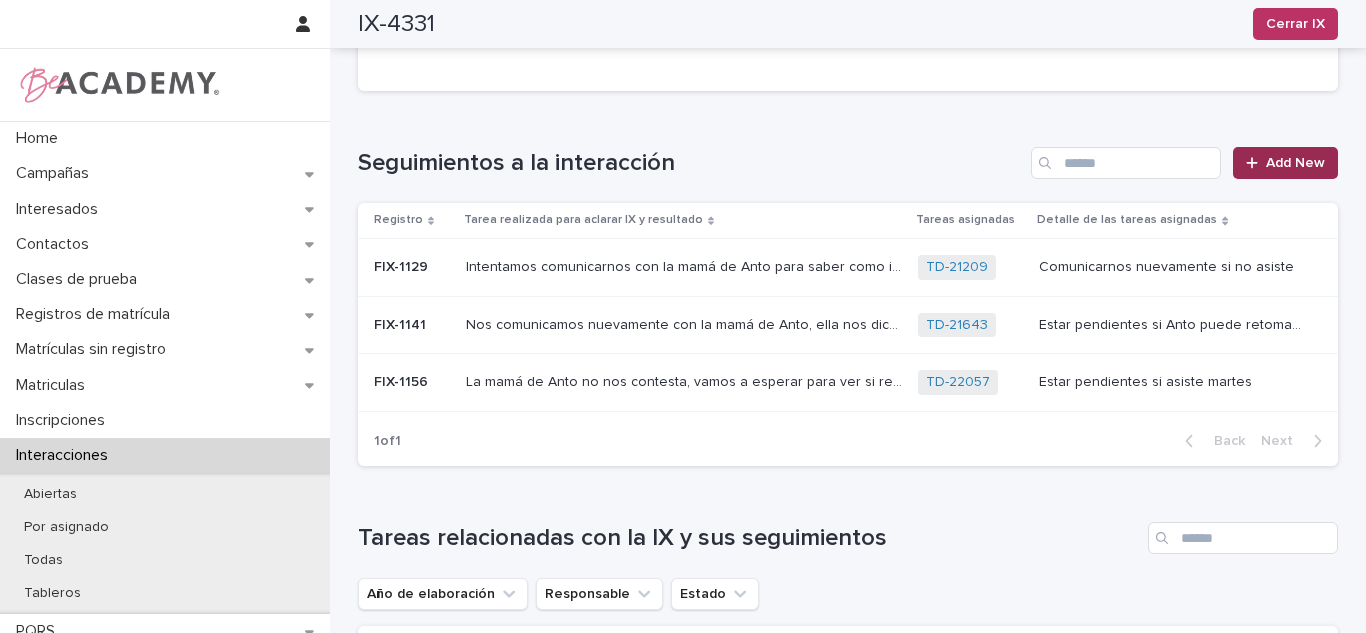 click on "Add New" at bounding box center (1295, 163) 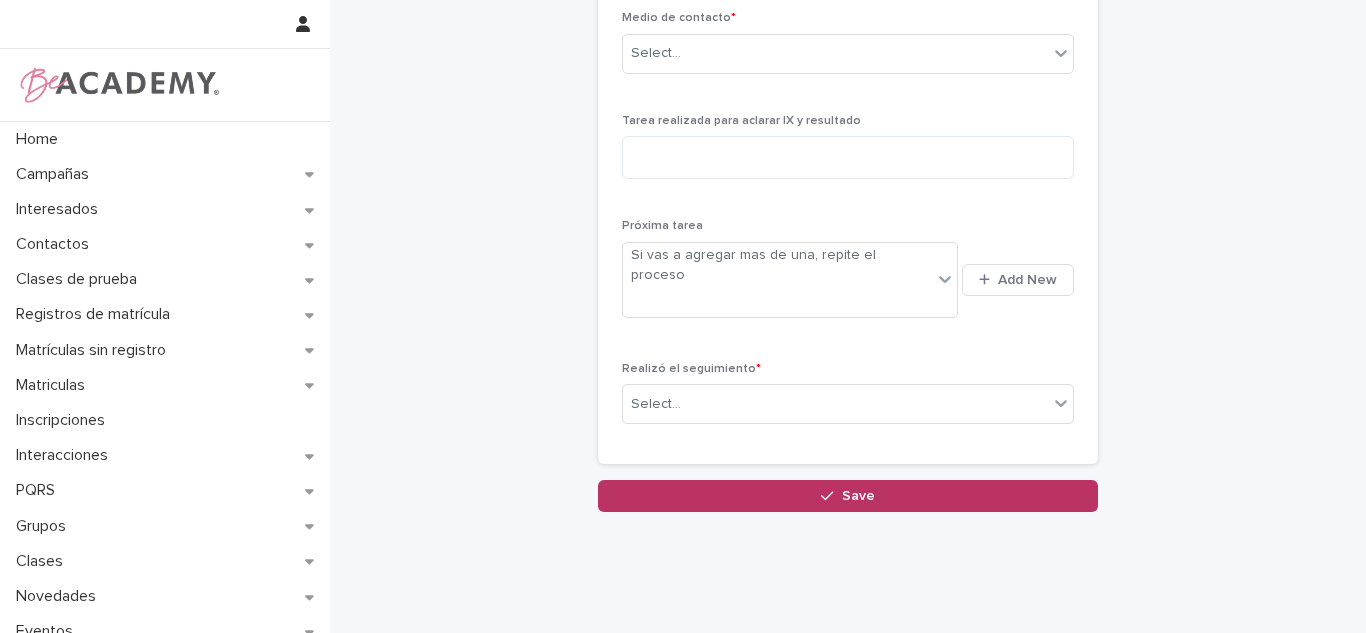 scroll, scrollTop: 56, scrollLeft: 0, axis: vertical 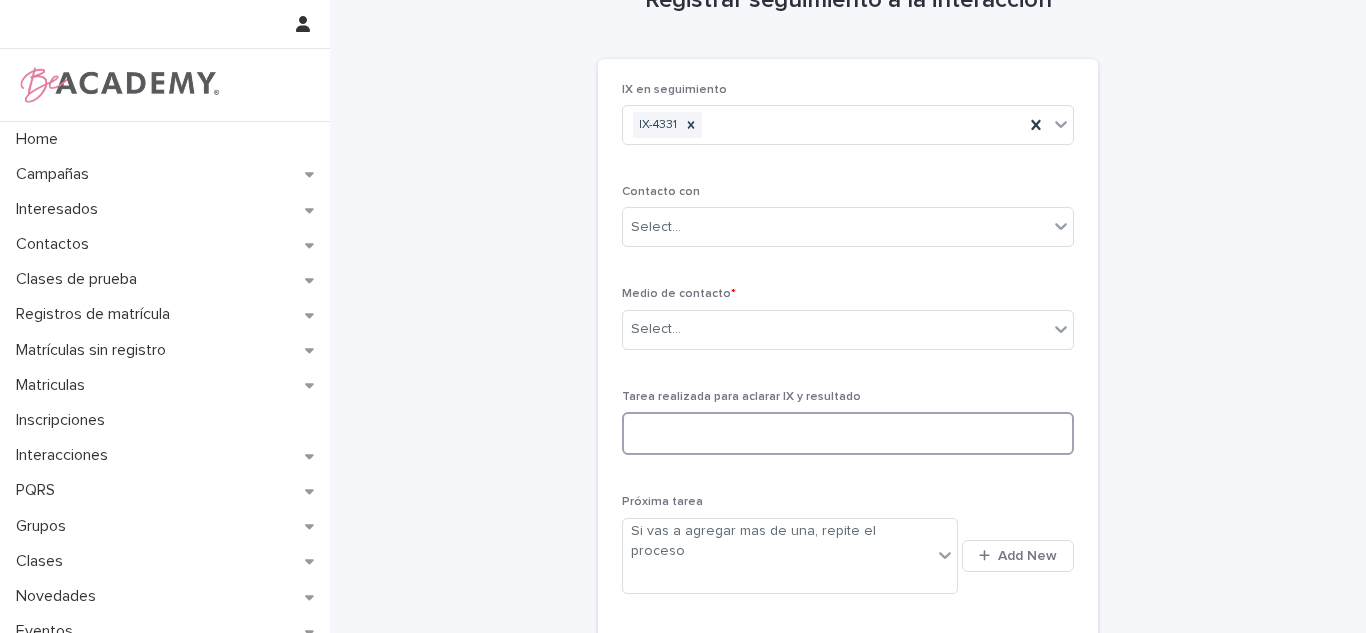 click at bounding box center (848, 433) 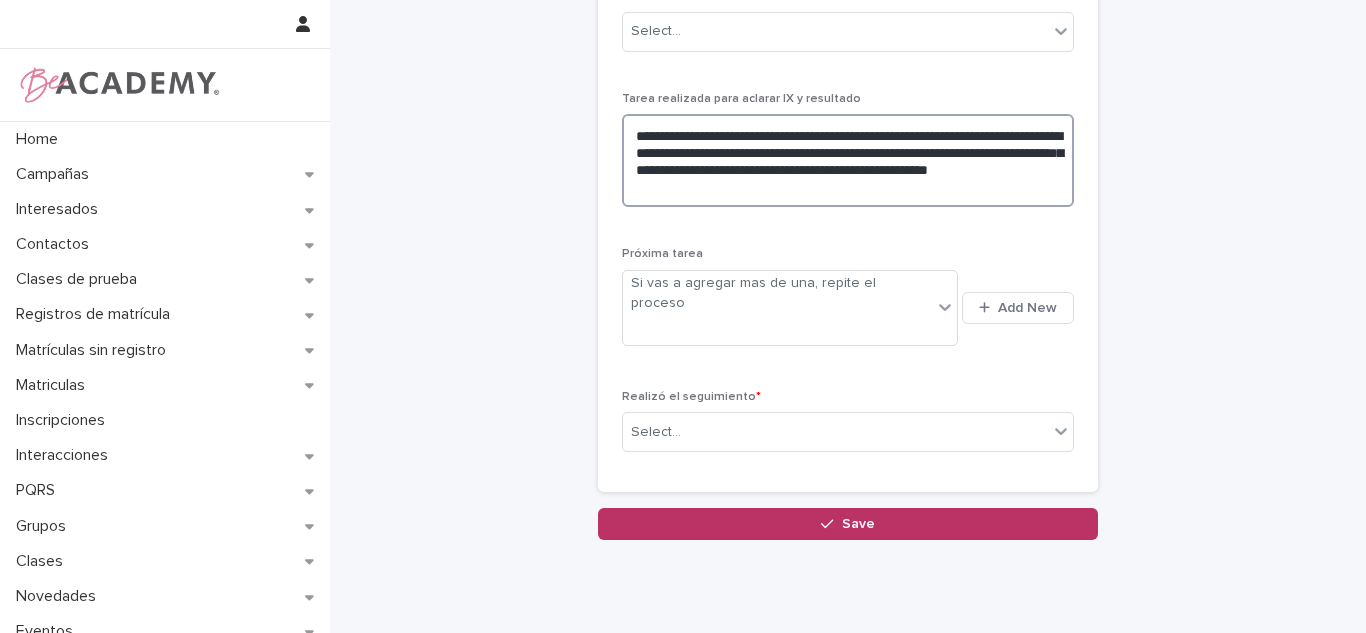scroll, scrollTop: 382, scrollLeft: 0, axis: vertical 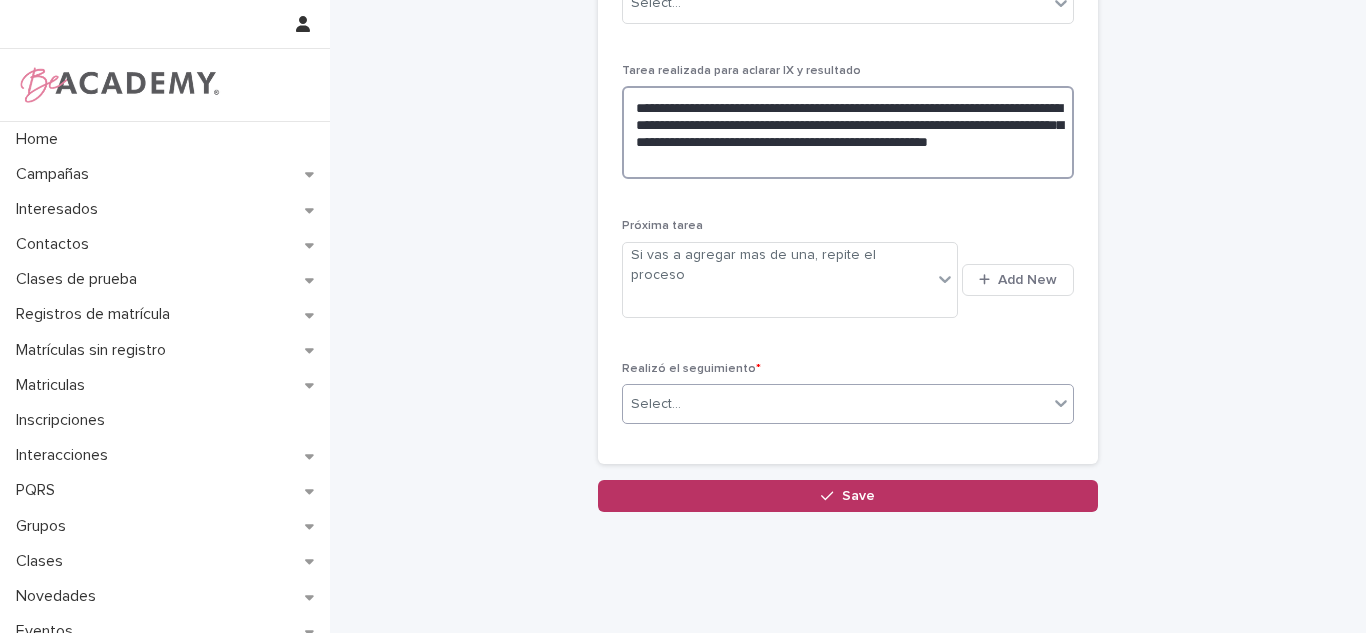 type on "**********" 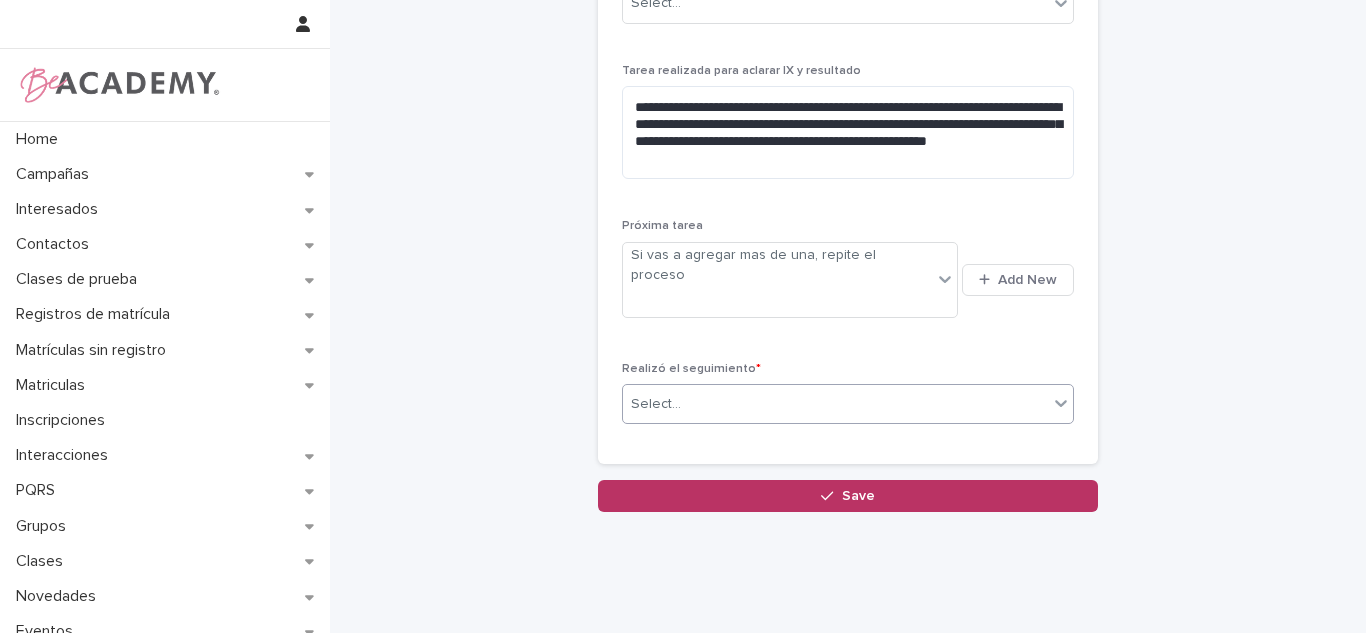 click on "Select..." at bounding box center [835, 404] 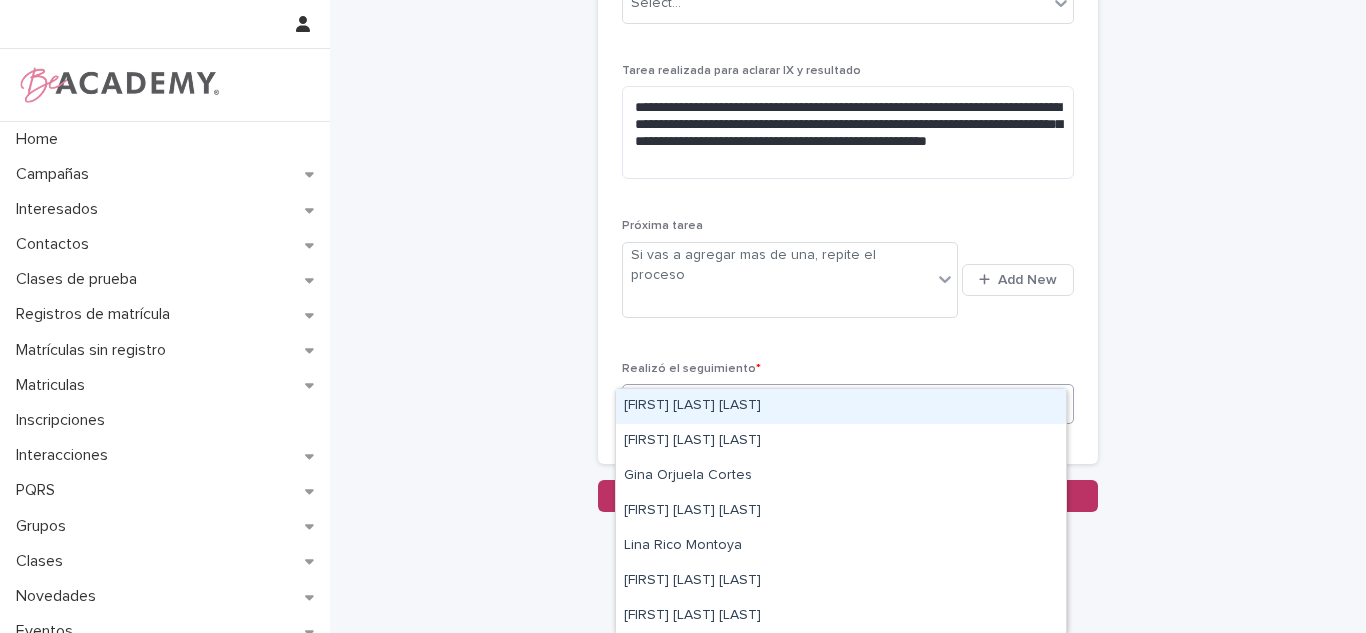 drag, startPoint x: 747, startPoint y: 415, endPoint x: 757, endPoint y: 420, distance: 11.18034 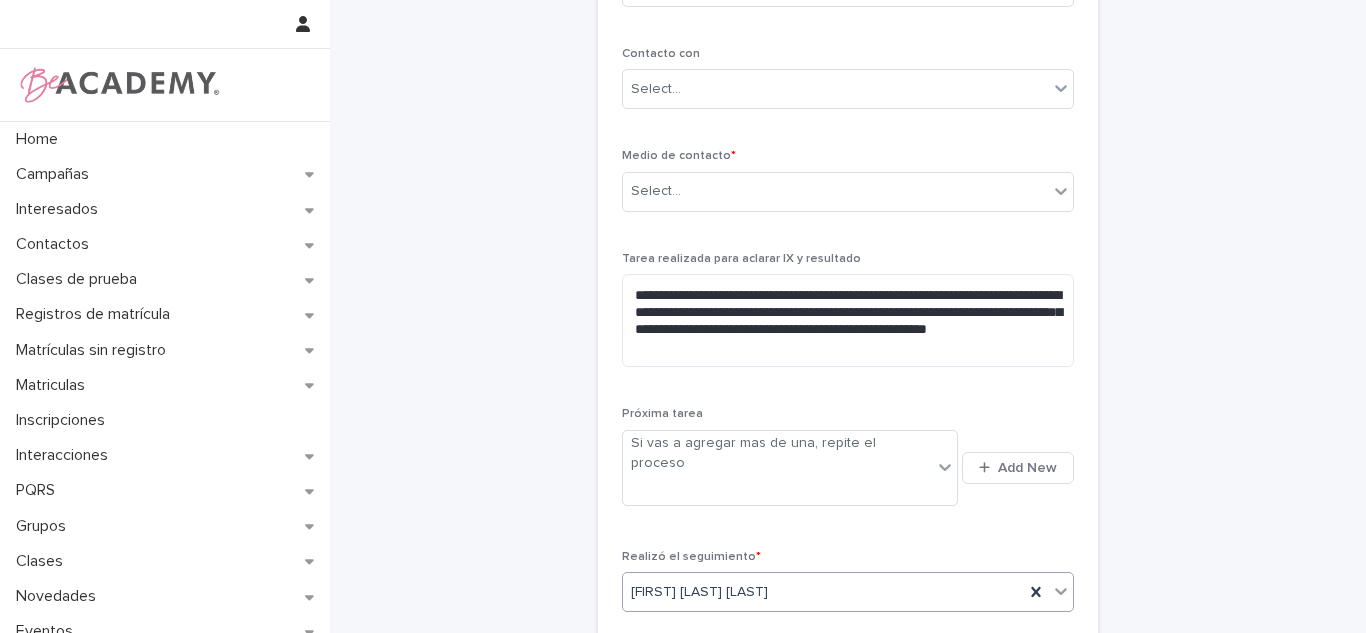 scroll, scrollTop: 188, scrollLeft: 0, axis: vertical 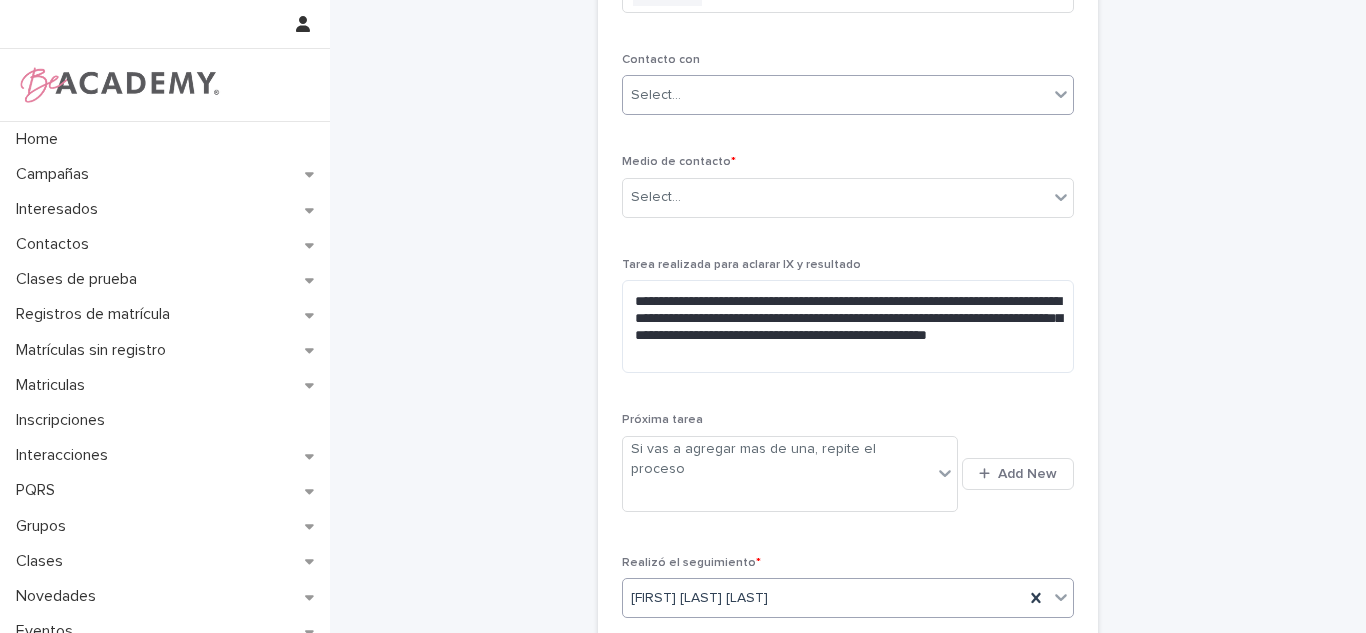 click on "Select..." at bounding box center (656, 95) 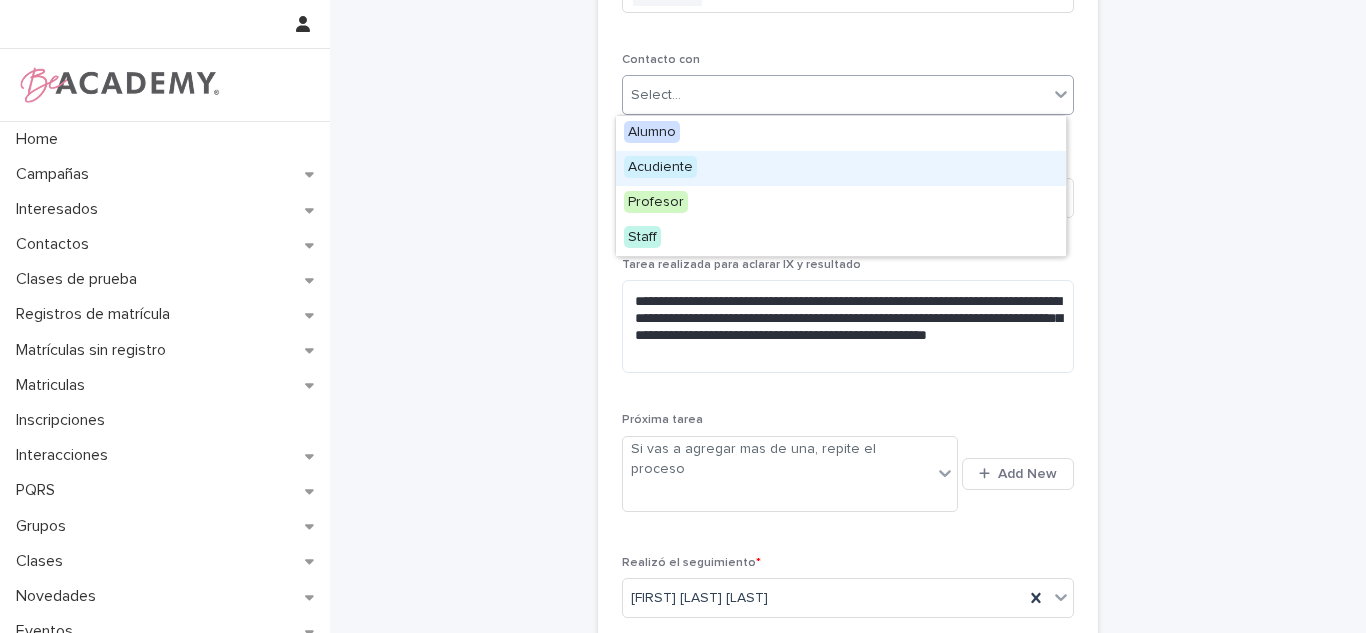 click on "Acudiente" at bounding box center (660, 167) 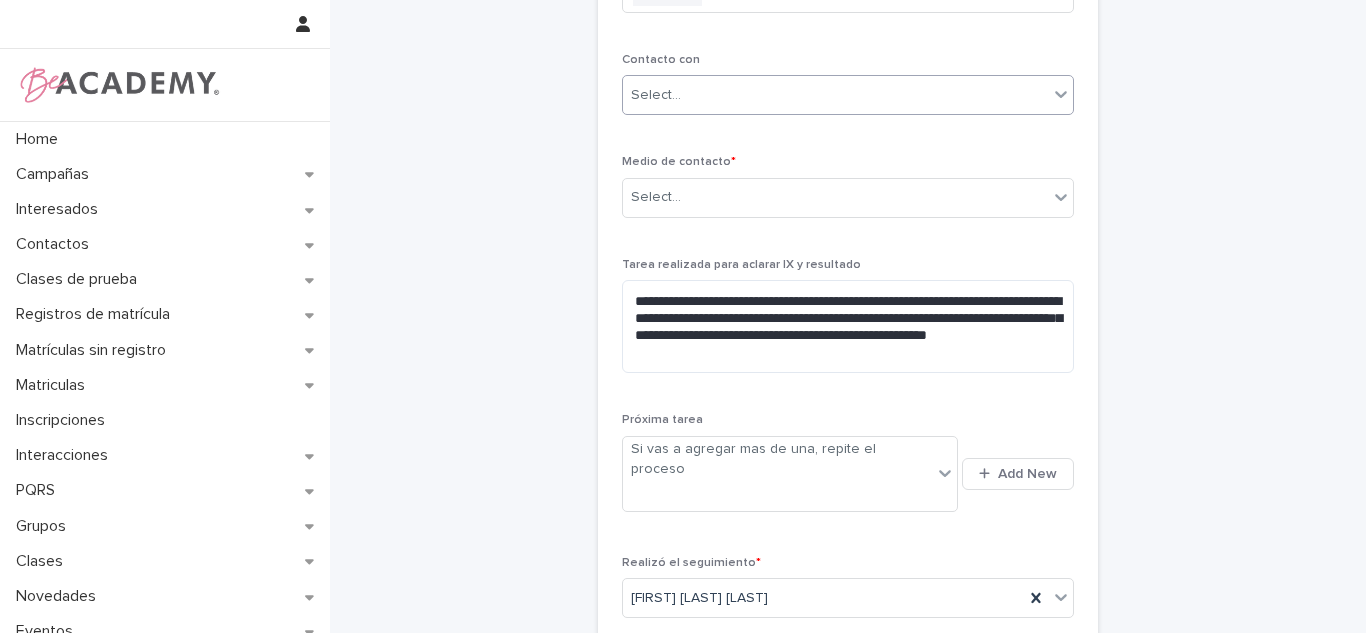 click on "Medio de contacto * Select..." at bounding box center (848, 194) 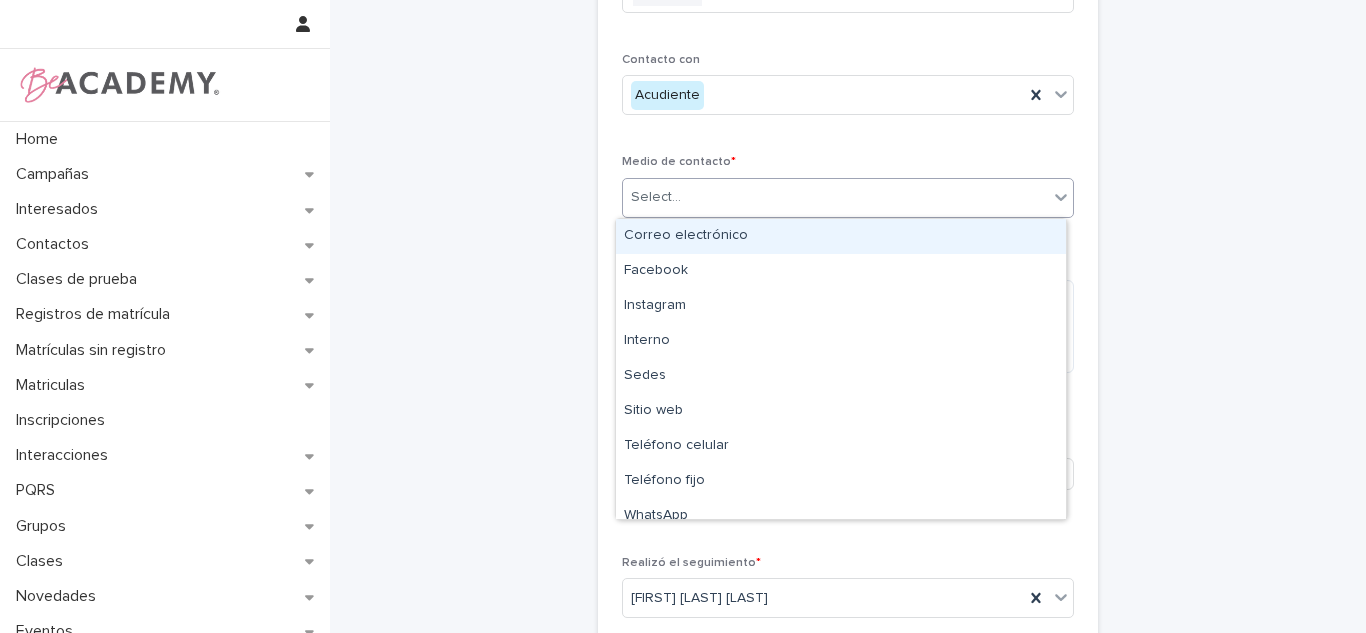 drag, startPoint x: 676, startPoint y: 203, endPoint x: 684, endPoint y: 242, distance: 39.812057 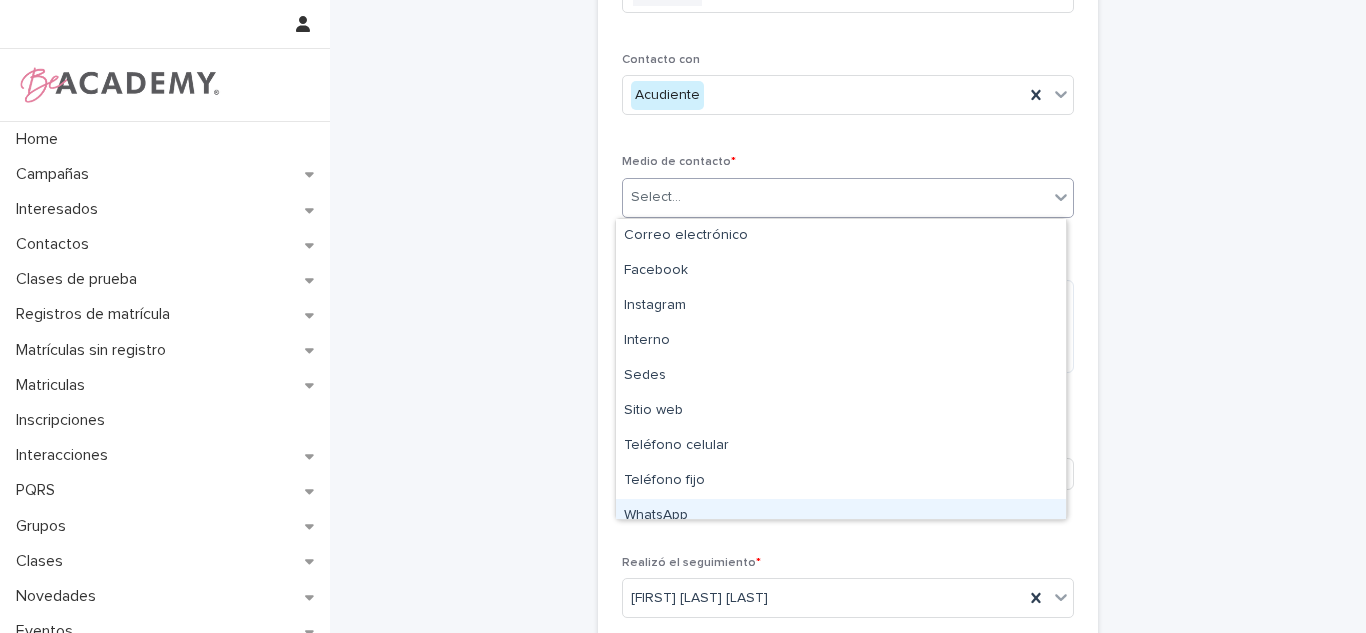 click on "WhatsApp" at bounding box center [841, 516] 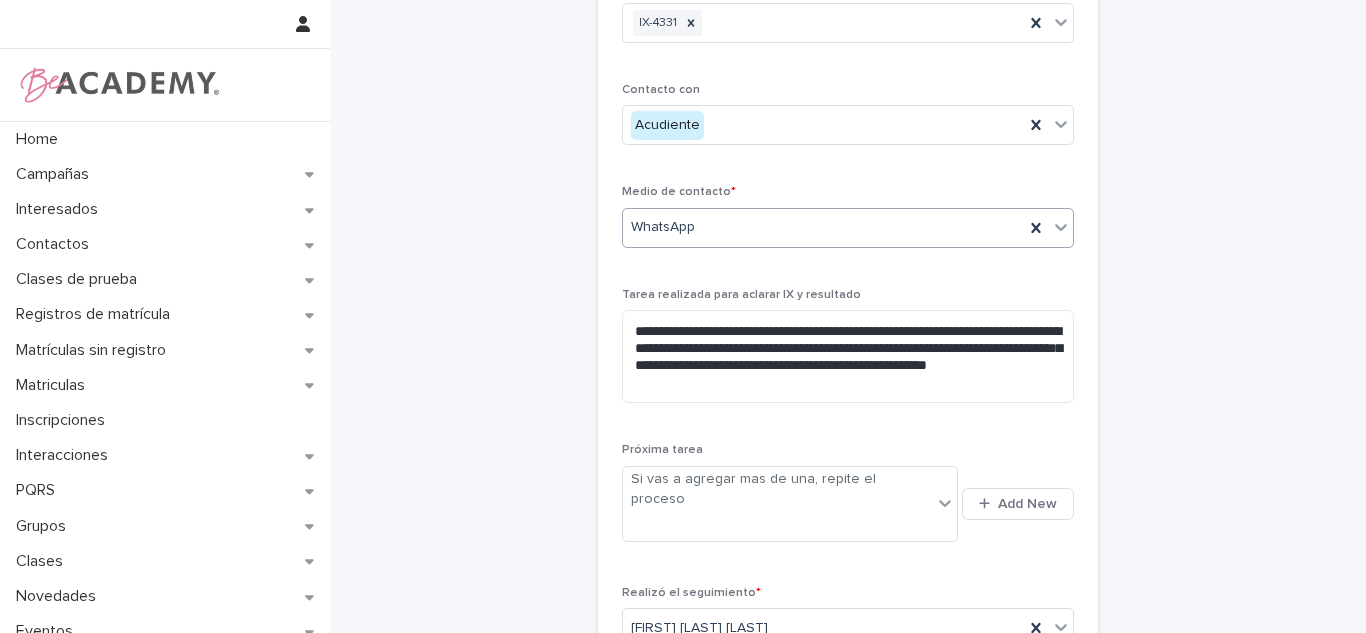 scroll, scrollTop: 350, scrollLeft: 0, axis: vertical 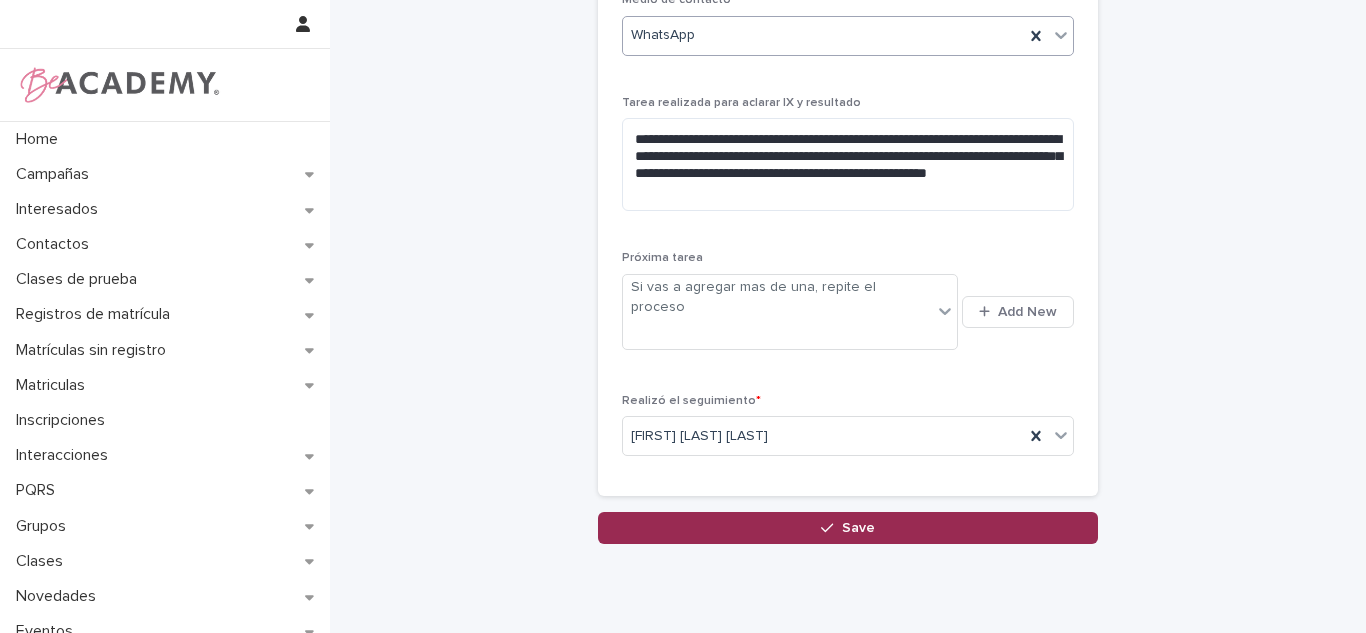 click on "Save" at bounding box center [848, 528] 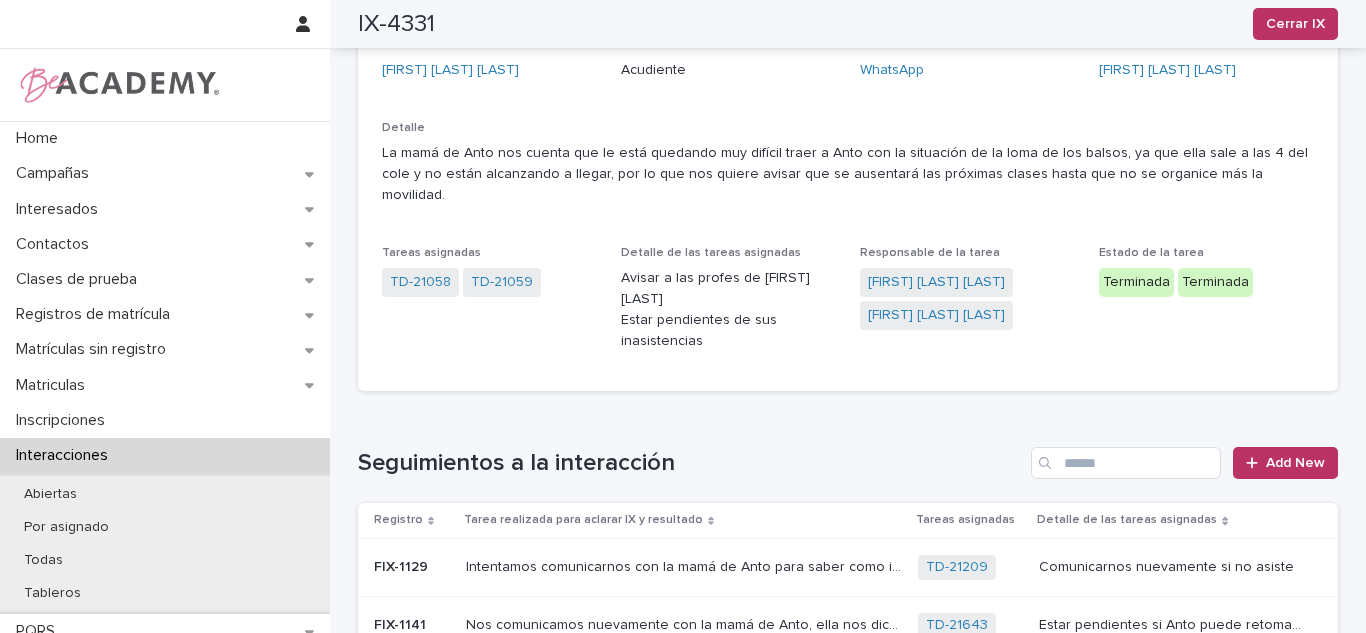 scroll, scrollTop: 639, scrollLeft: 0, axis: vertical 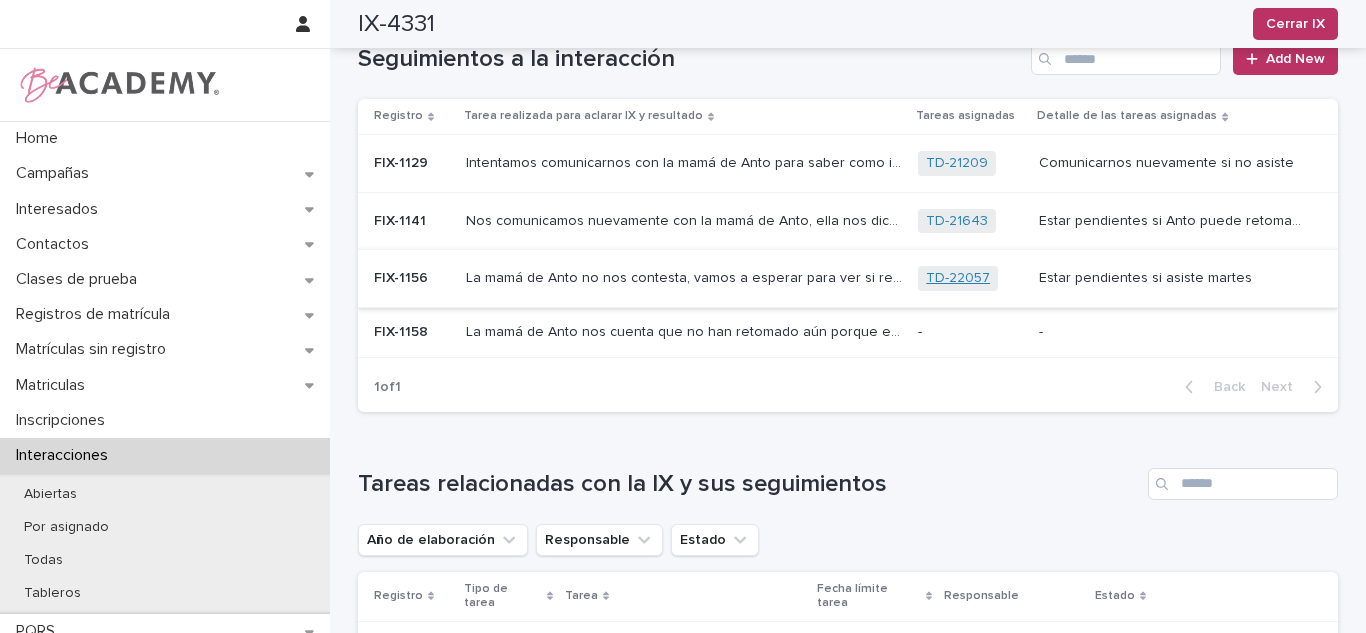 click on "TD-22057" at bounding box center [958, 278] 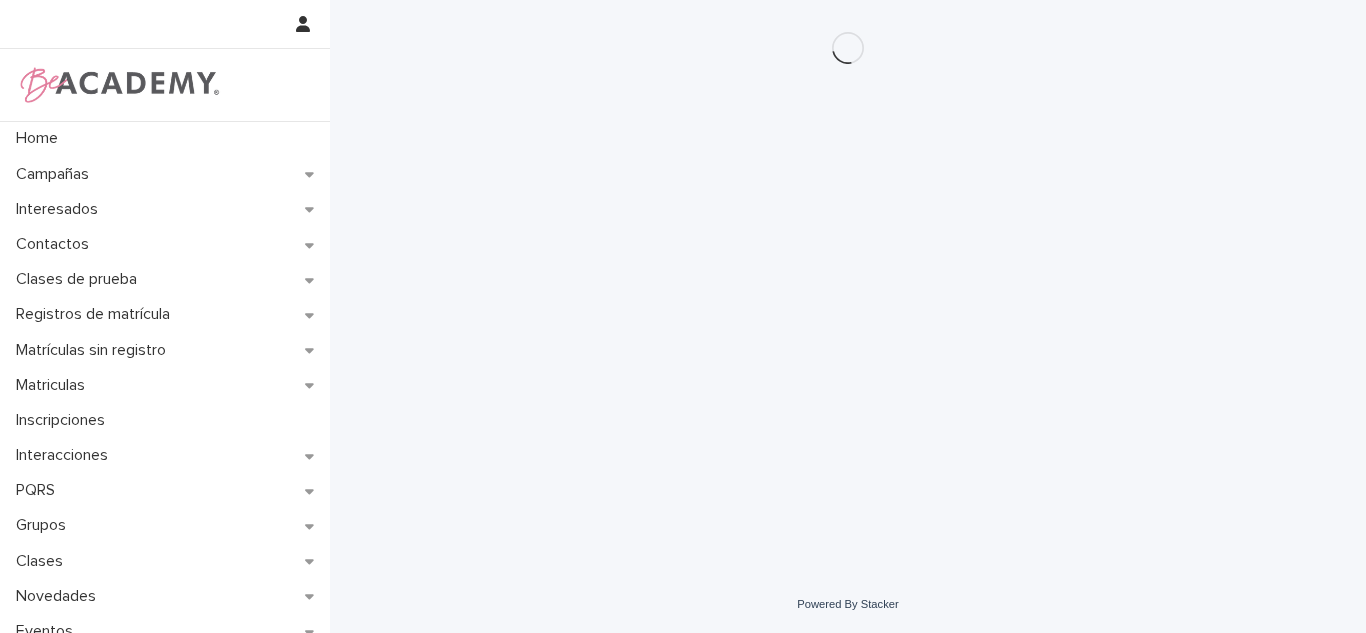 scroll, scrollTop: 0, scrollLeft: 0, axis: both 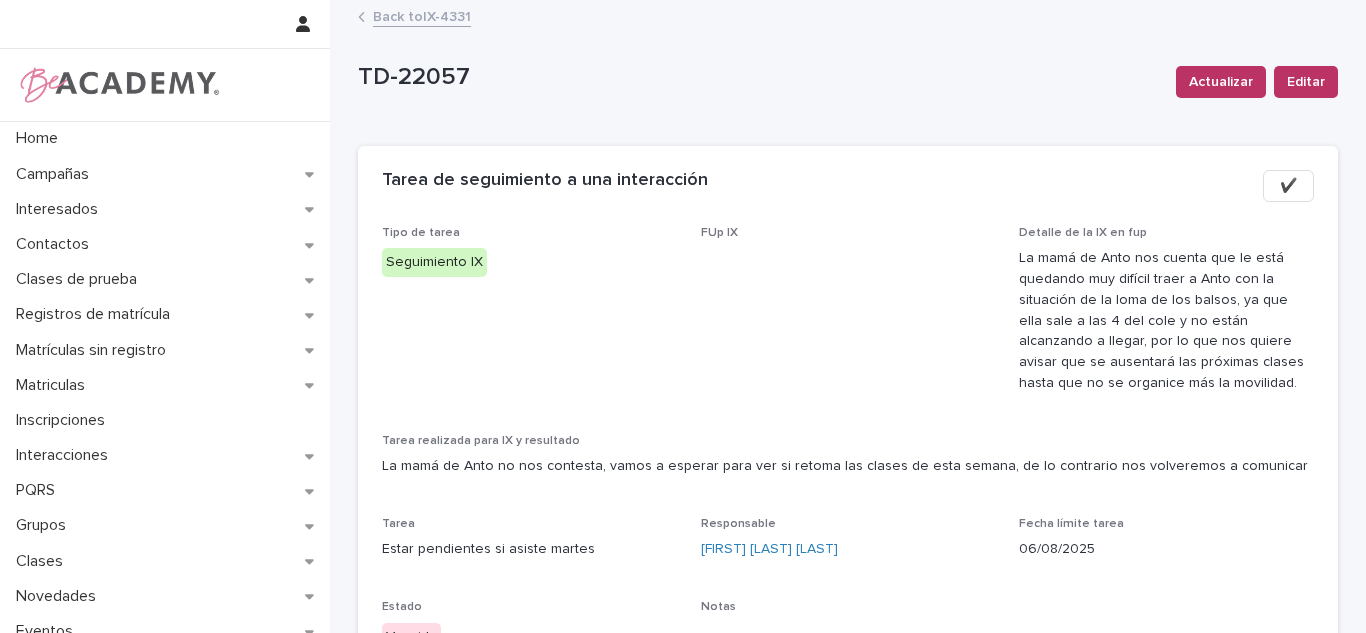 click on "✔️" at bounding box center (1288, 186) 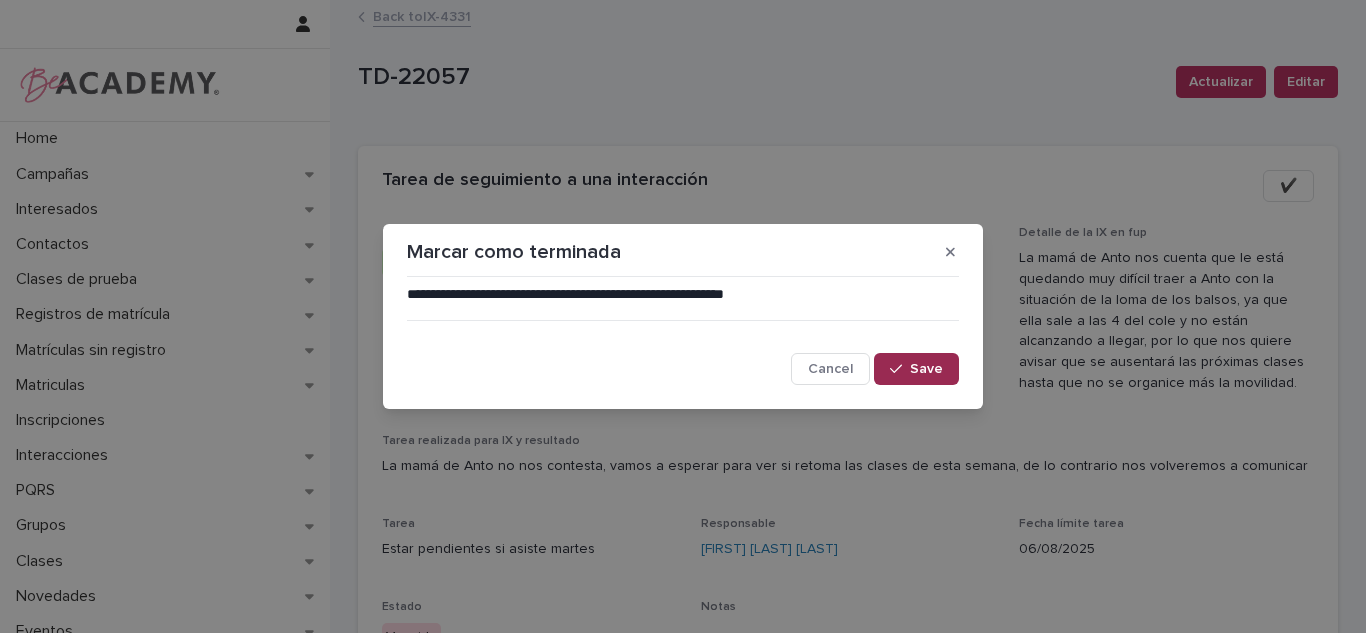 click on "Save" at bounding box center [926, 369] 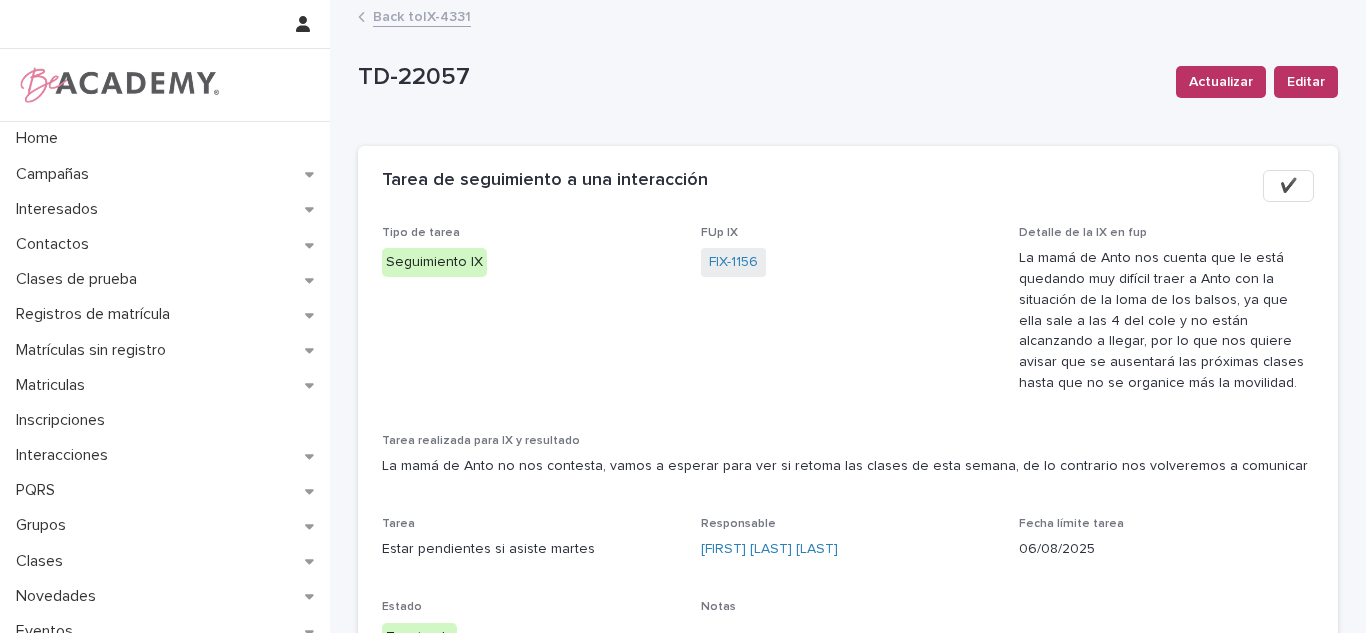 click on "Back to  IX-4331" at bounding box center [422, 15] 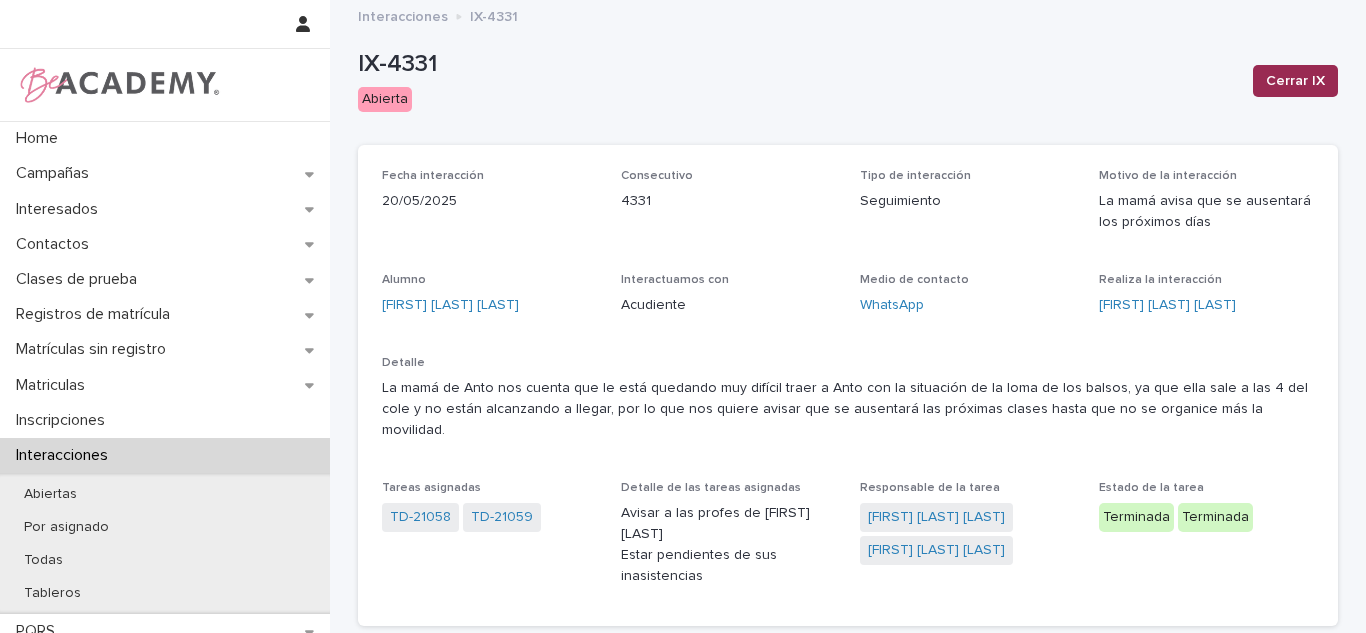 click on "Cerrar IX" at bounding box center (1295, 81) 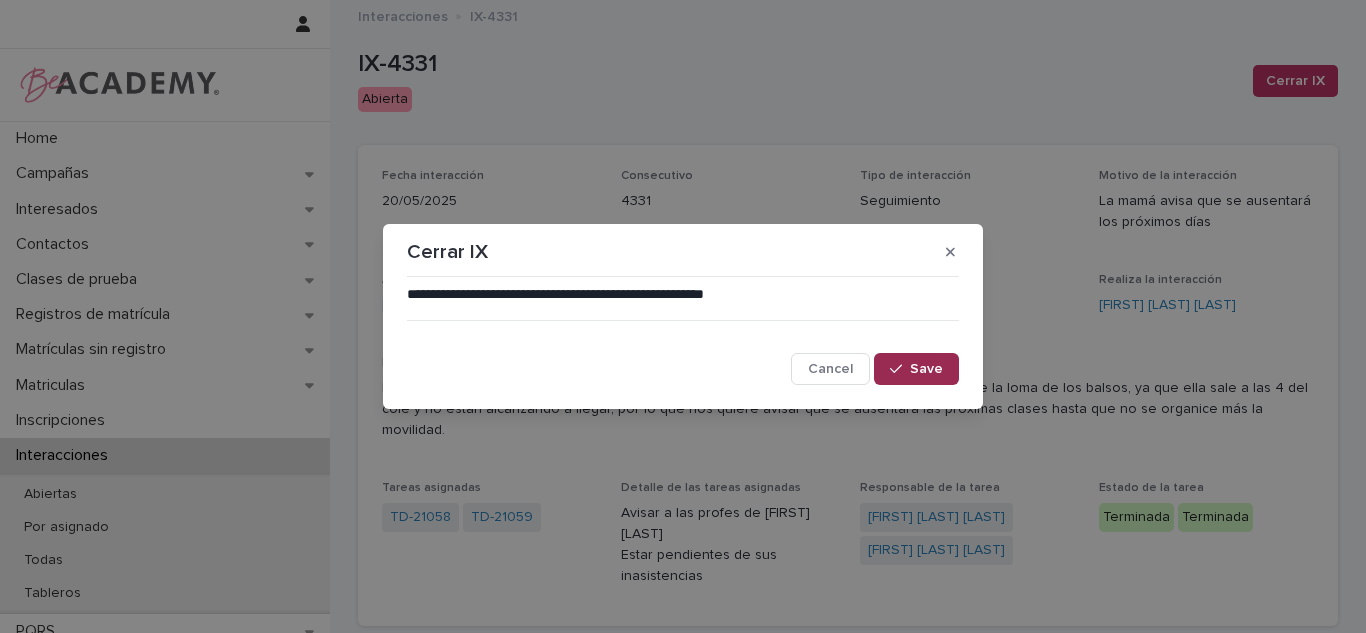 click on "Save" at bounding box center [916, 369] 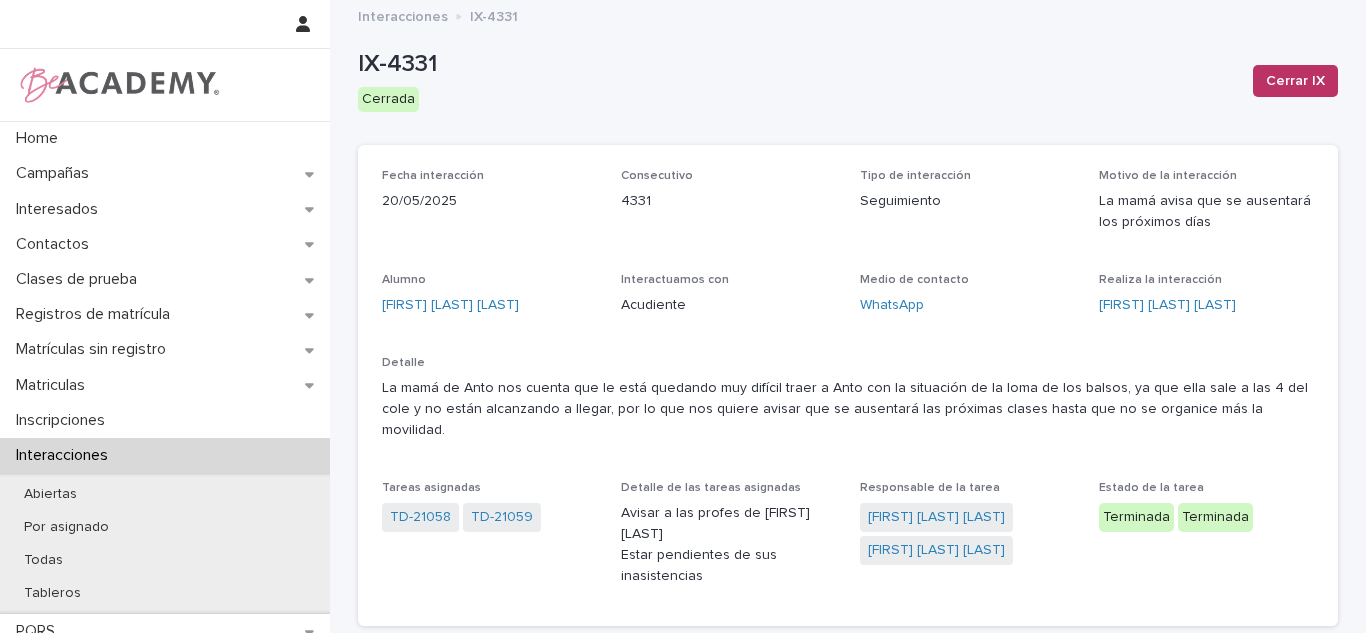 type 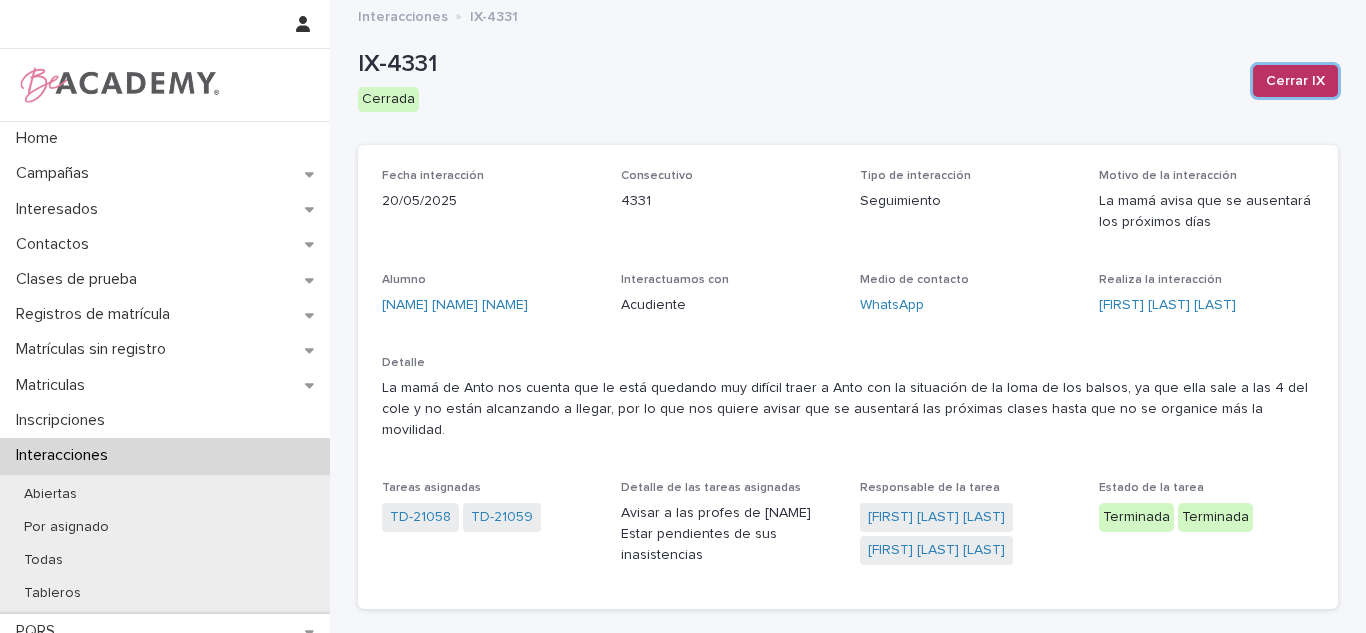 scroll, scrollTop: 0, scrollLeft: 0, axis: both 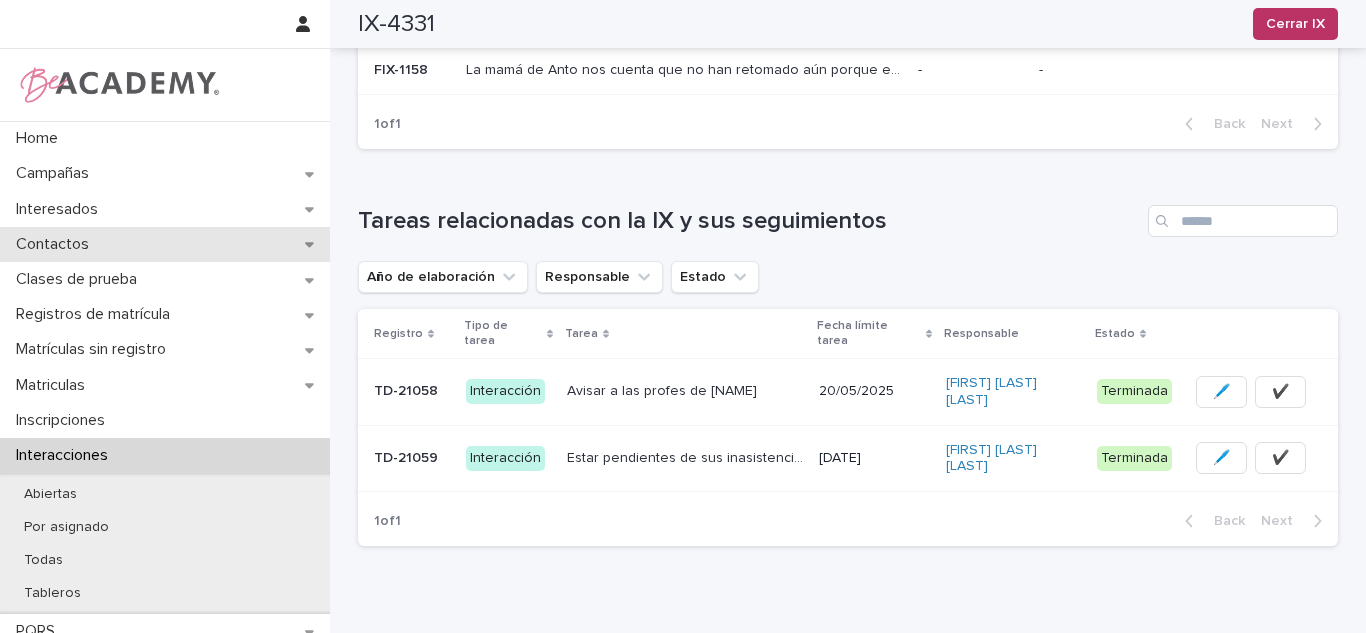 click on "Contactos" at bounding box center [56, 244] 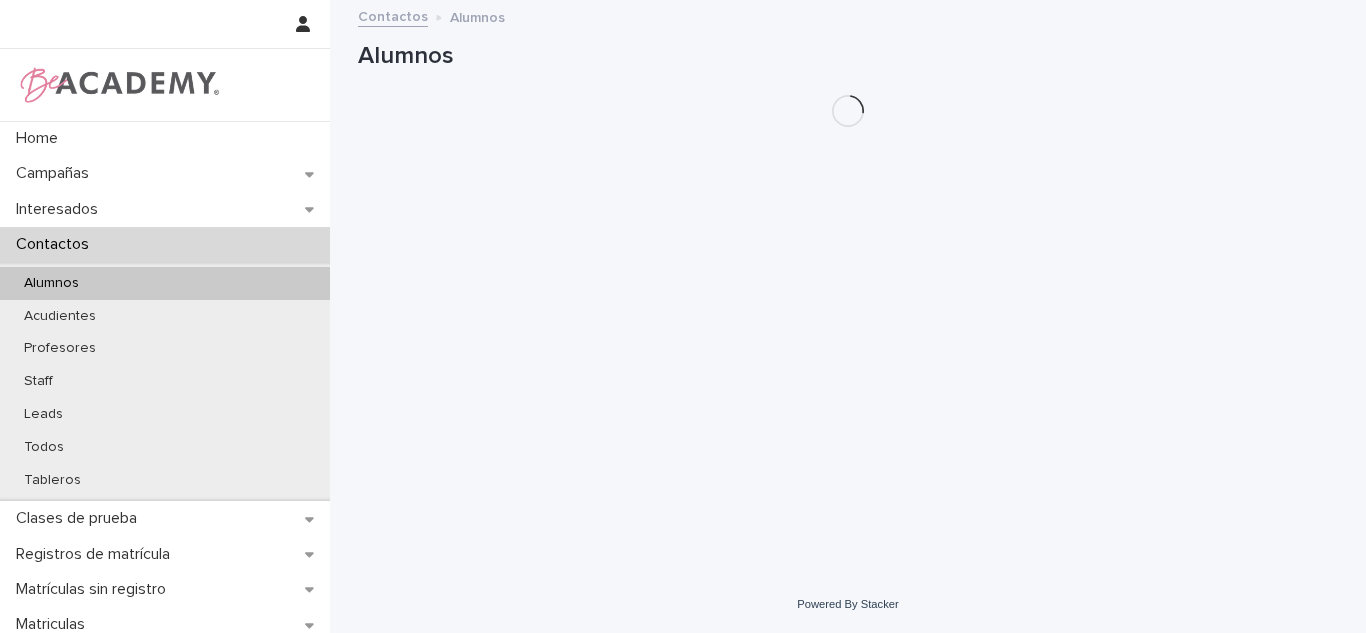 scroll, scrollTop: 0, scrollLeft: 0, axis: both 